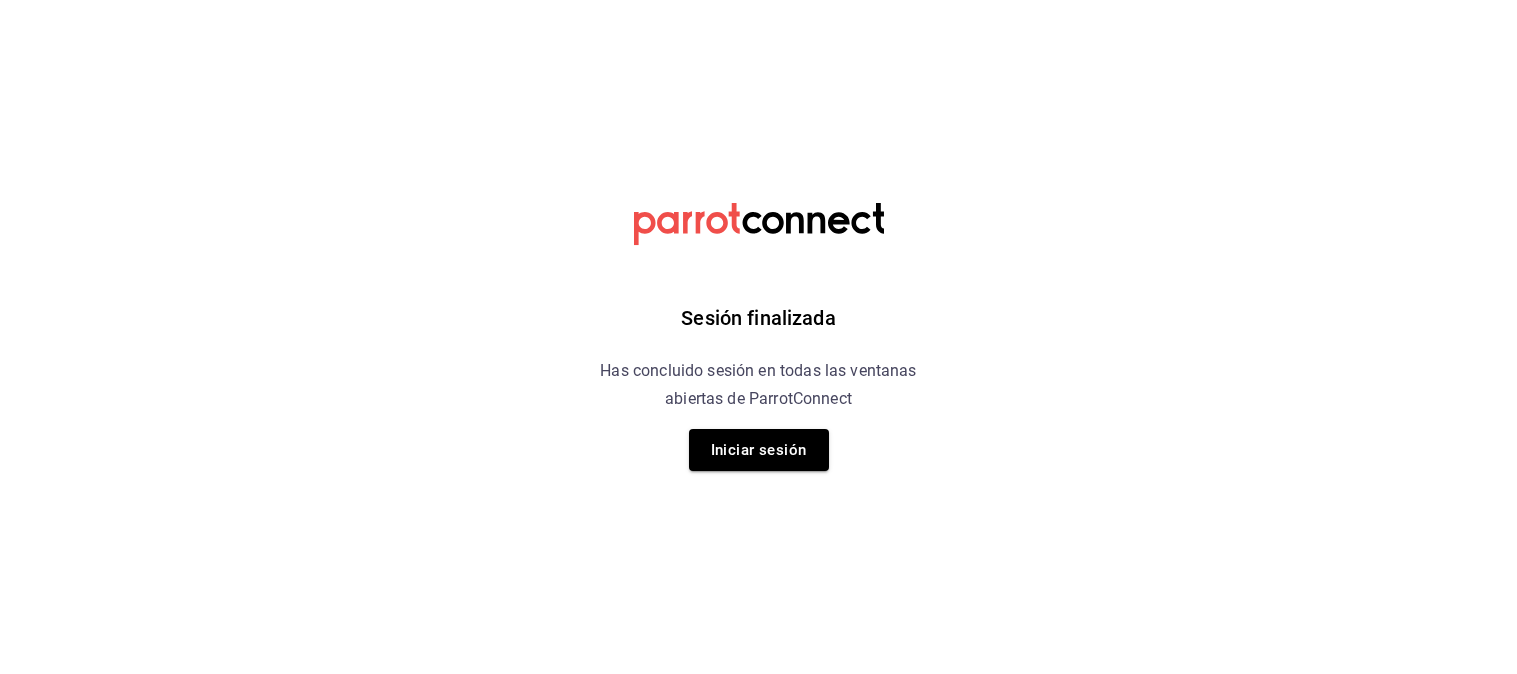 scroll, scrollTop: 0, scrollLeft: 0, axis: both 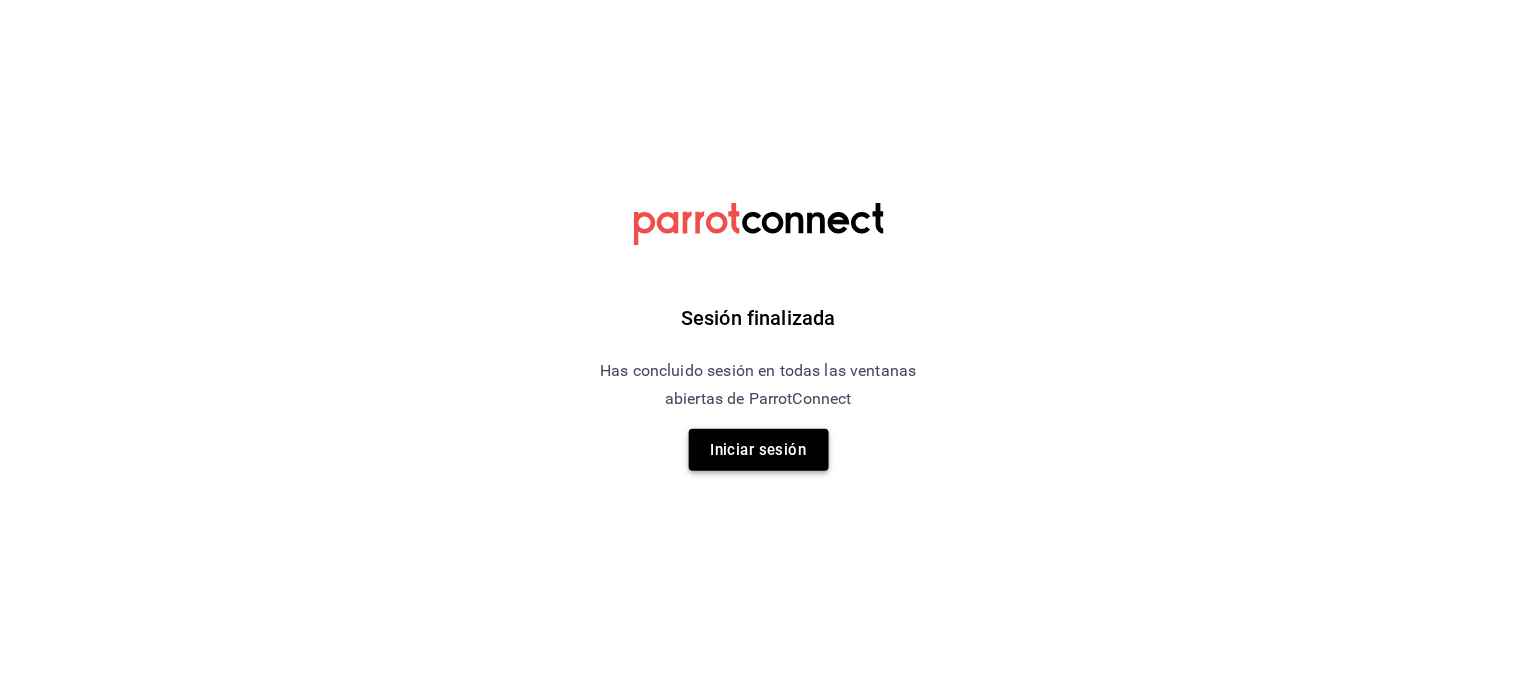 click on "Iniciar sesión" at bounding box center (759, 450) 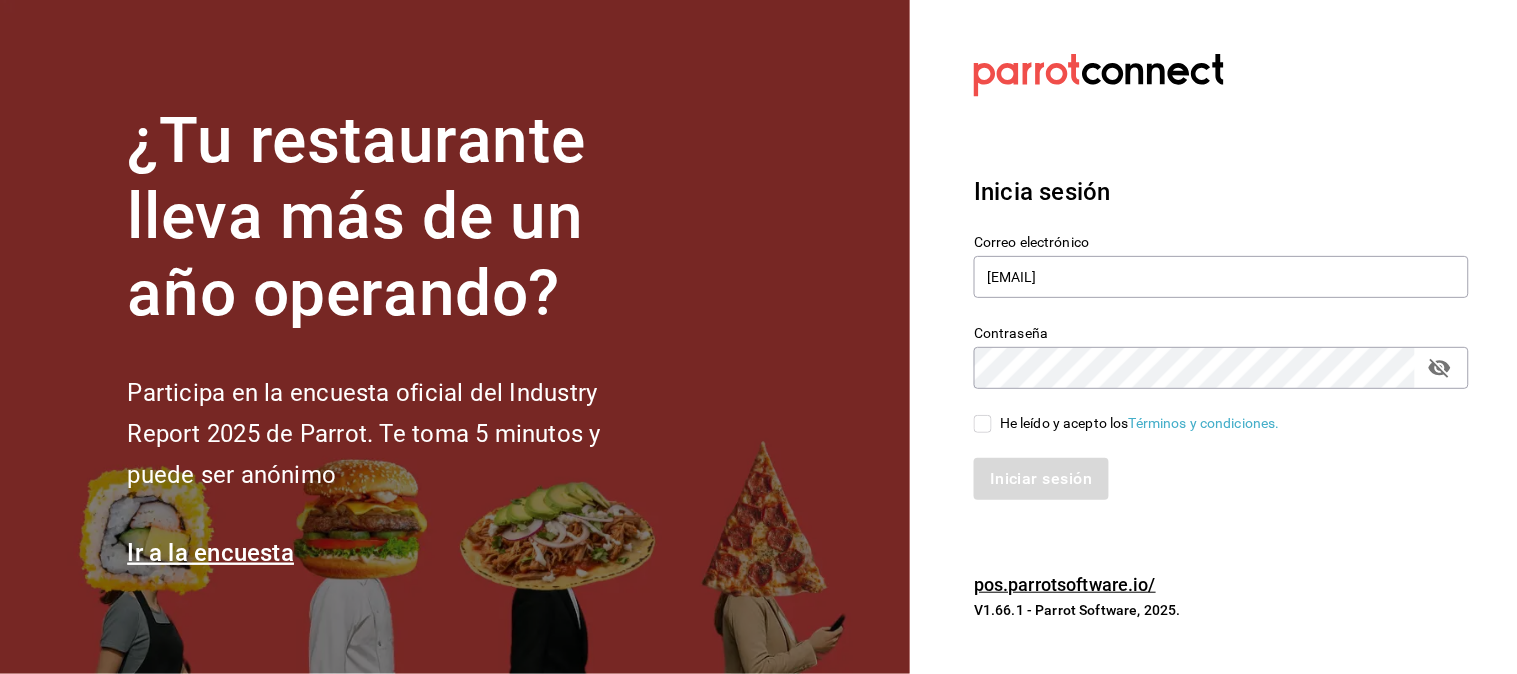 click on "He leído y acepto los  Términos y condiciones." at bounding box center [983, 424] 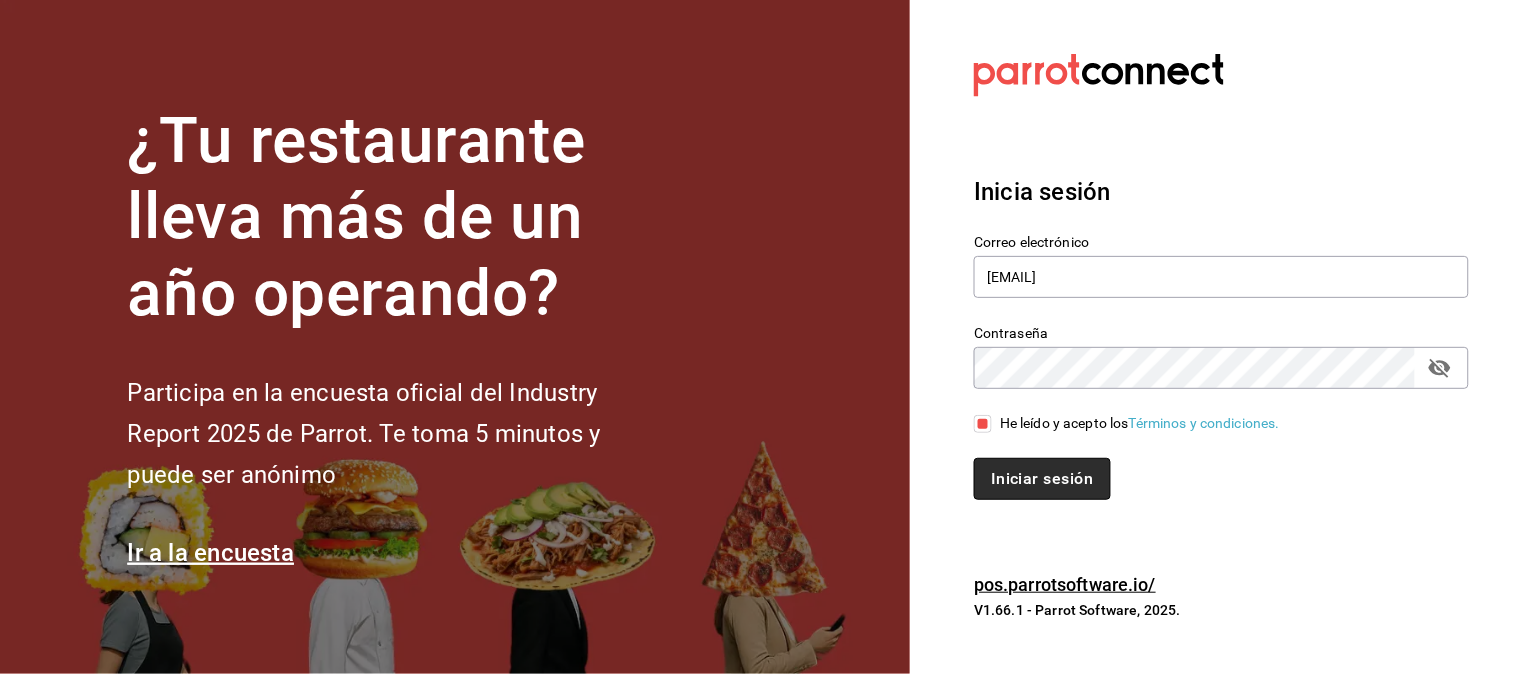 click on "Iniciar sesión" at bounding box center (1042, 479) 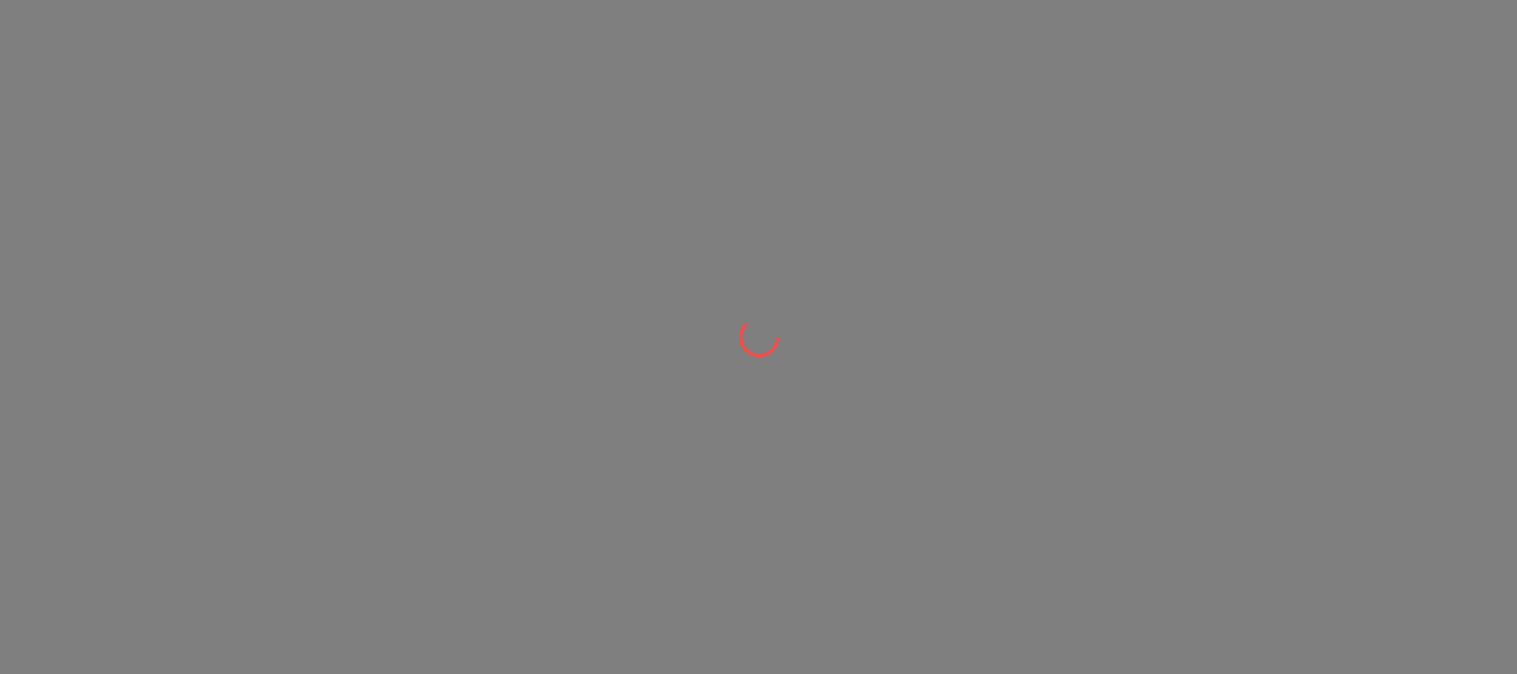 scroll, scrollTop: 0, scrollLeft: 0, axis: both 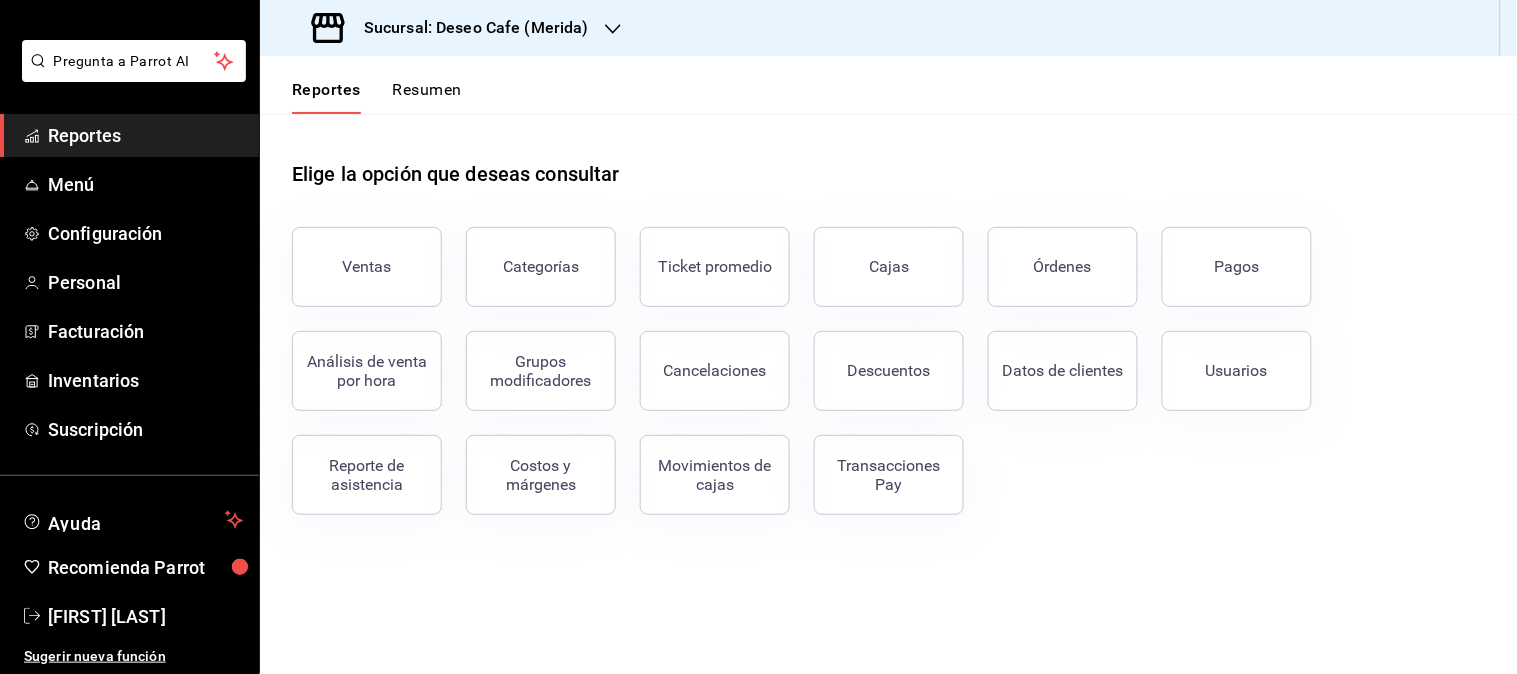click on "Cajas" at bounding box center [877, 255] 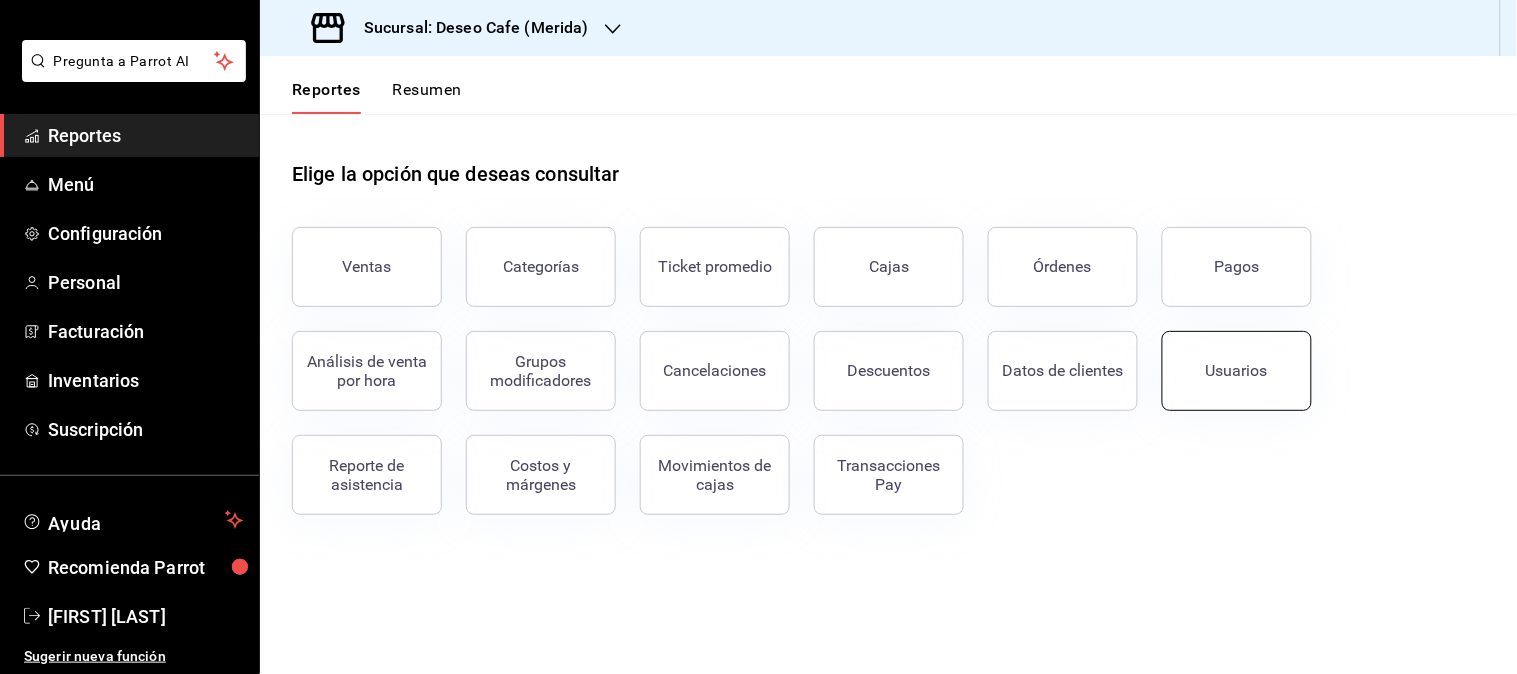 click on "Usuarios" at bounding box center [1237, 371] 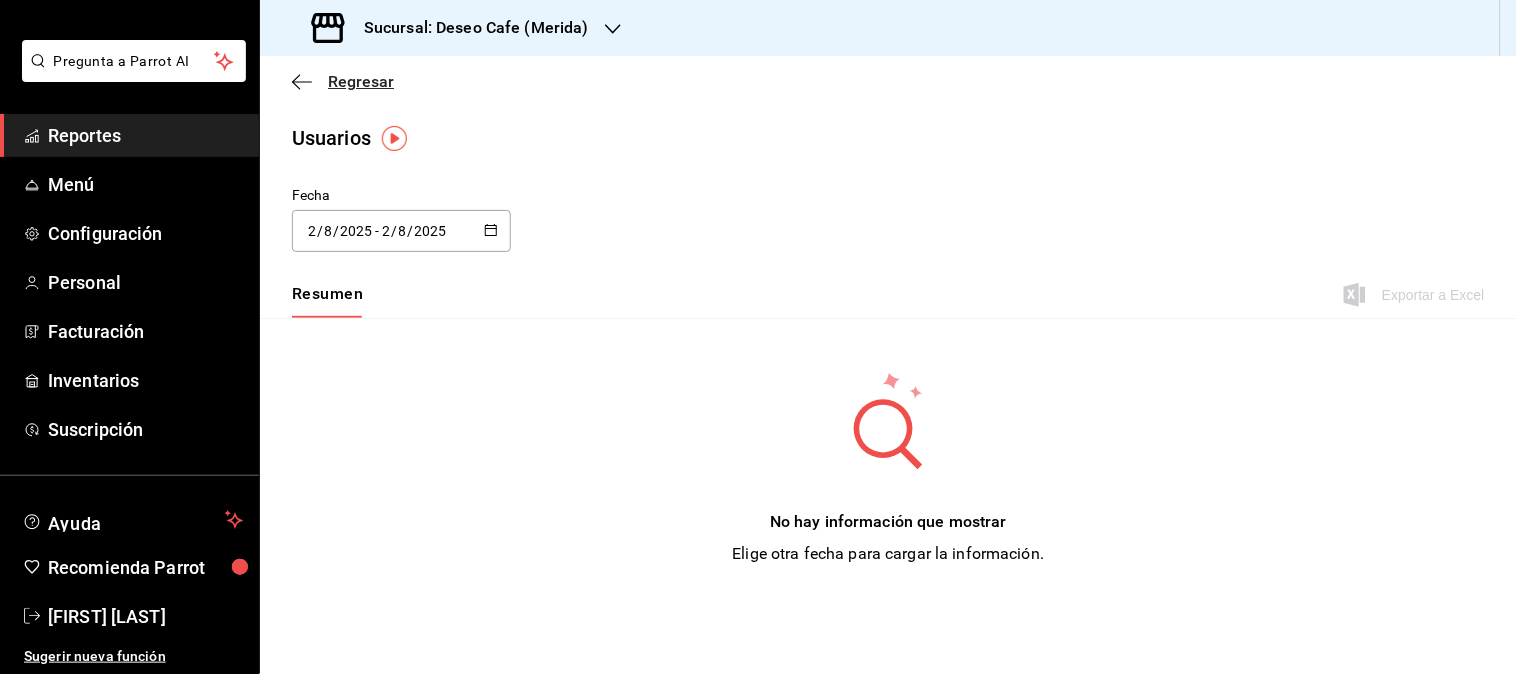 click 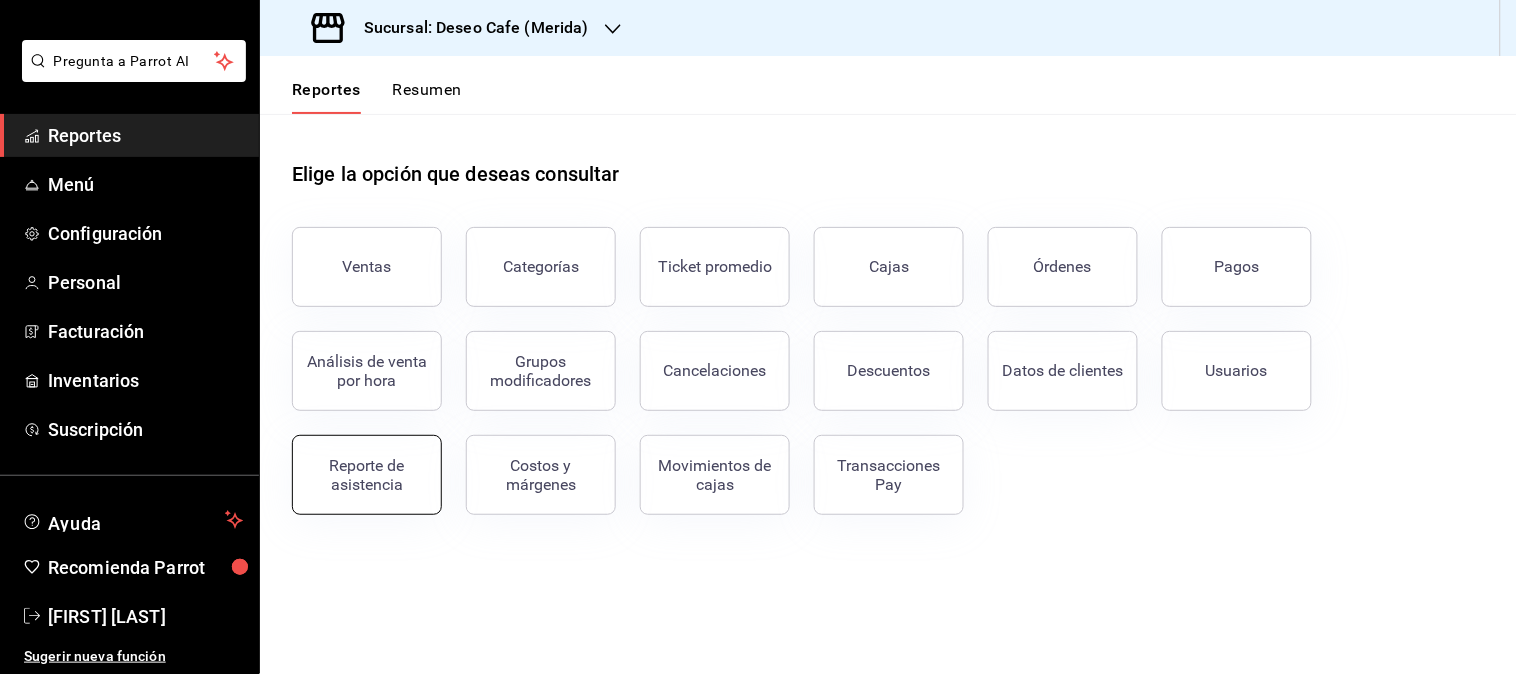 click on "Reporte de asistencia" at bounding box center [367, 475] 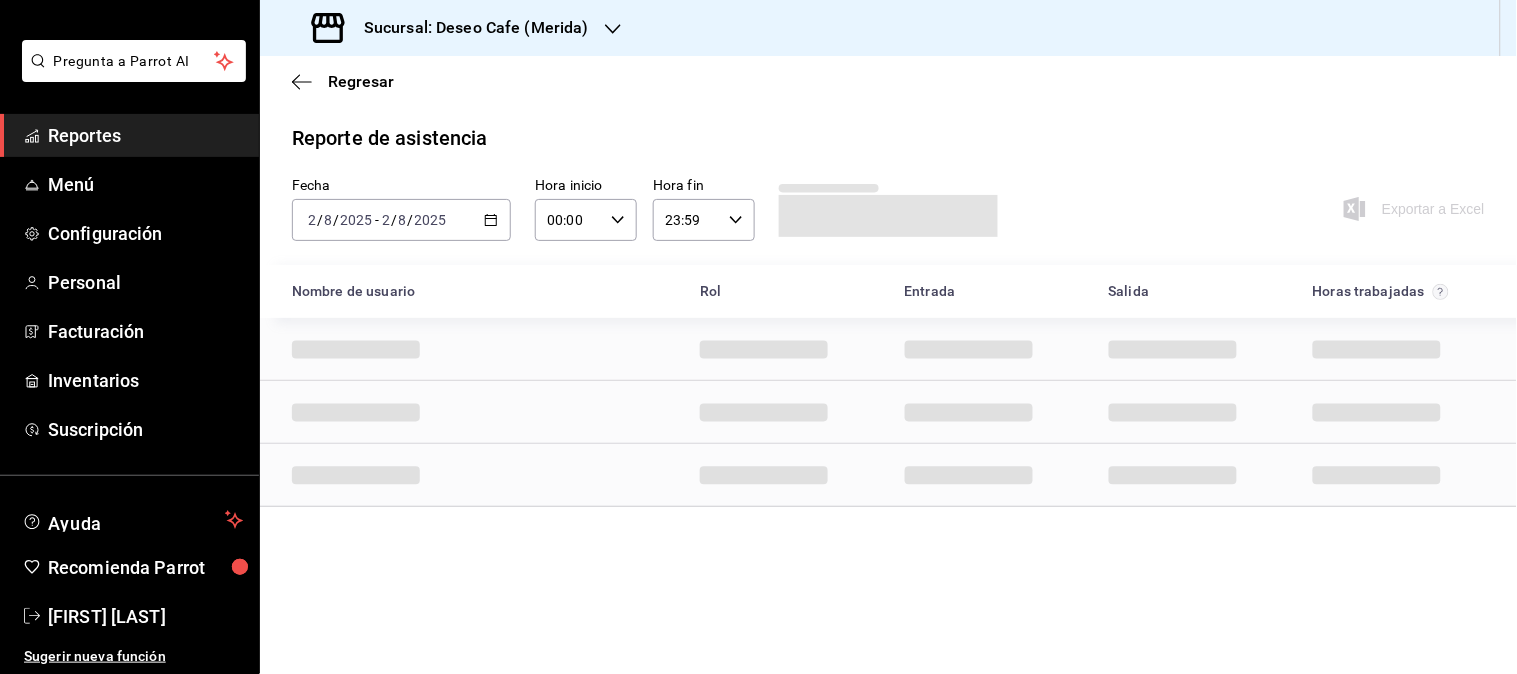 click on "Reportes" at bounding box center (145, 135) 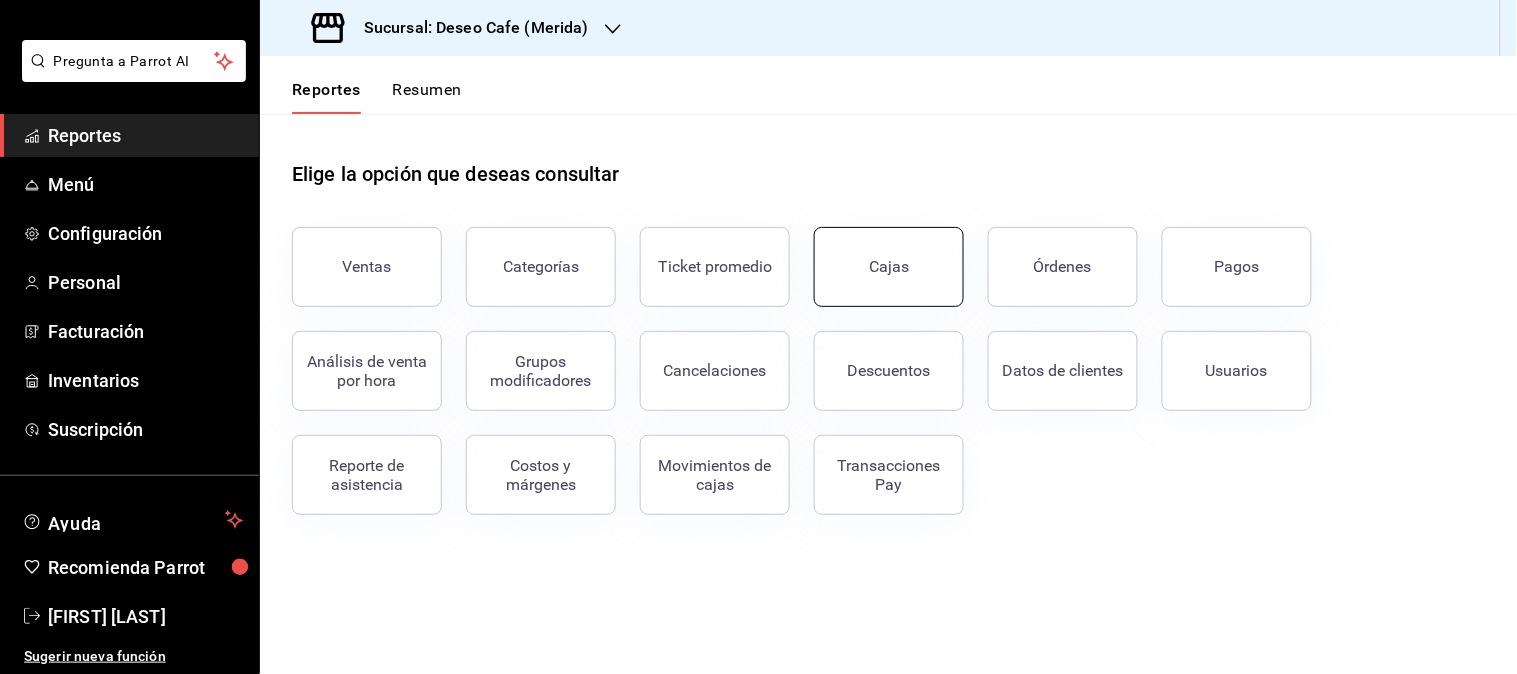 click on "Cajas" at bounding box center (889, 266) 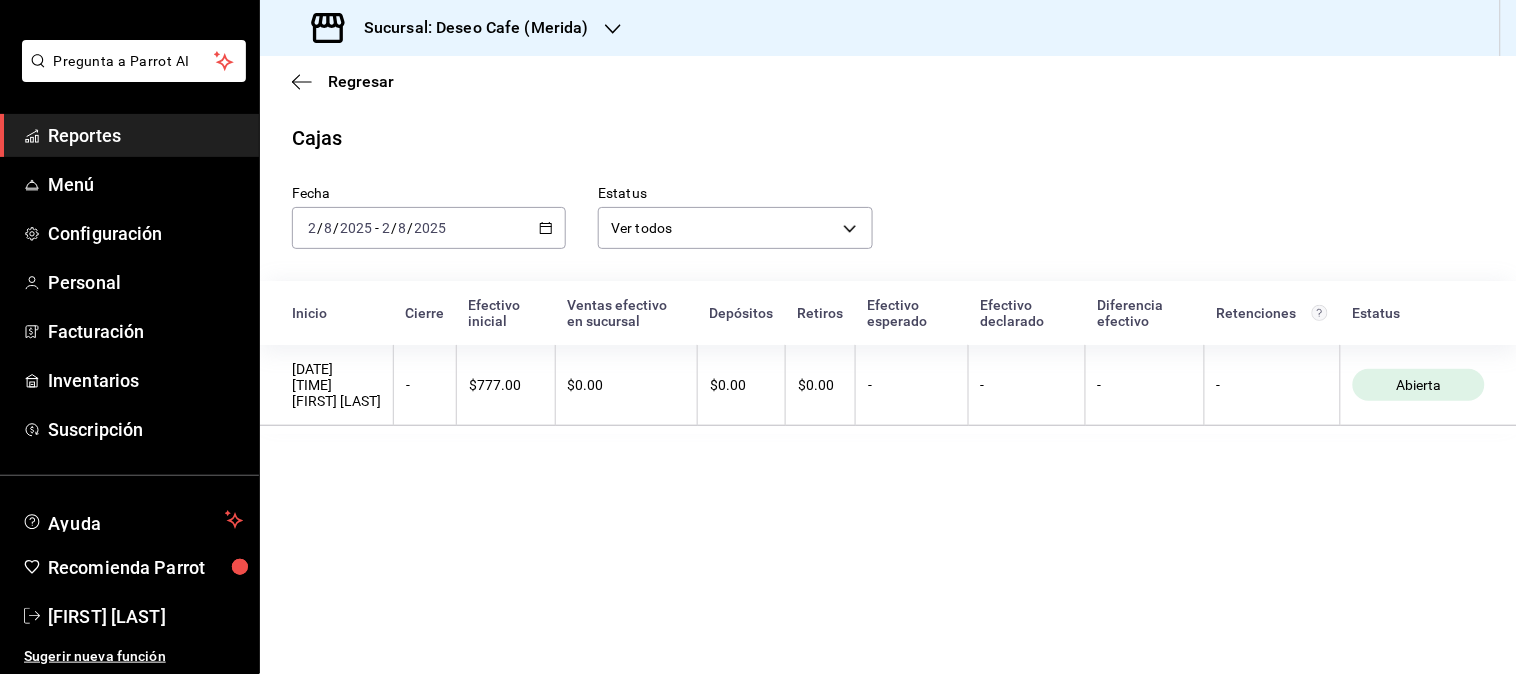 click 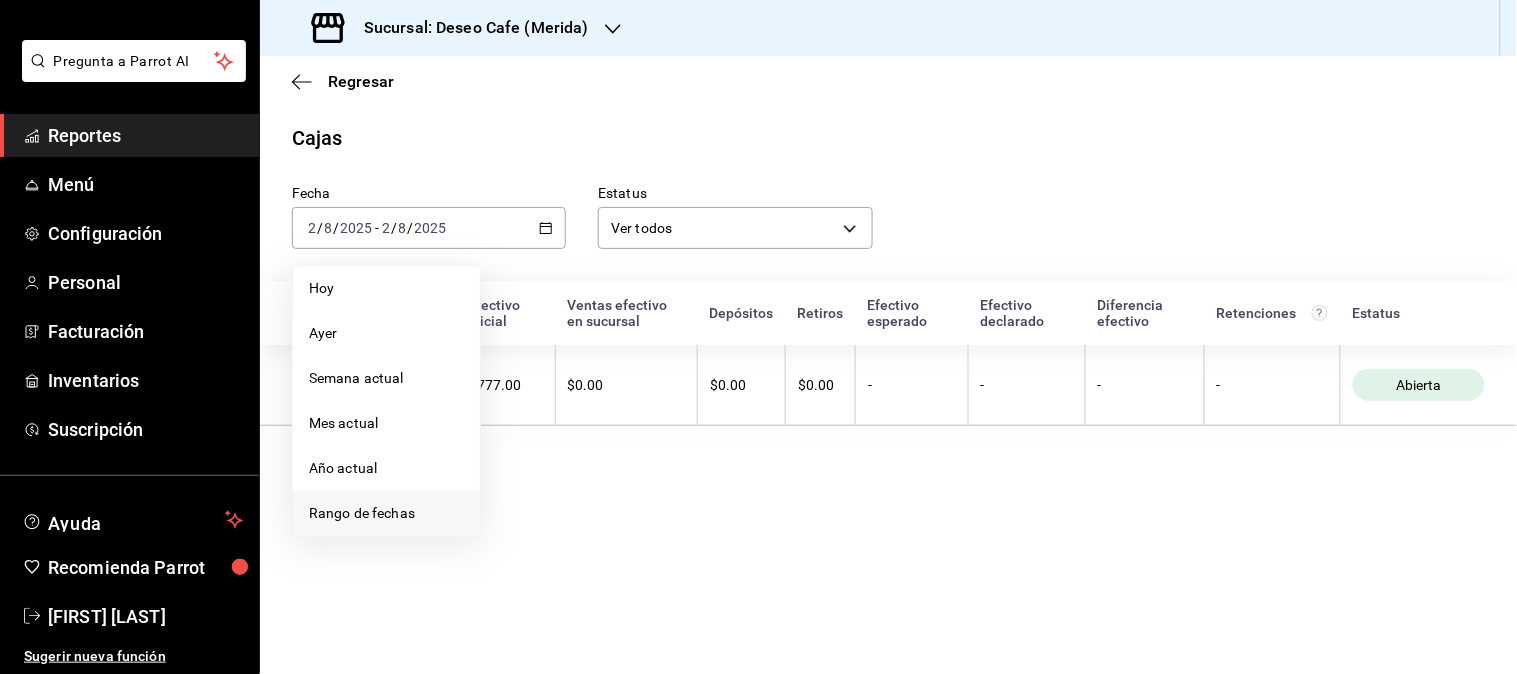 click on "Rango de fechas" at bounding box center (386, 513) 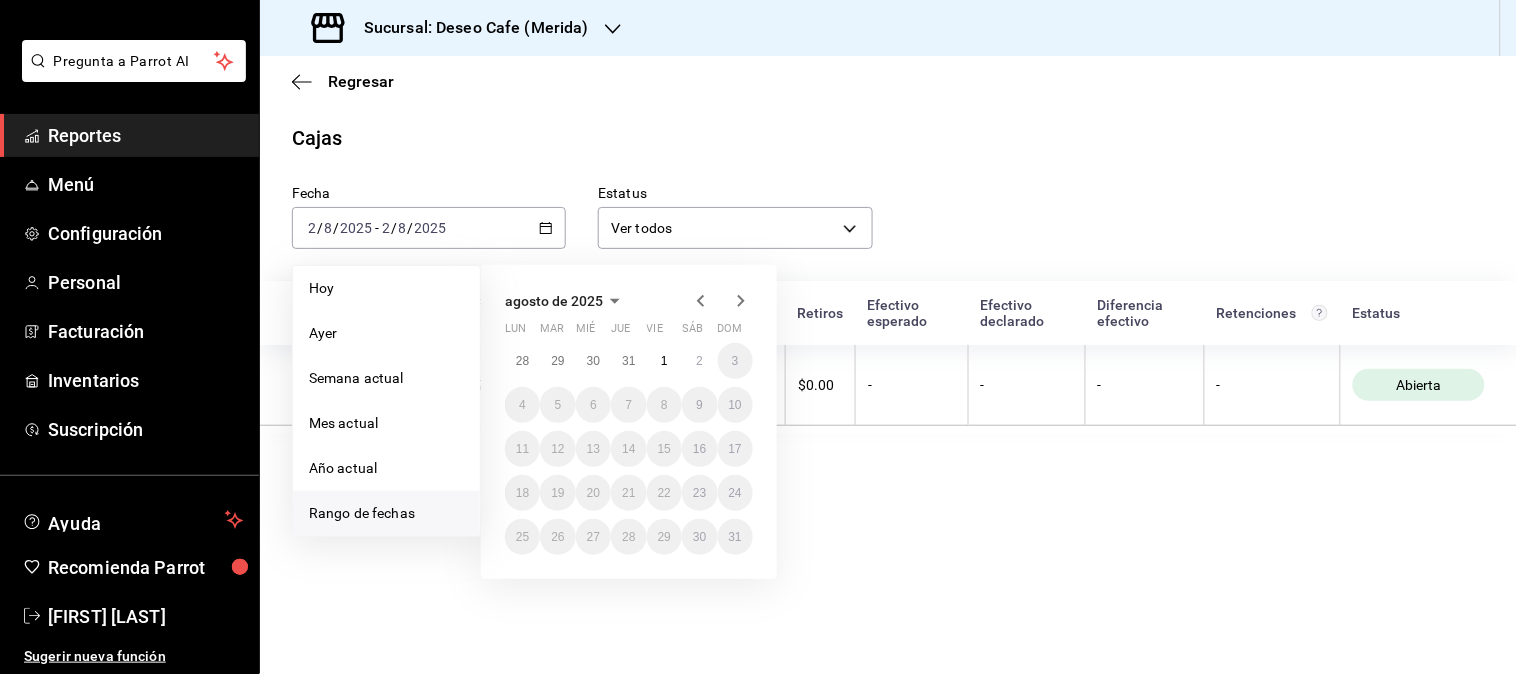 click 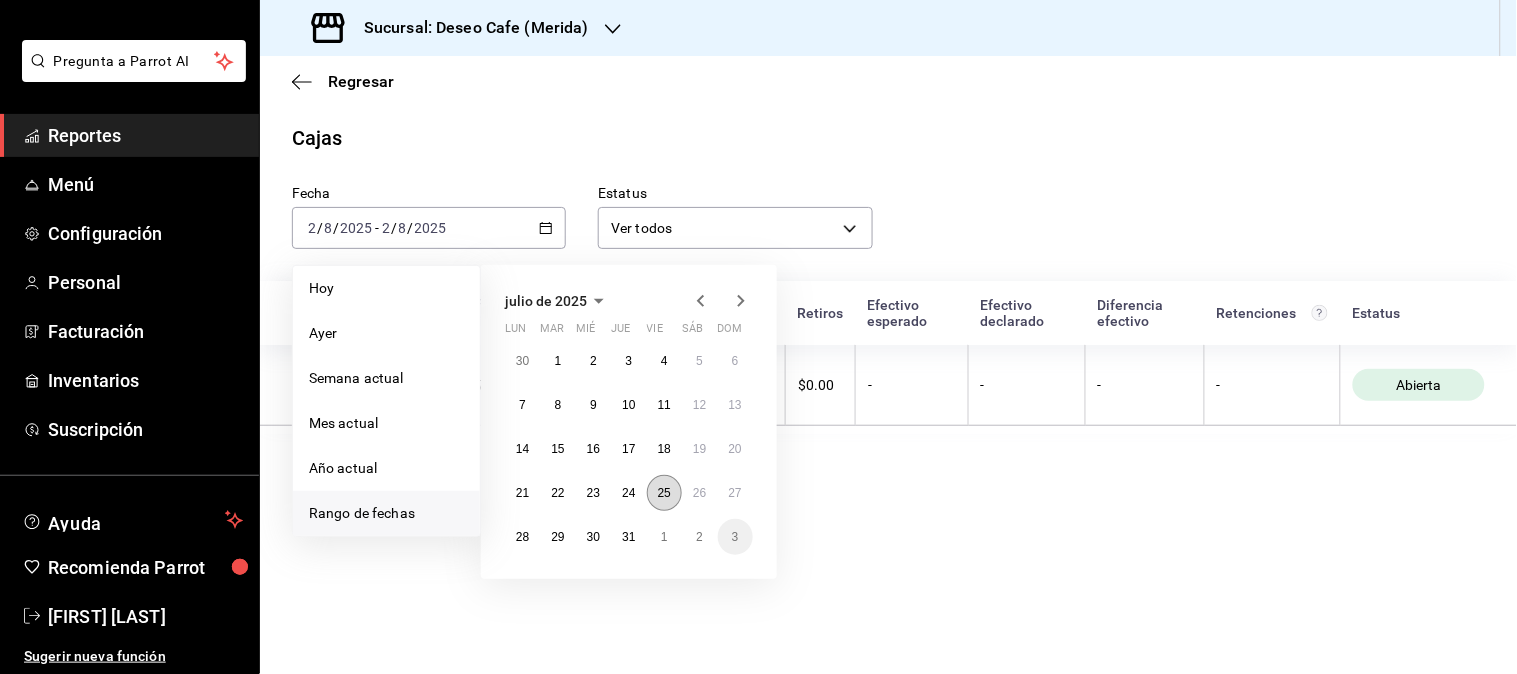 click on "25" at bounding box center (664, 493) 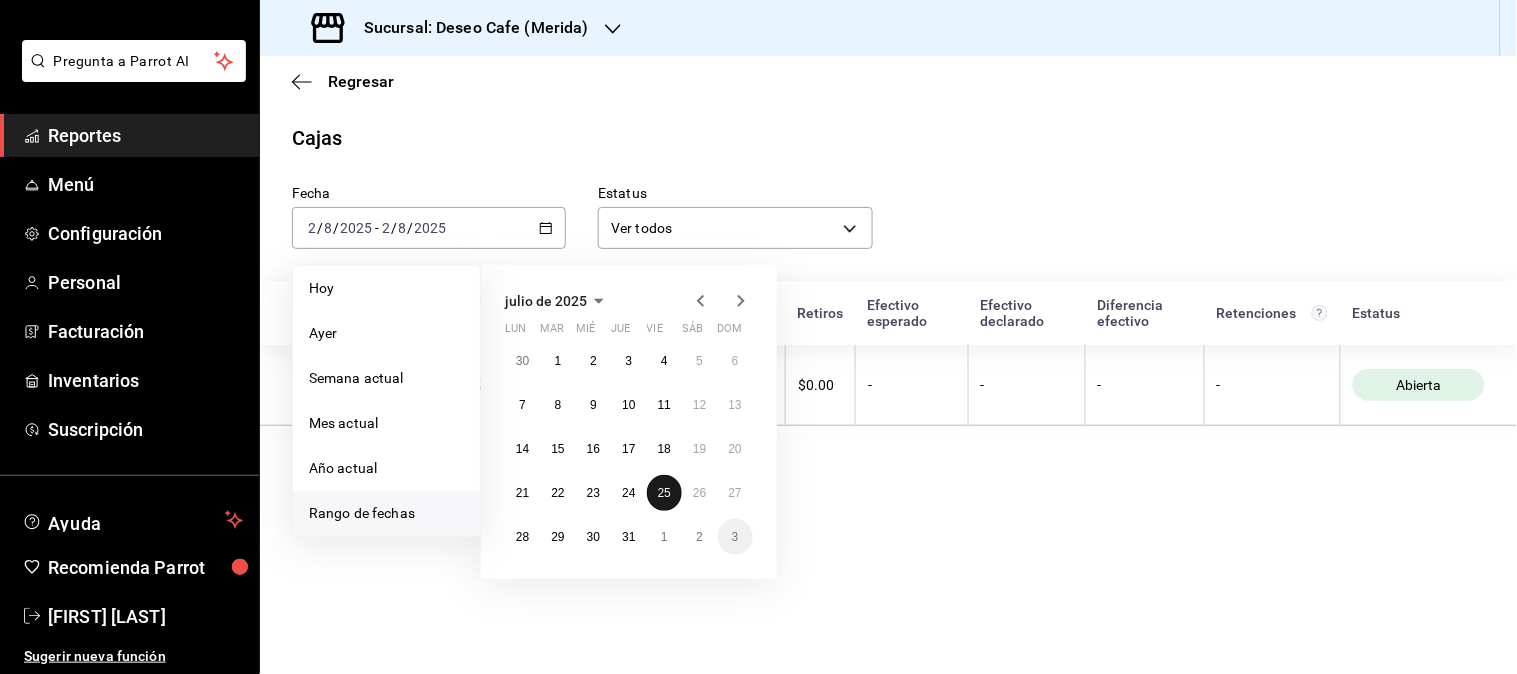 click on "25" at bounding box center (664, 493) 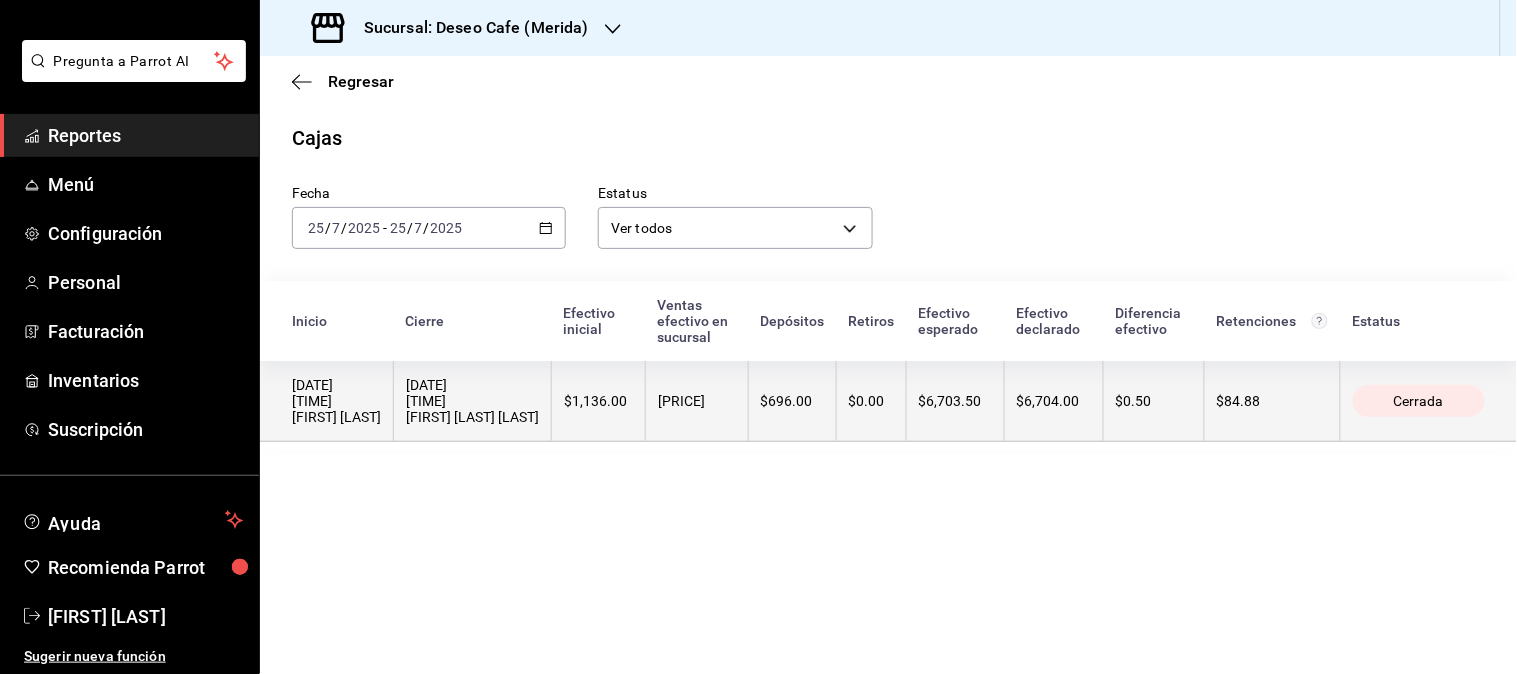 click on "$0.00" at bounding box center [871, 401] 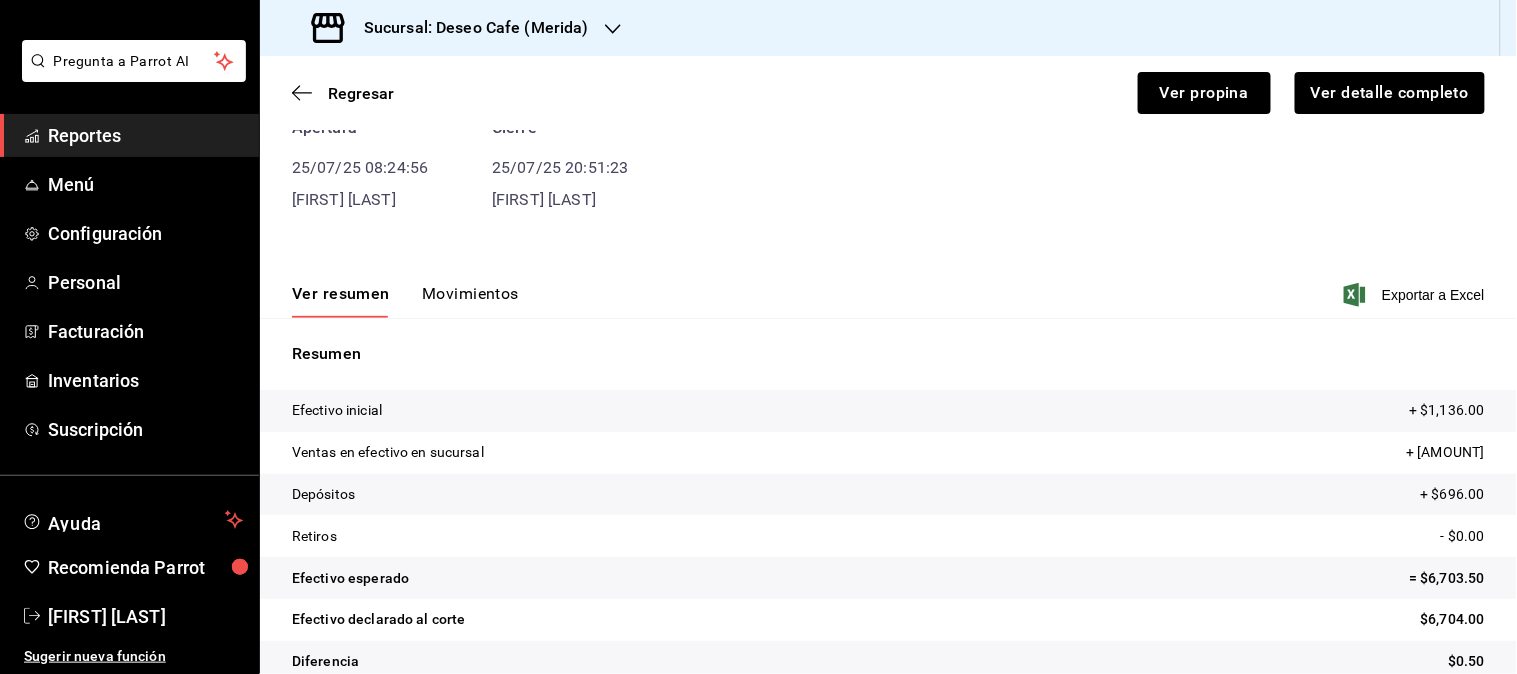 scroll, scrollTop: 141, scrollLeft: 0, axis: vertical 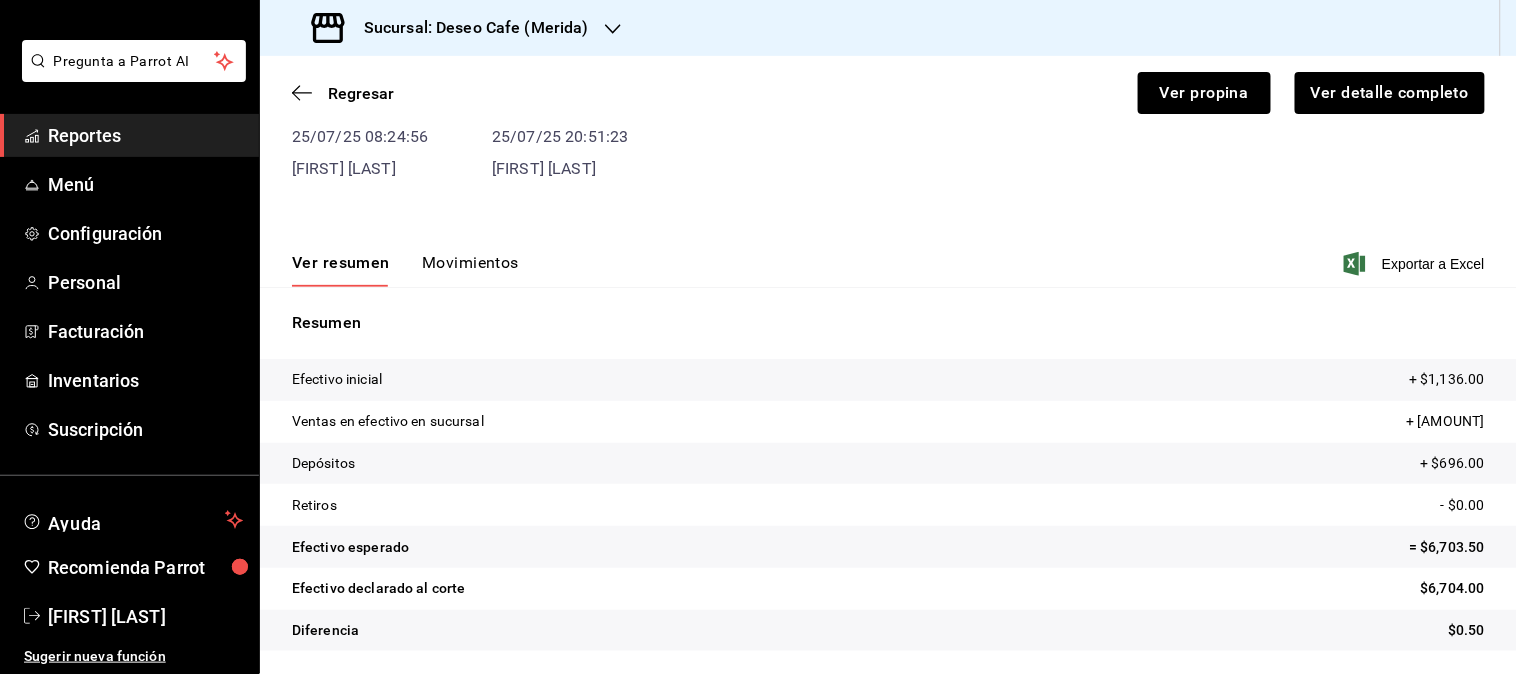 click on "Movimientos" at bounding box center (470, 270) 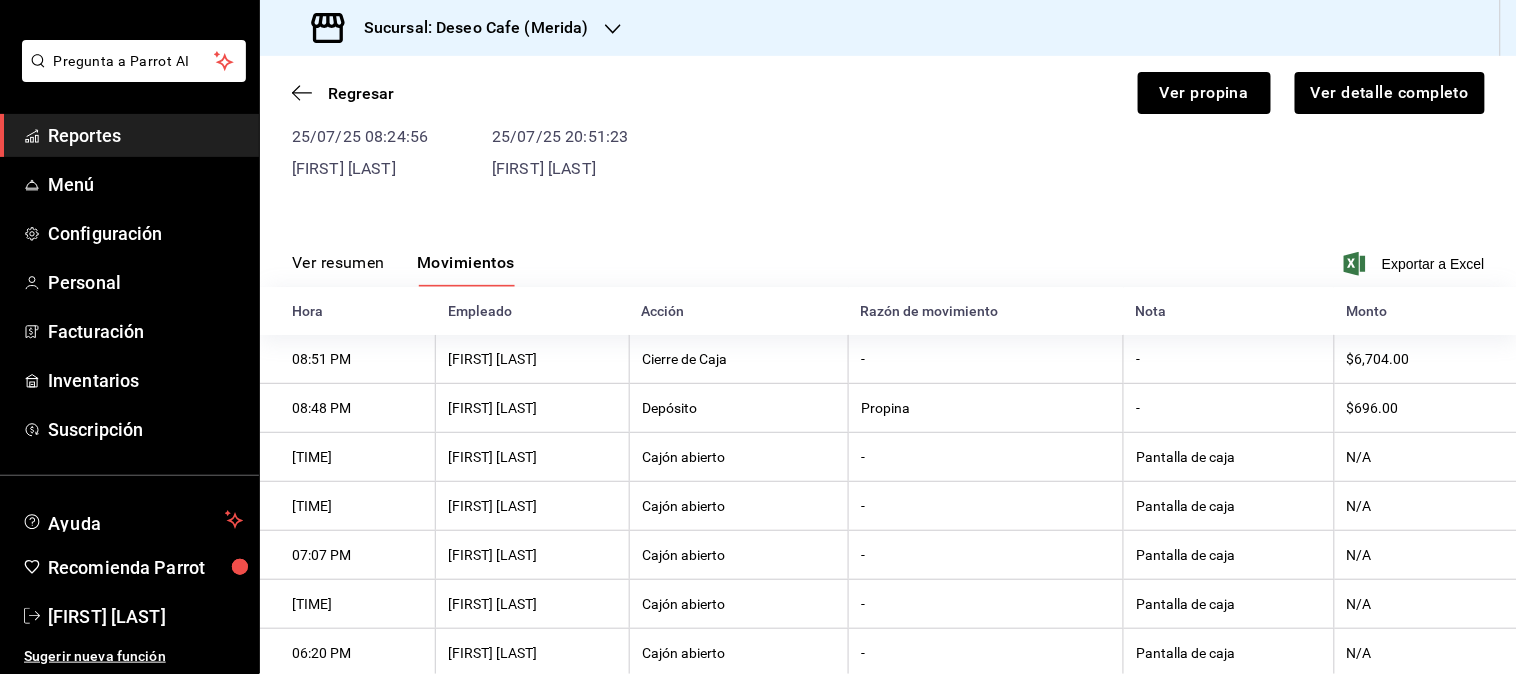 scroll, scrollTop: 145, scrollLeft: 0, axis: vertical 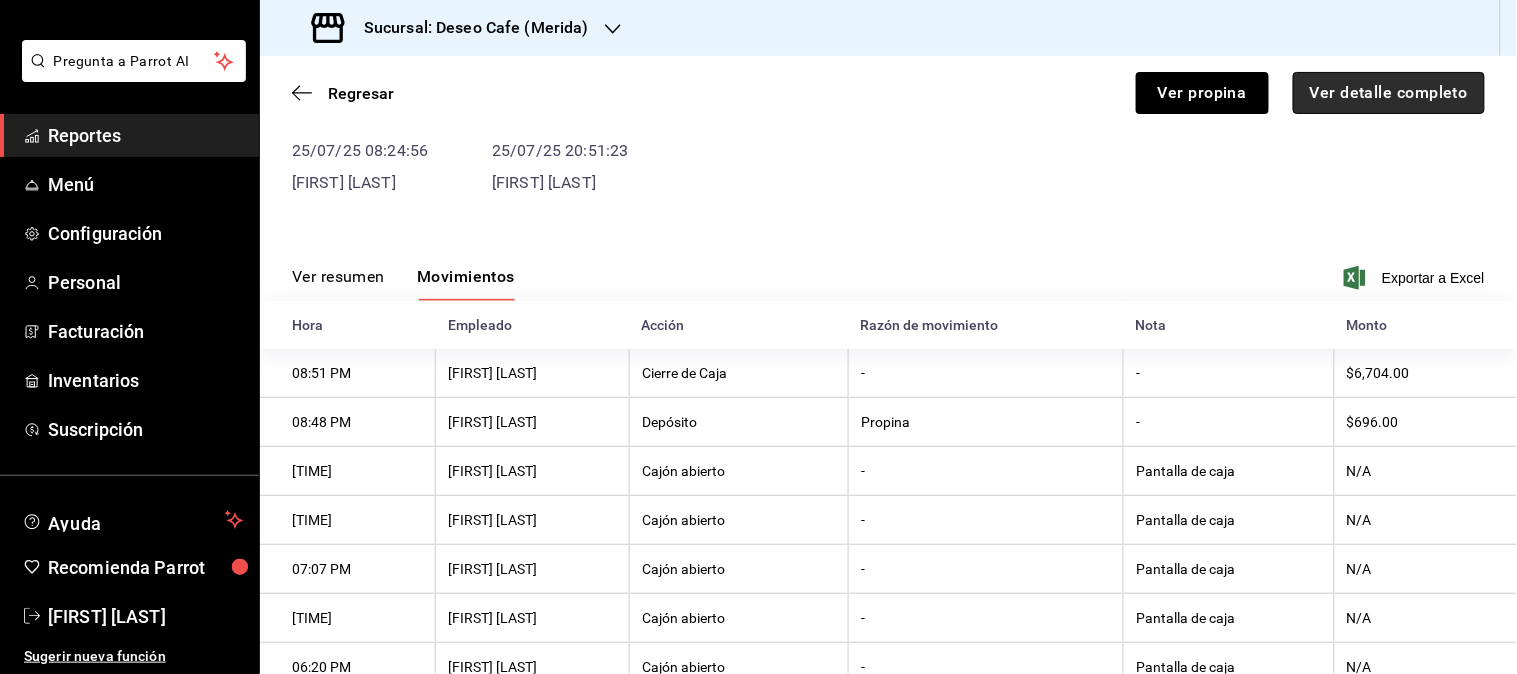 click on "Ver detalle completo" at bounding box center (1389, 93) 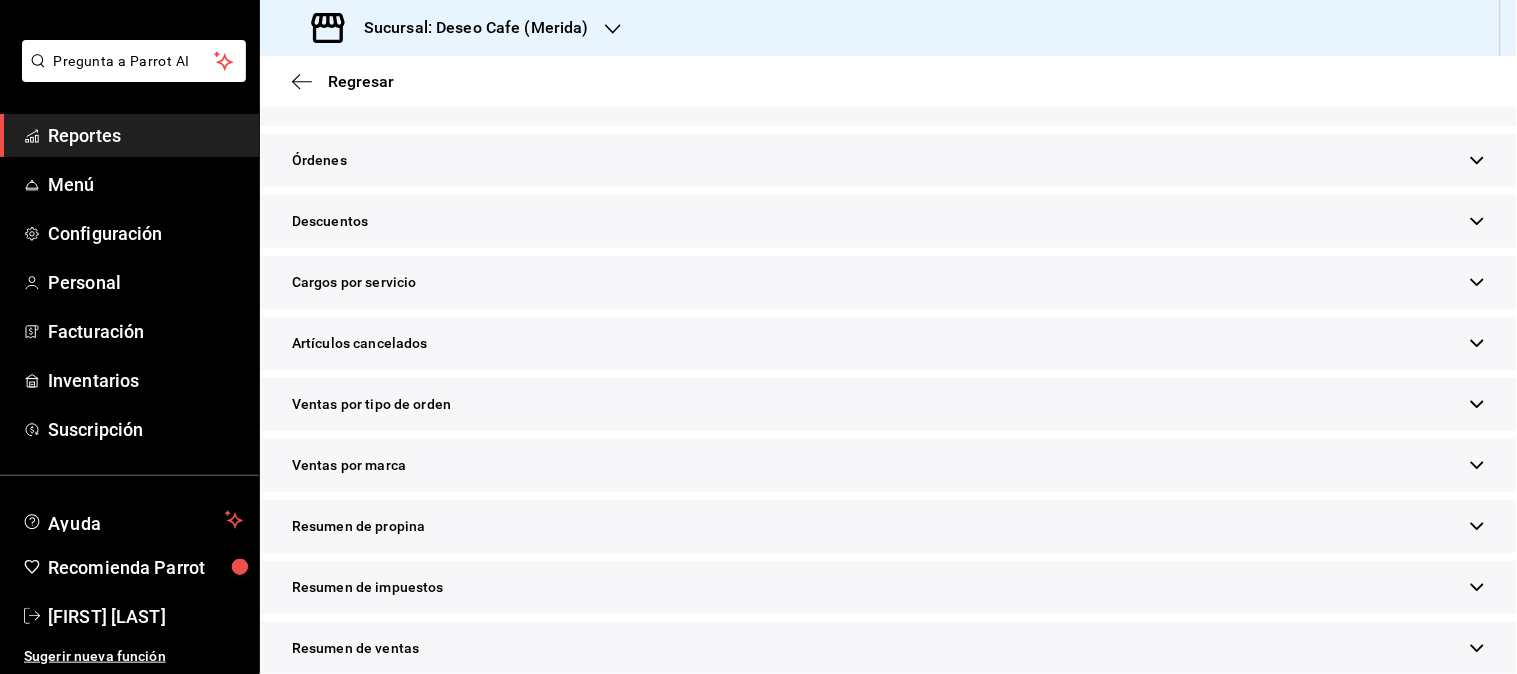 scroll, scrollTop: 570, scrollLeft: 0, axis: vertical 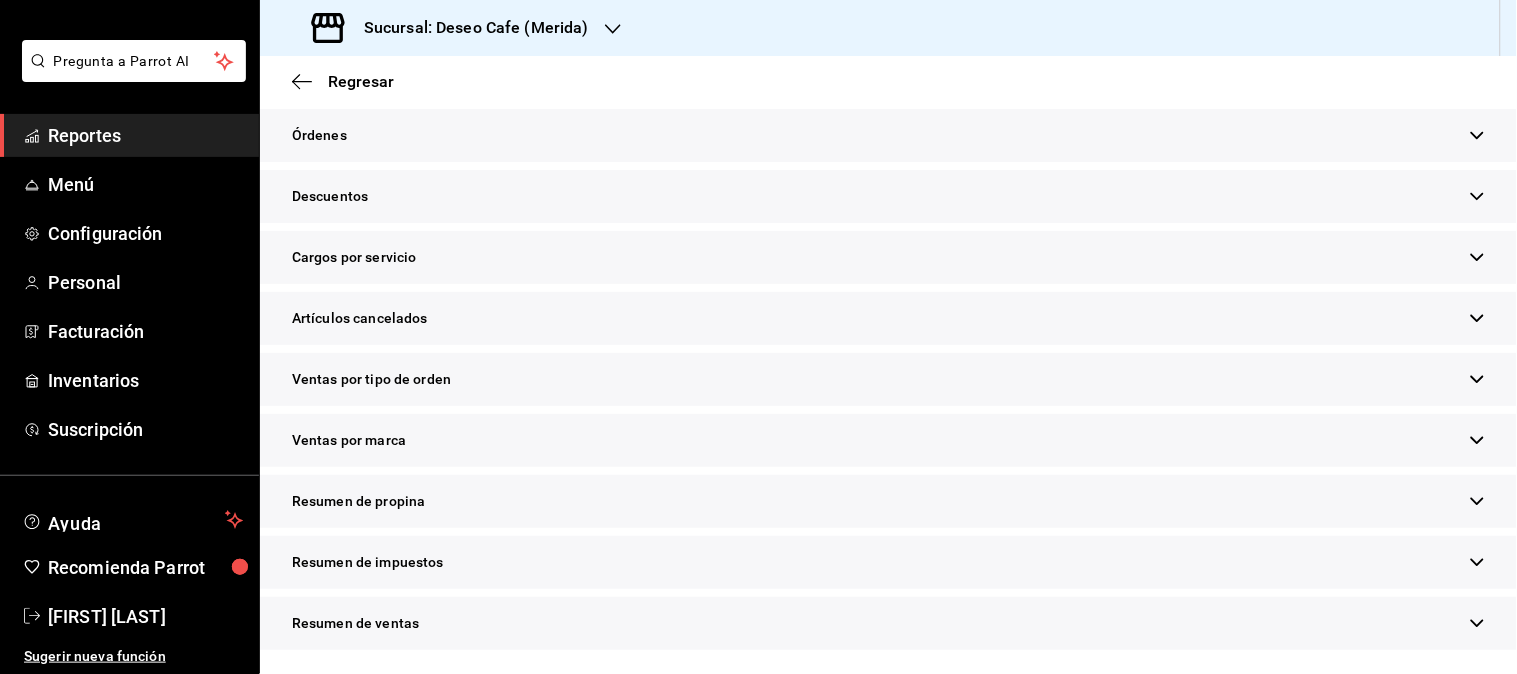 click on "Resumen de propina" at bounding box center [888, 501] 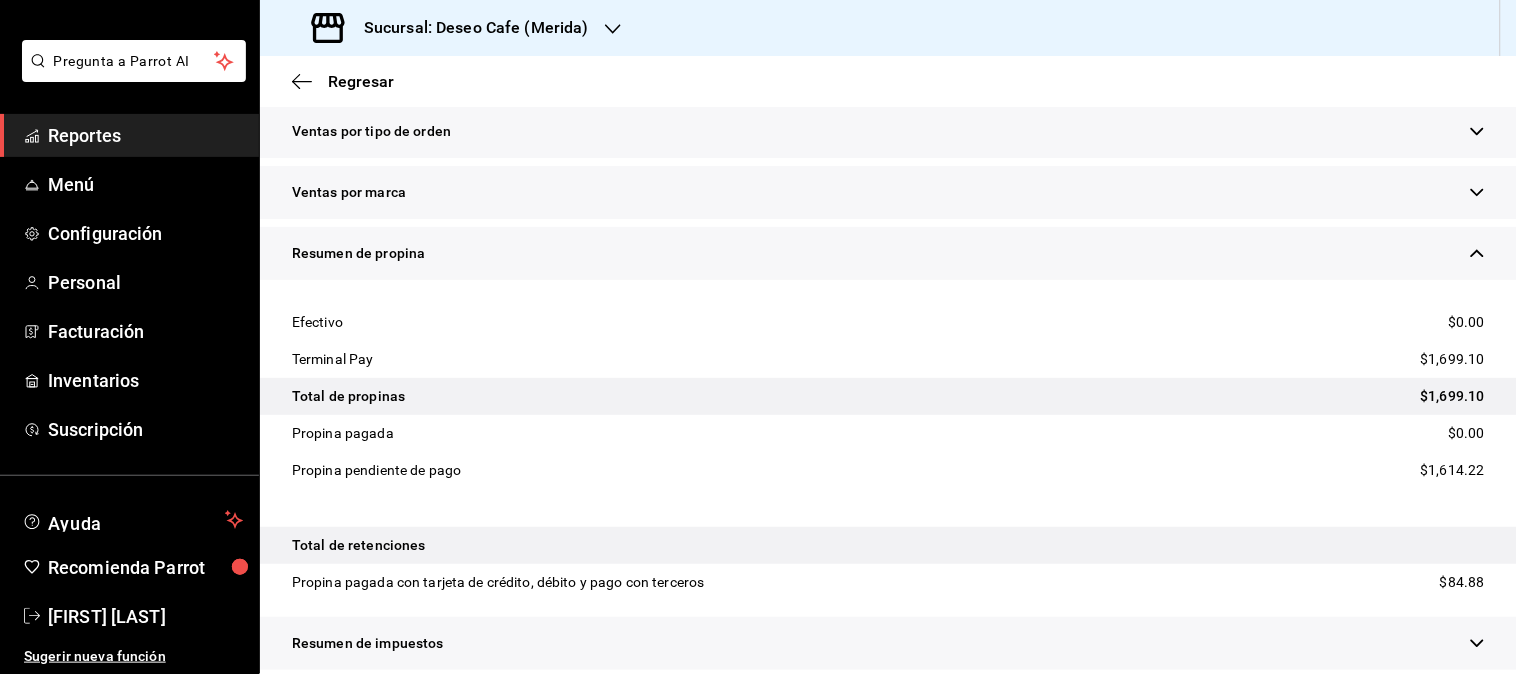 scroll, scrollTop: 824, scrollLeft: 0, axis: vertical 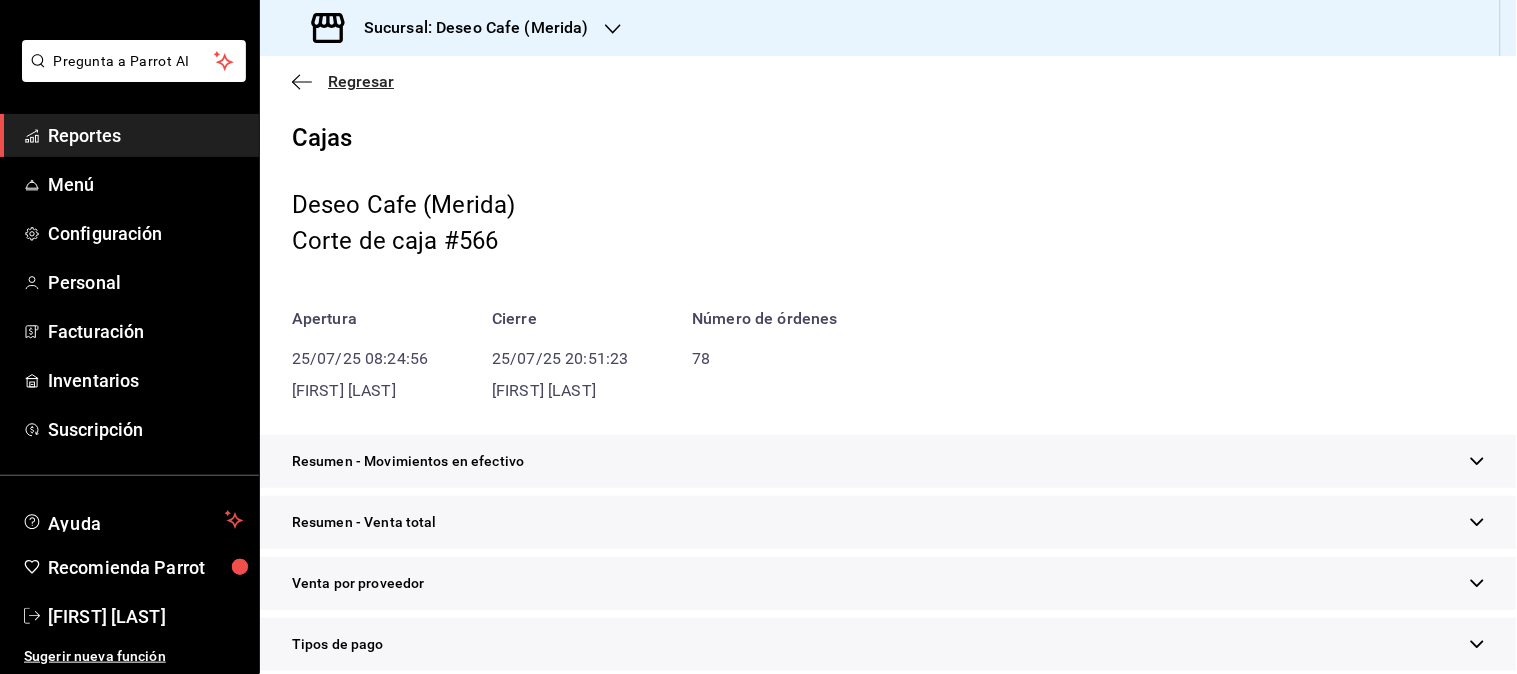 click 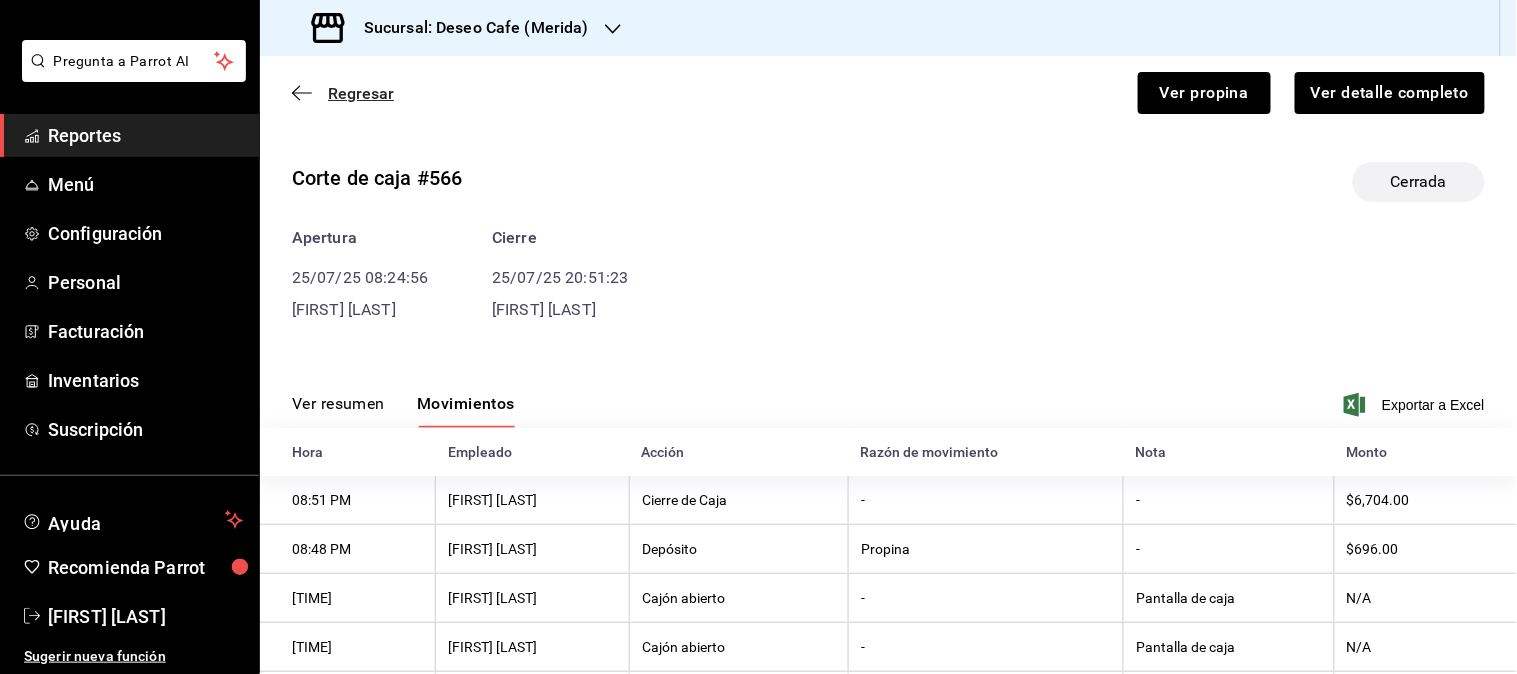 click 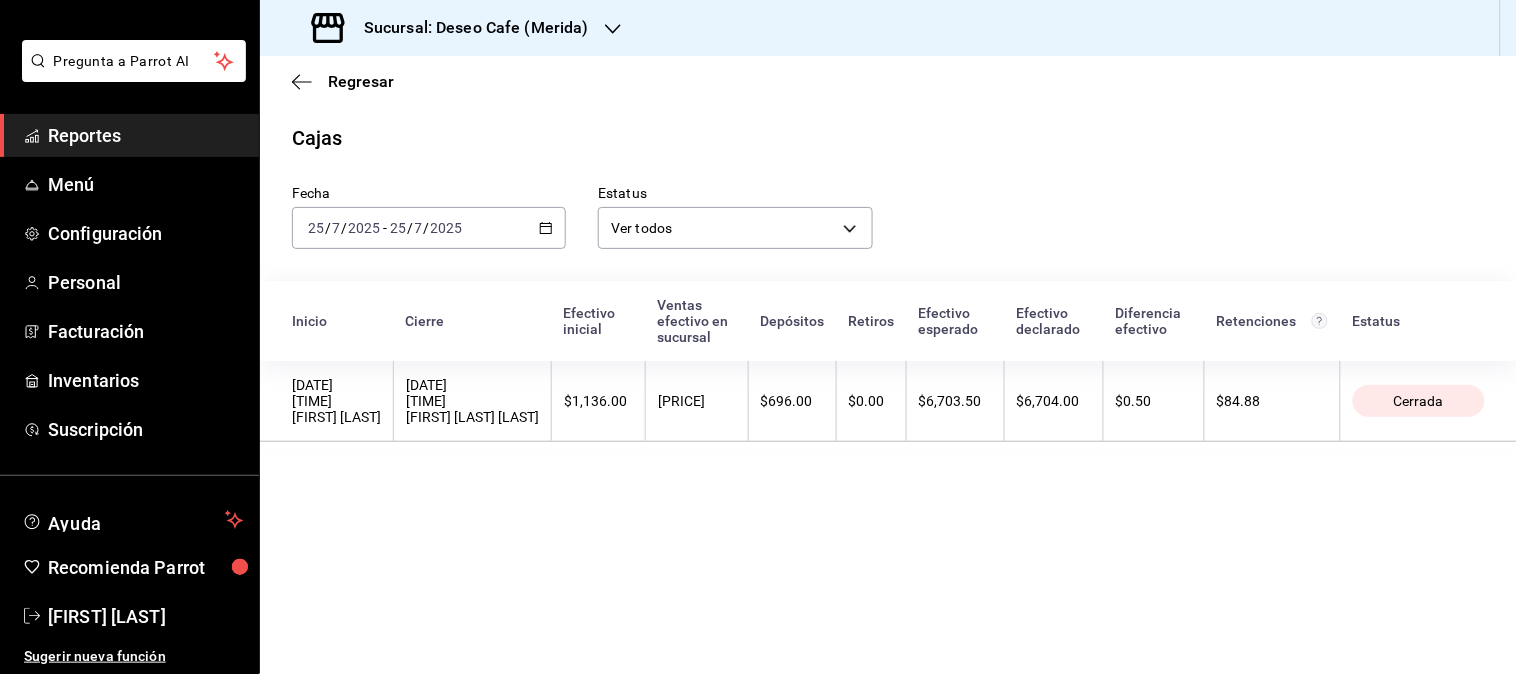 click 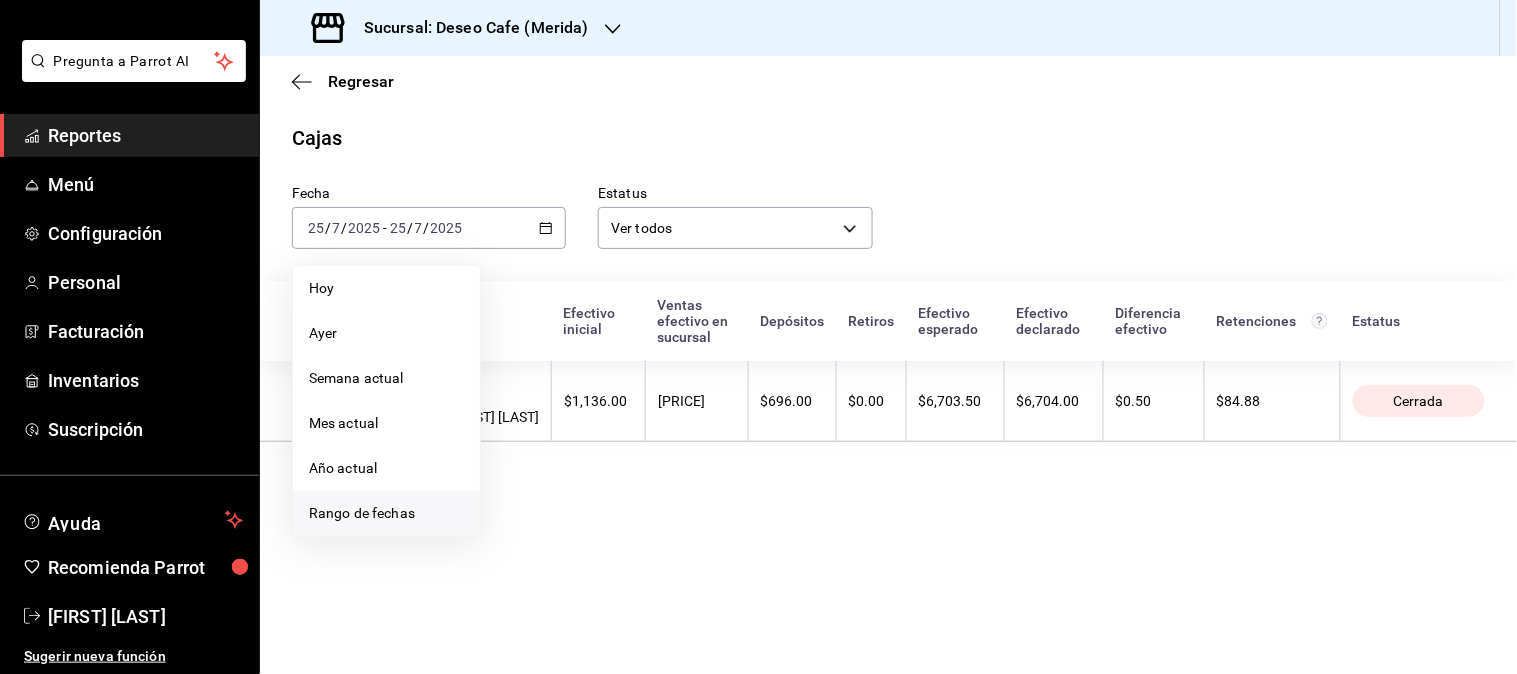click on "Rango de fechas" at bounding box center [386, 513] 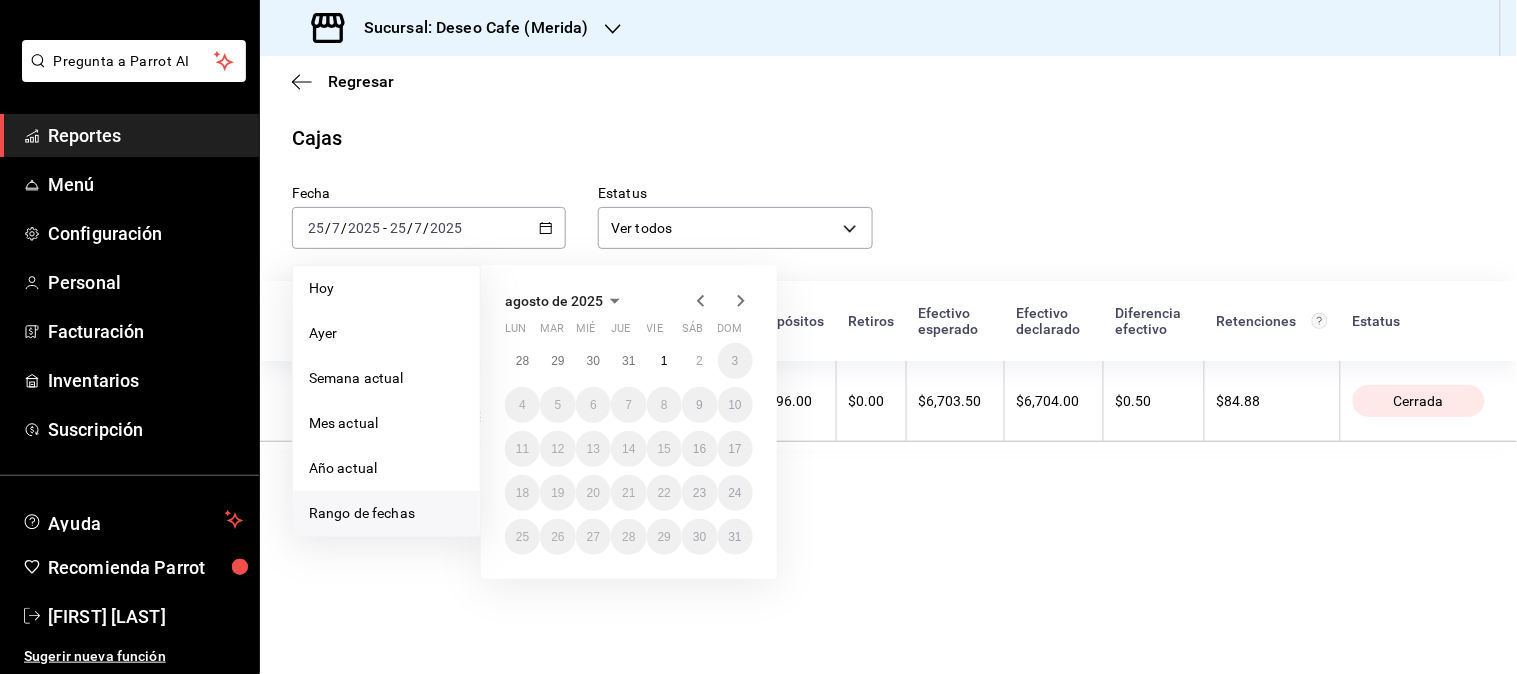 click 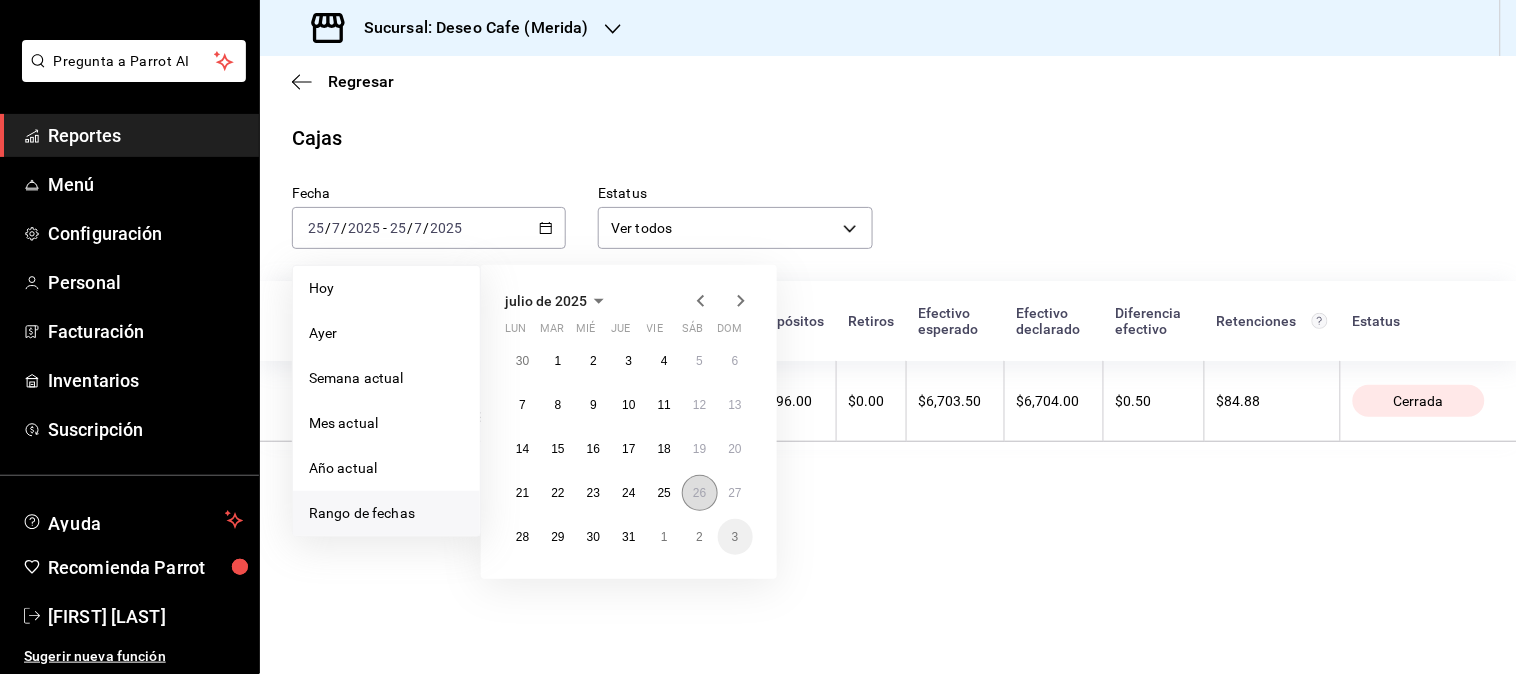 click on "26" at bounding box center [699, 493] 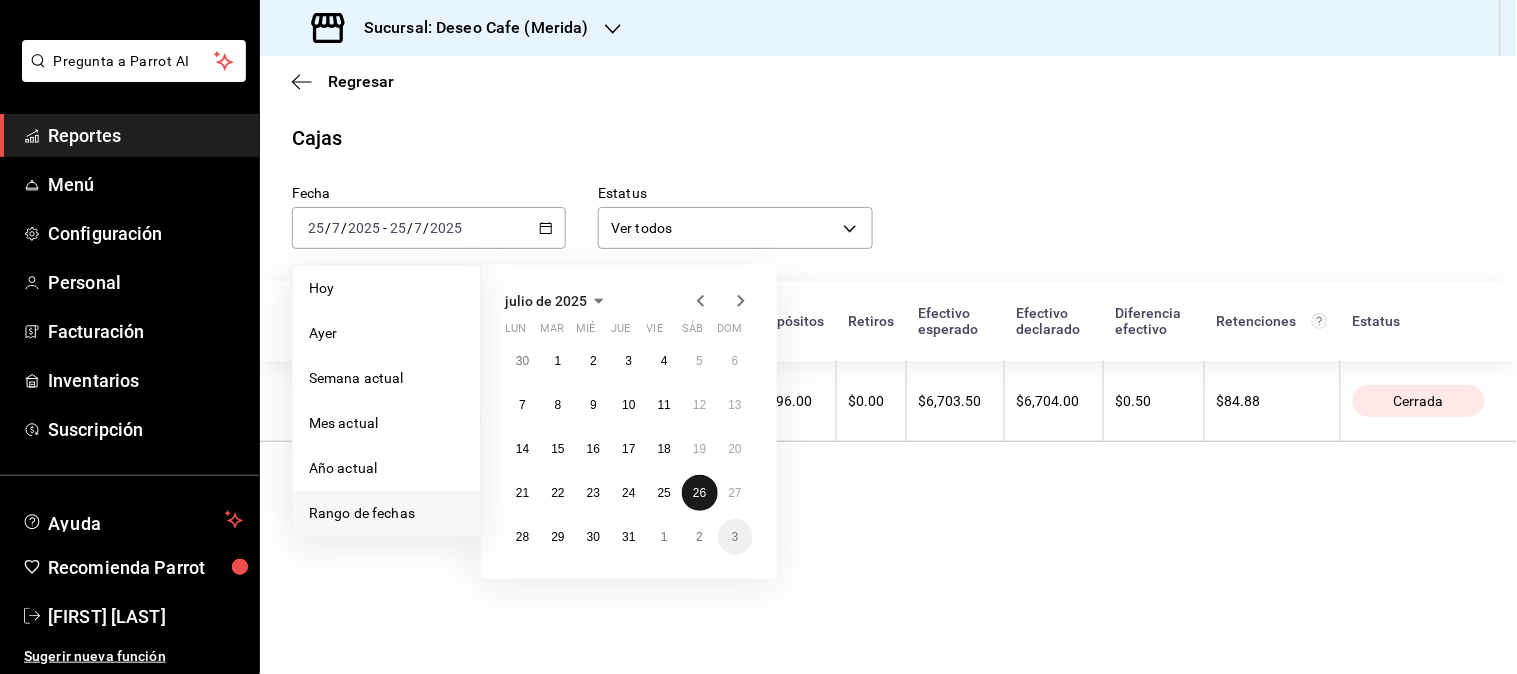 click on "26" at bounding box center [699, 493] 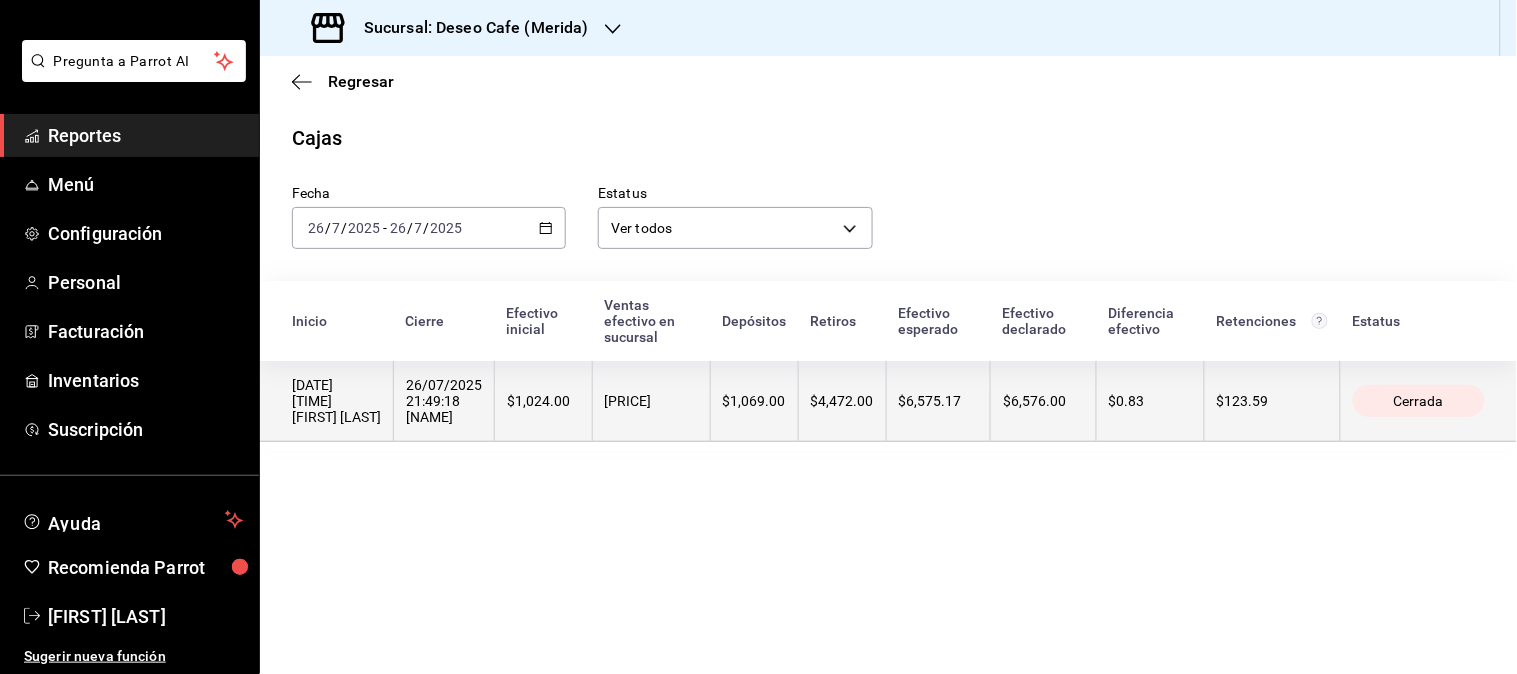 click on "[PRICE]" at bounding box center [651, 401] 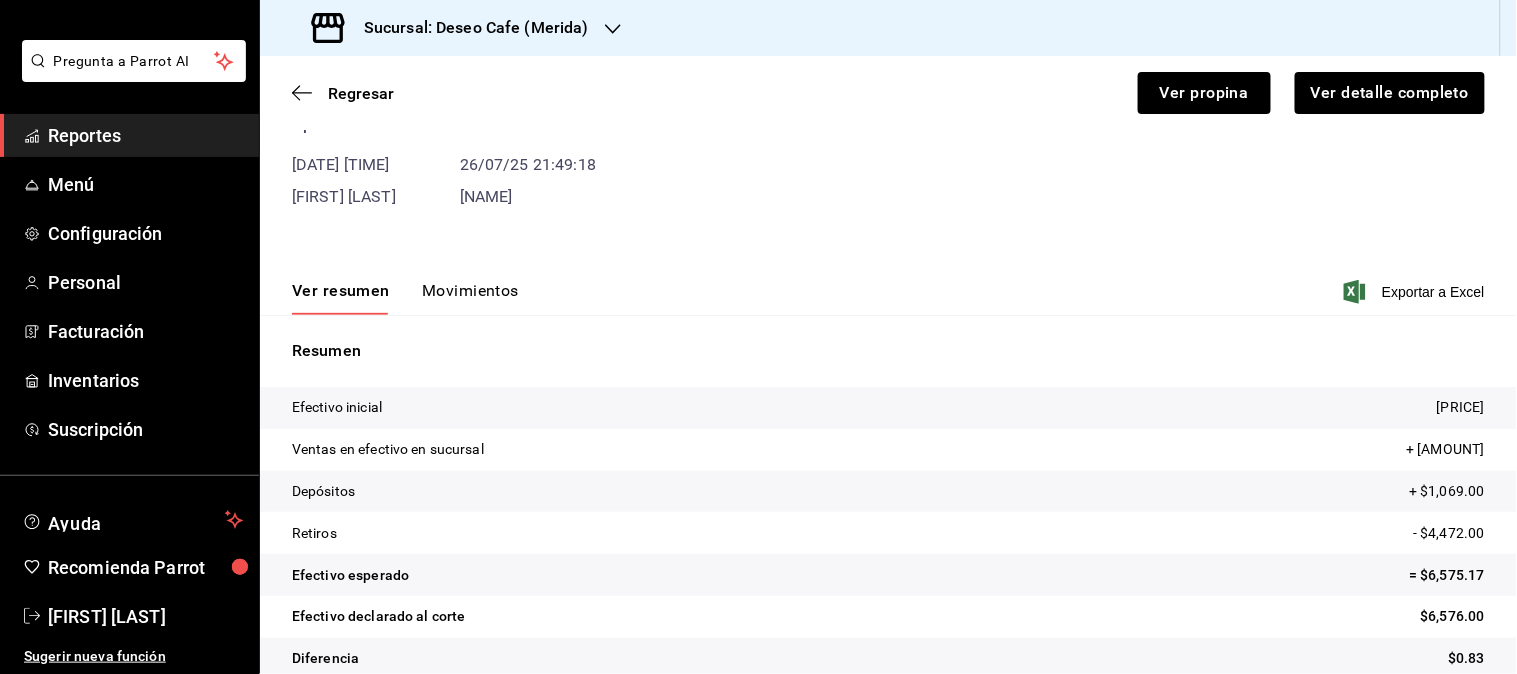 scroll, scrollTop: 117, scrollLeft: 0, axis: vertical 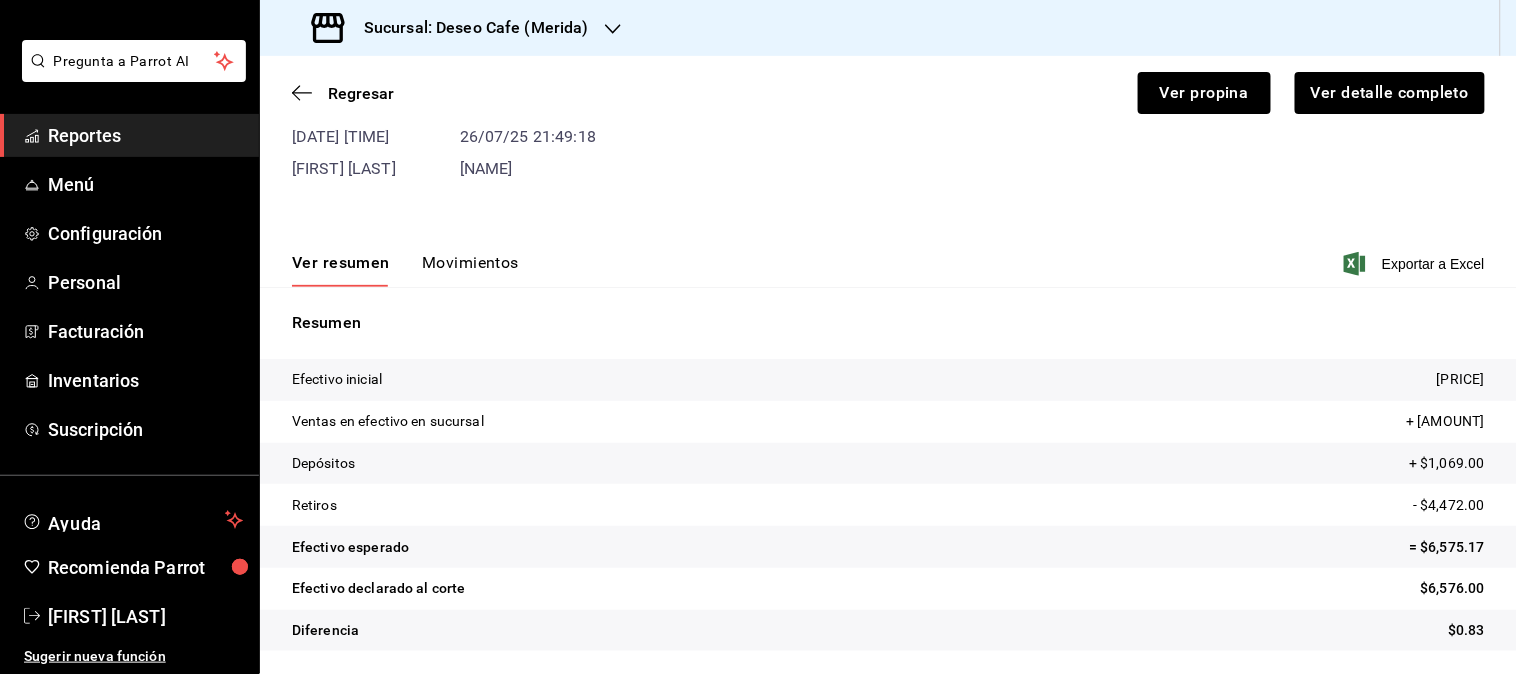 click on "Movimientos" at bounding box center [470, 270] 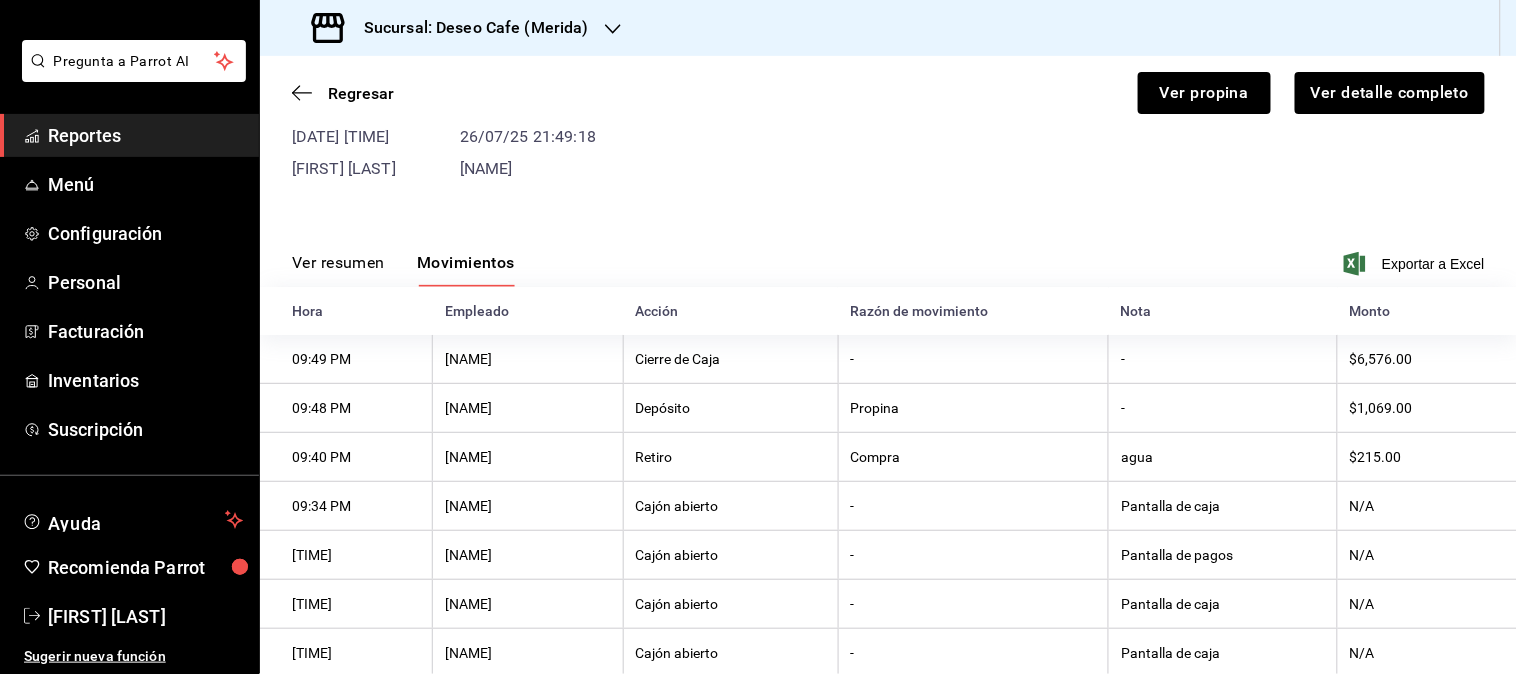 scroll, scrollTop: 1330, scrollLeft: 0, axis: vertical 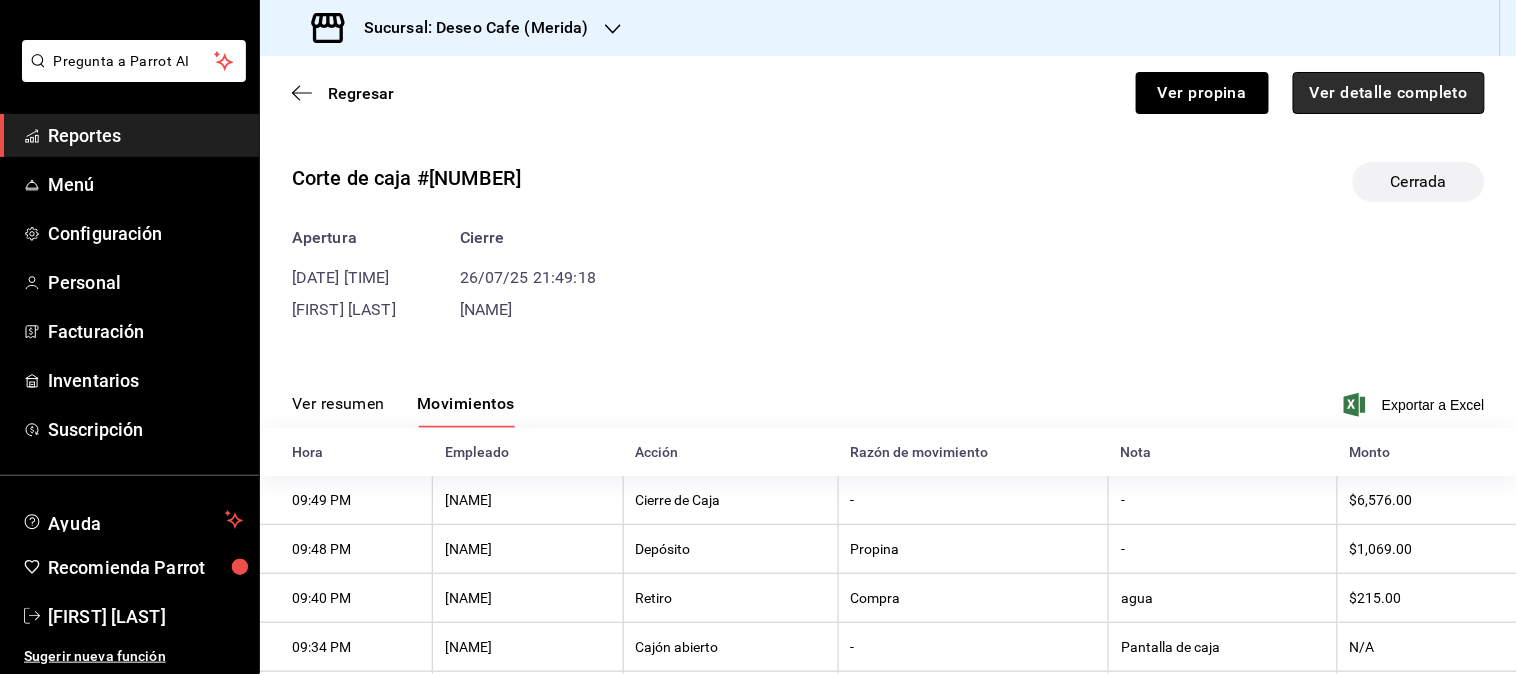 click on "Ver detalle completo" at bounding box center [1389, 93] 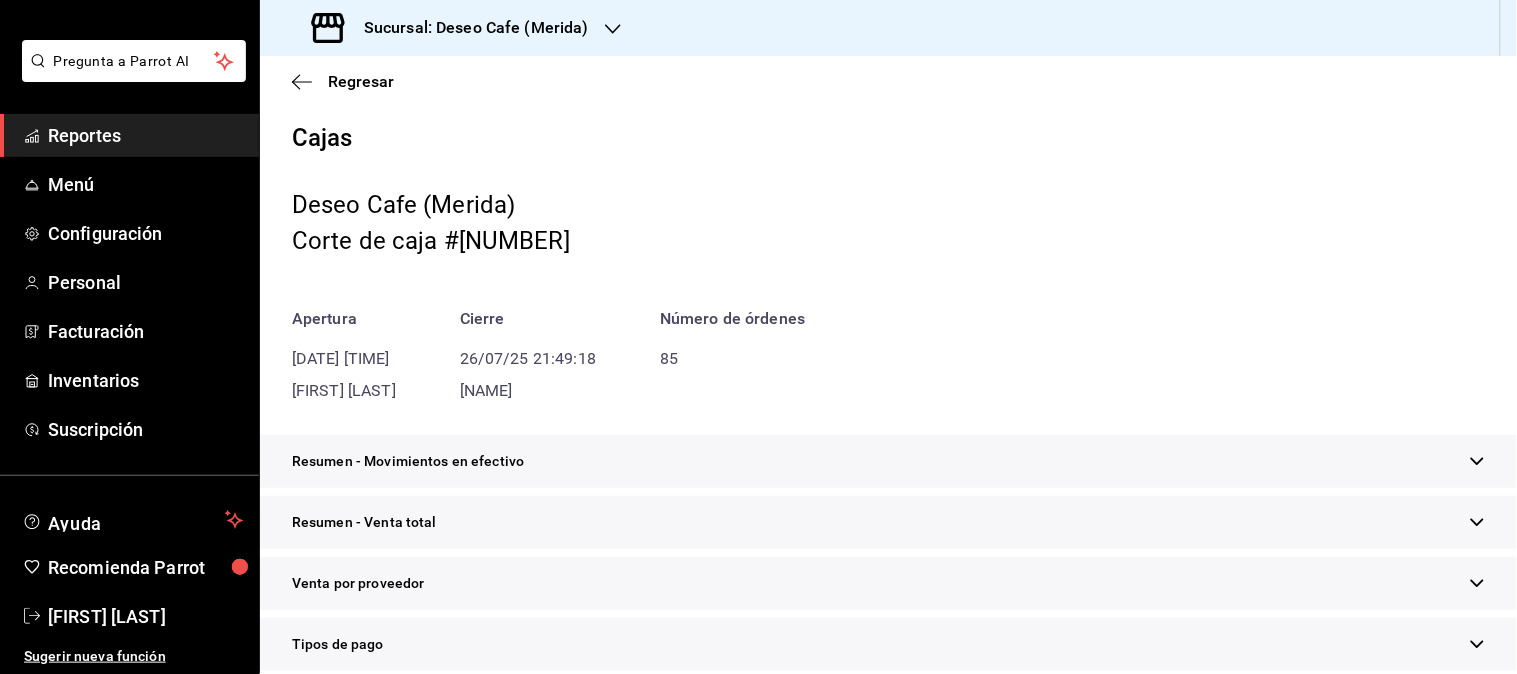 scroll, scrollTop: 570, scrollLeft: 0, axis: vertical 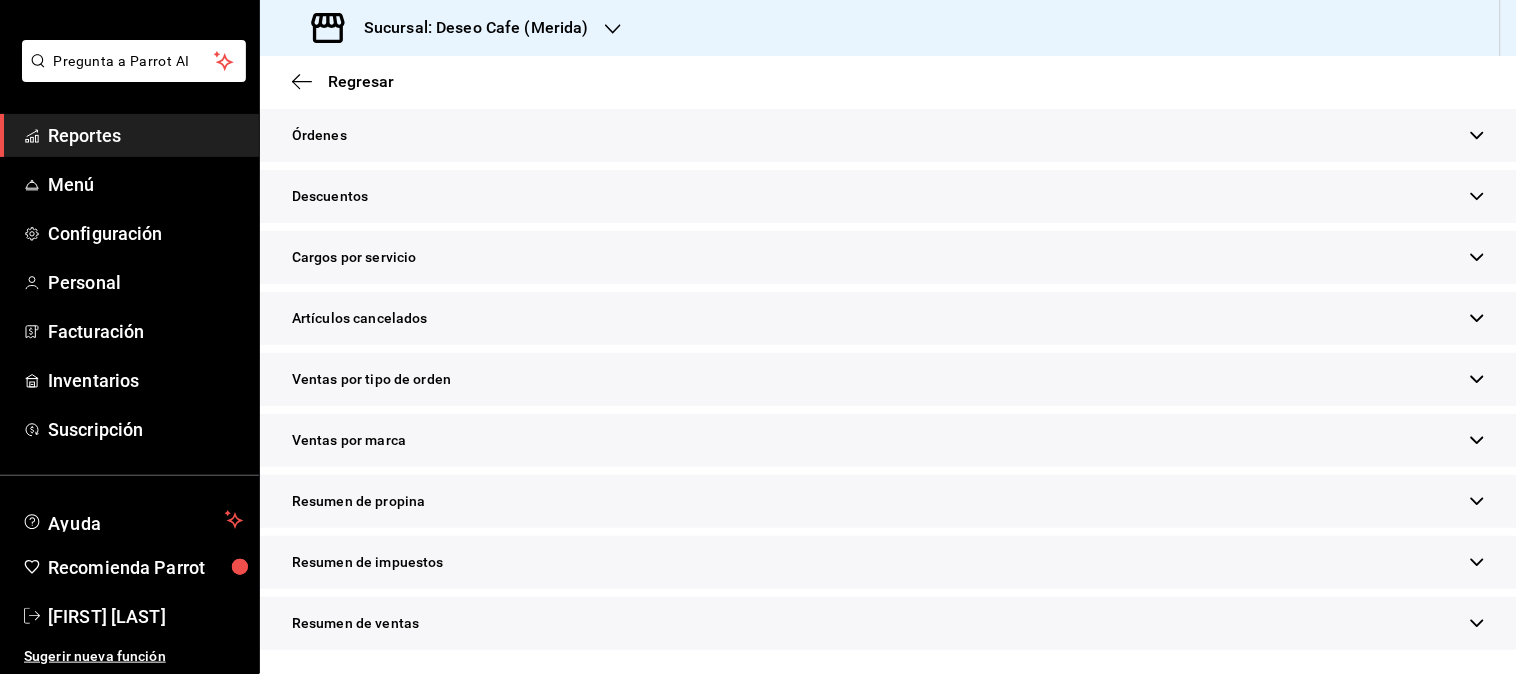 click on "Resumen de propina" at bounding box center [888, 501] 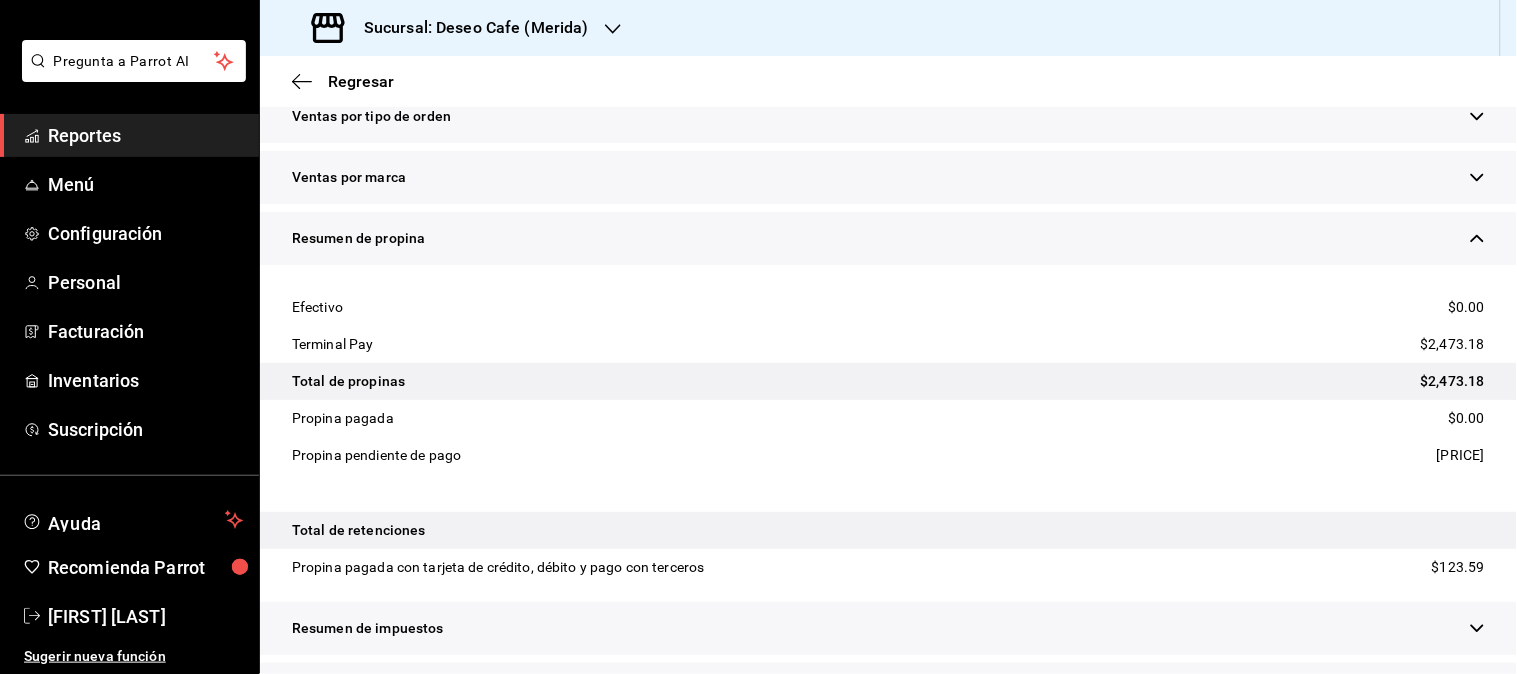 scroll, scrollTop: 897, scrollLeft: 0, axis: vertical 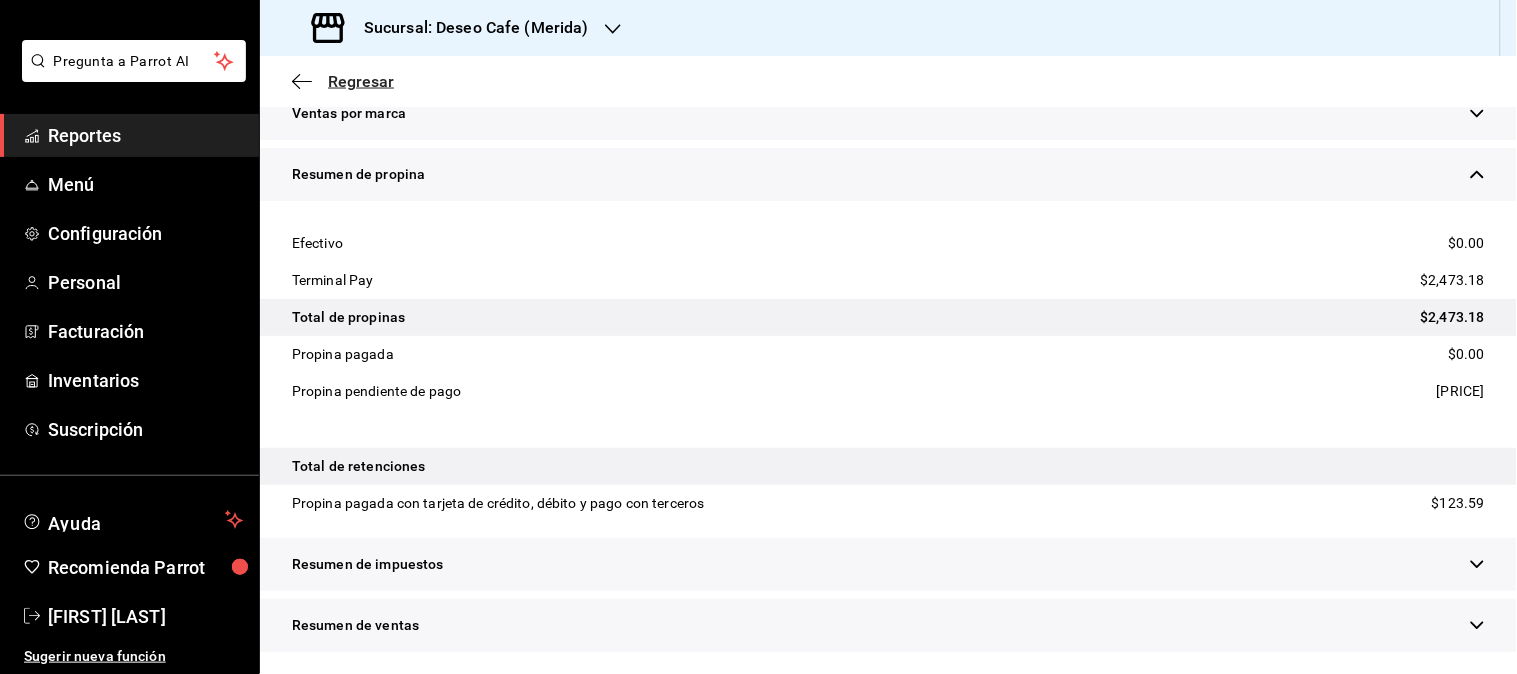 click 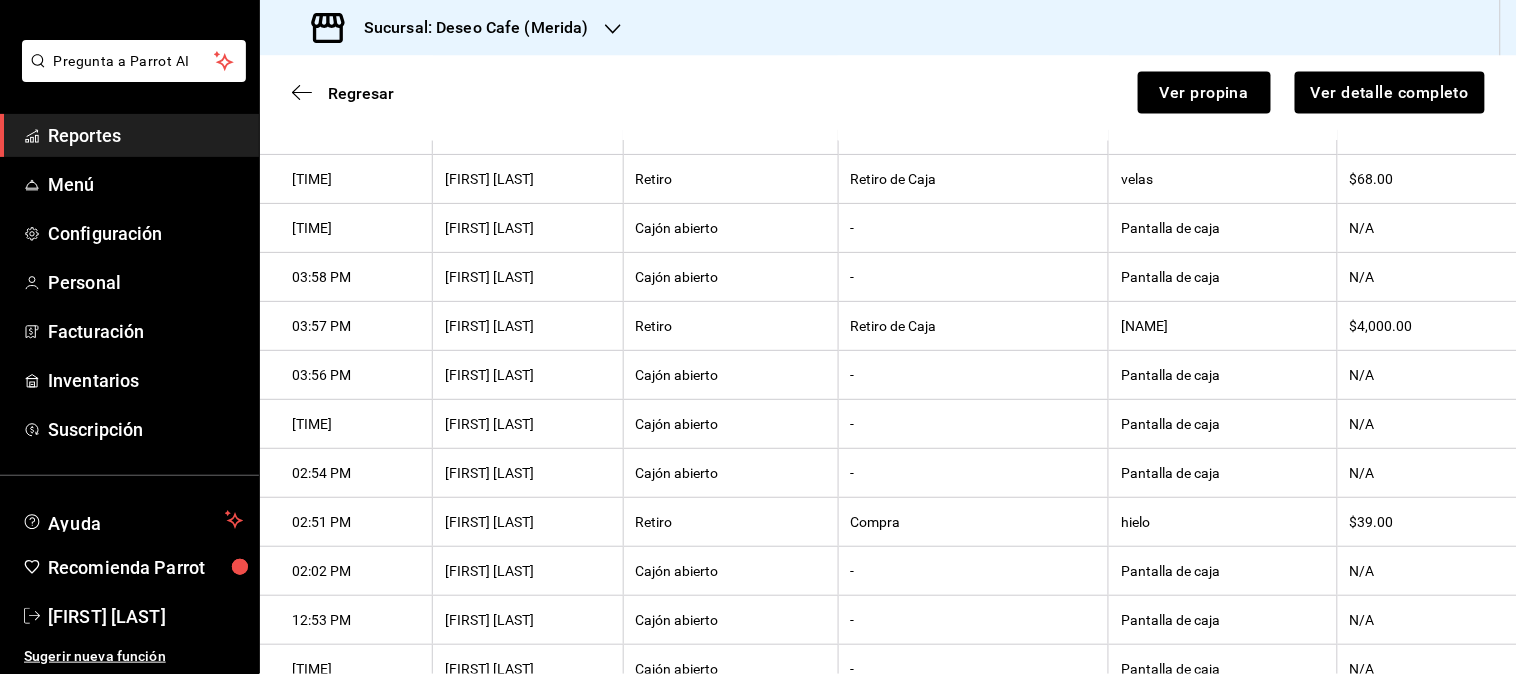 scroll, scrollTop: 934, scrollLeft: 0, axis: vertical 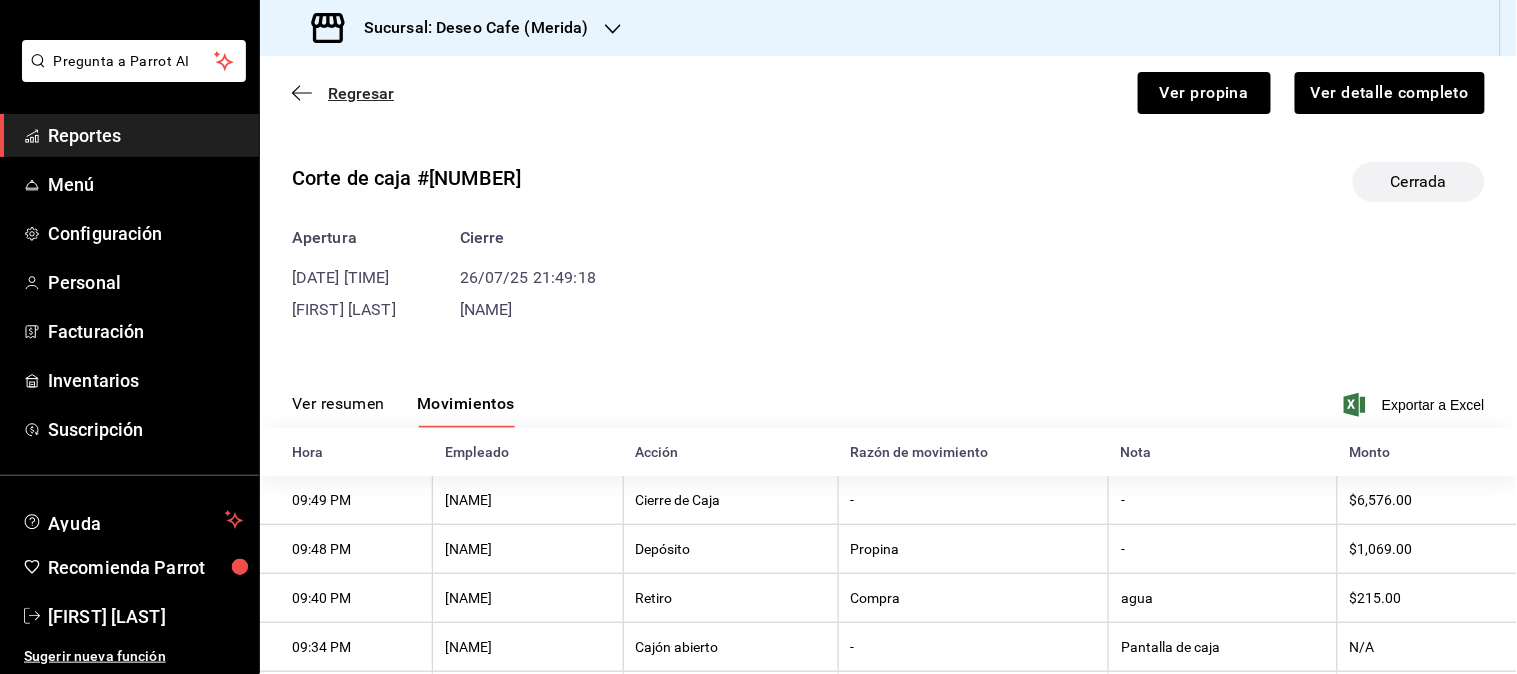 click on "Regresar" at bounding box center (343, 93) 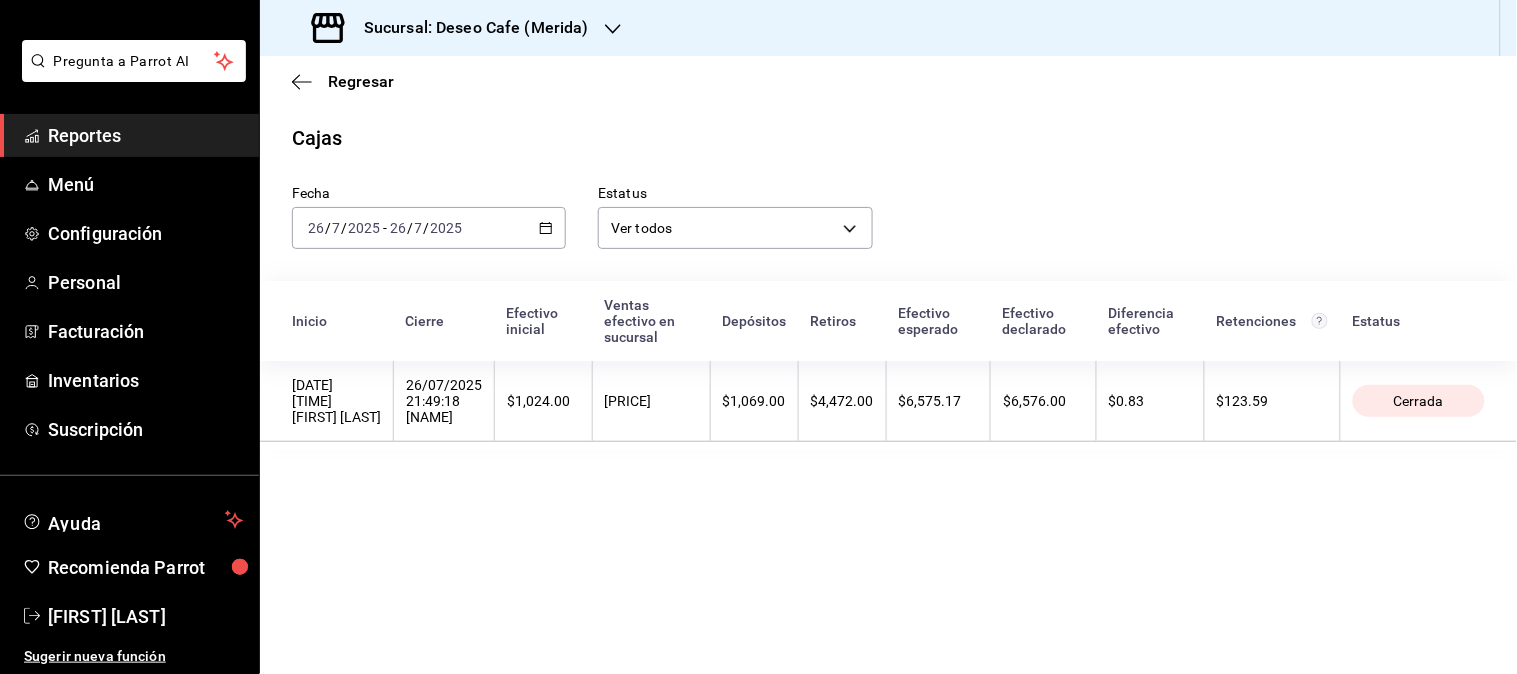 click 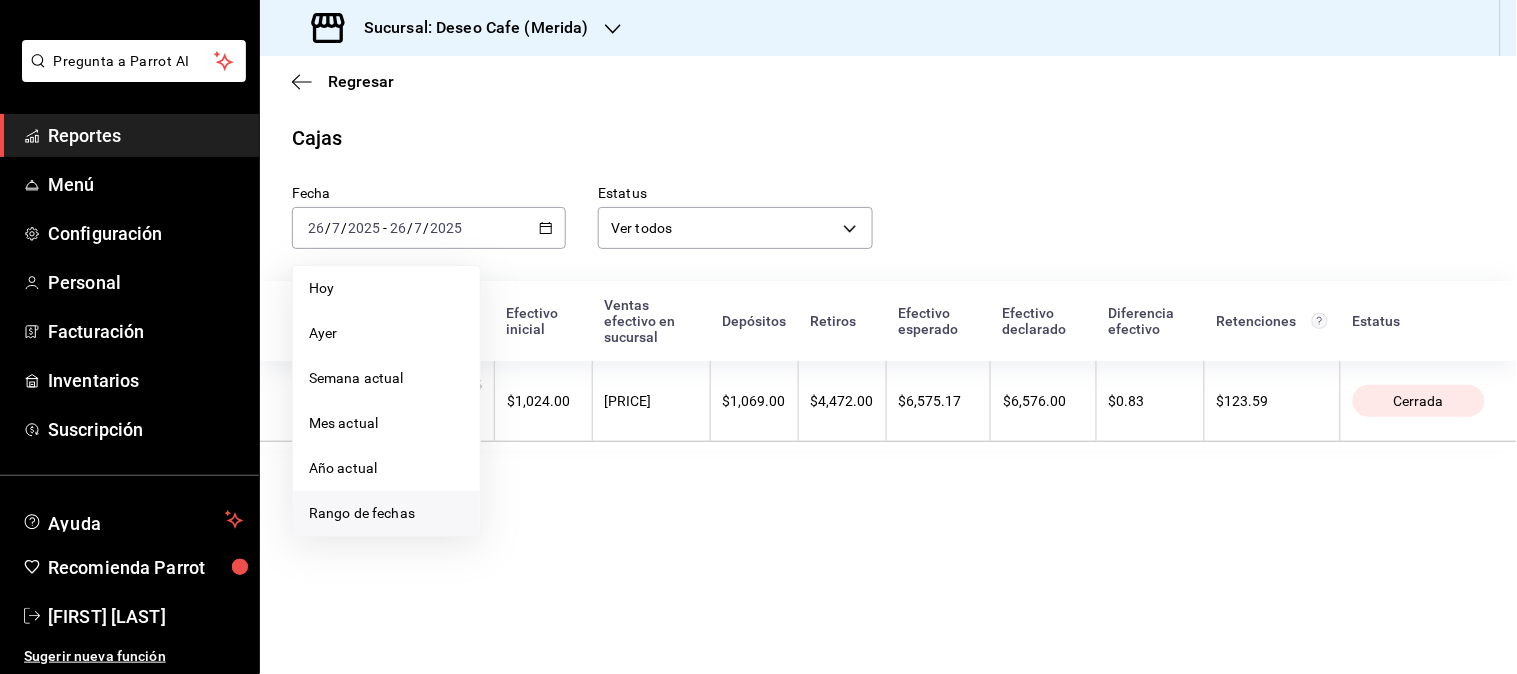 click on "Rango de fechas" at bounding box center [386, 513] 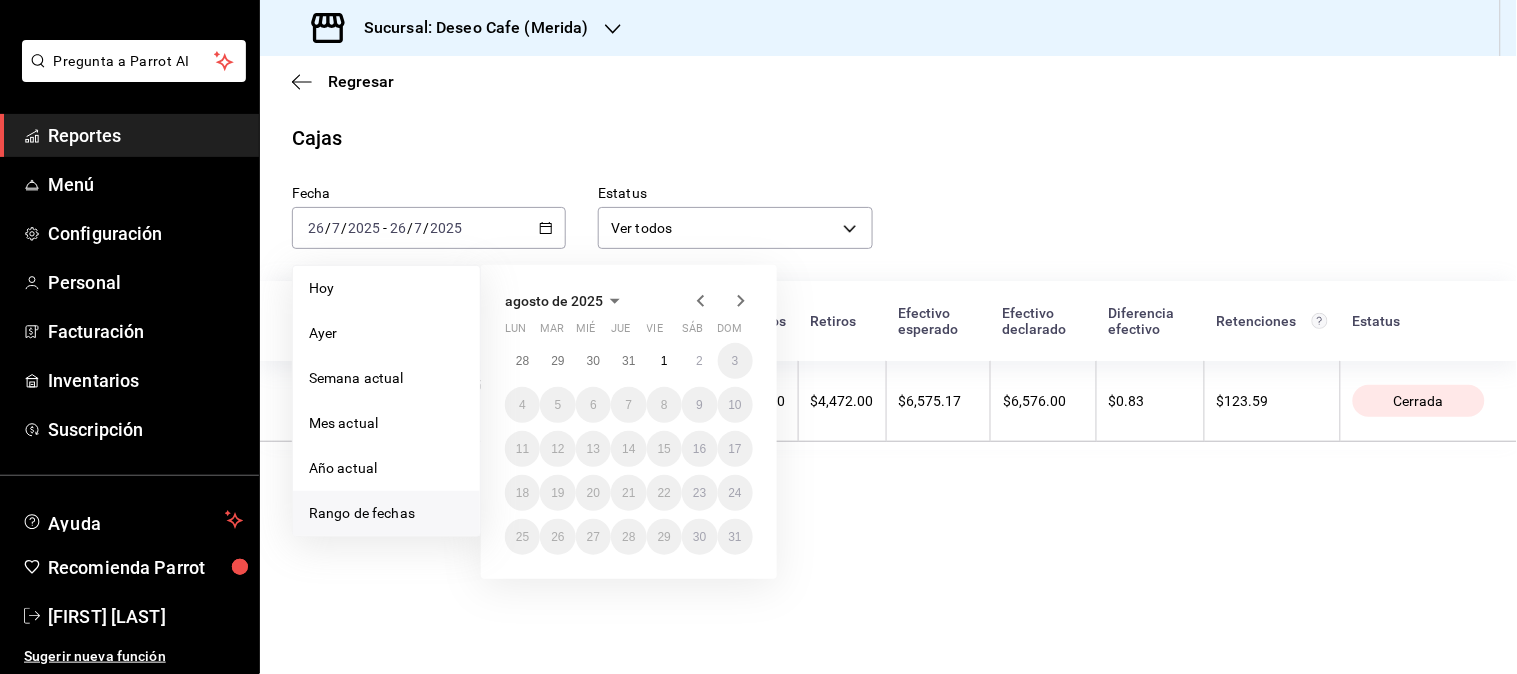 click 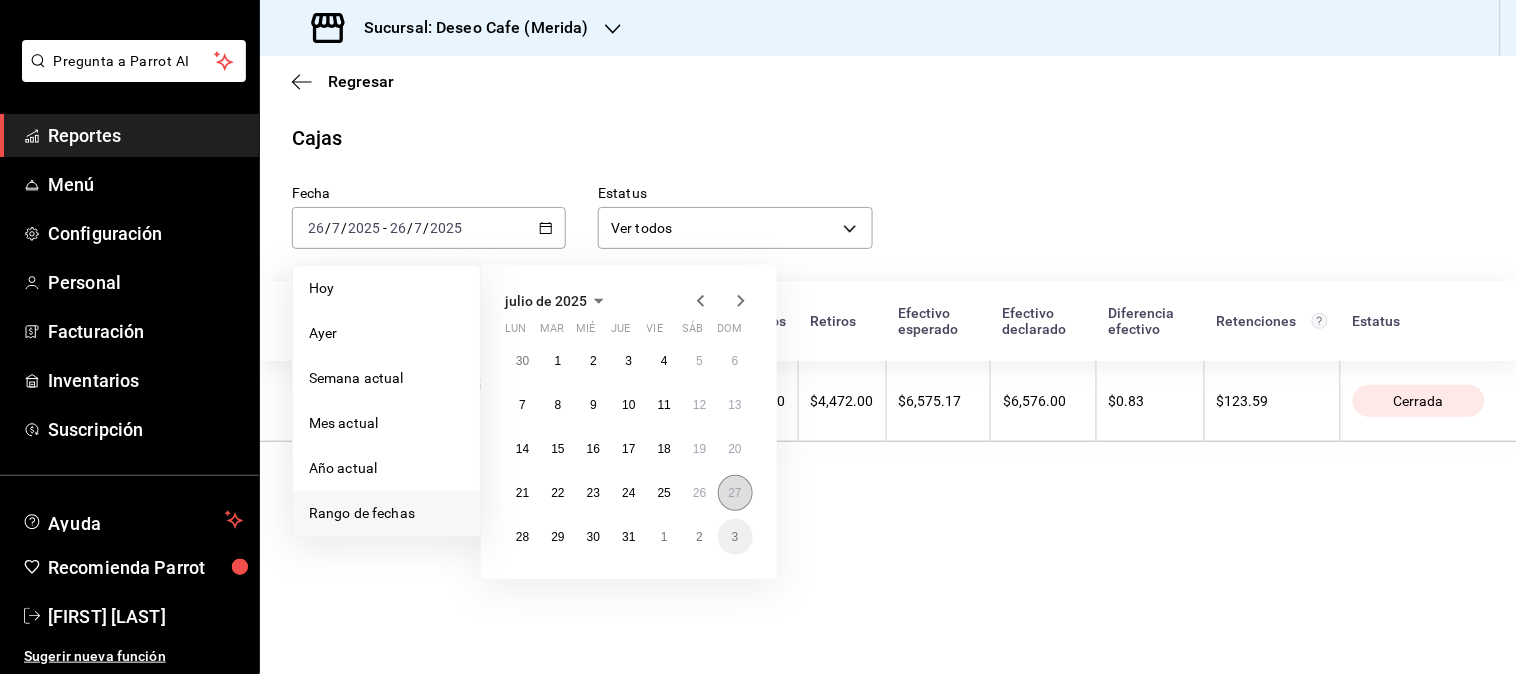 click on "27" at bounding box center (735, 493) 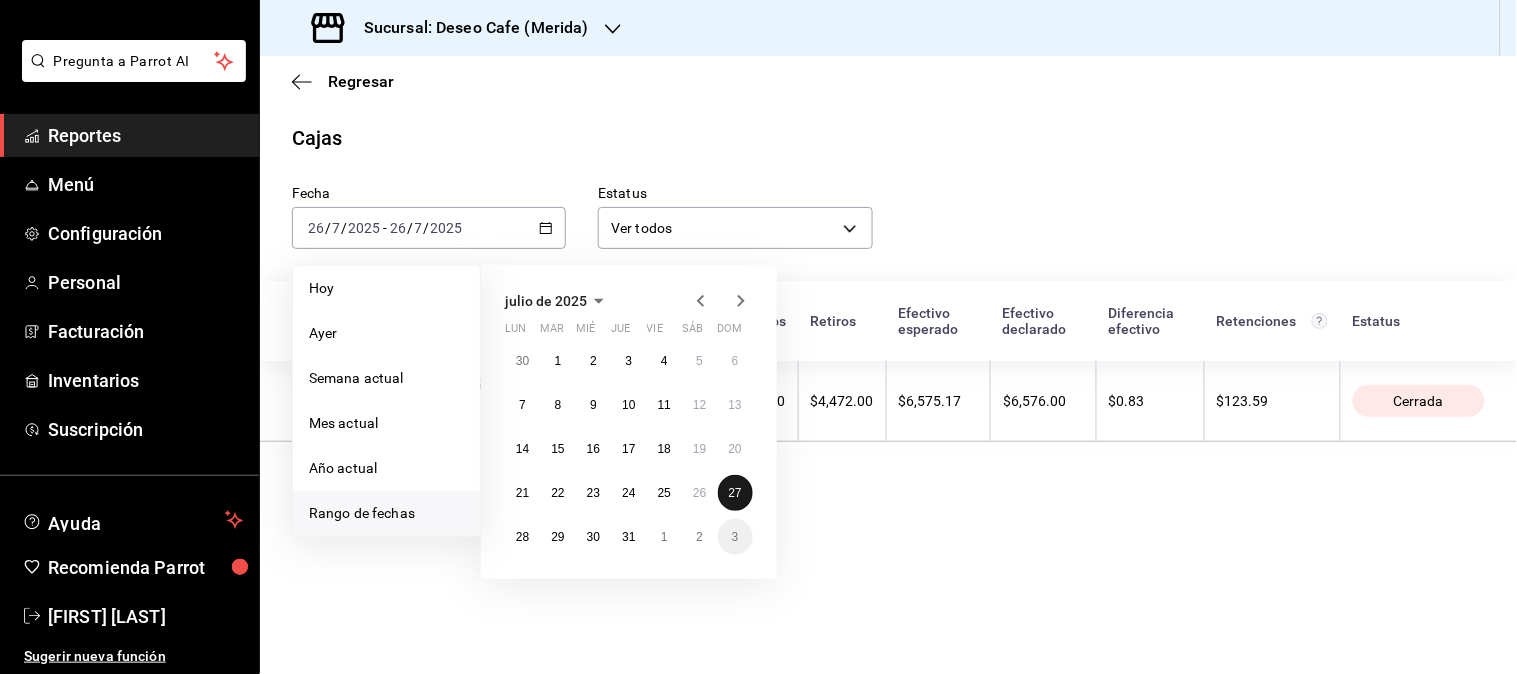 click on "27" at bounding box center [735, 493] 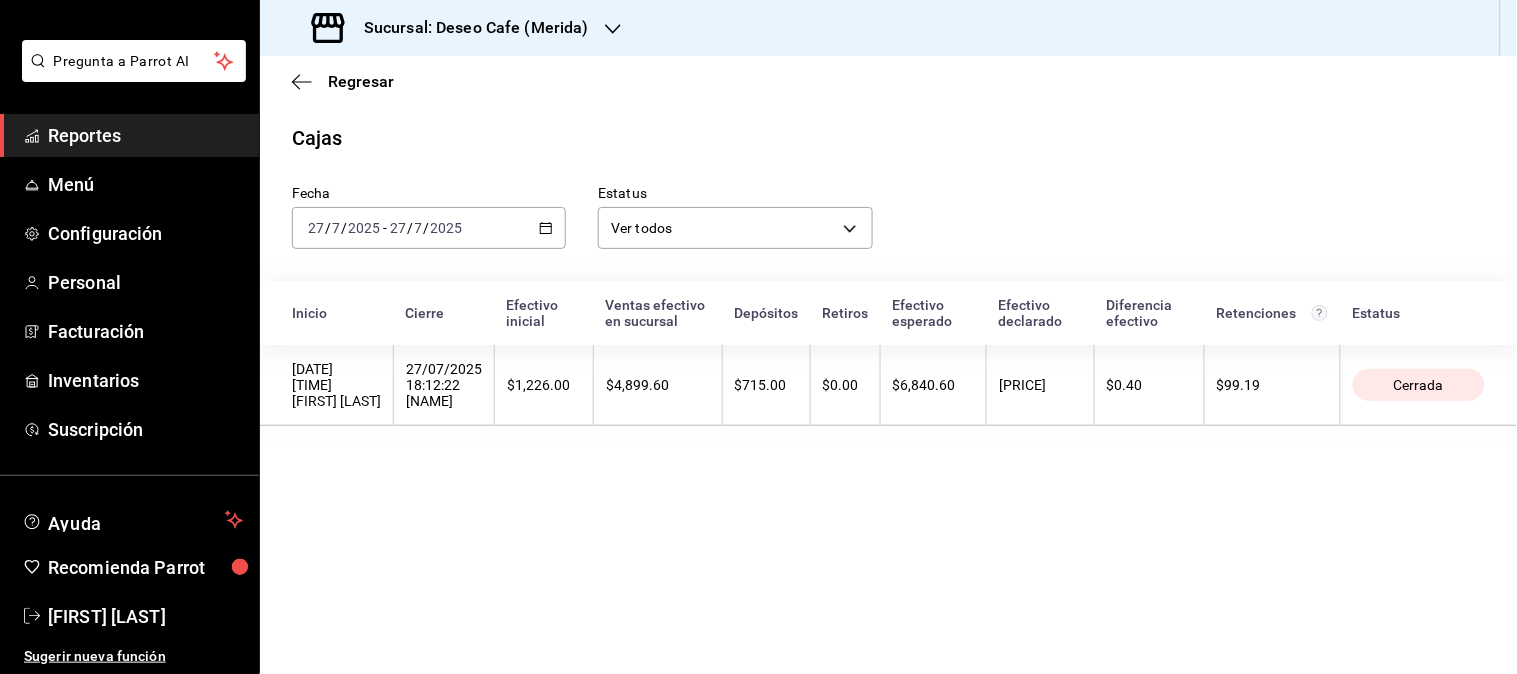 click on "$6,840.60" at bounding box center (933, 385) 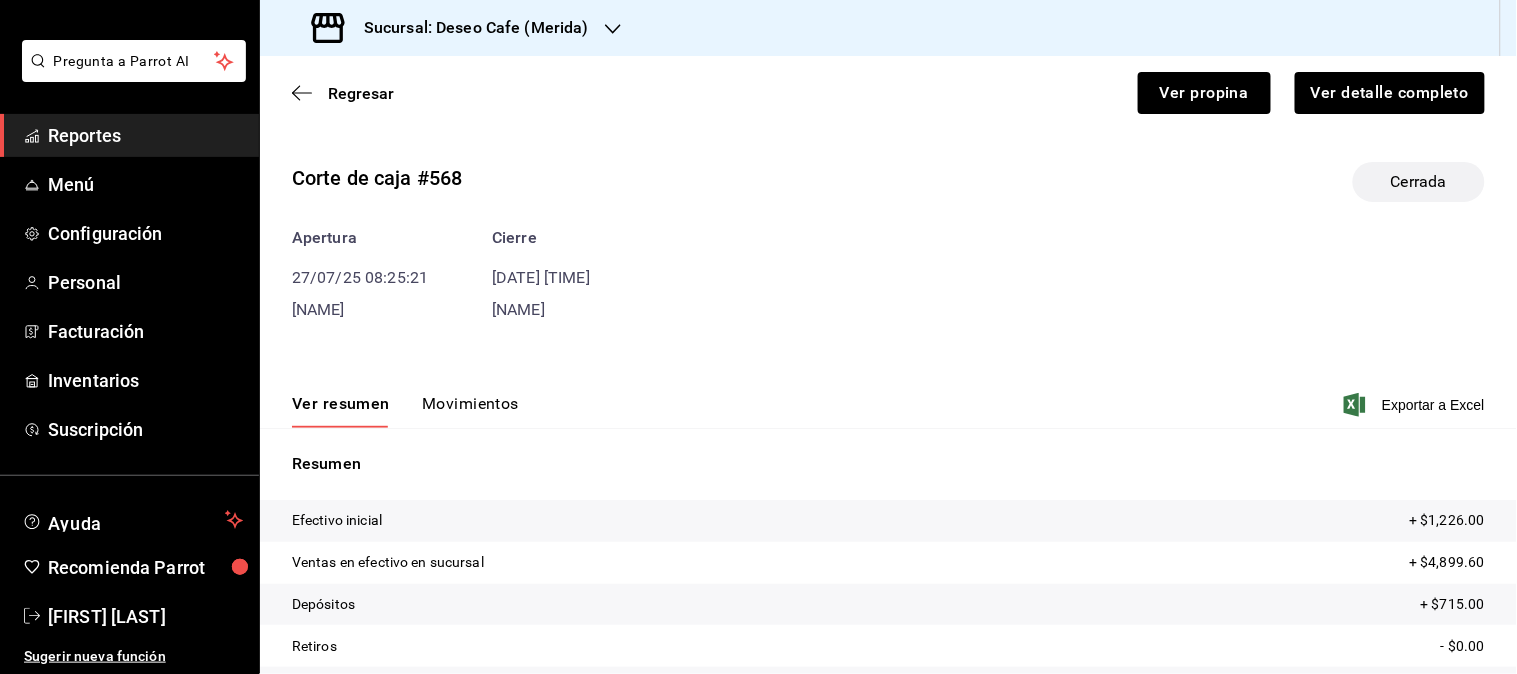scroll, scrollTop: 141, scrollLeft: 0, axis: vertical 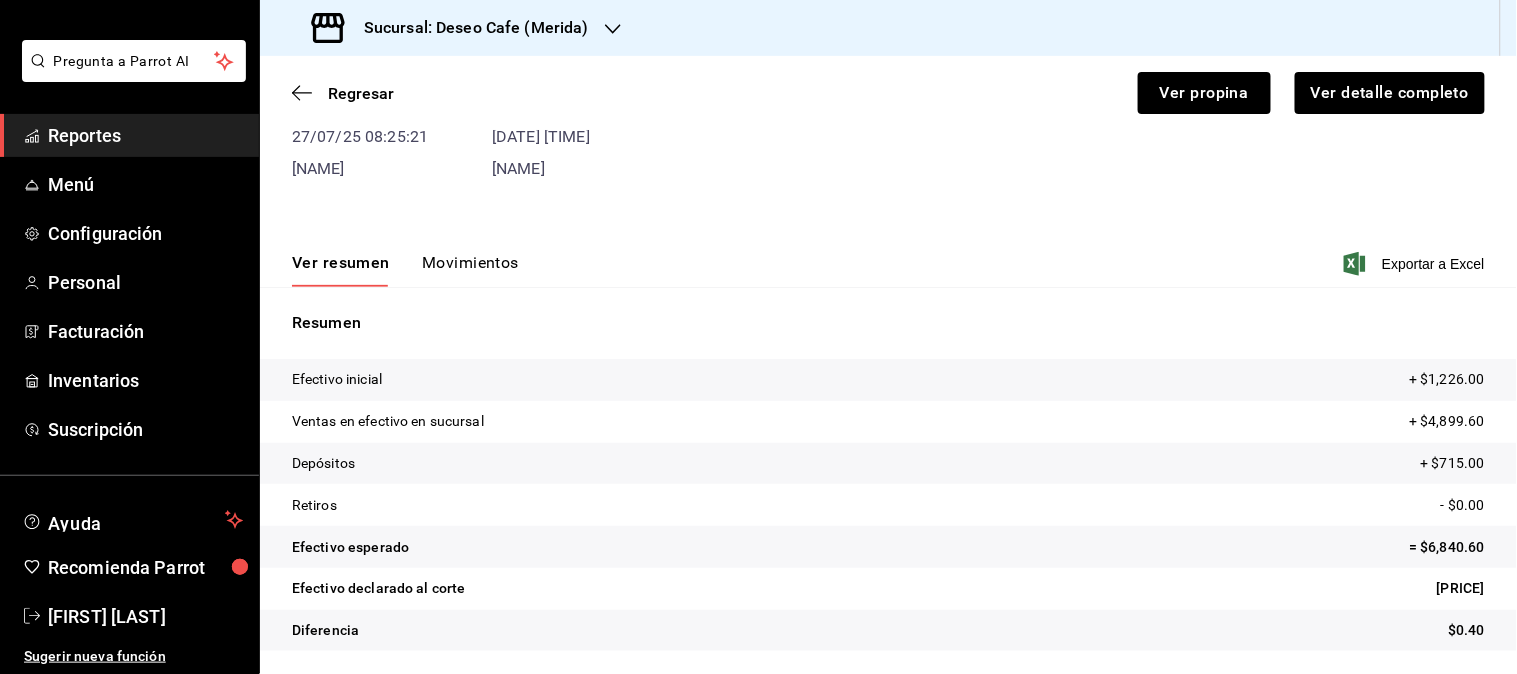 click on "Movimientos" at bounding box center (470, 270) 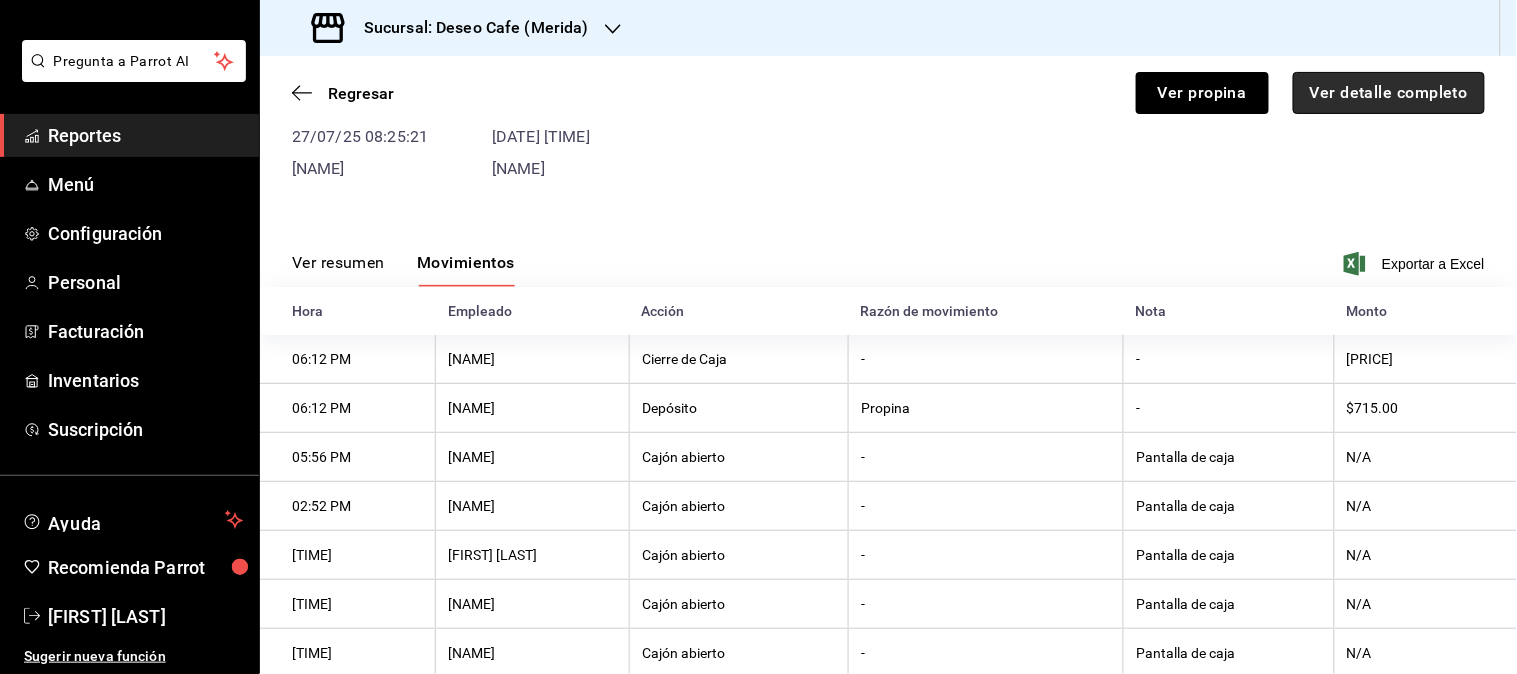 click on "Ver detalle completo" at bounding box center (1389, 93) 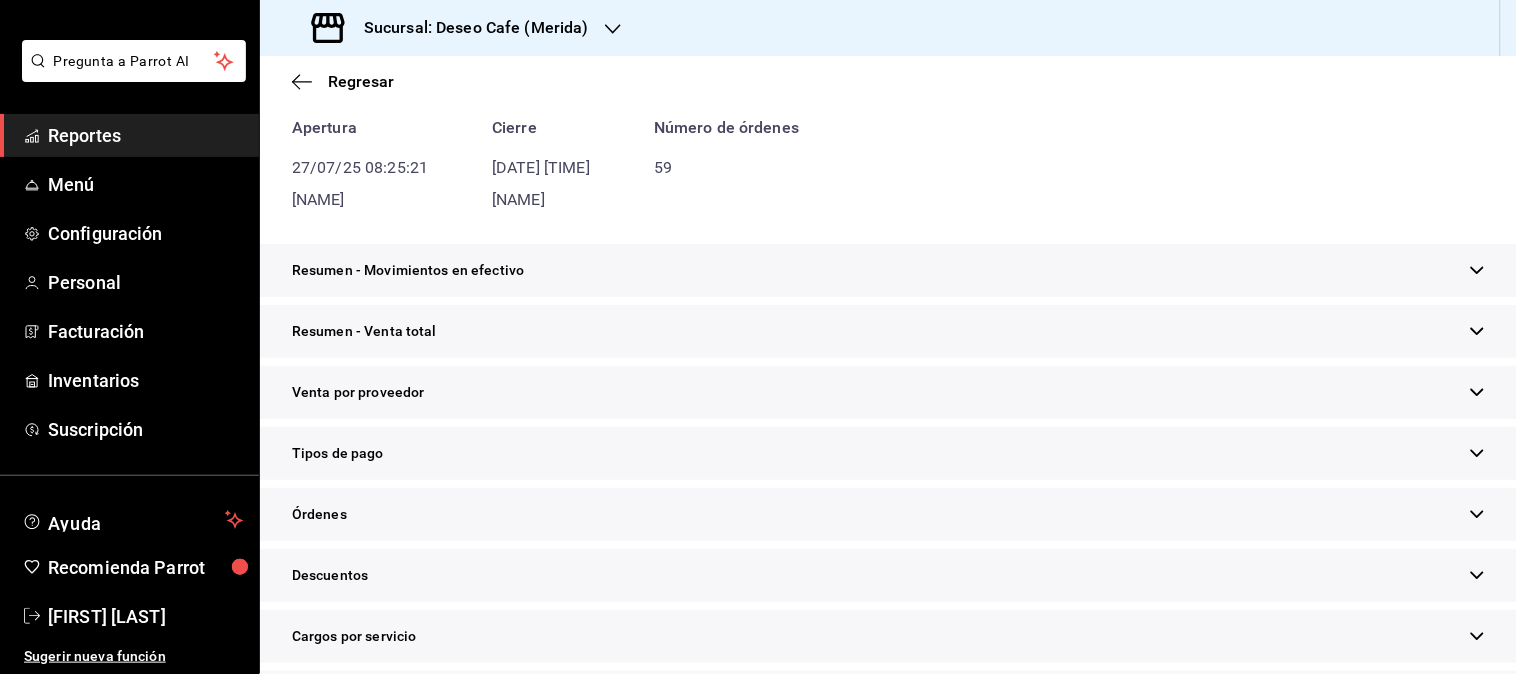 scroll, scrollTop: 176, scrollLeft: 0, axis: vertical 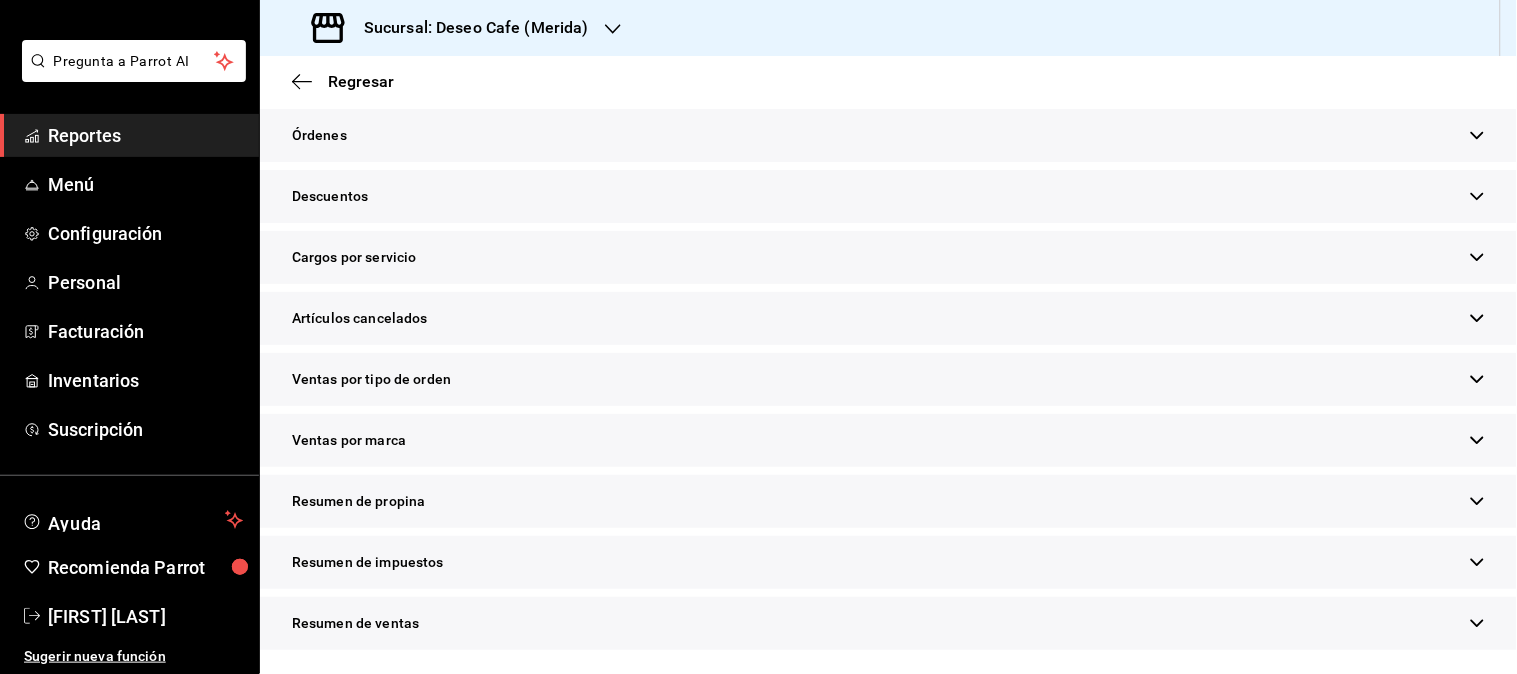 click on "Resumen de propina" at bounding box center [888, 501] 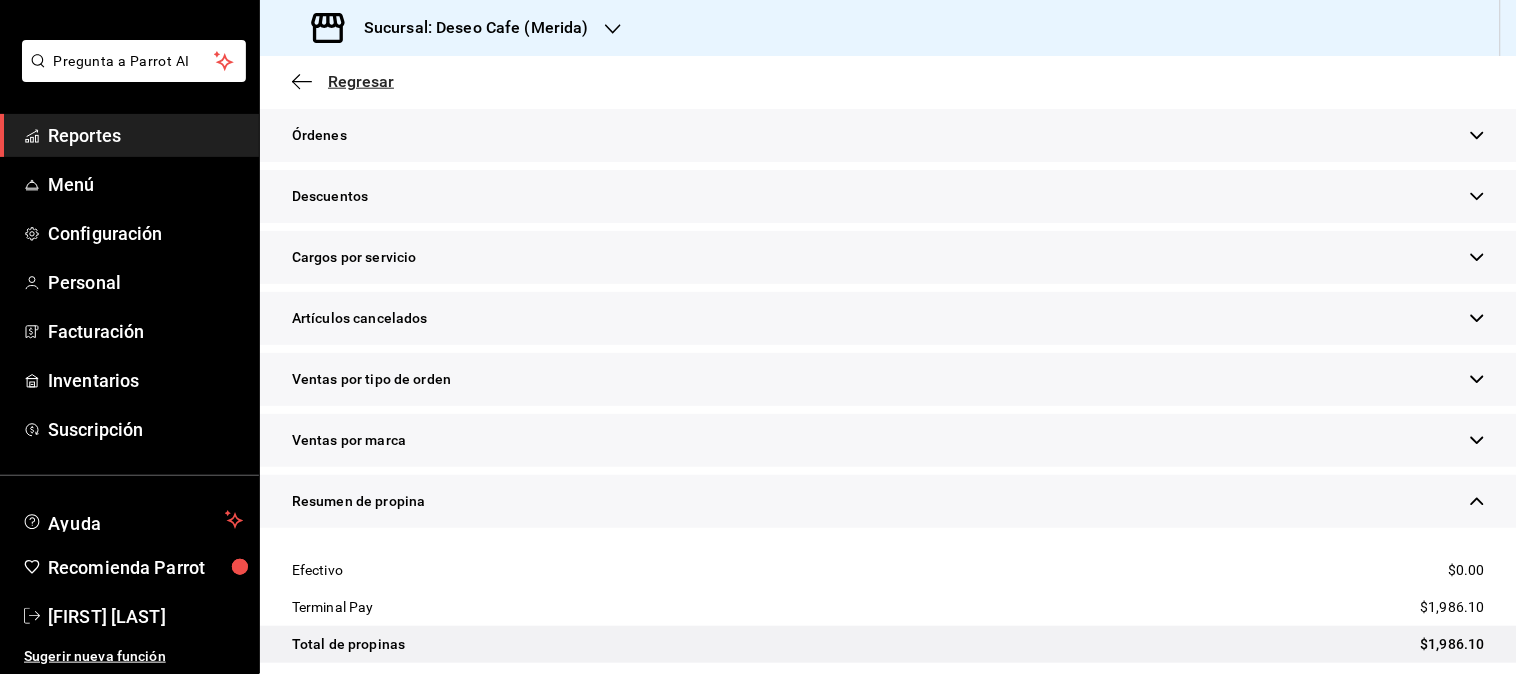 click 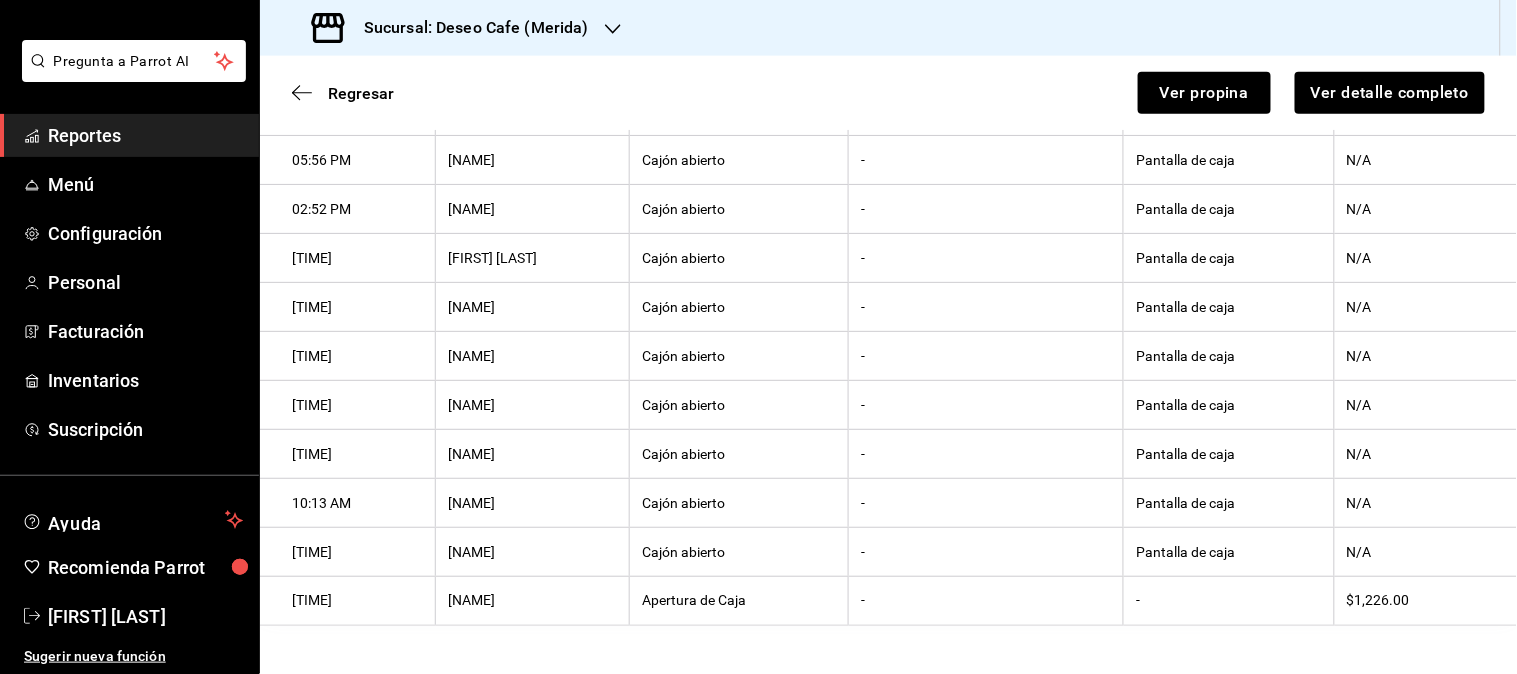 scroll, scrollTop: 483, scrollLeft: 0, axis: vertical 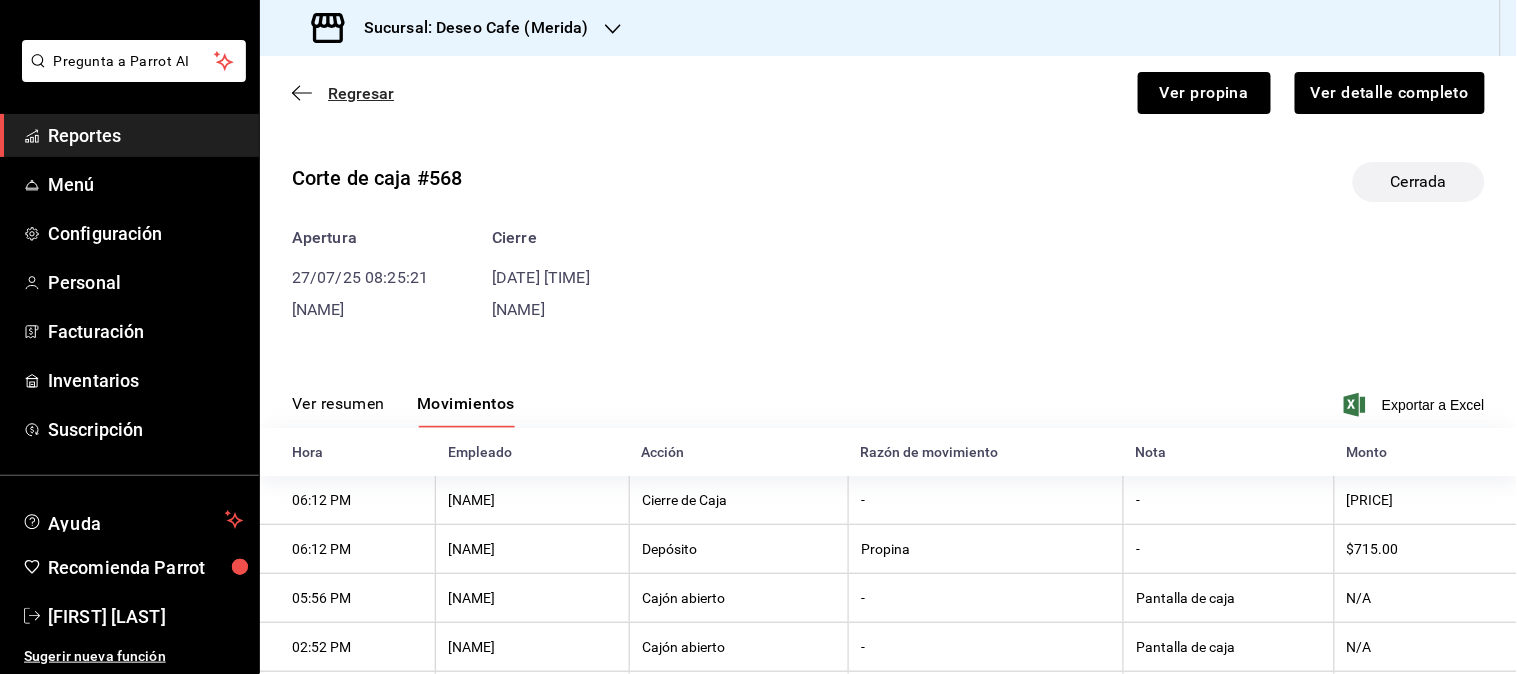 click 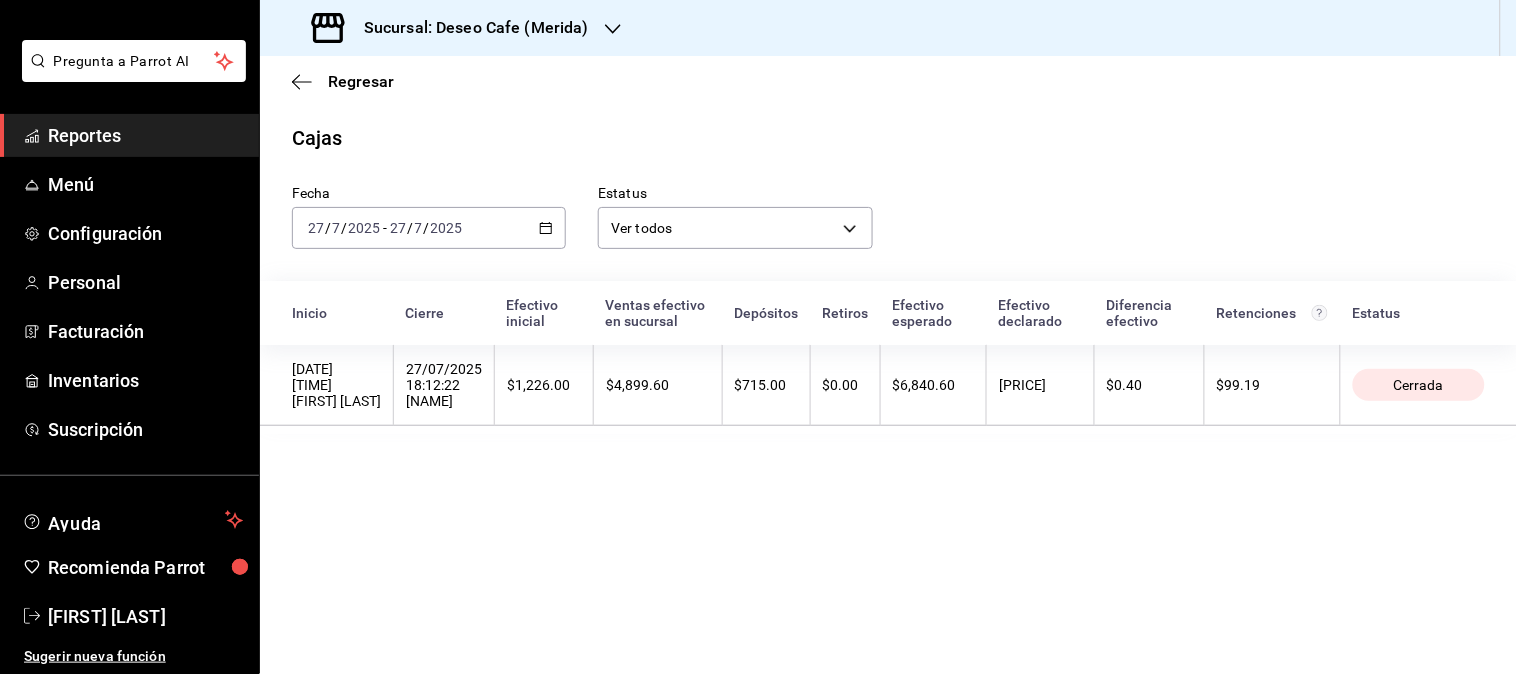 click 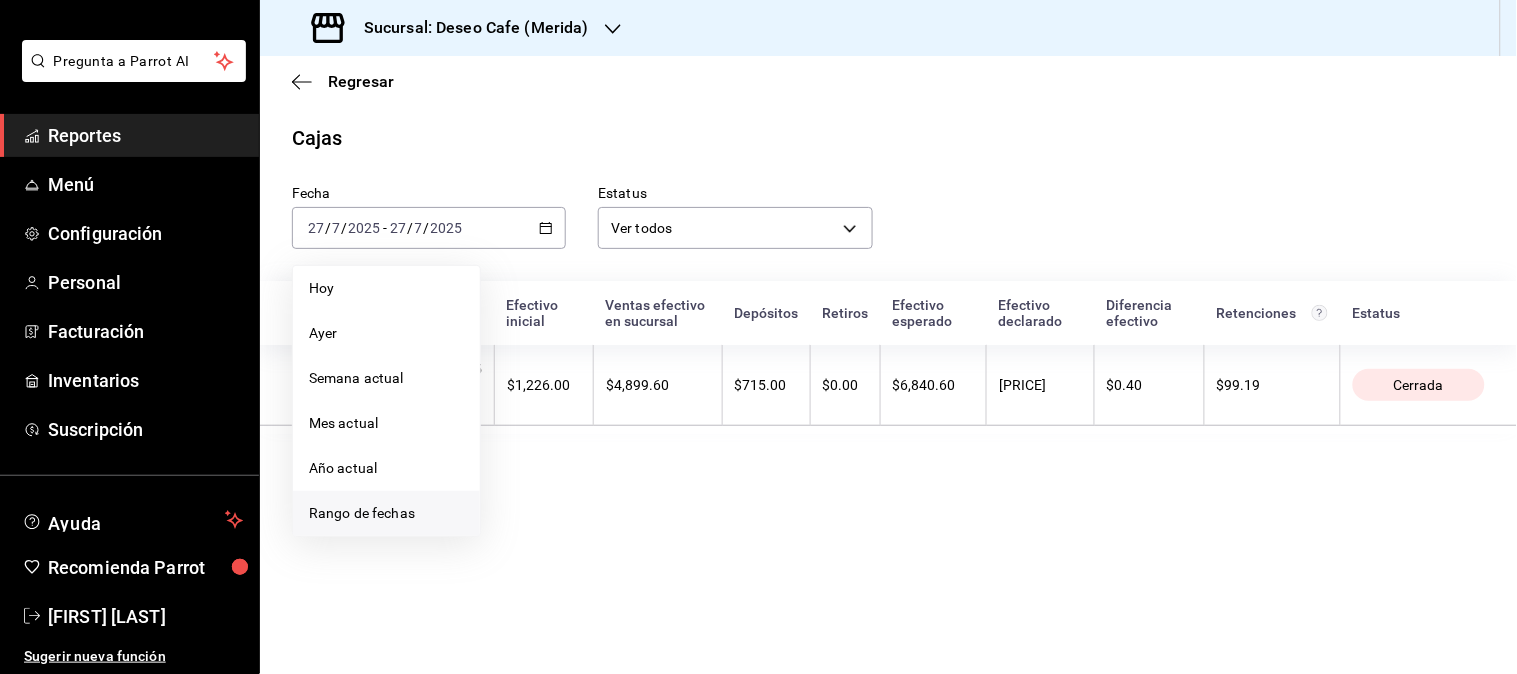click on "Rango de fechas" at bounding box center (386, 513) 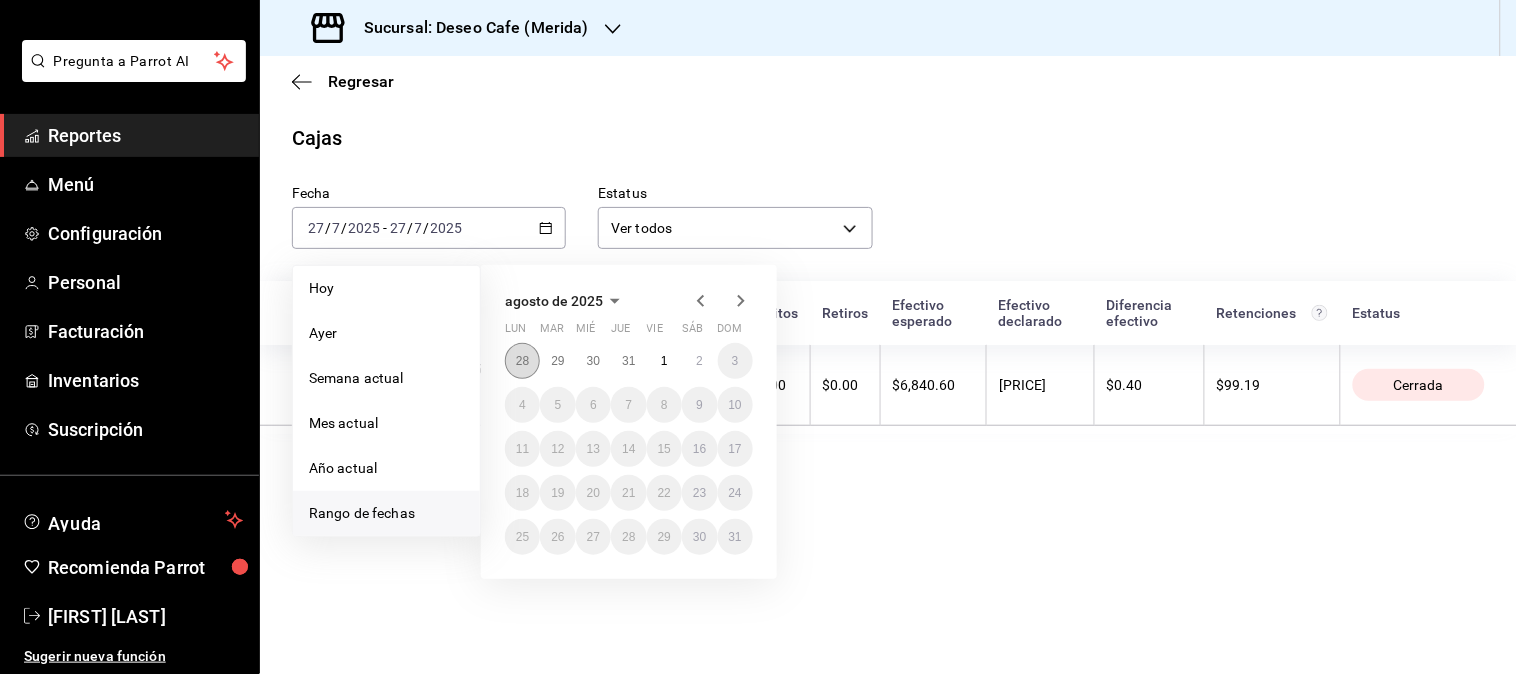 click on "28" at bounding box center (522, 361) 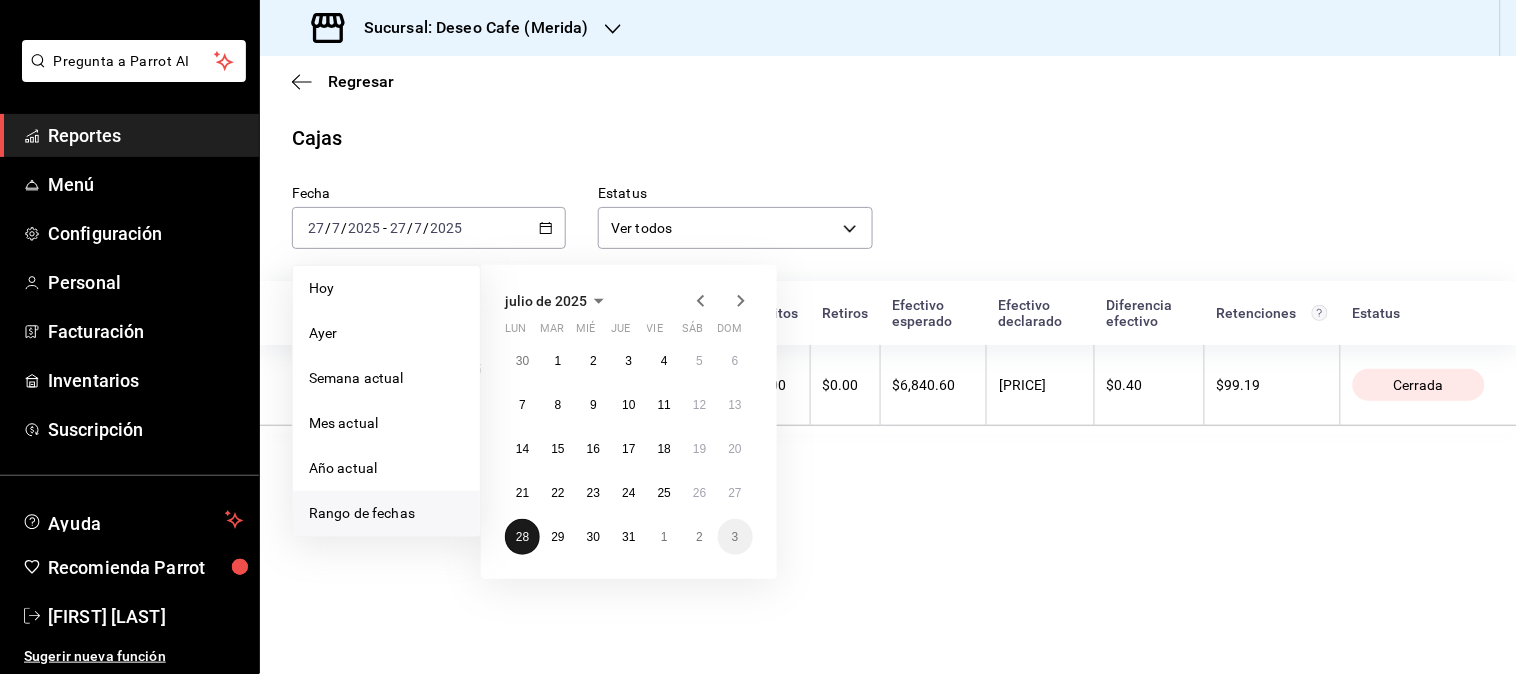 click on "28" at bounding box center [522, 537] 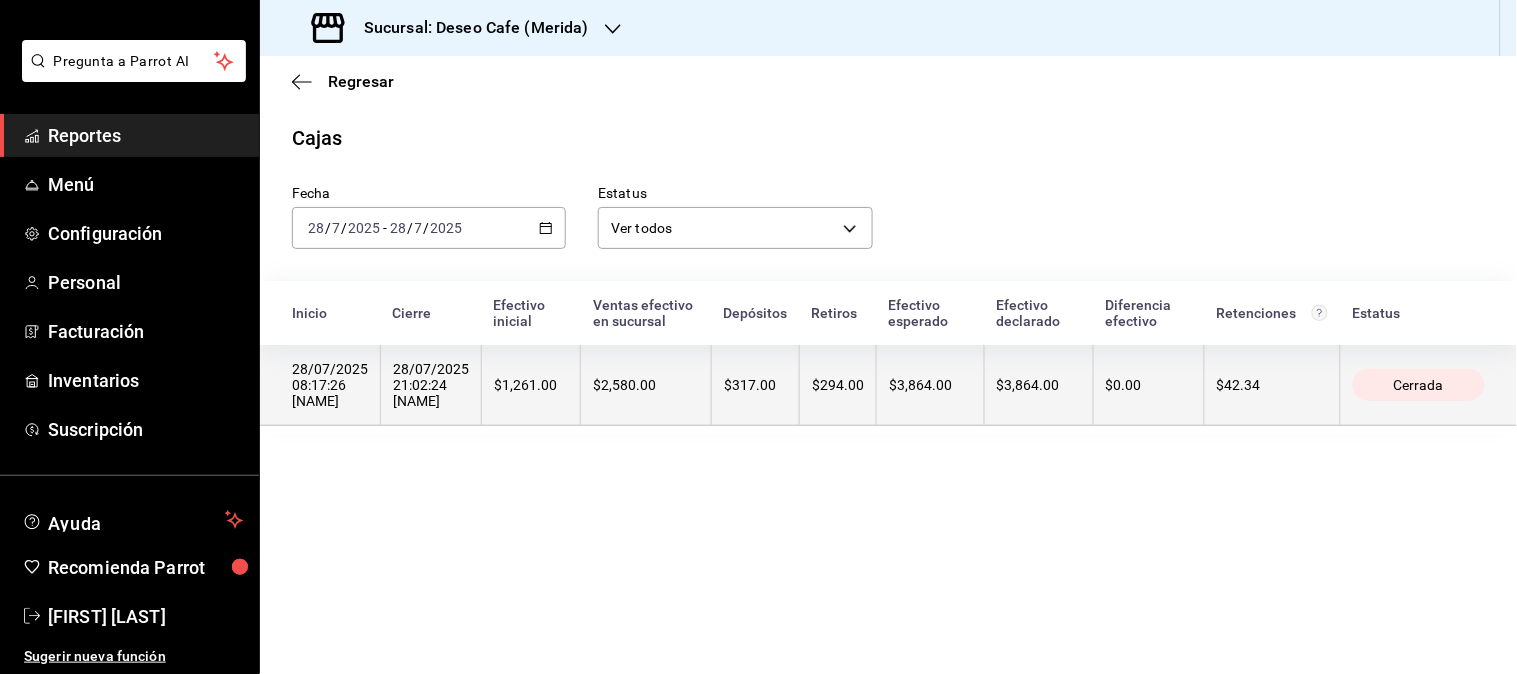 click on "$317.00" at bounding box center [756, 385] 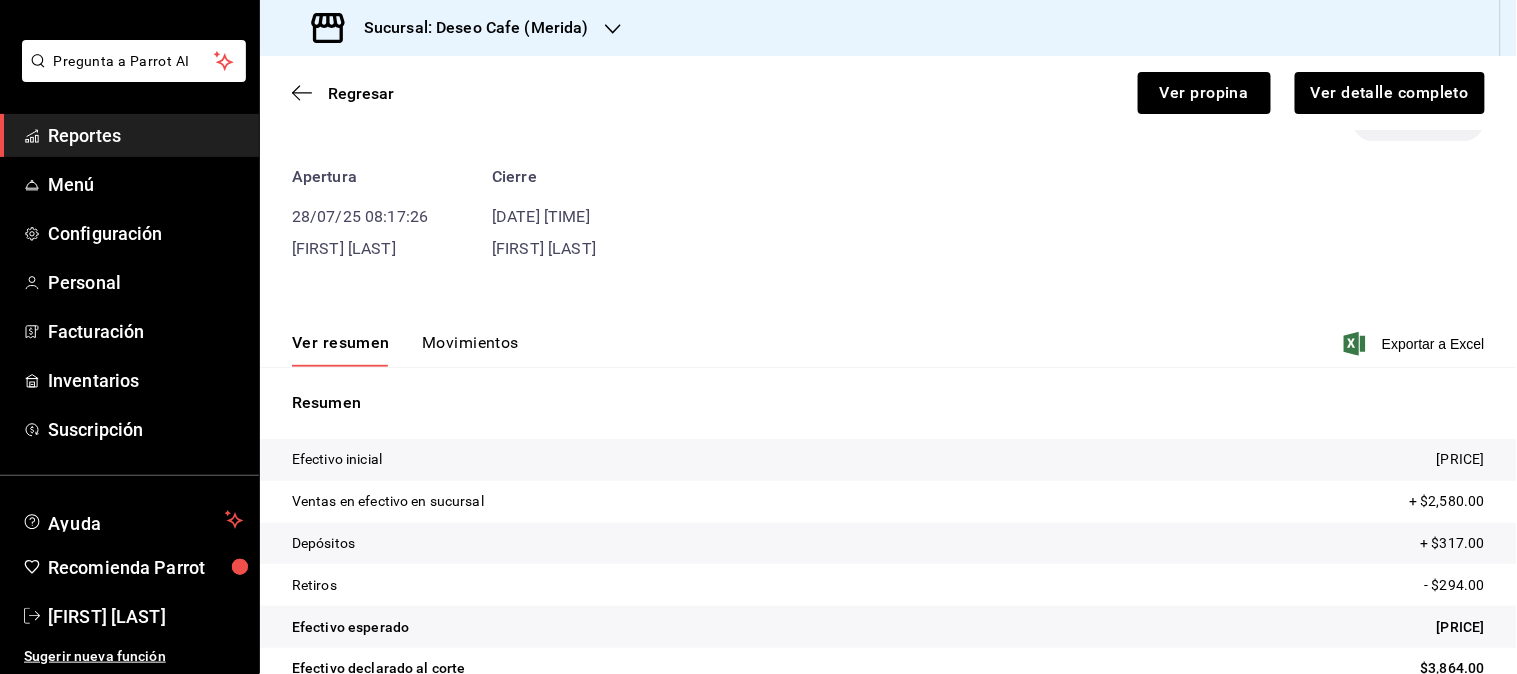 scroll, scrollTop: 141, scrollLeft: 0, axis: vertical 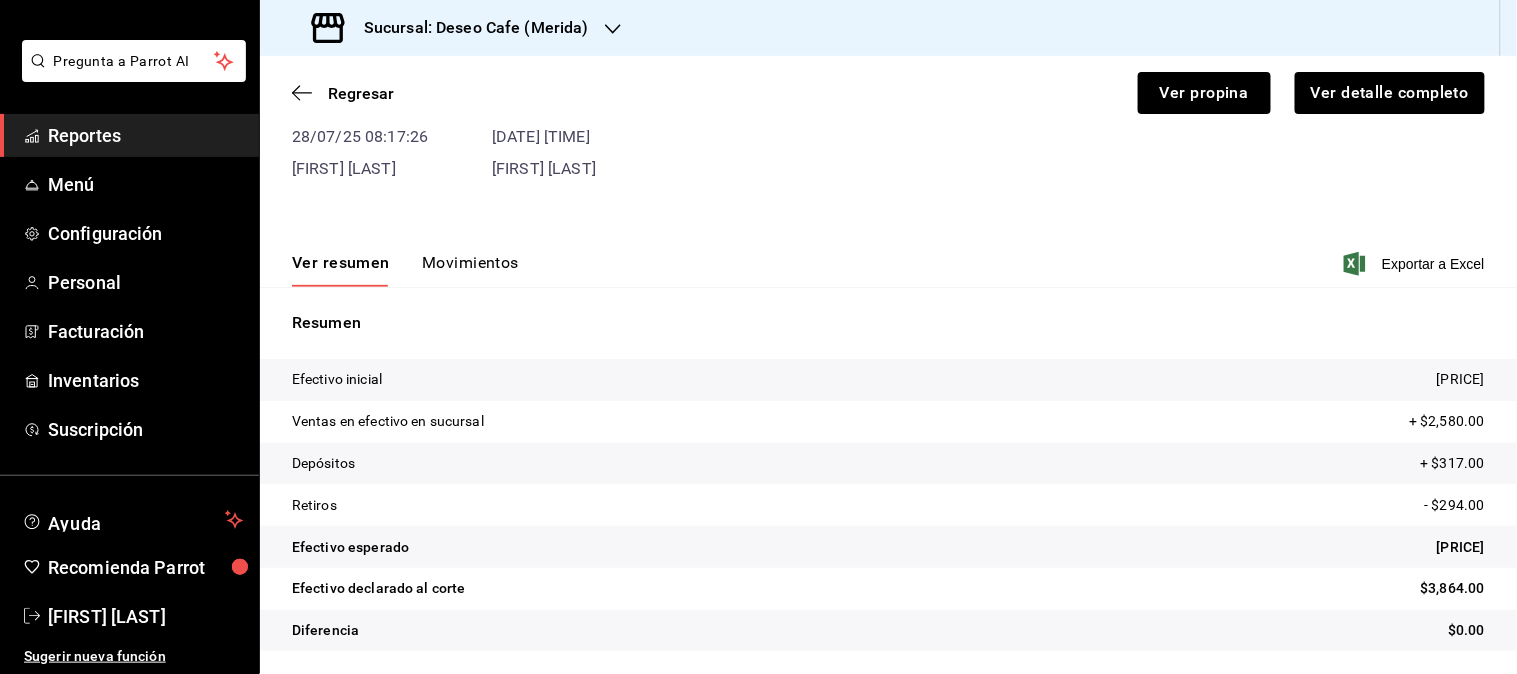 click on "Movimientos" at bounding box center [470, 270] 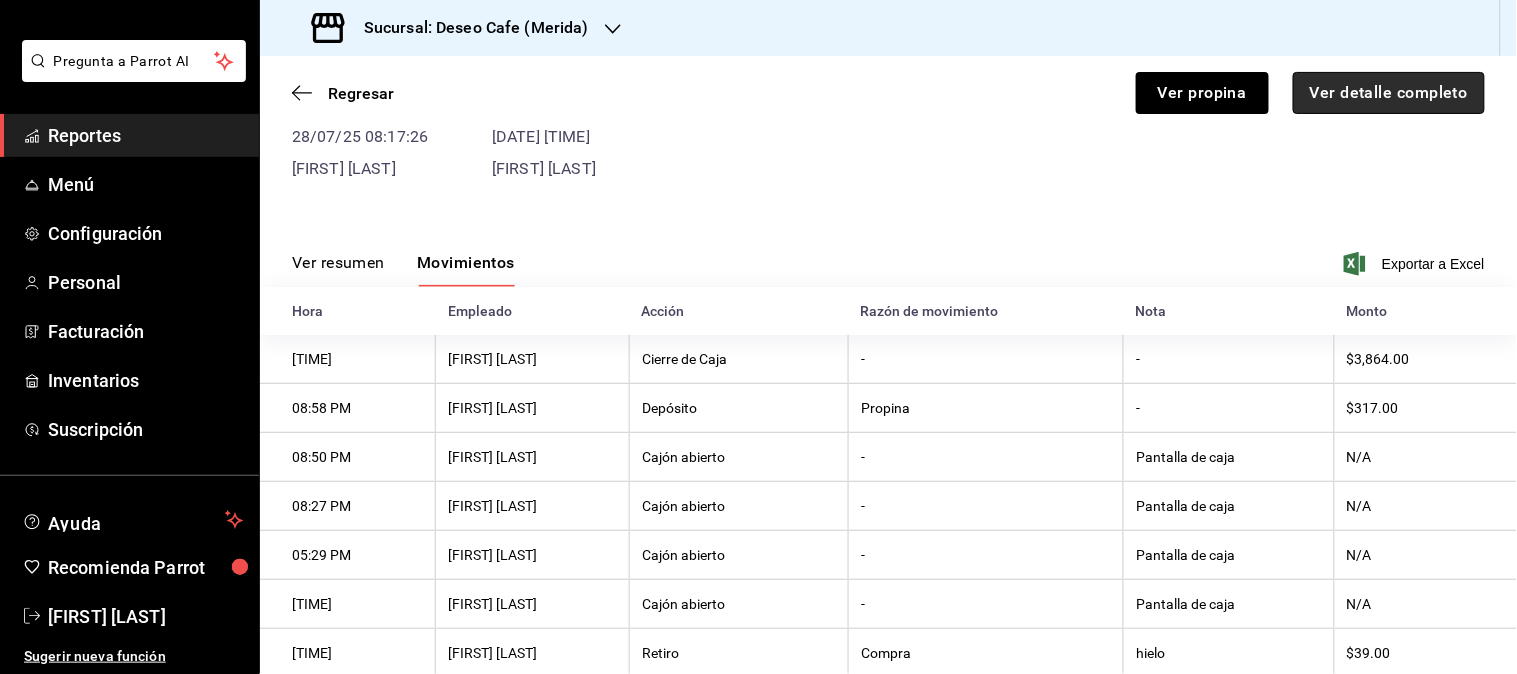 click on "Ver detalle completo" at bounding box center (1389, 93) 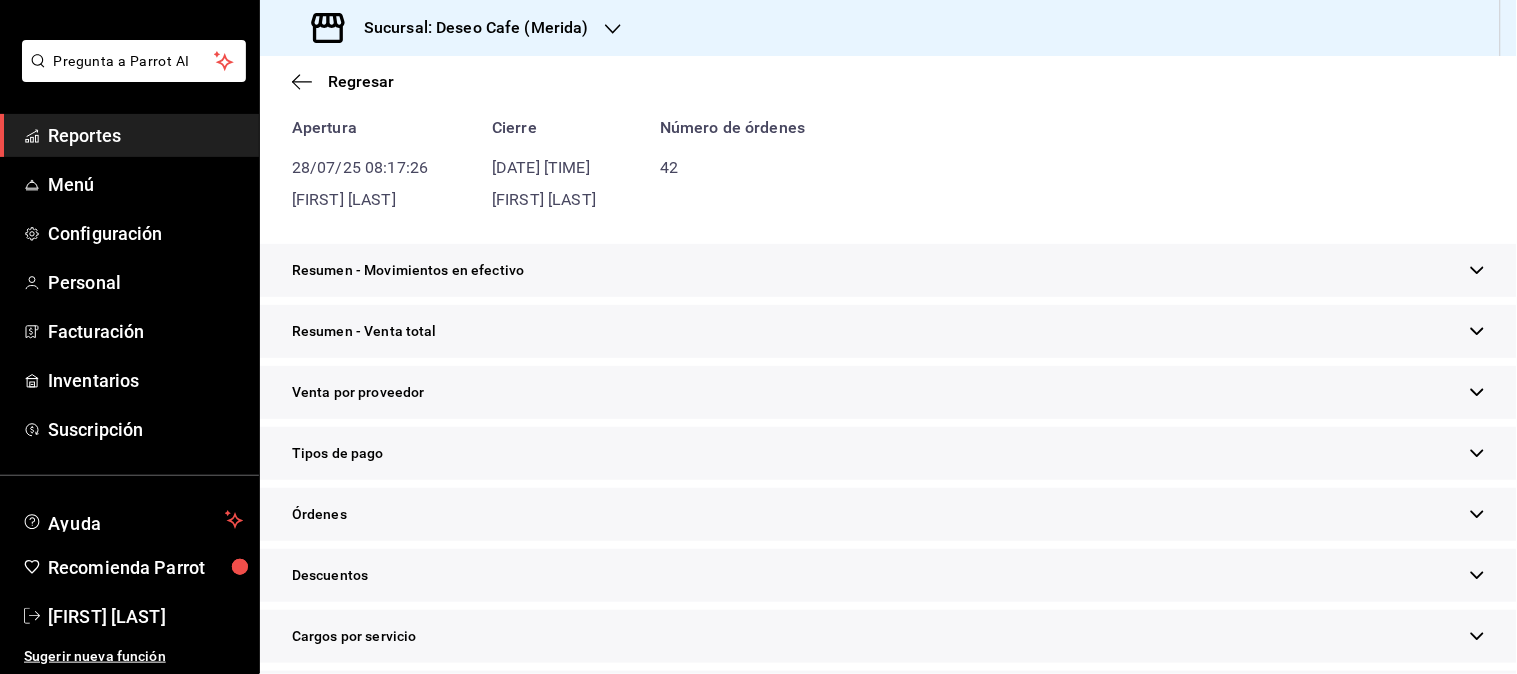 scroll, scrollTop: 176, scrollLeft: 0, axis: vertical 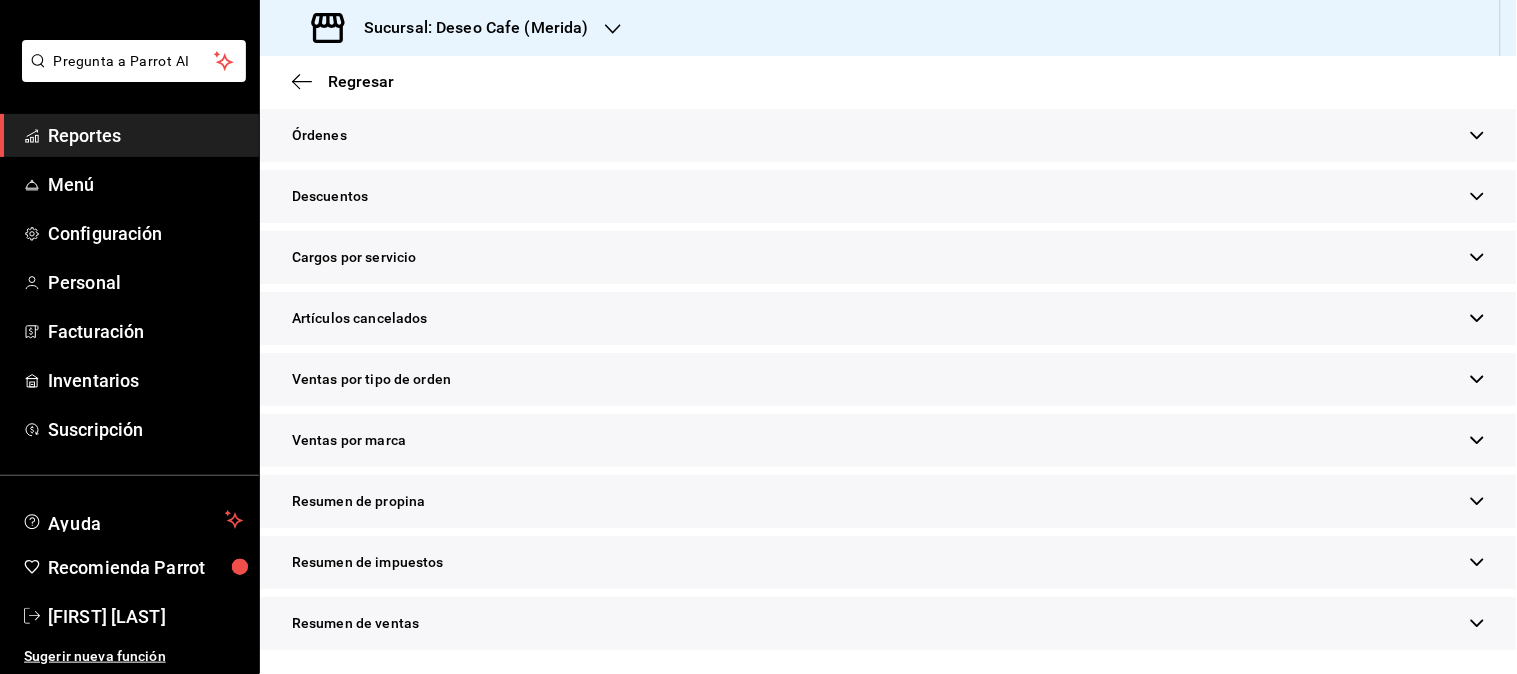 click on "Resumen de propina" at bounding box center (888, 501) 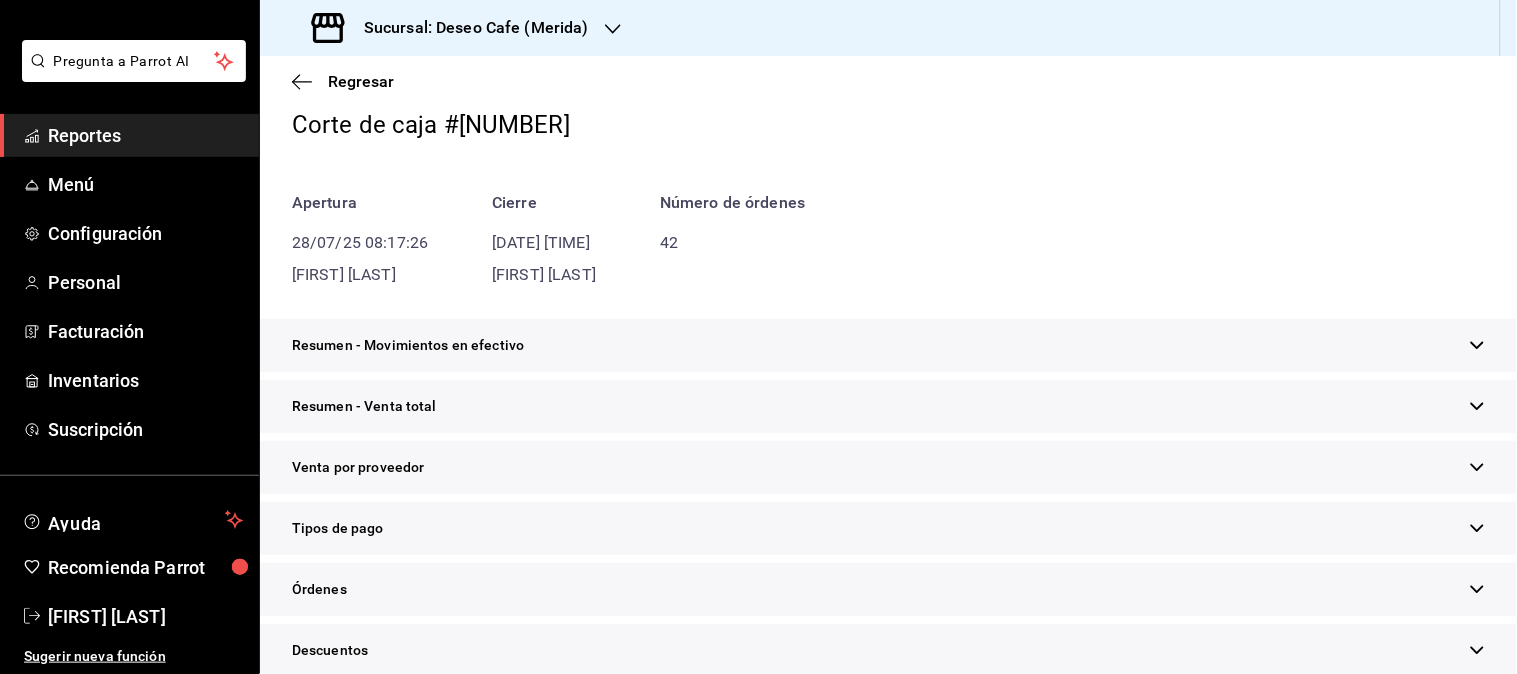 scroll, scrollTop: 0, scrollLeft: 0, axis: both 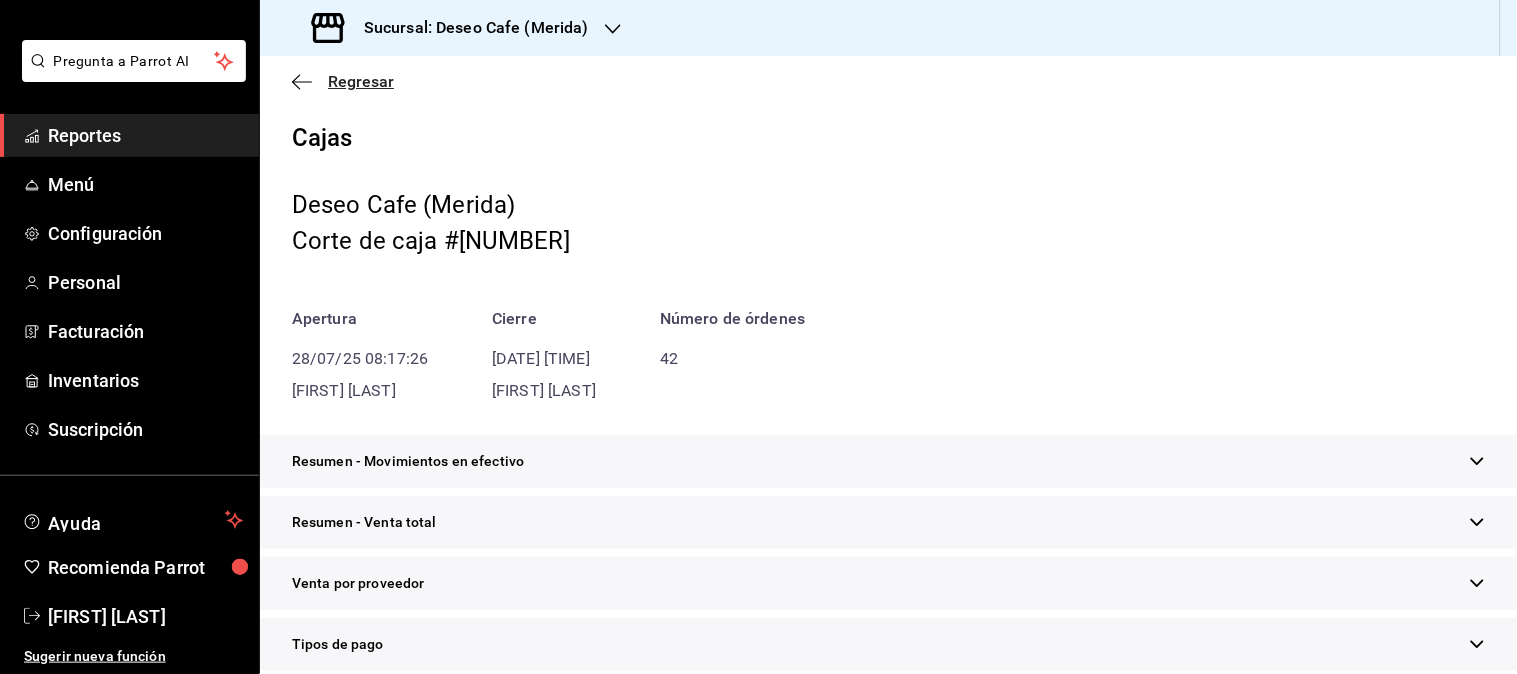 click 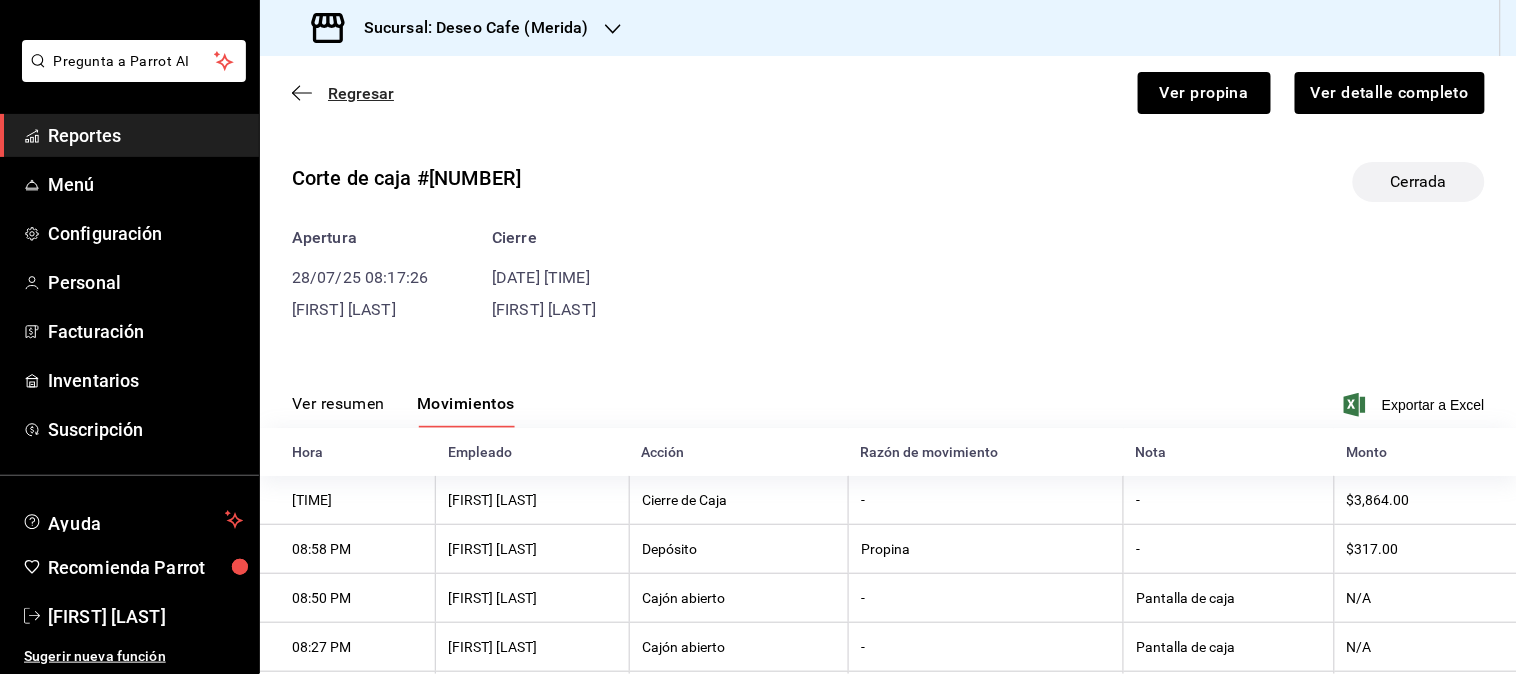 click 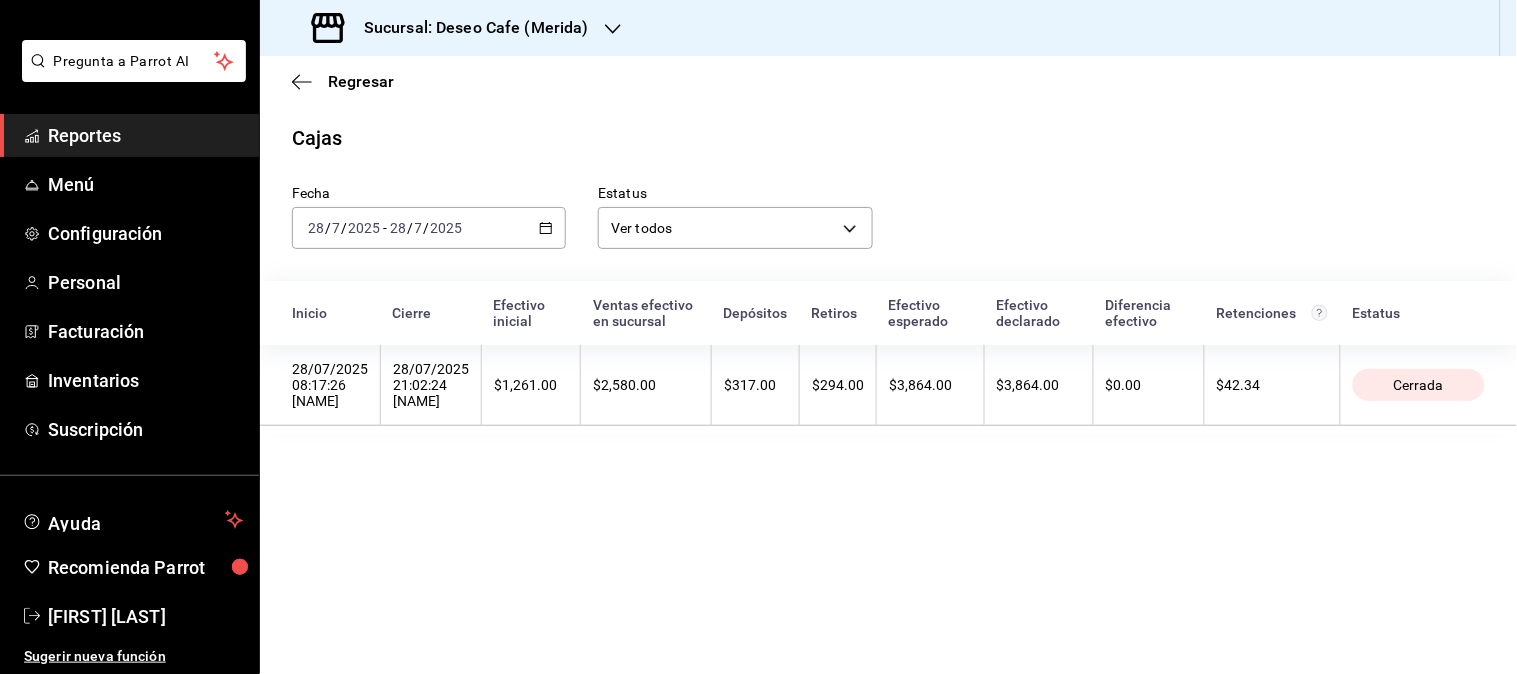 click 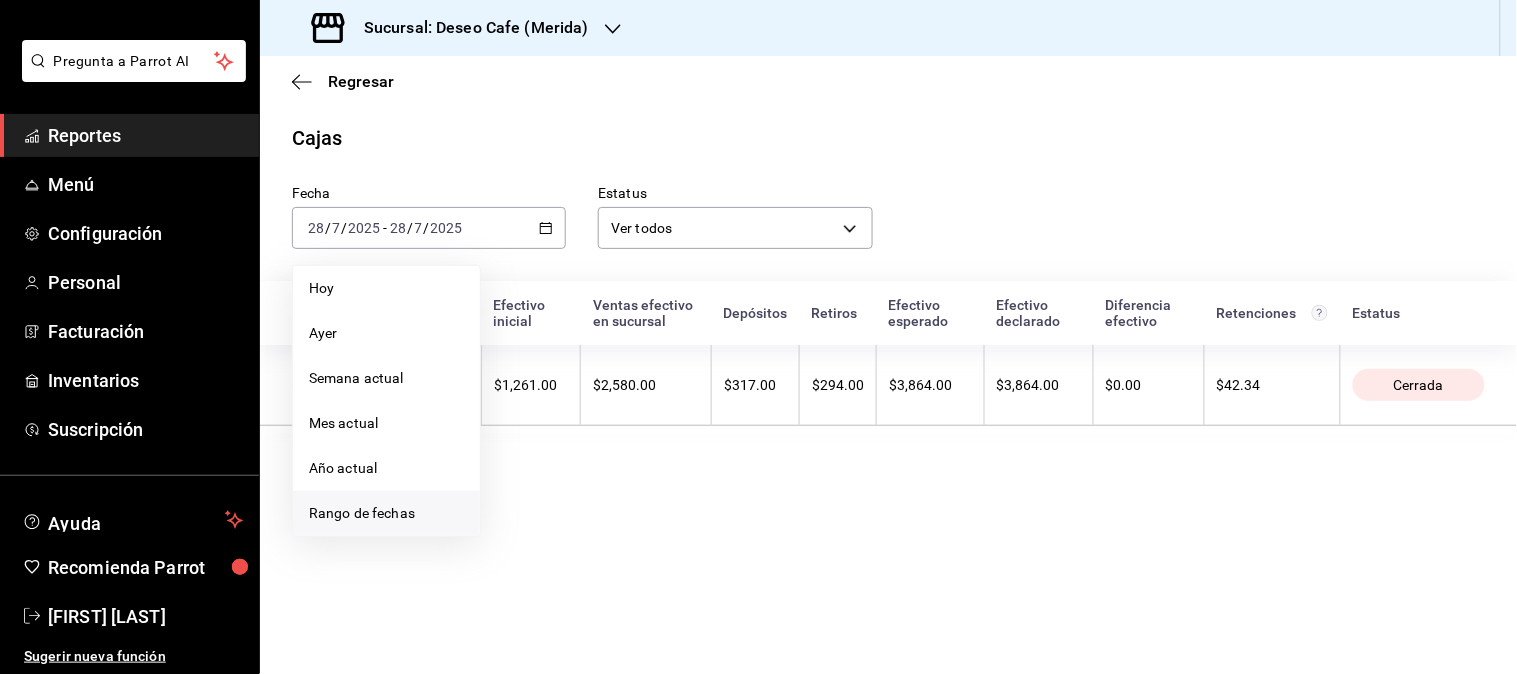 click on "Rango de fechas" at bounding box center [386, 513] 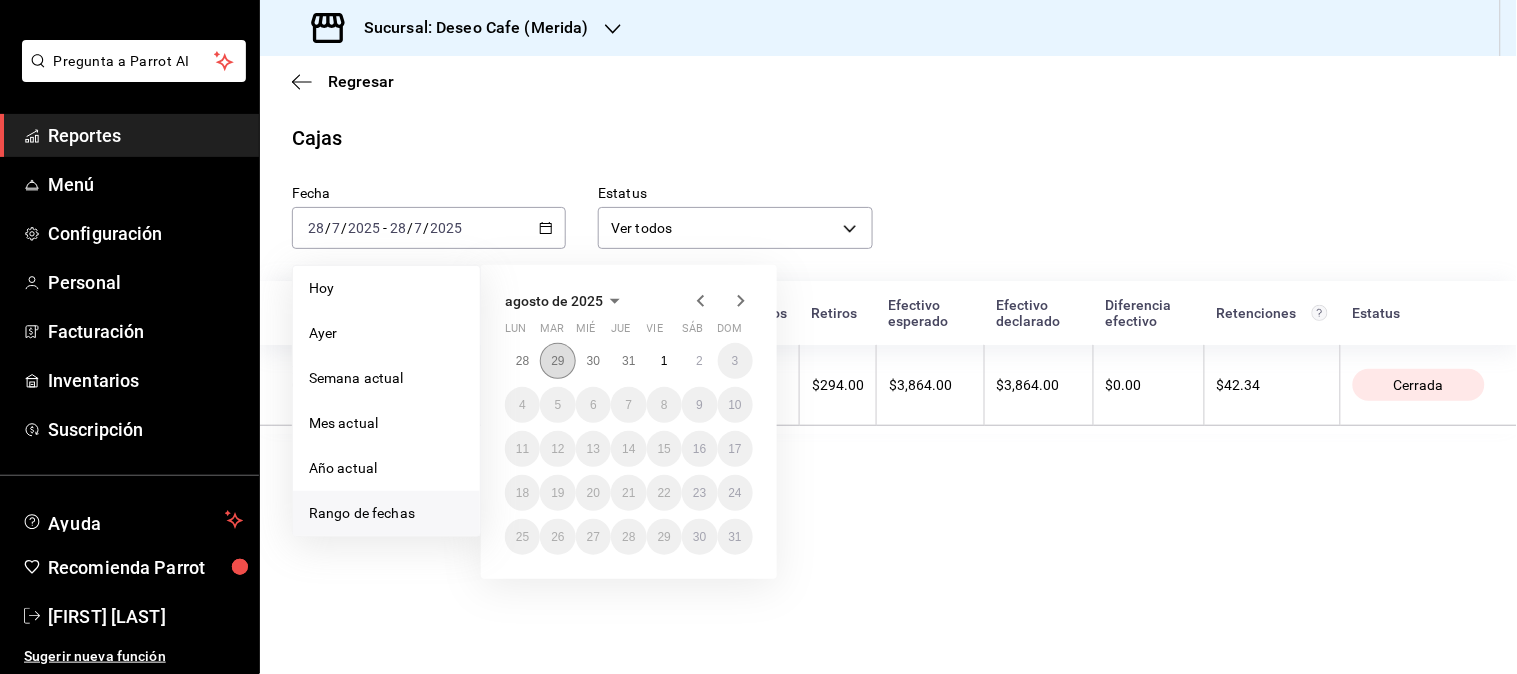 click on "29" at bounding box center [557, 361] 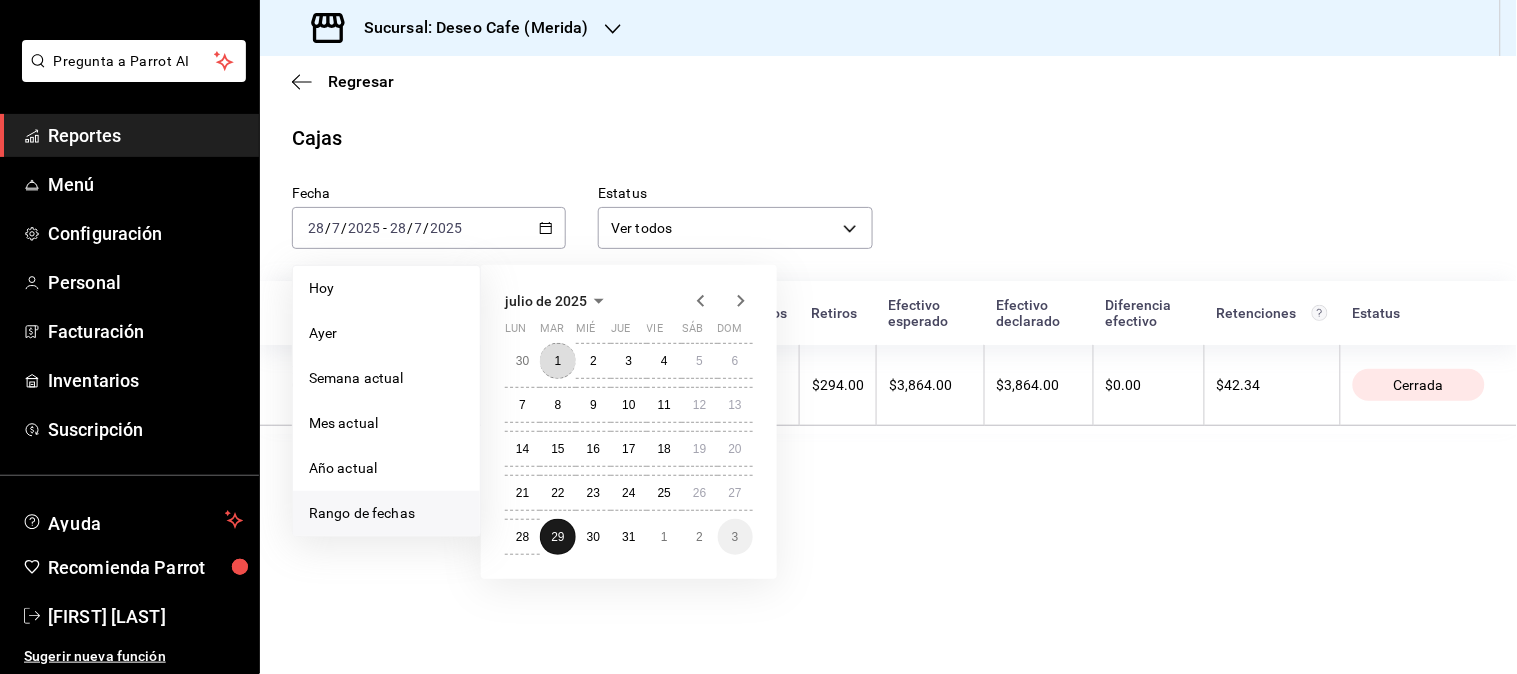 click on "1" at bounding box center [558, 361] 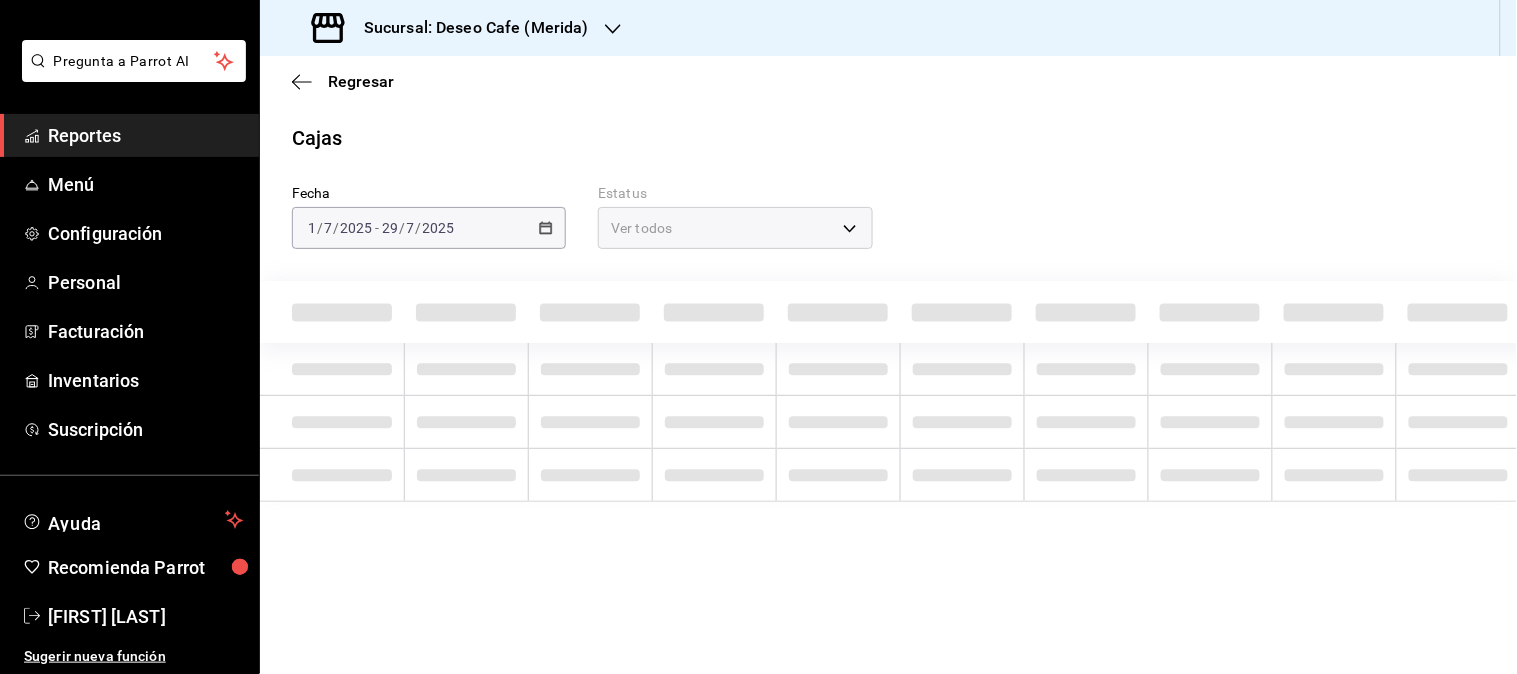 click on "2025-07-01 1 / 7 / 2025 - 2025-07-29 29 / 7 / 2025" at bounding box center [429, 228] 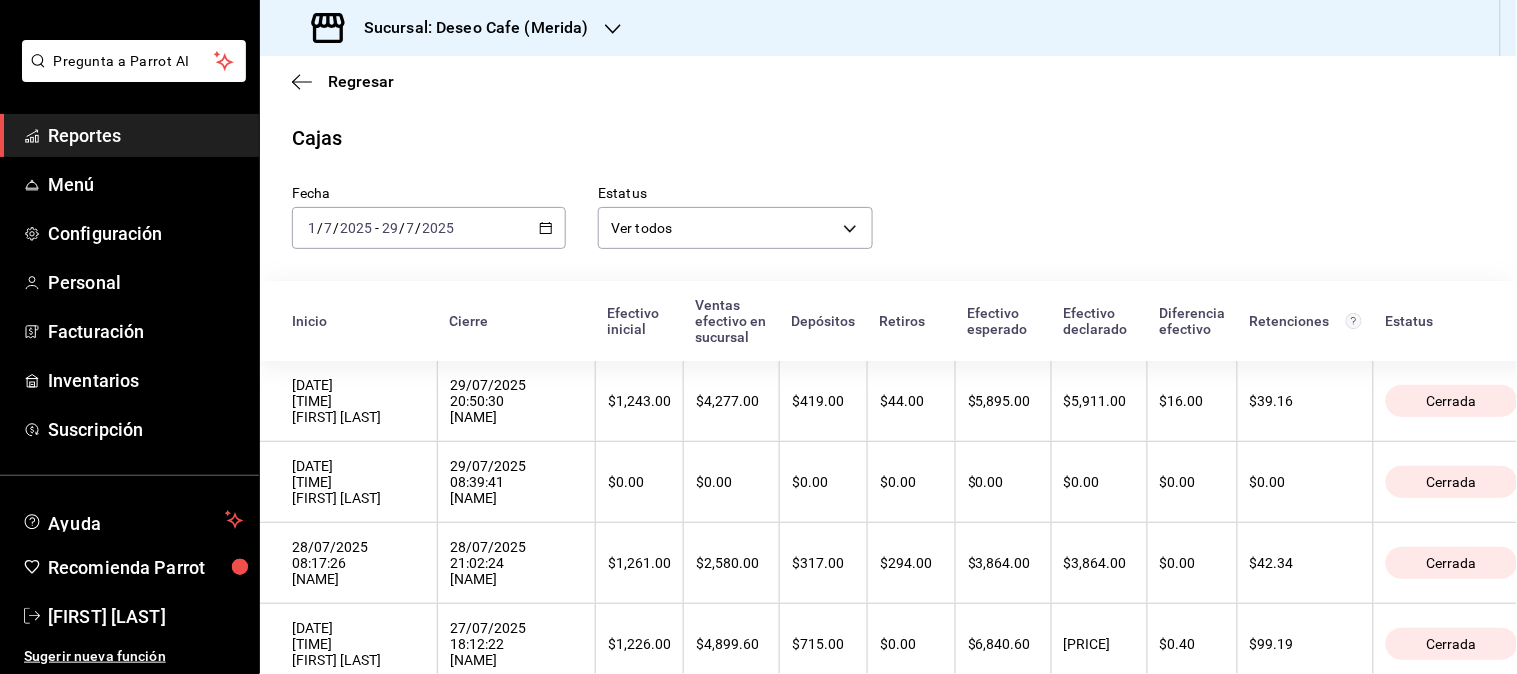 click 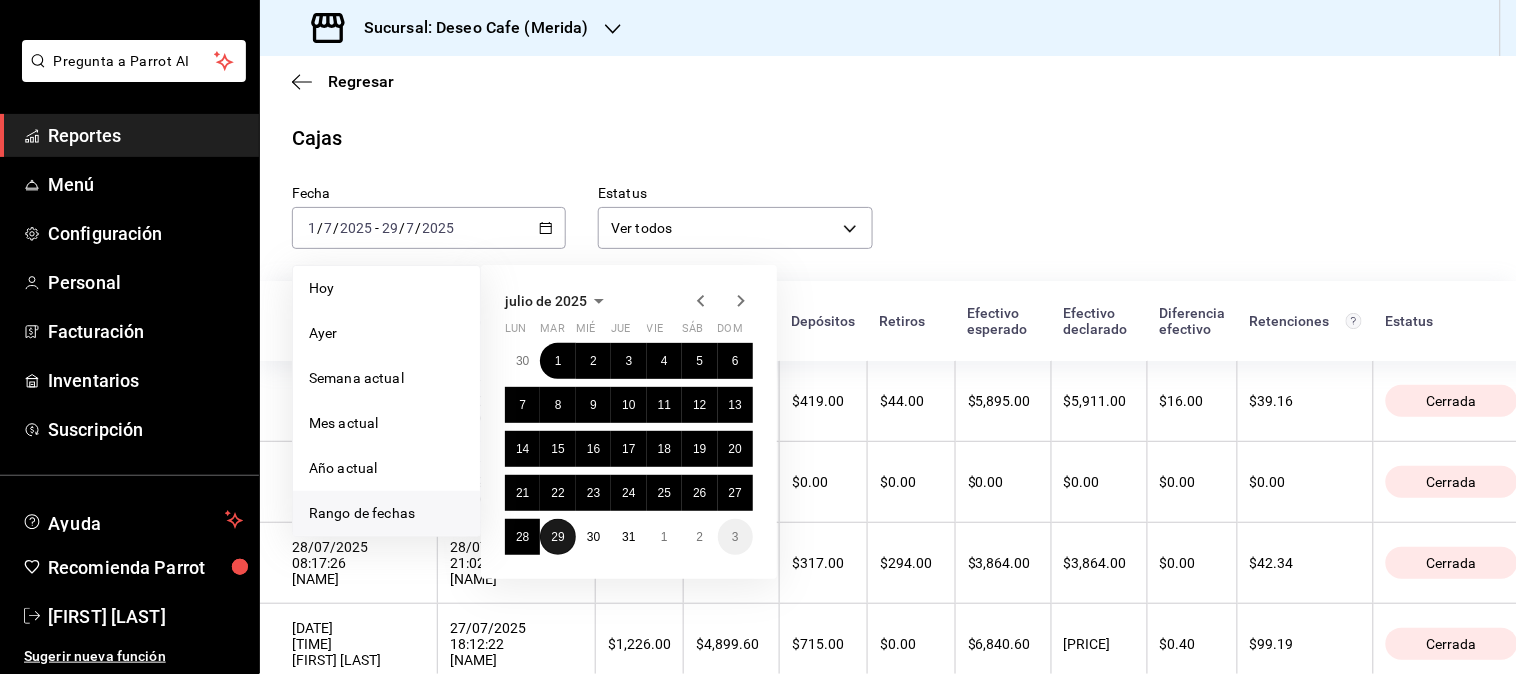 click on "29" at bounding box center [557, 537] 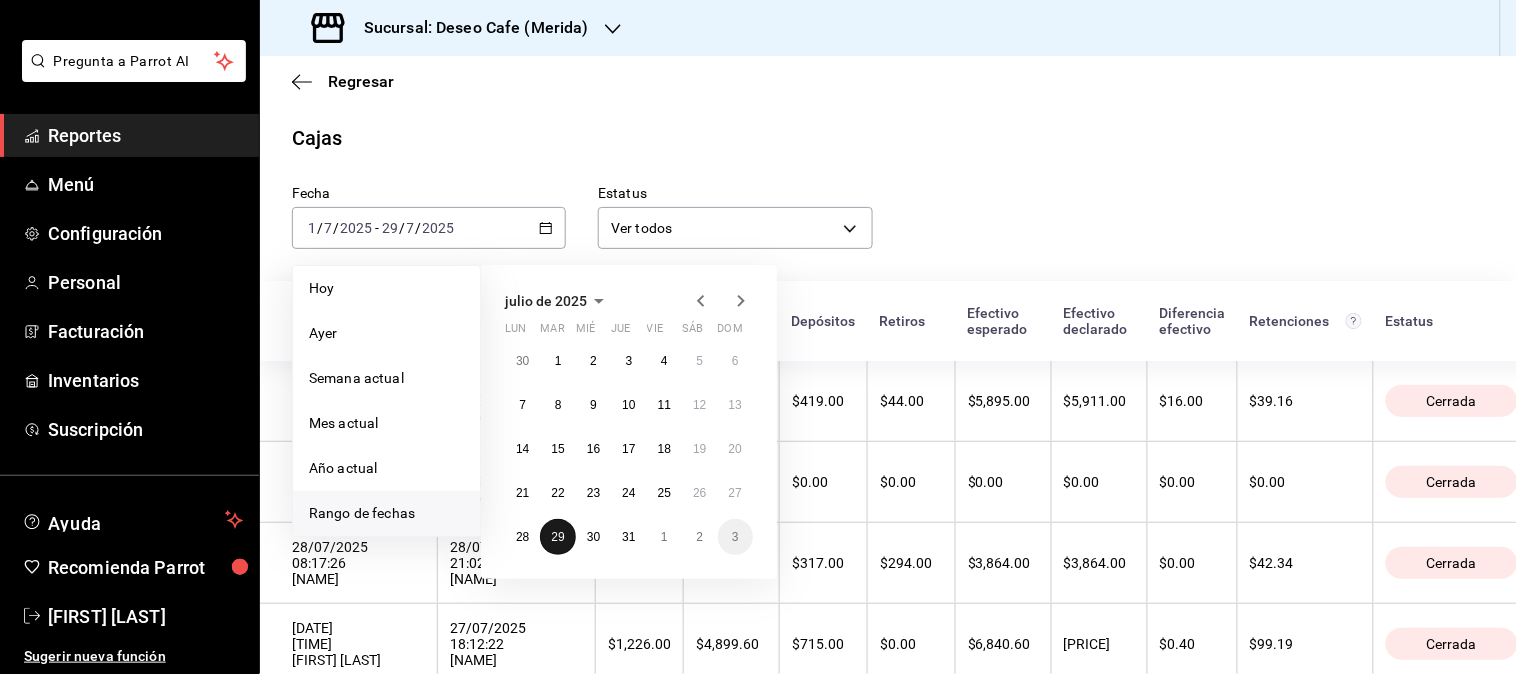 click on "29" at bounding box center (557, 537) 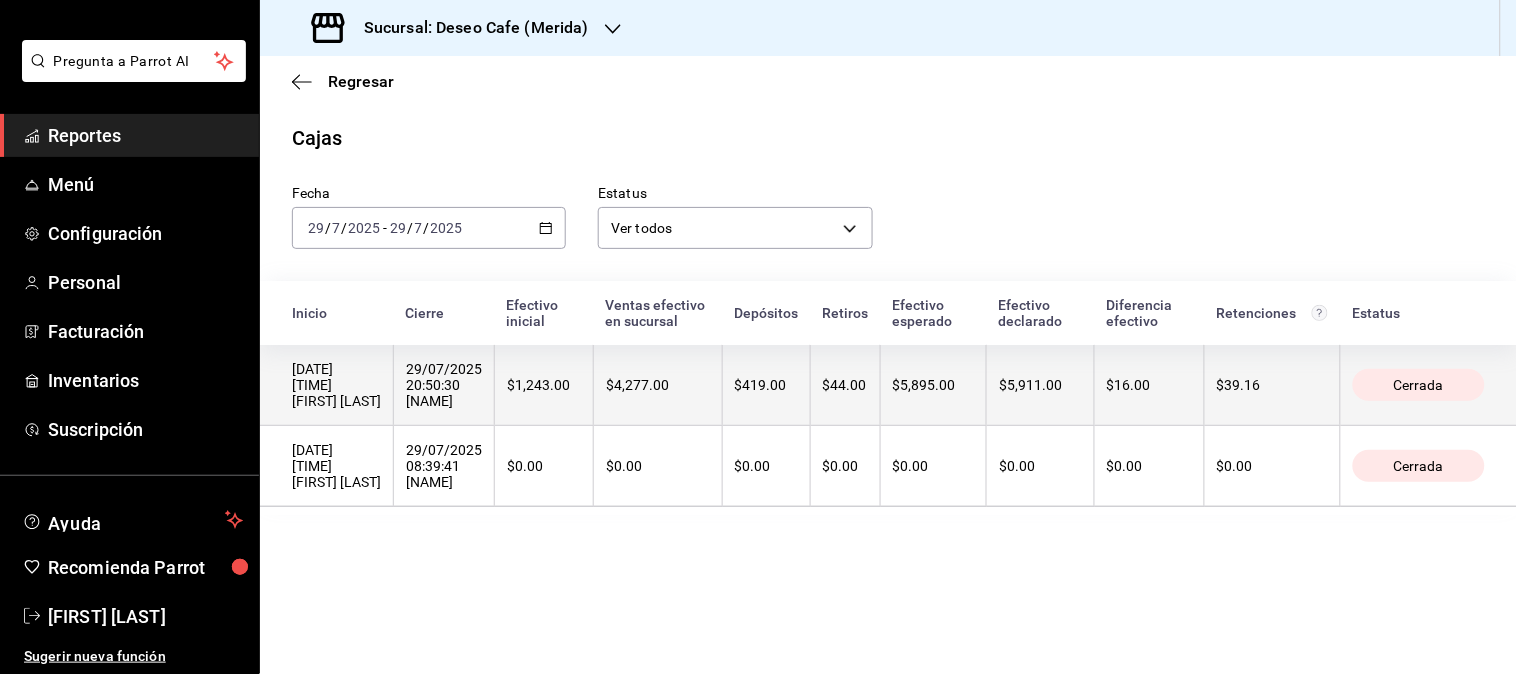 click on "$1,243.00" at bounding box center (544, 385) 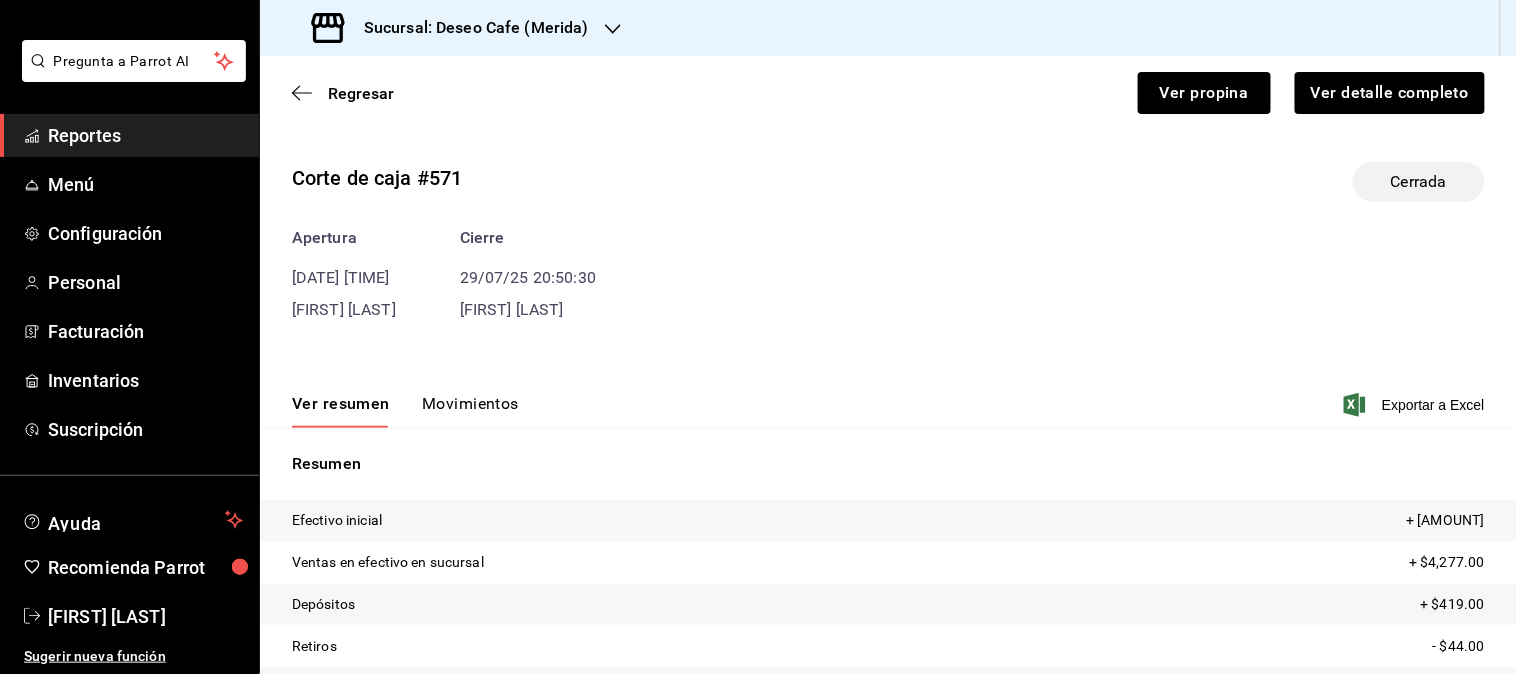 click on "Movimientos" at bounding box center [470, 411] 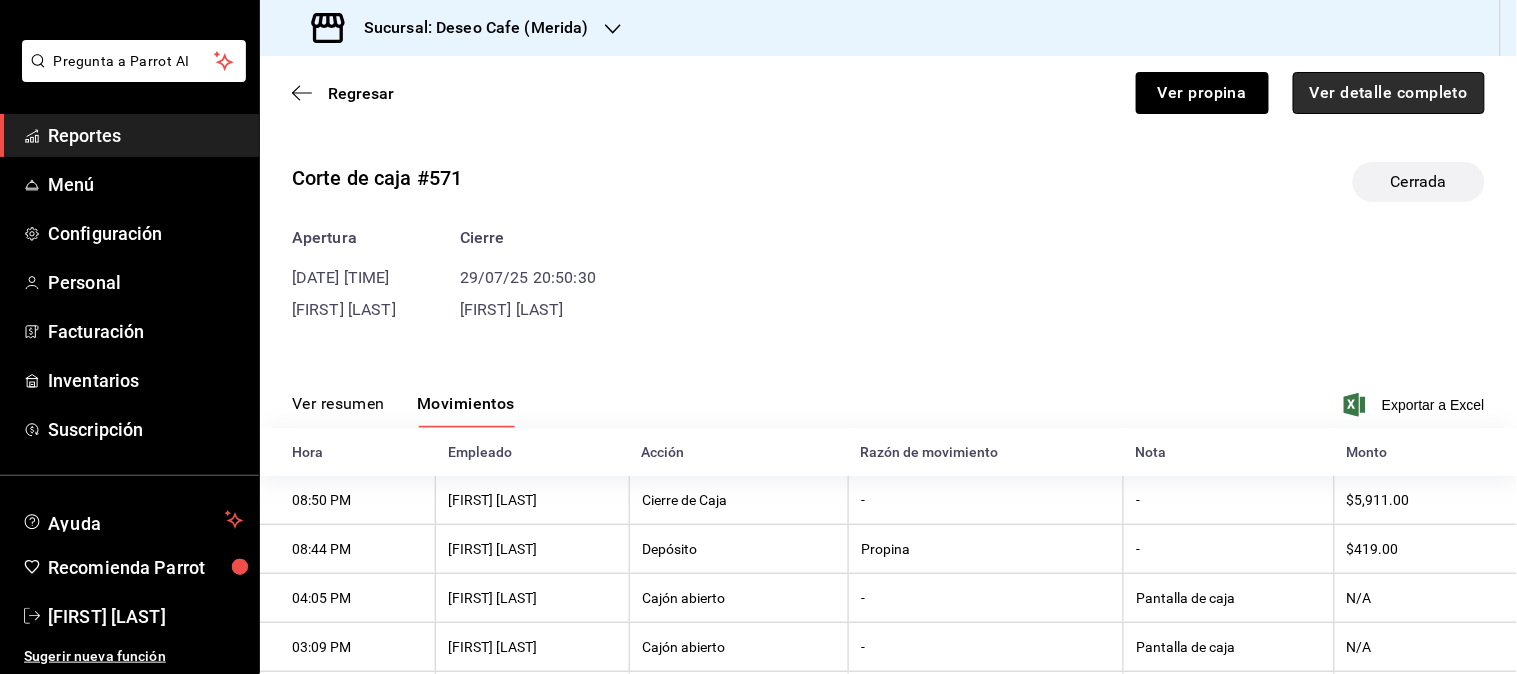 click on "Ver detalle completo" at bounding box center [1389, 93] 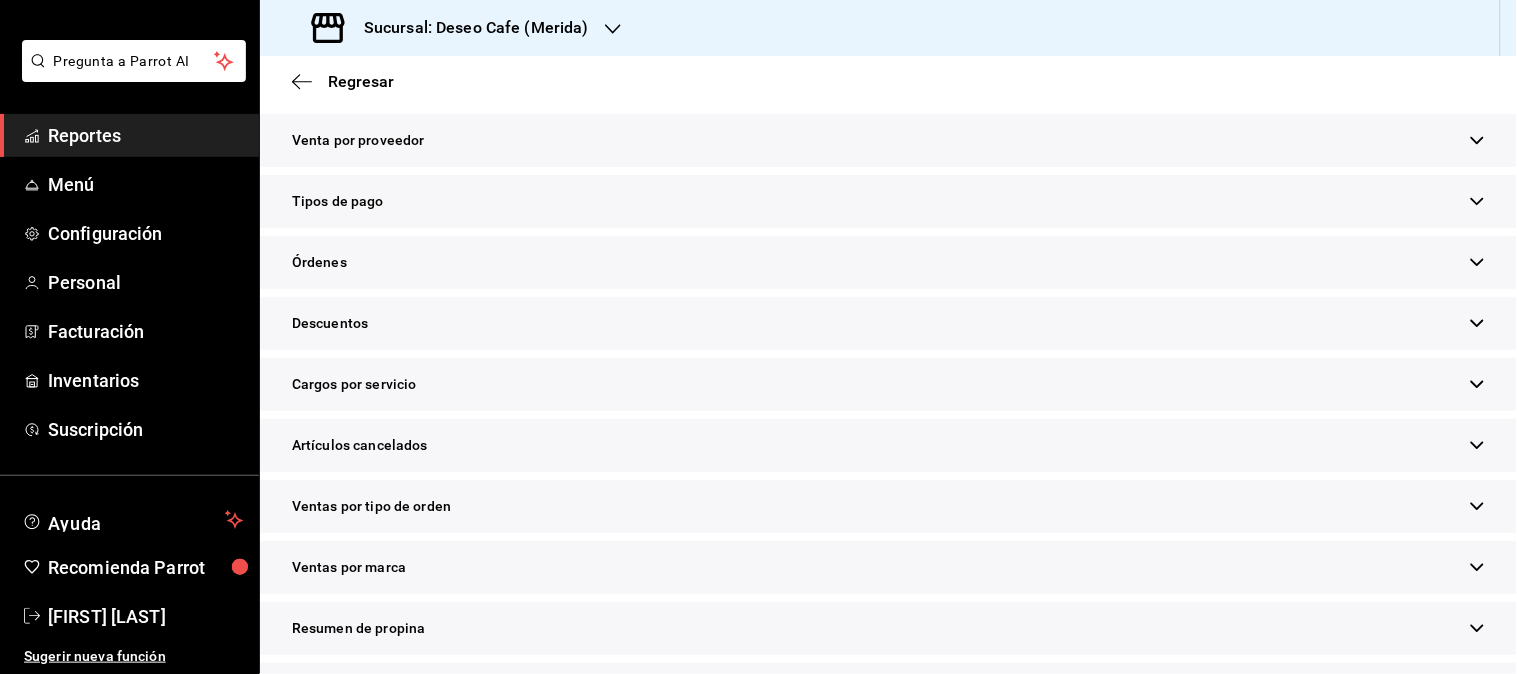 scroll, scrollTop: 487, scrollLeft: 0, axis: vertical 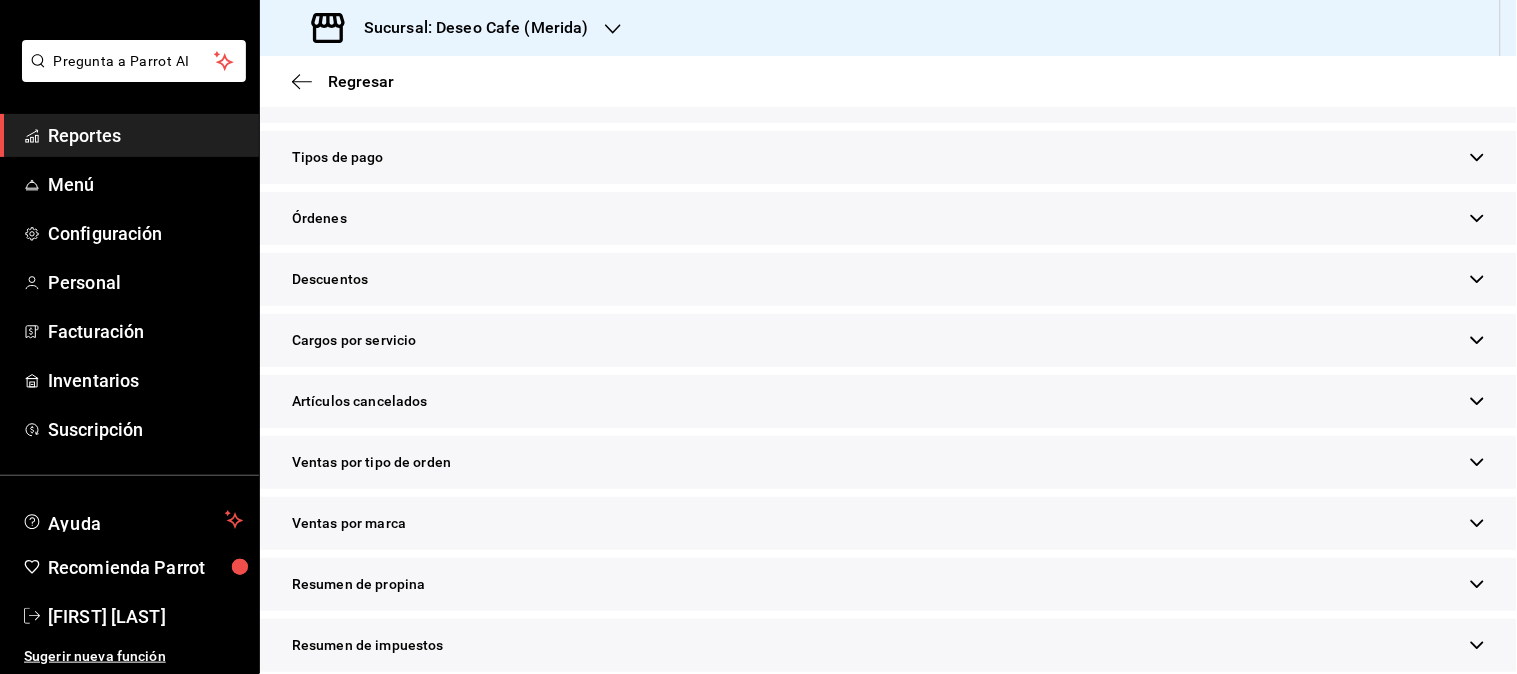 click on "Resumen de propina" at bounding box center (888, 584) 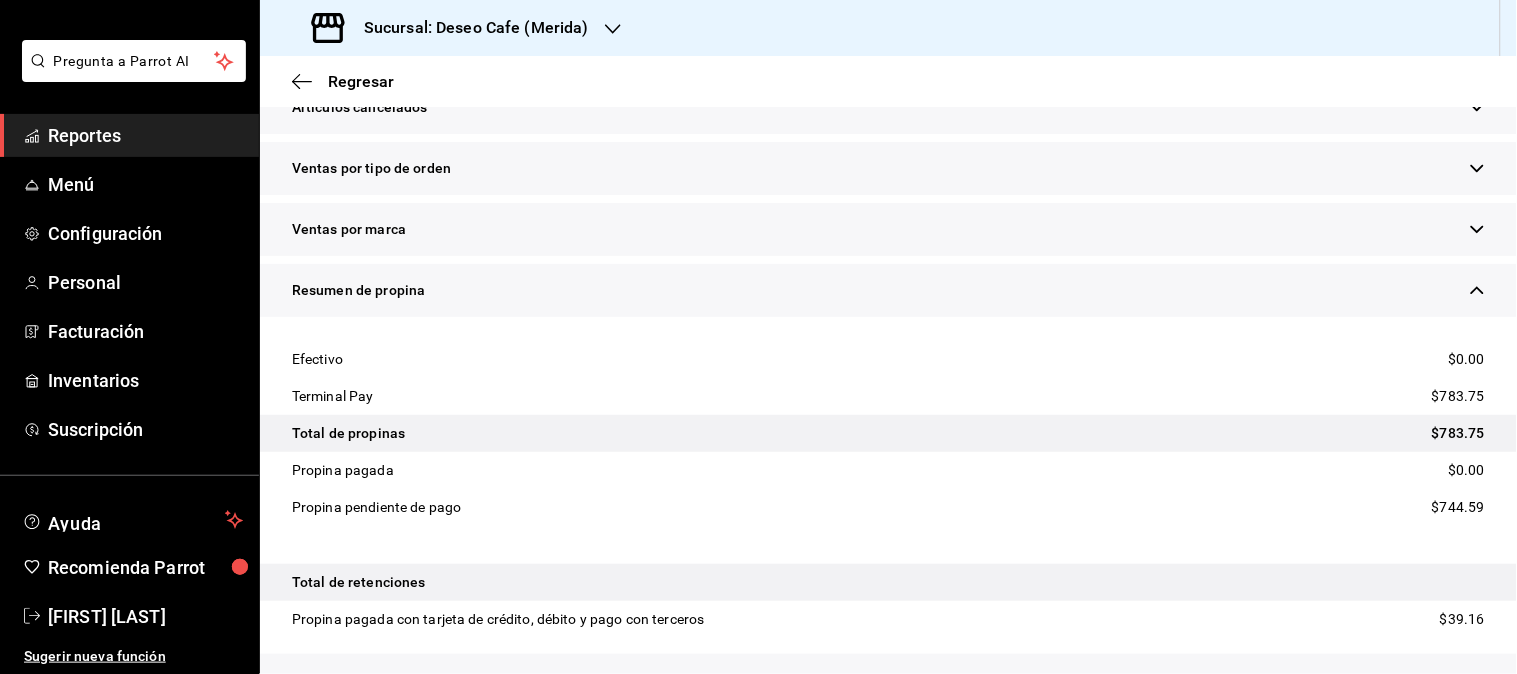 scroll, scrollTop: 787, scrollLeft: 0, axis: vertical 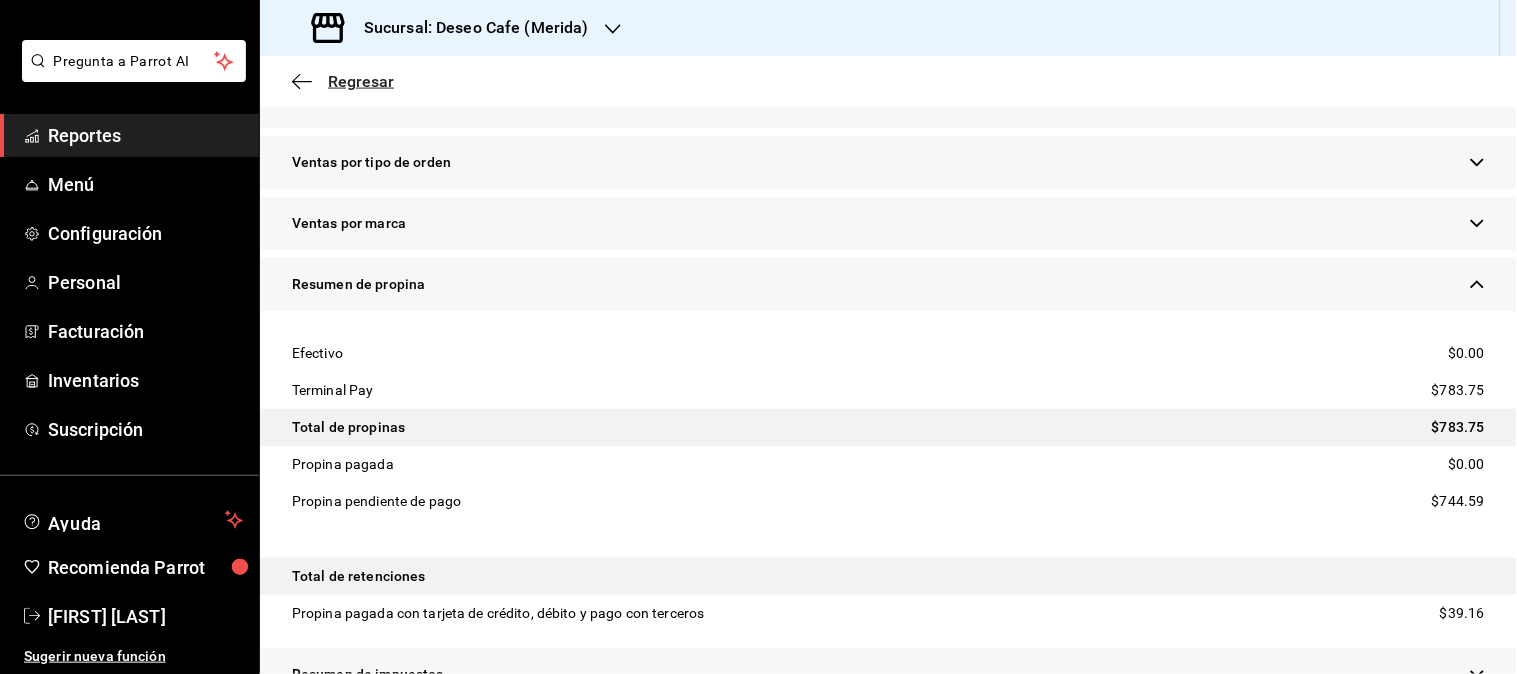 click 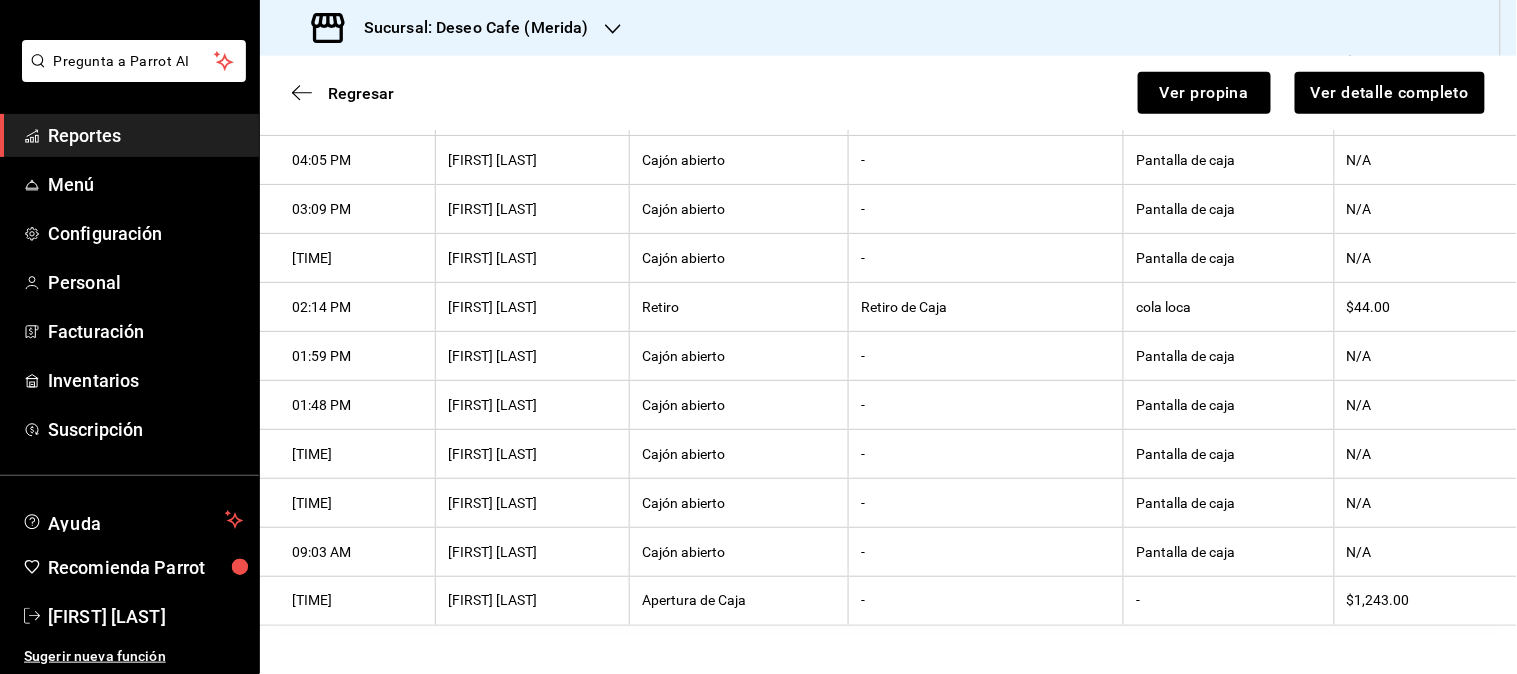 scroll, scrollTop: 483, scrollLeft: 0, axis: vertical 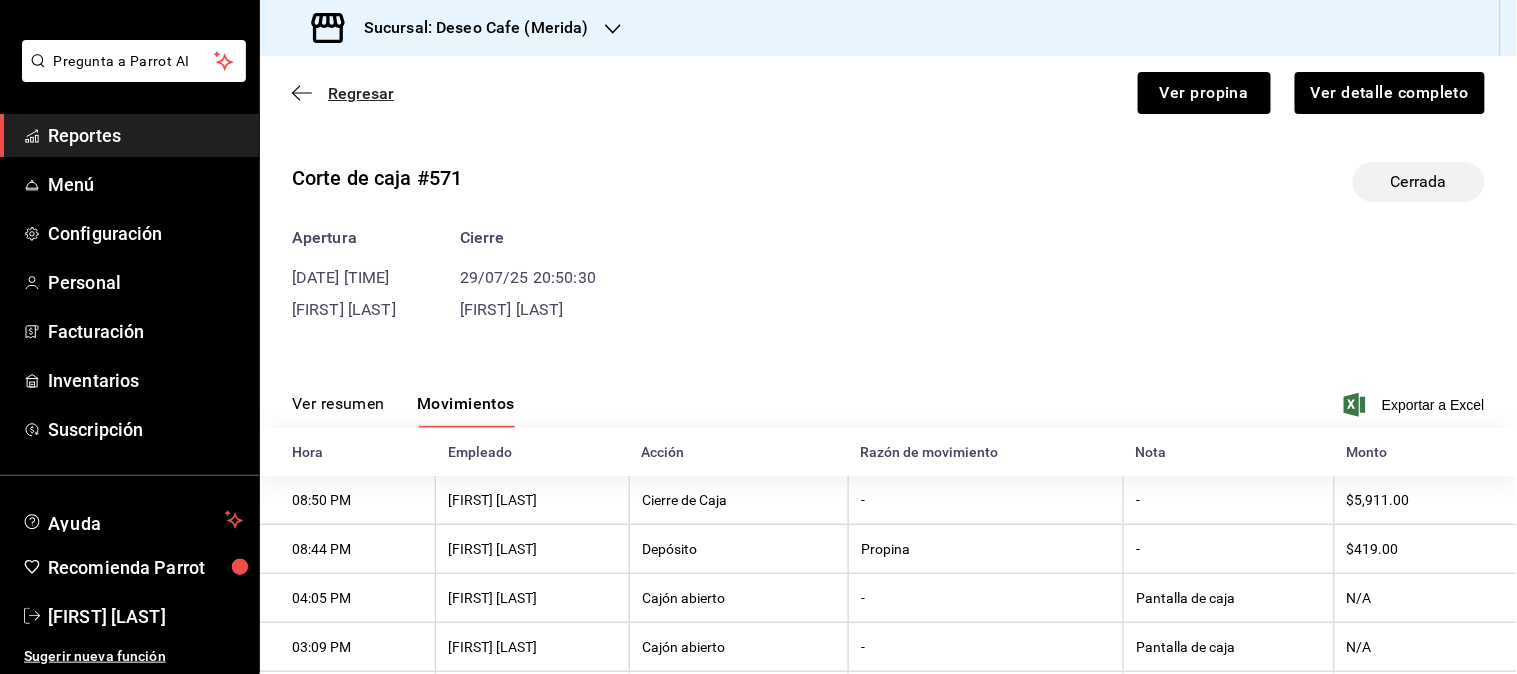 click 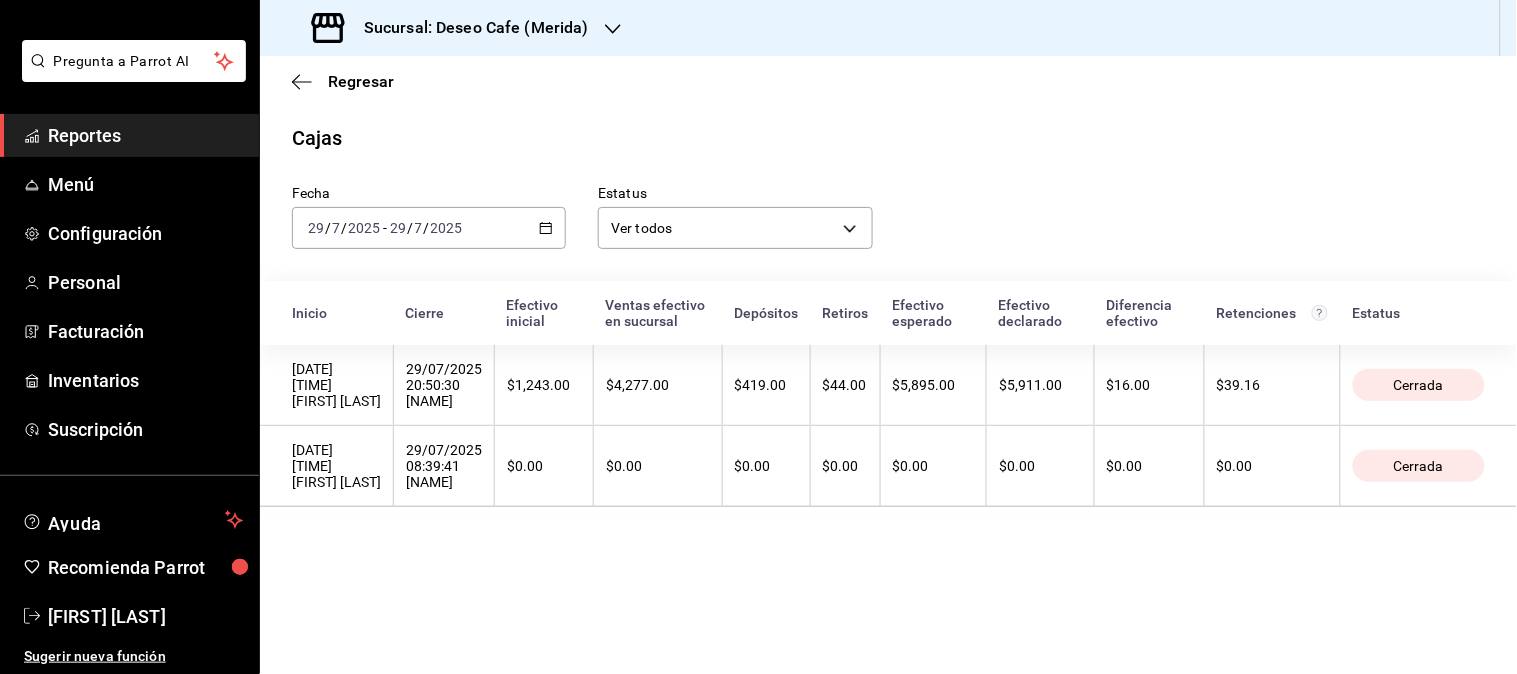 click 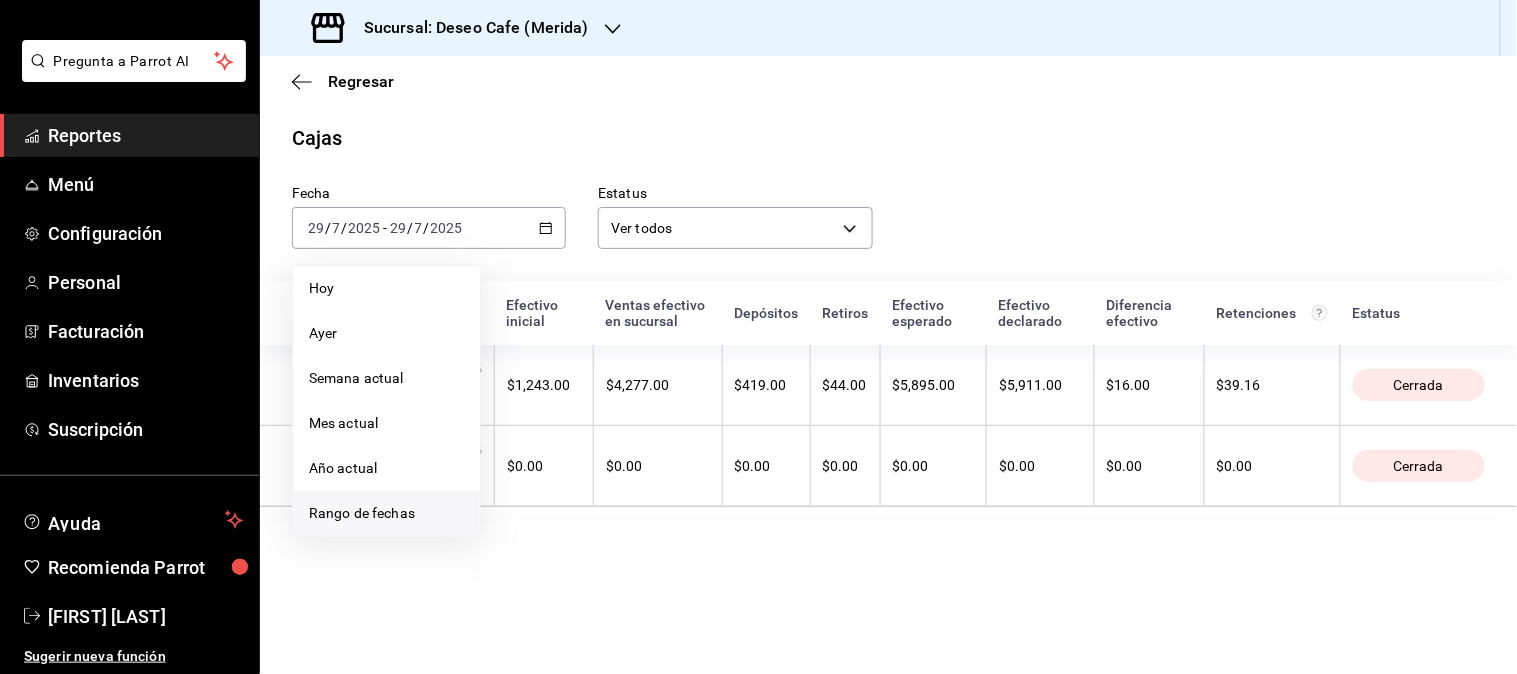 click on "Rango de fechas" at bounding box center [386, 513] 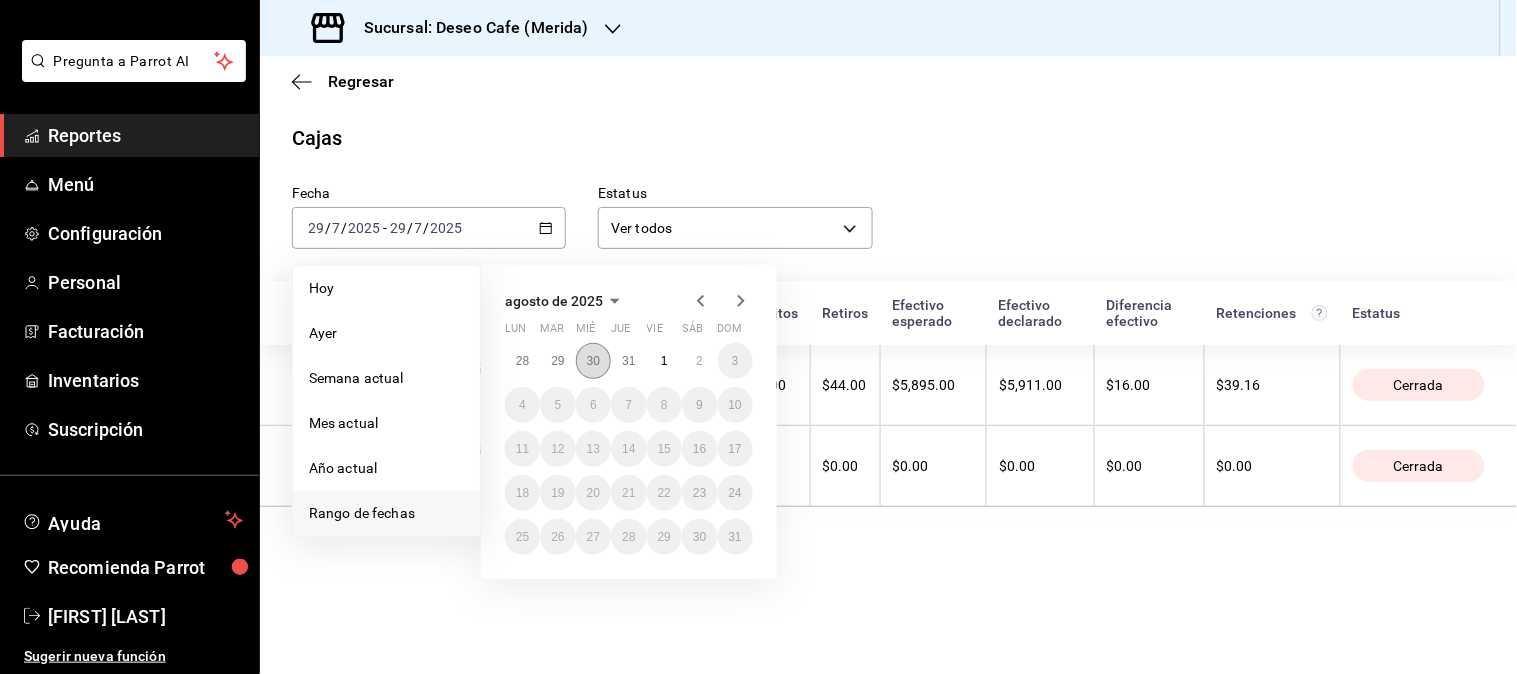 click on "30" at bounding box center (593, 361) 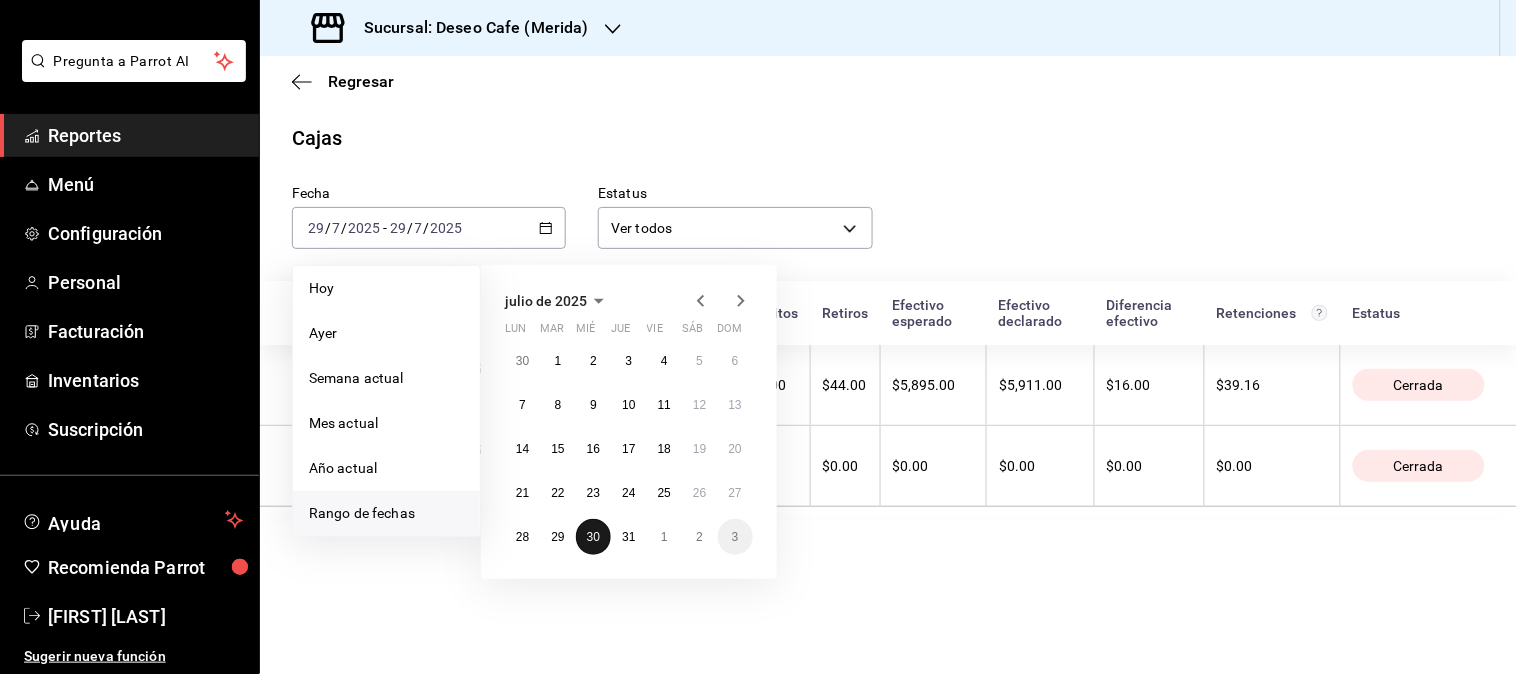 click on "30" at bounding box center [593, 537] 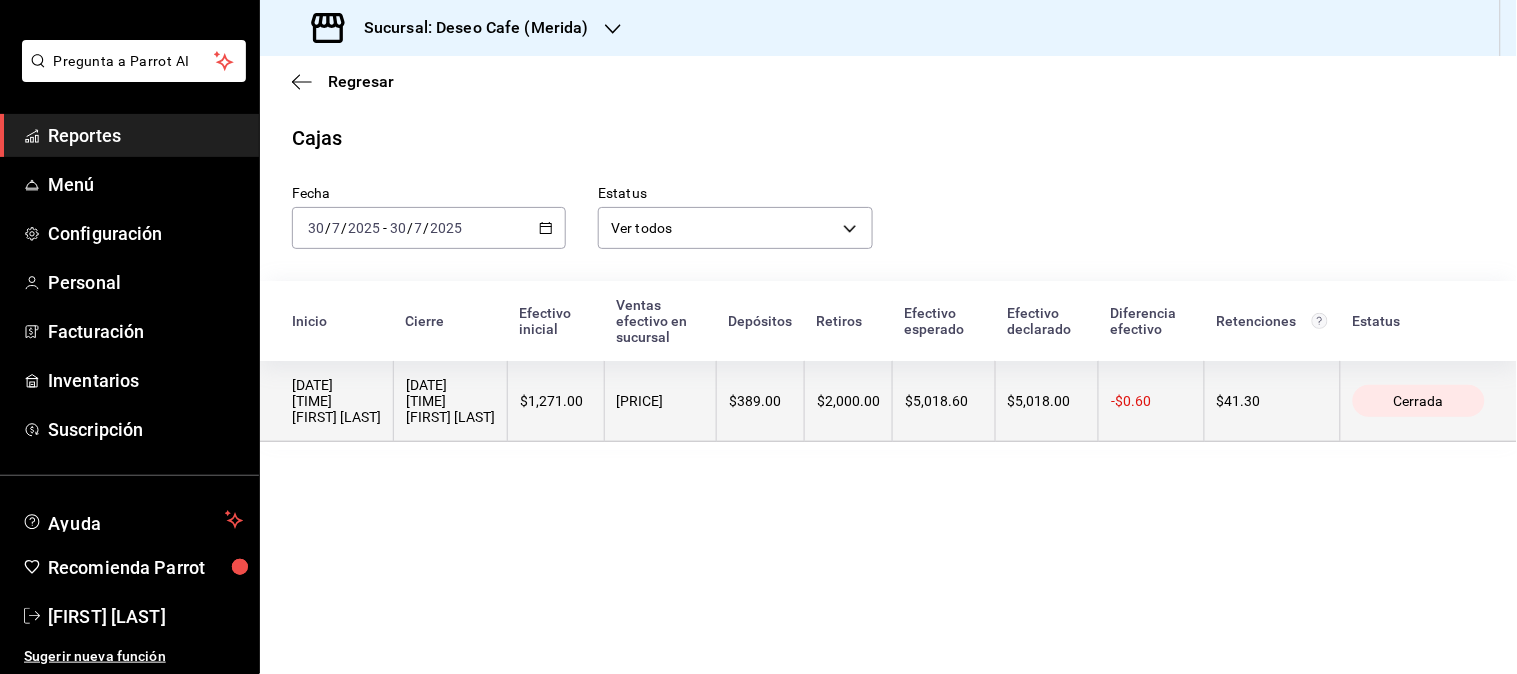click on "$5,018.60" at bounding box center (944, 401) 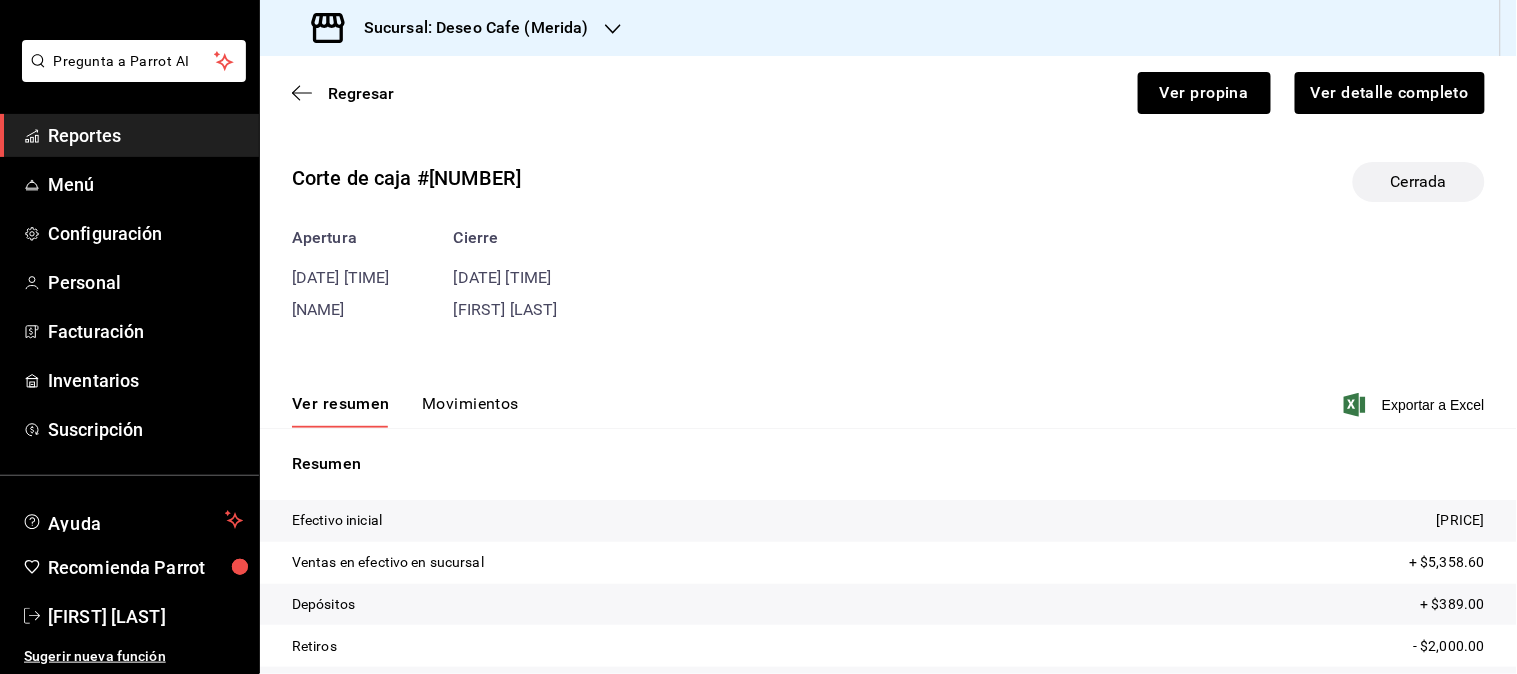 click on "Movimientos" at bounding box center [470, 411] 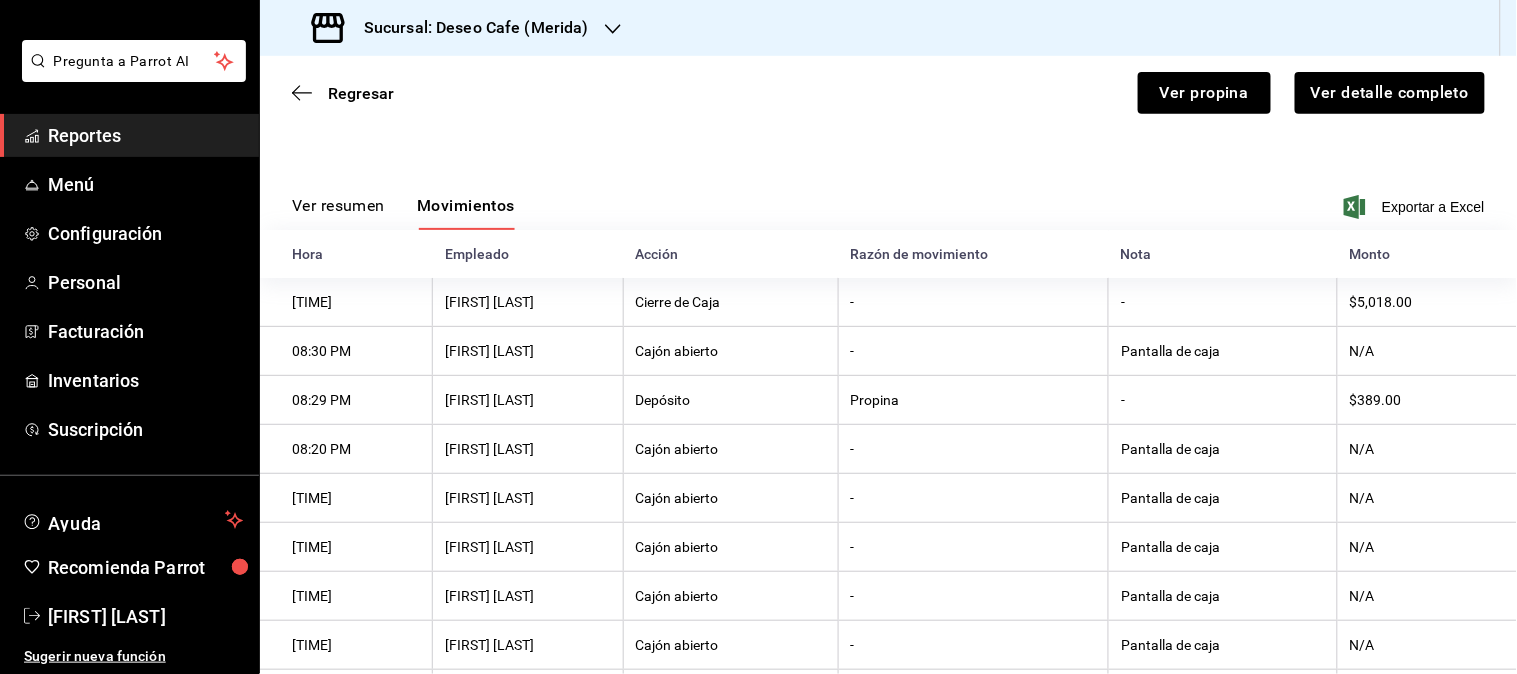 scroll, scrollTop: 195, scrollLeft: 0, axis: vertical 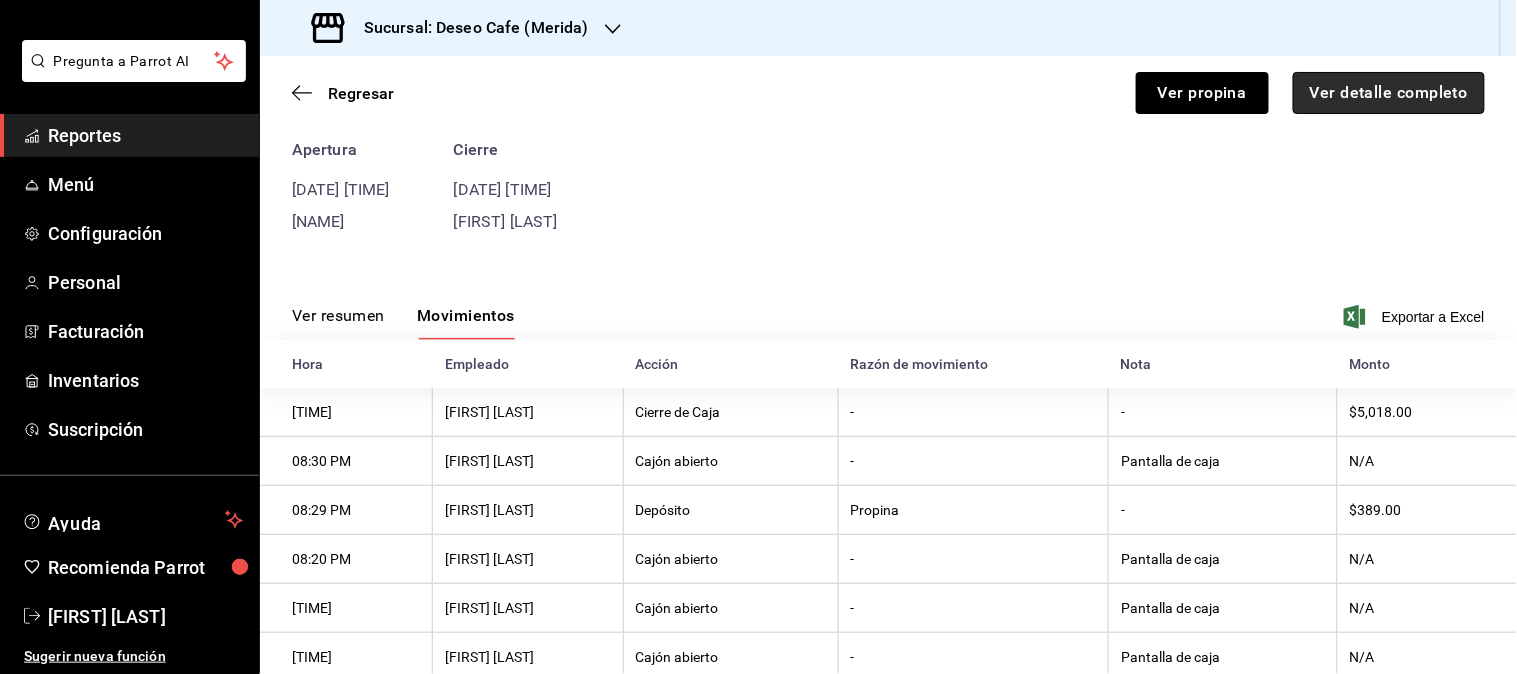 click on "Ver detalle completo" at bounding box center (1389, 93) 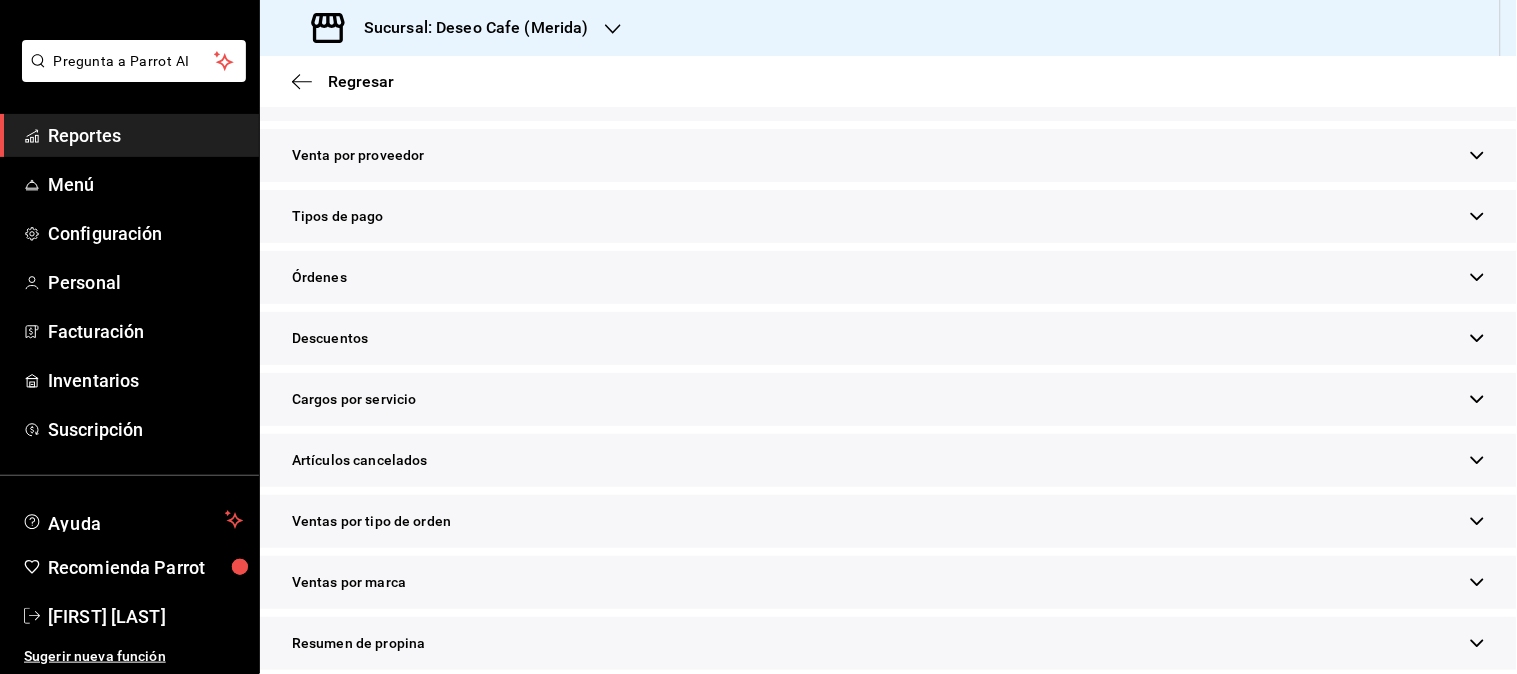 scroll, scrollTop: 478, scrollLeft: 0, axis: vertical 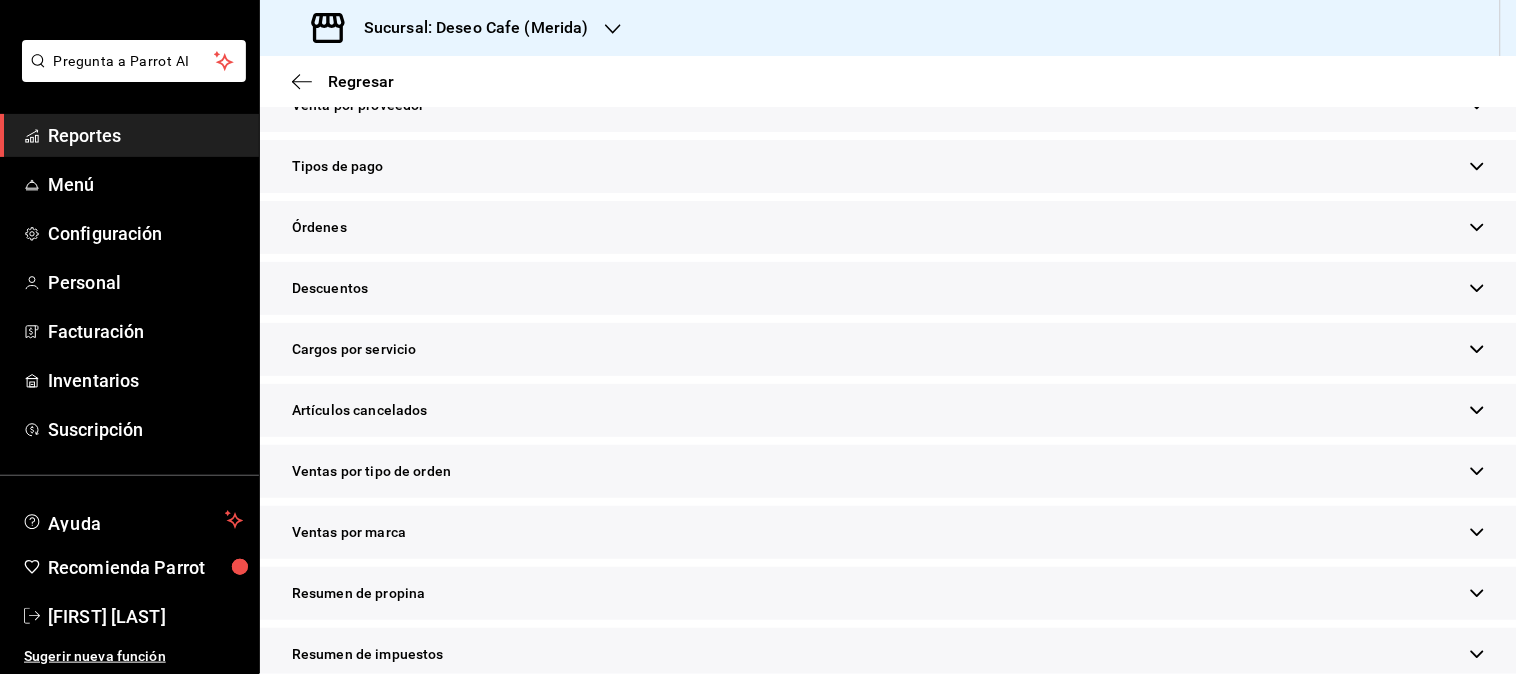 click on "Resumen de propina" at bounding box center (888, 593) 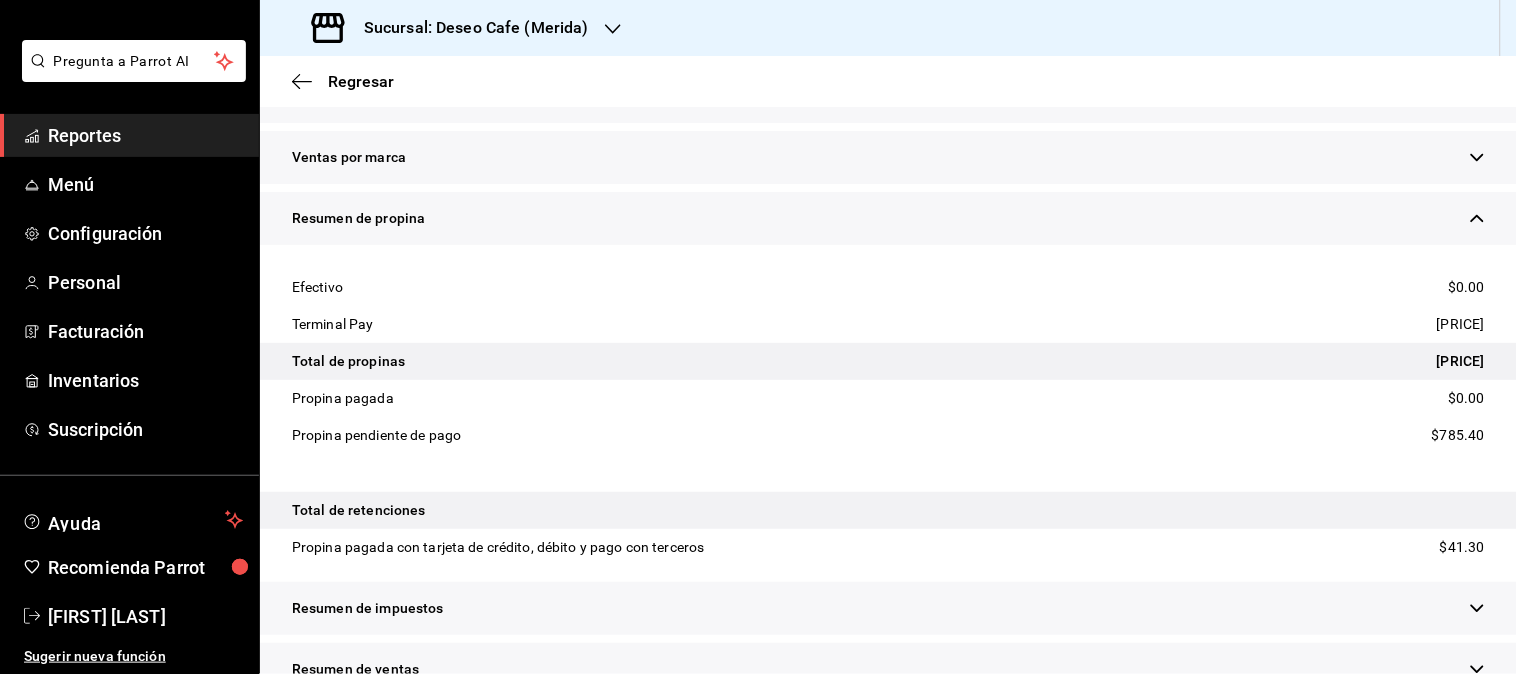 scroll, scrollTop: 897, scrollLeft: 0, axis: vertical 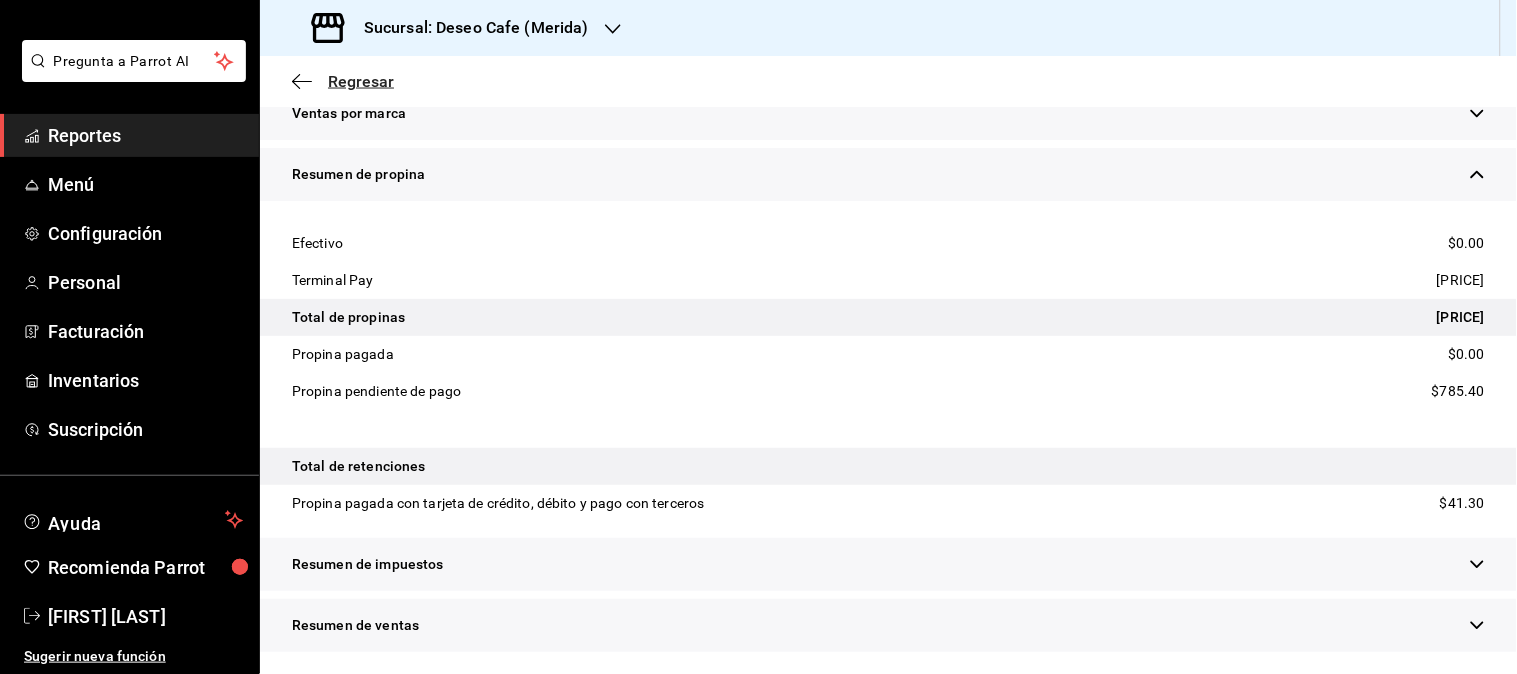 click 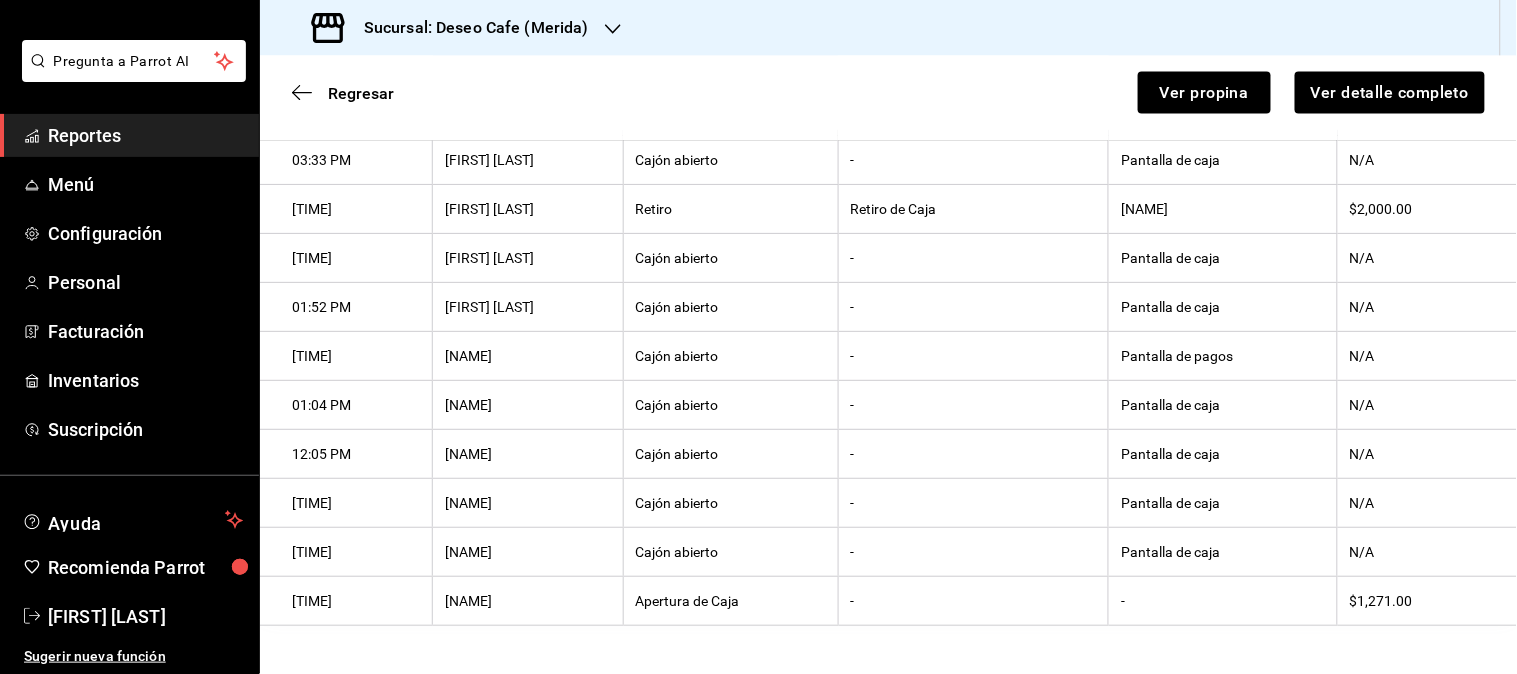 scroll, scrollTop: 782, scrollLeft: 0, axis: vertical 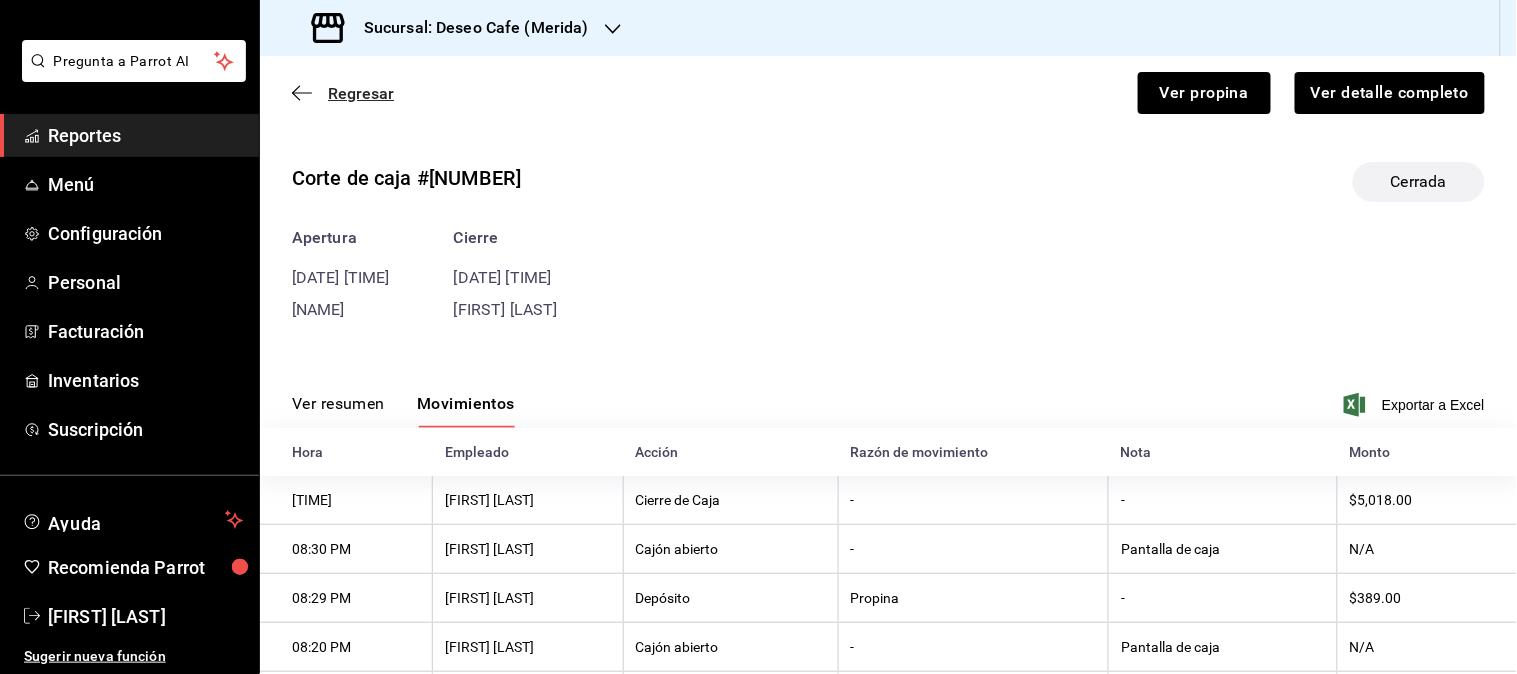 click 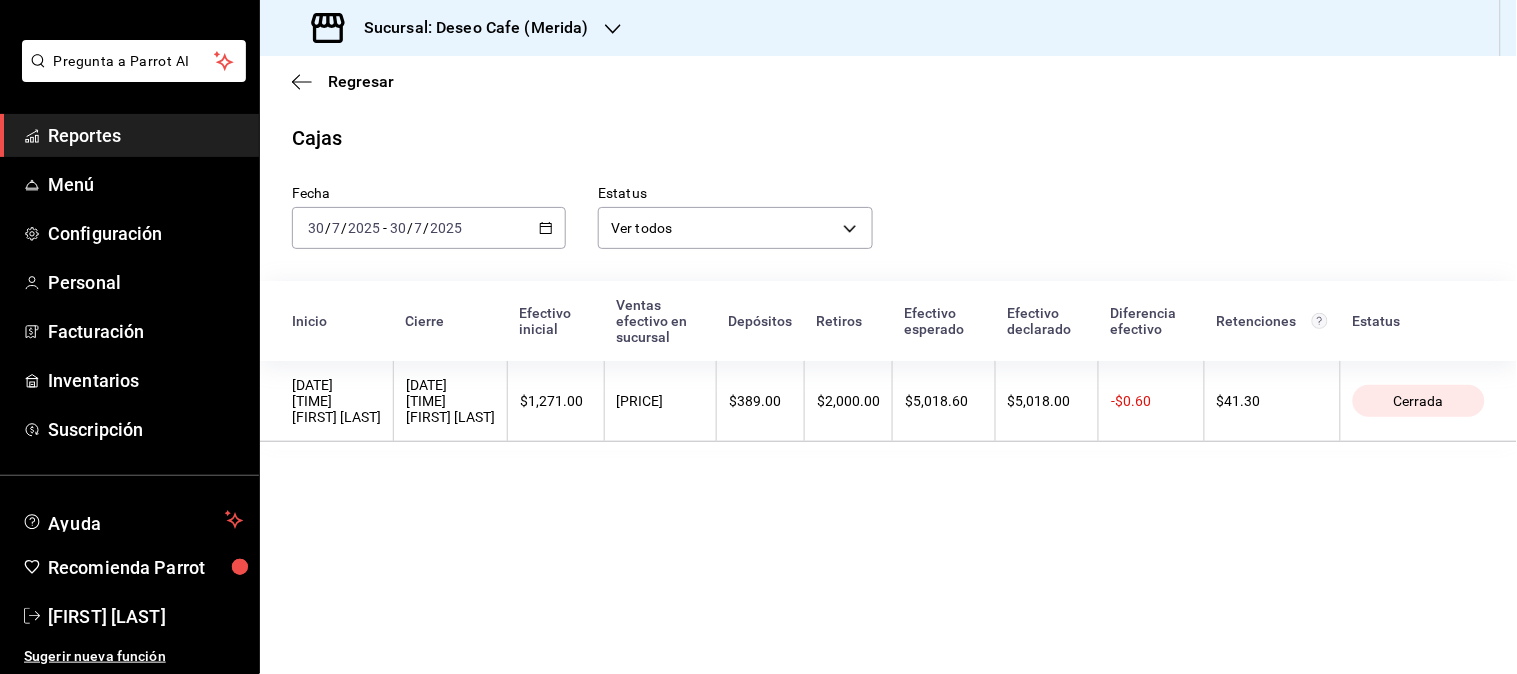 click 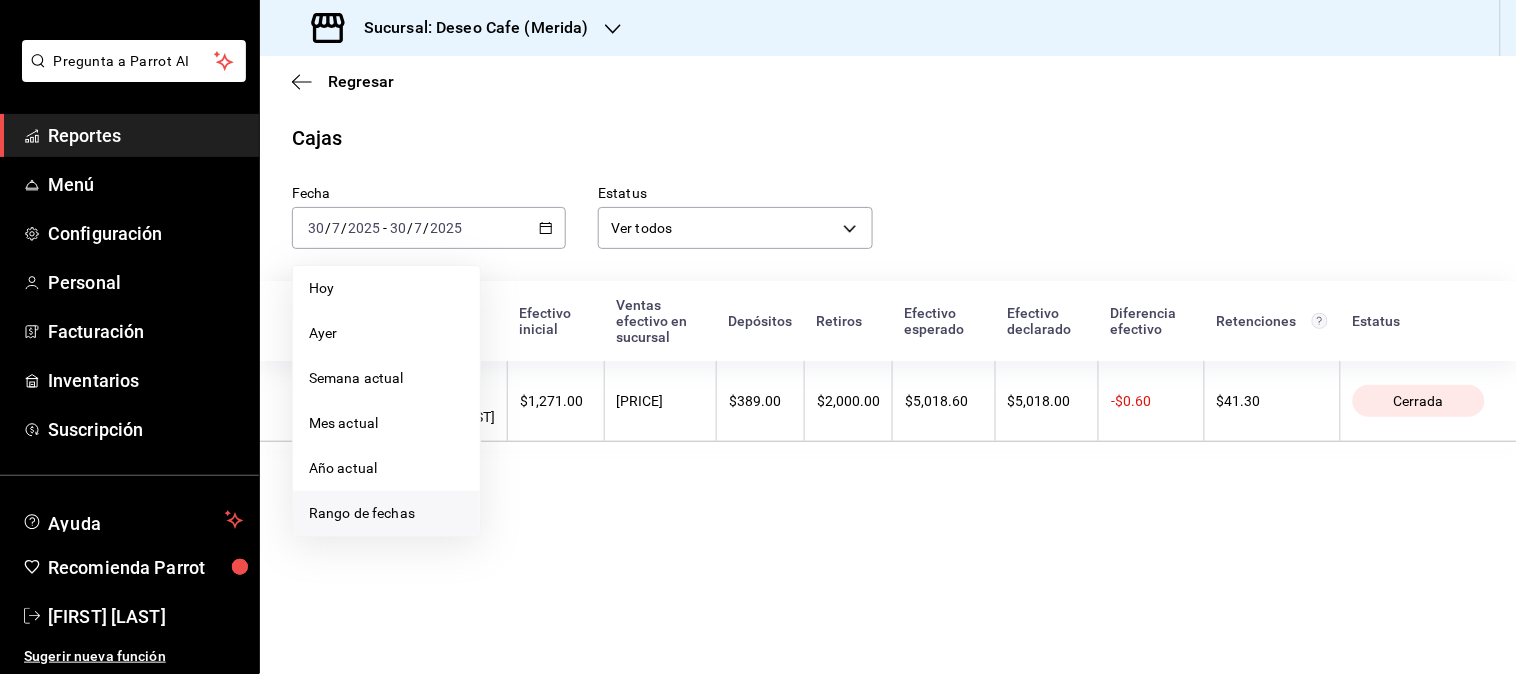 click on "Rango de fechas" at bounding box center [386, 513] 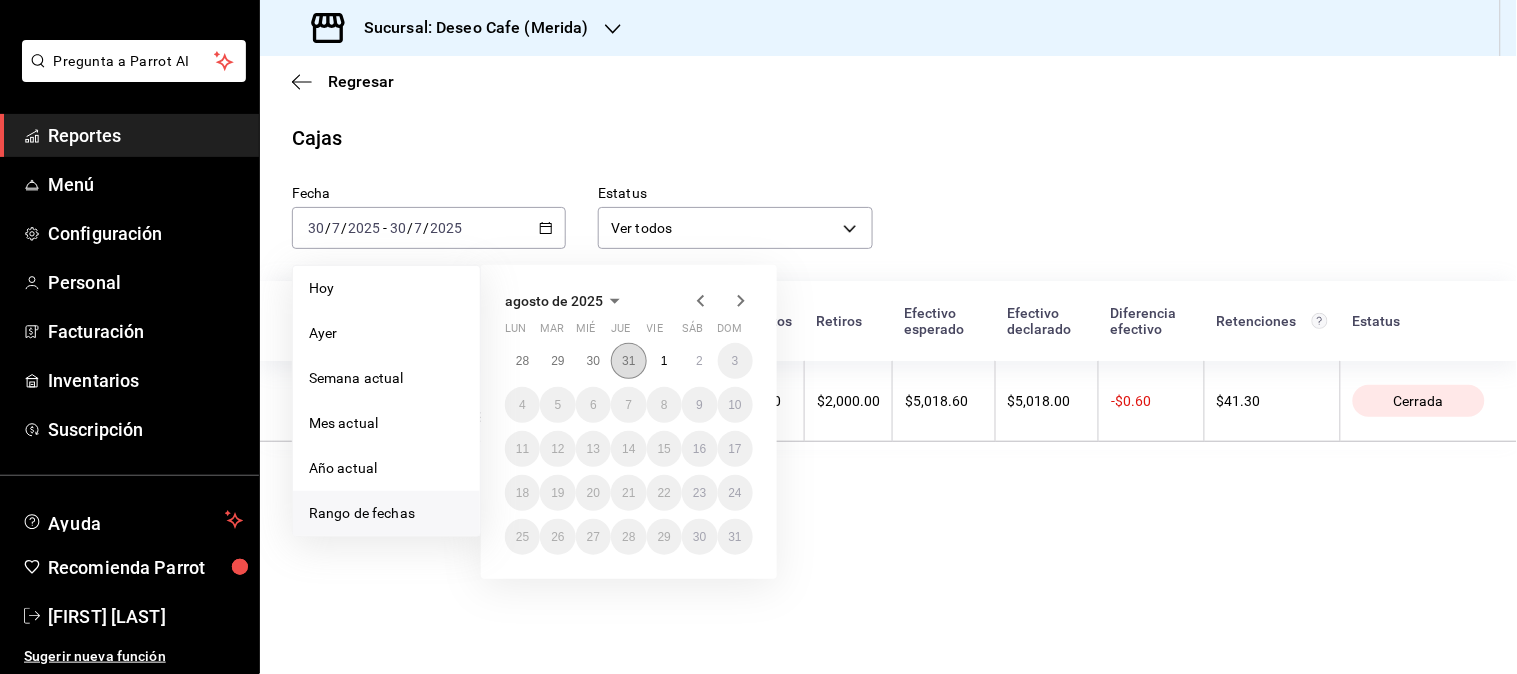 click on "31" at bounding box center (628, 361) 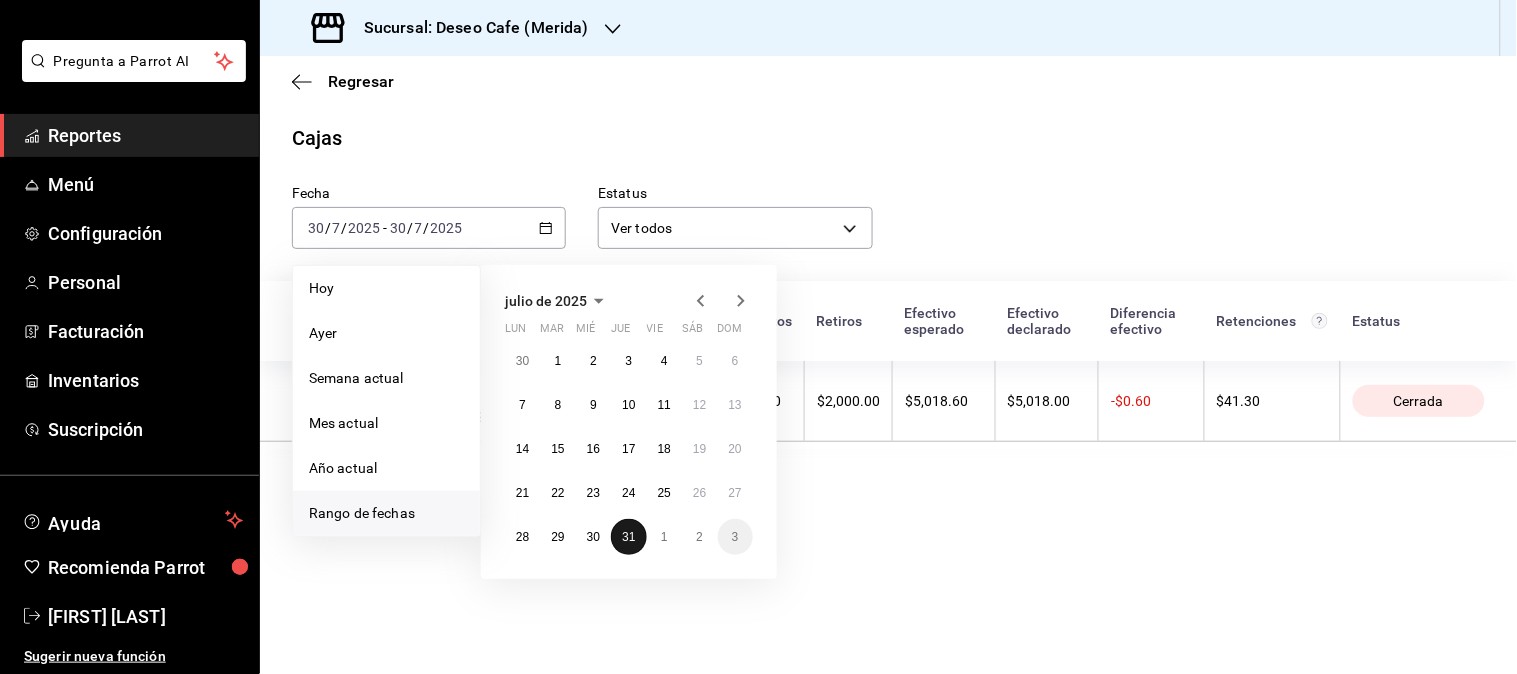 click on "31" at bounding box center [628, 537] 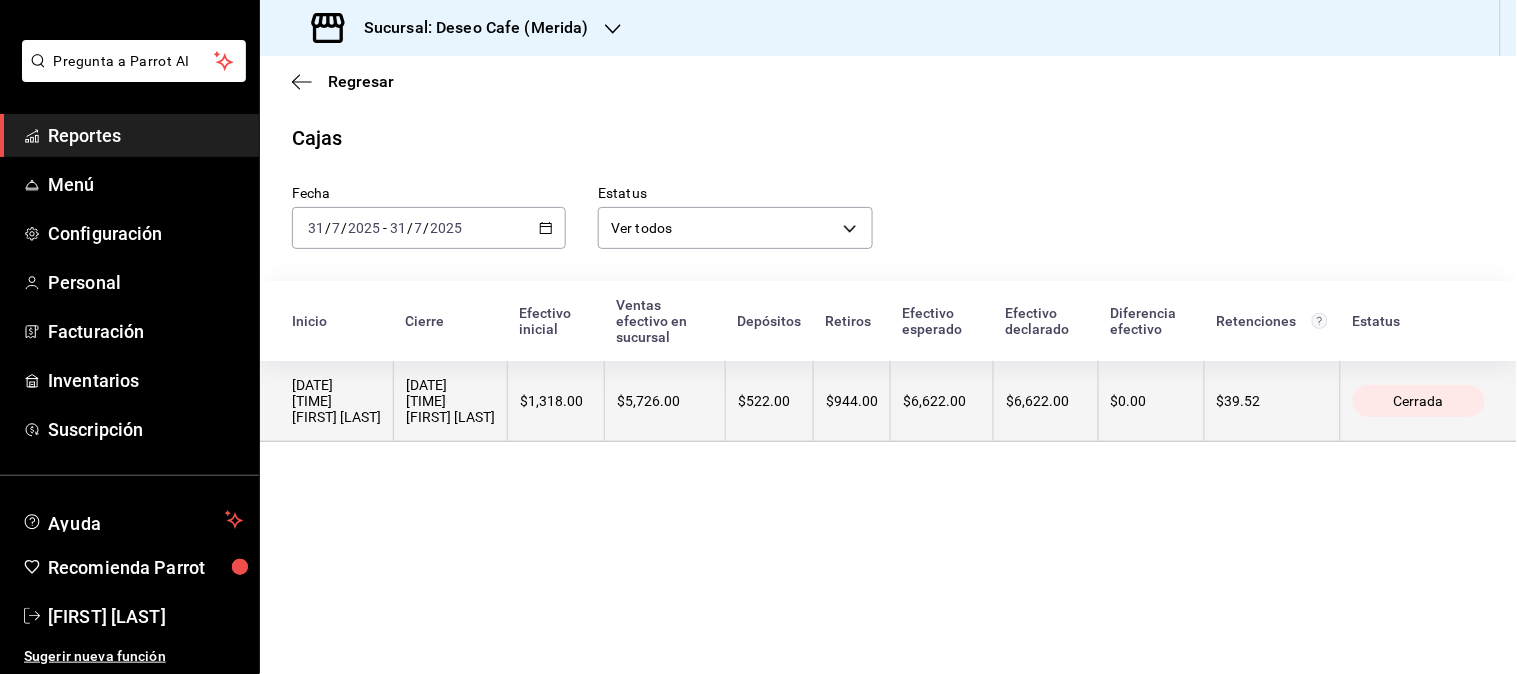 click on "$522.00" at bounding box center (769, 401) 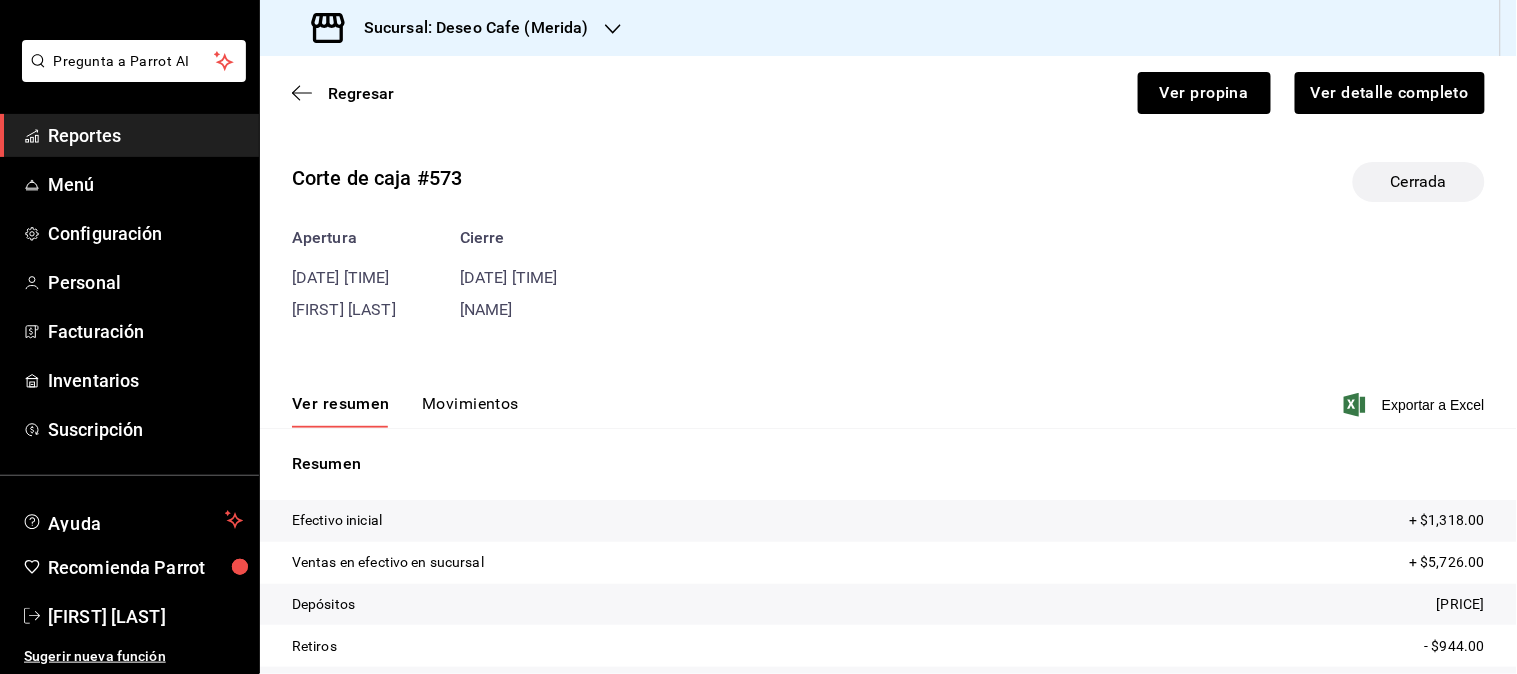 scroll, scrollTop: 141, scrollLeft: 0, axis: vertical 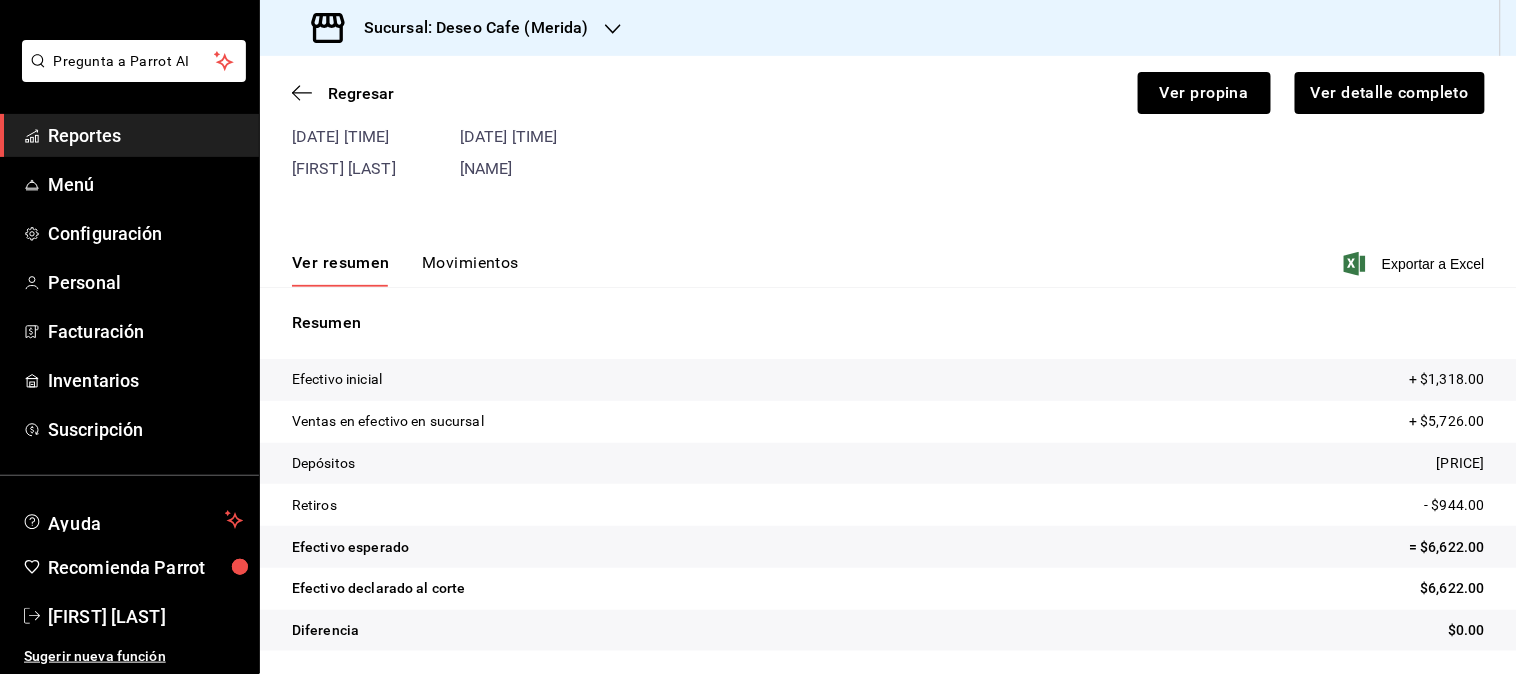 click on "Movimientos" at bounding box center [470, 270] 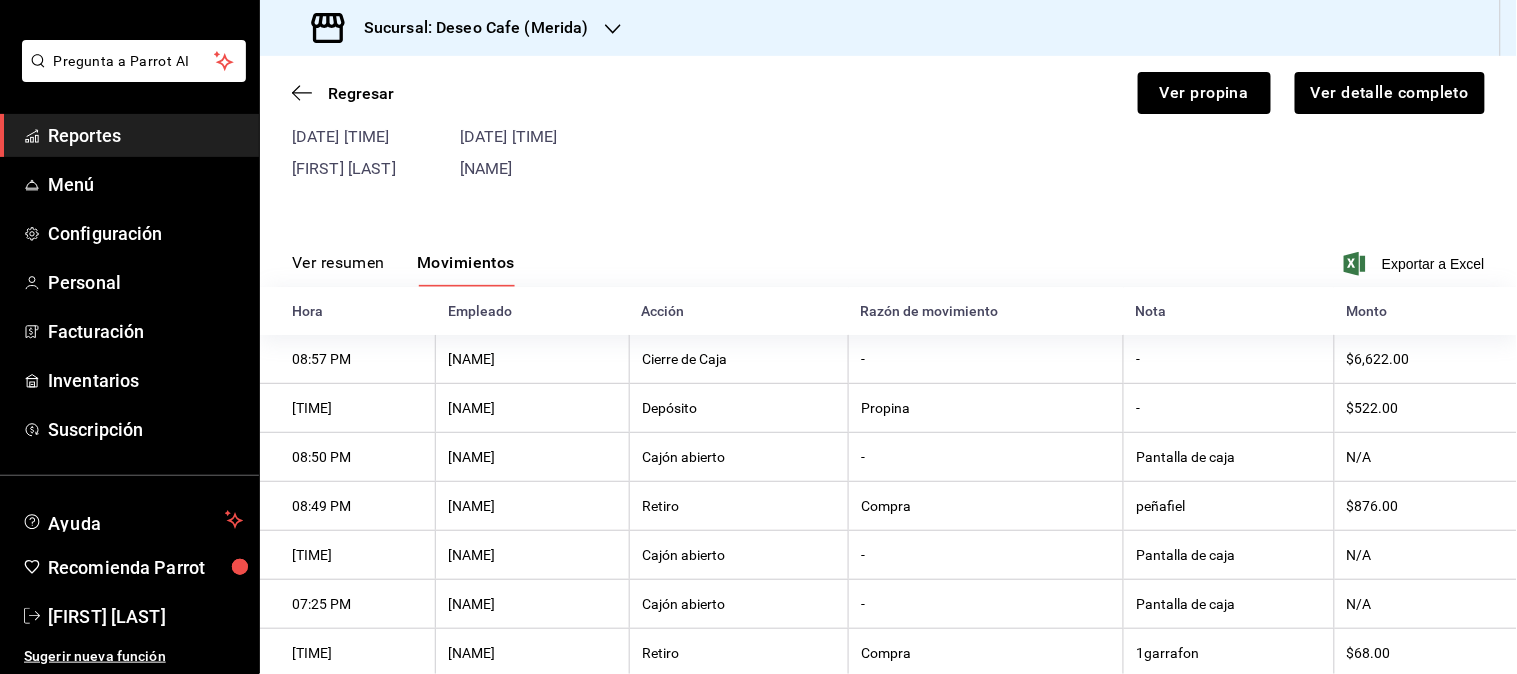 scroll, scrollTop: 143, scrollLeft: 0, axis: vertical 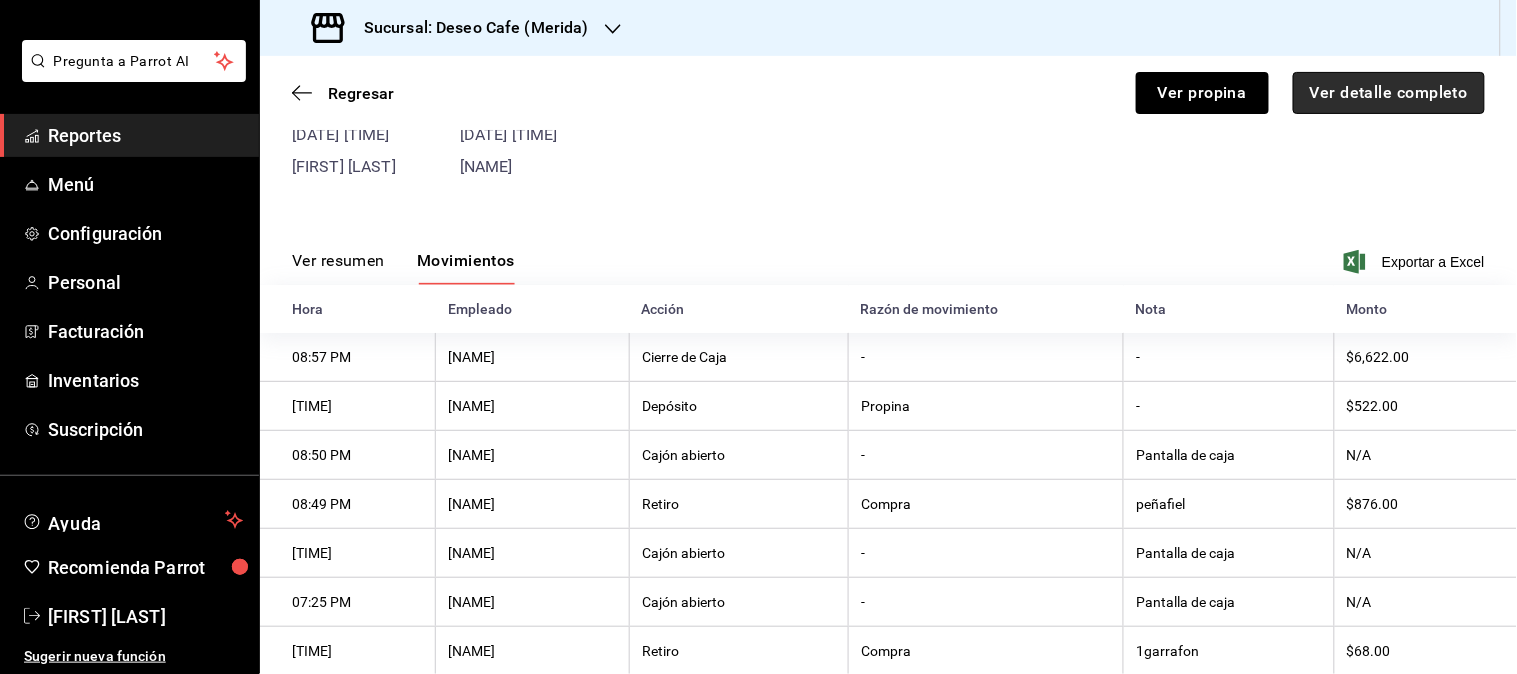 click on "Ver detalle completo" at bounding box center (1389, 93) 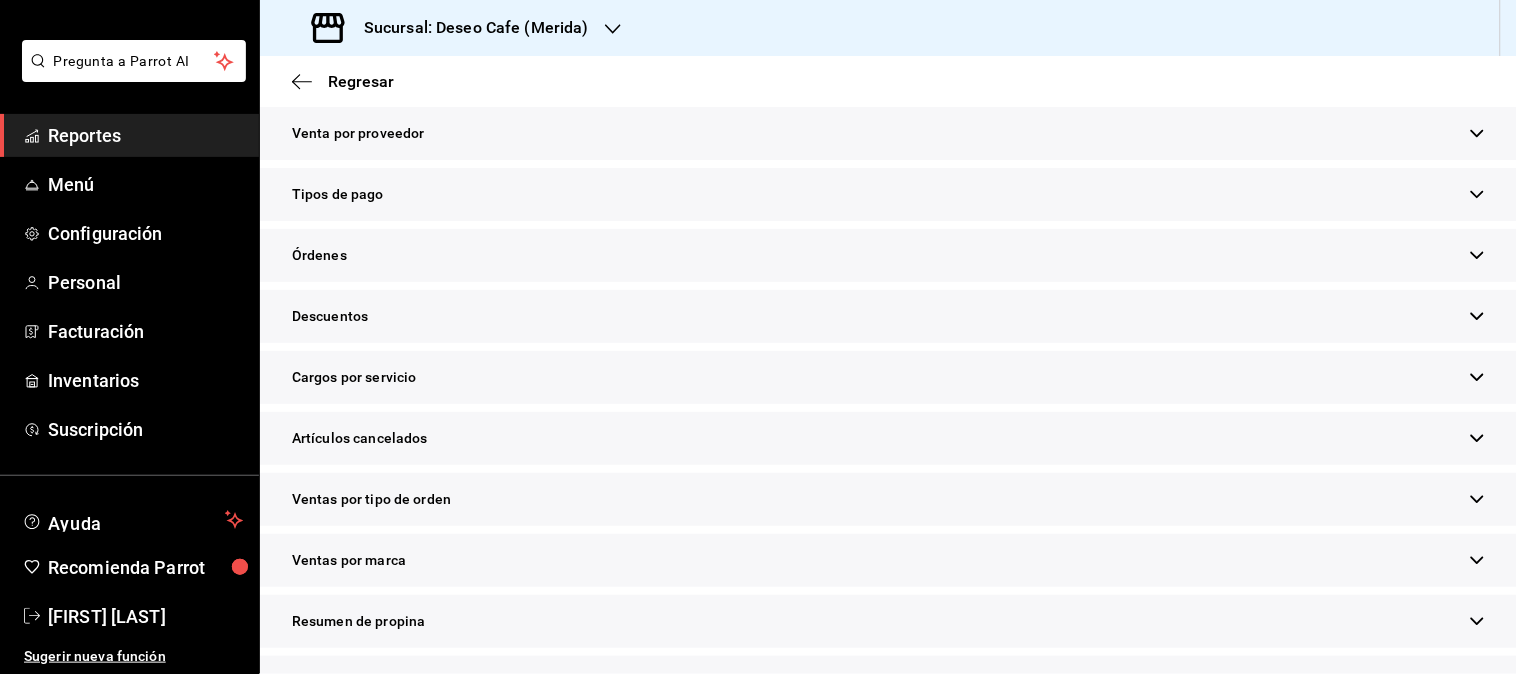 scroll, scrollTop: 570, scrollLeft: 0, axis: vertical 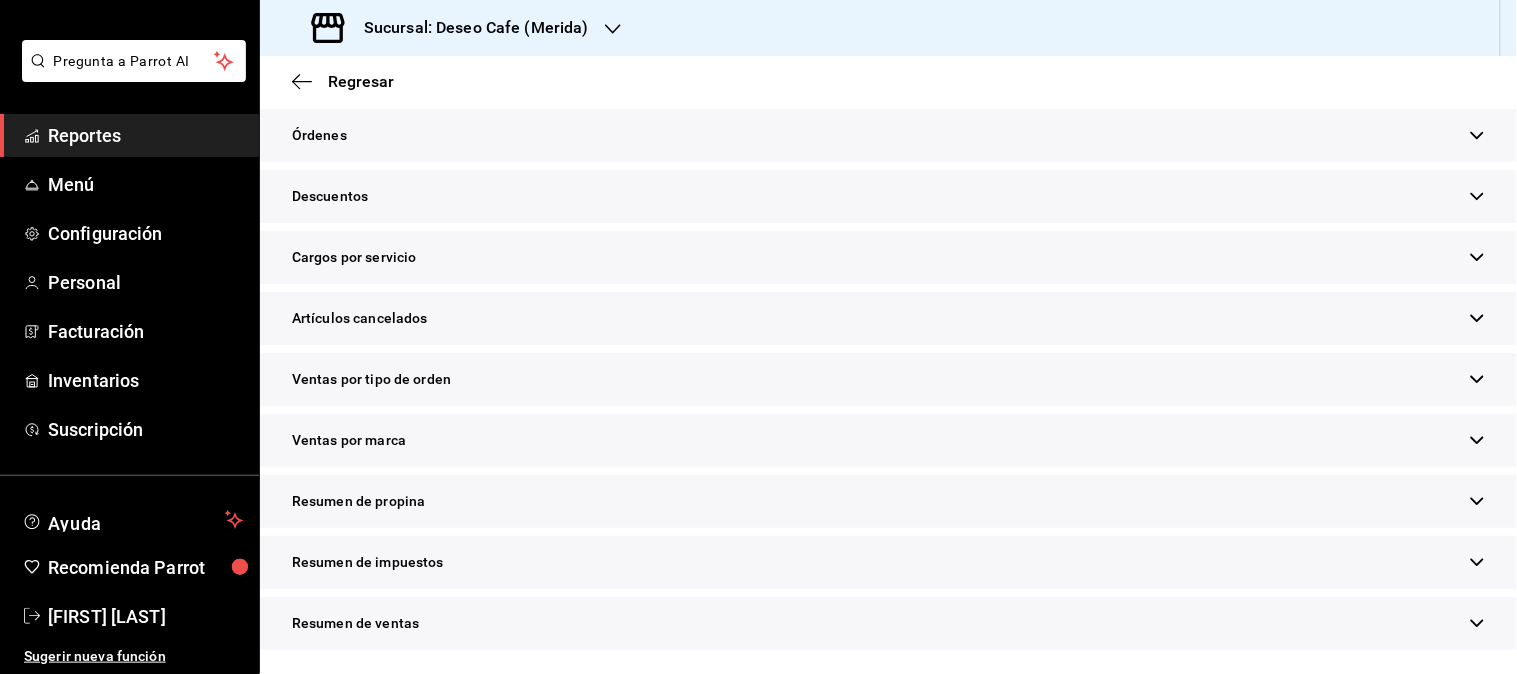 click on "Resumen de propina" at bounding box center [888, 501] 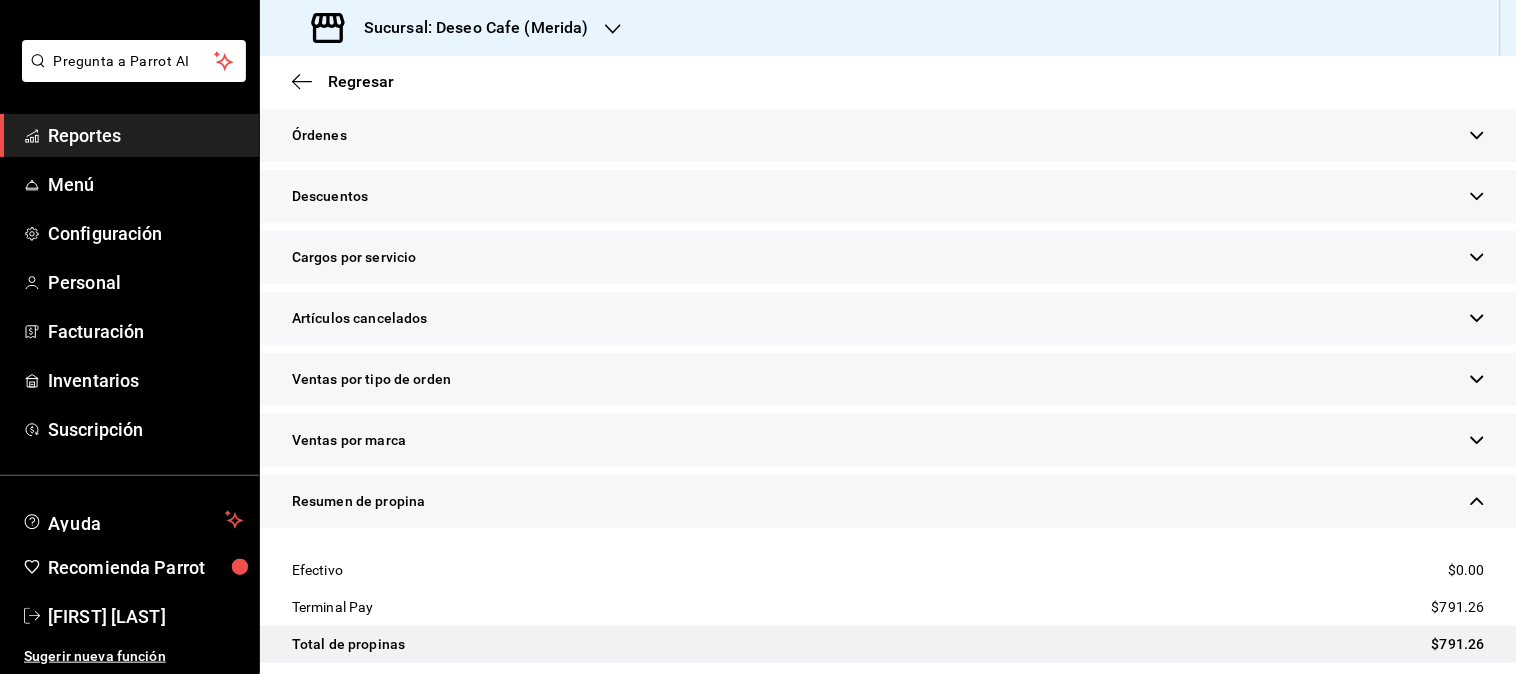 scroll, scrollTop: 897, scrollLeft: 0, axis: vertical 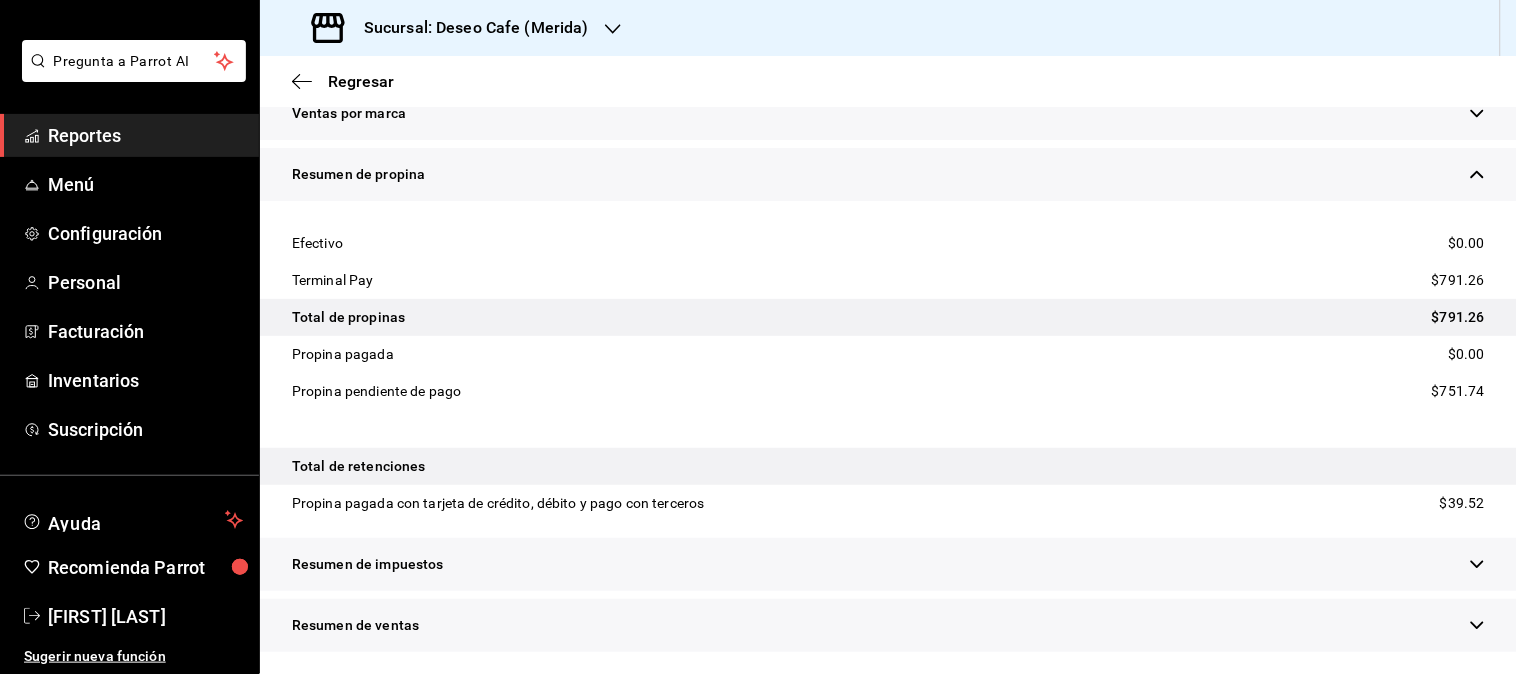 click 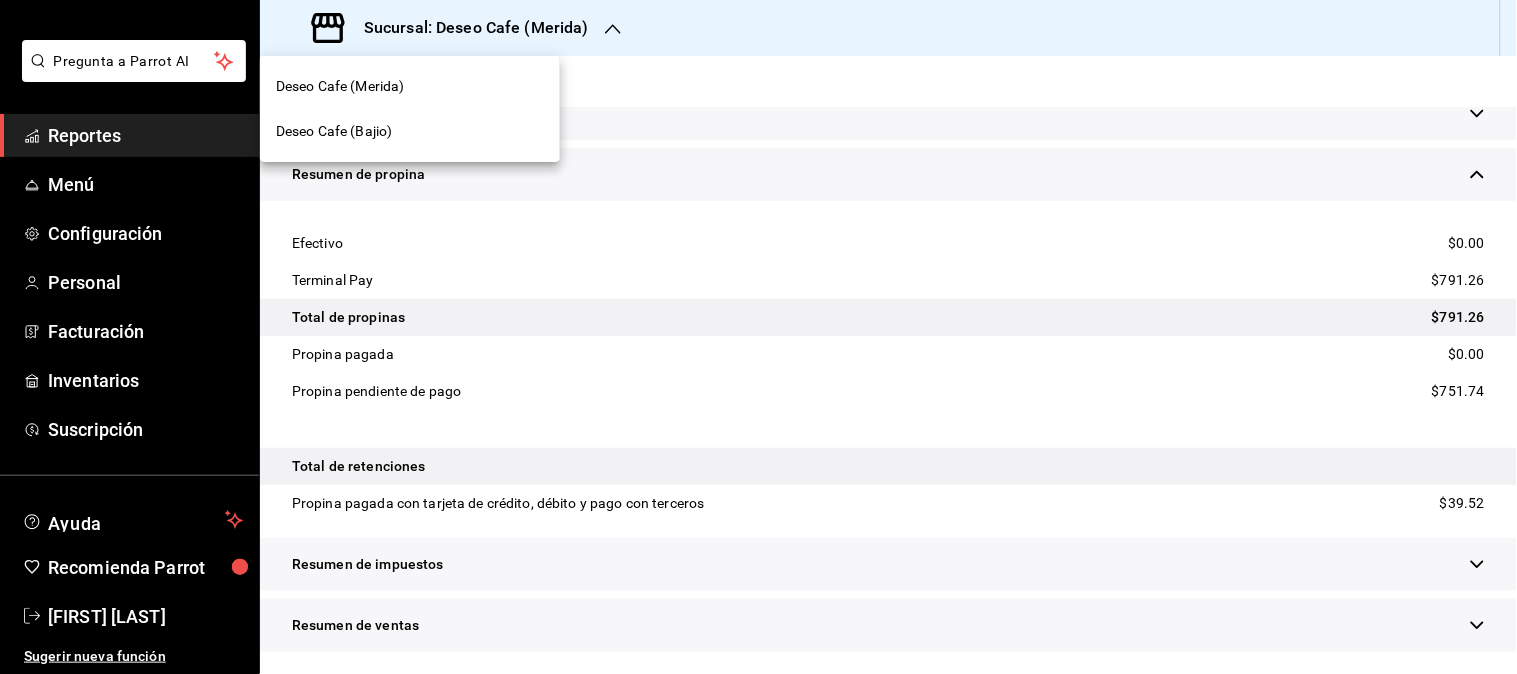 click on "Deseo Cafe (Bajio)" at bounding box center (410, 131) 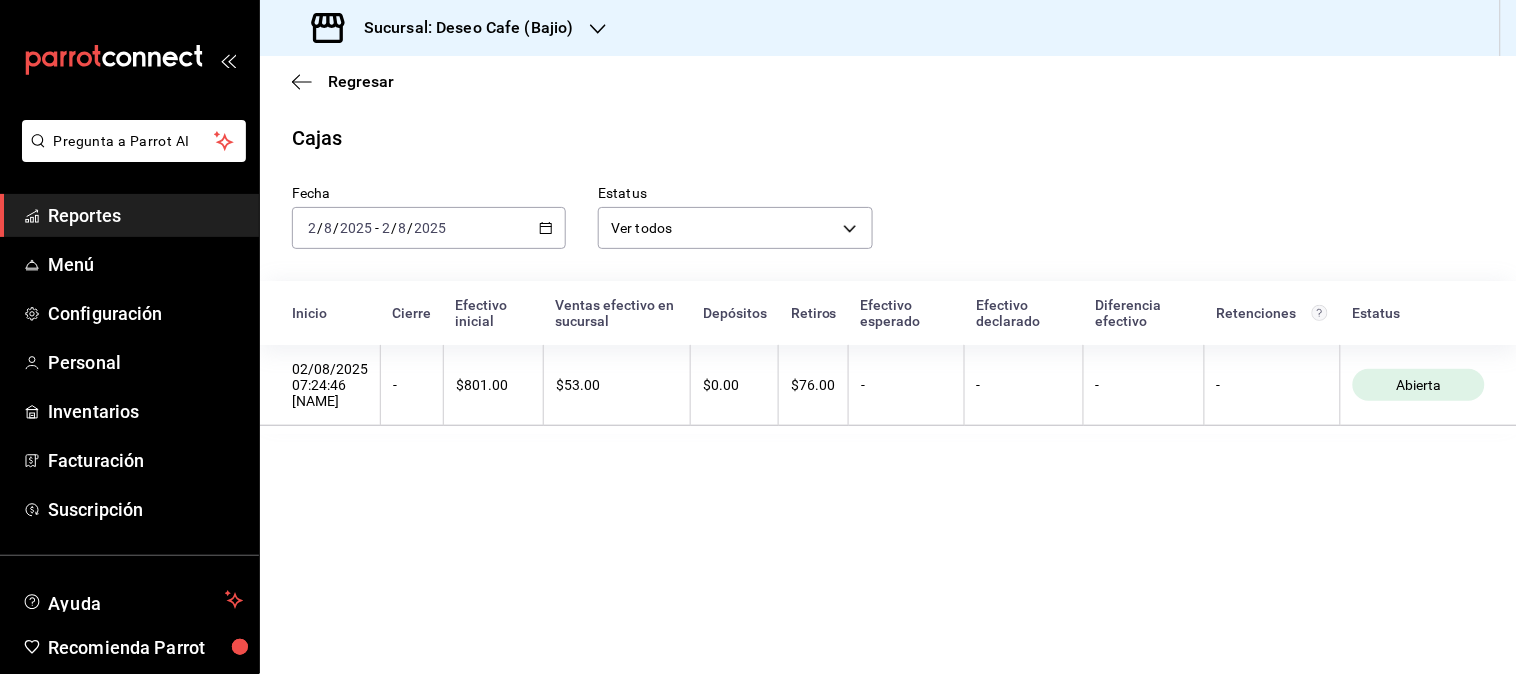 click on "2025-08-02 2 / 8 / 2025 - 2025-08-02 2 / 8 / 2025" at bounding box center [429, 228] 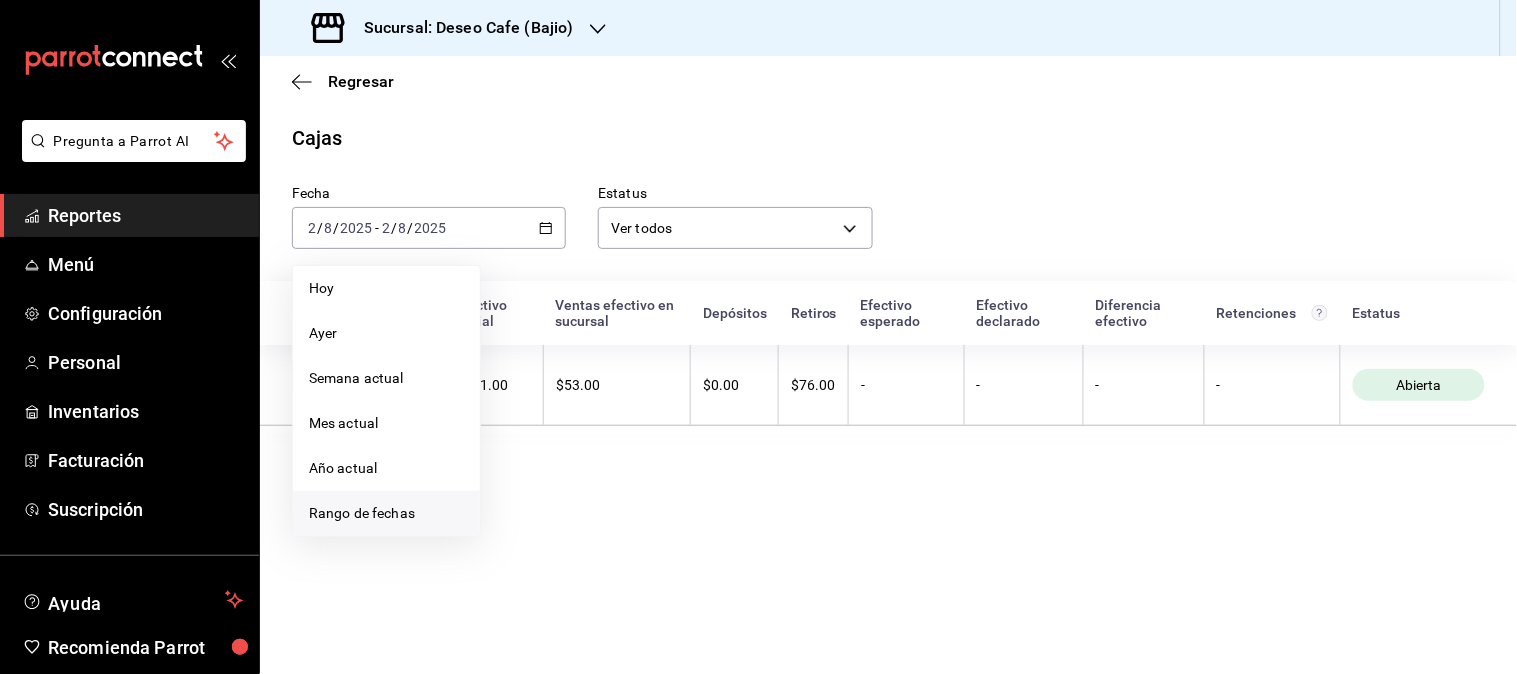 click on "Rango de fechas" at bounding box center [386, 513] 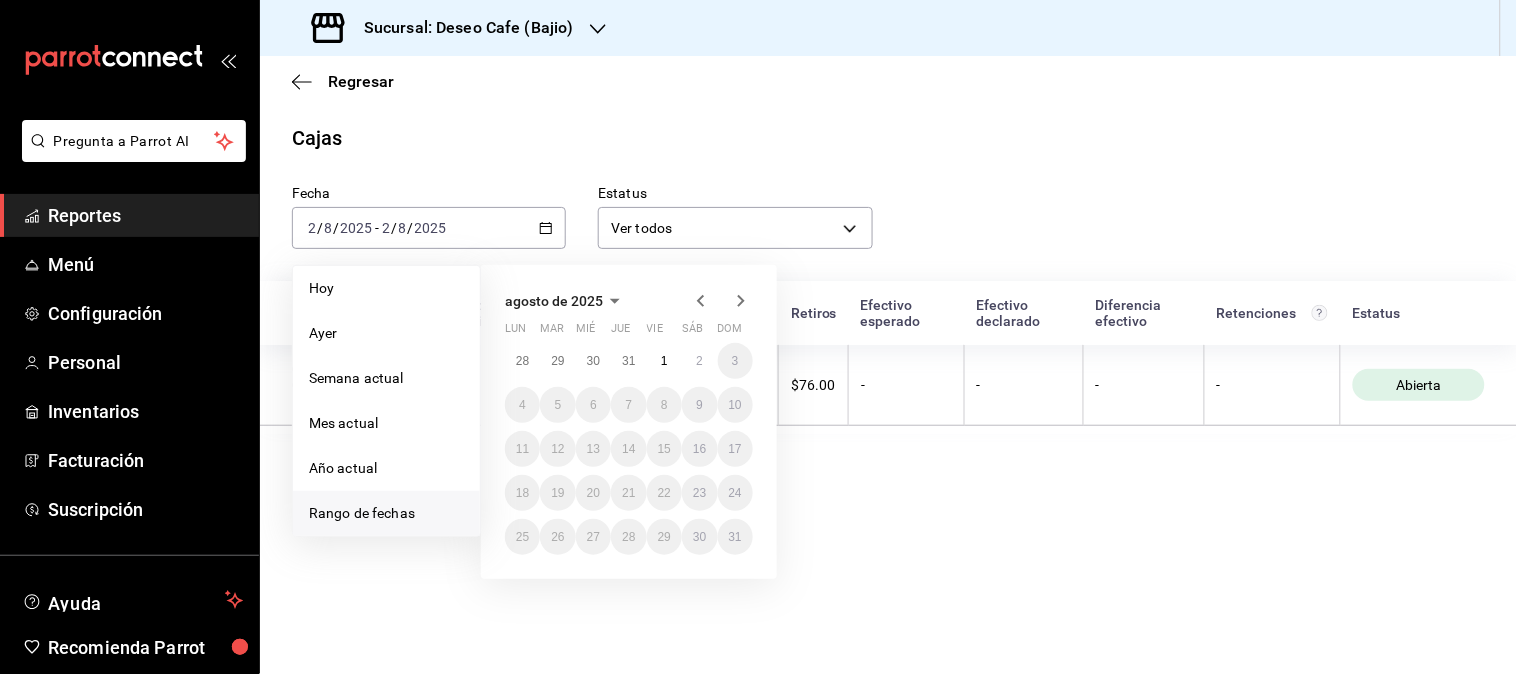 click 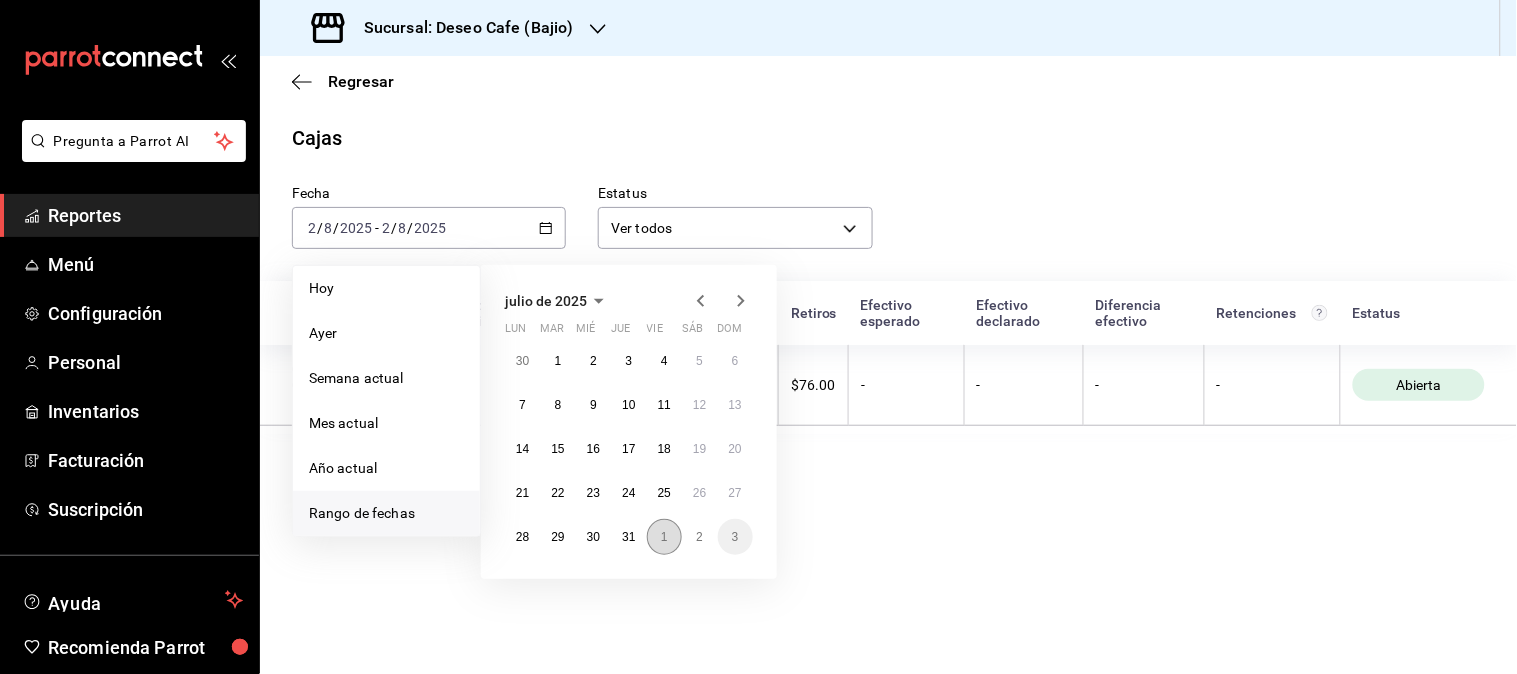 click on "1" at bounding box center [664, 537] 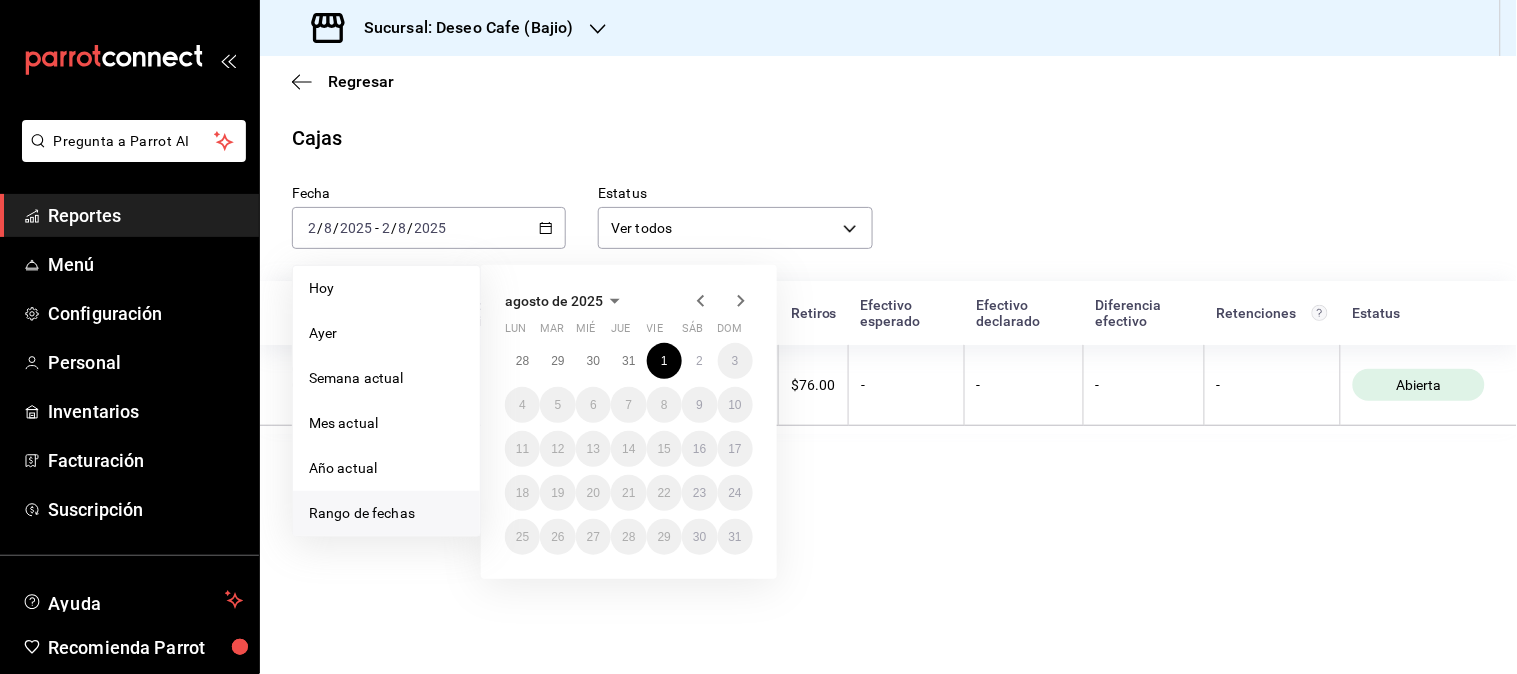 click 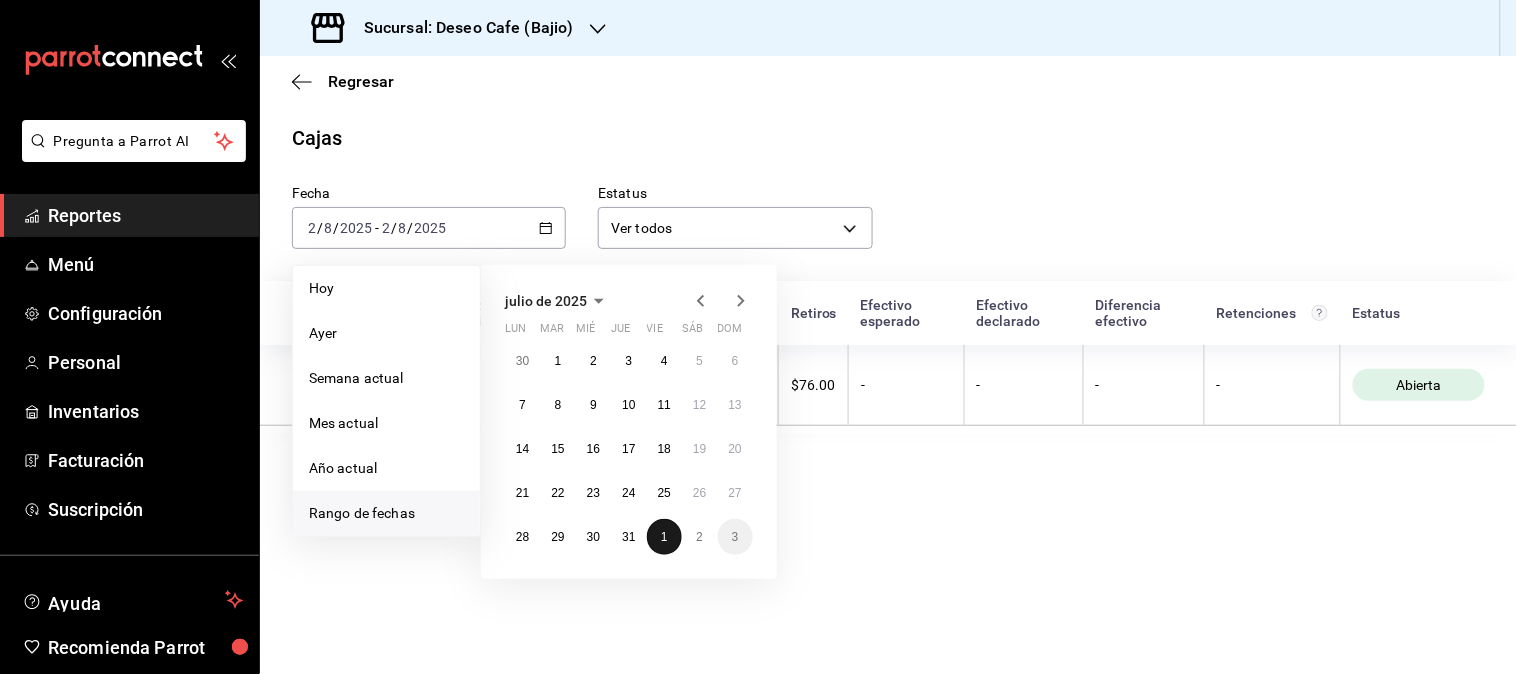 click on "1" at bounding box center [664, 537] 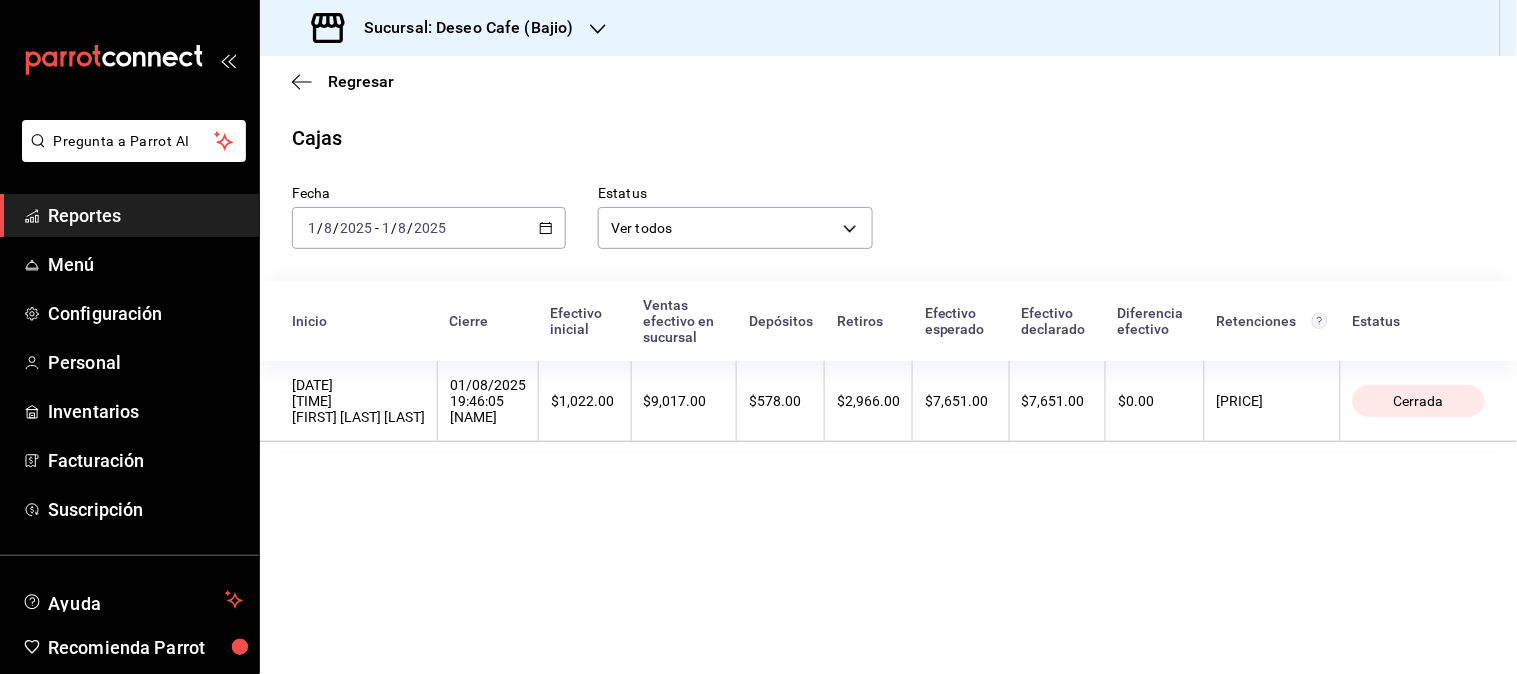click 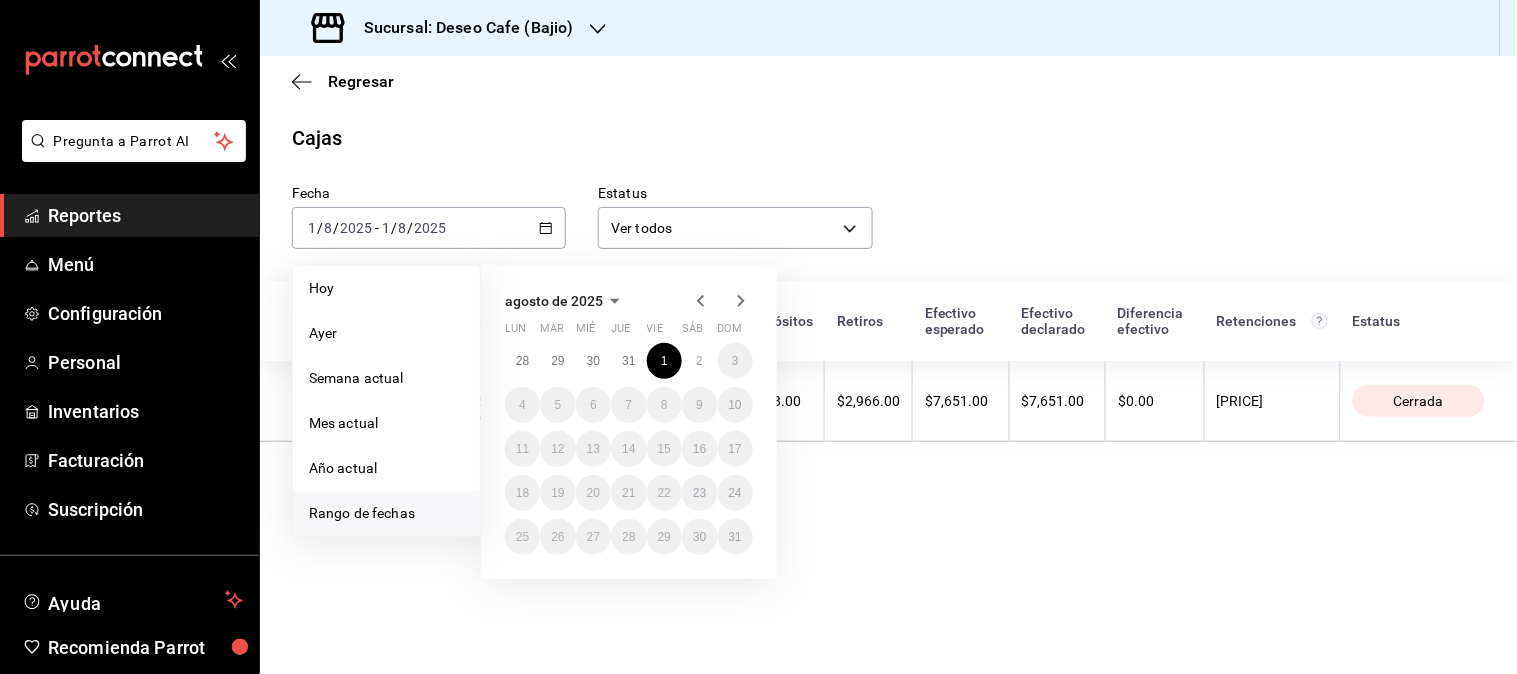 click 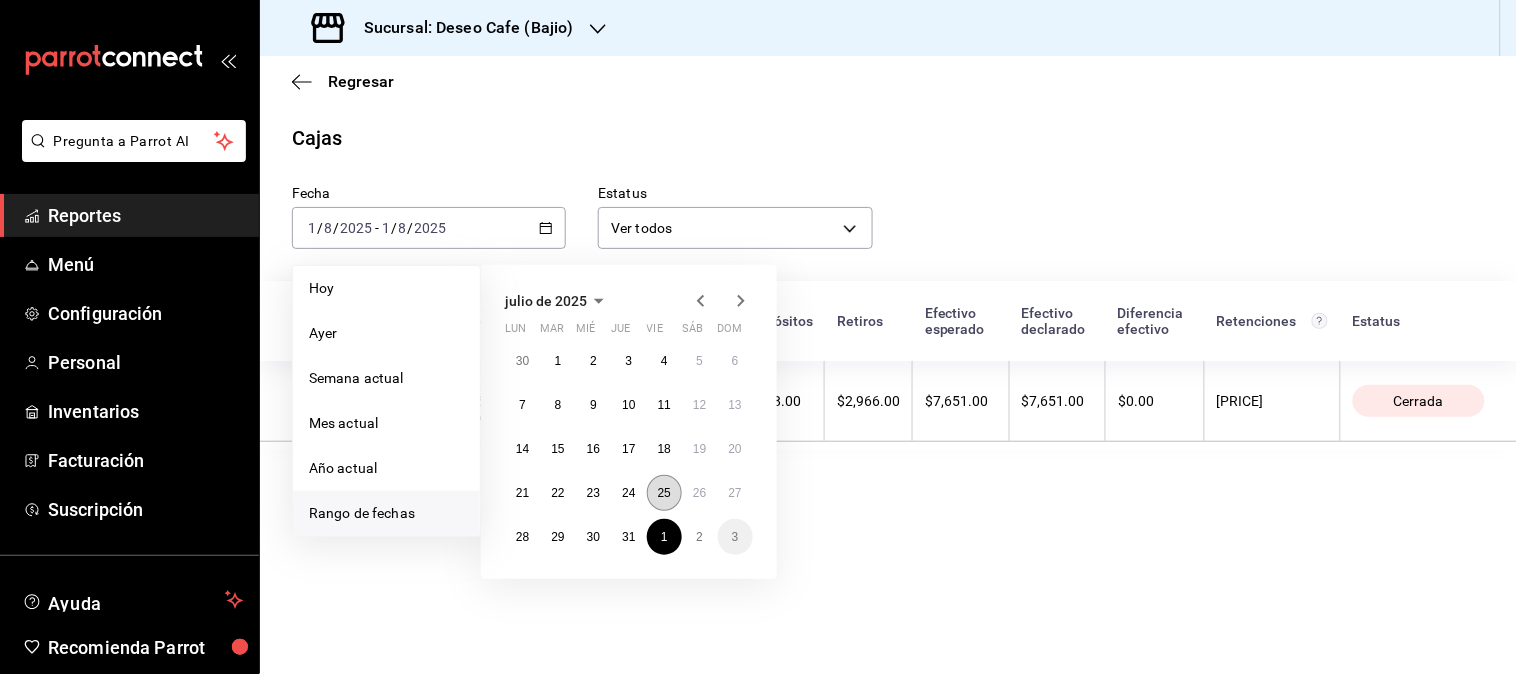 click on "25" at bounding box center (664, 493) 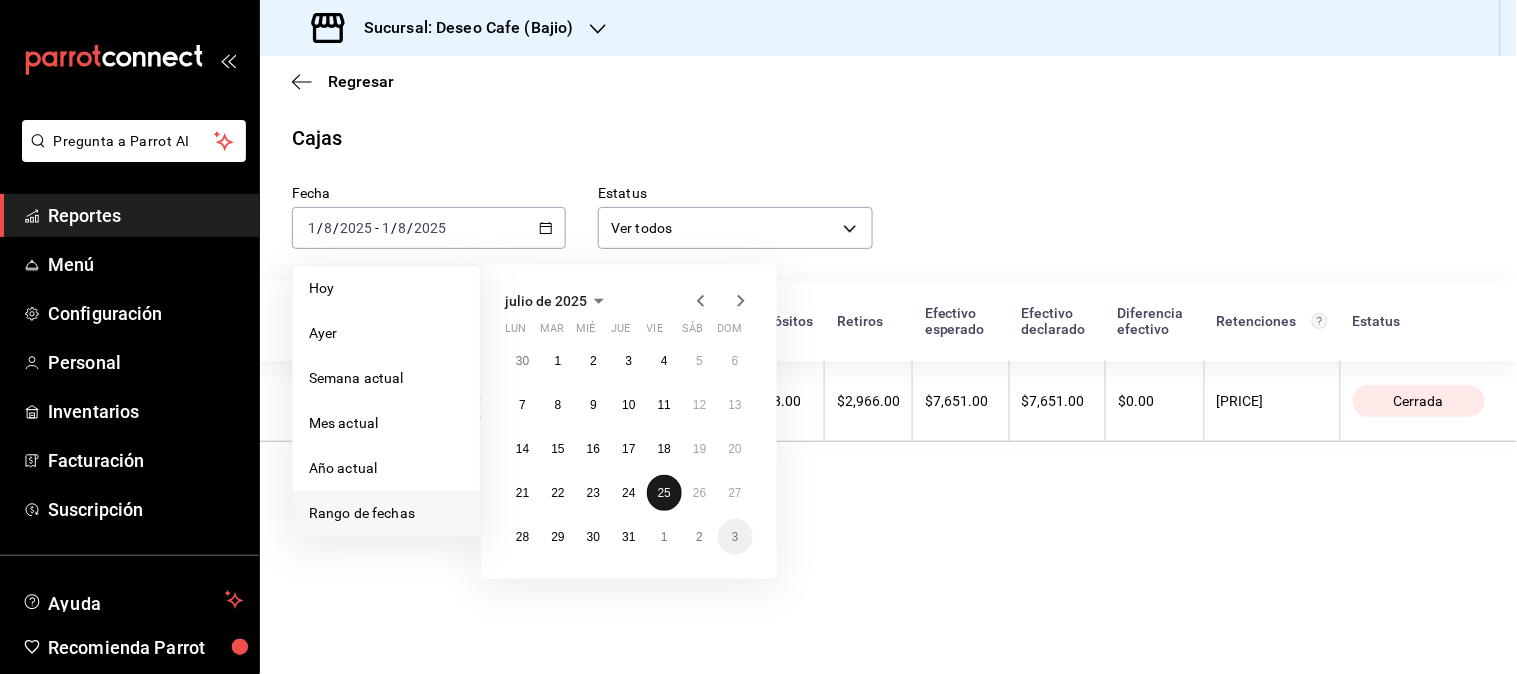 click on "25" at bounding box center (664, 493) 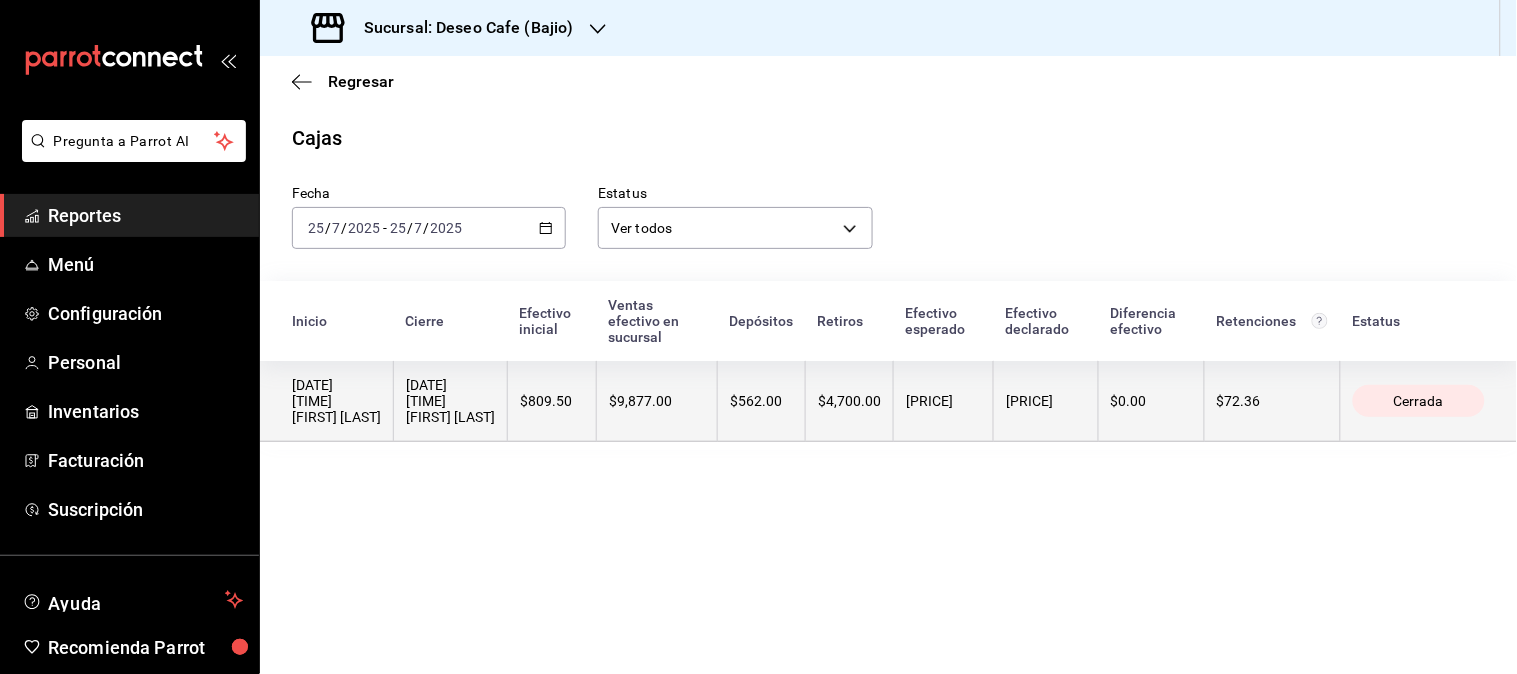 click on "$809.50" at bounding box center (552, 401) 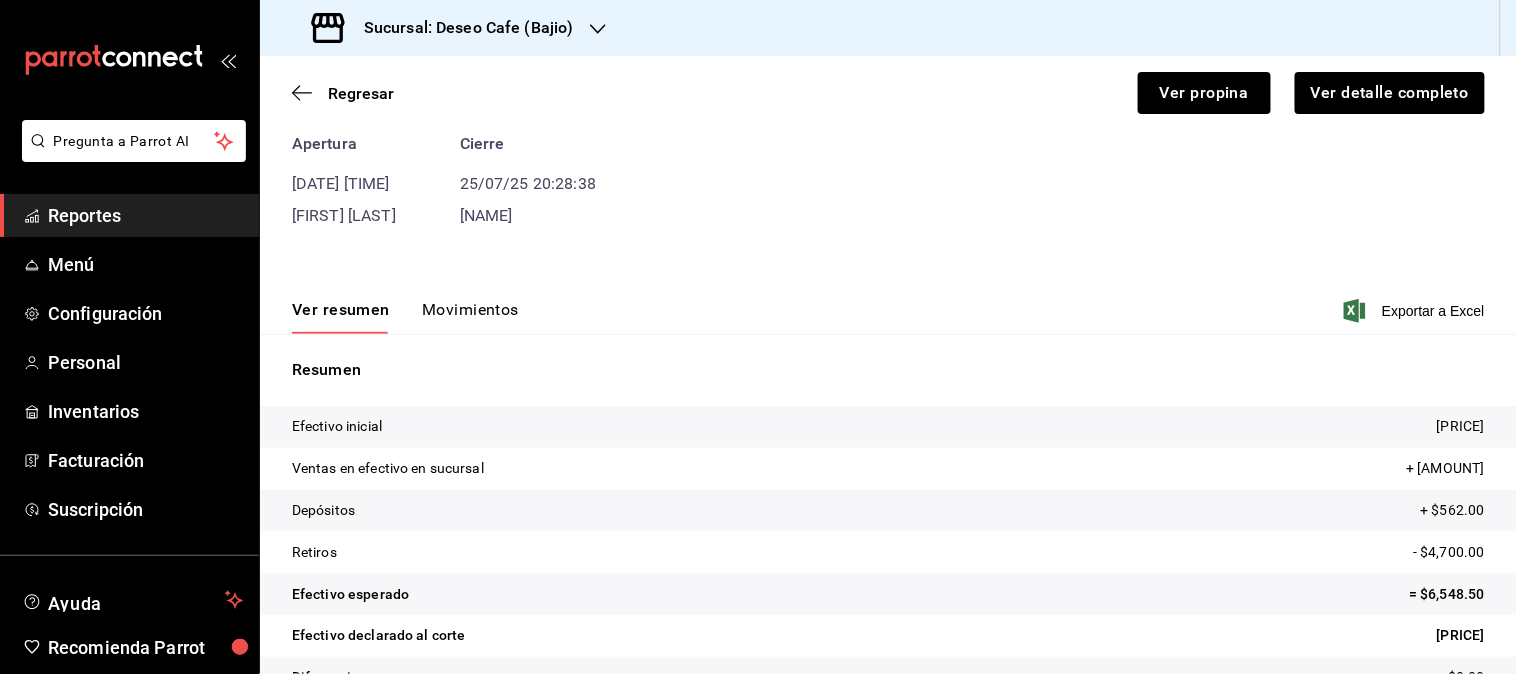scroll, scrollTop: 141, scrollLeft: 0, axis: vertical 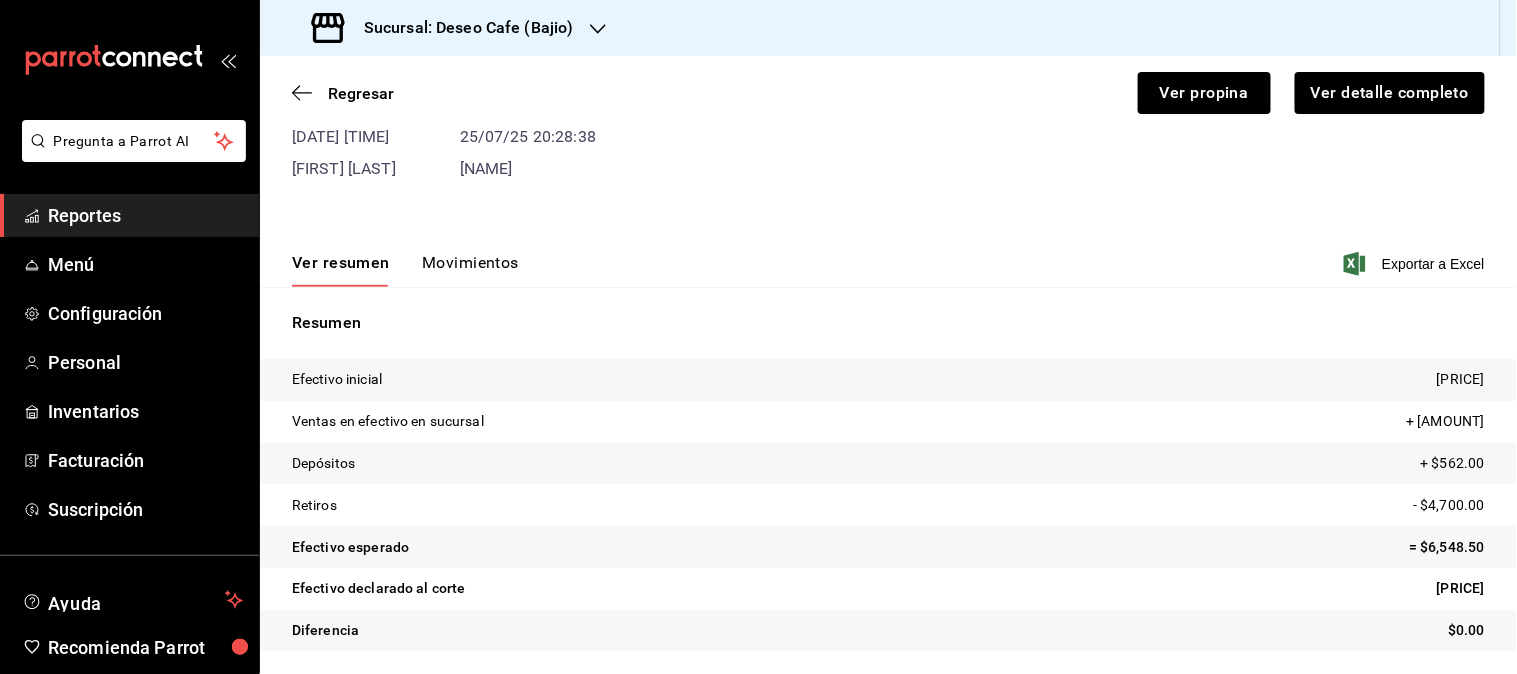 click on "Movimientos" at bounding box center [470, 270] 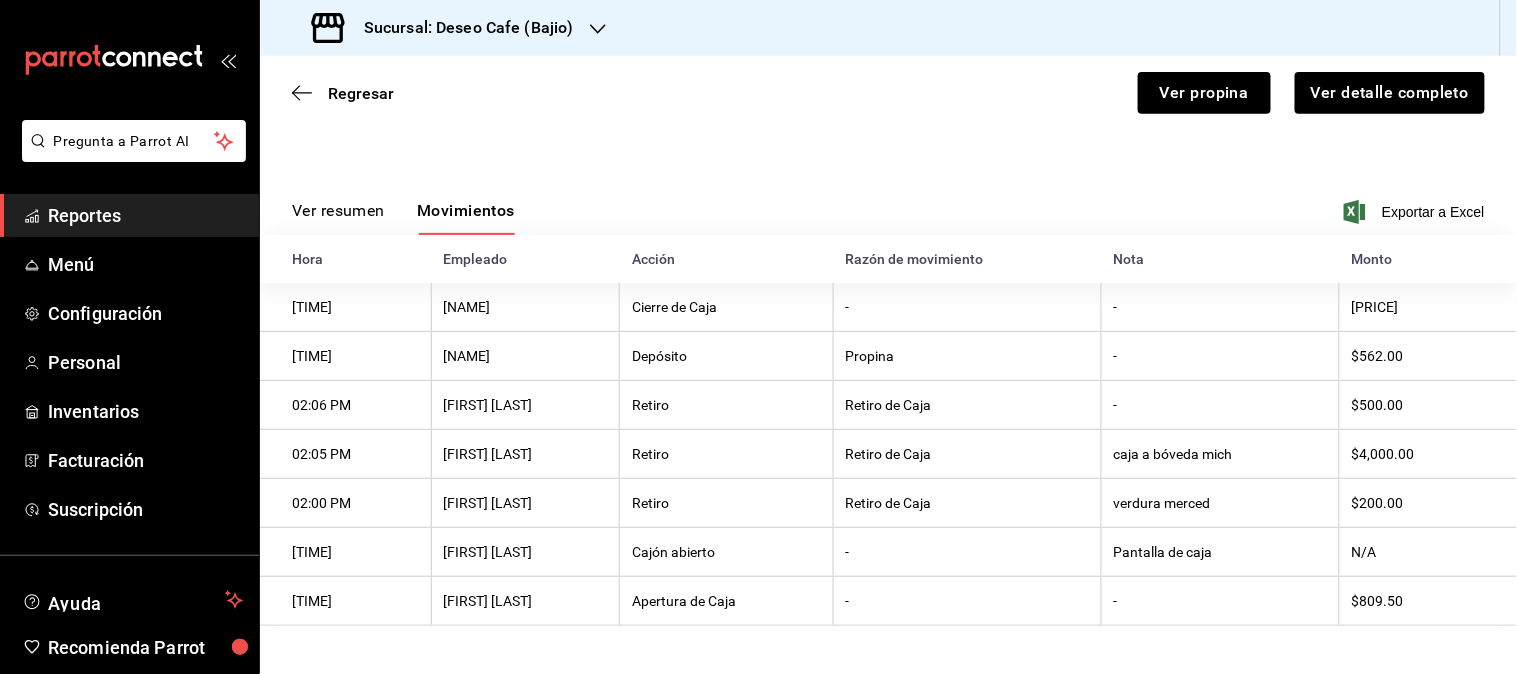 scroll, scrollTop: 197, scrollLeft: 0, axis: vertical 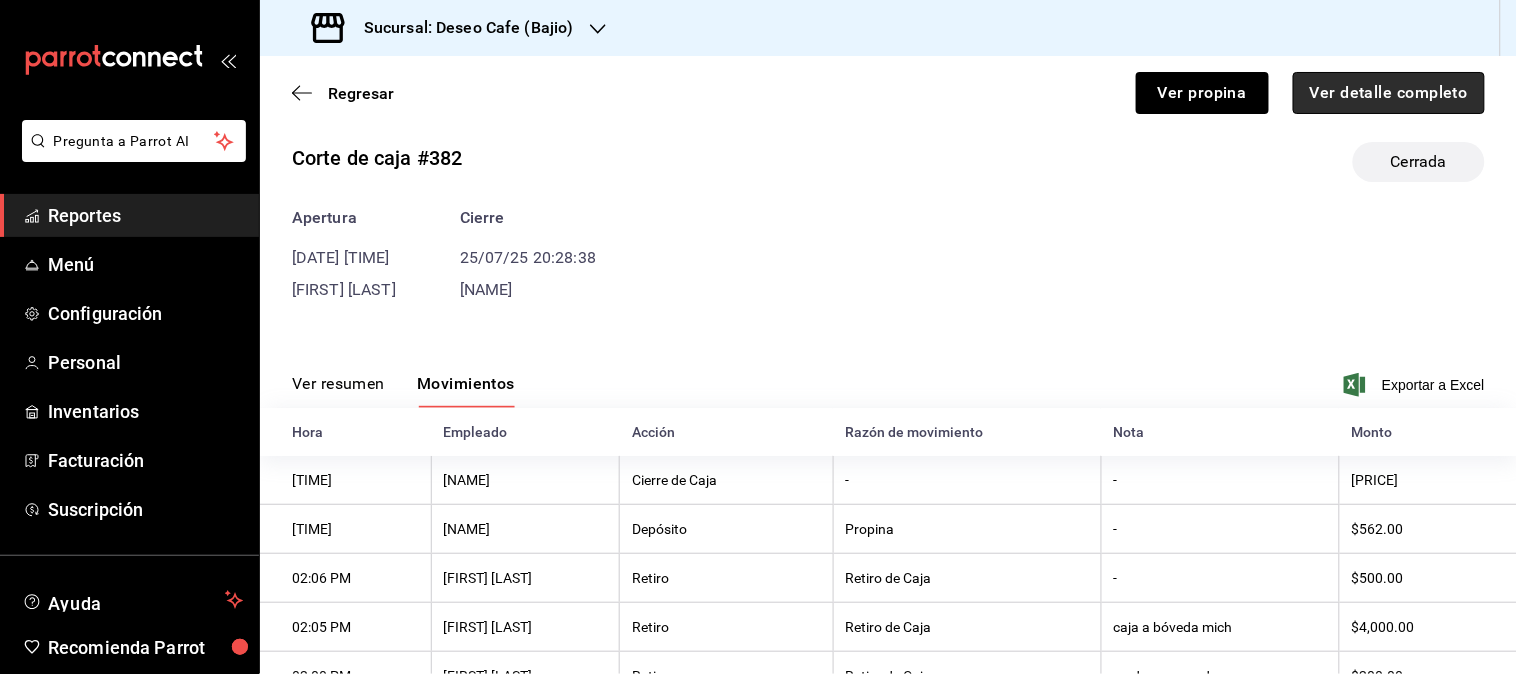 click on "Ver detalle completo" at bounding box center (1389, 93) 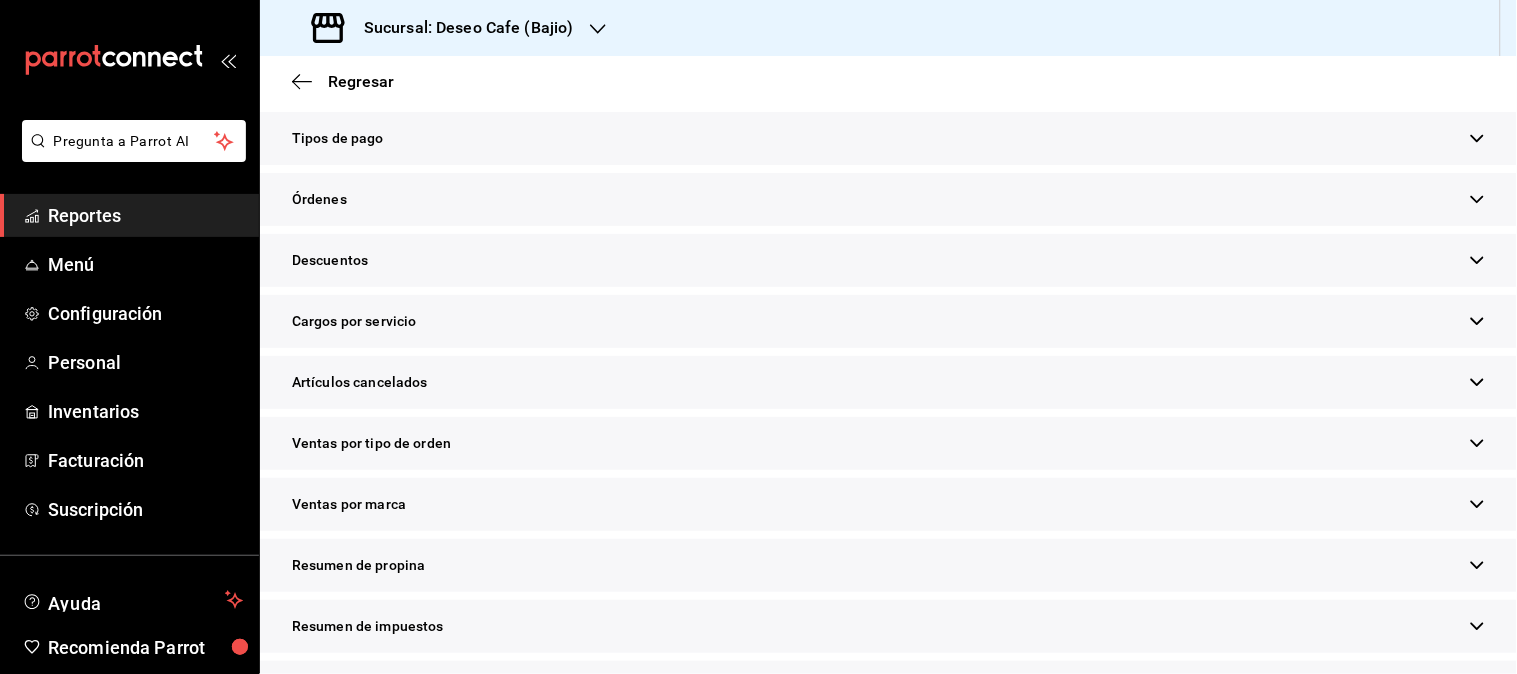 scroll, scrollTop: 565, scrollLeft: 0, axis: vertical 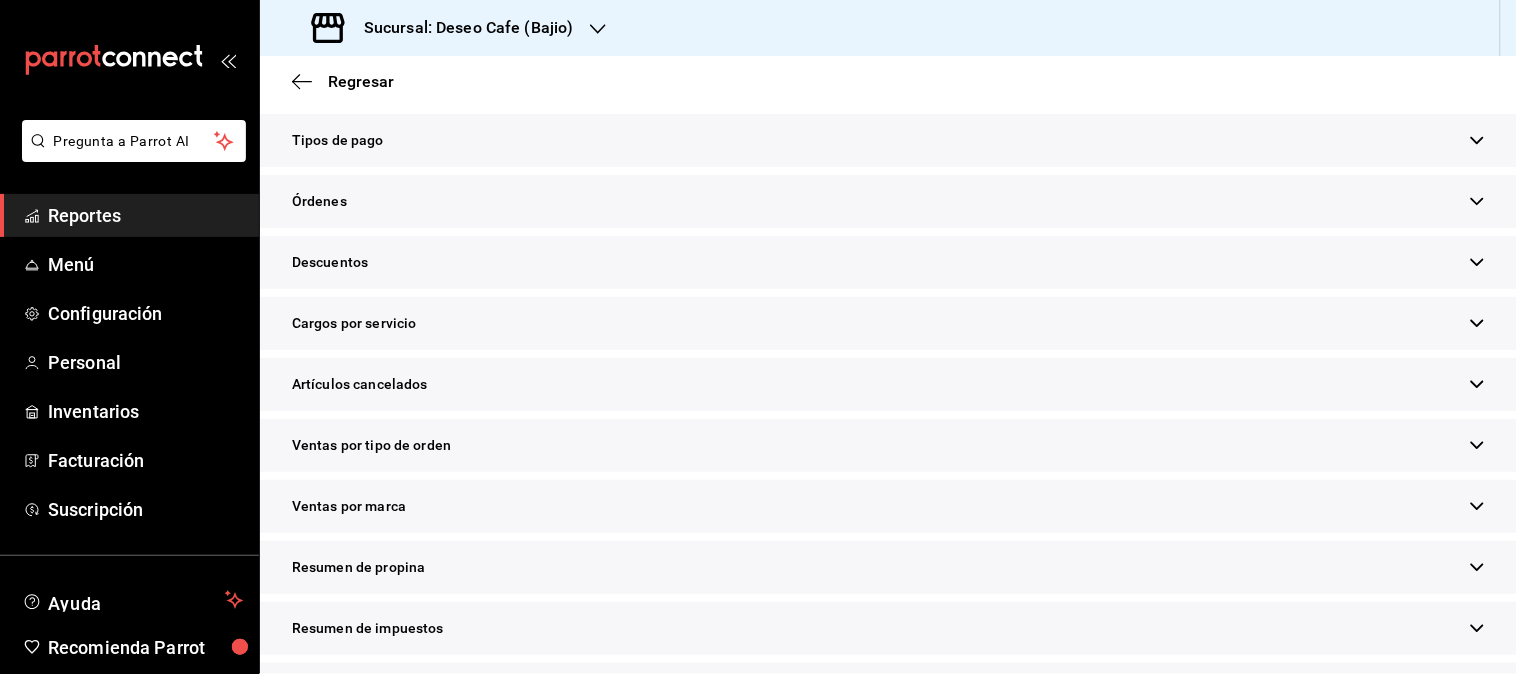 click on "Resumen de propina" at bounding box center [888, 567] 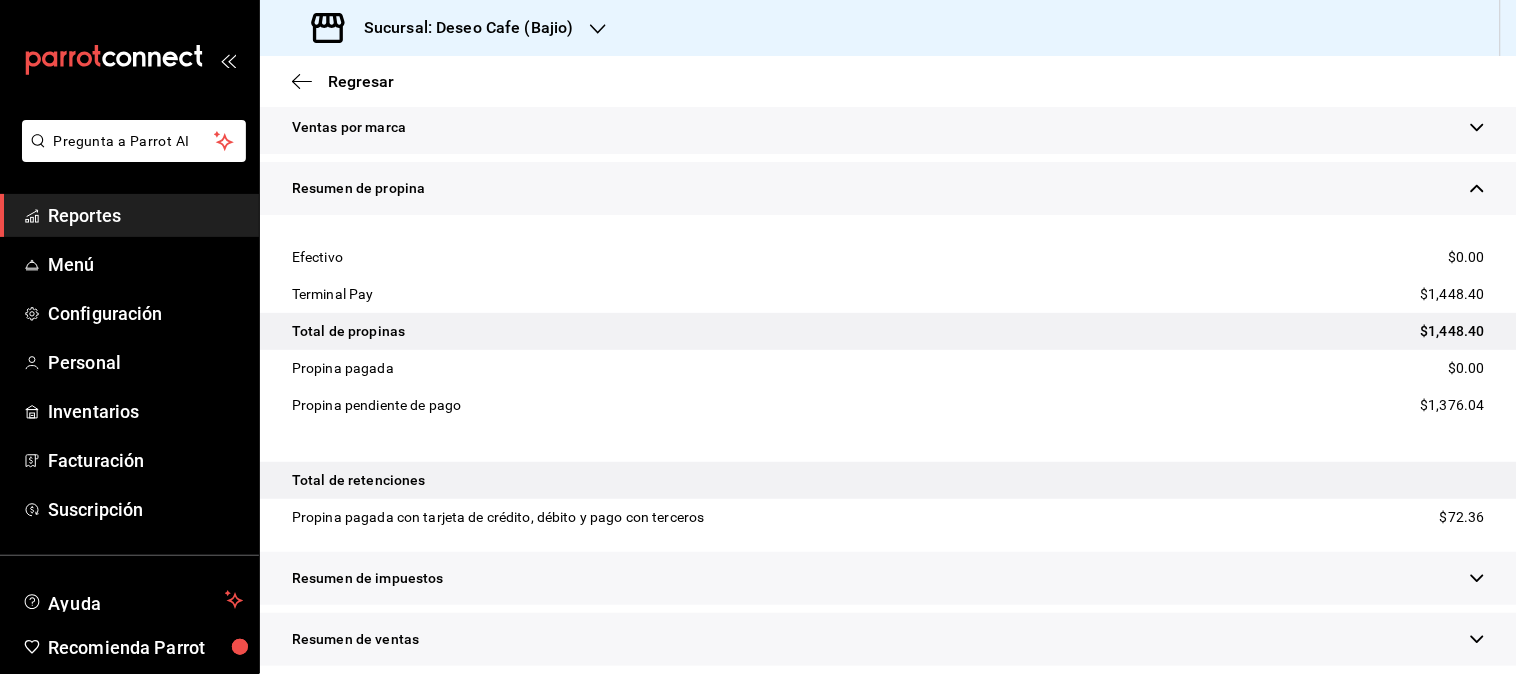 scroll, scrollTop: 931, scrollLeft: 0, axis: vertical 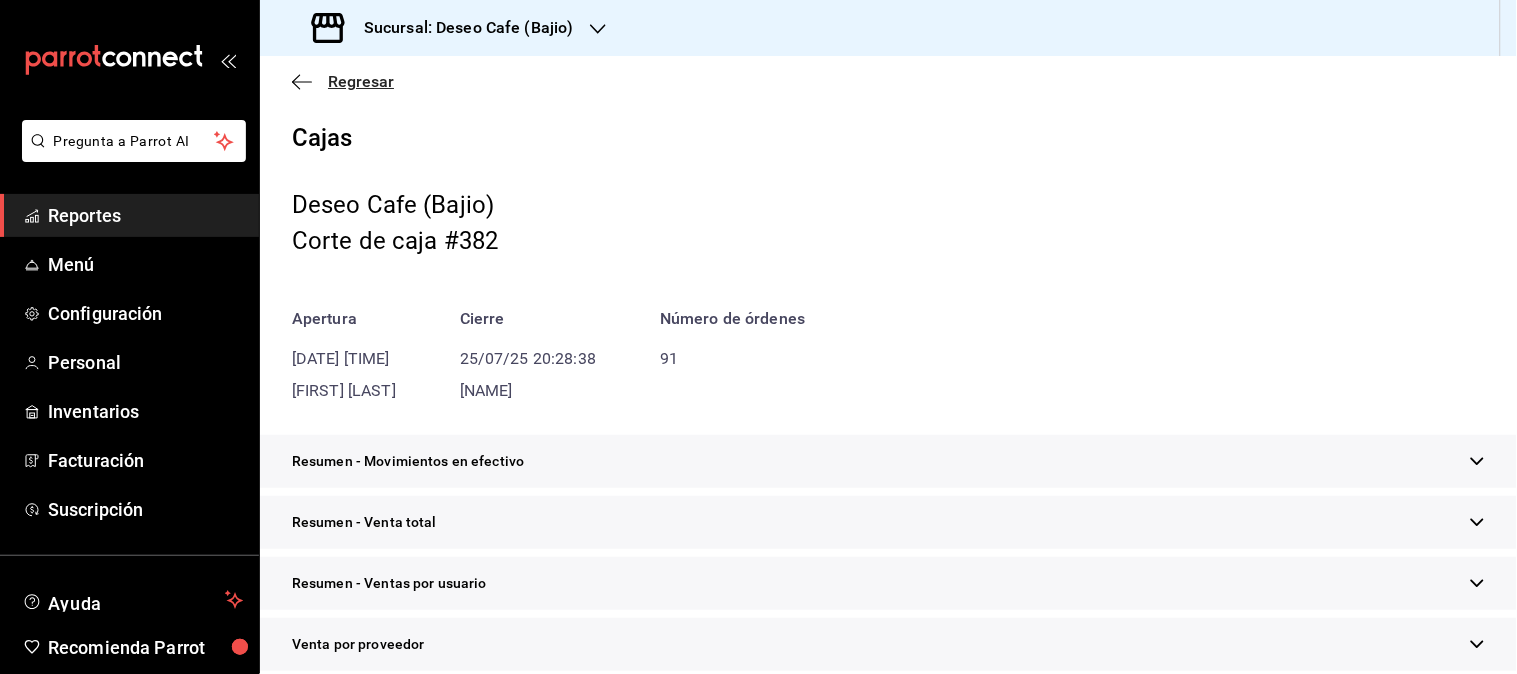click 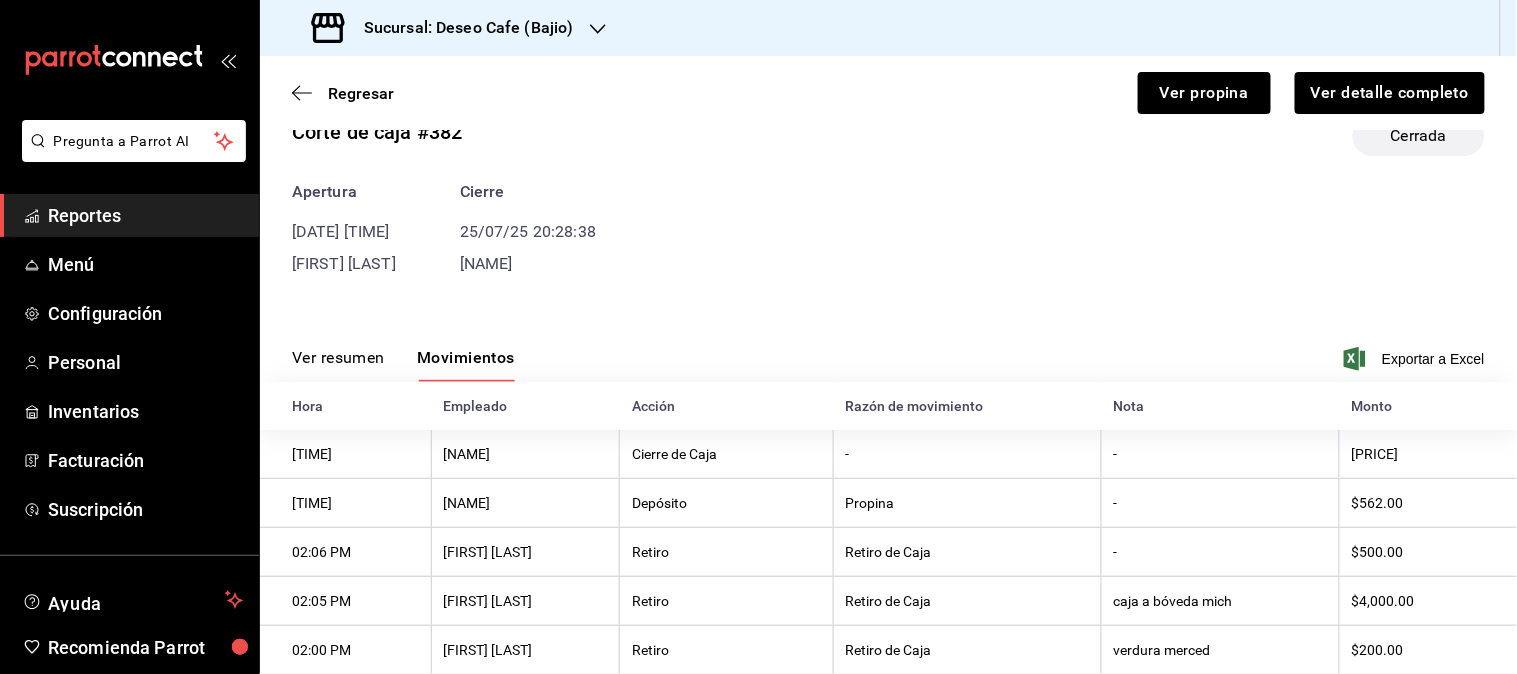 scroll, scrollTop: 0, scrollLeft: 0, axis: both 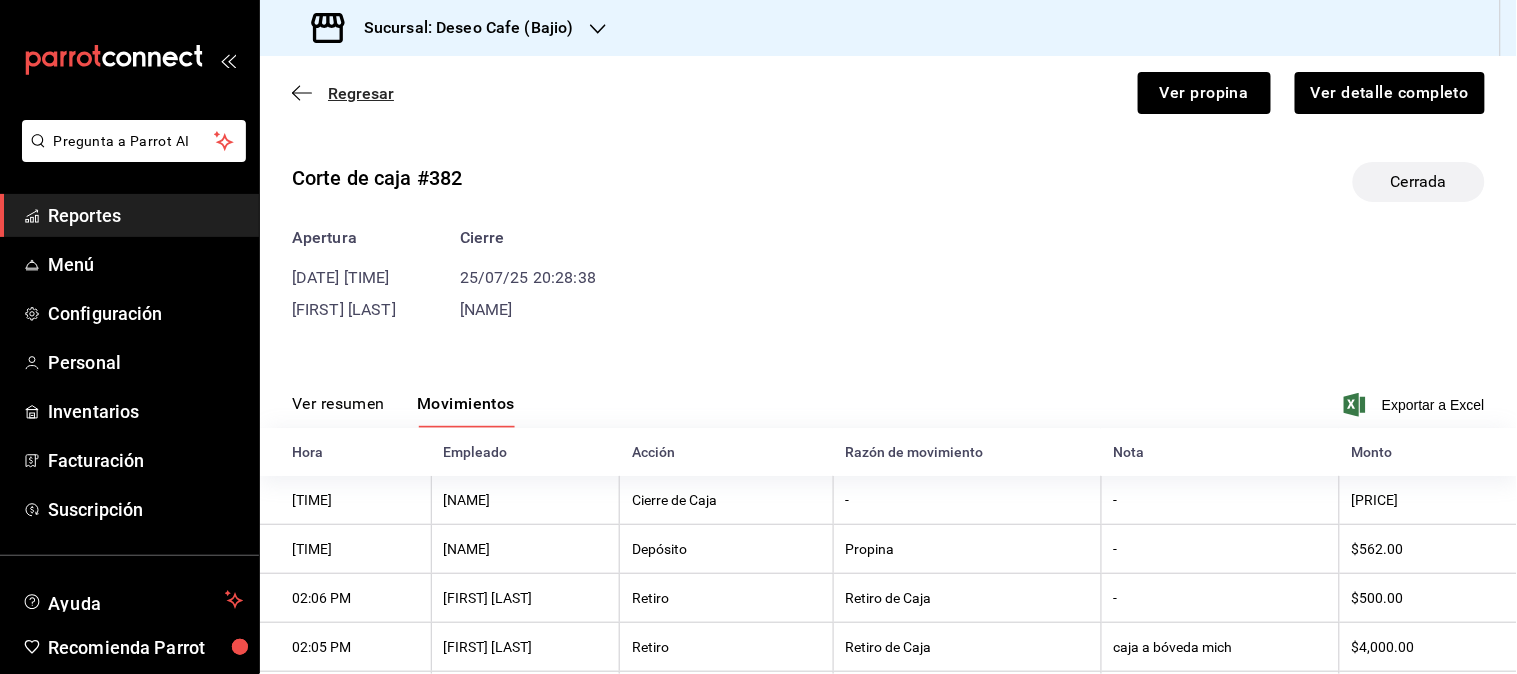 click 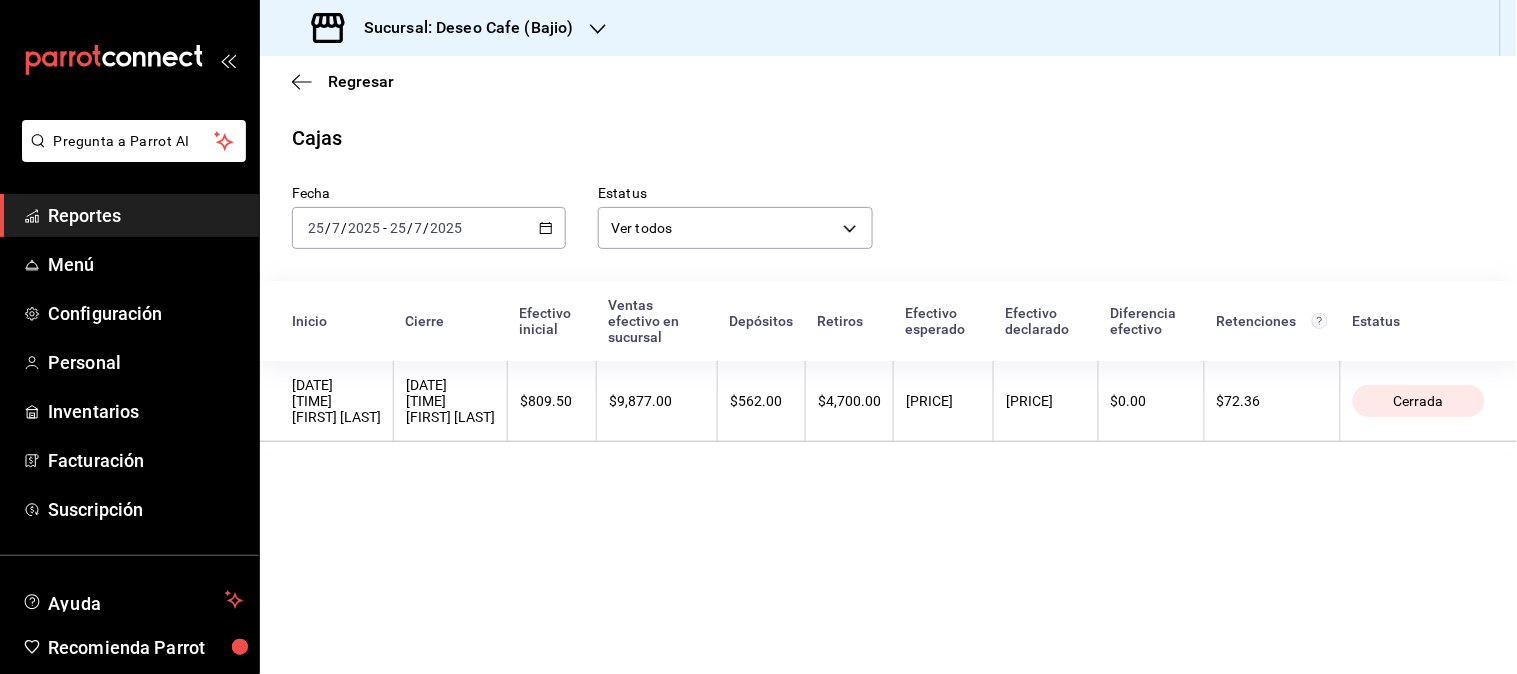 click 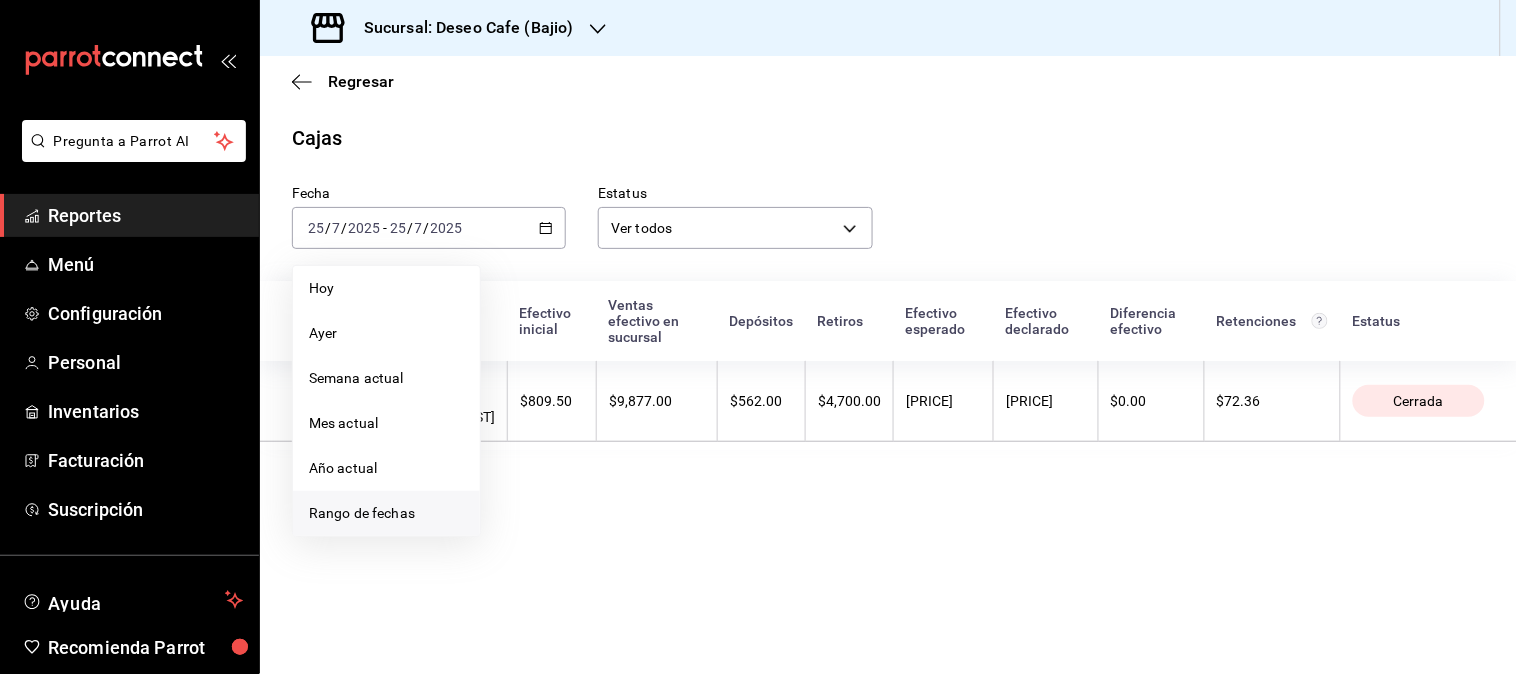 click on "Rango de fechas" at bounding box center [386, 513] 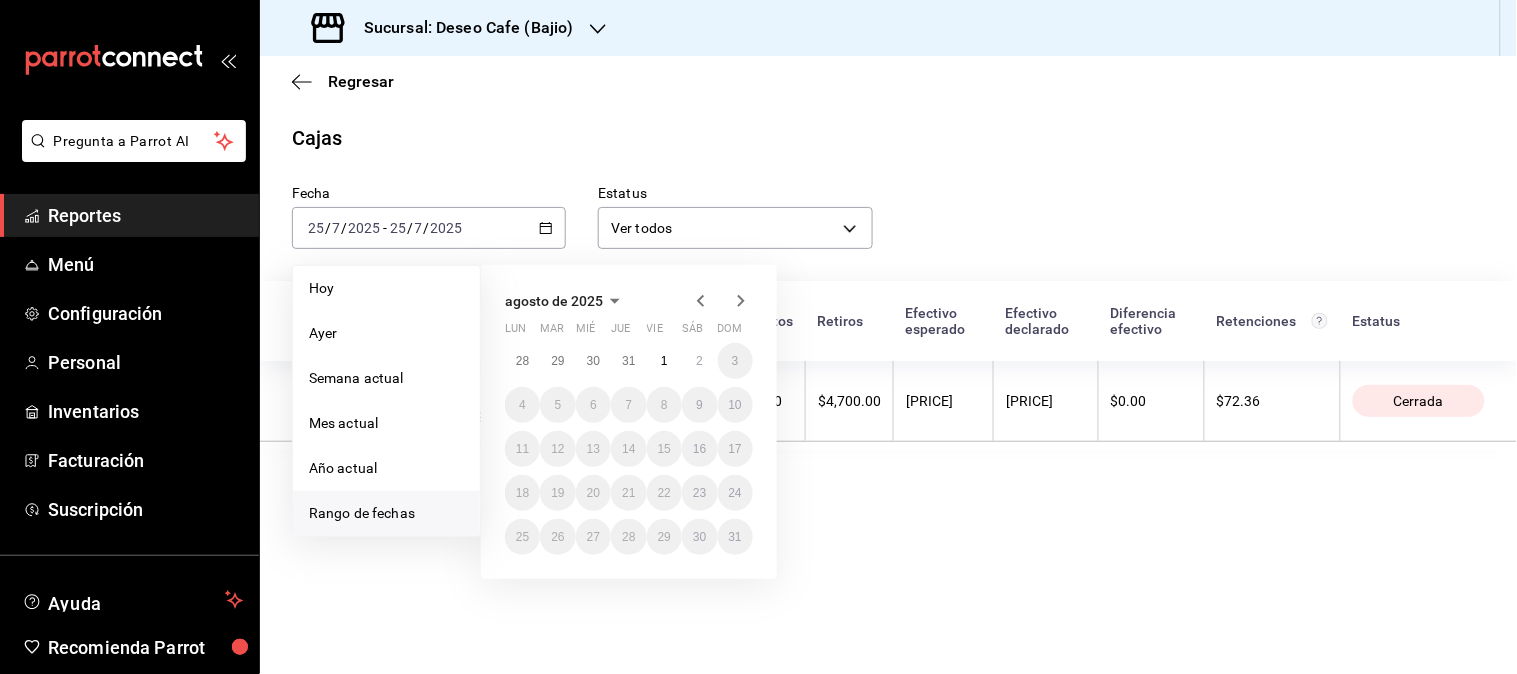 click 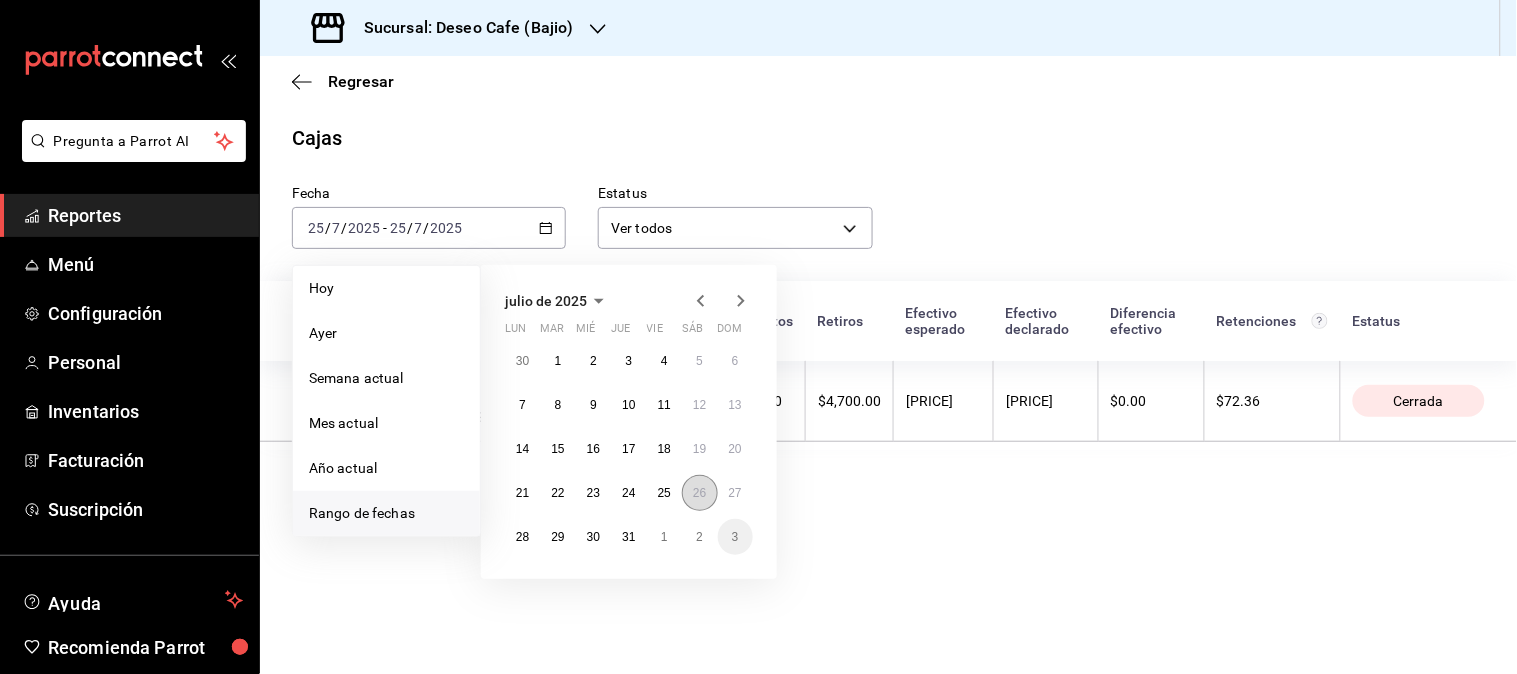 click on "26" at bounding box center [699, 493] 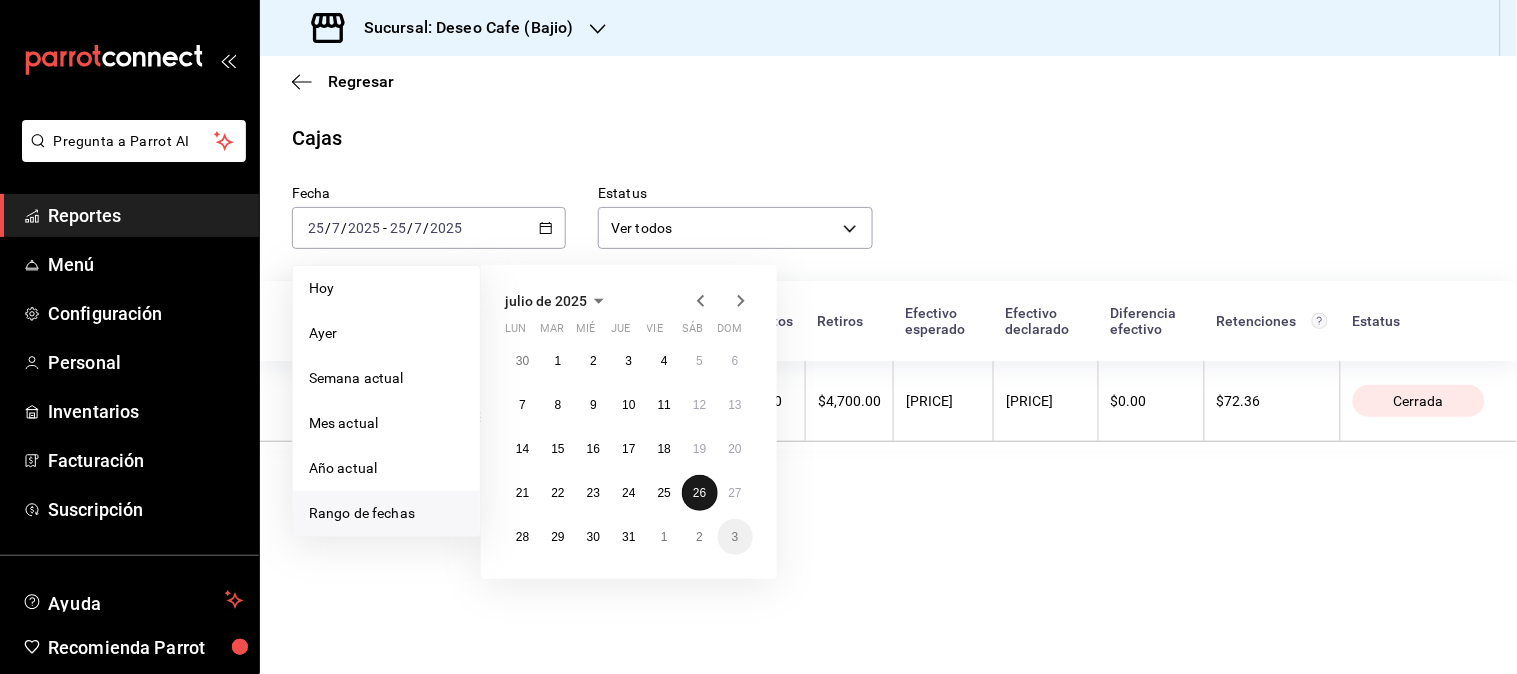 click on "26" at bounding box center (699, 493) 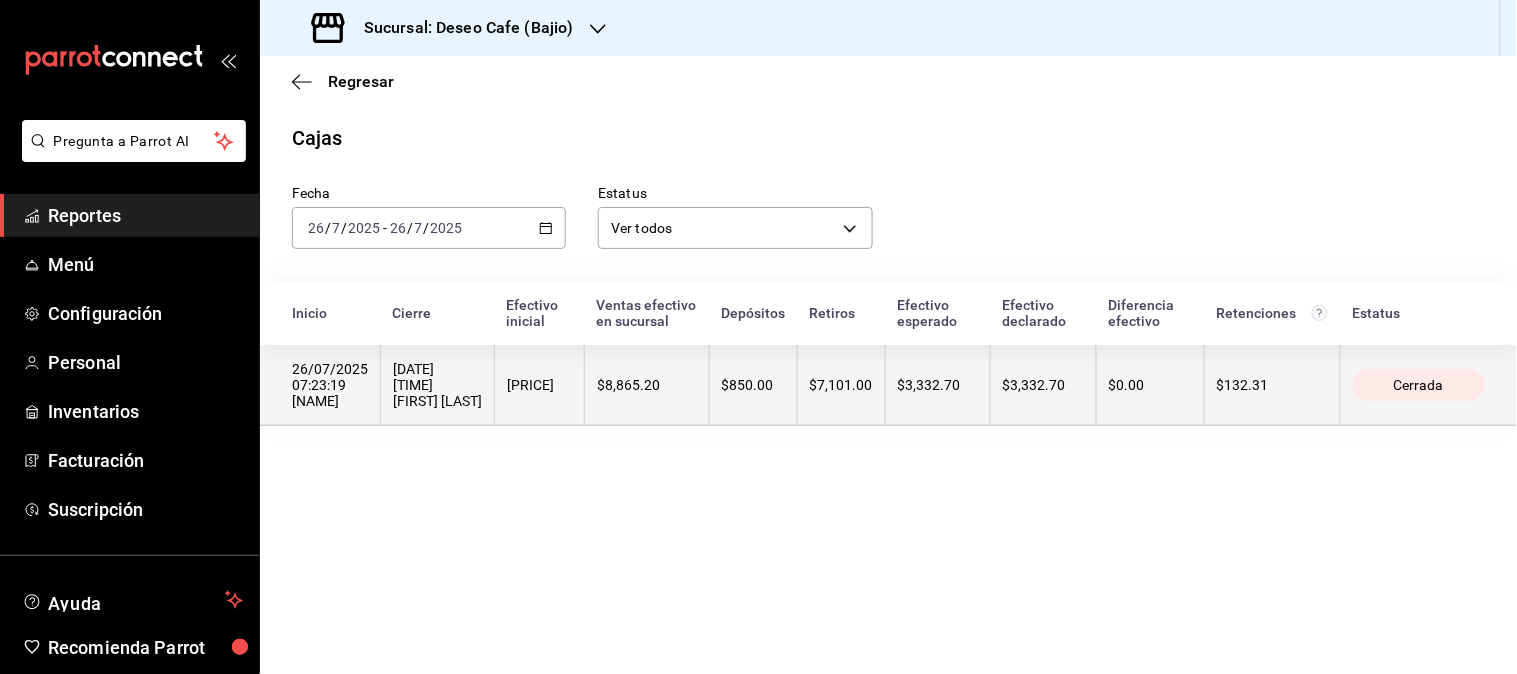 click on "$850.00" at bounding box center [753, 385] 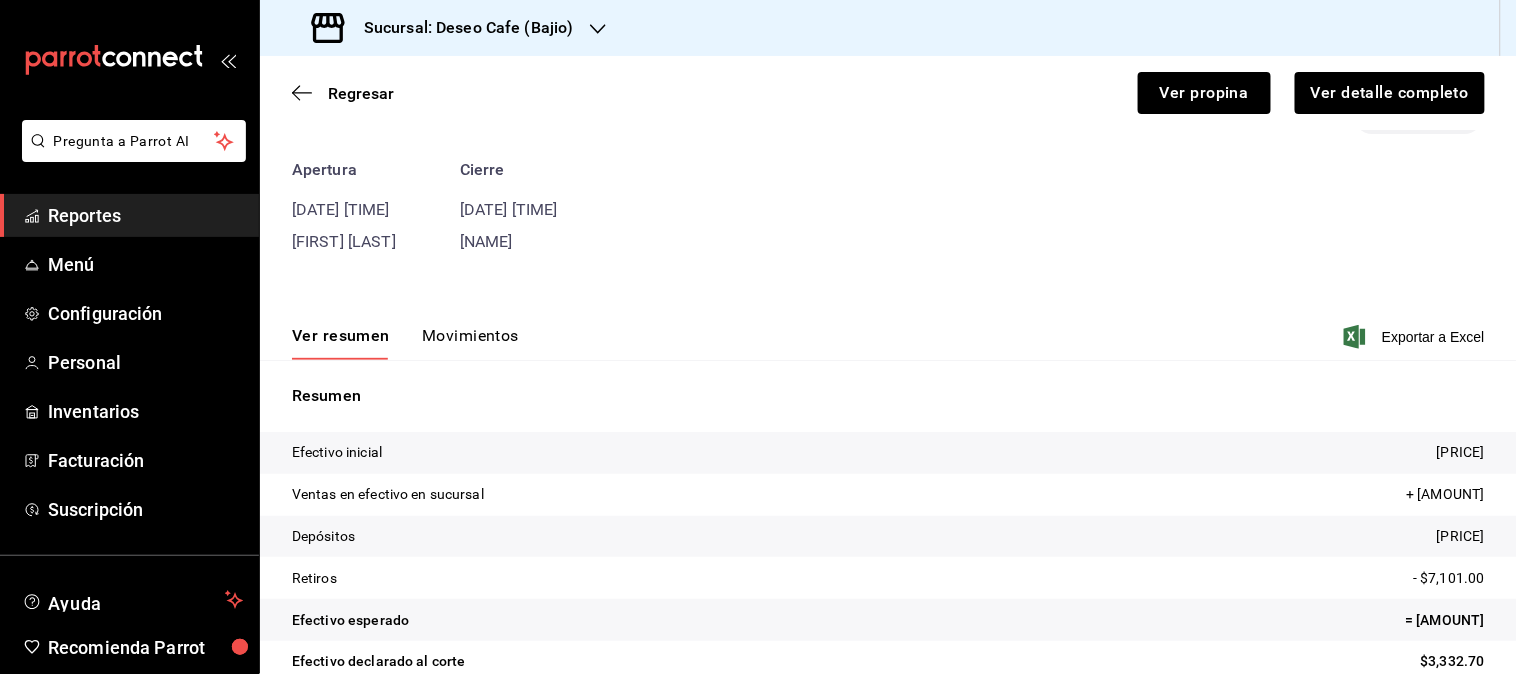 scroll, scrollTop: 141, scrollLeft: 0, axis: vertical 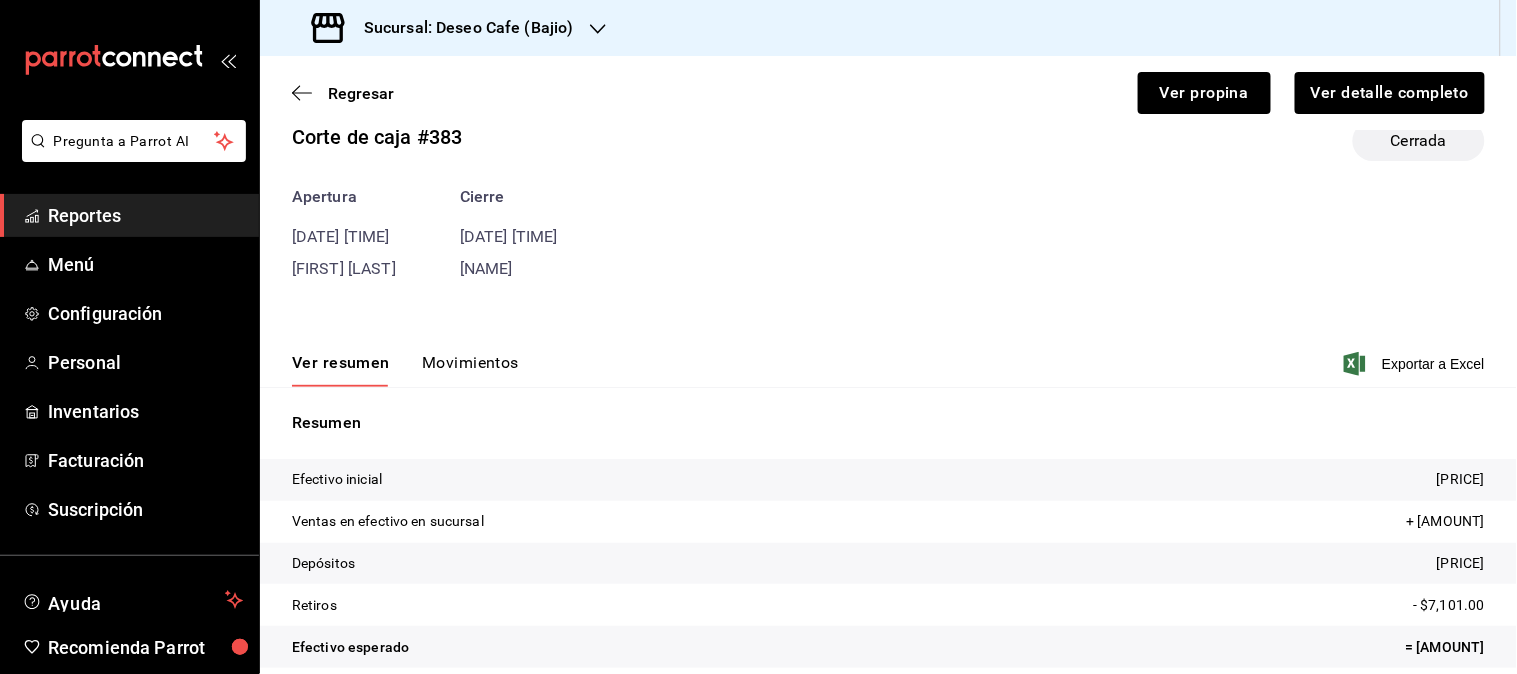 click on "Movimientos" at bounding box center (470, 370) 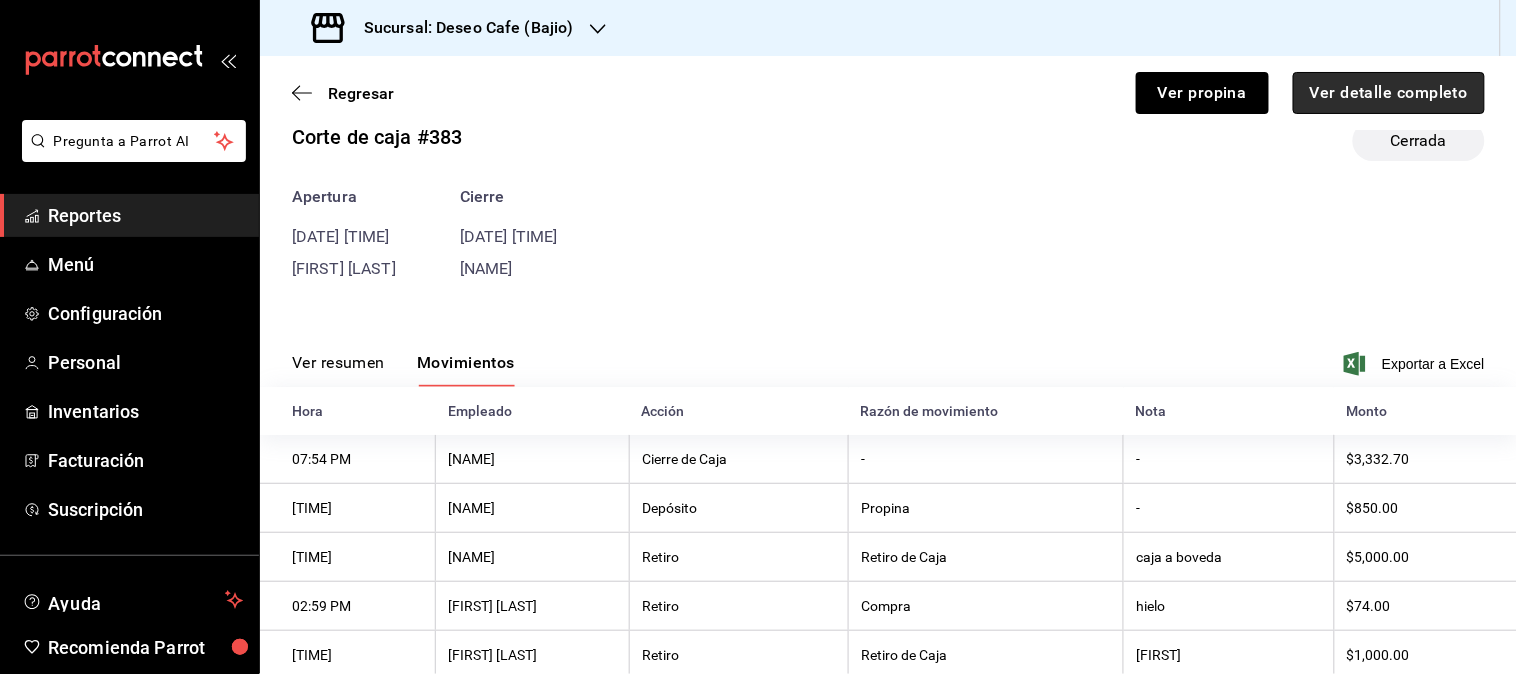 click on "Ver detalle completo" at bounding box center [1389, 93] 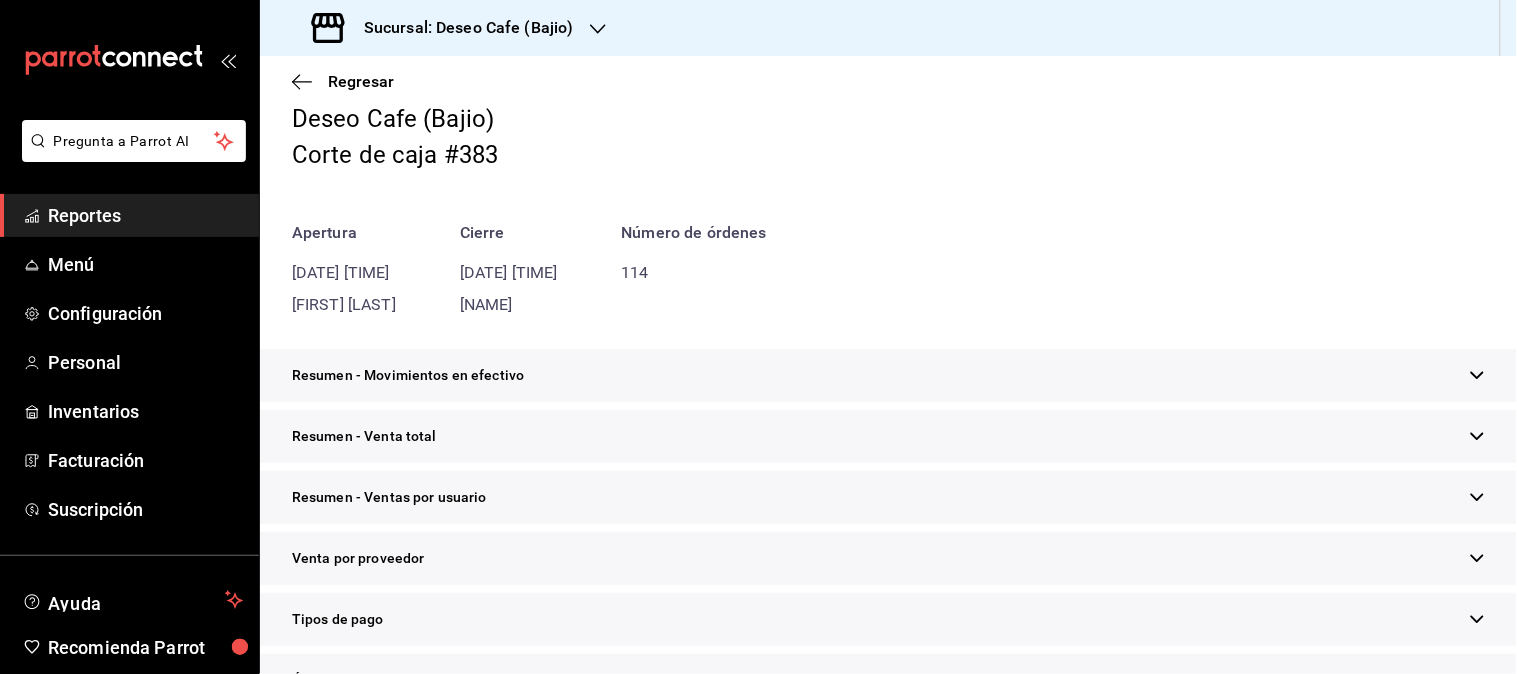 scroll, scrollTop: 107, scrollLeft: 0, axis: vertical 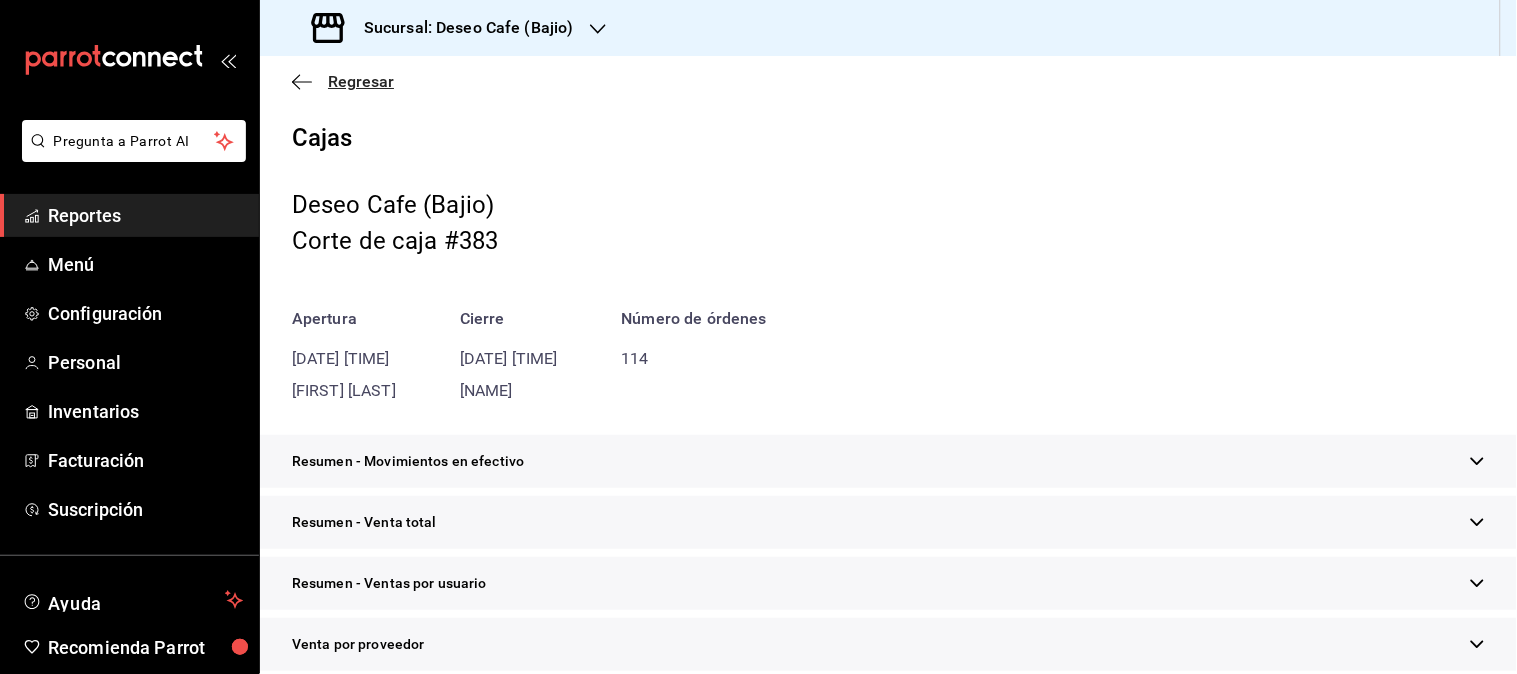 click 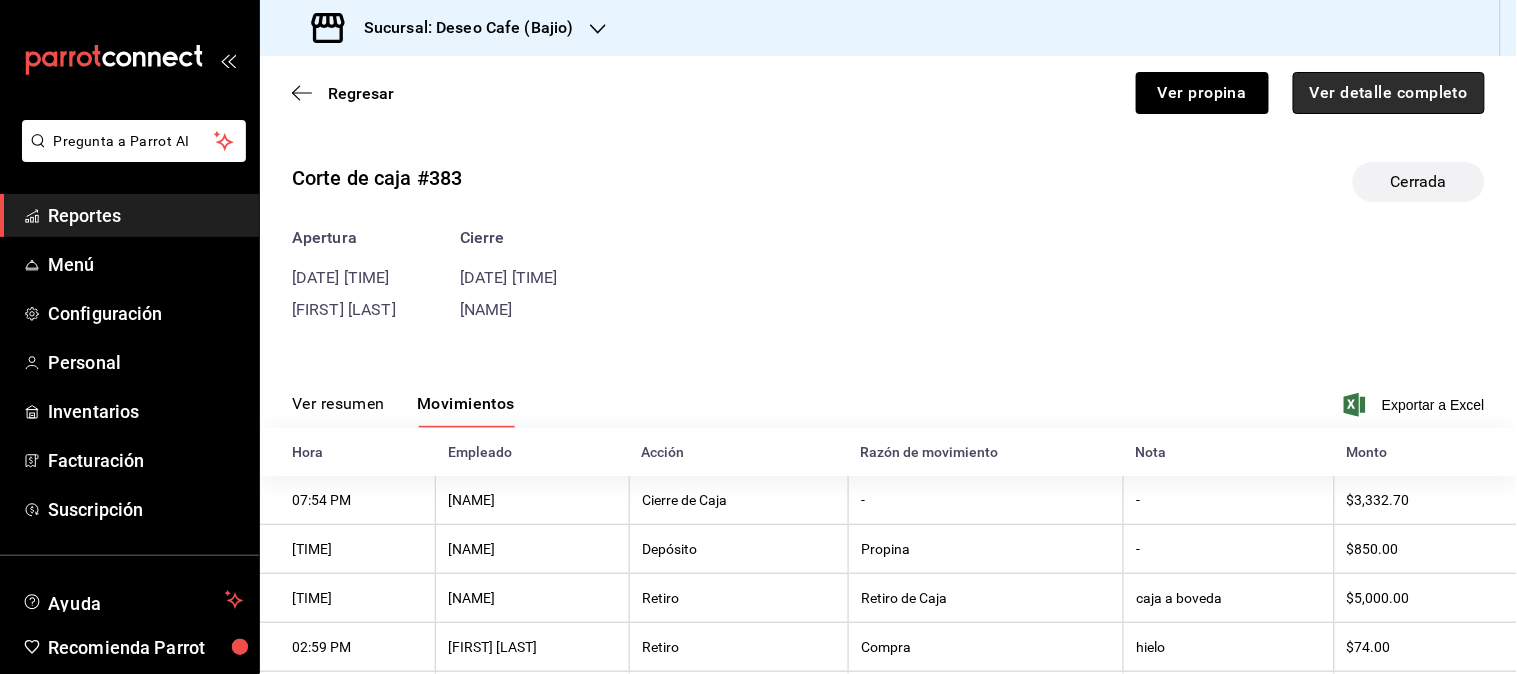 click on "Ver detalle completo" at bounding box center (1389, 93) 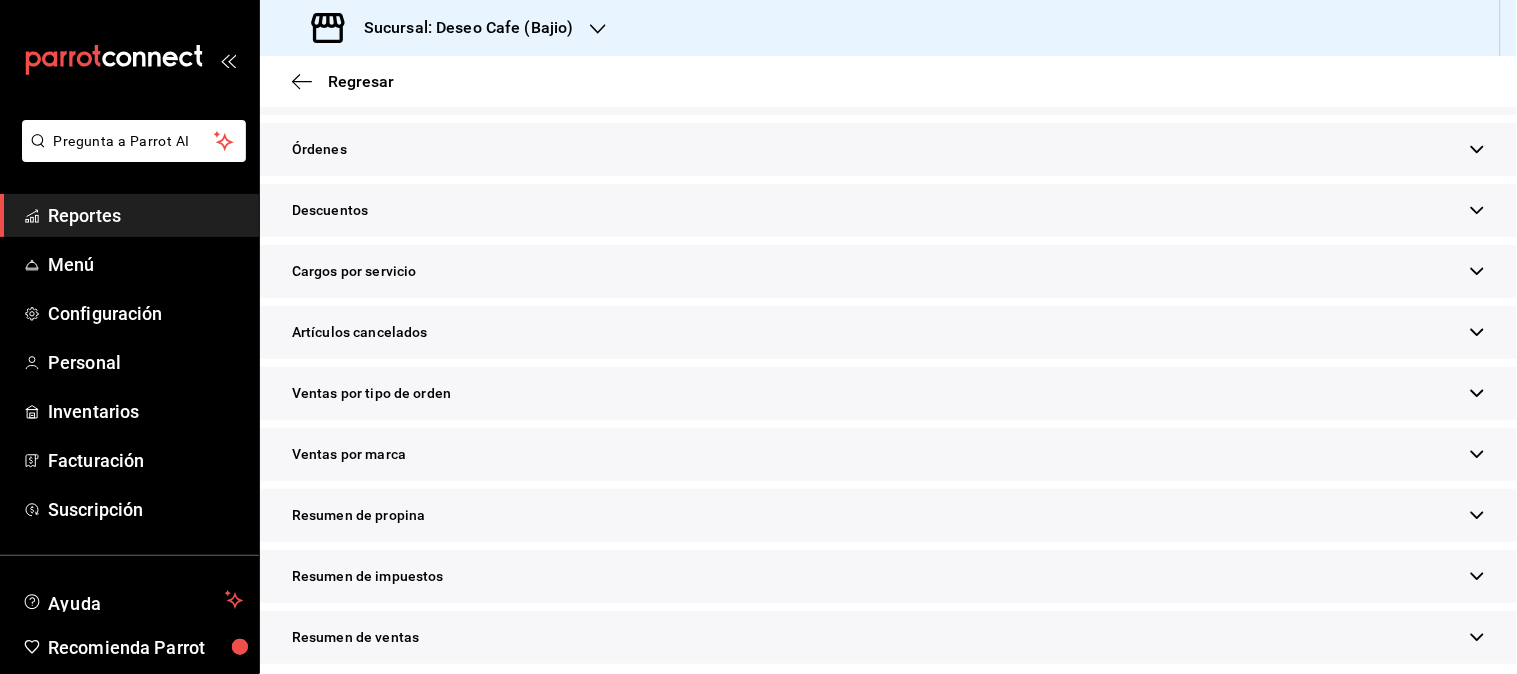 scroll, scrollTop: 630, scrollLeft: 0, axis: vertical 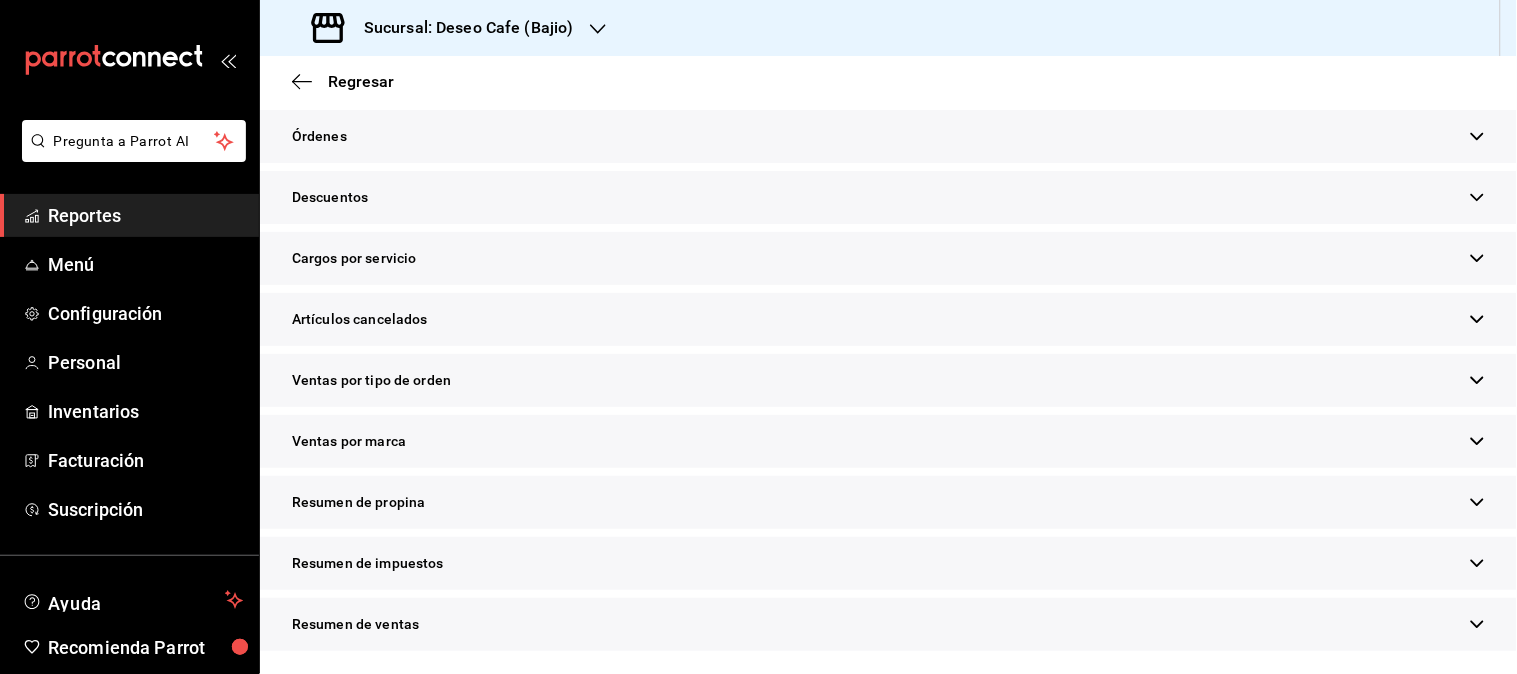 click on "Resumen de propina" at bounding box center [888, 502] 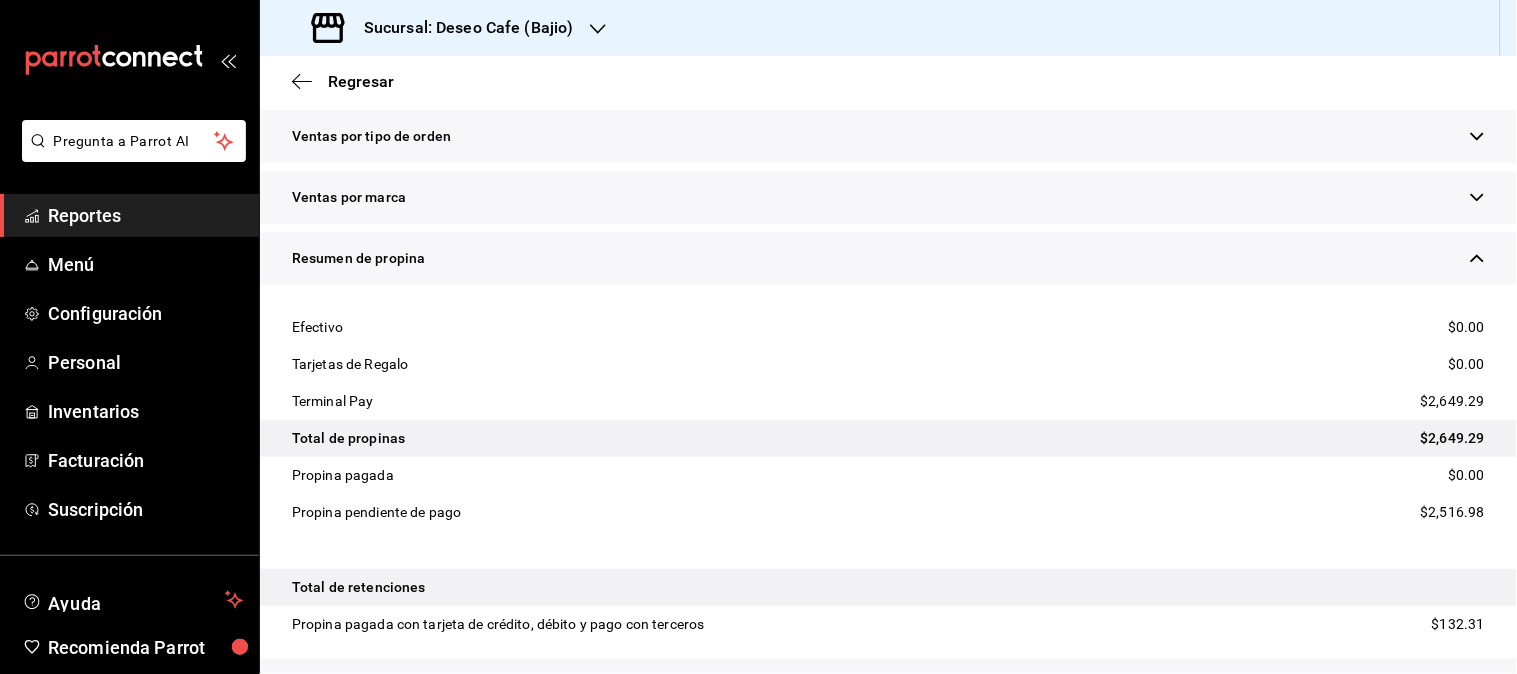 scroll, scrollTop: 995, scrollLeft: 0, axis: vertical 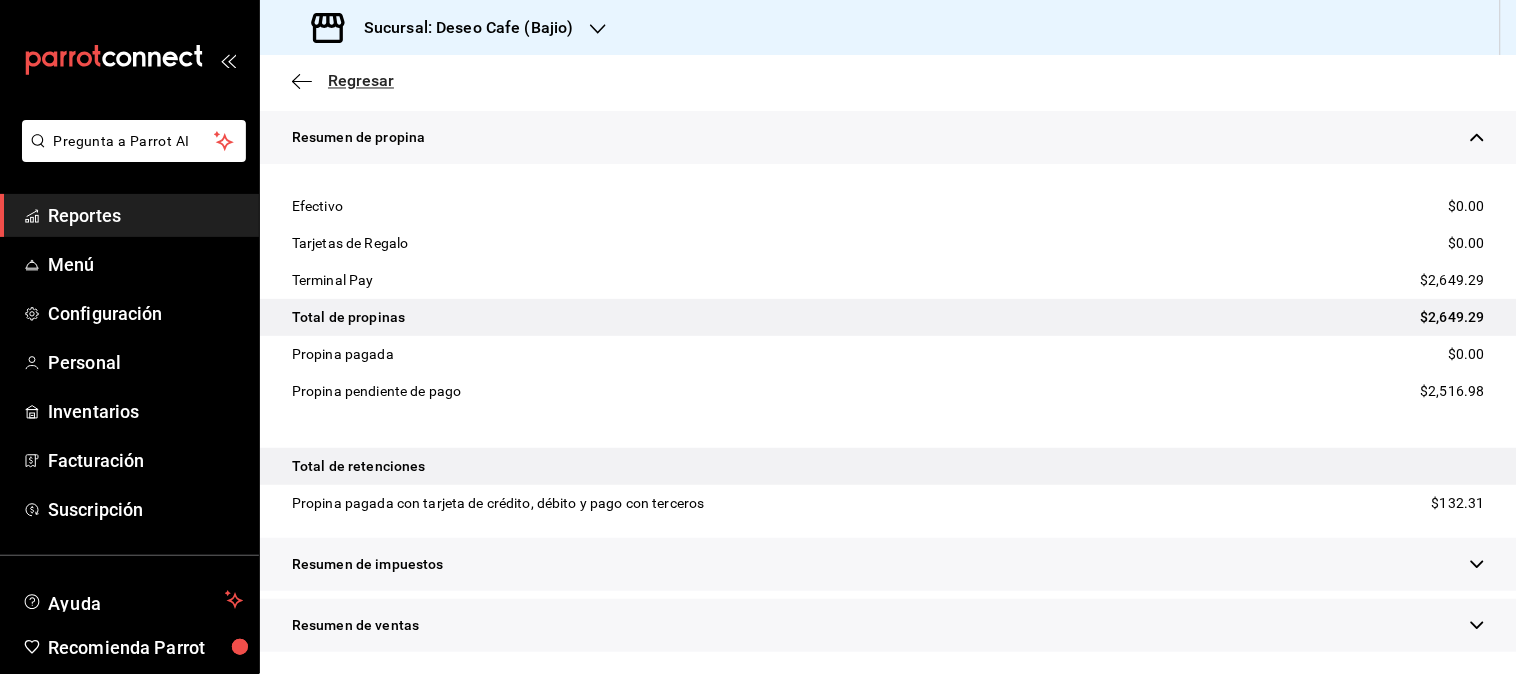 click 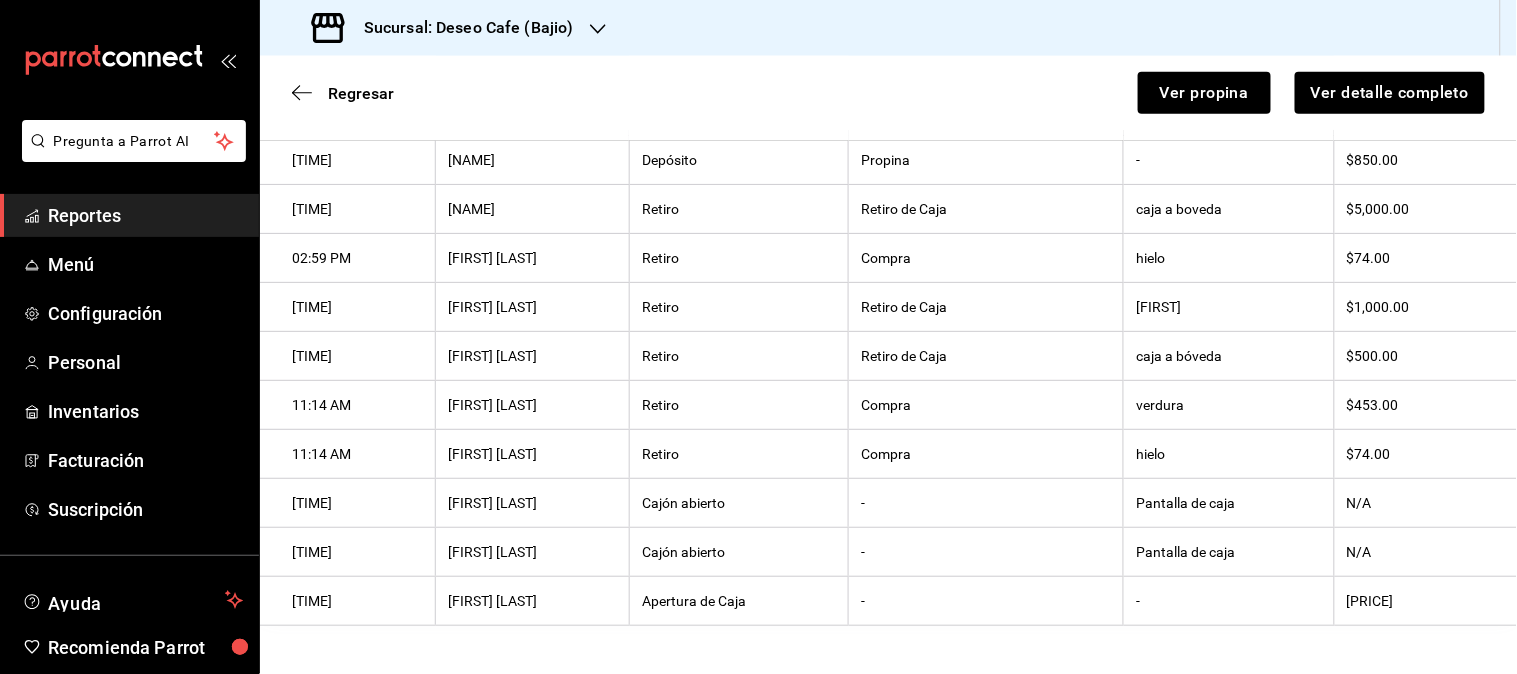 scroll, scrollTop: 396, scrollLeft: 0, axis: vertical 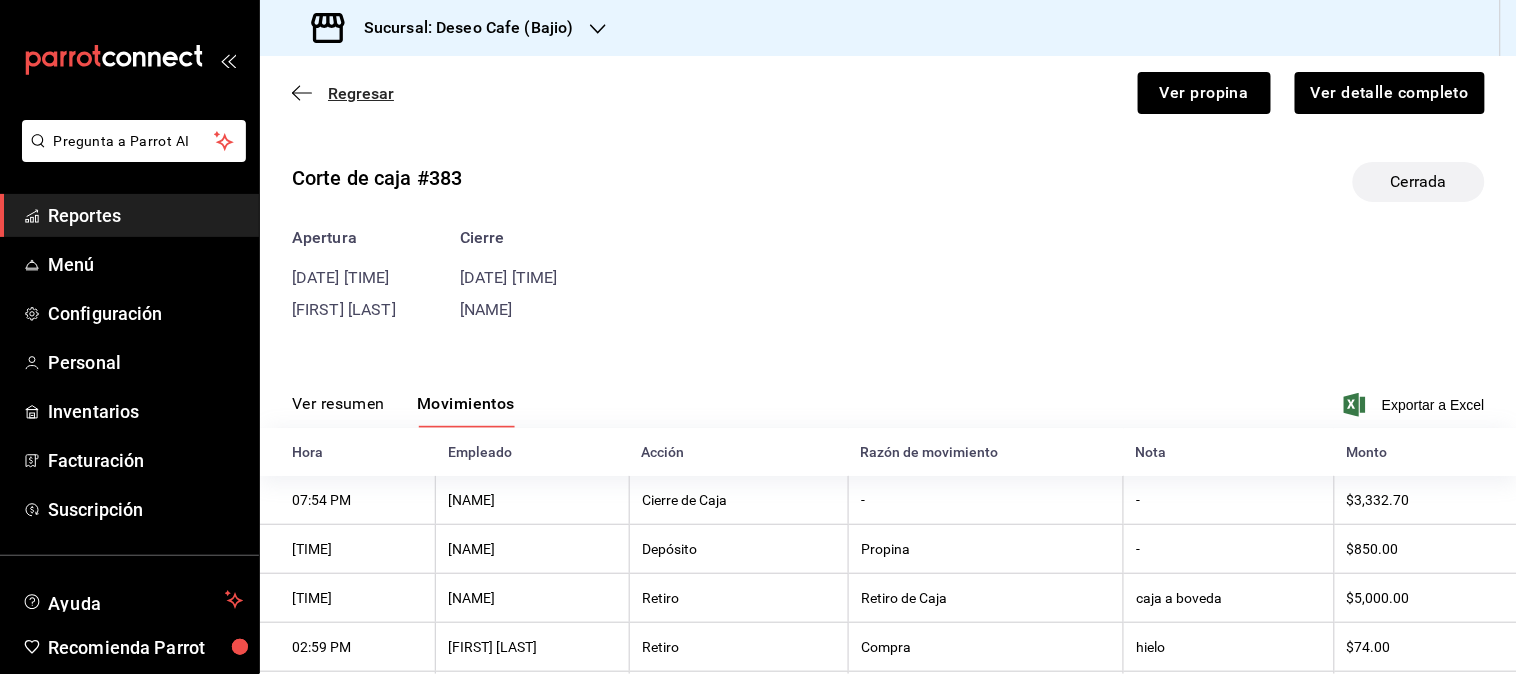 click 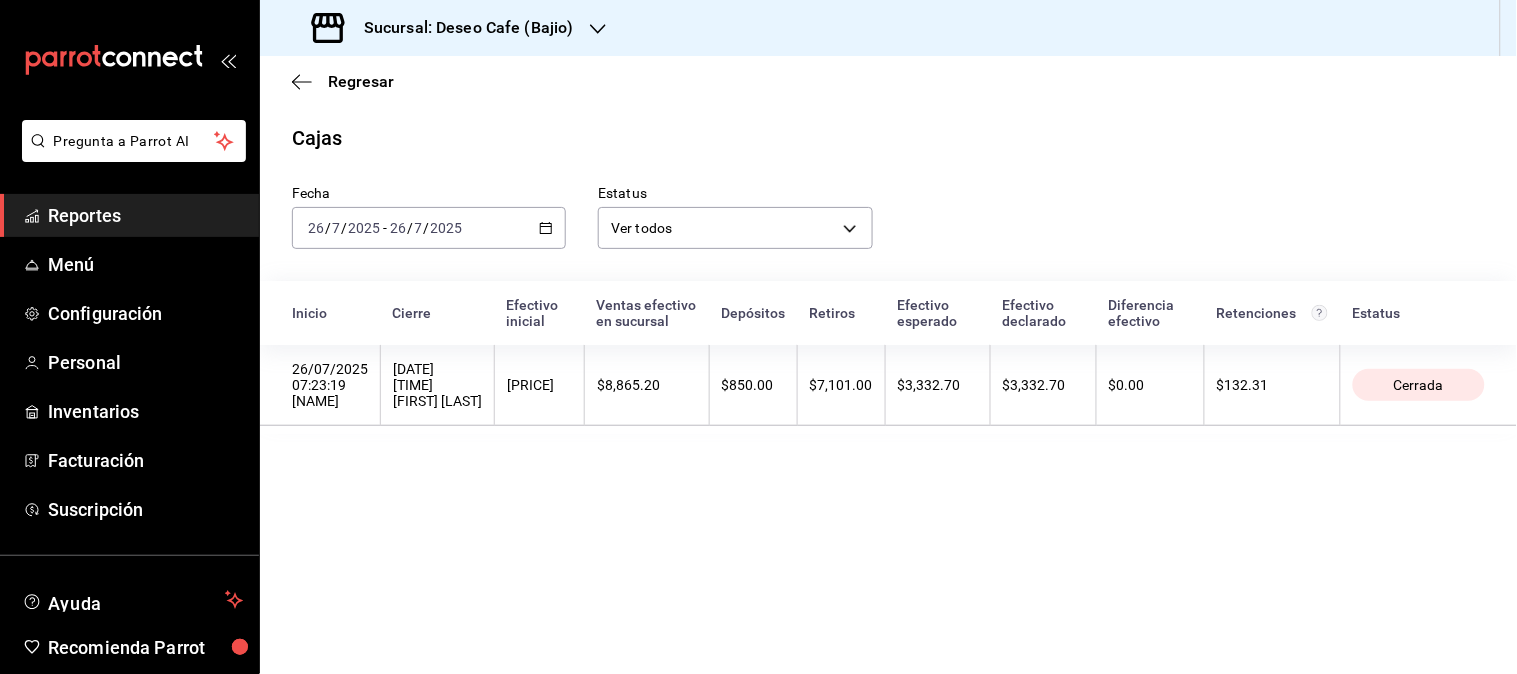 click on "2025-07-26 26 / 7 / 2025 - 2025-07-26 26 / 7 / 2025" at bounding box center [429, 228] 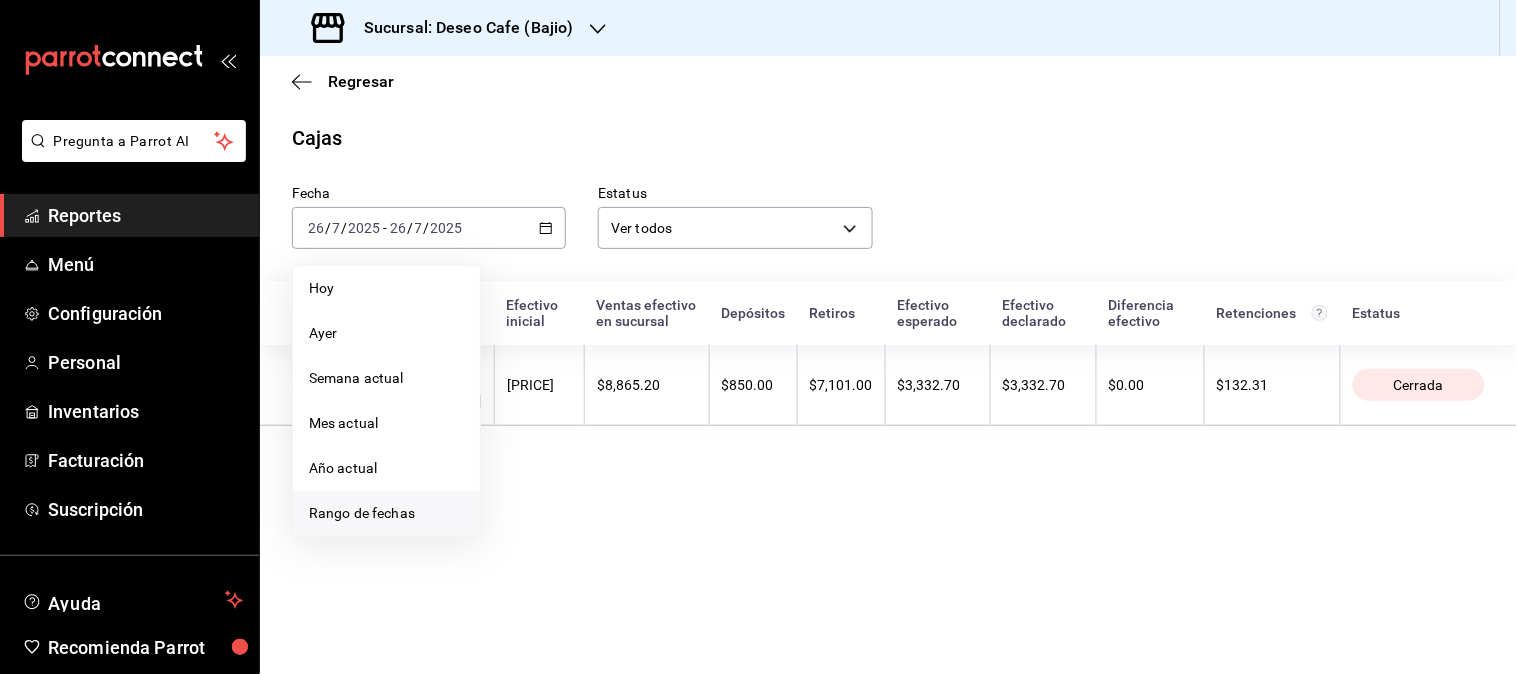 click on "Rango de fechas" at bounding box center [386, 513] 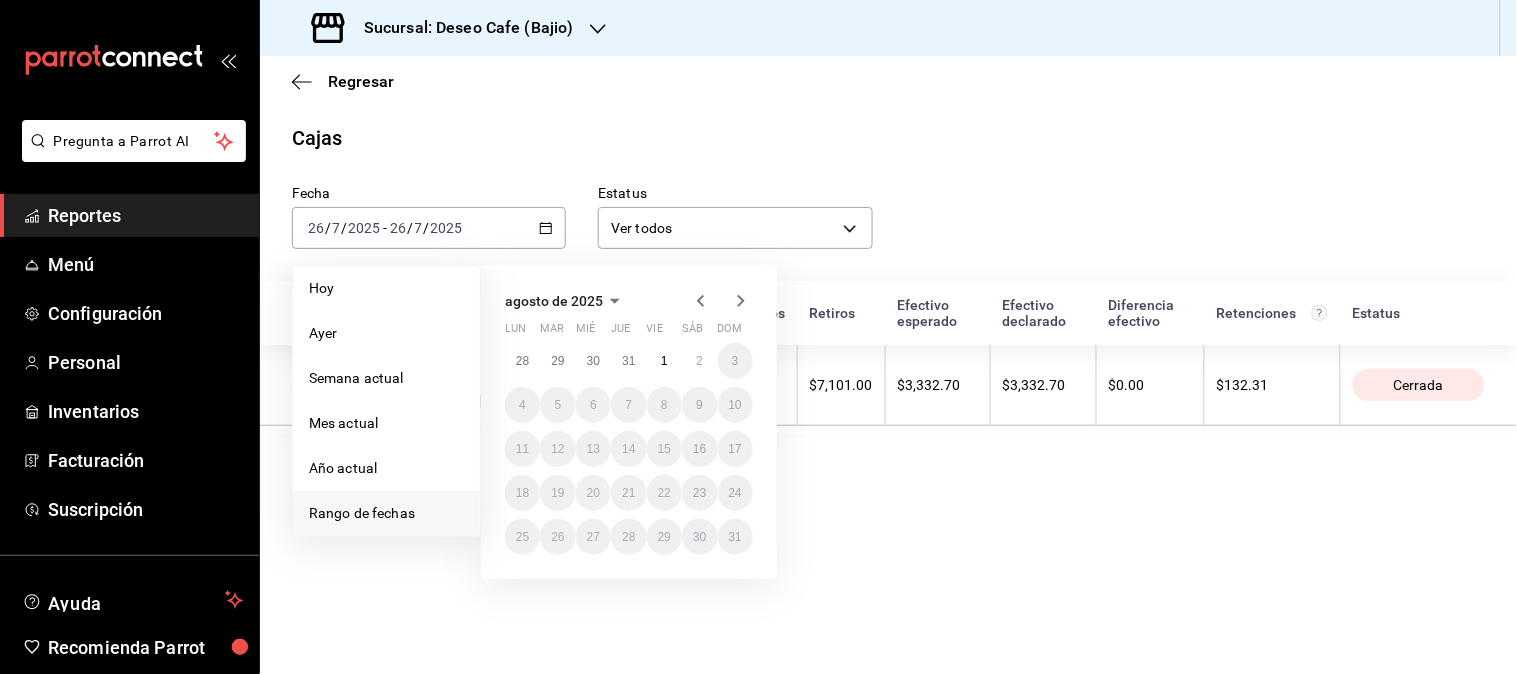 click 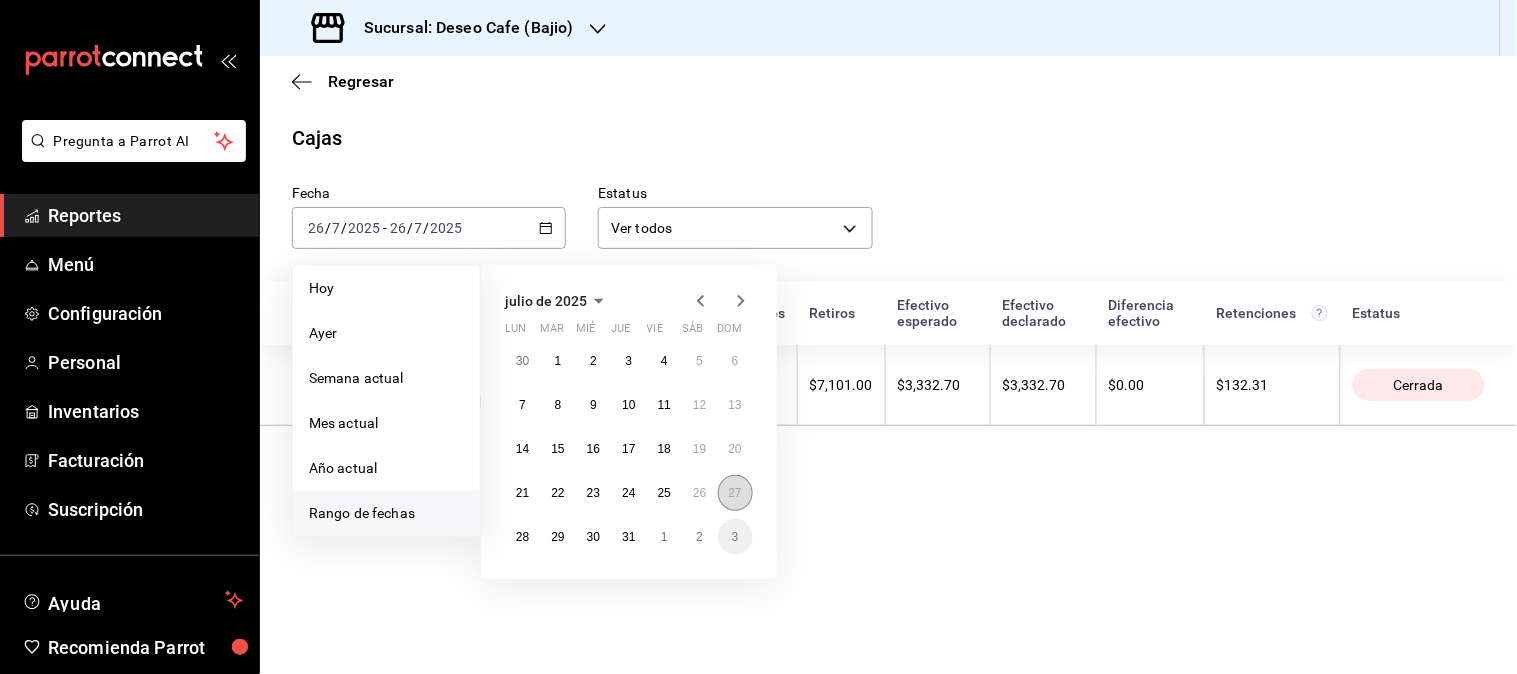 click on "27" at bounding box center [735, 493] 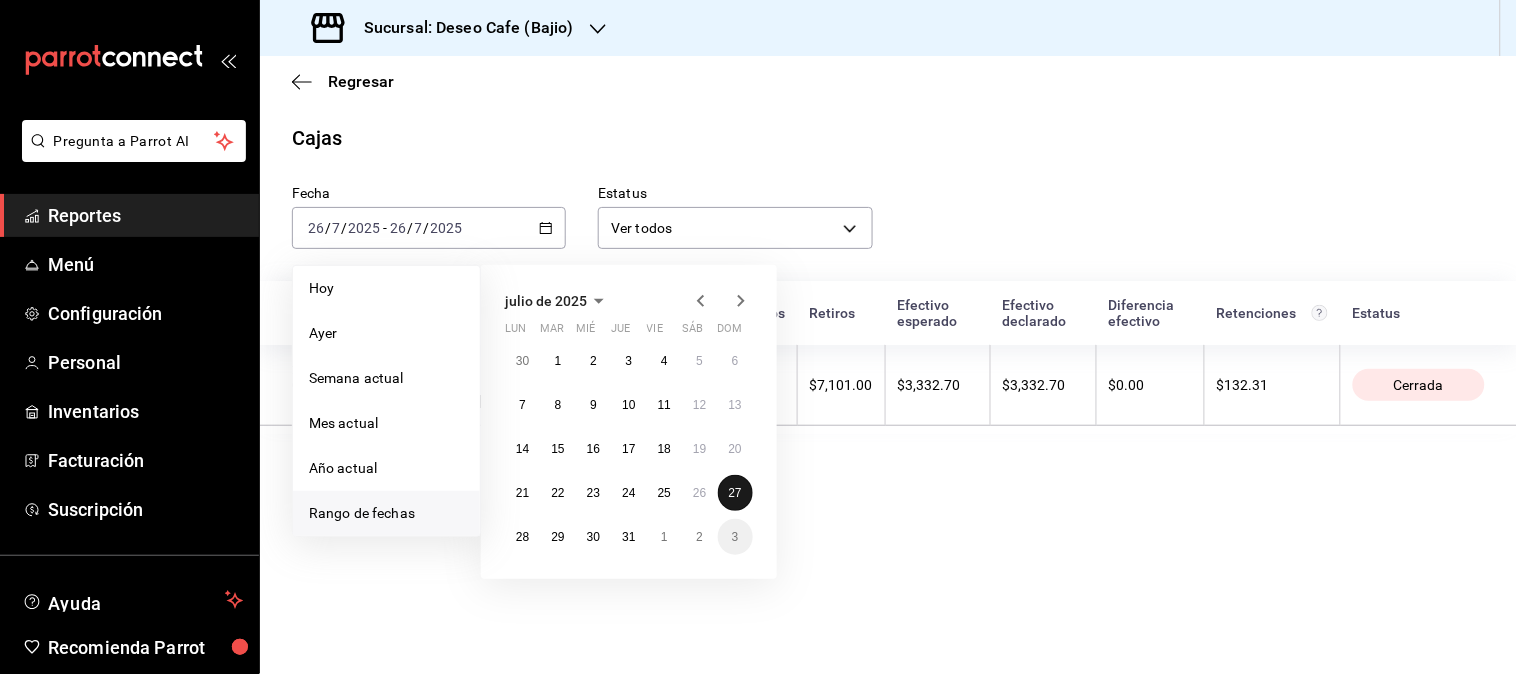 click on "27" at bounding box center [735, 493] 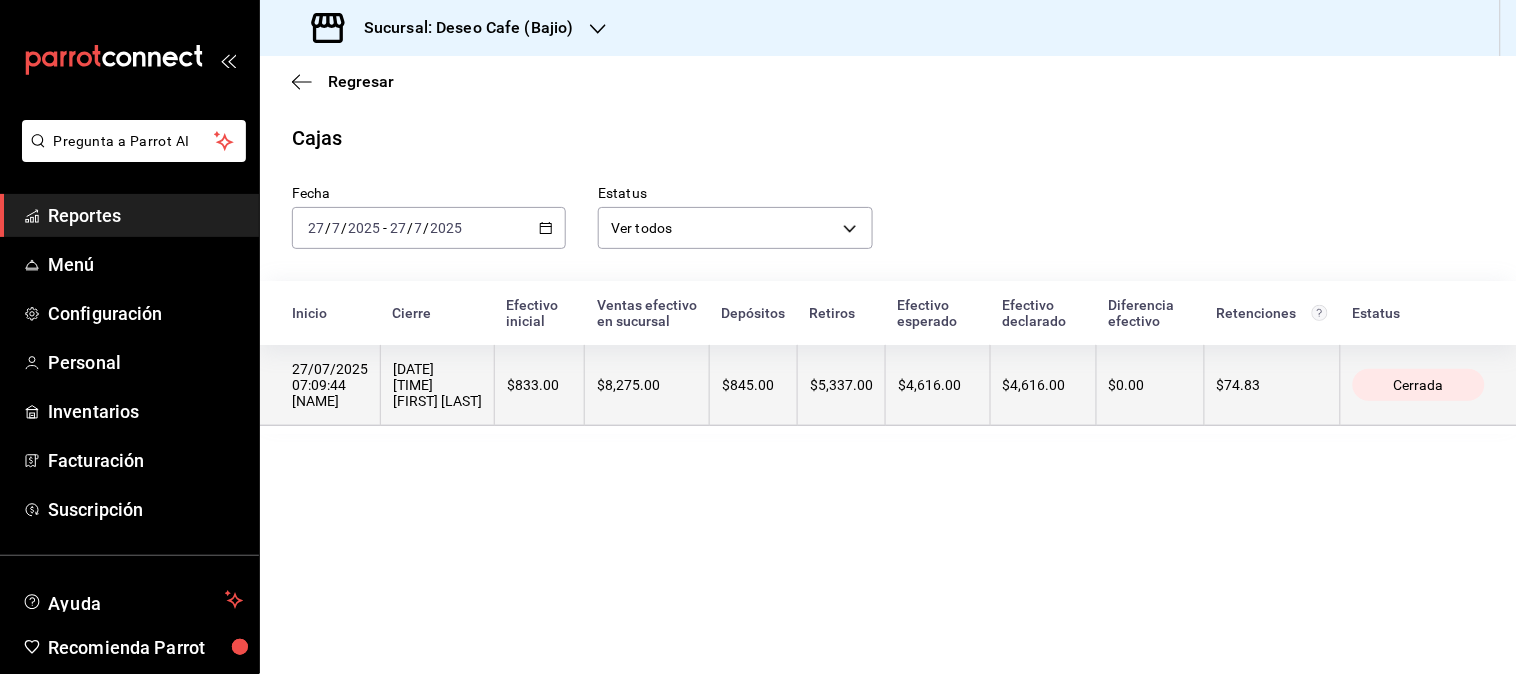 click on "$845.00" at bounding box center [754, 385] 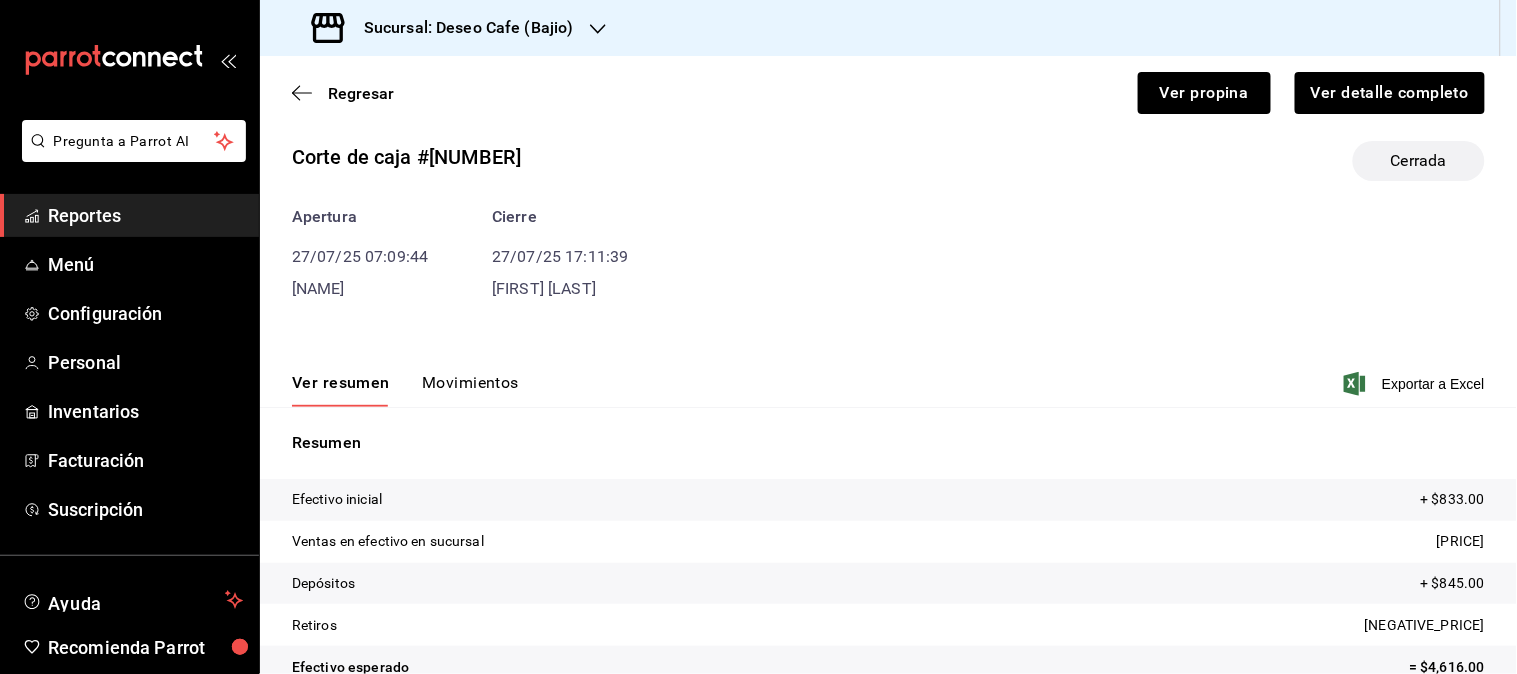 scroll, scrollTop: 141, scrollLeft: 0, axis: vertical 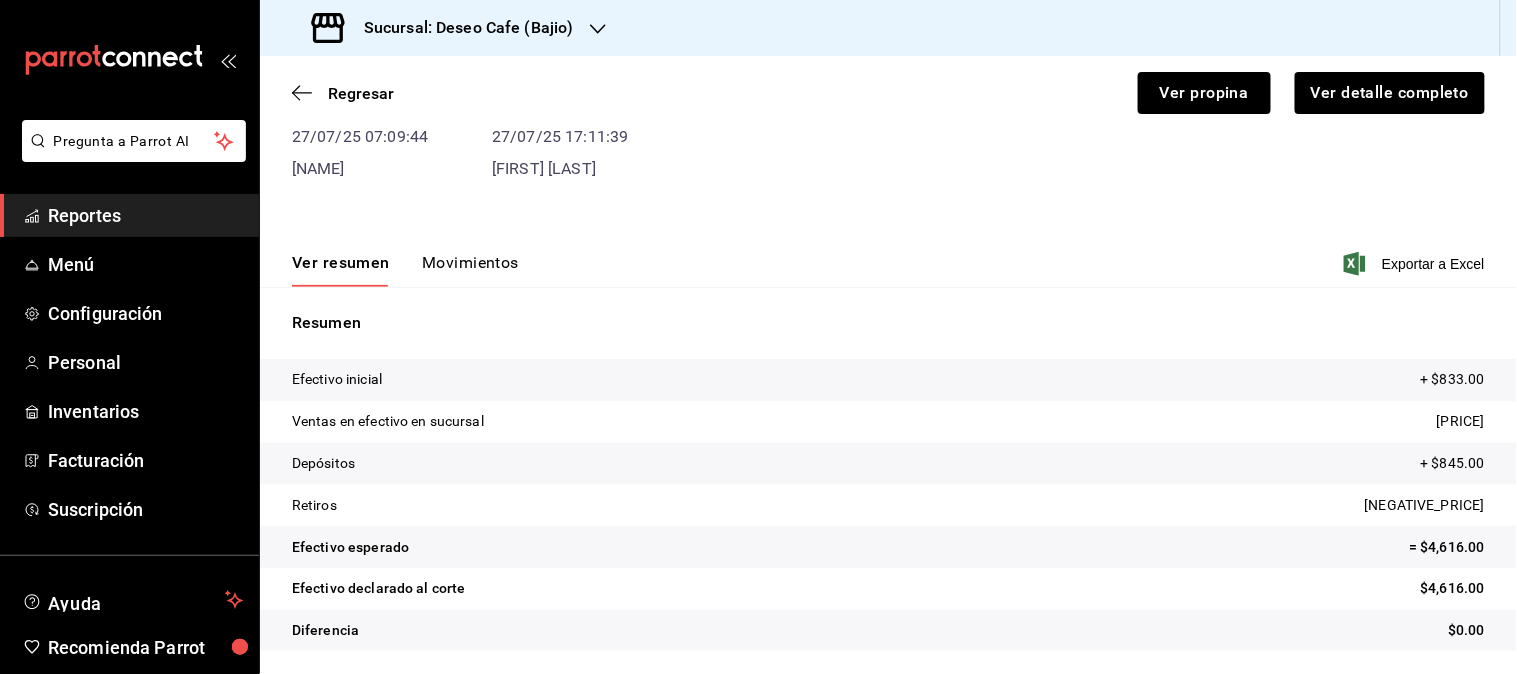 click on "Ver resumen Movimientos Exportar a Excel" at bounding box center [888, 258] 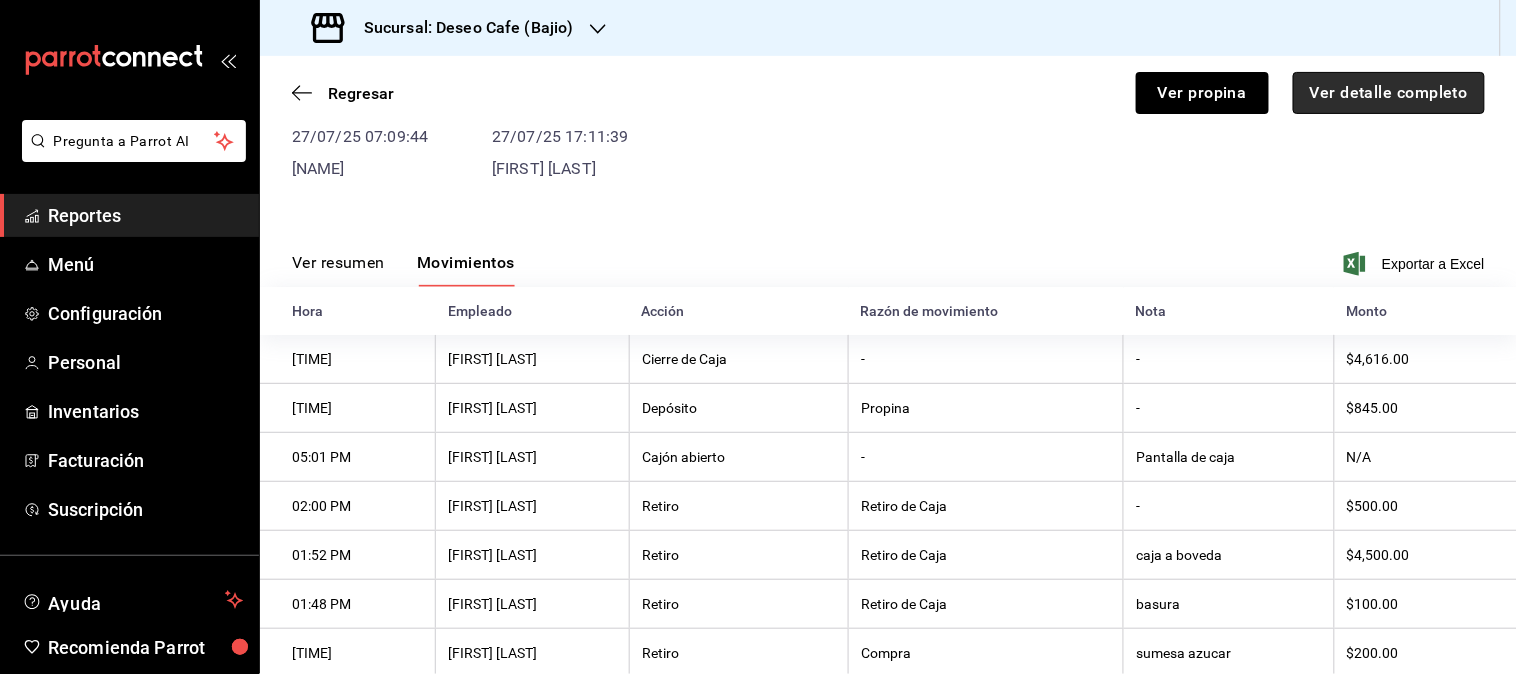 click on "Ver detalle completo" at bounding box center (1389, 93) 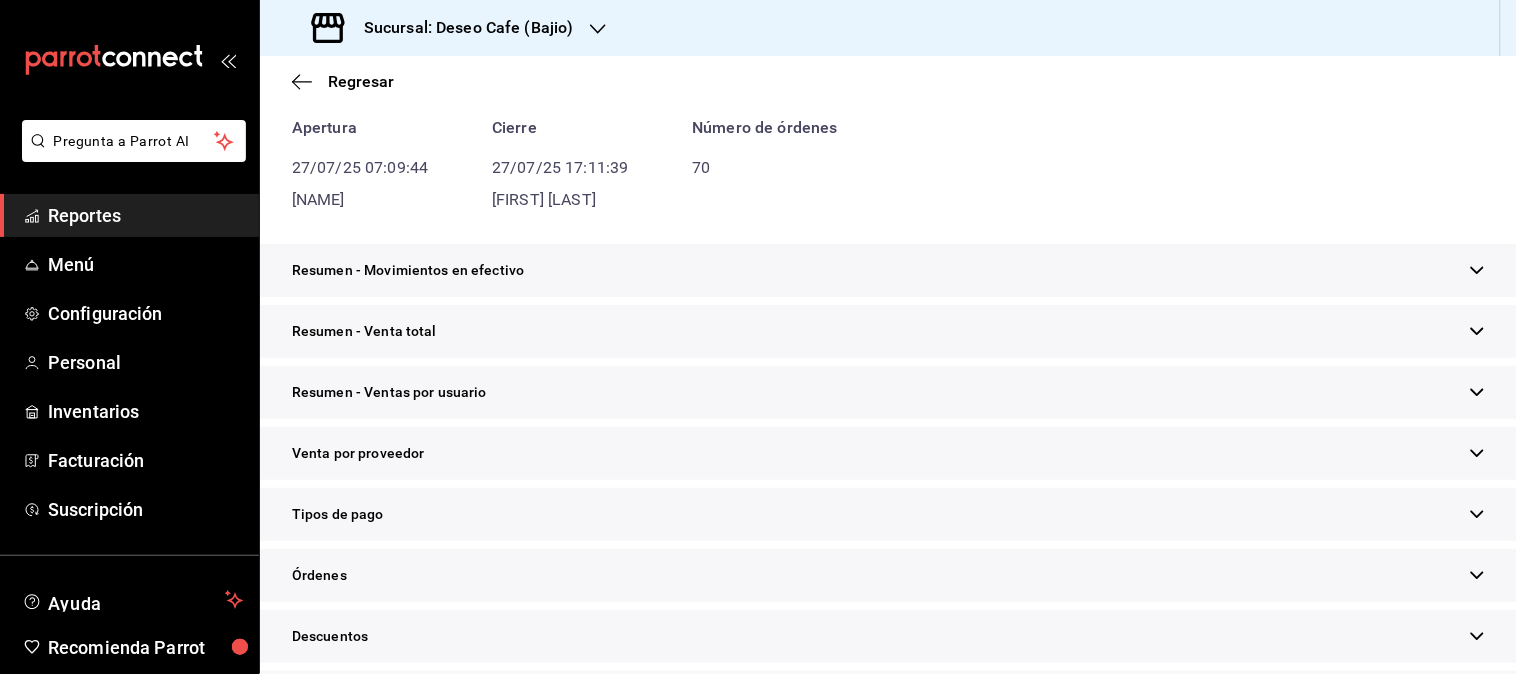 scroll, scrollTop: 176, scrollLeft: 0, axis: vertical 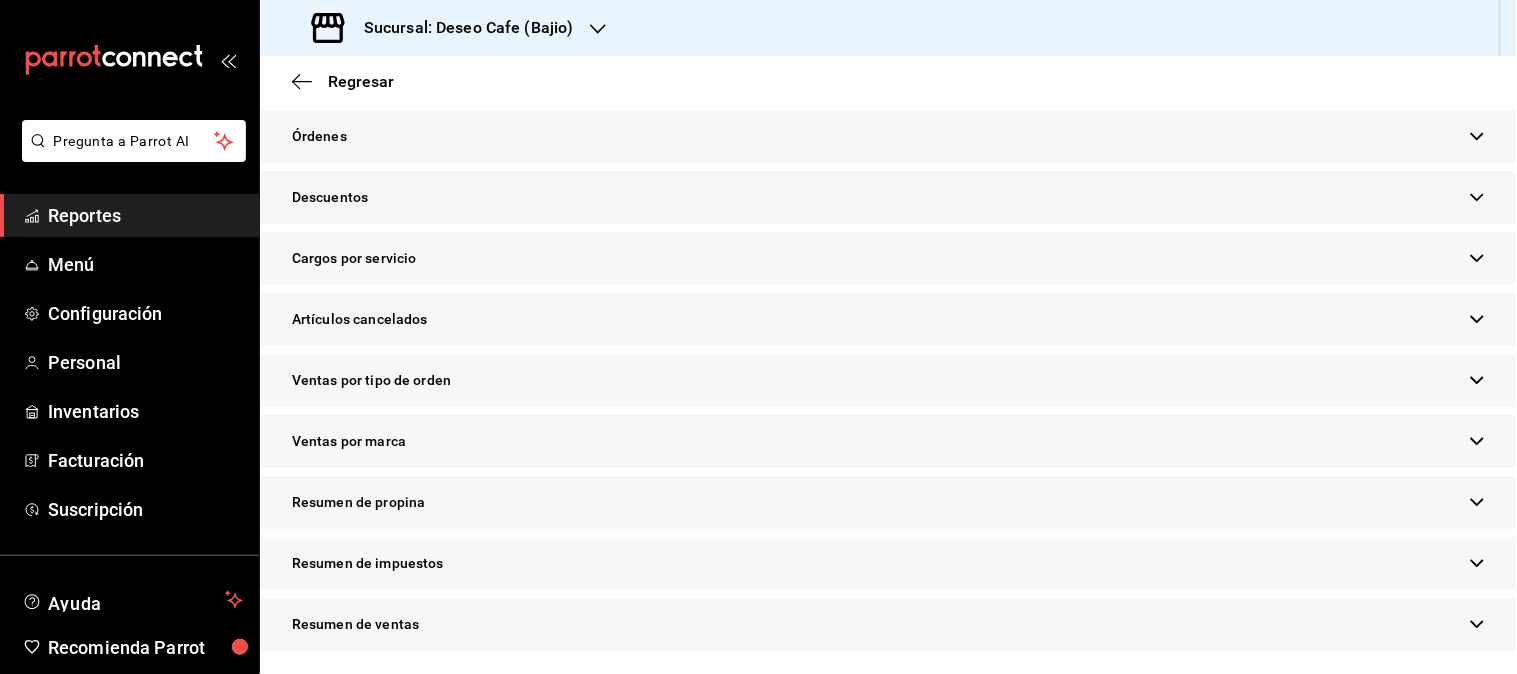 click on "Resumen de propina" at bounding box center [888, 502] 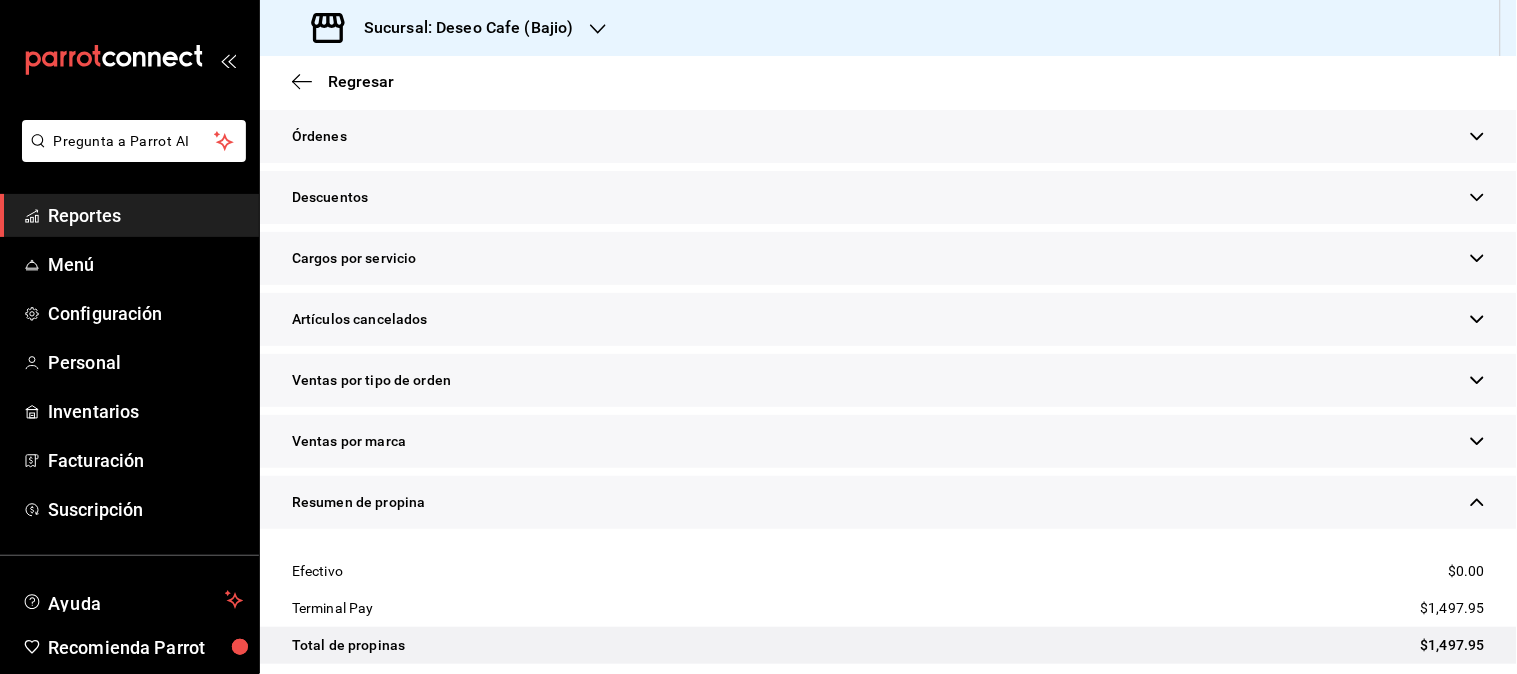 scroll, scrollTop: 713, scrollLeft: 0, axis: vertical 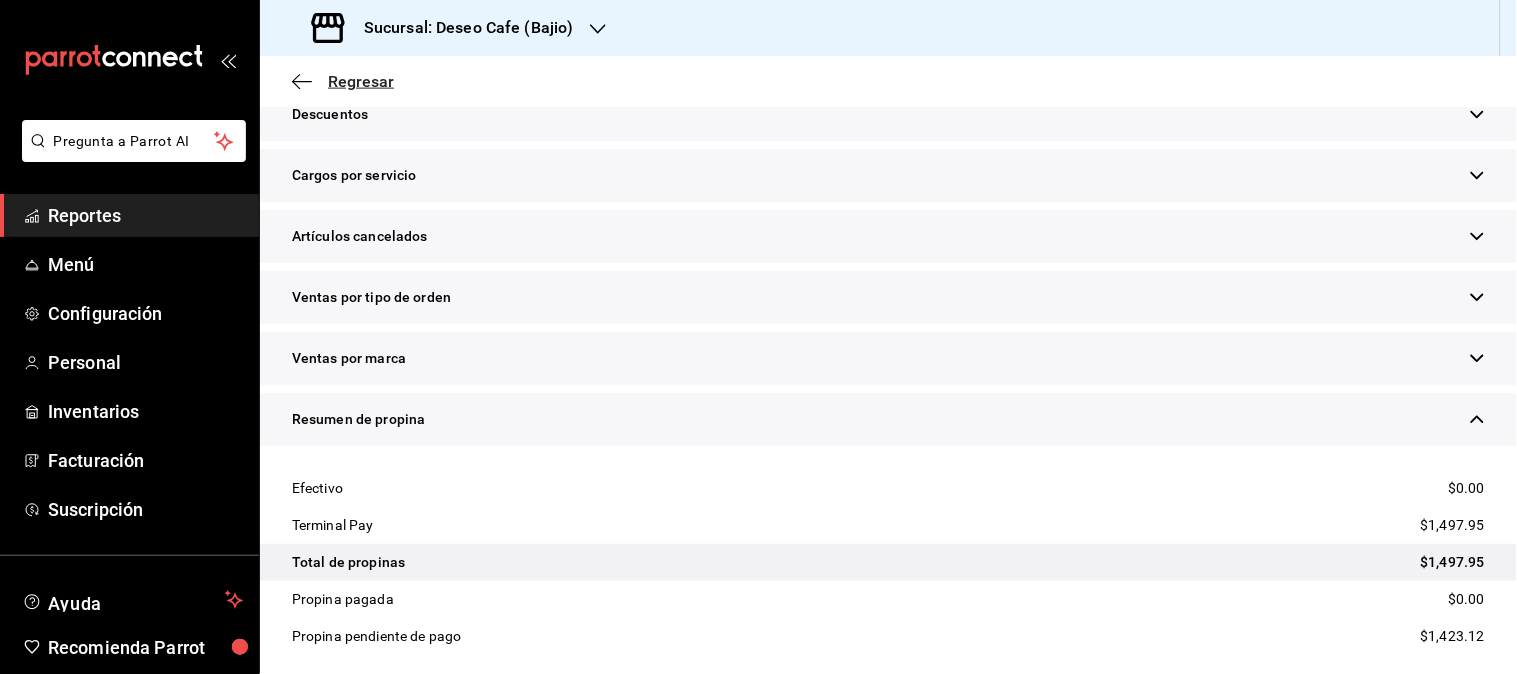 click 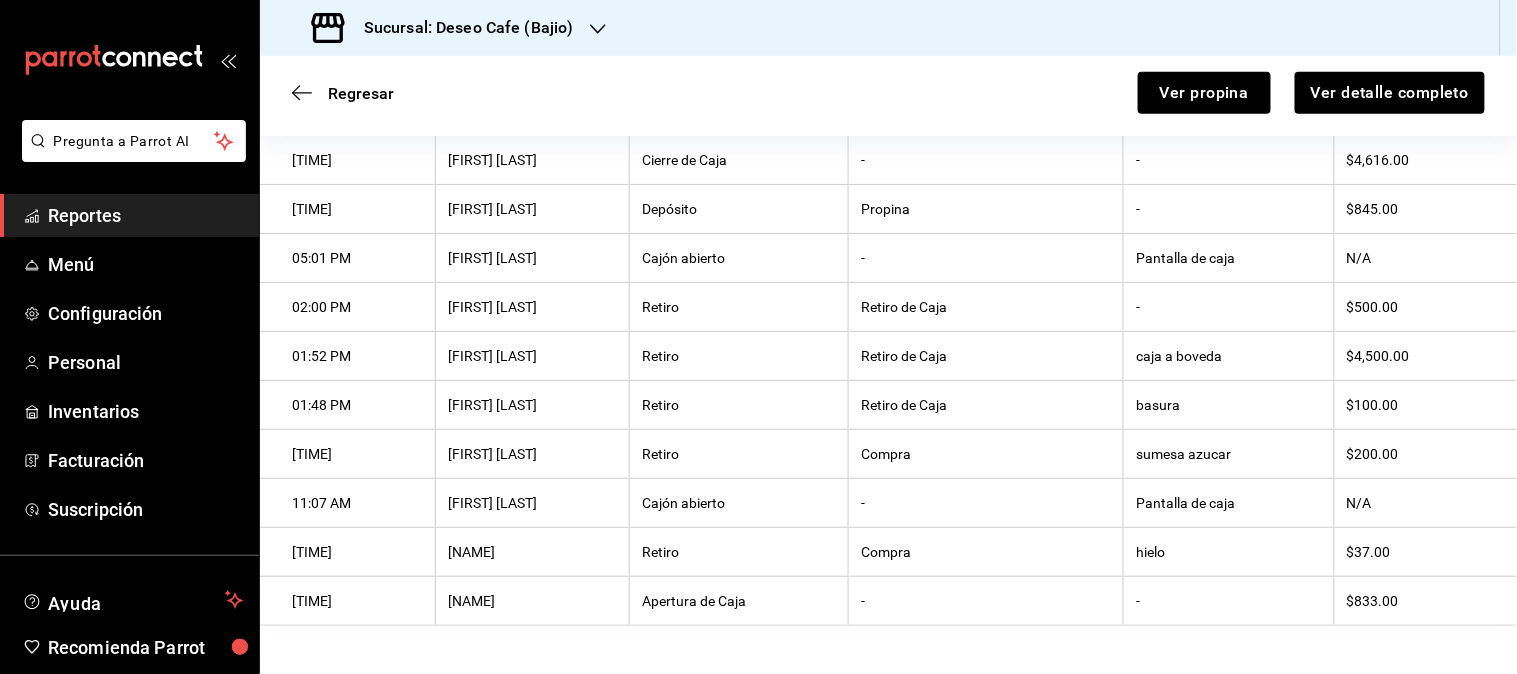 scroll, scrollTop: 347, scrollLeft: 0, axis: vertical 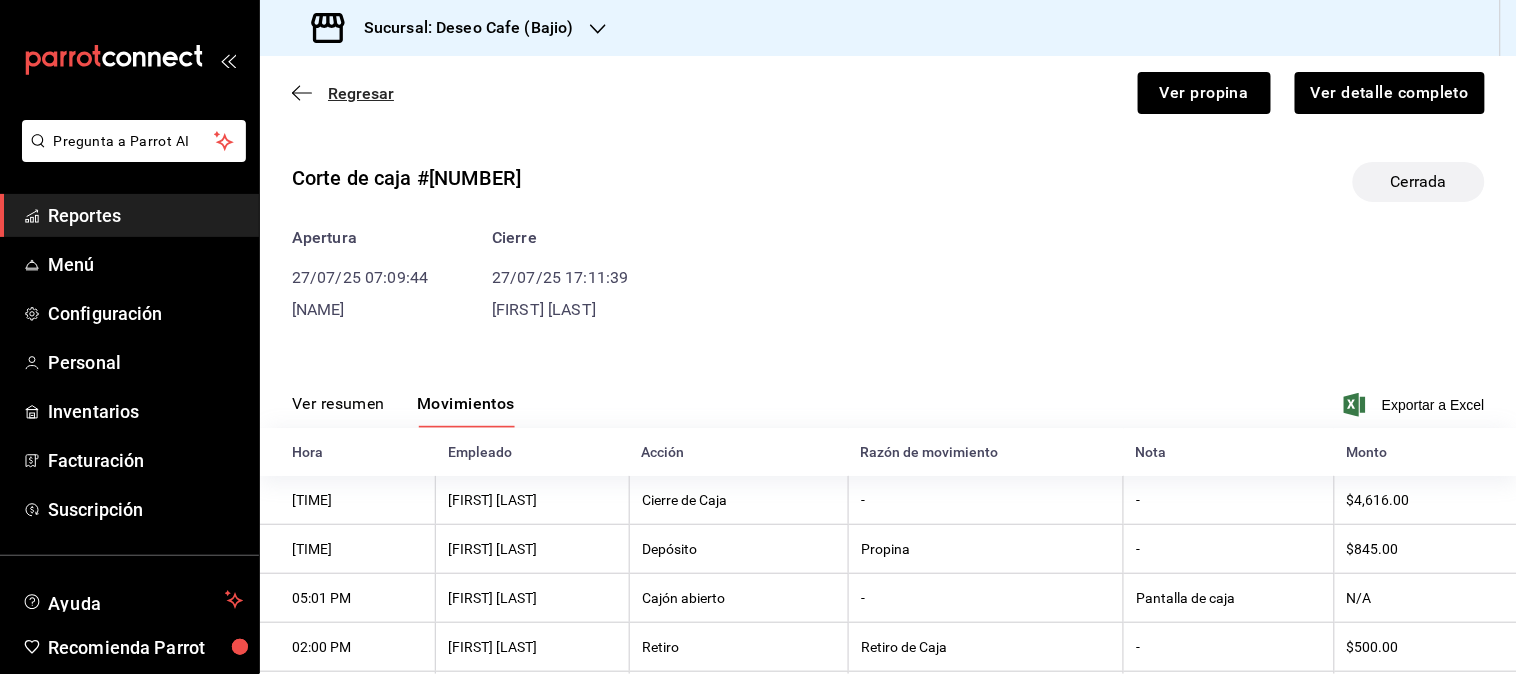 click 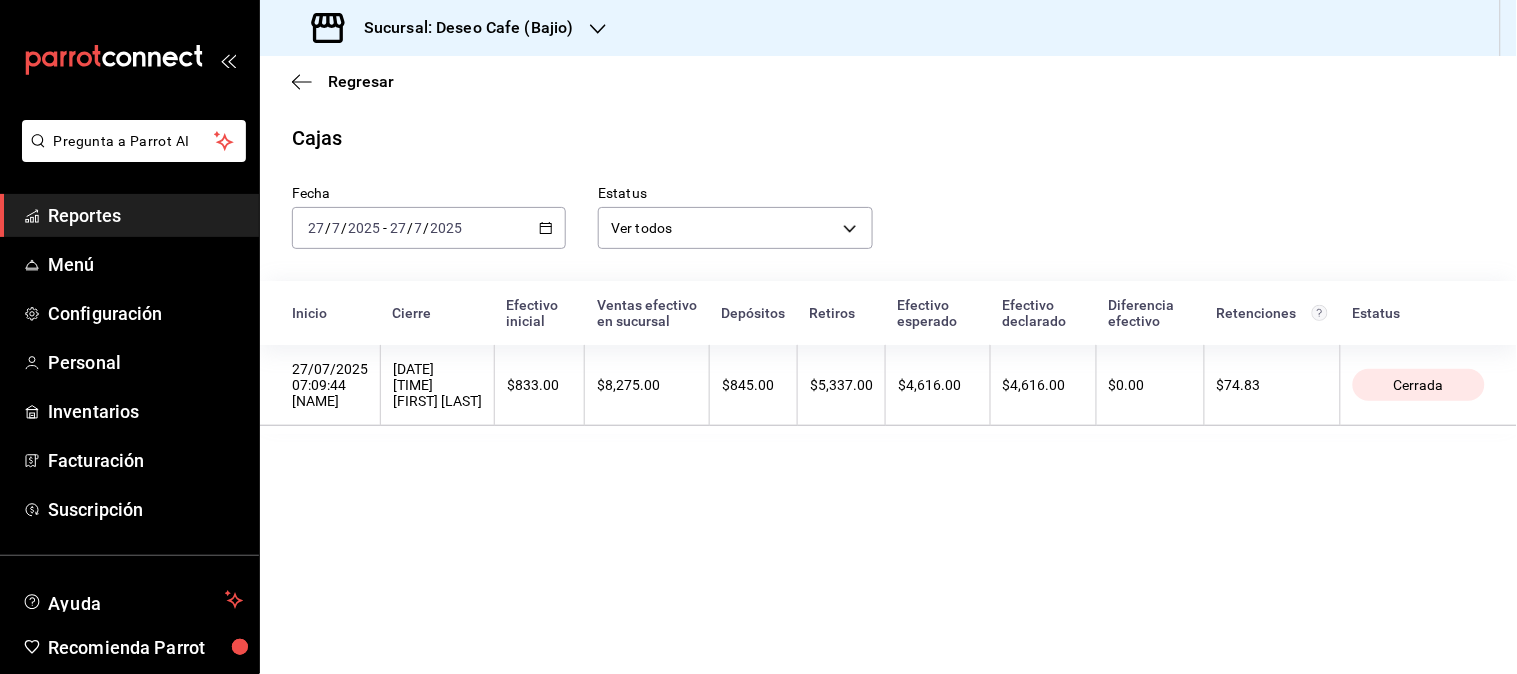 click on "[DATE] [DATE]" at bounding box center (429, 228) 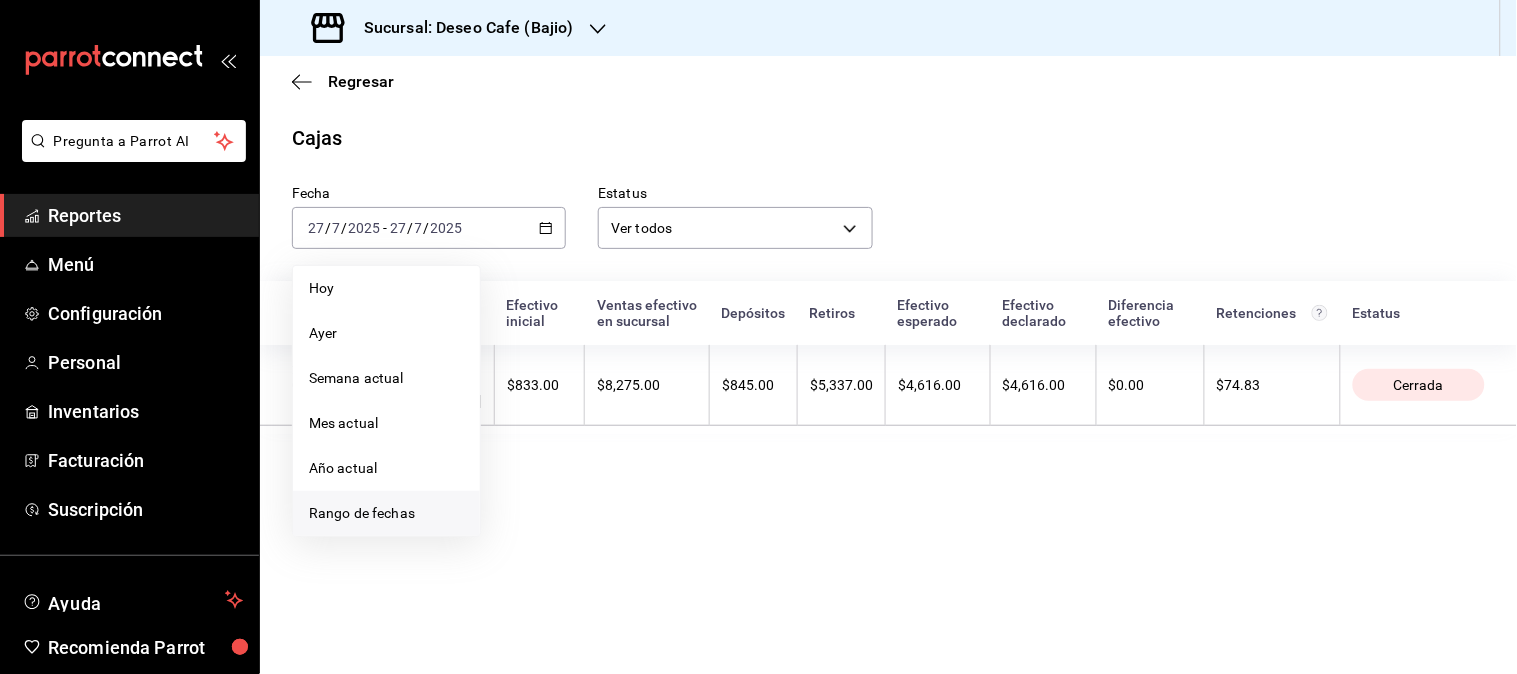 click on "Rango de fechas" at bounding box center (386, 513) 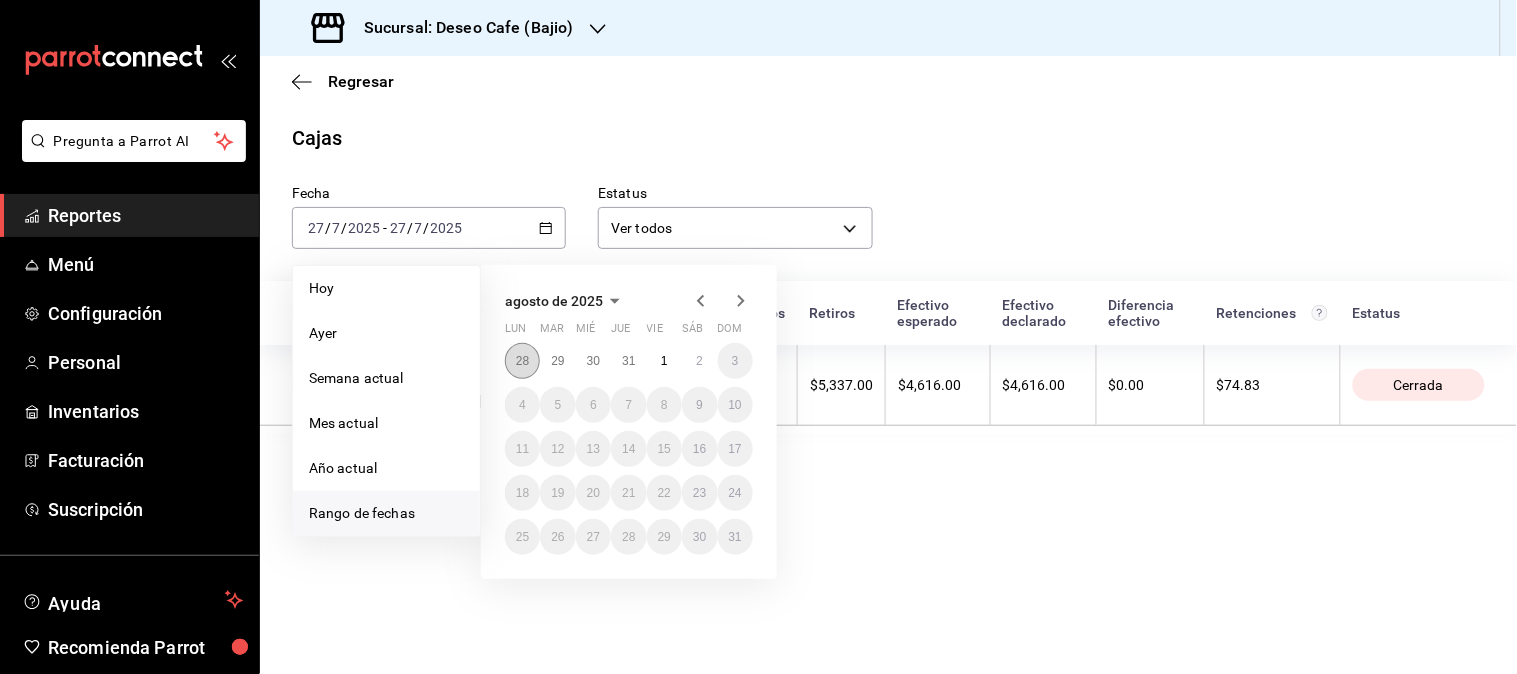 click on "28" at bounding box center [522, 361] 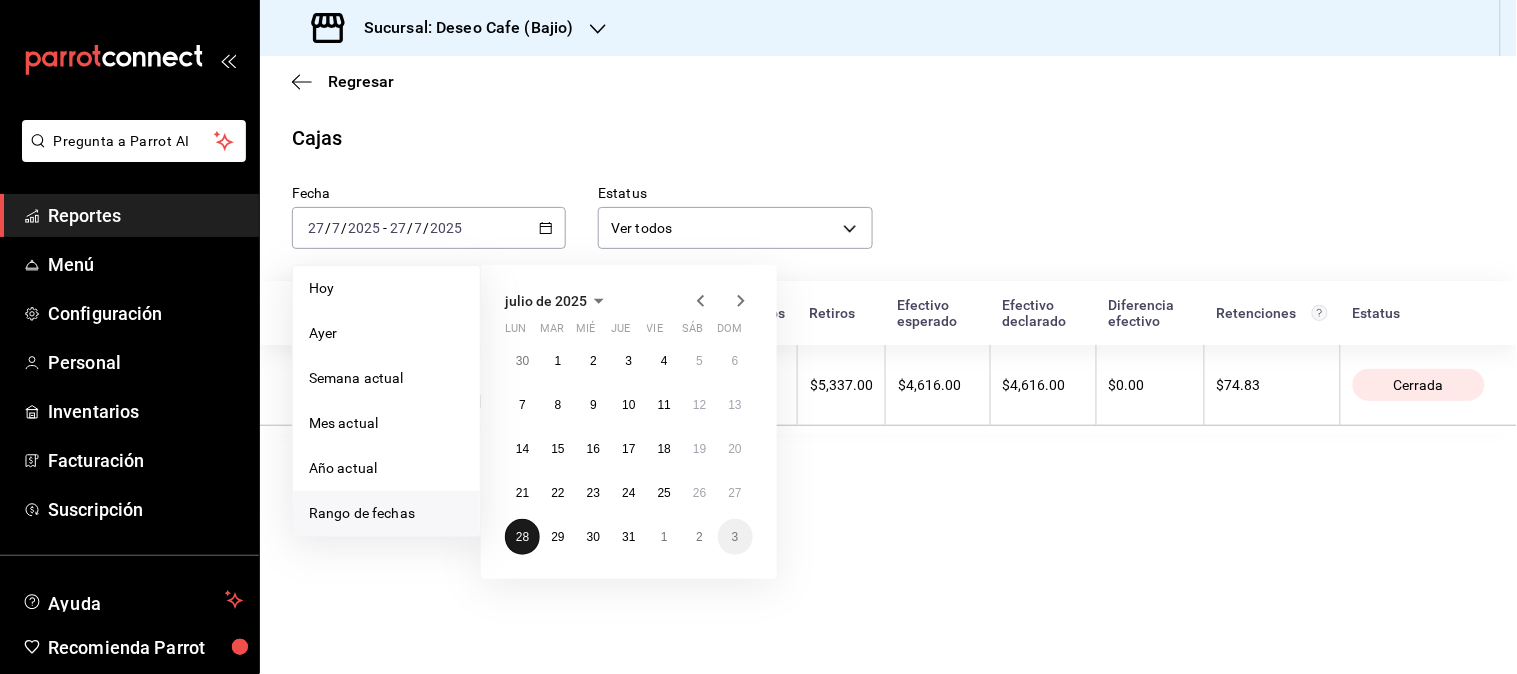 click on "28" at bounding box center (522, 537) 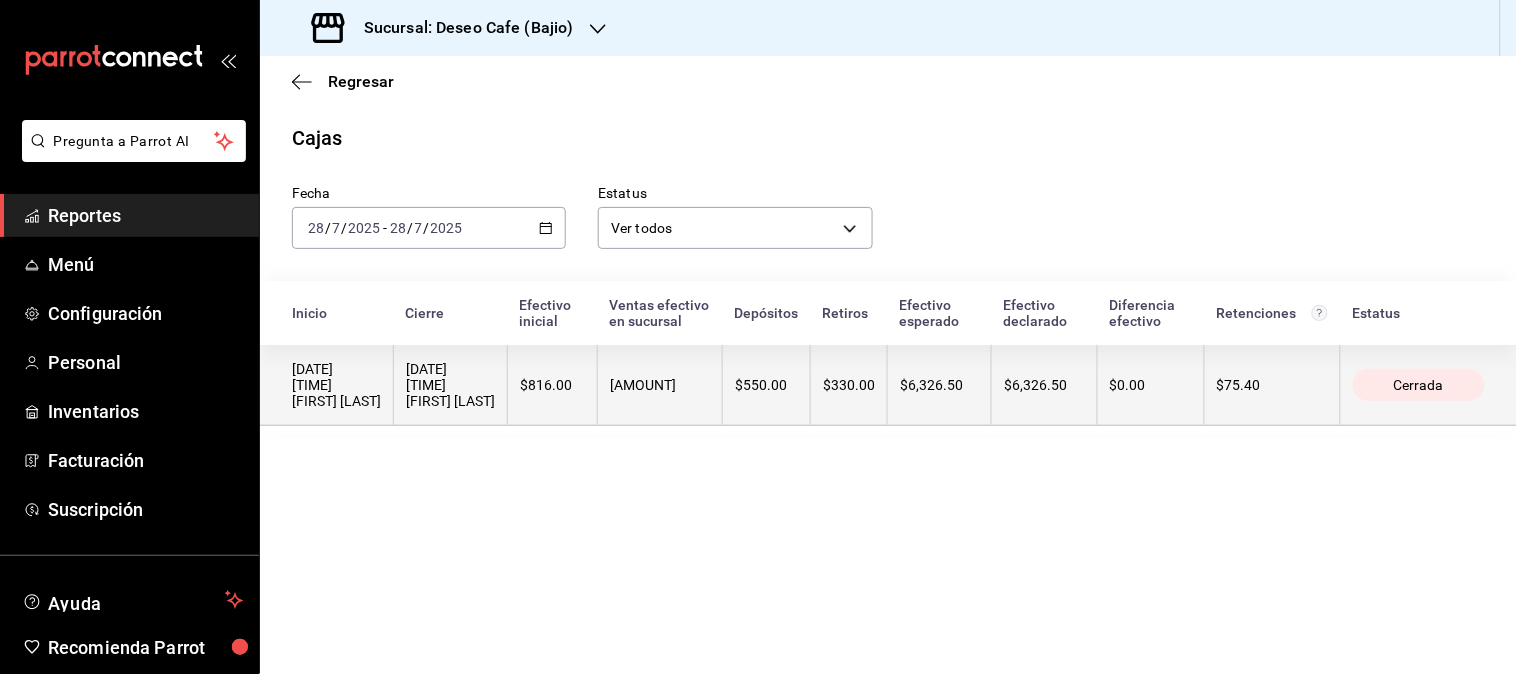 click on "$550.00" at bounding box center (766, 385) 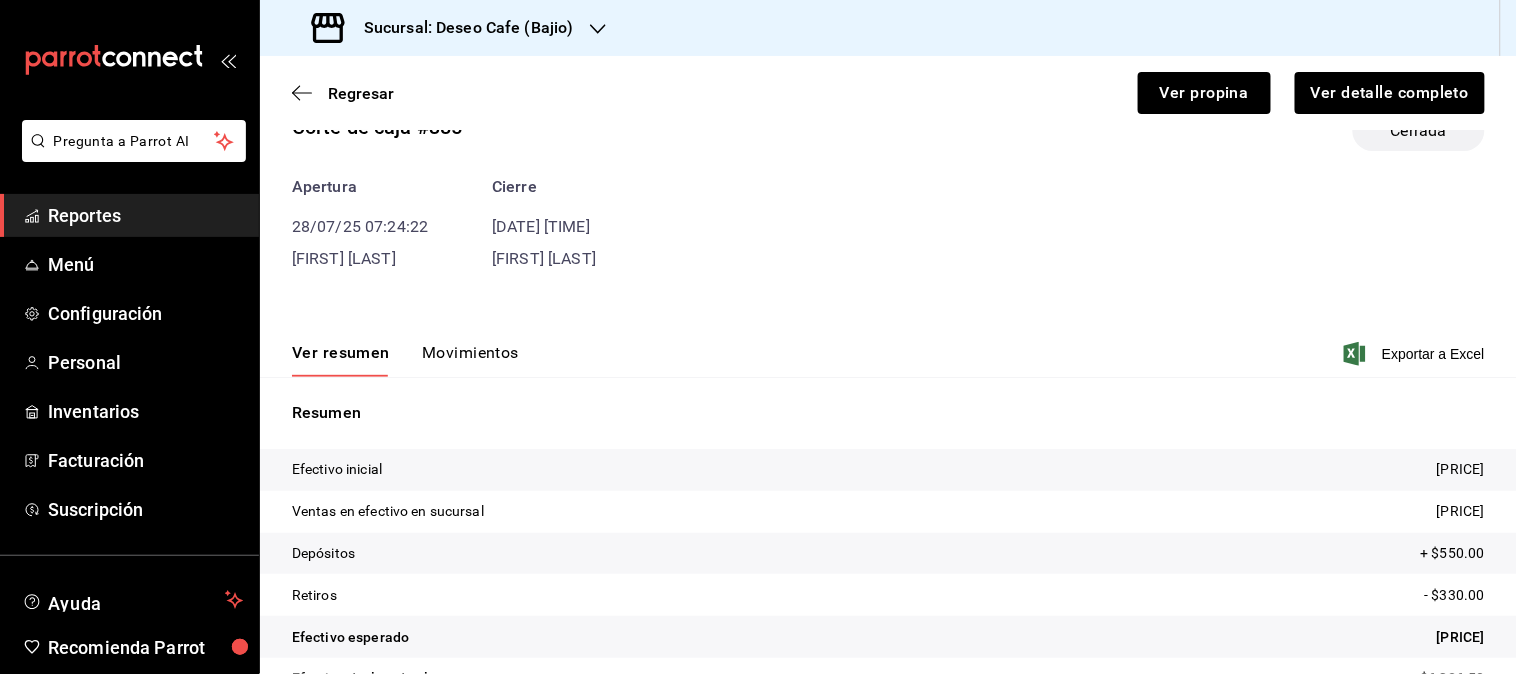 scroll, scrollTop: 130, scrollLeft: 0, axis: vertical 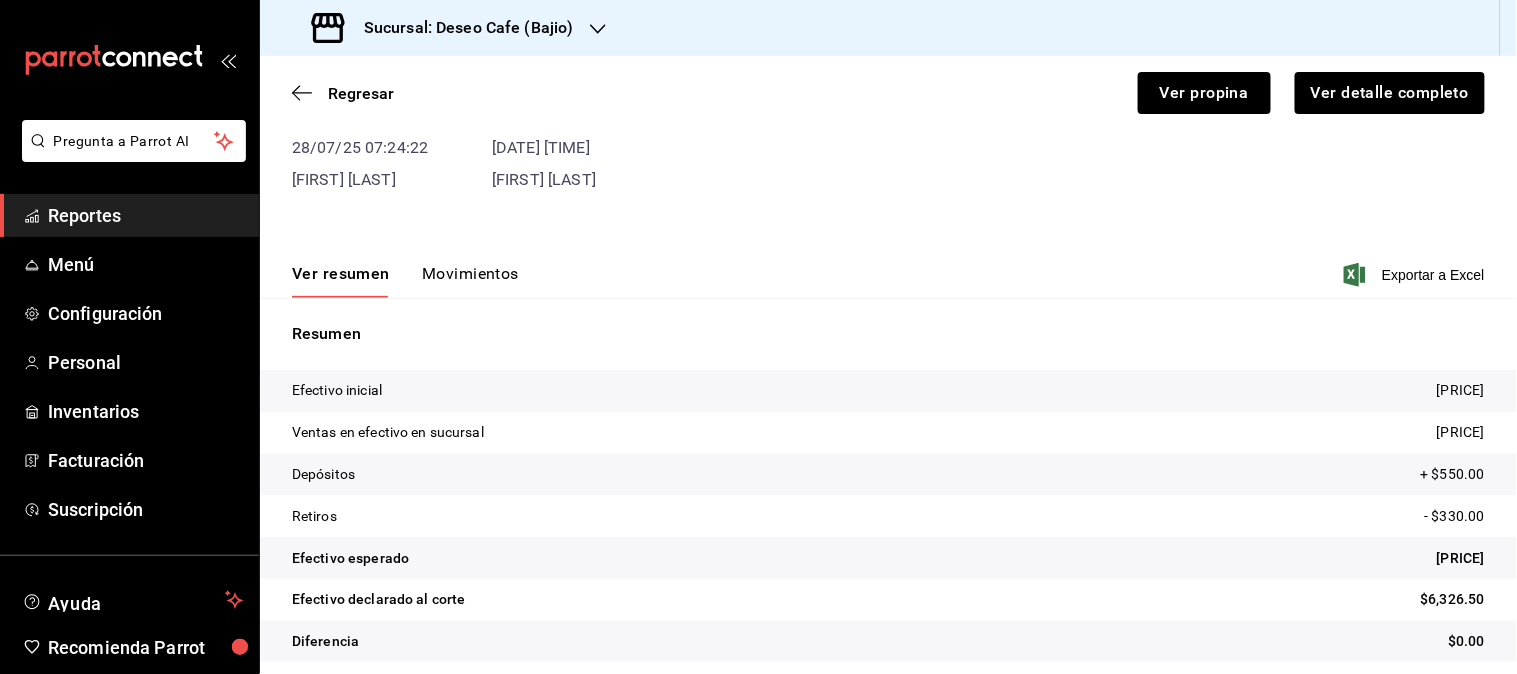 click on "Movimientos" at bounding box center (470, 281) 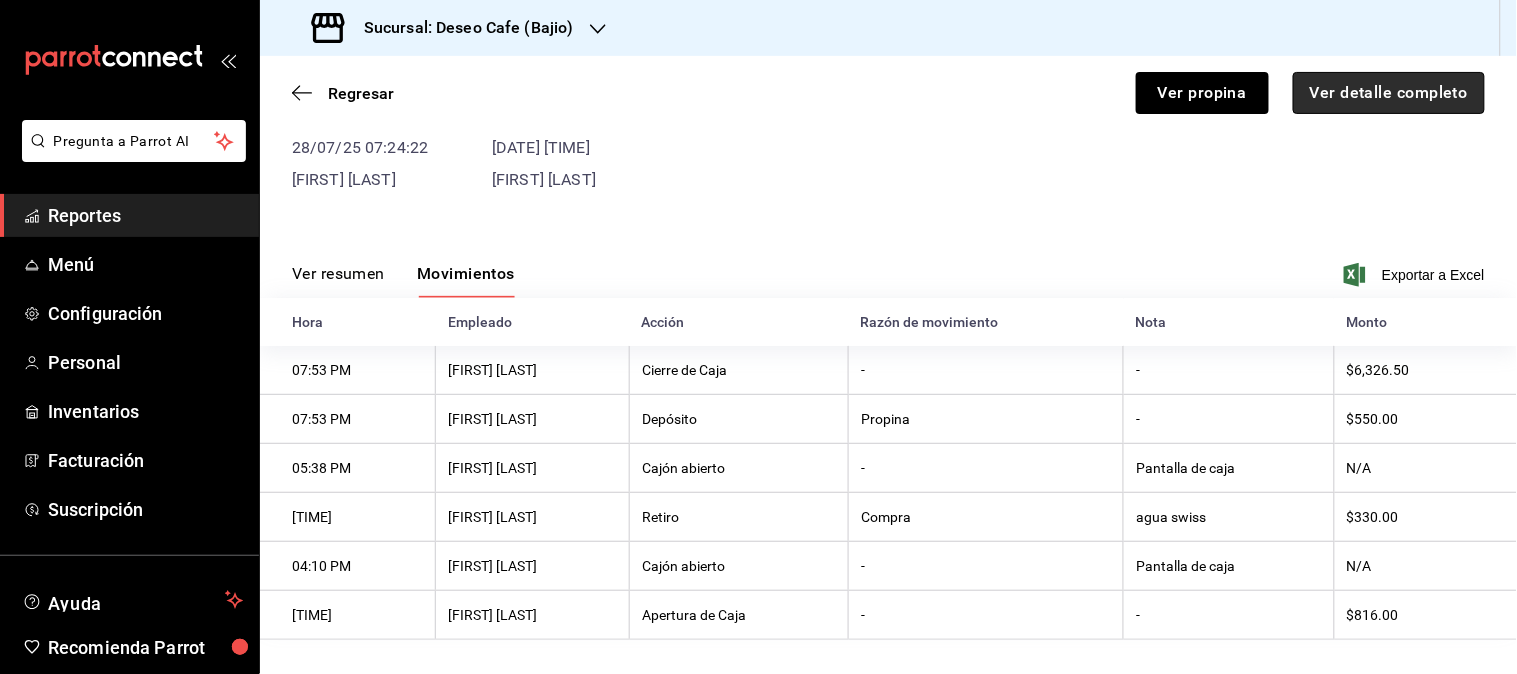 click on "Ver detalle completo" at bounding box center (1389, 93) 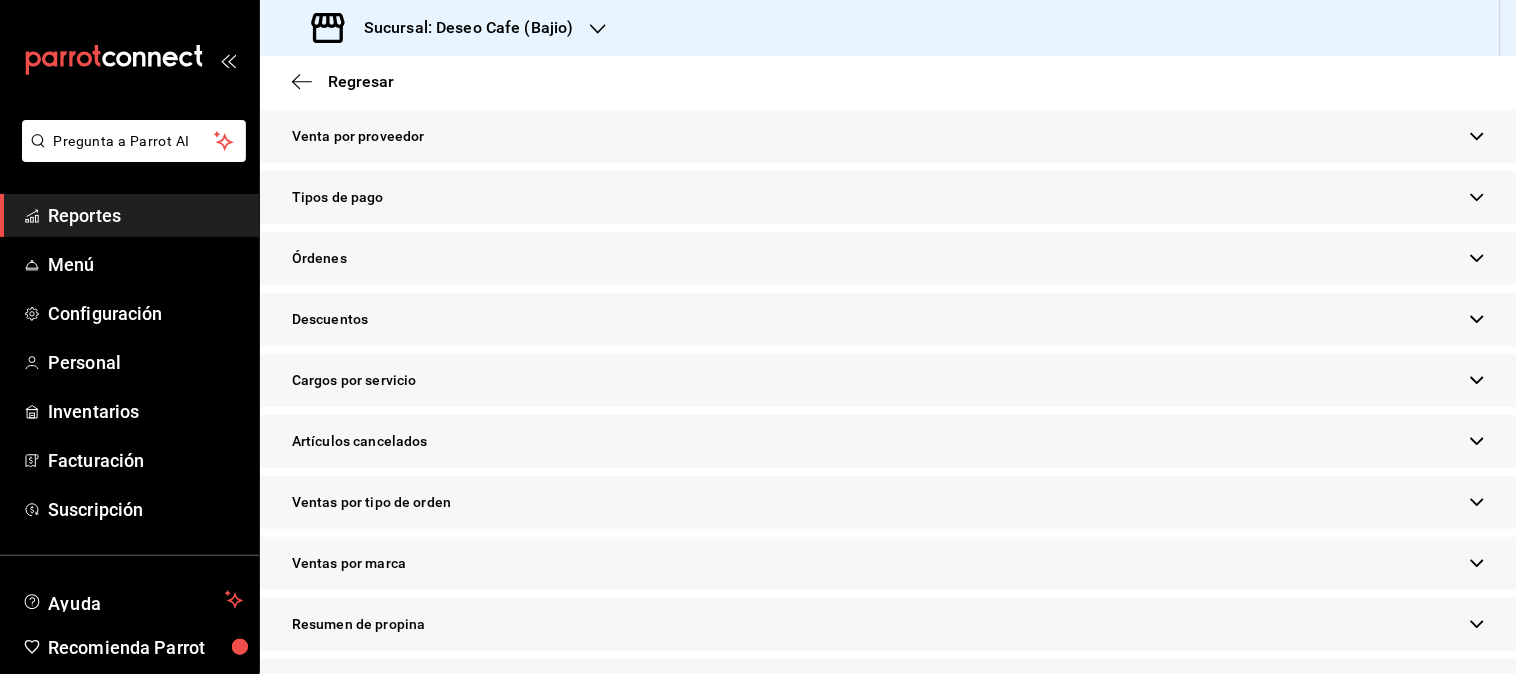 scroll, scrollTop: 553, scrollLeft: 0, axis: vertical 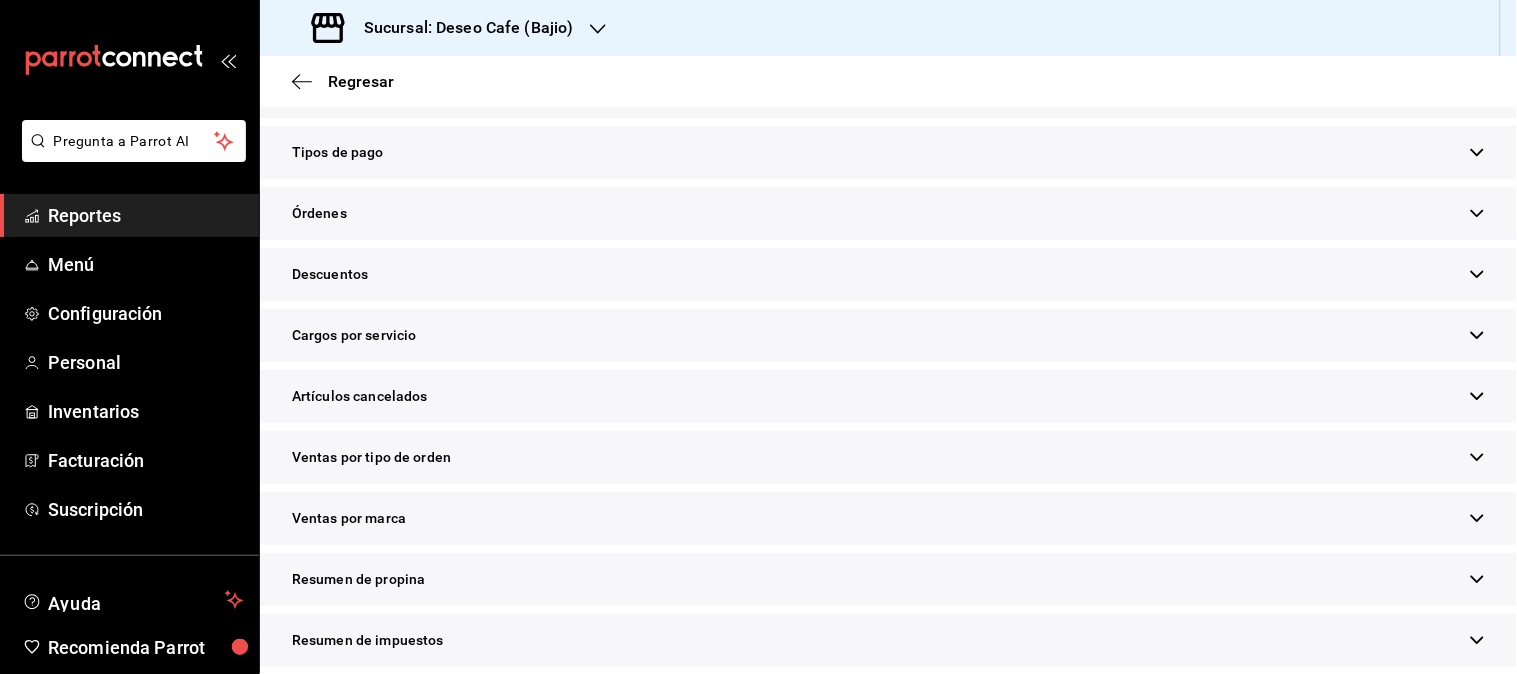 click on "Resumen de propina" at bounding box center [888, 579] 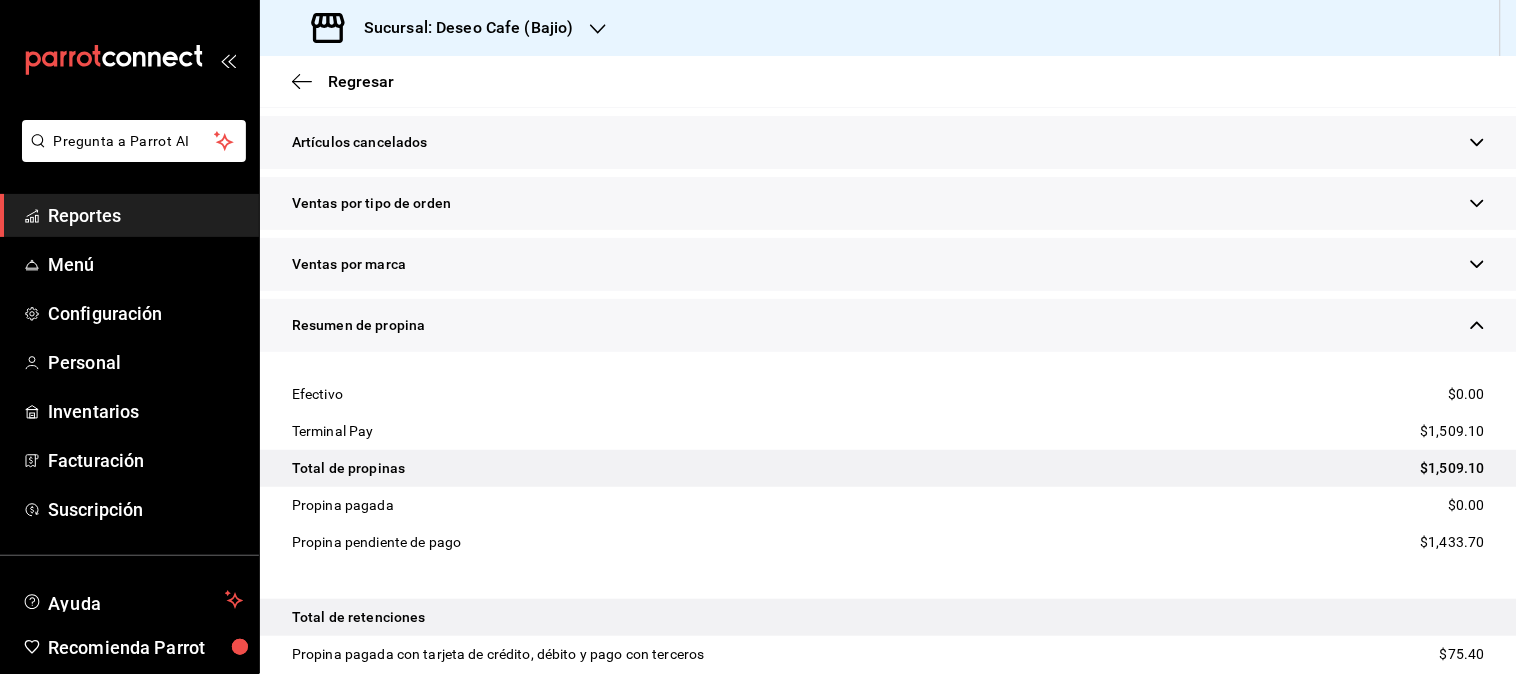 scroll, scrollTop: 958, scrollLeft: 0, axis: vertical 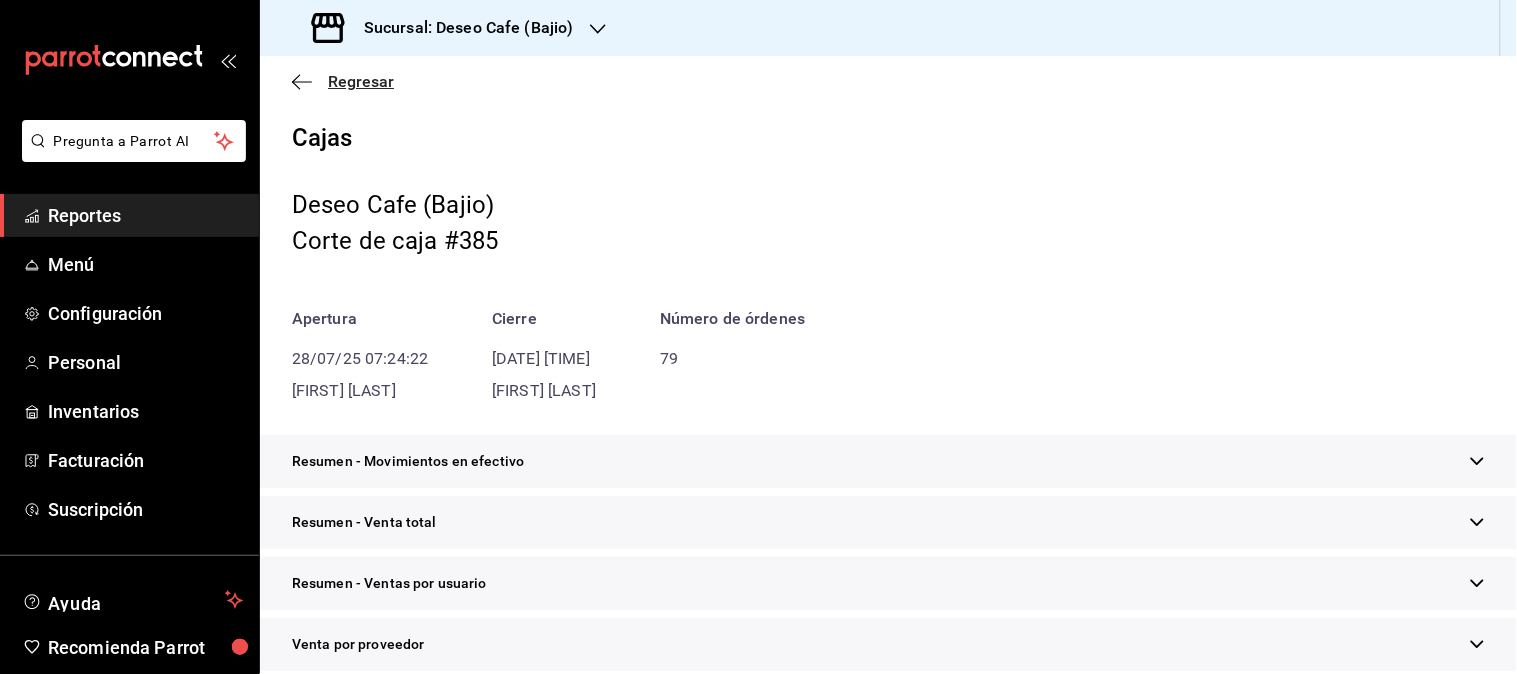 click 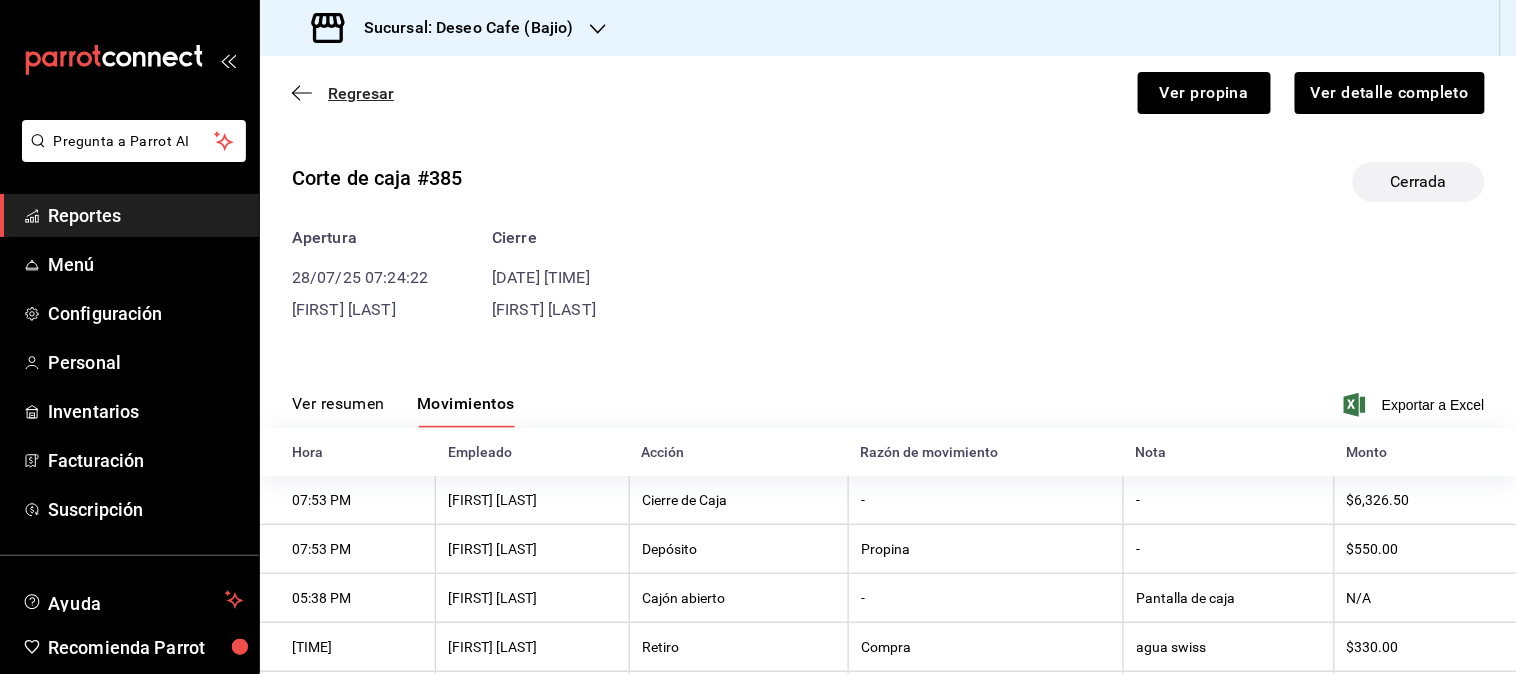 click 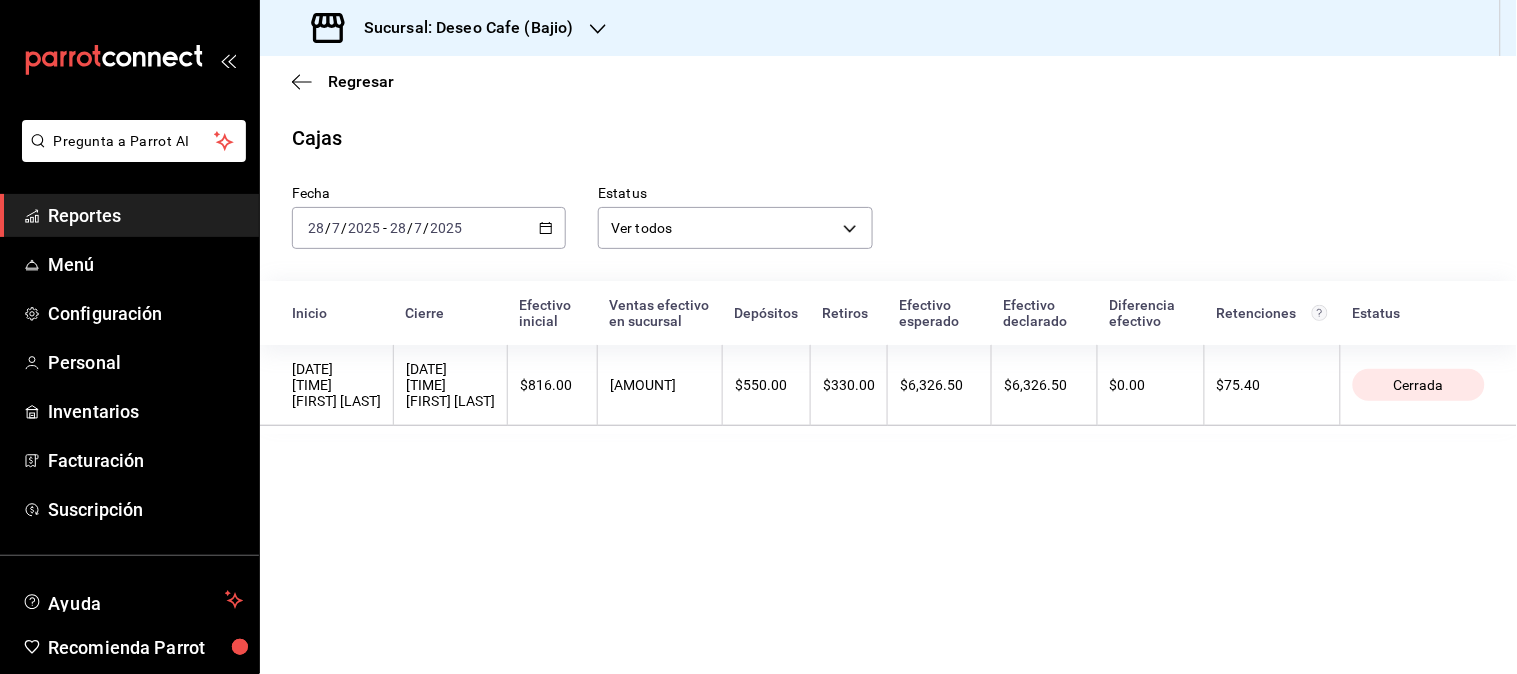 click 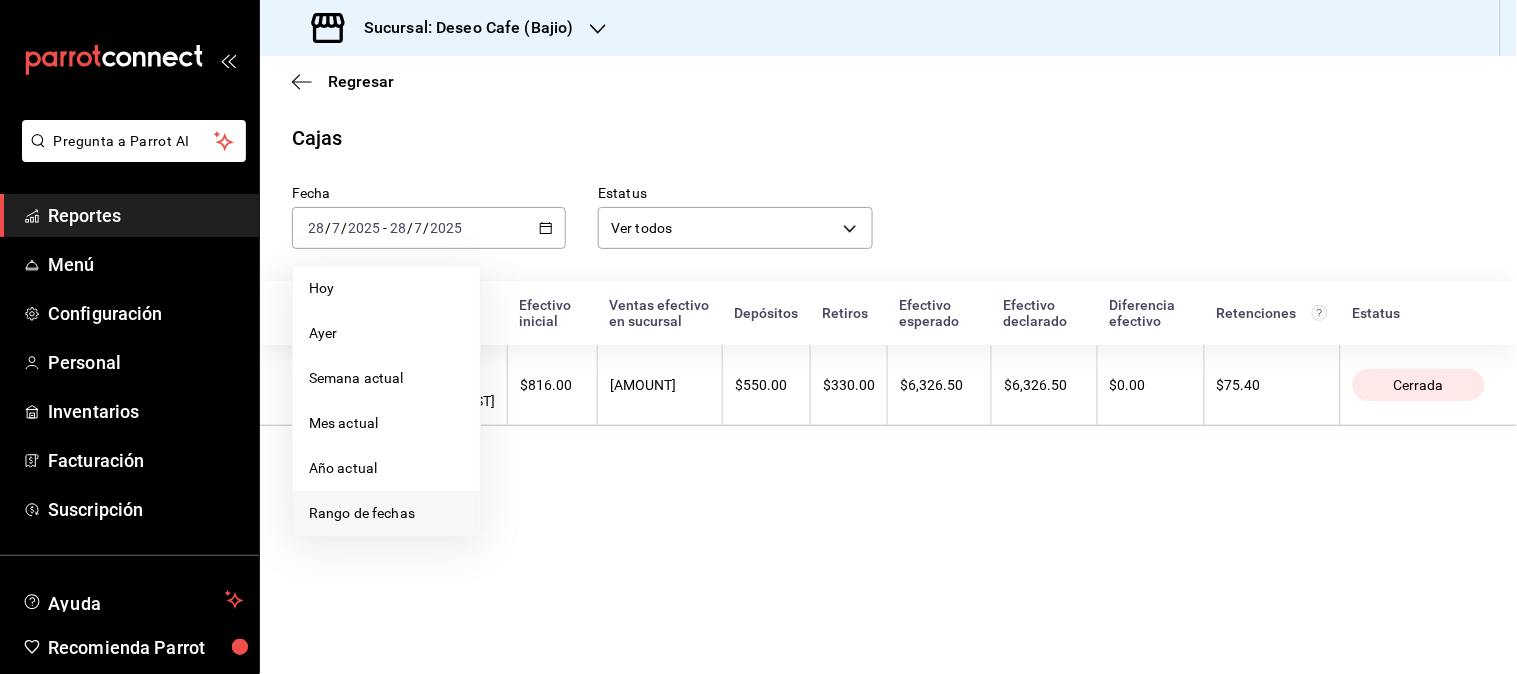 click on "Rango de fechas" at bounding box center [386, 513] 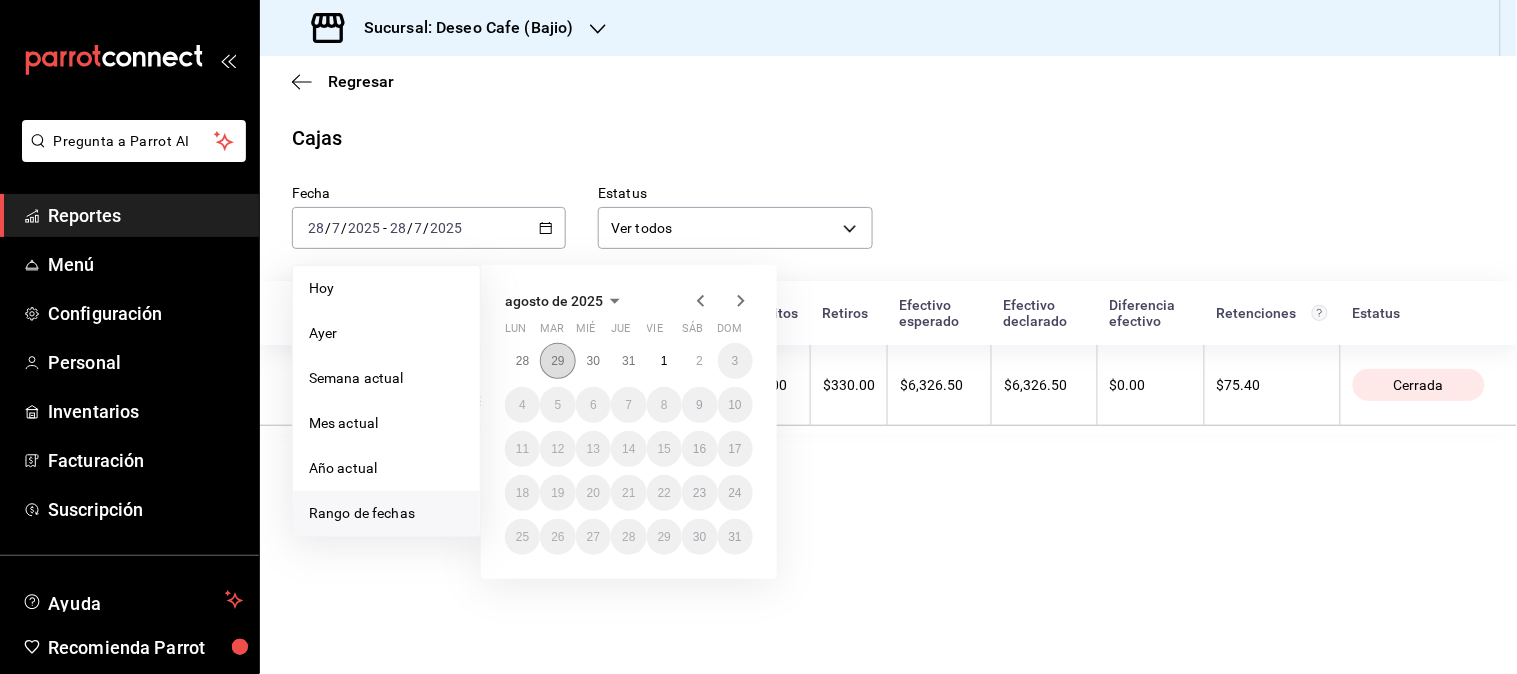 click on "29" at bounding box center [557, 361] 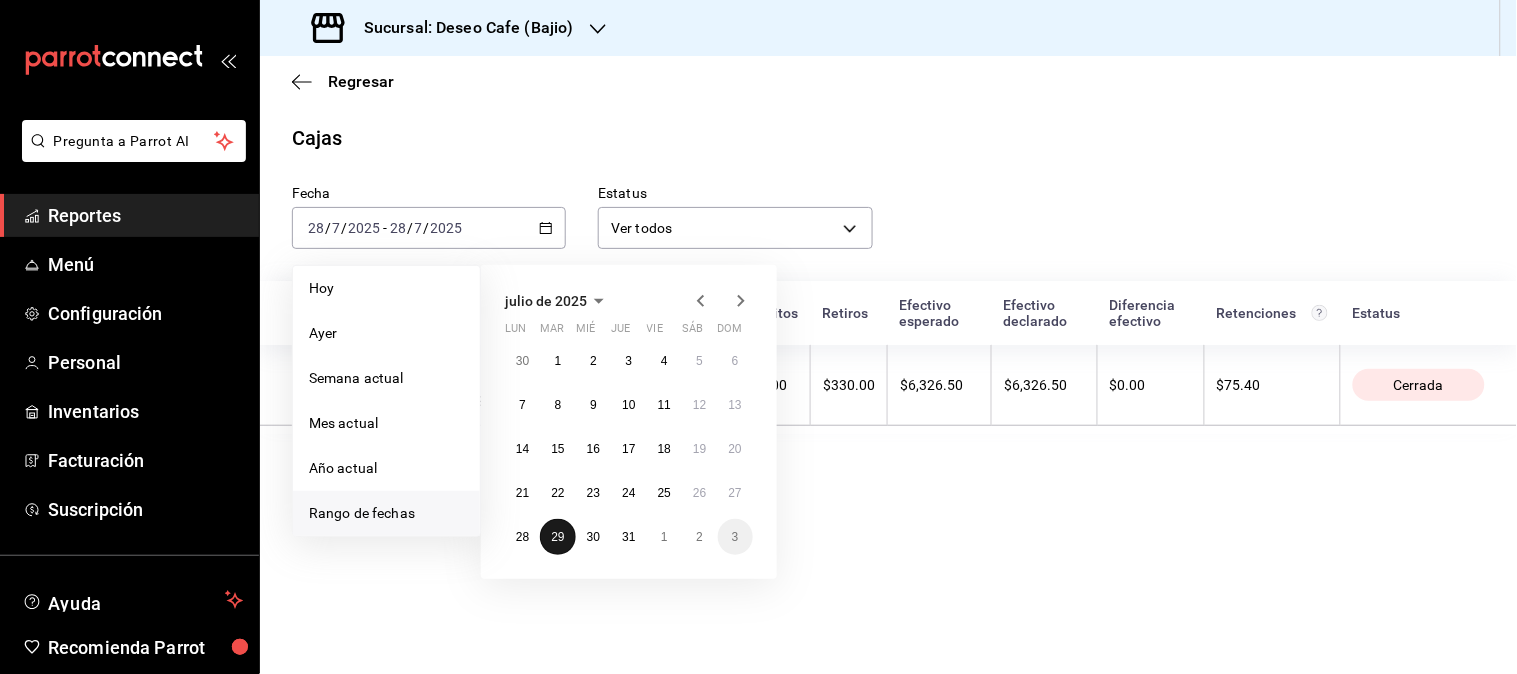 click on "29" at bounding box center (557, 537) 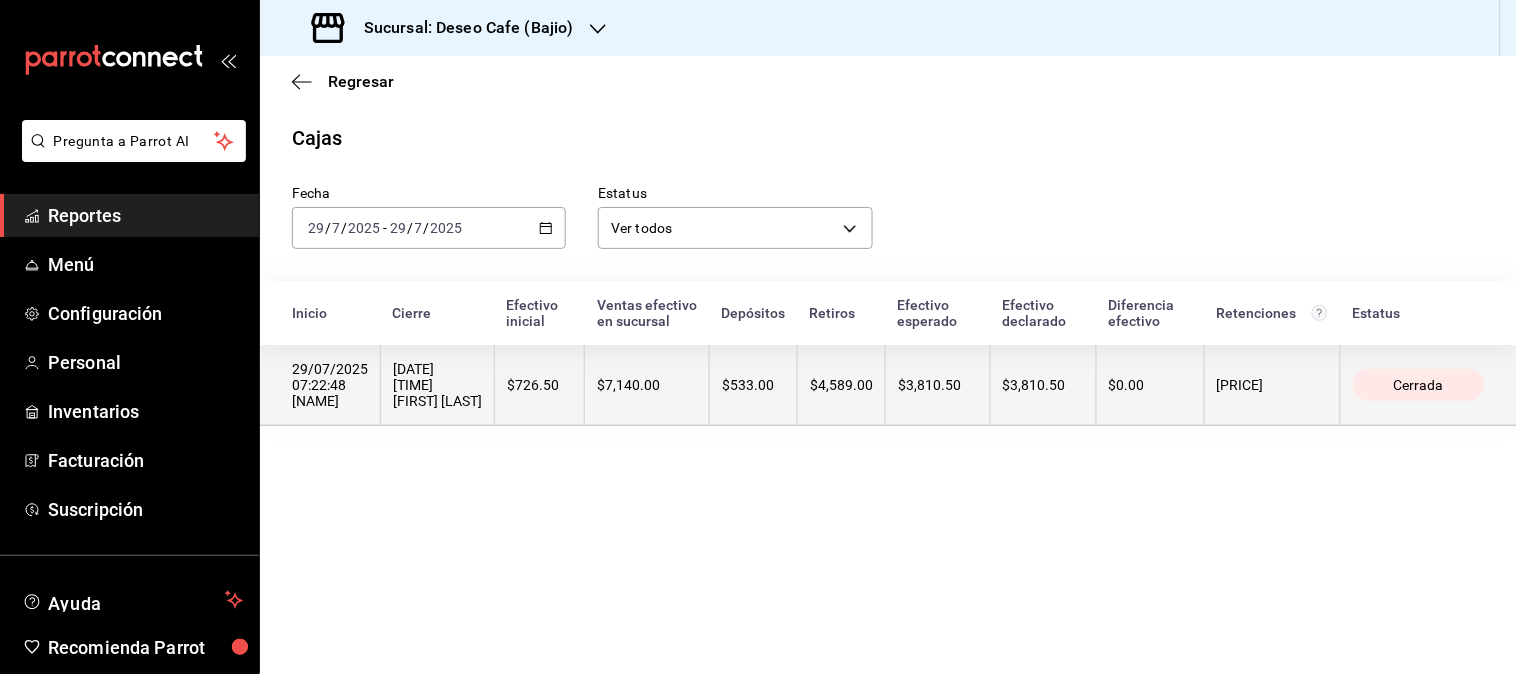 click on "$7,140.00" at bounding box center [647, 385] 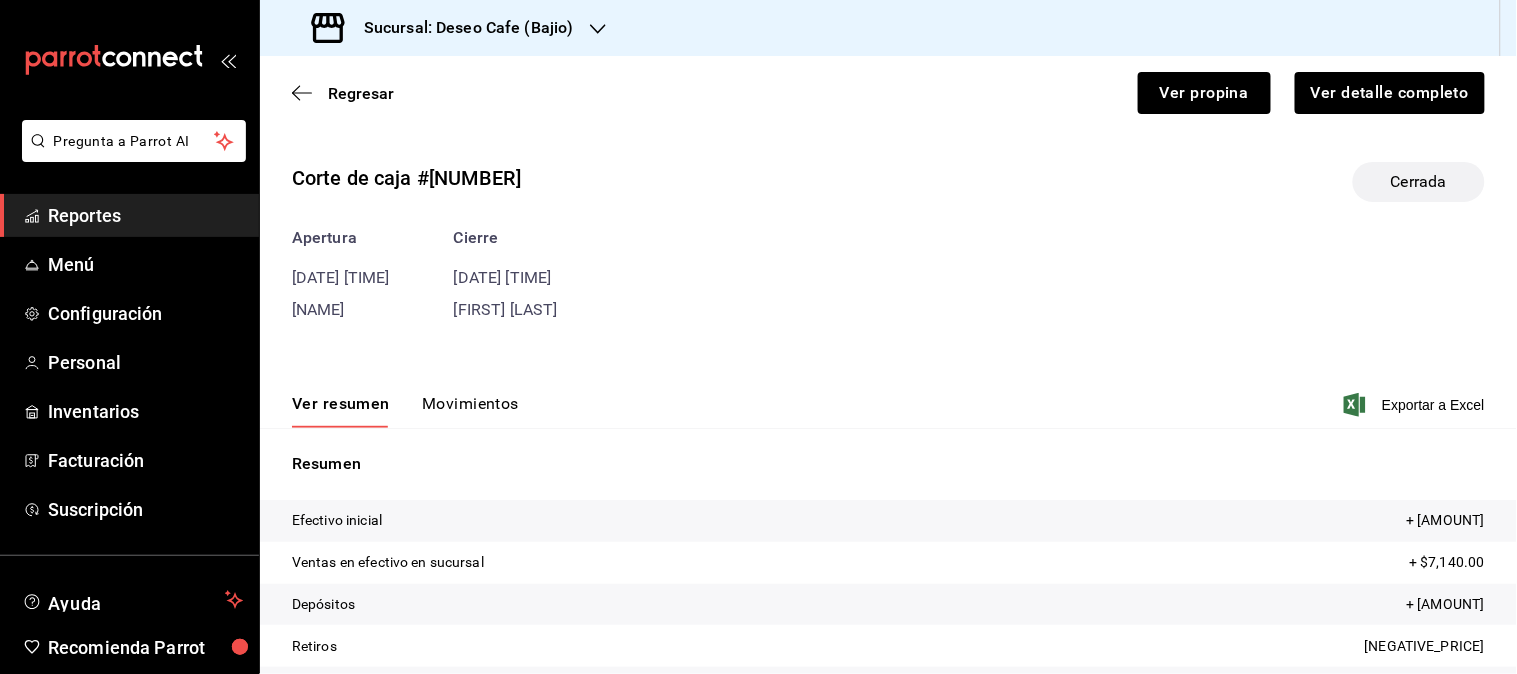 click on "Movimientos" at bounding box center (470, 411) 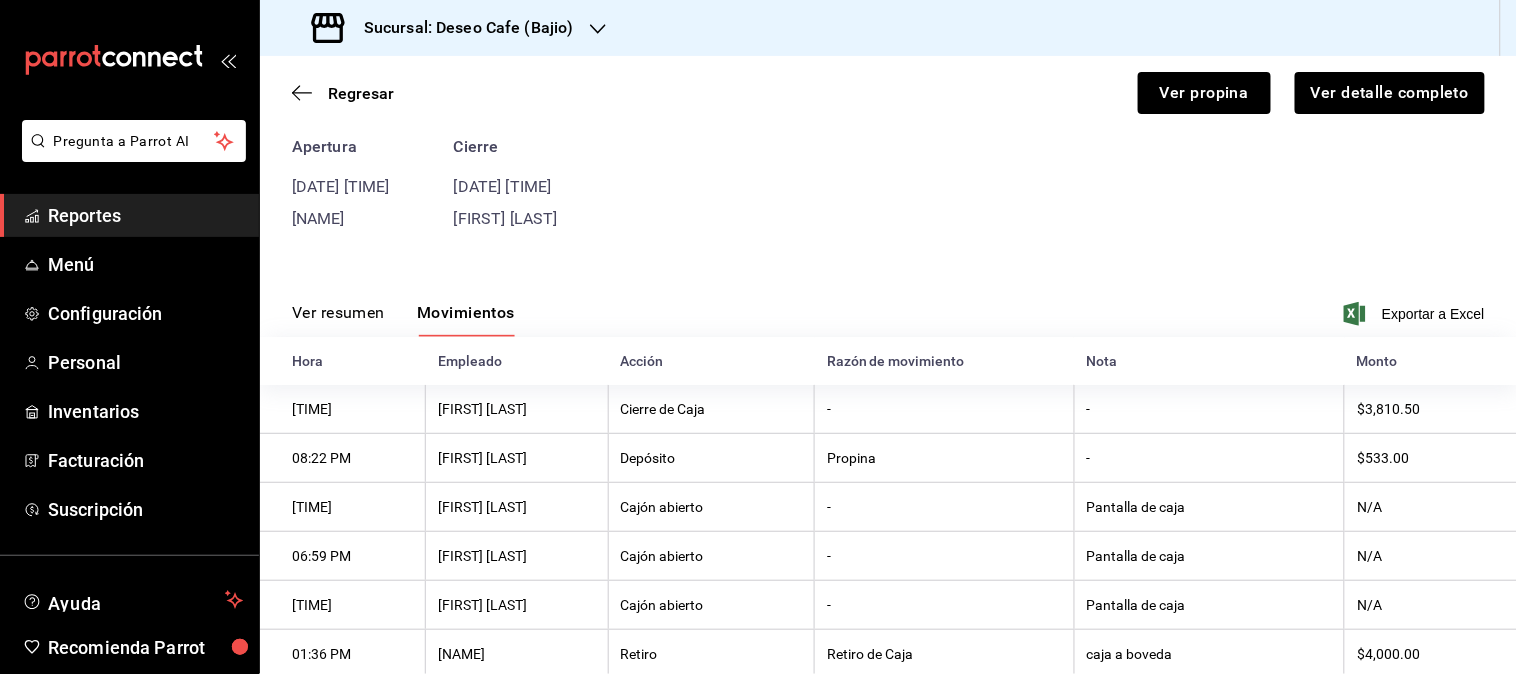 scroll, scrollTop: 98, scrollLeft: 0, axis: vertical 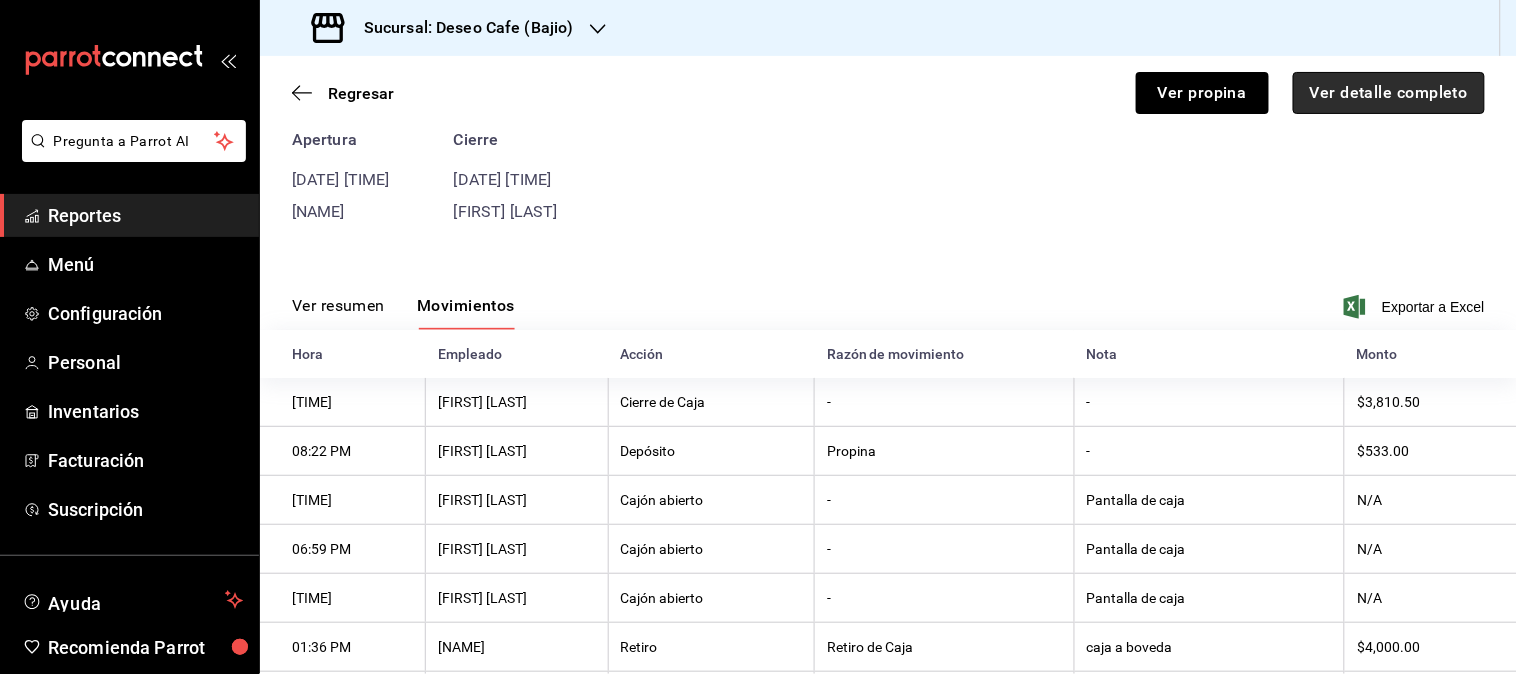 click on "Ver detalle completo" at bounding box center (1389, 93) 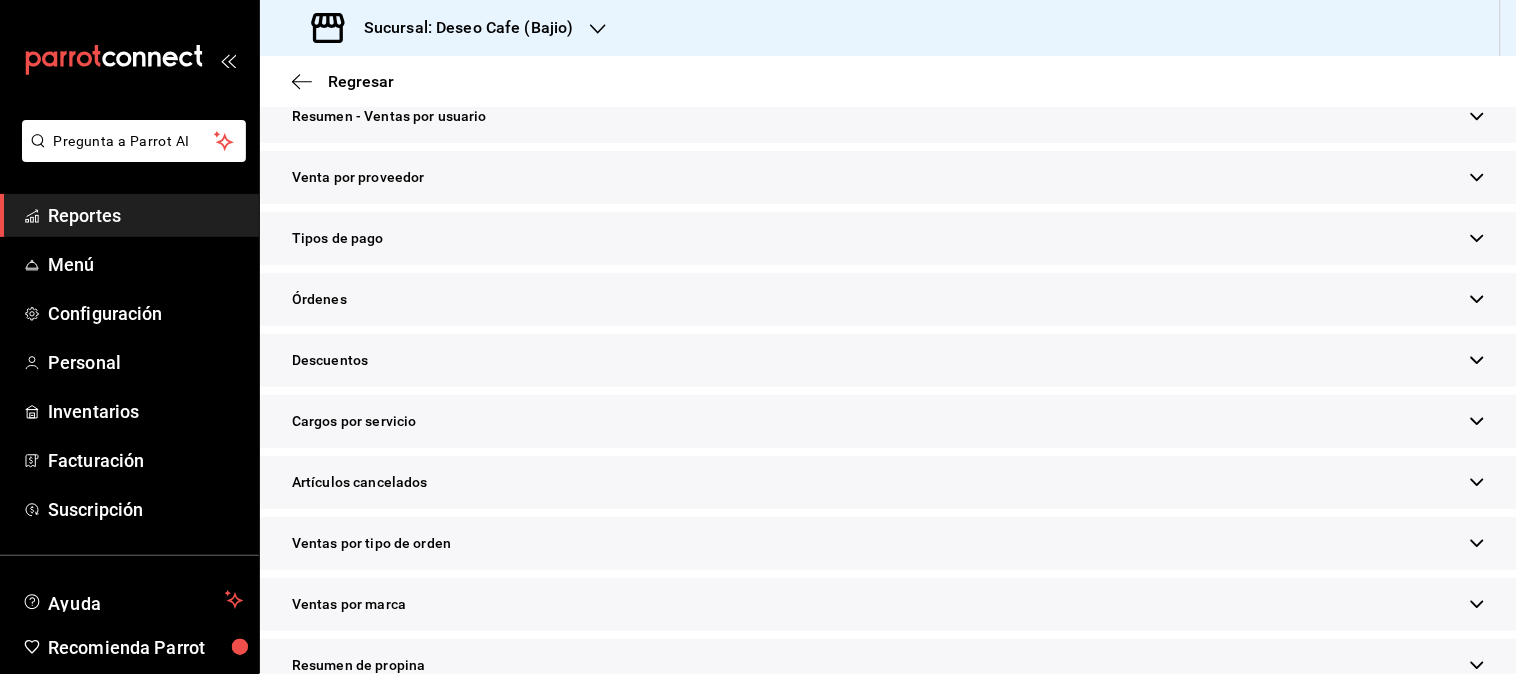 scroll, scrollTop: 630, scrollLeft: 0, axis: vertical 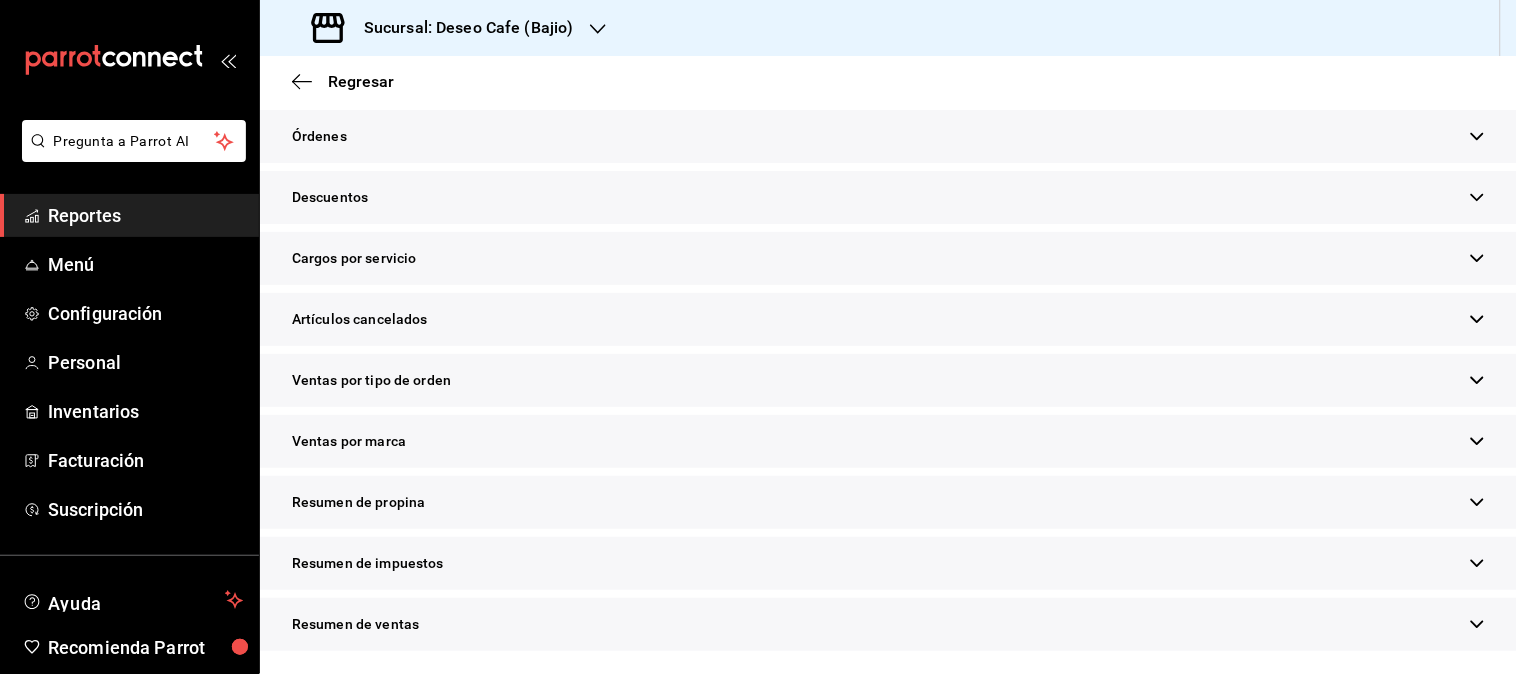 click on "Resumen de propina" at bounding box center [888, 502] 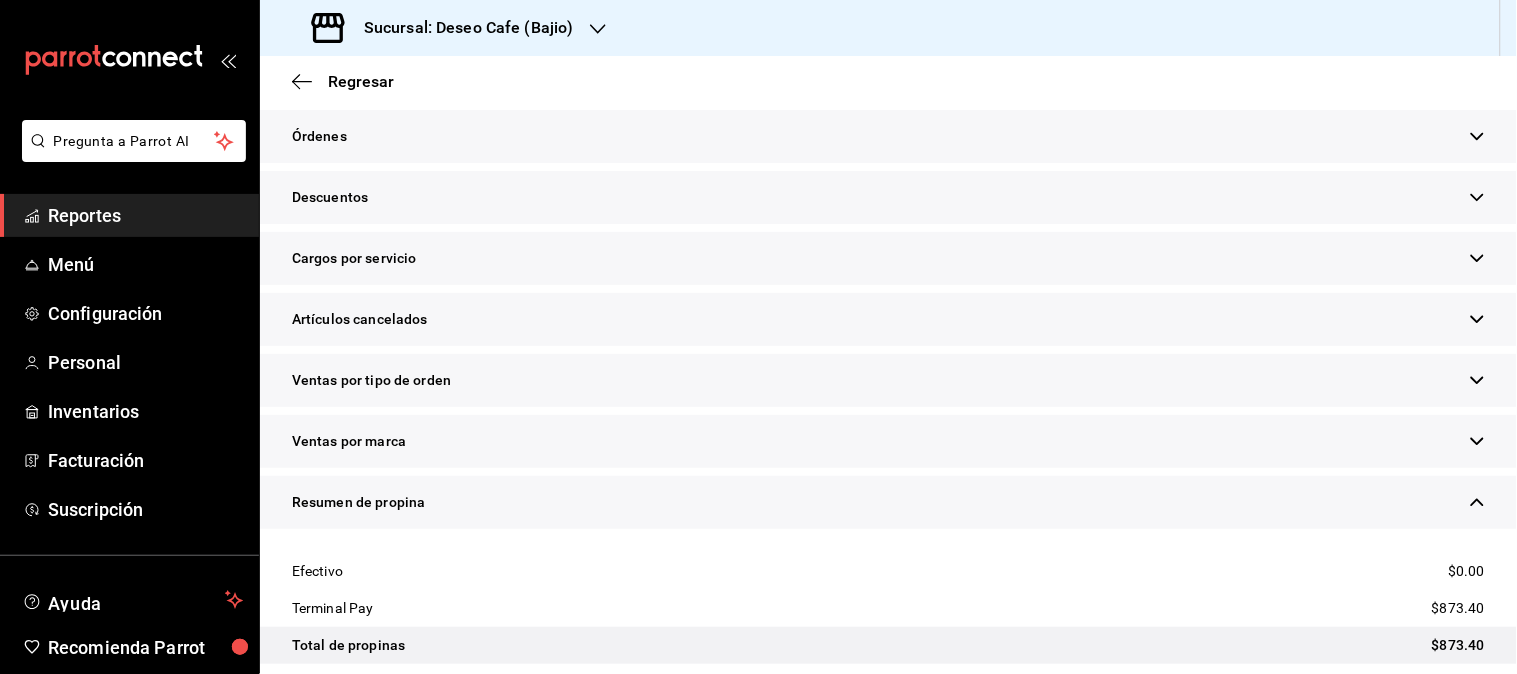 scroll, scrollTop: 892, scrollLeft: 0, axis: vertical 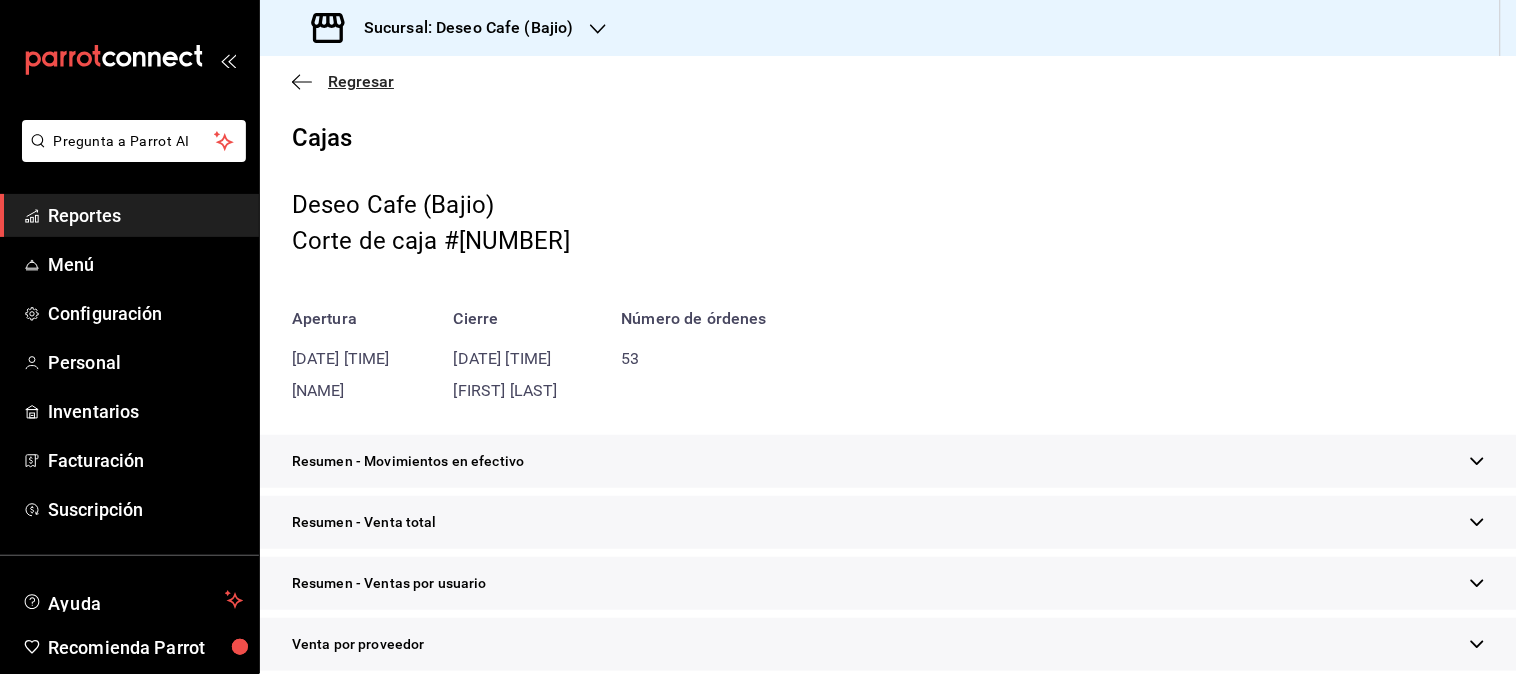 click 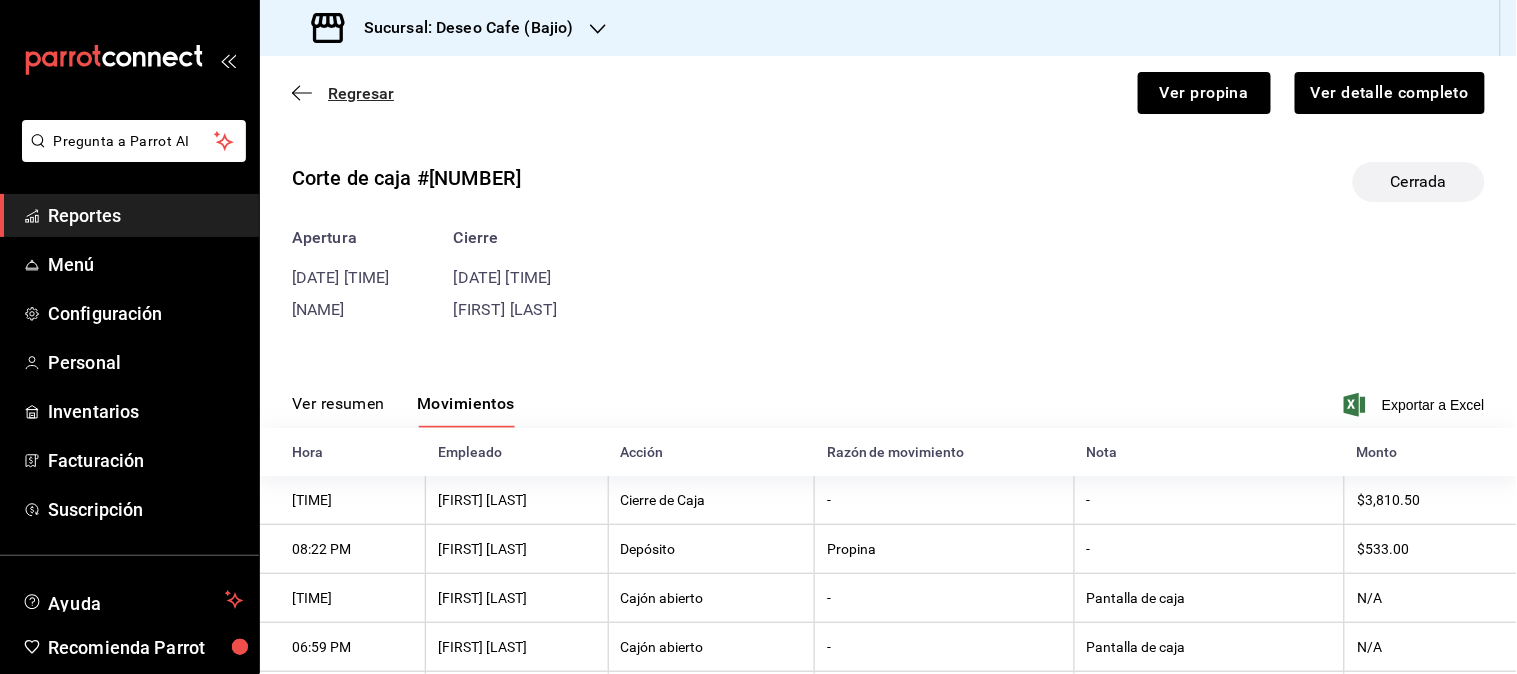 click 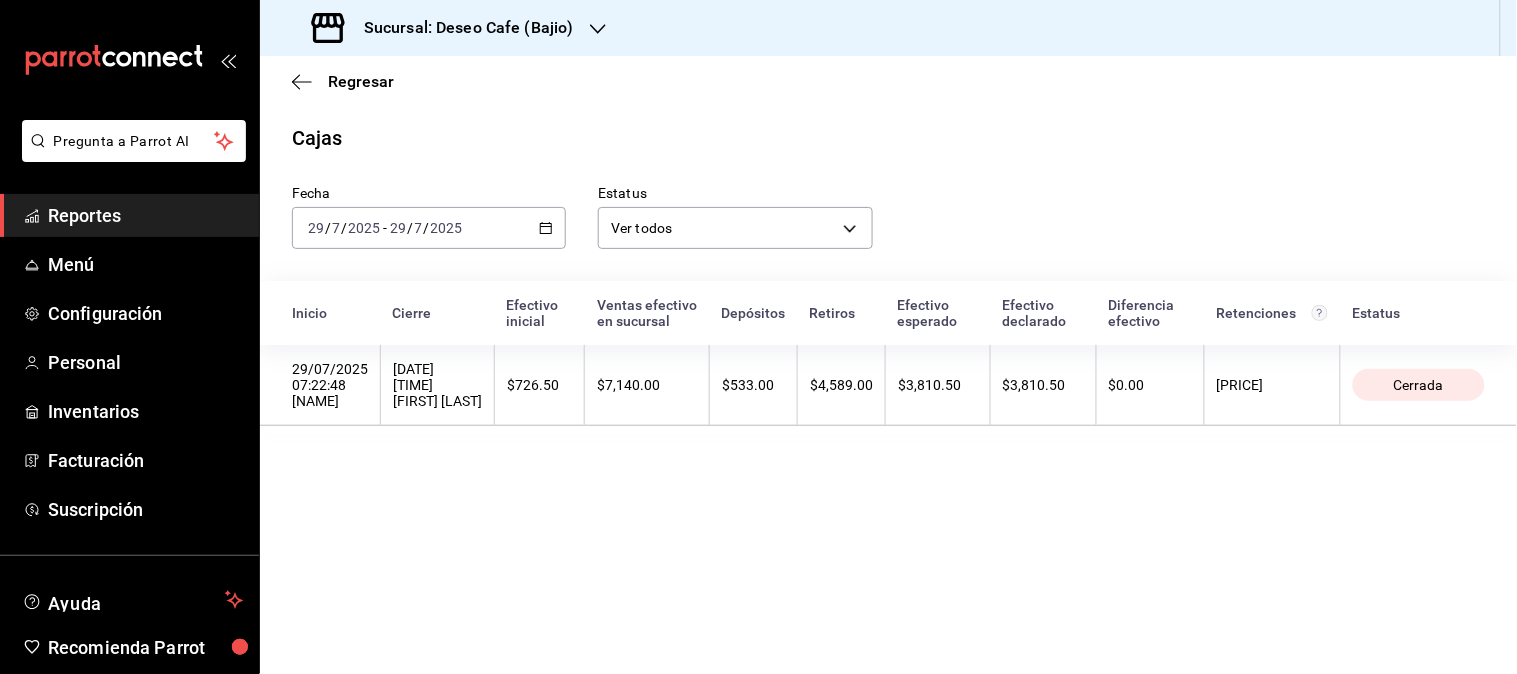 click 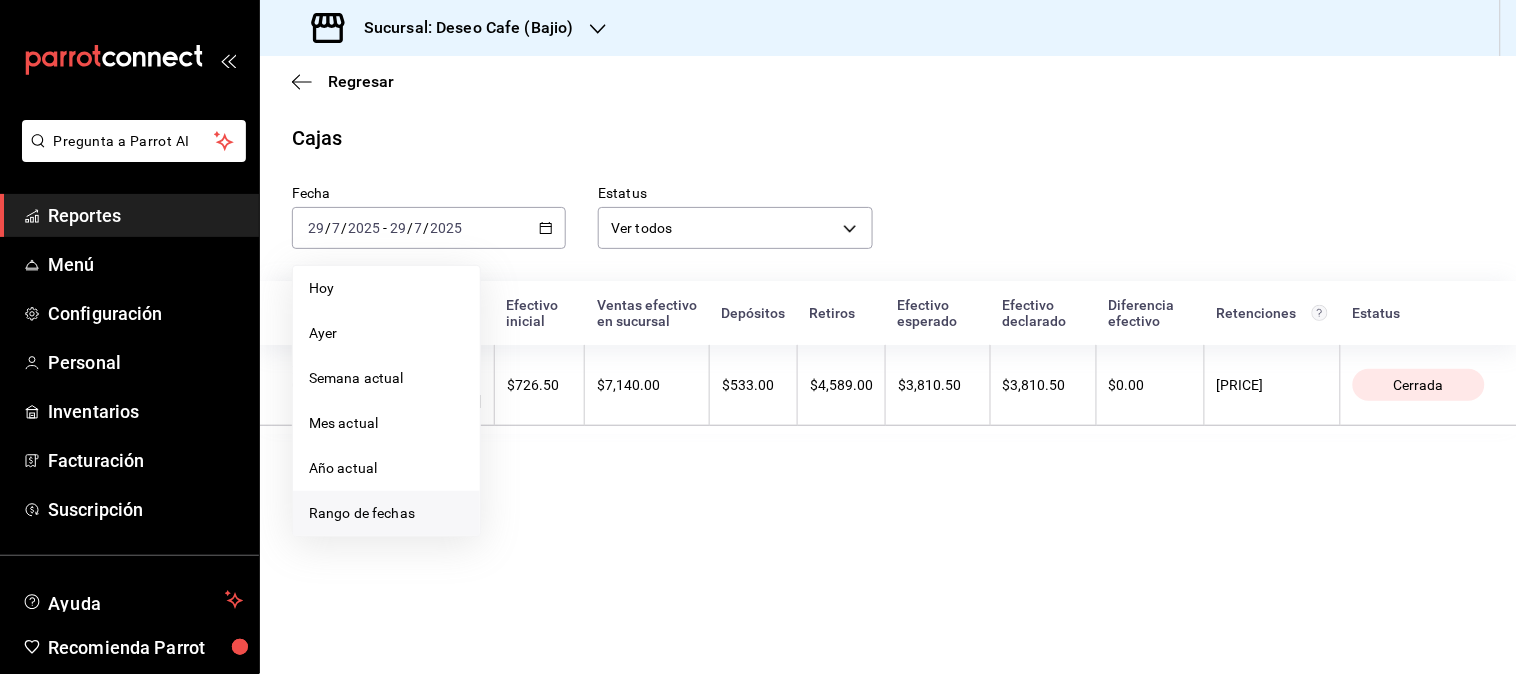 click on "Rango de fechas" at bounding box center (386, 513) 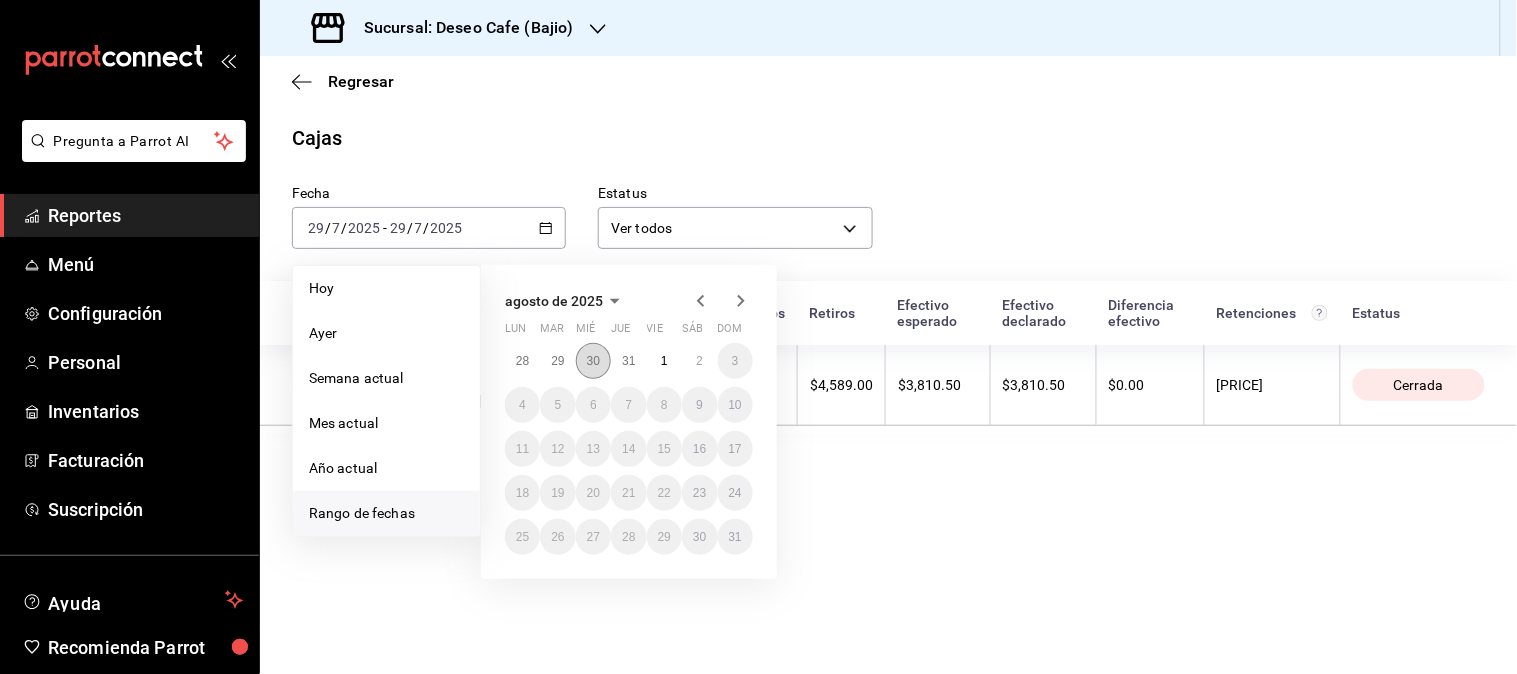 click on "30" at bounding box center [593, 361] 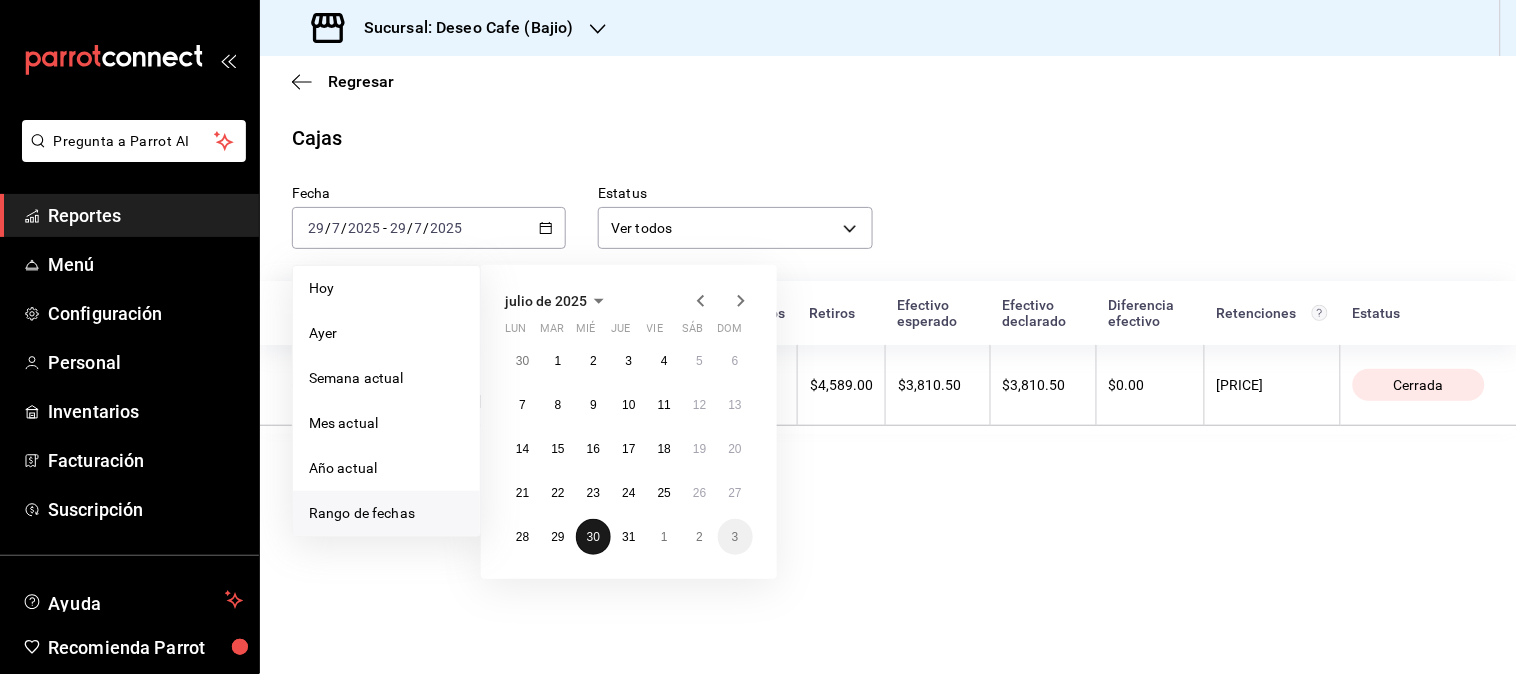 click on "30" at bounding box center [593, 537] 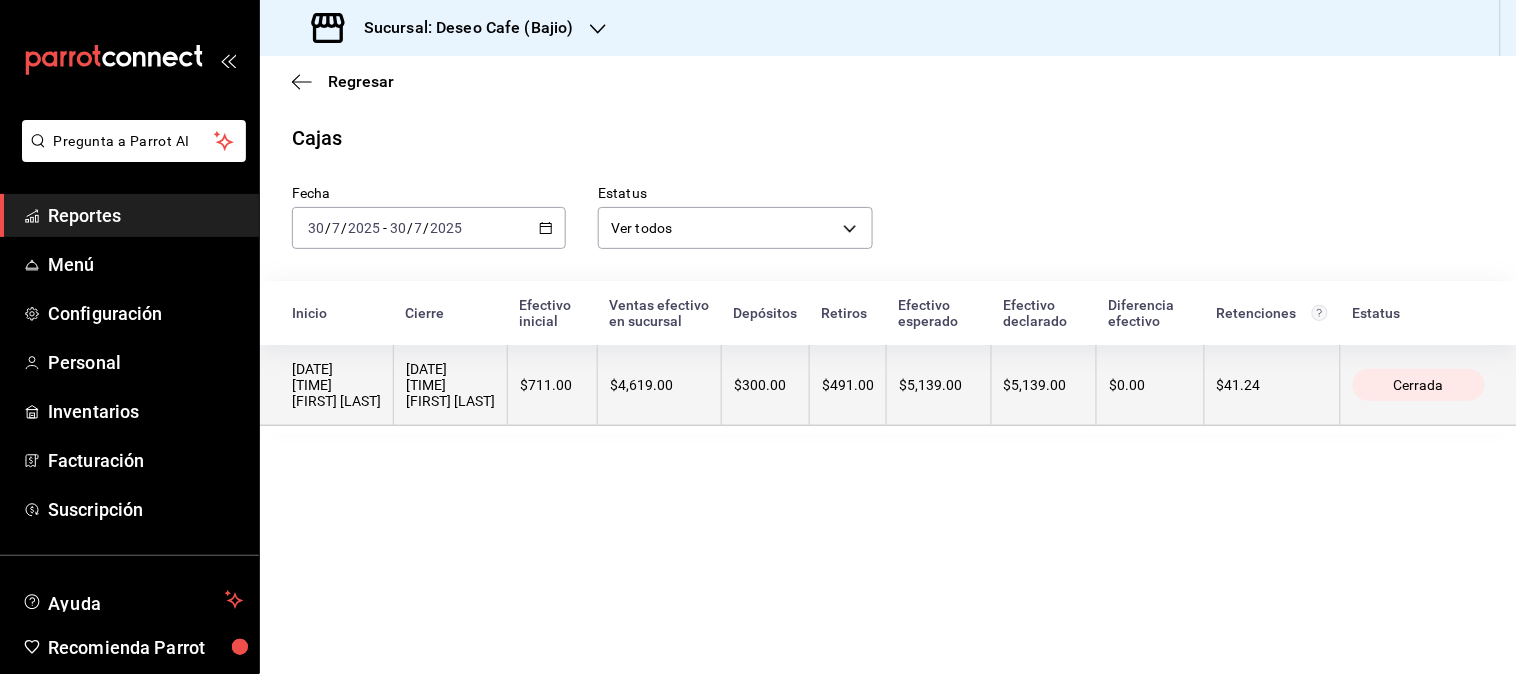 click on "$300.00" at bounding box center (765, 385) 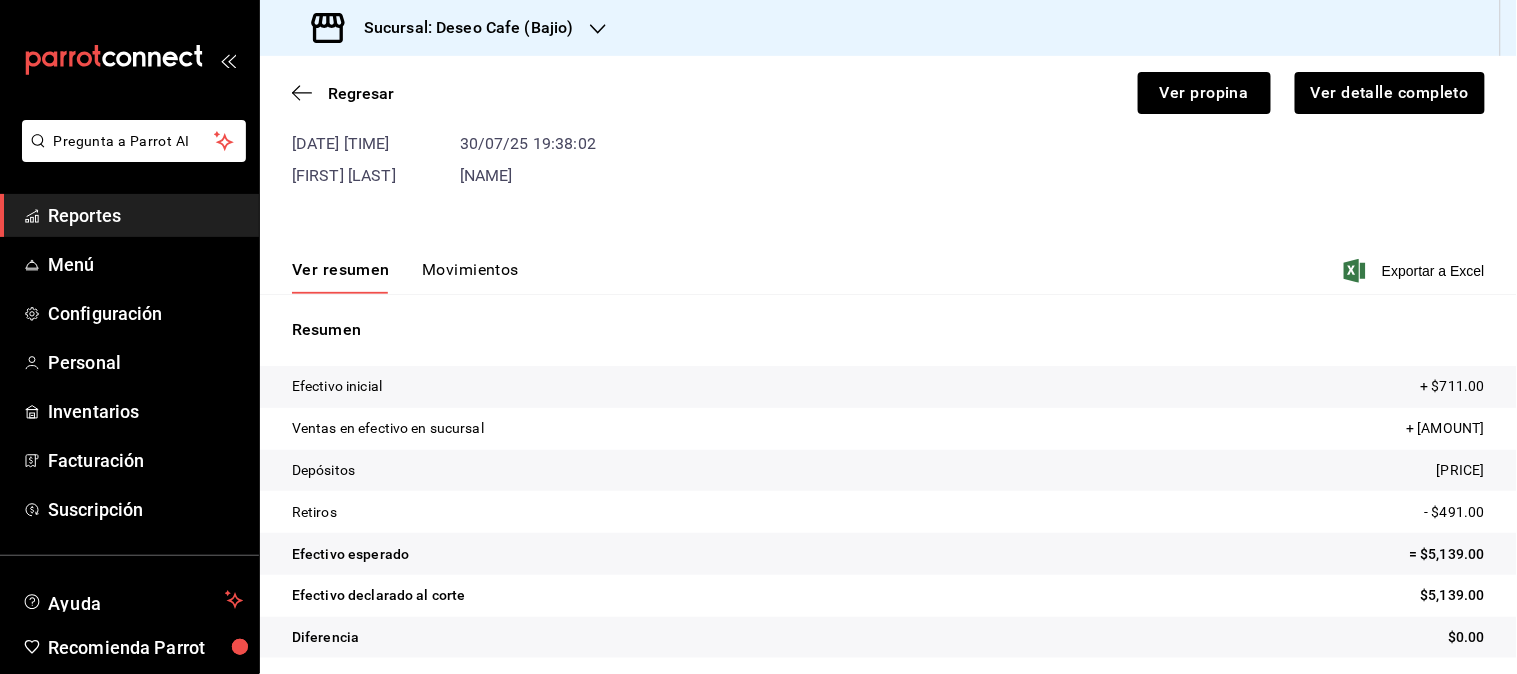 scroll, scrollTop: 141, scrollLeft: 0, axis: vertical 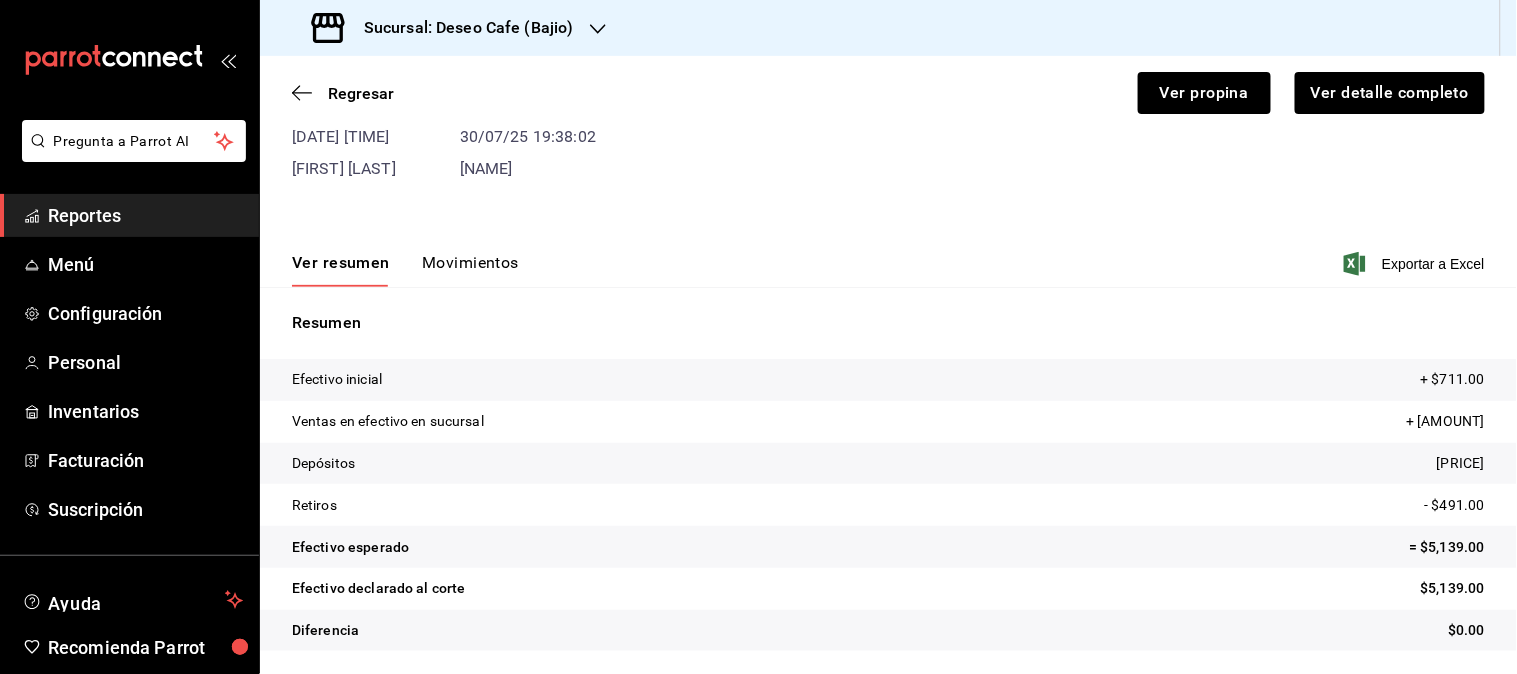 click on "Movimientos" at bounding box center (470, 270) 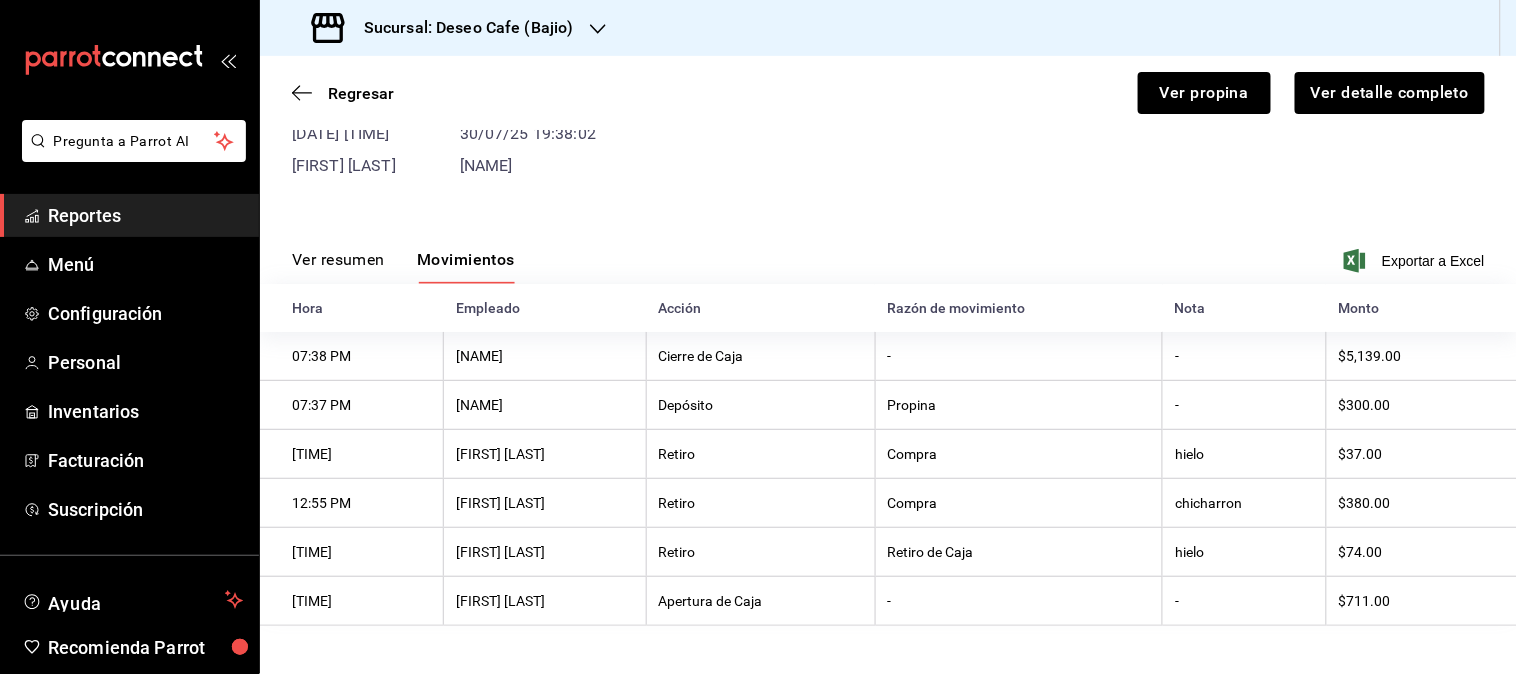 scroll, scrollTop: 147, scrollLeft: 0, axis: vertical 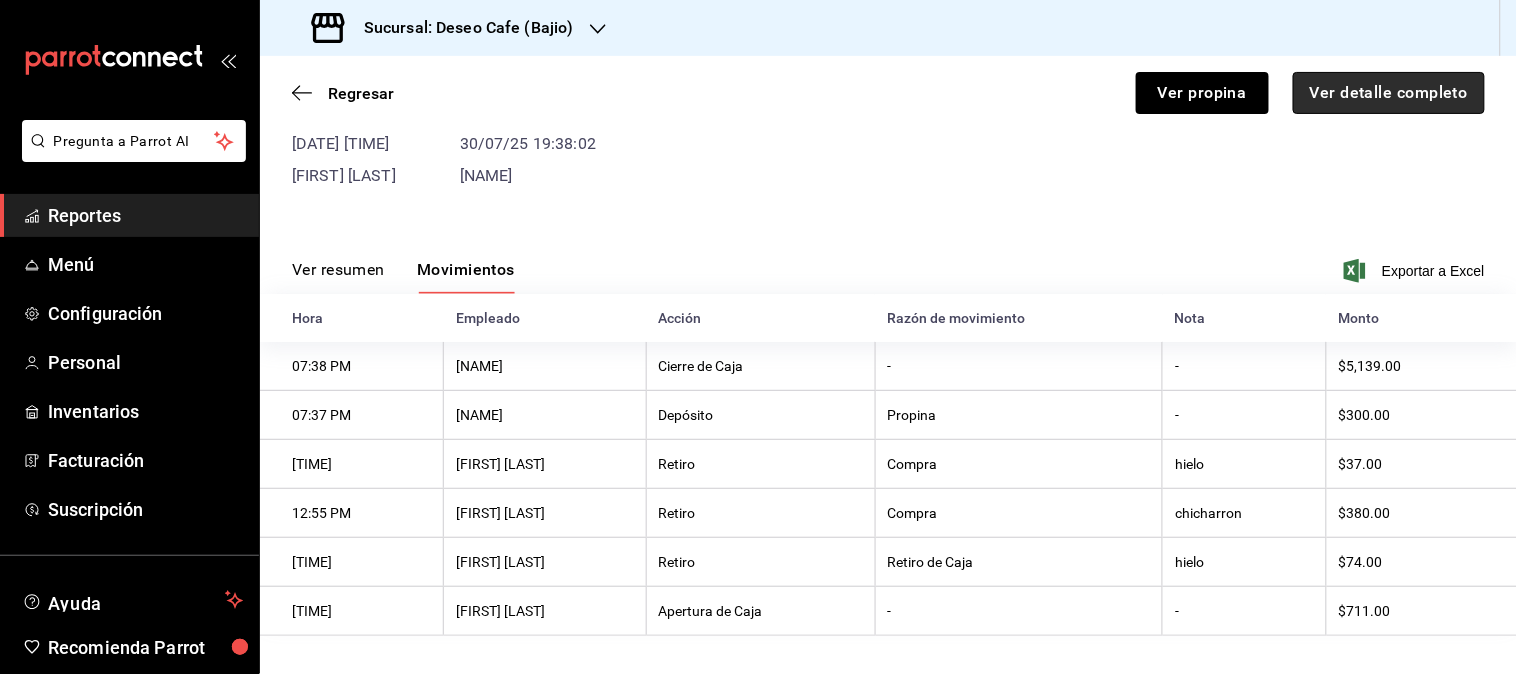 click on "Ver detalle completo" at bounding box center [1389, 93] 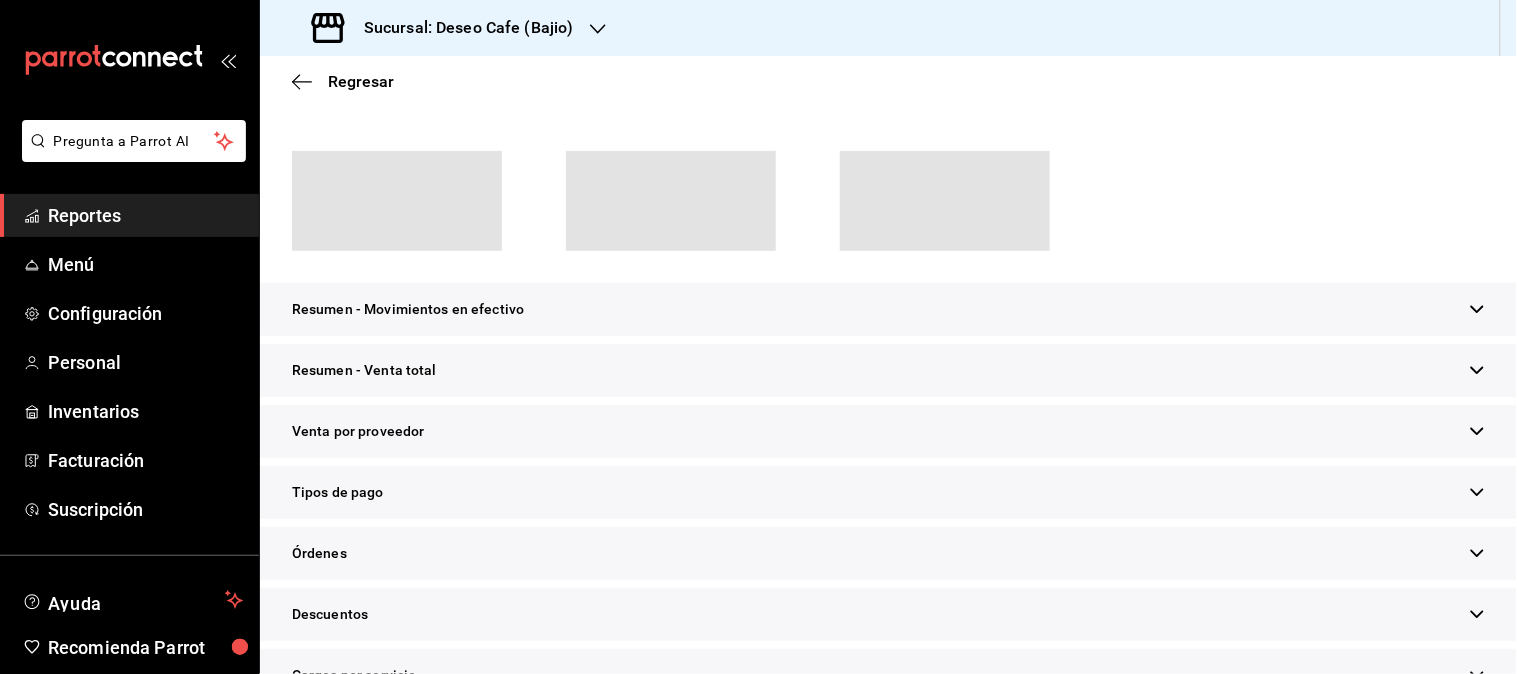 scroll, scrollTop: 170, scrollLeft: 0, axis: vertical 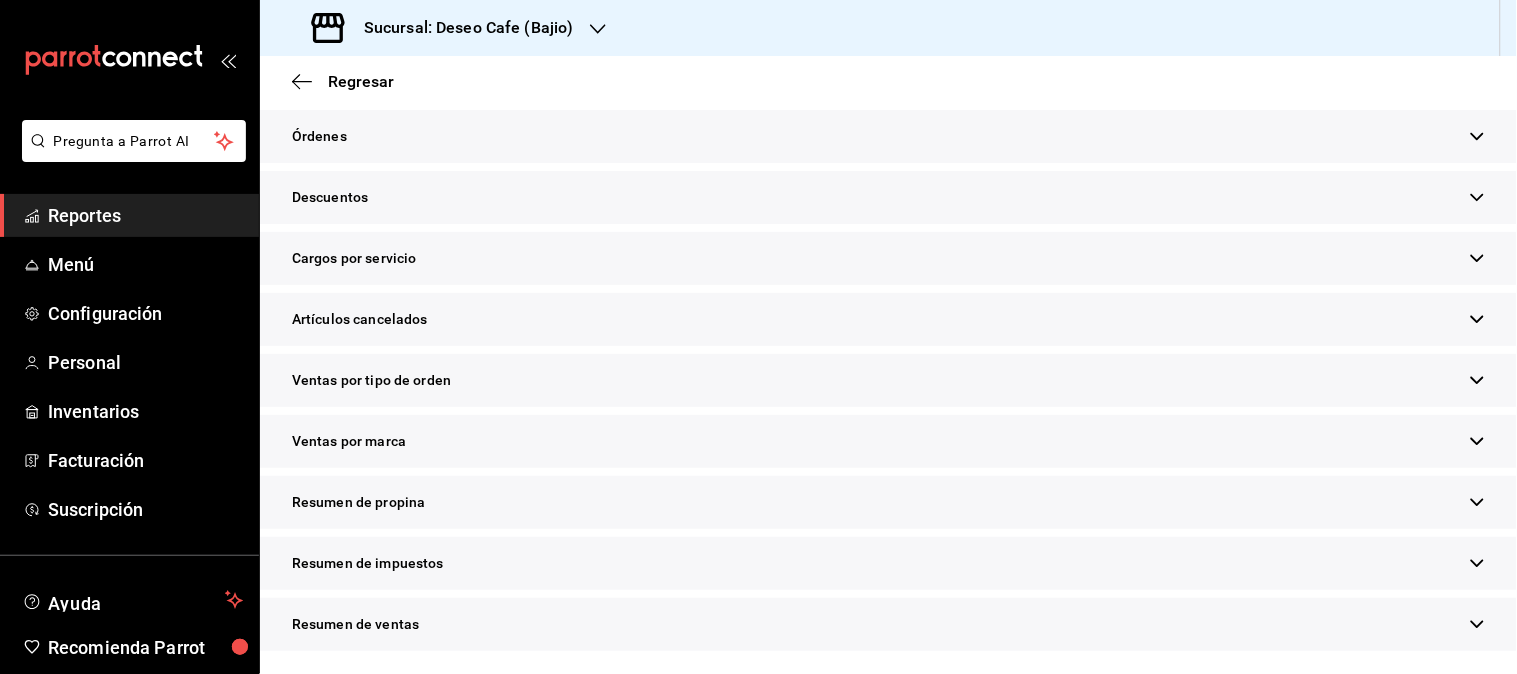 click on "Resumen de propina" at bounding box center [888, 502] 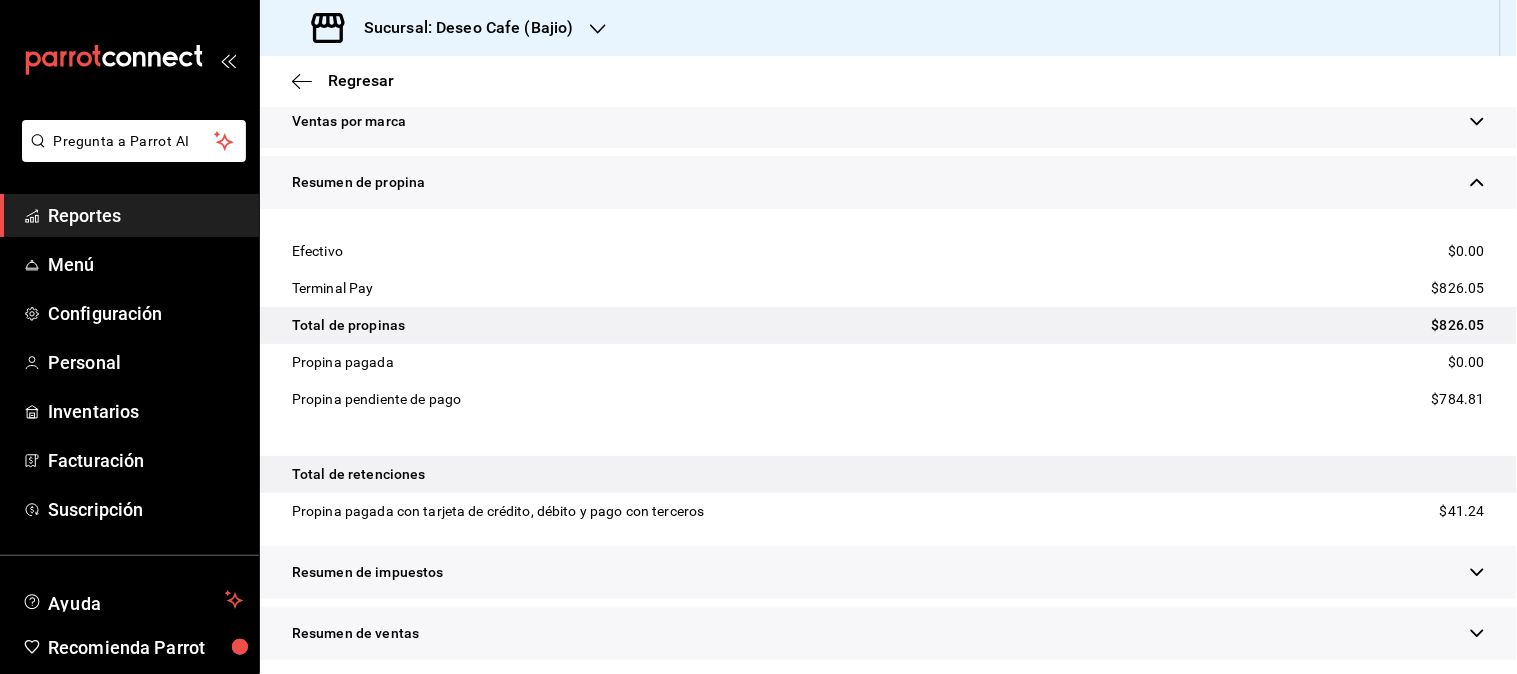 scroll, scrollTop: 958, scrollLeft: 0, axis: vertical 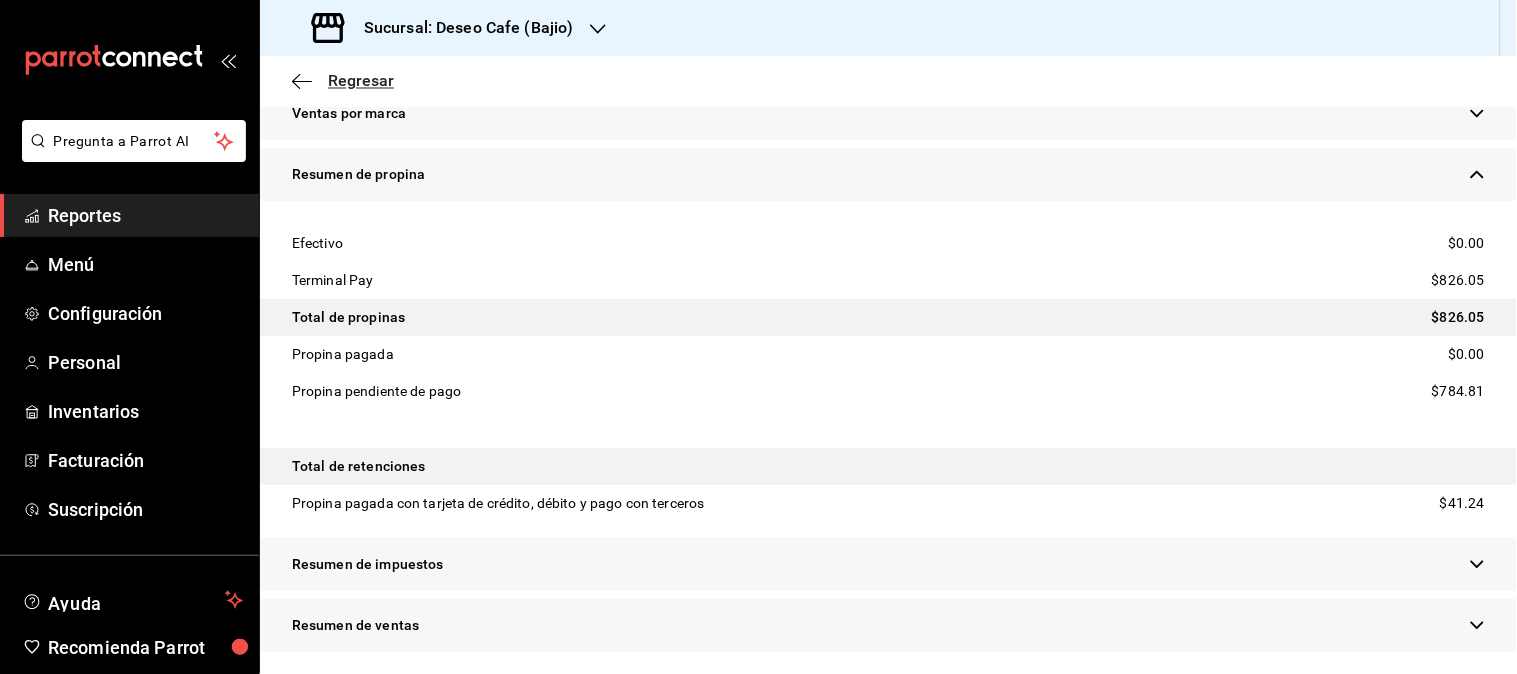 click 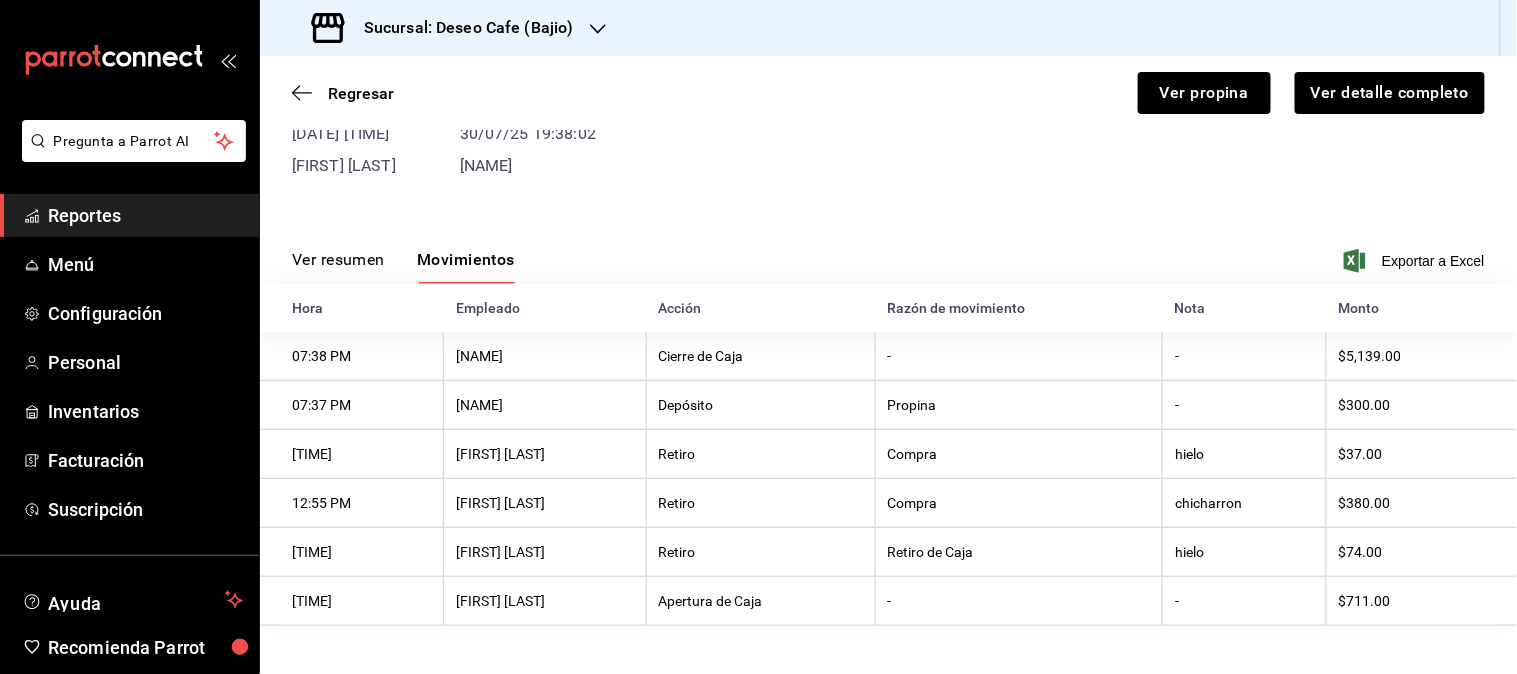 scroll, scrollTop: 147, scrollLeft: 0, axis: vertical 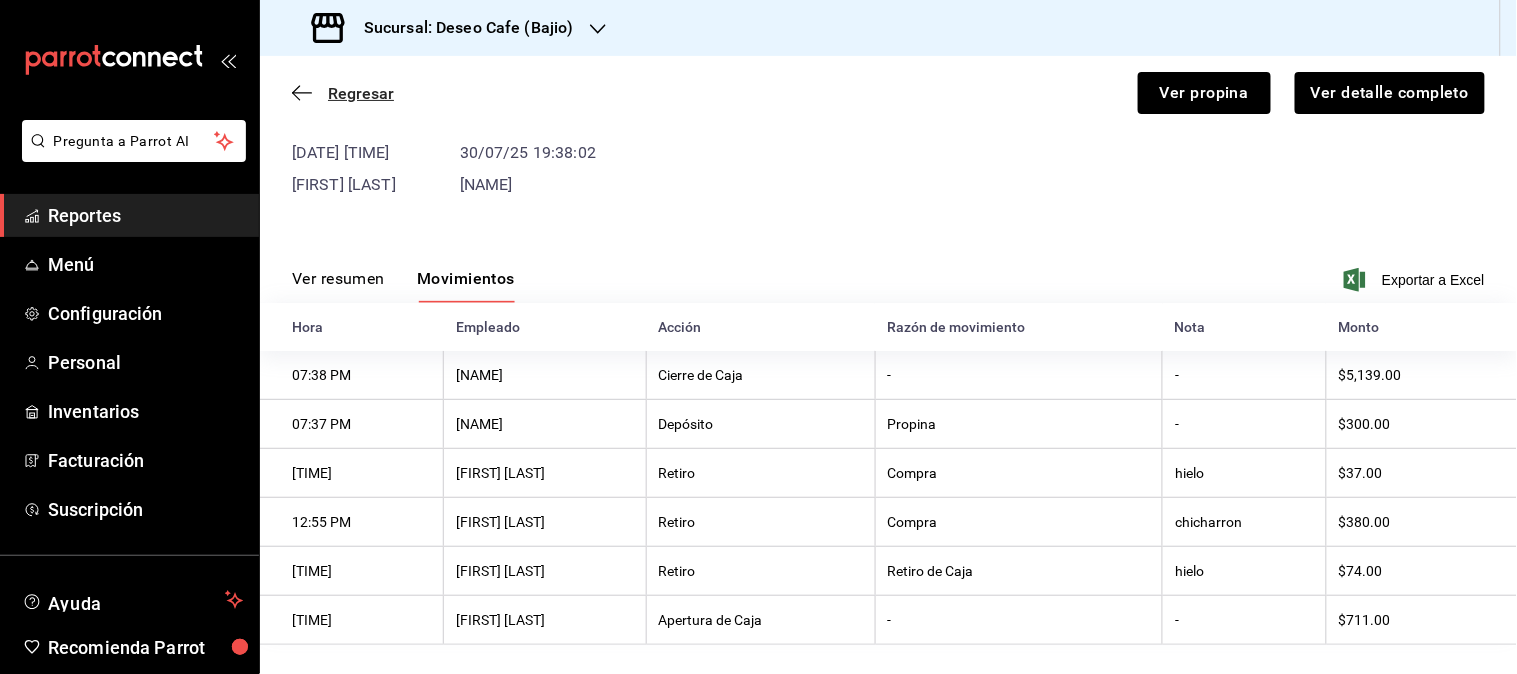 click 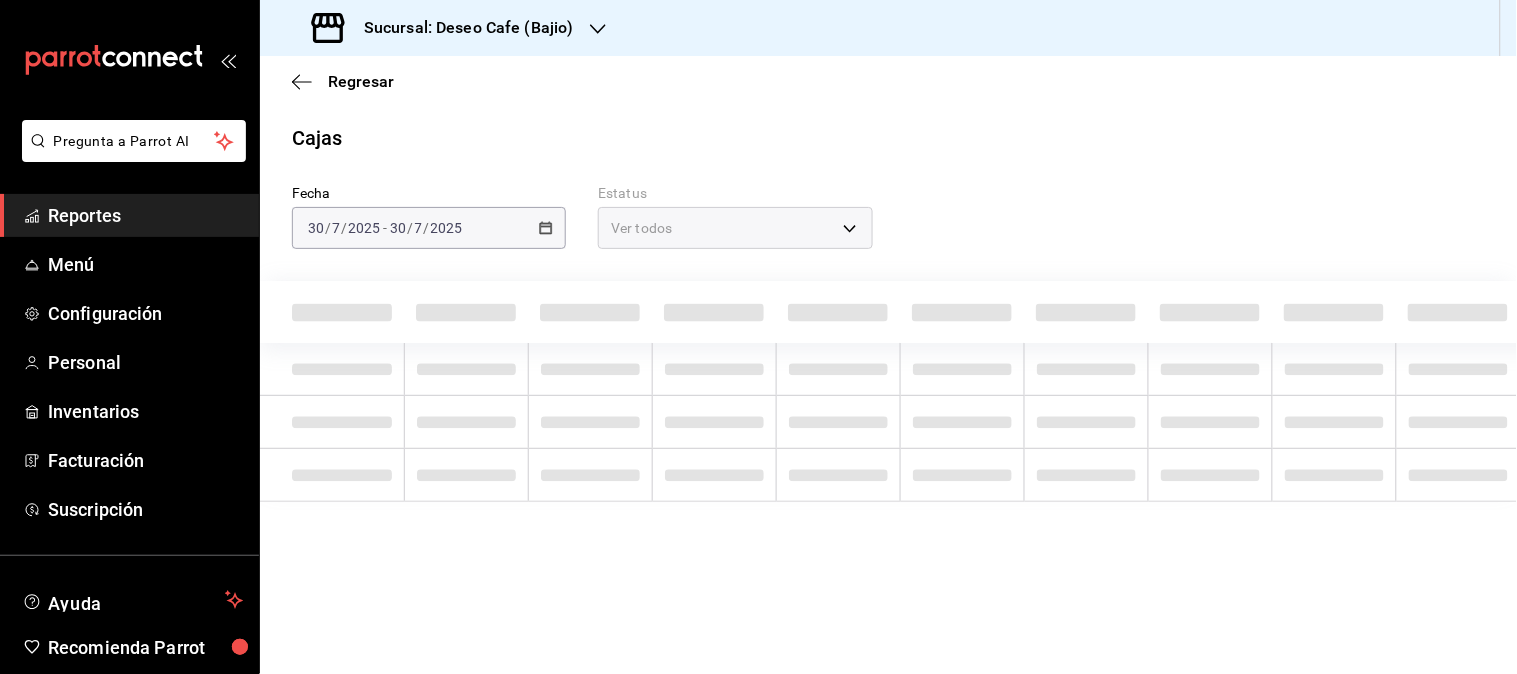 scroll, scrollTop: 0, scrollLeft: 0, axis: both 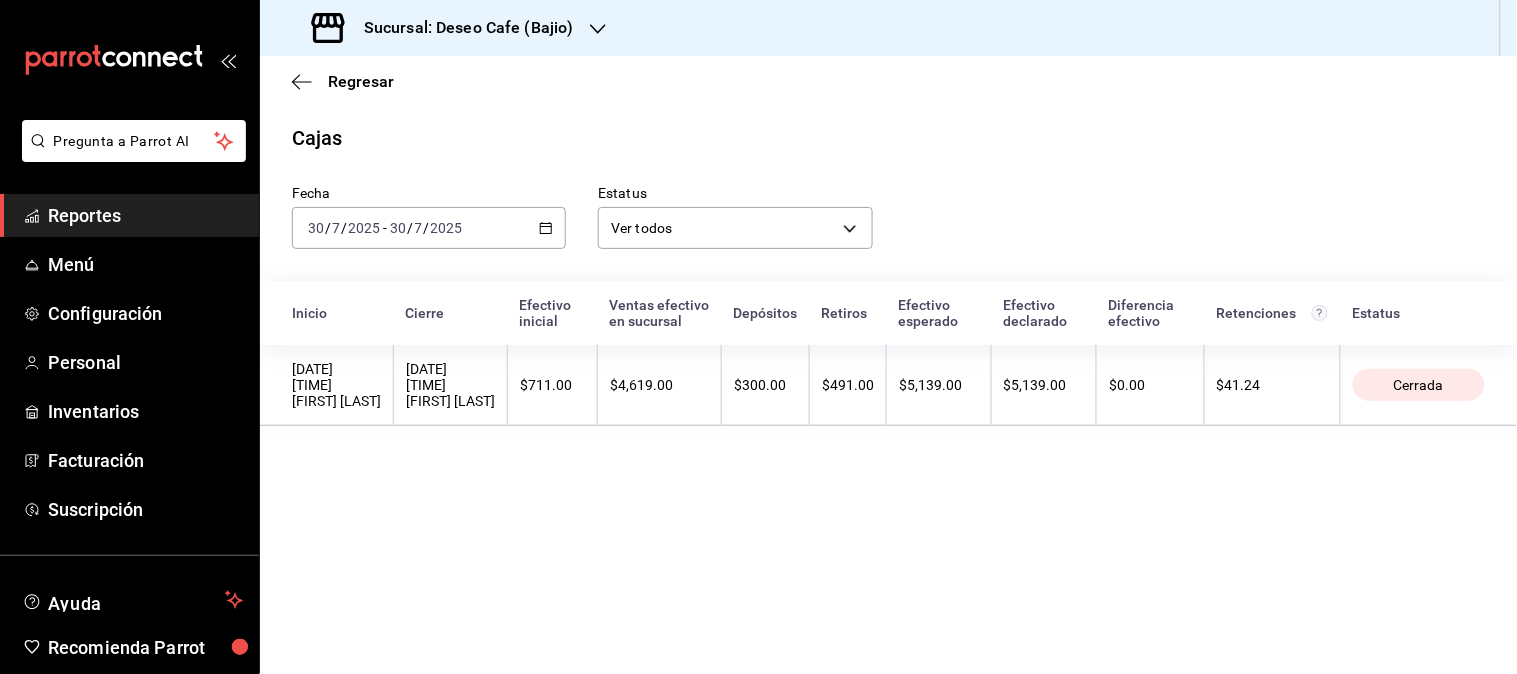 click 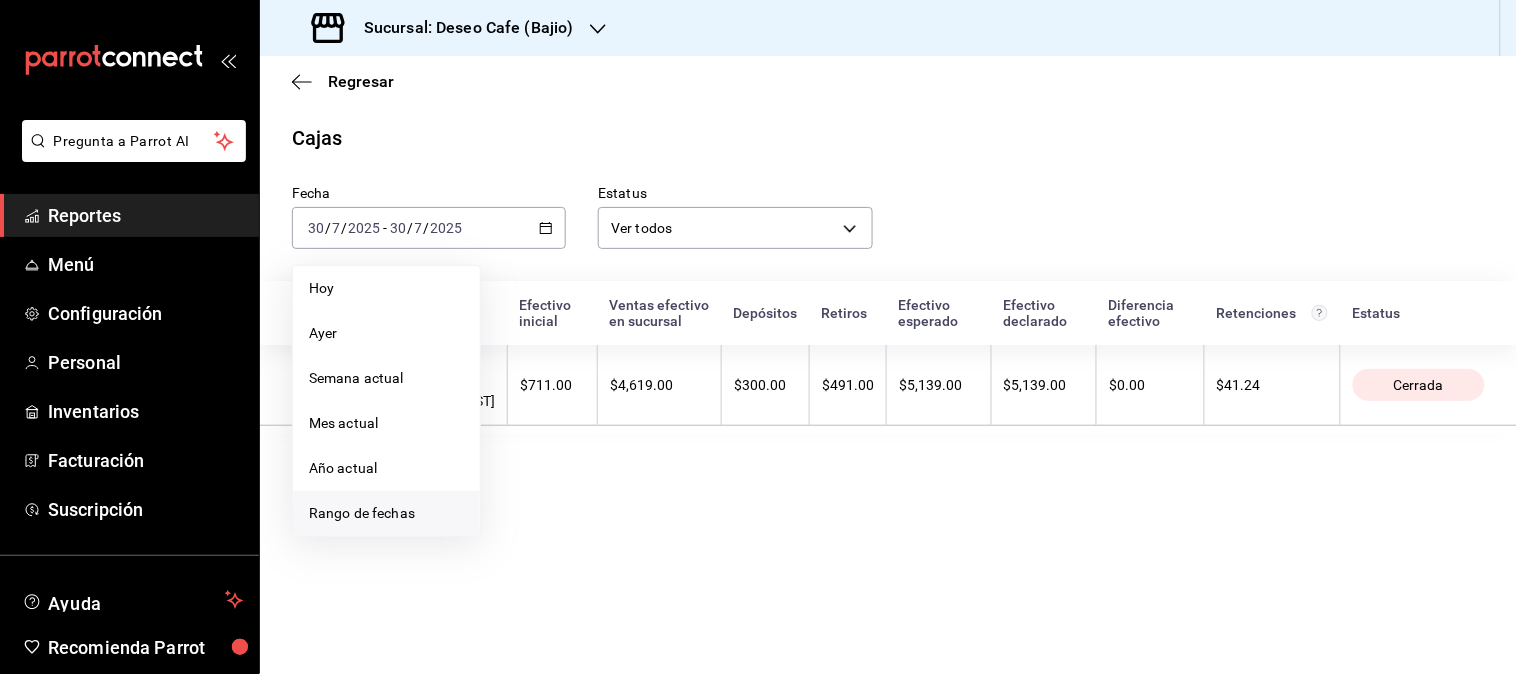 click on "Rango de fechas" at bounding box center (386, 513) 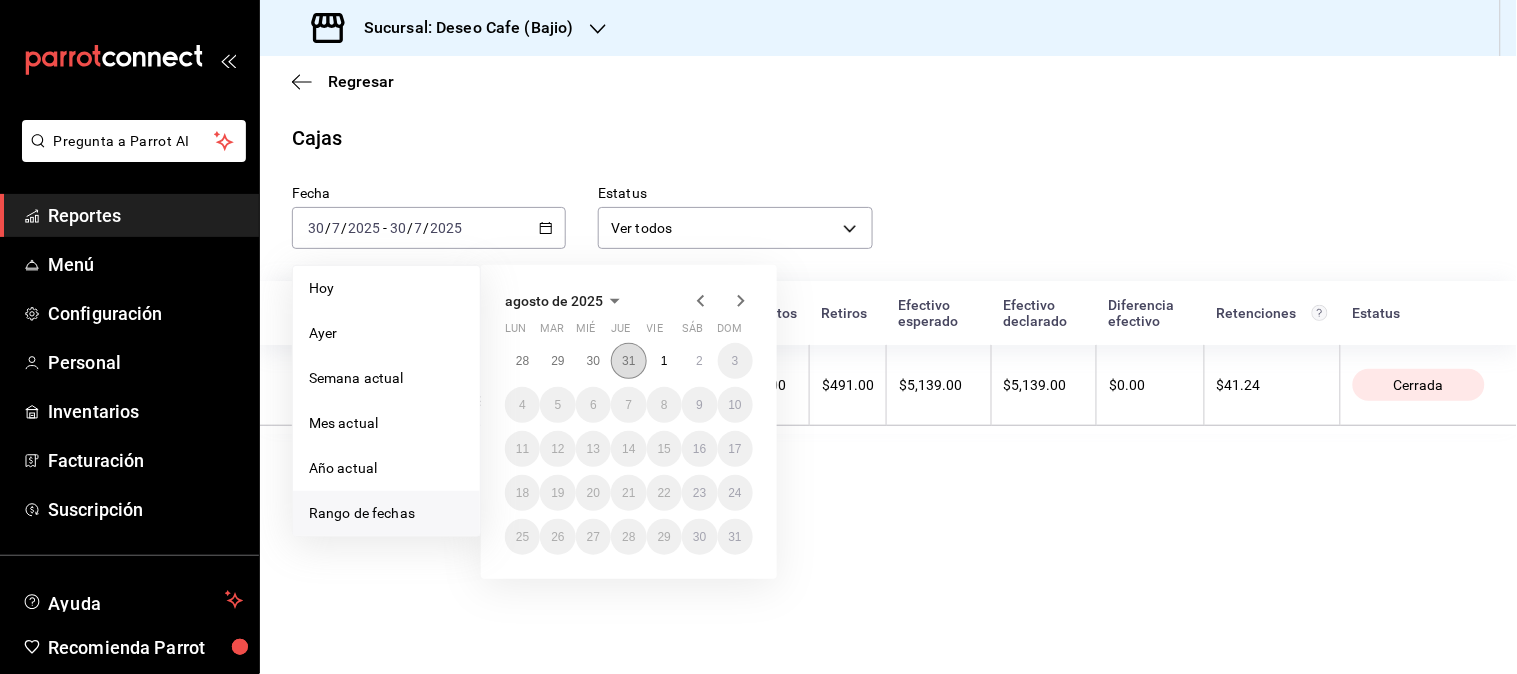 click on "31" at bounding box center [628, 361] 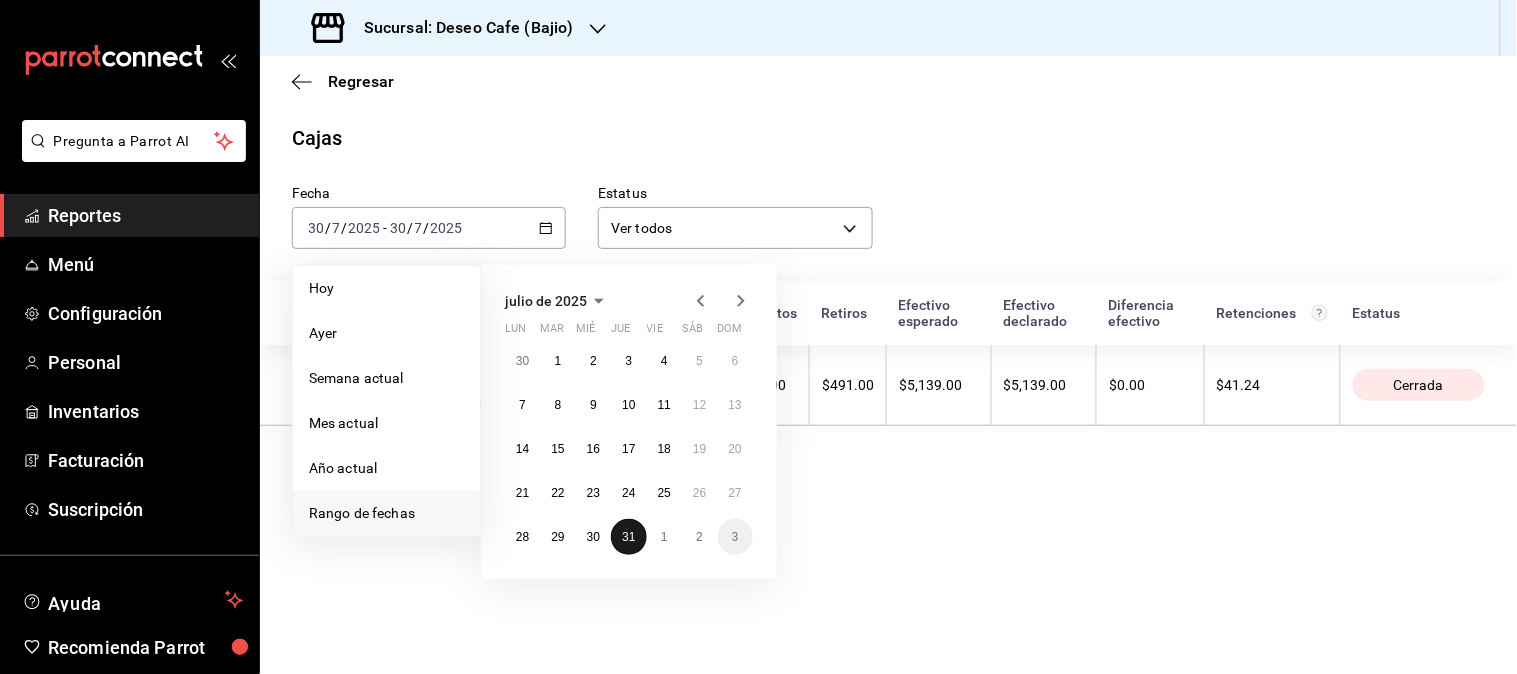 click on "31" at bounding box center (628, 537) 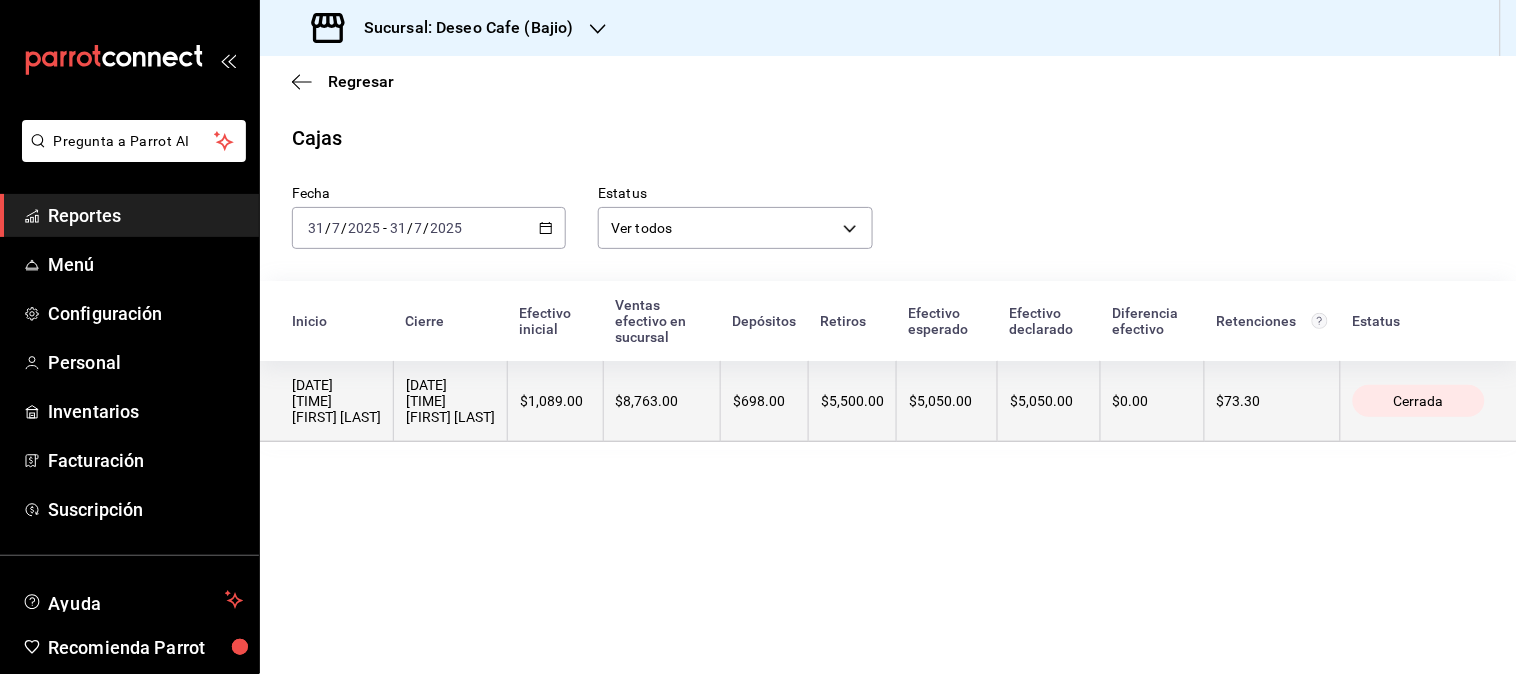 click on "$8,763.00" at bounding box center [662, 401] 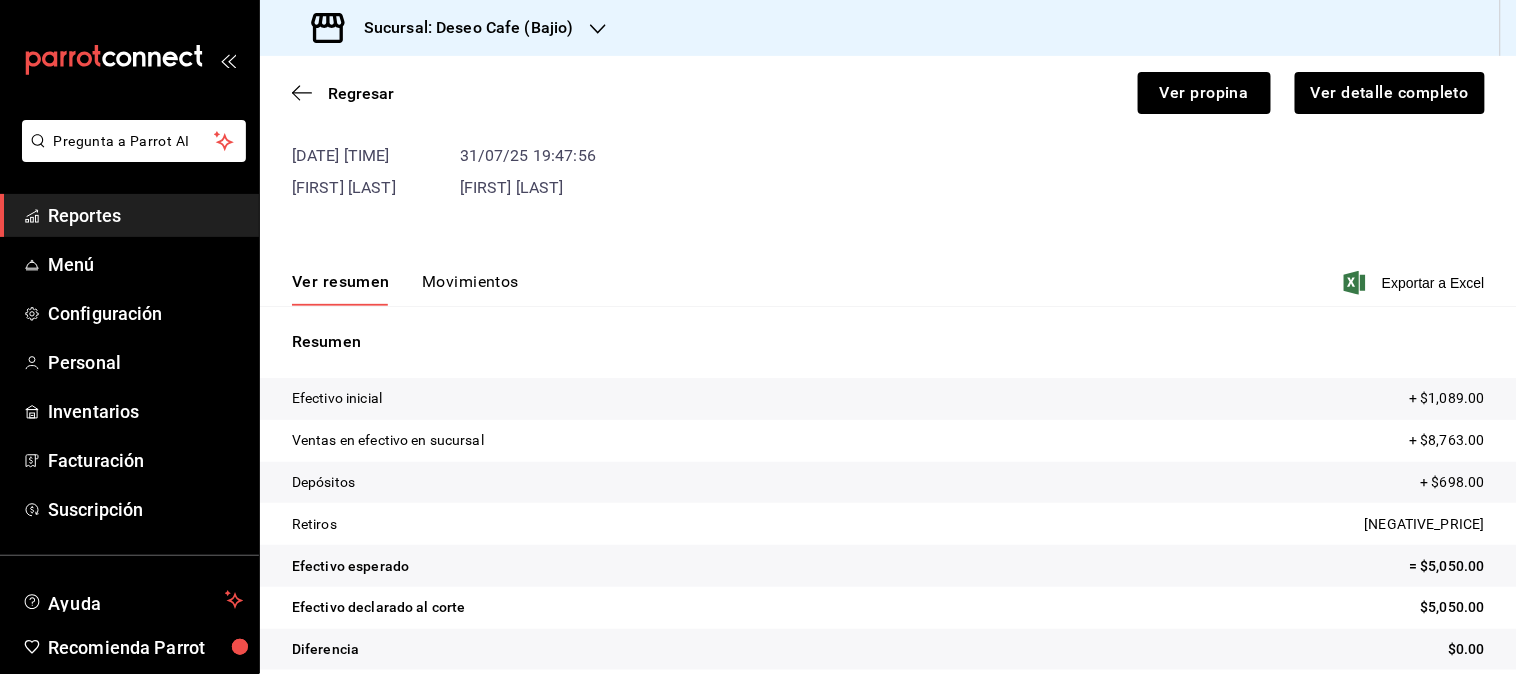 scroll, scrollTop: 141, scrollLeft: 0, axis: vertical 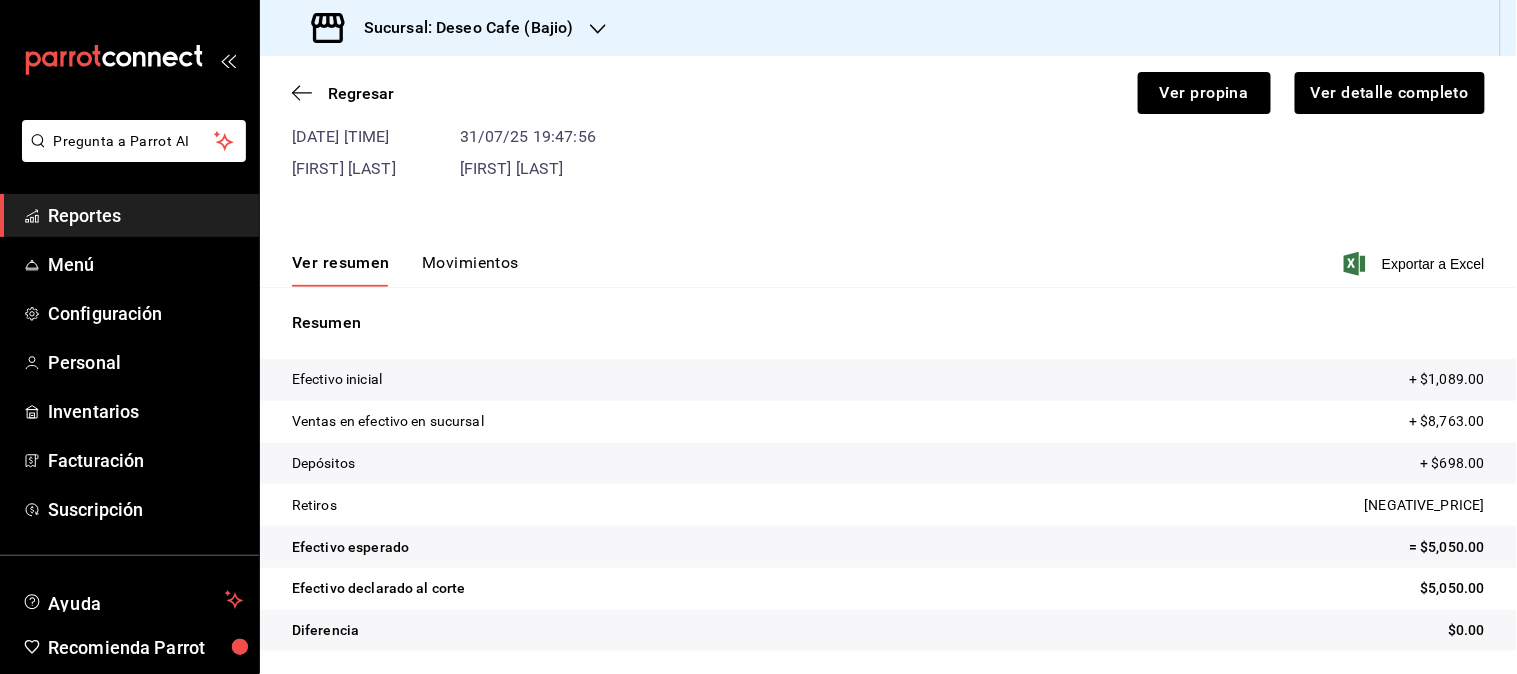 click on "Movimientos" at bounding box center [470, 270] 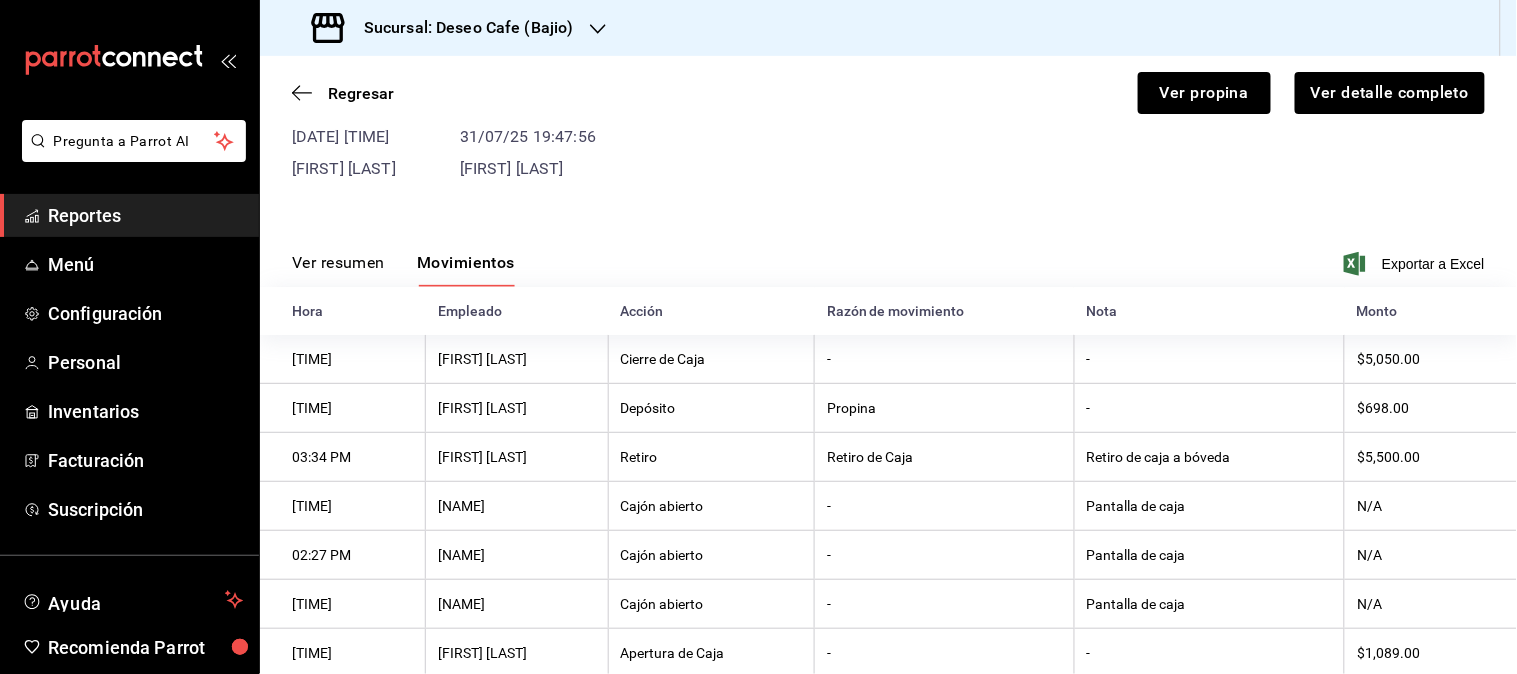click on "Regresar Ver propina Ver detalle completo" at bounding box center (888, 93) 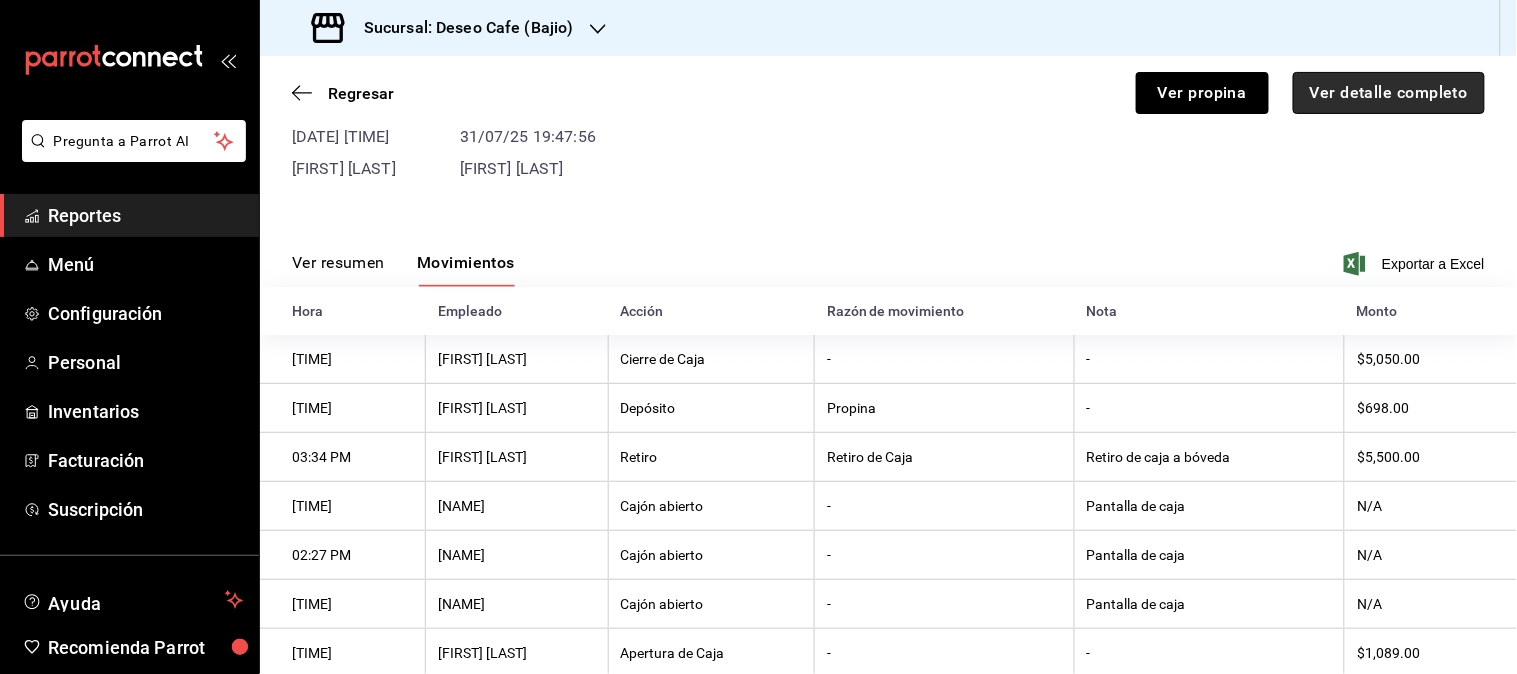 click on "Ver detalle completo" at bounding box center [1389, 93] 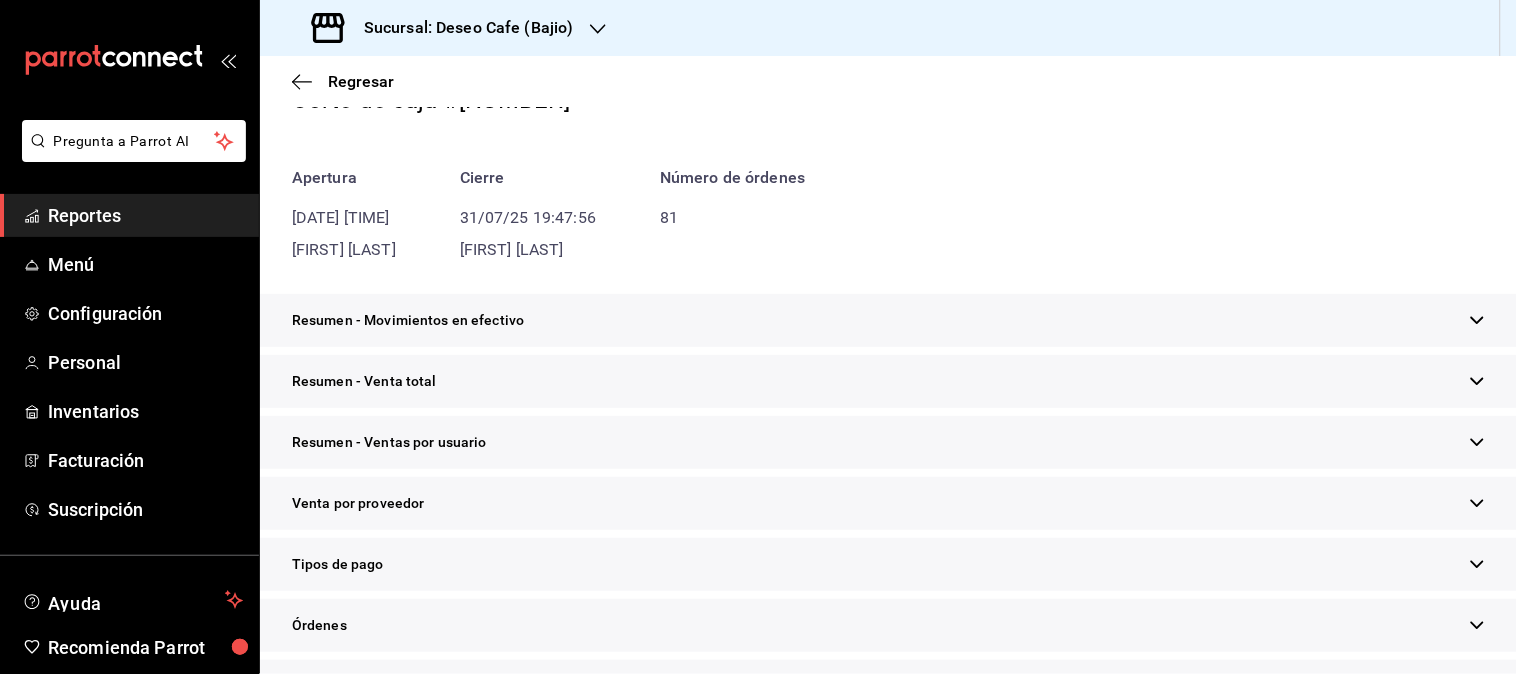 scroll, scrollTop: 176, scrollLeft: 0, axis: vertical 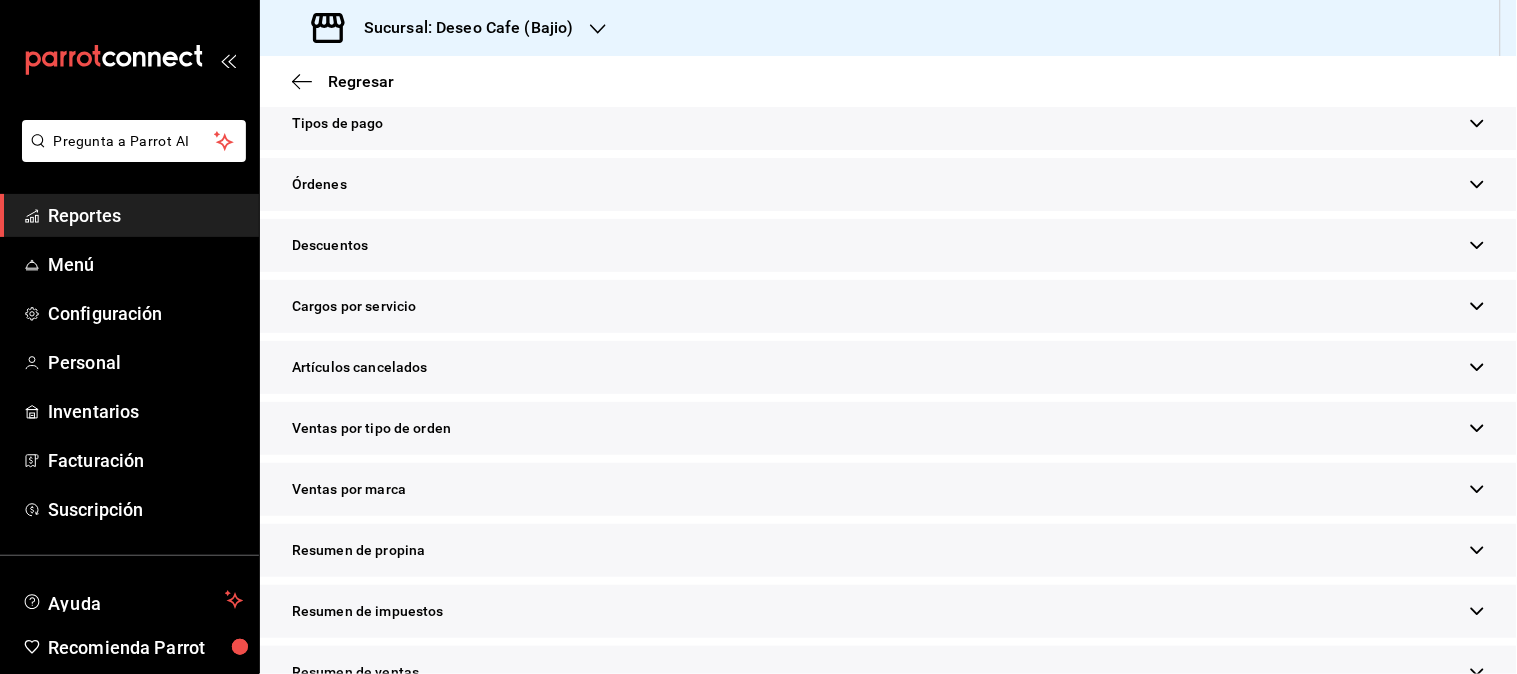 click on "Resumen de propina" at bounding box center (888, 550) 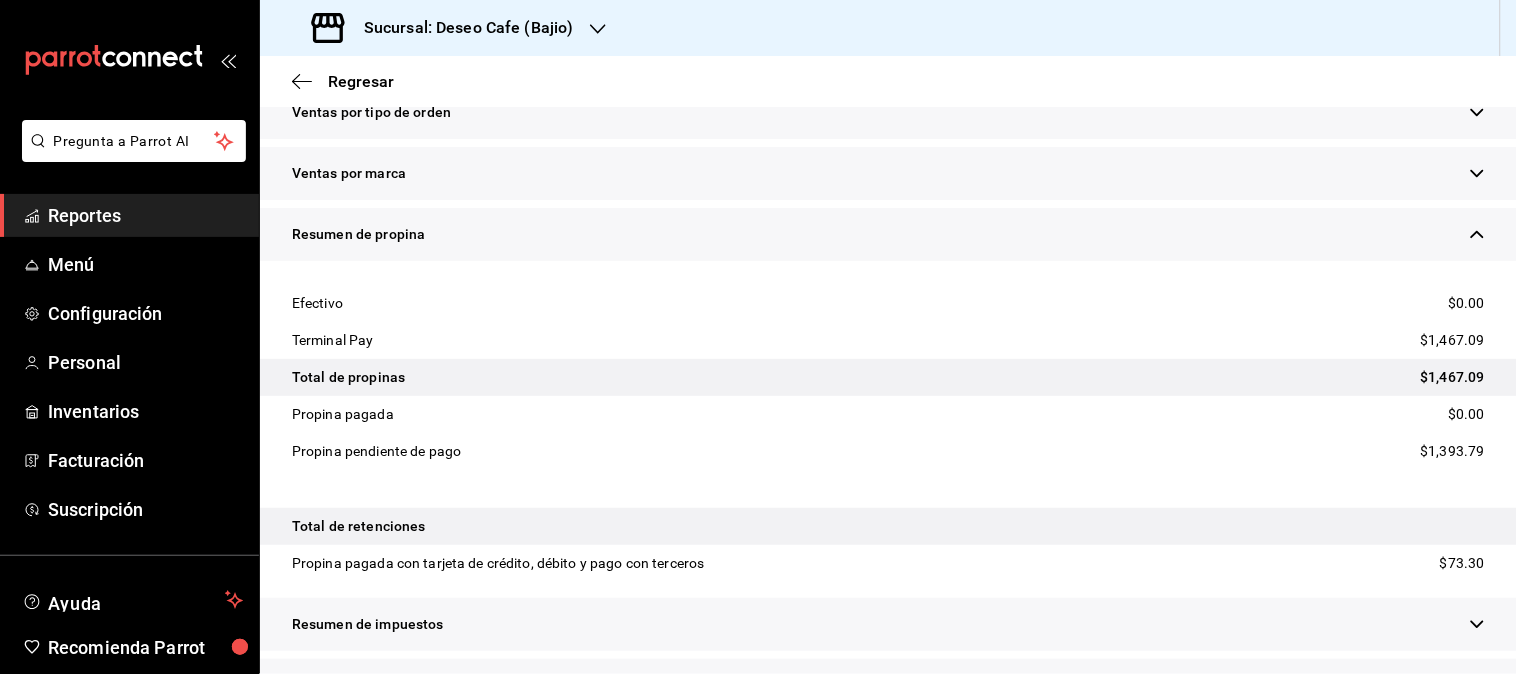 scroll, scrollTop: 904, scrollLeft: 0, axis: vertical 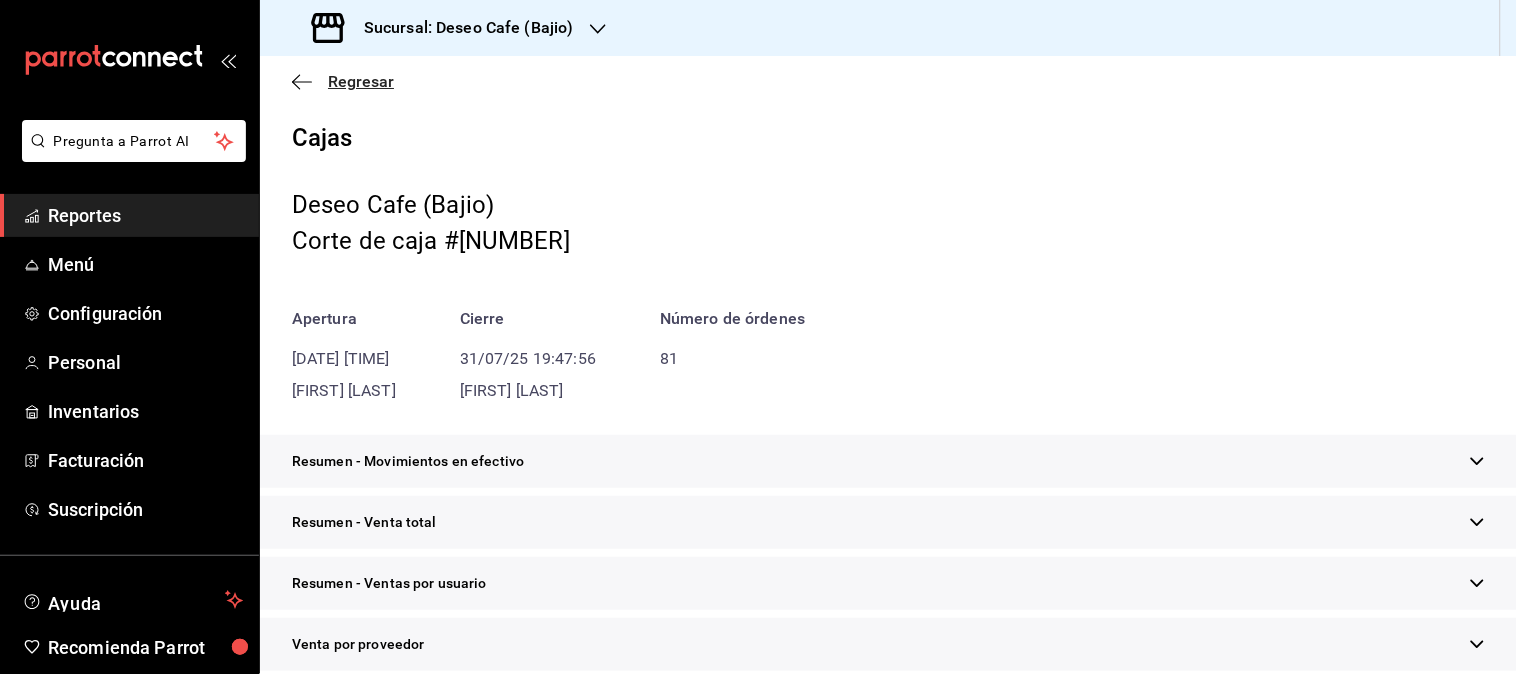 click 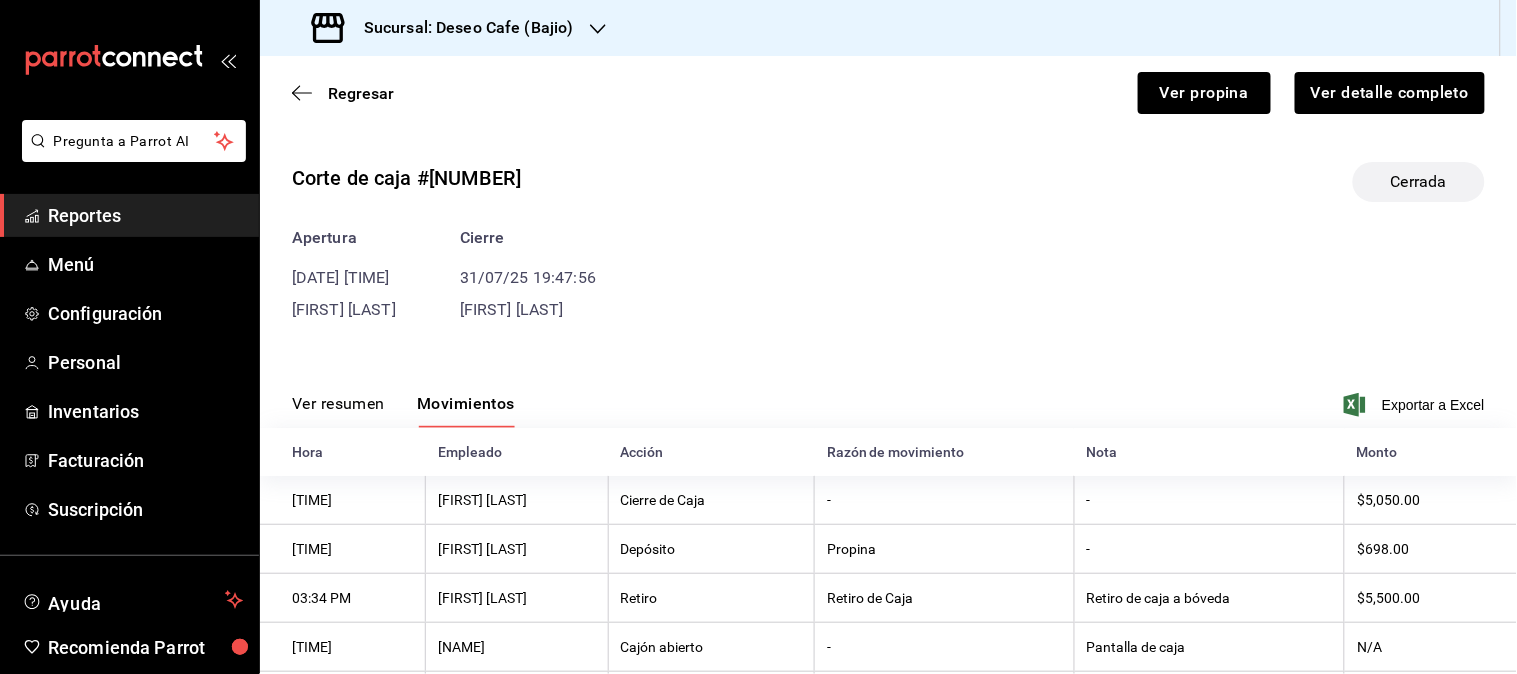 click on "Regresar" at bounding box center [343, 93] 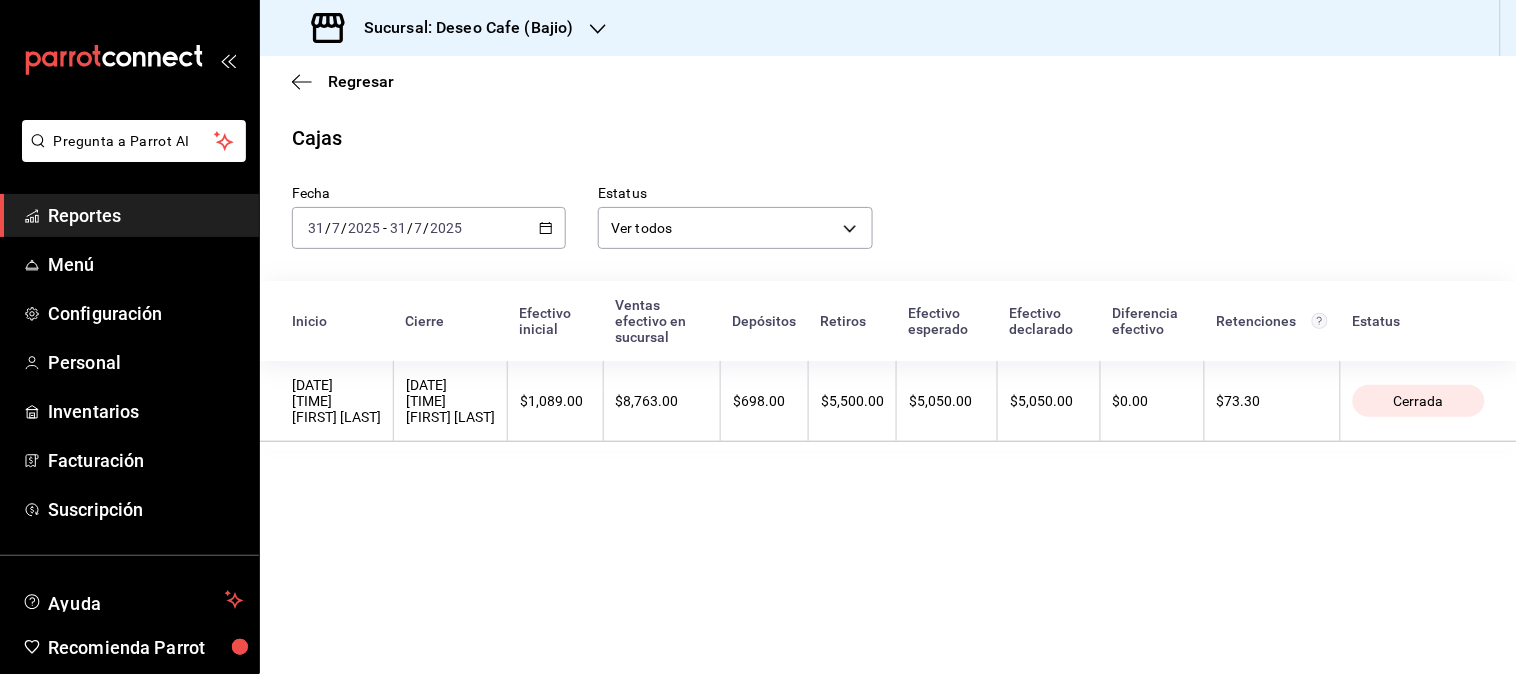 click on "Reportes" at bounding box center [145, 215] 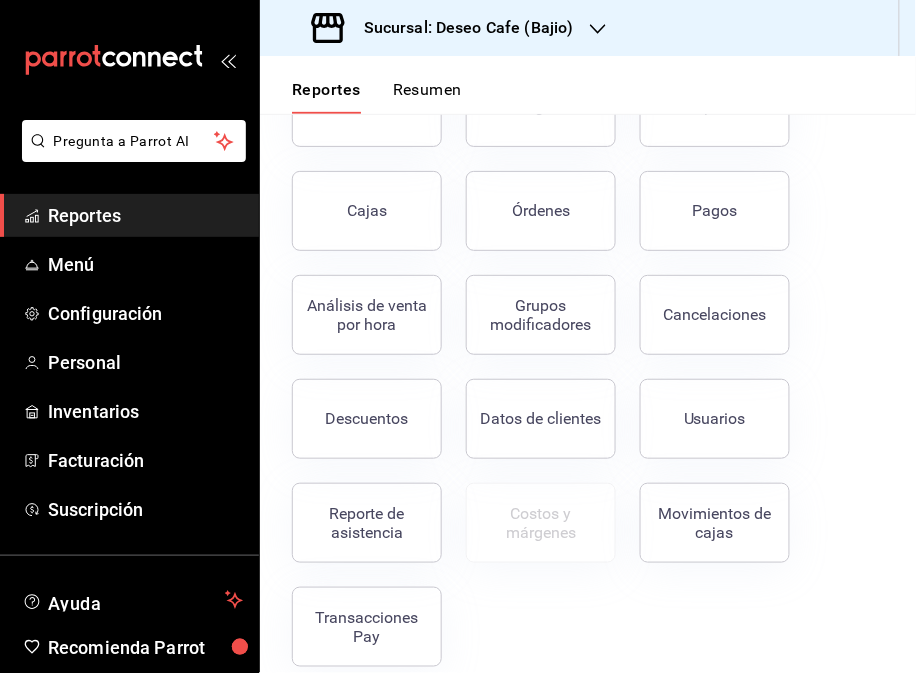 scroll, scrollTop: 184, scrollLeft: 0, axis: vertical 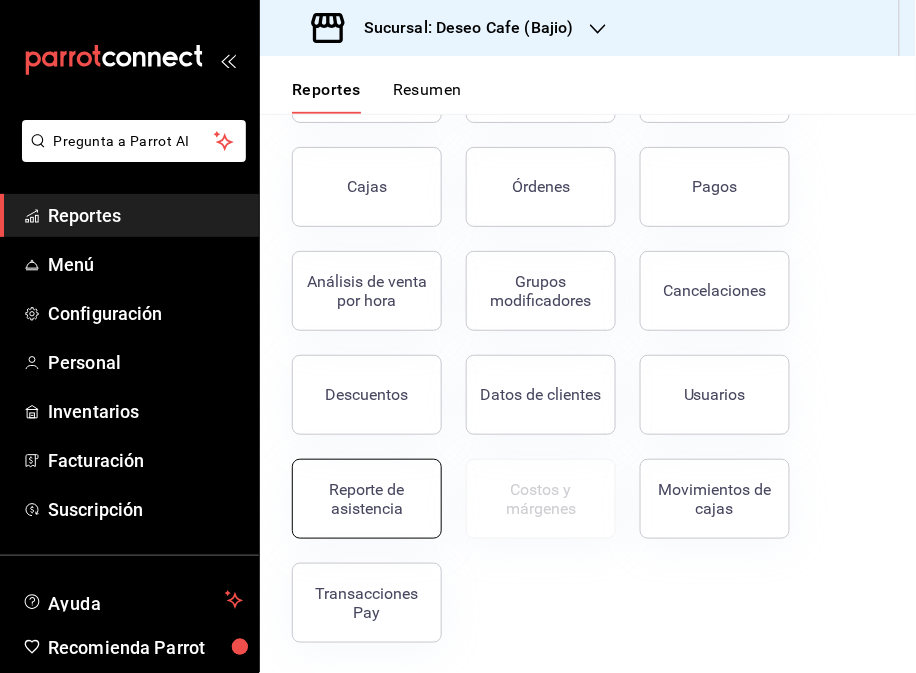 click on "Reporte de asistencia" at bounding box center (367, 499) 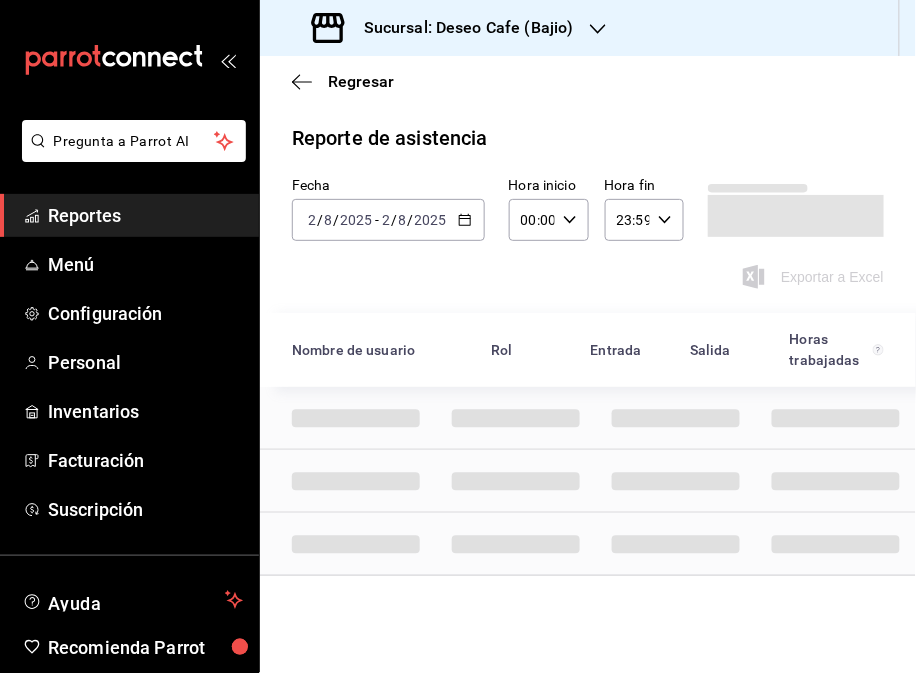 click 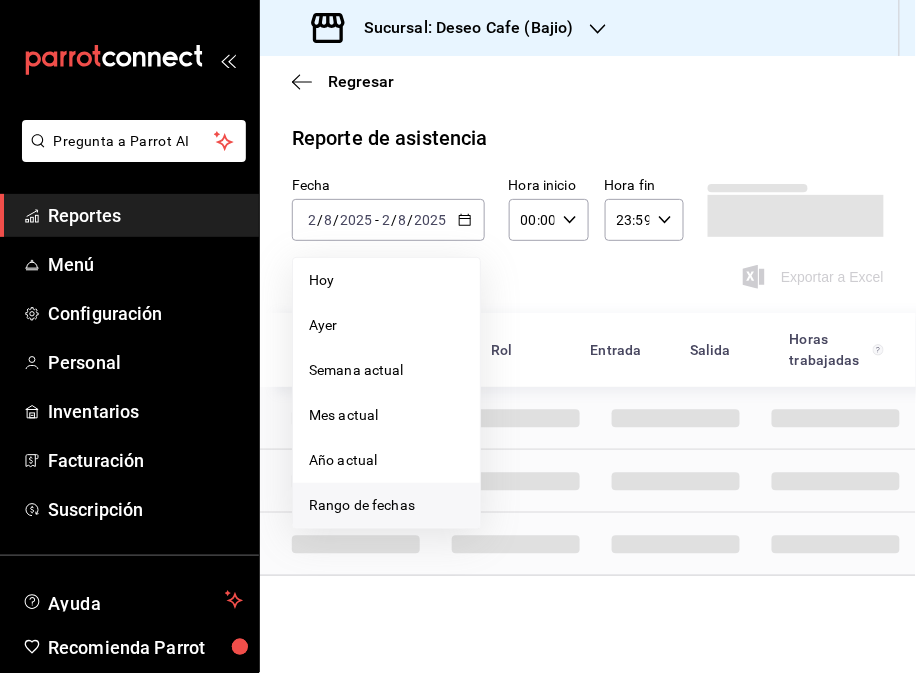 click on "Rango de fechas" at bounding box center [386, 505] 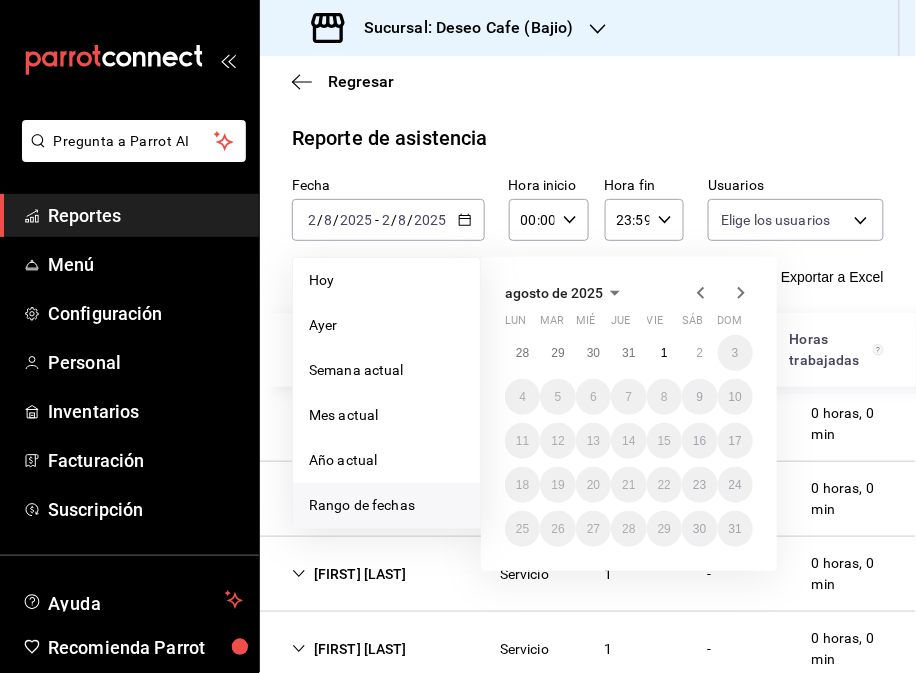 type on "30238808-43bf-4e5f-ba0c-df3803d2f2bc,785b51f8-7b95-490b-8637-880ad0c7fd10,990b5993-8234-4954-b8d1-f02c2748dd5b,f73879fa-cd9b-4645-9689-e1150100145b,82b8185f-7821-498e-9b4b-7ab7bccedca9,af5e30b9-7301-4296-bf1a-aecca2b5c67a,07211969-6e2c-4fd2-ab14-ccf0340ecdda,260b45c0-6ce0-4f7a-a4b6-24ffb4f198c6,86734be4-4e69-46fd-a6dd-f4ecae5cde7e,15cbf92c-57bb-4742-80ba-d137a213e4cb,da88b98d-6cd4-4d1f-91ef-4cd22071f1ec,9c0c96eb-d62f-4619-9f45-0b1470622f1b,6601a86a-992a-4b6a-a94b-363f689e2b7f,d5fdbca5-3b8a-4fef-888a-2b398dae7140,4947b327-0f0f-4e84-ad4a-175ad5d83ea4,39a86c12-c1f0-445e-a2bc-35bb1feeffcf,f4e9ab6a-f466-4ce0-8ce6-c639d13752e8,b043a4ed-38d6-40f0-8b0b-3afabea45ce4,11a91ccc-c93a-4345-a3f5-fd579652d8f2,975423a0-c50c-416c-b7f5-42677cd926d8,e2eccf37-f8f7-43b0-8b7b-d3aa5786299c,55b518f9-a268-4d33-a472-c538a213e6d2,266ec244-9d34-4f85-8af4-b373de152dd7,562297a3-b232-491f-b03f-80d5081300f5,5c5a704a-1f00-4c73-a83b-2bb2cf52eb60,31779200-badf-4244-80ba-96285ca5e2e1" 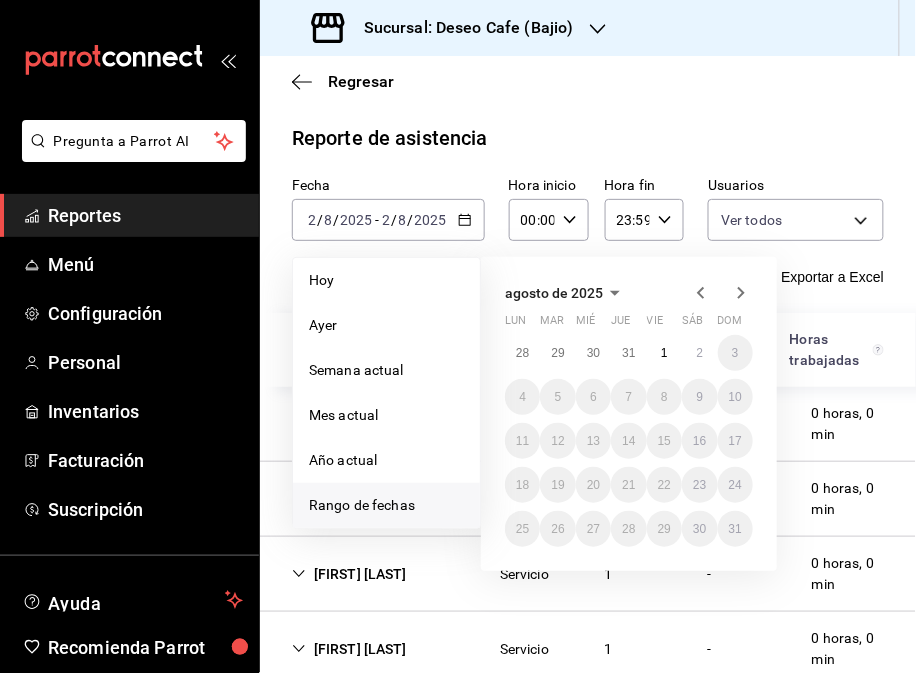 click 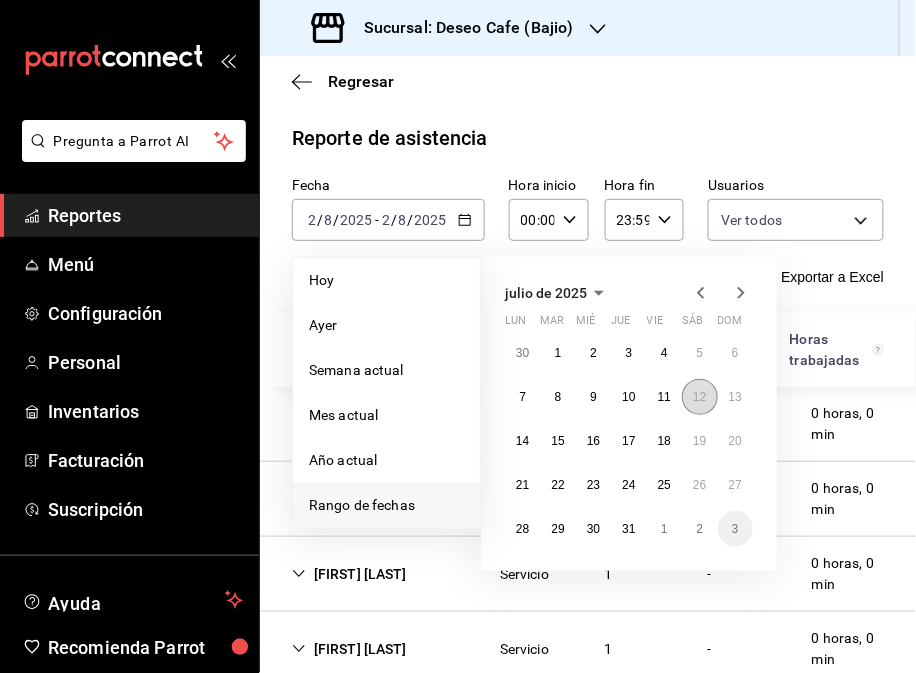click on "12" at bounding box center [699, 397] 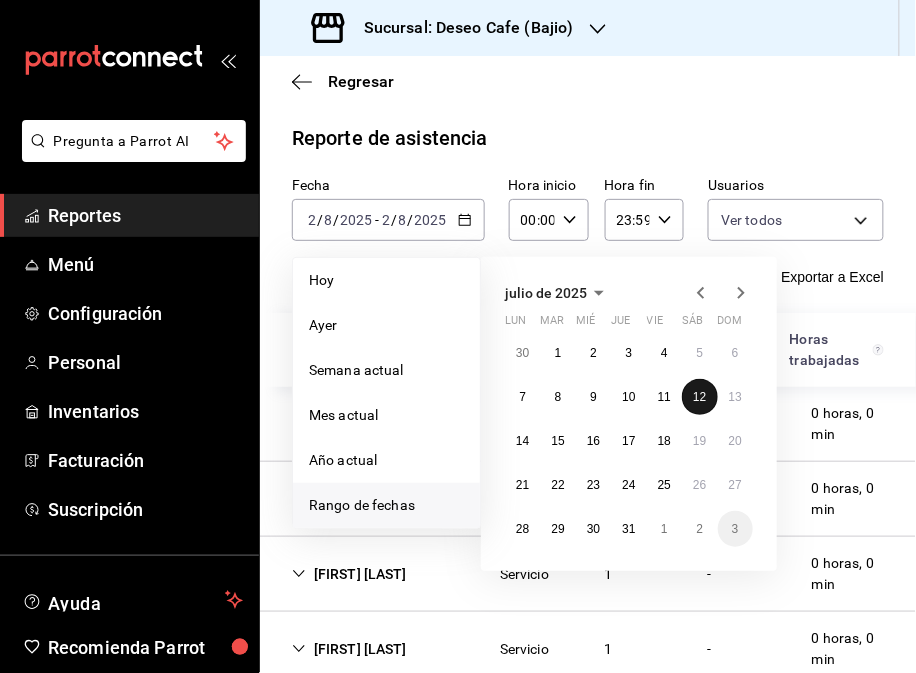 click on "12" at bounding box center (699, 397) 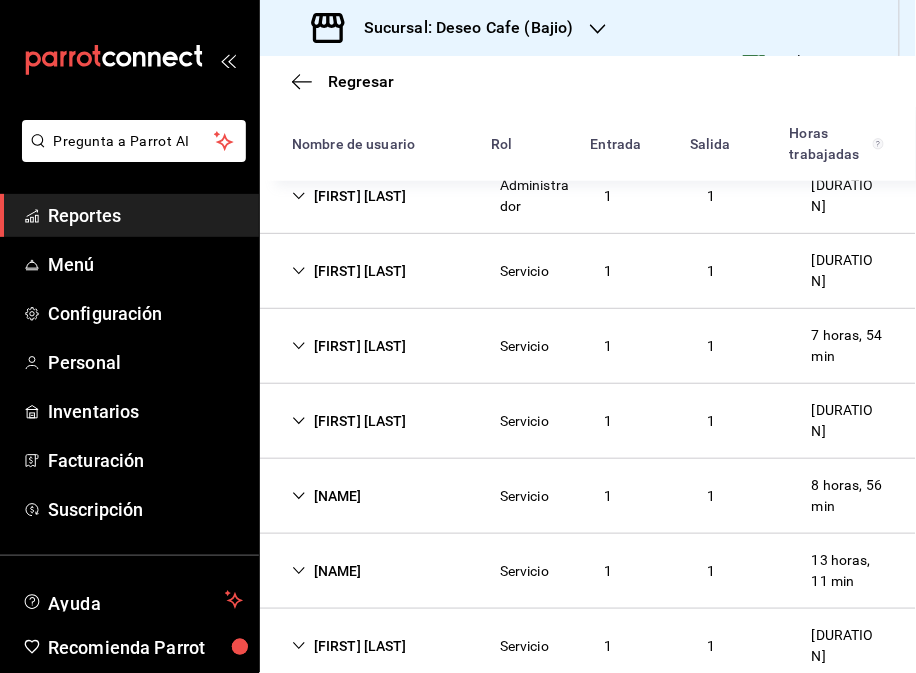 scroll, scrollTop: 285, scrollLeft: 0, axis: vertical 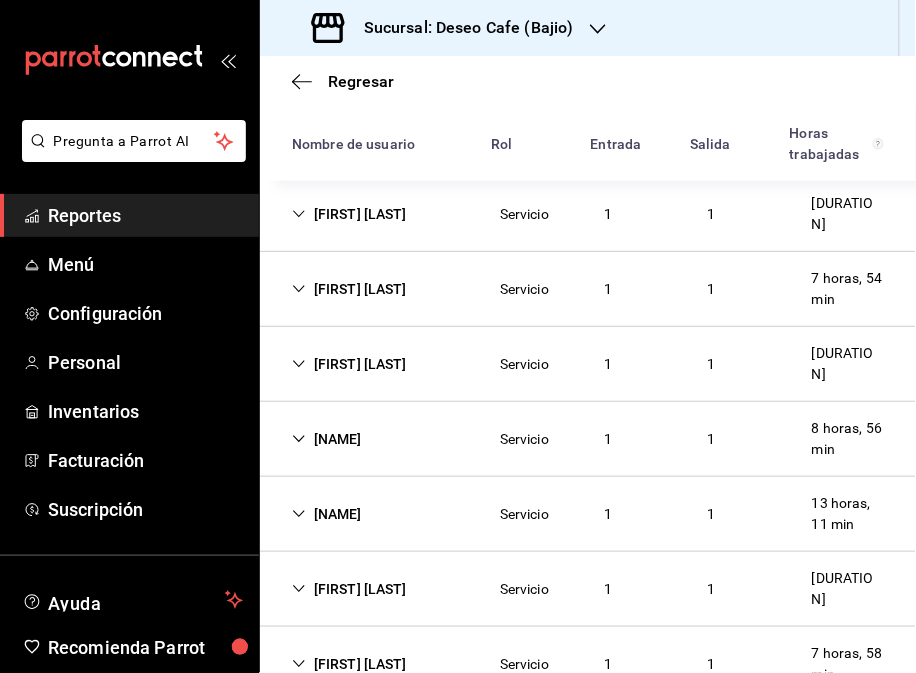 click on "[FIRST] [LAST]" at bounding box center (349, 214) 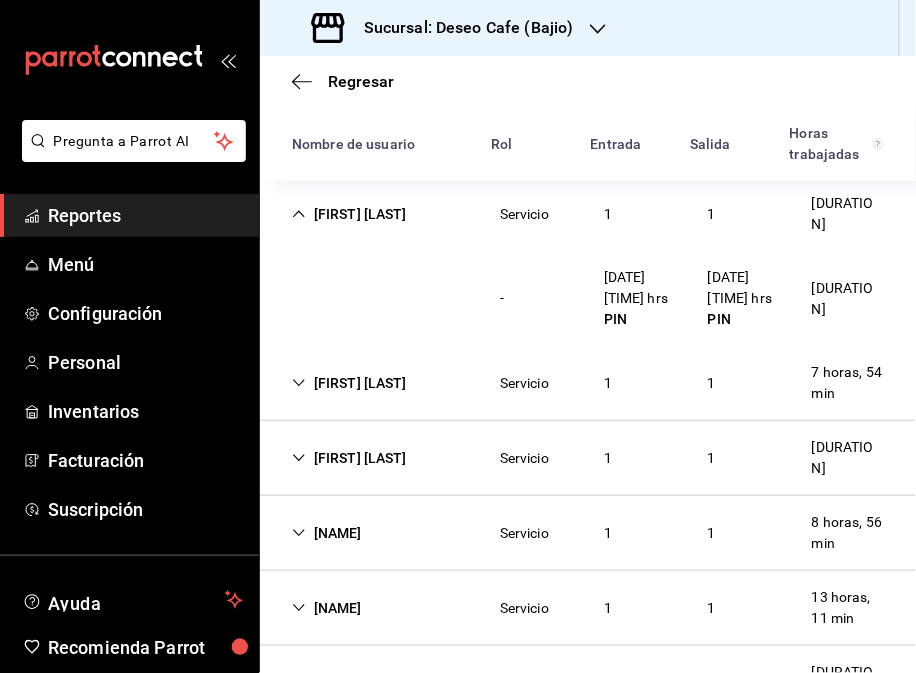 click on "[FIRST] [LAST]" at bounding box center [349, 214] 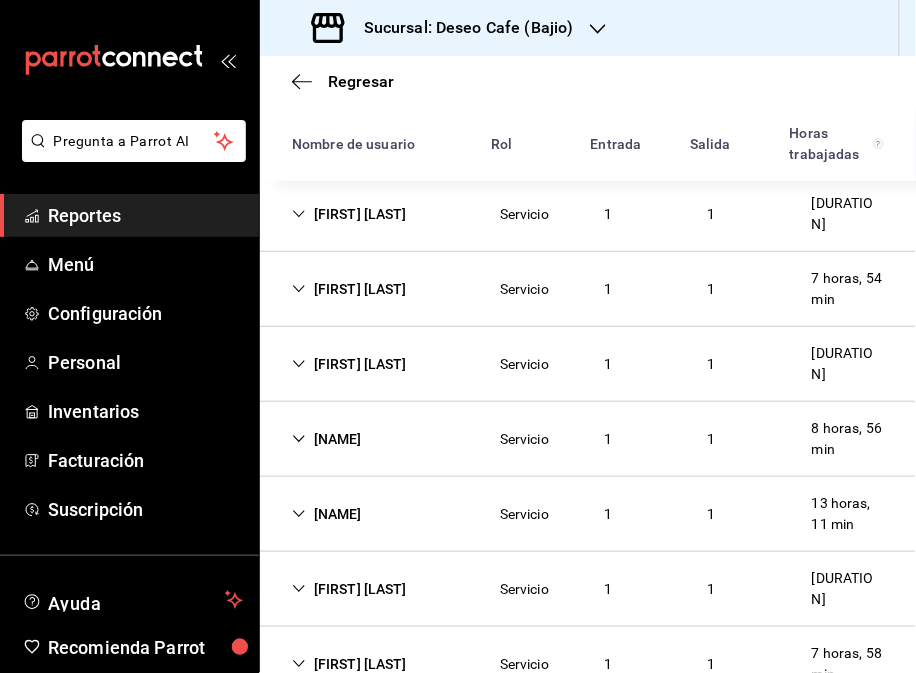 click on "[FIRST] [LAST]" at bounding box center [349, 289] 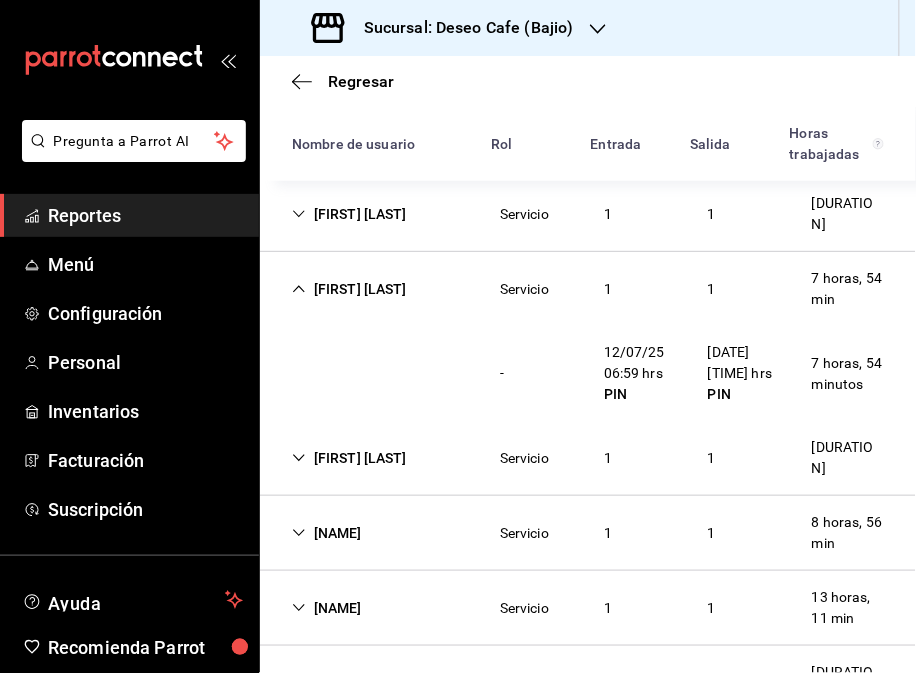 click on "[FIRST] [LAST]" at bounding box center (349, 289) 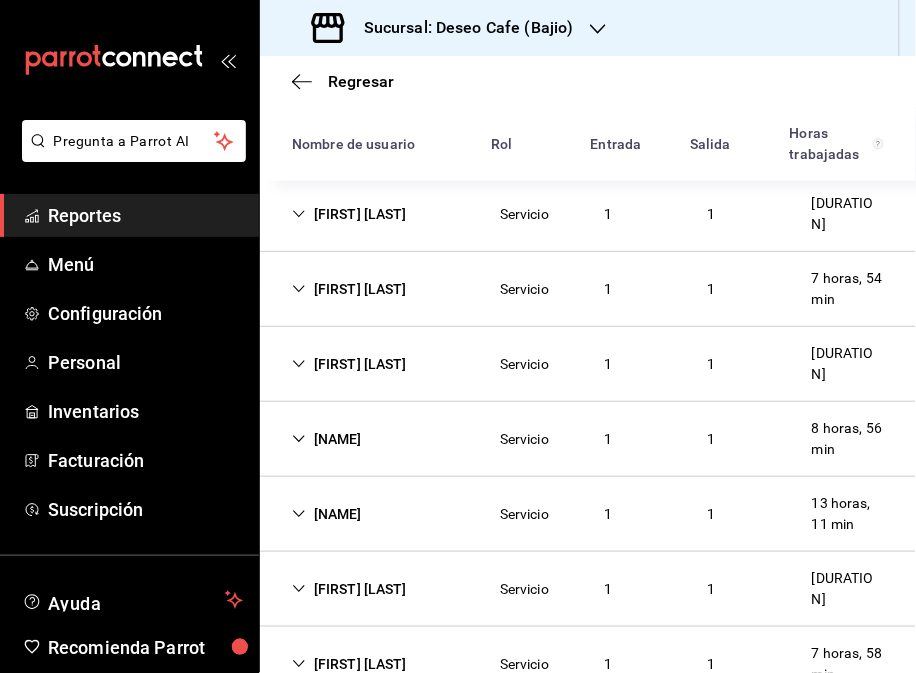 click on "[FIRST] [LAST]" at bounding box center [349, 364] 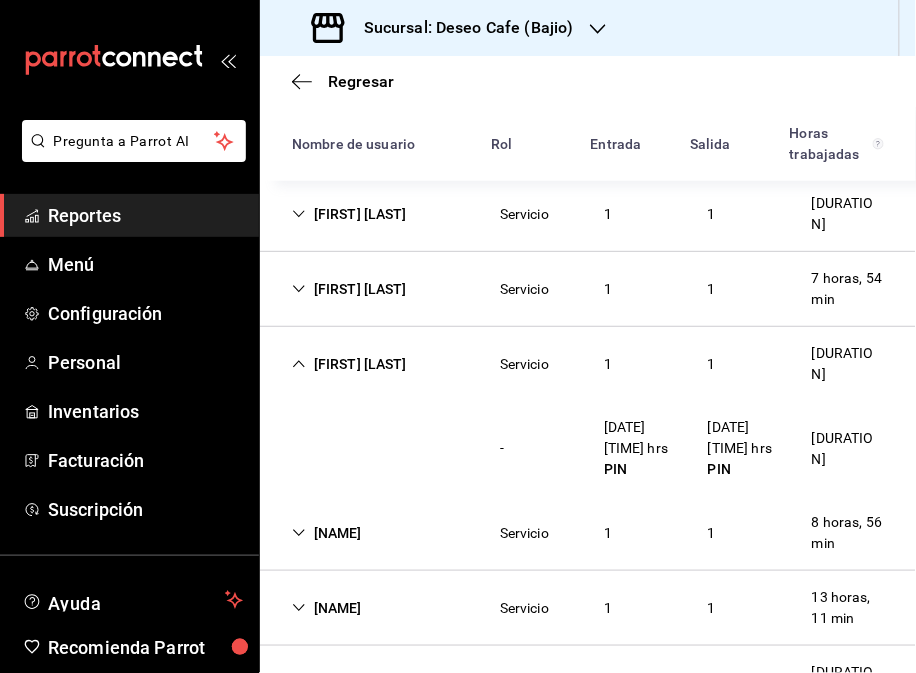 click on "[FIRST] [LAST]" at bounding box center [349, 364] 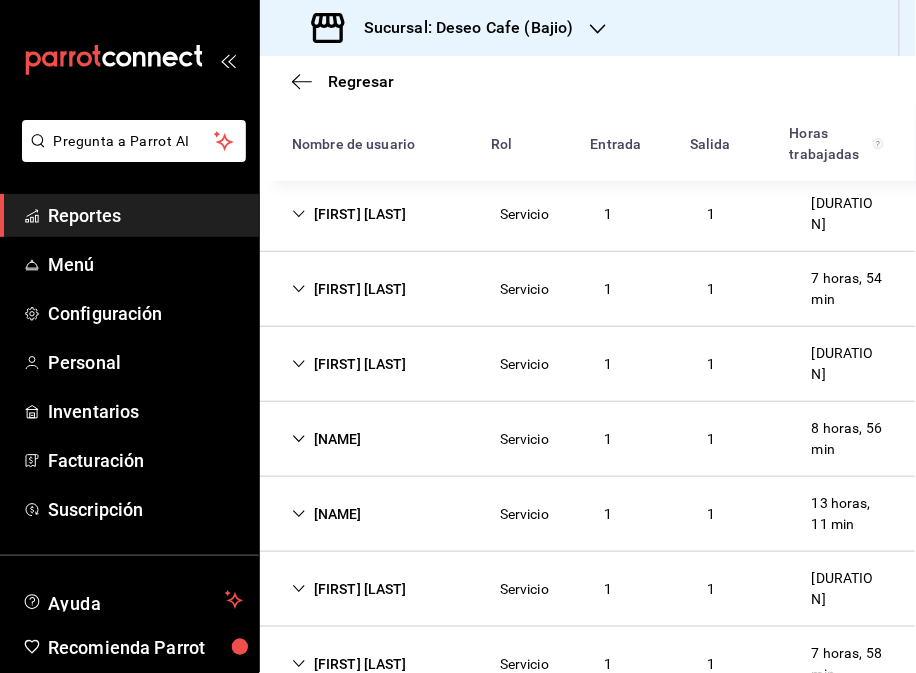 click on "[FIRST] [LAST] [DURATION]" at bounding box center [588, 439] 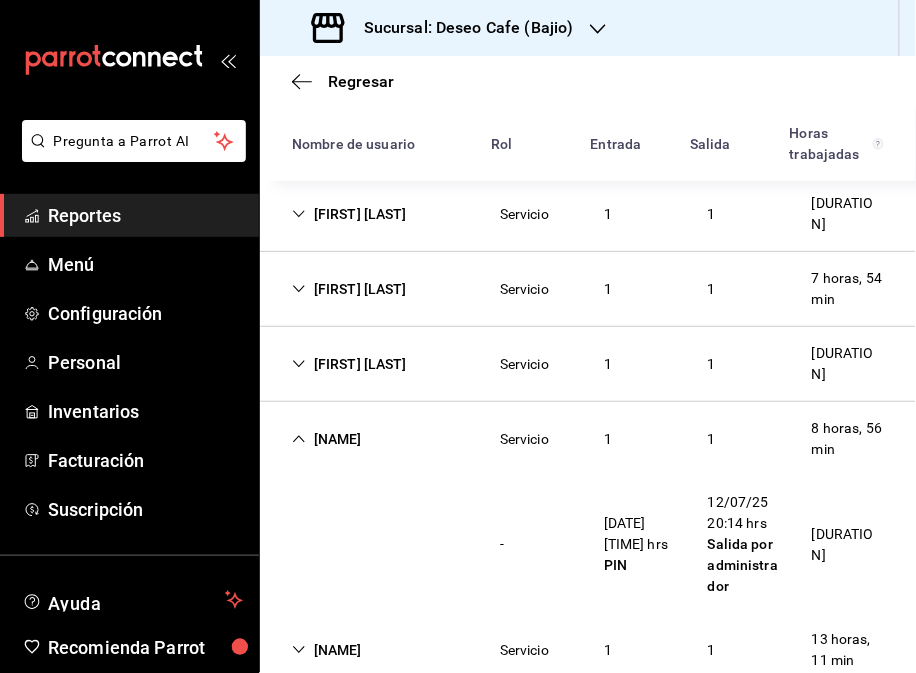 click 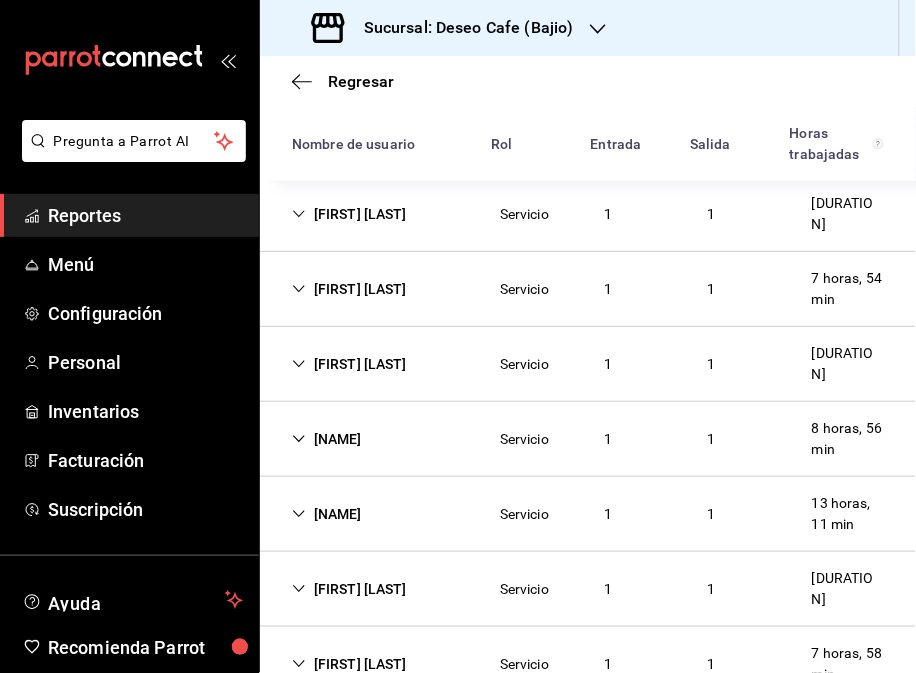 click on "[FIRST] [LAST]" at bounding box center [349, 589] 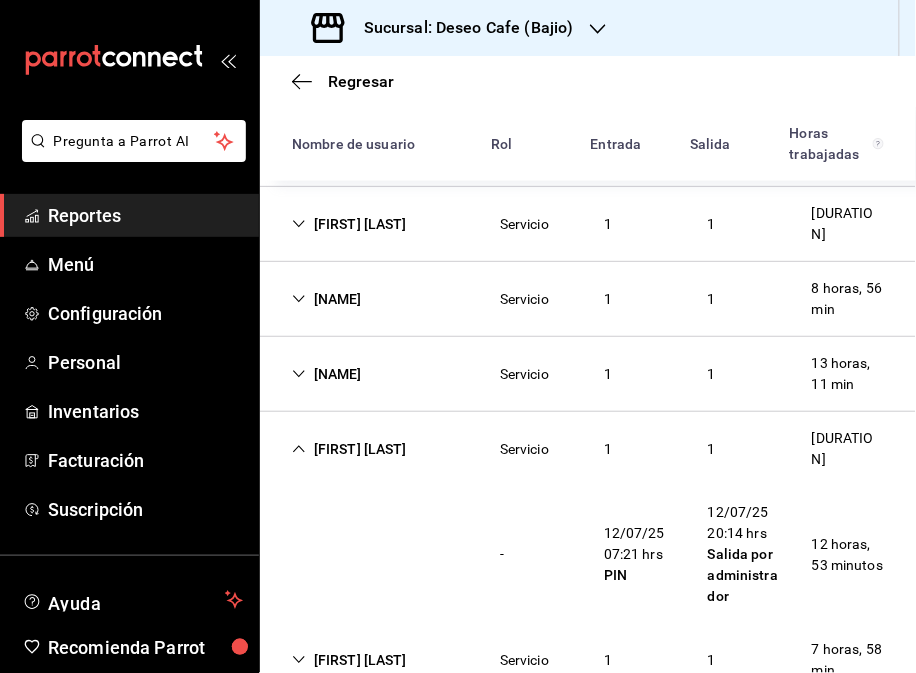 scroll, scrollTop: 482, scrollLeft: 0, axis: vertical 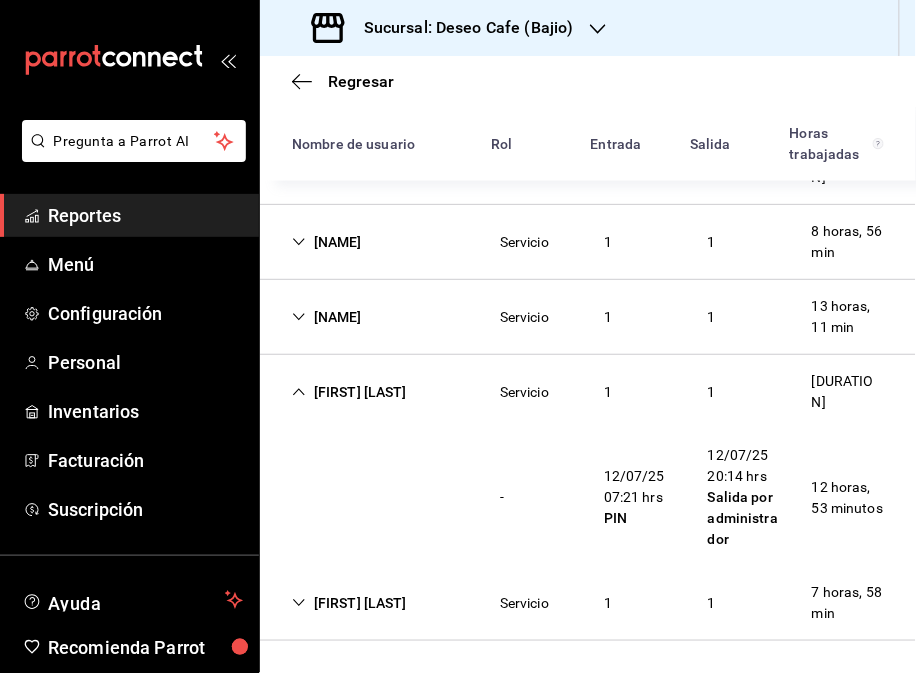 click on "[FIRST] [LAST]" at bounding box center [349, 392] 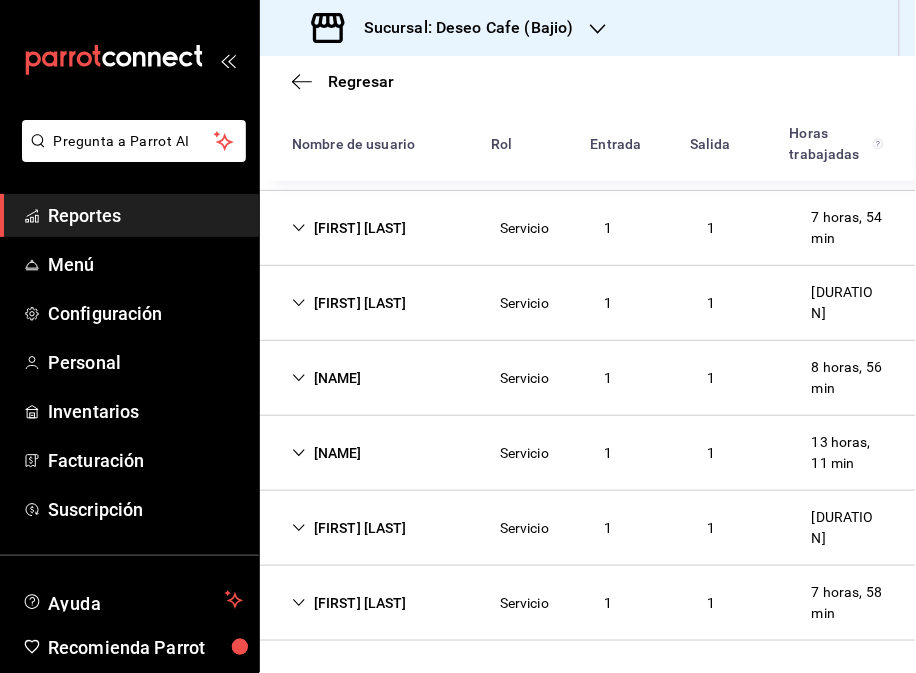 scroll, scrollTop: 346, scrollLeft: 0, axis: vertical 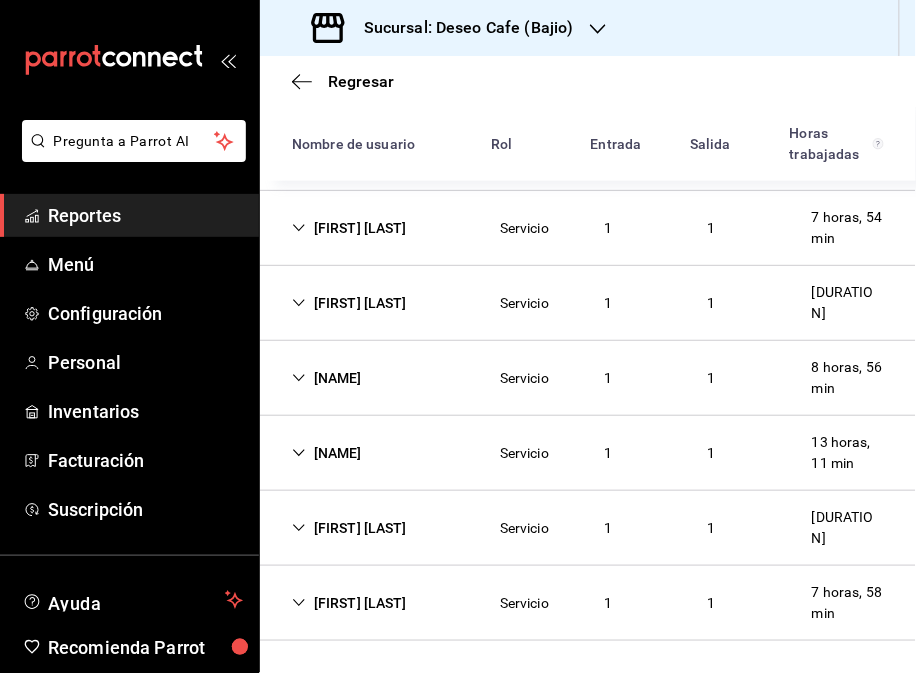 click on "[FIRST] [LAST]" at bounding box center [349, 603] 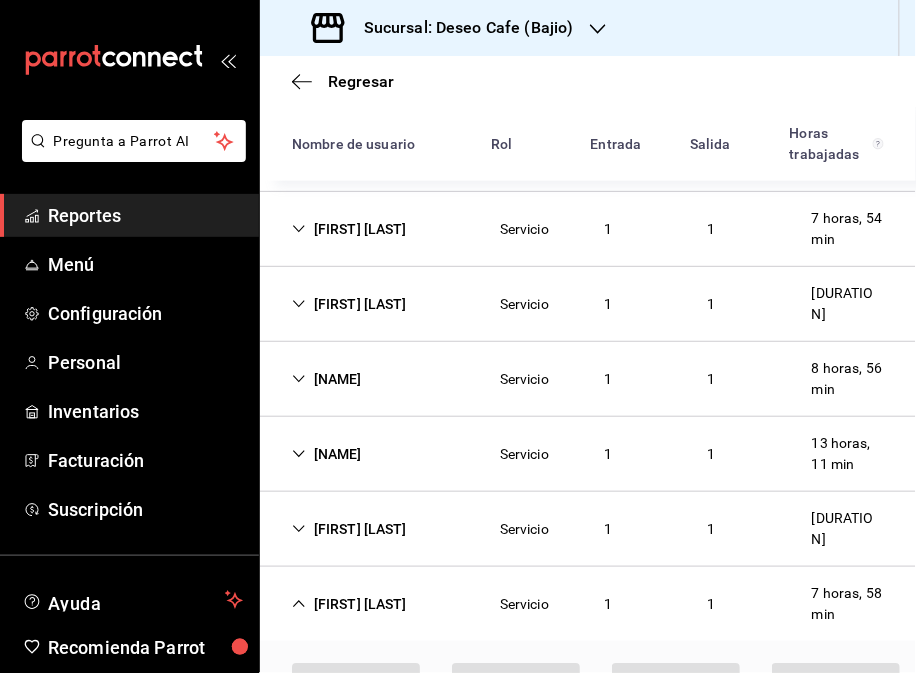 scroll, scrollTop: 440, scrollLeft: 0, axis: vertical 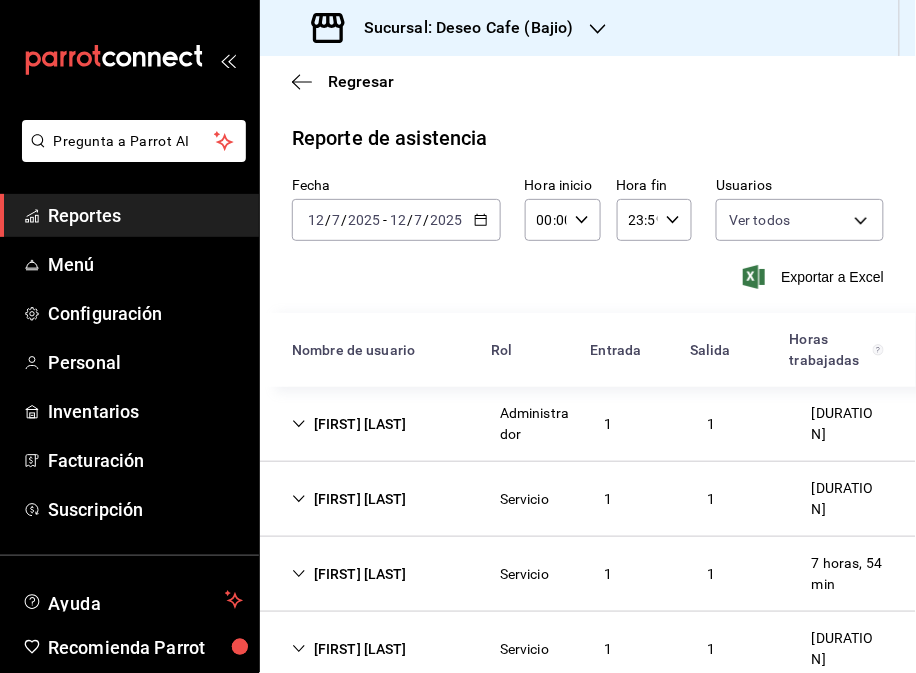click 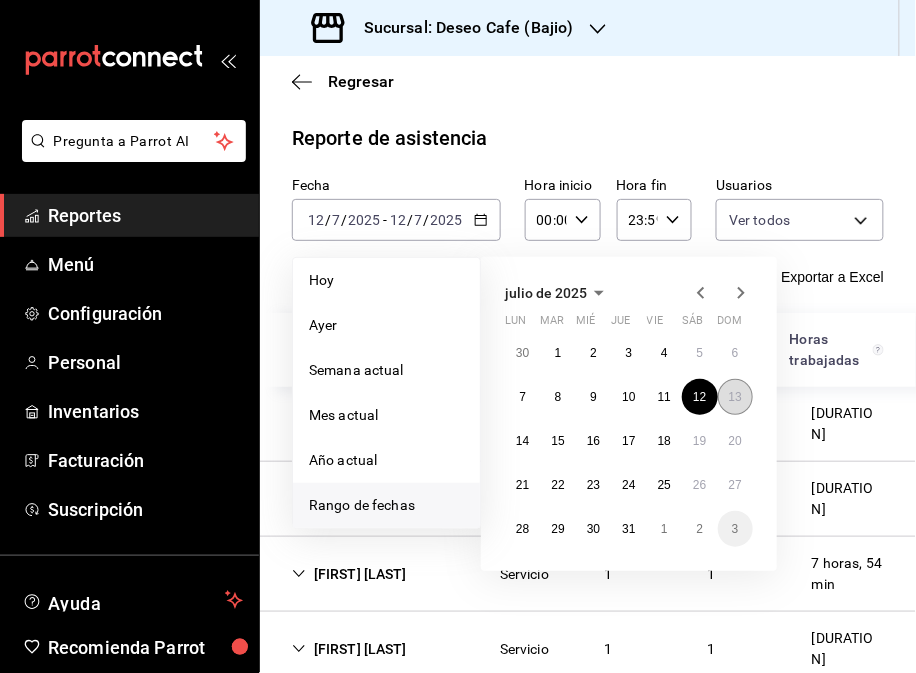 click on "13" at bounding box center [735, 397] 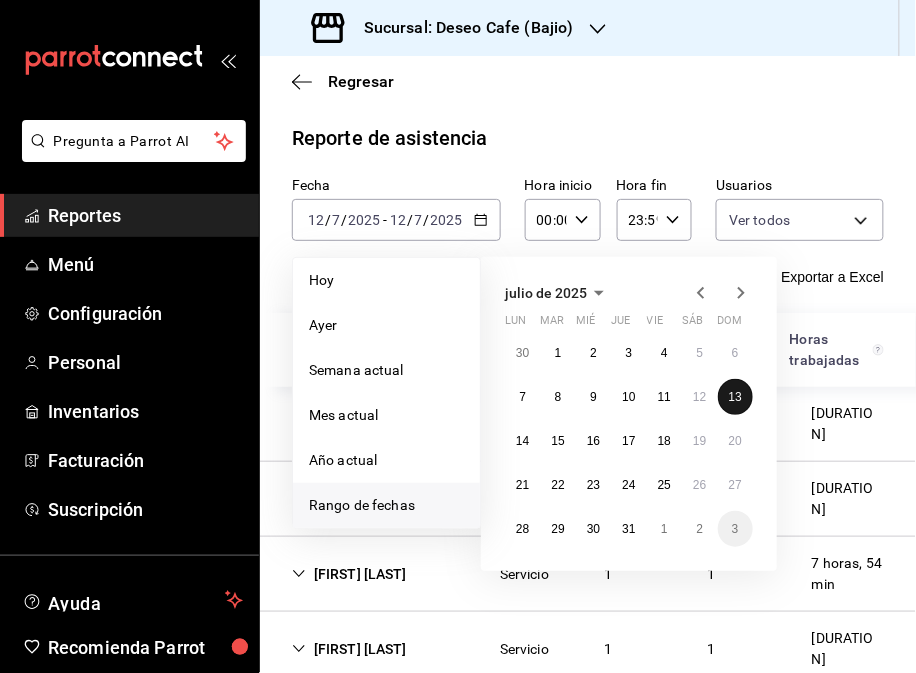 click on "13" at bounding box center [735, 397] 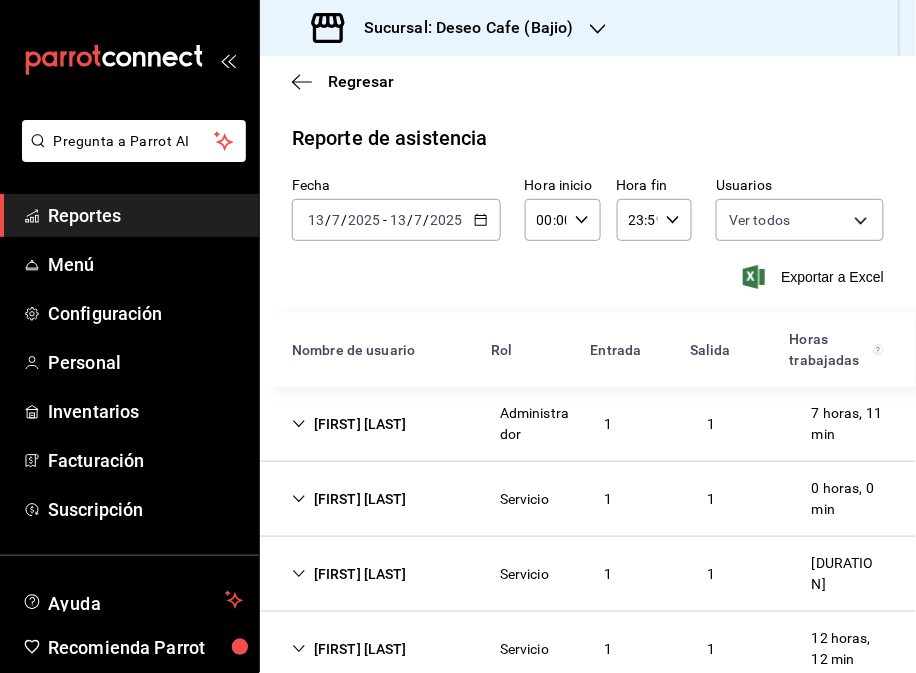 click on "[FIRST] [LAST]" at bounding box center [349, 499] 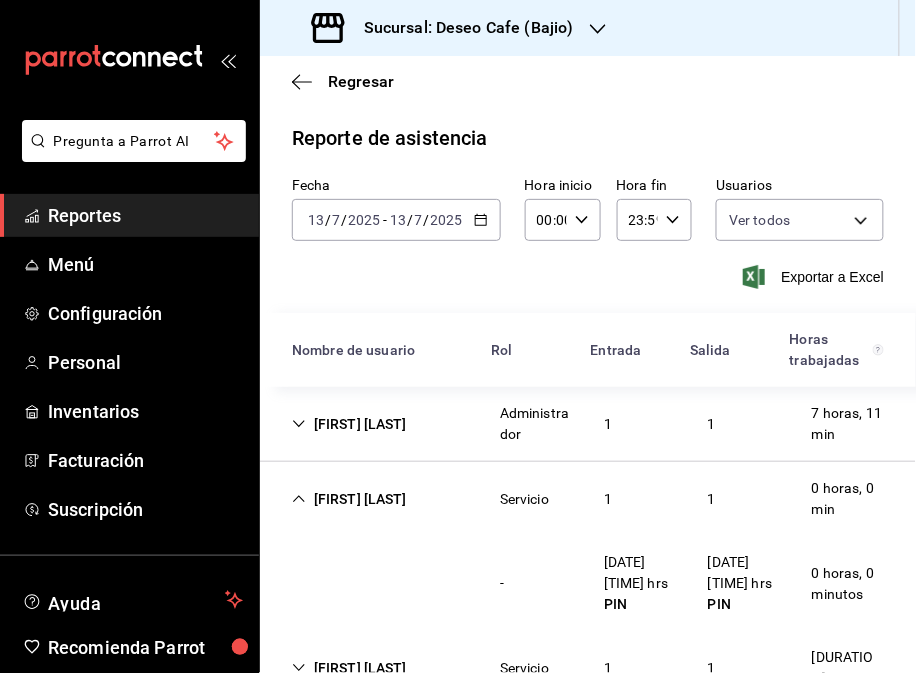 click 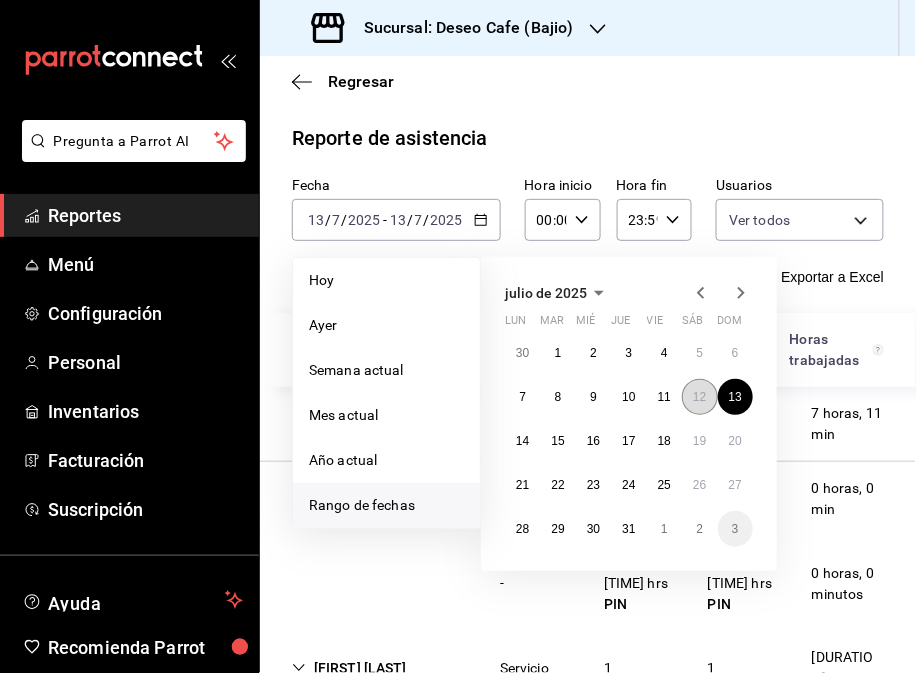 click on "12" at bounding box center [699, 397] 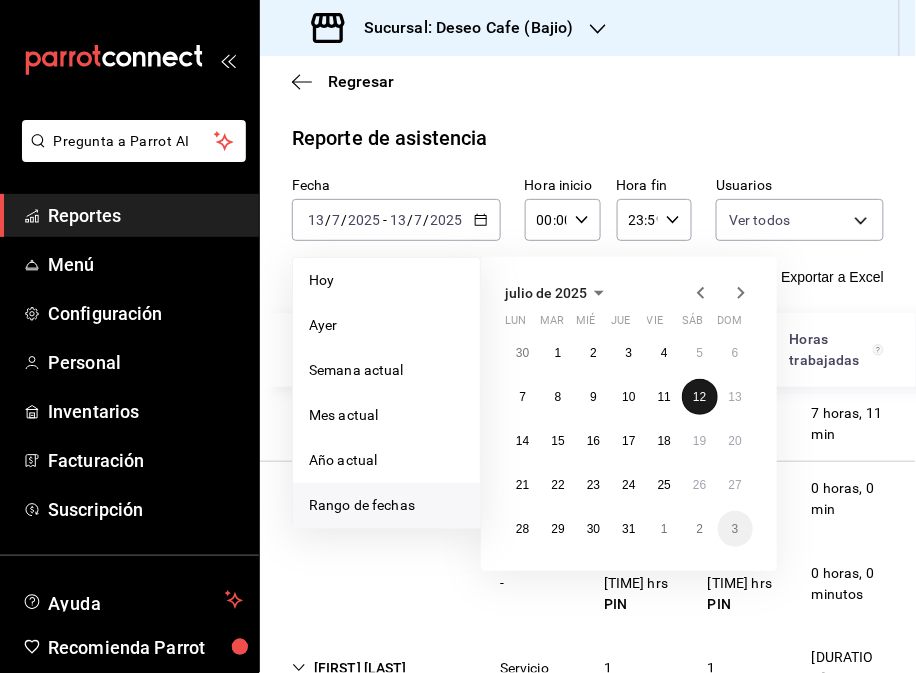 click on "12" at bounding box center (699, 397) 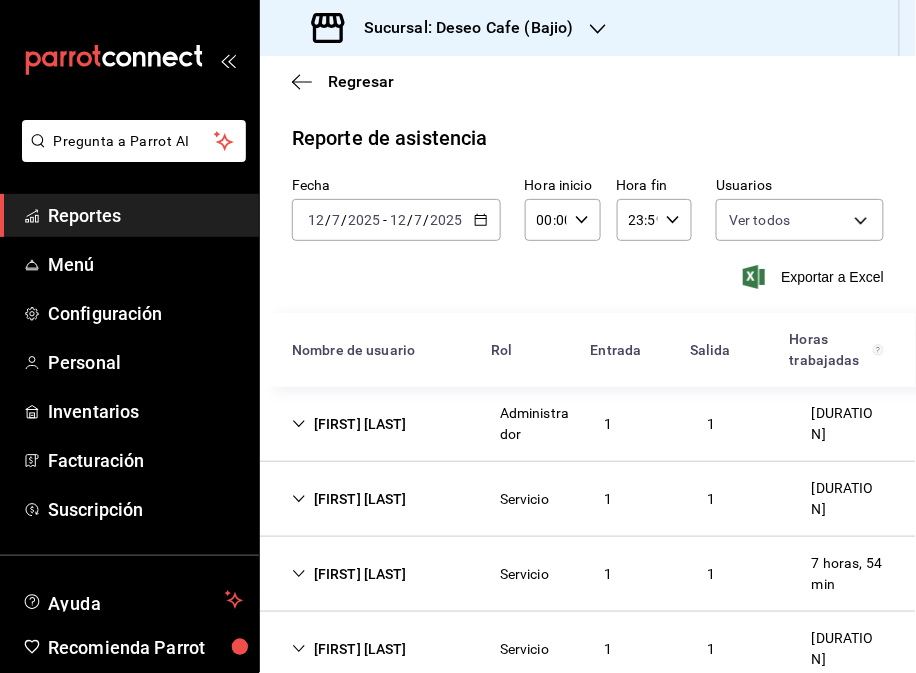 click on "Sucursal: Deseo Cafe (Bajio)" at bounding box center [445, 28] 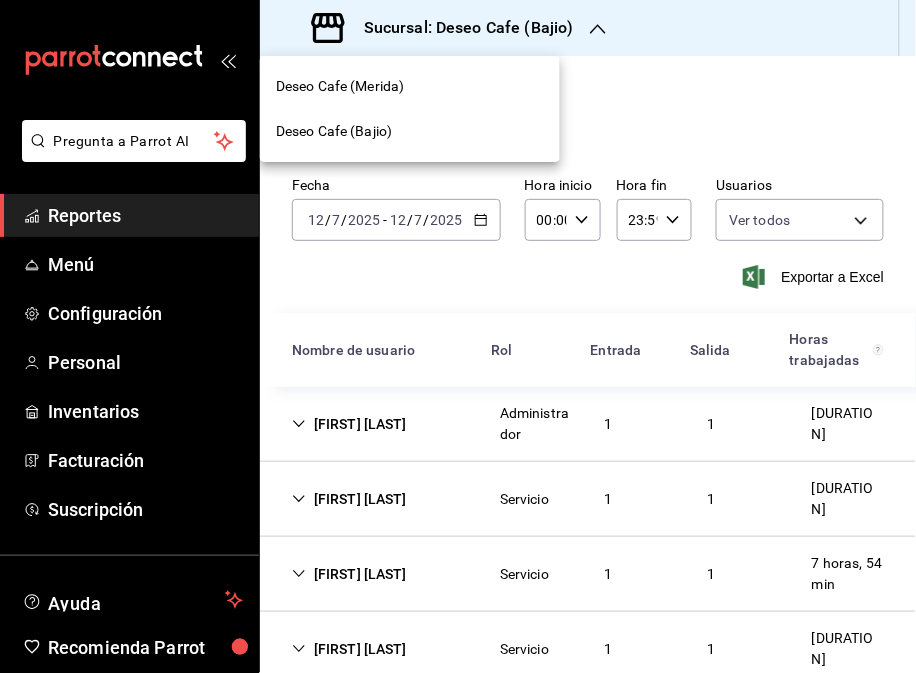 click on "Deseo Cafe (Bajio)" at bounding box center (410, 131) 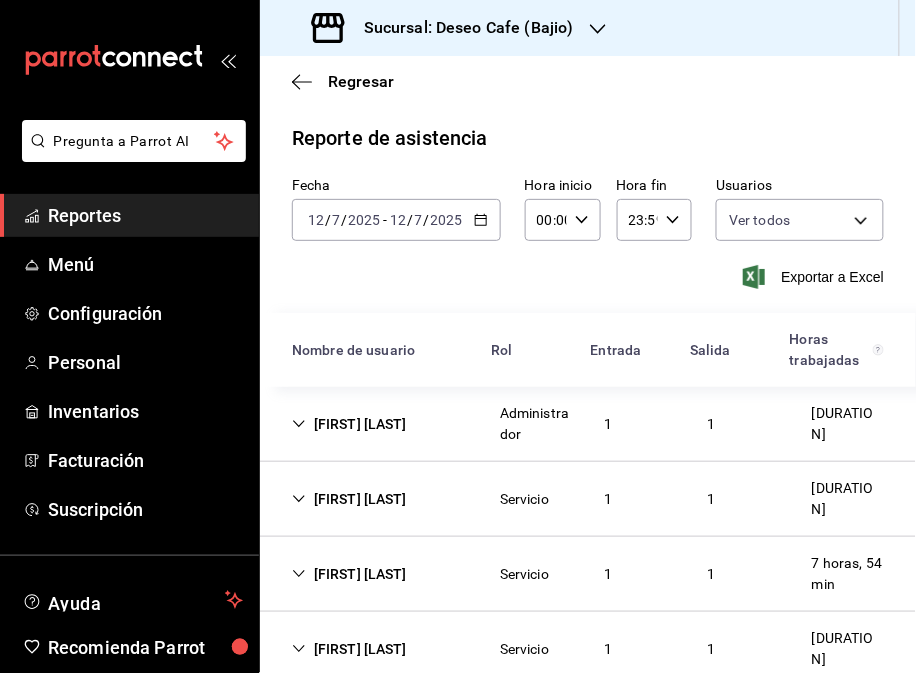 click on "Sucursal: Deseo Cafe (Bajio)" at bounding box center [445, 28] 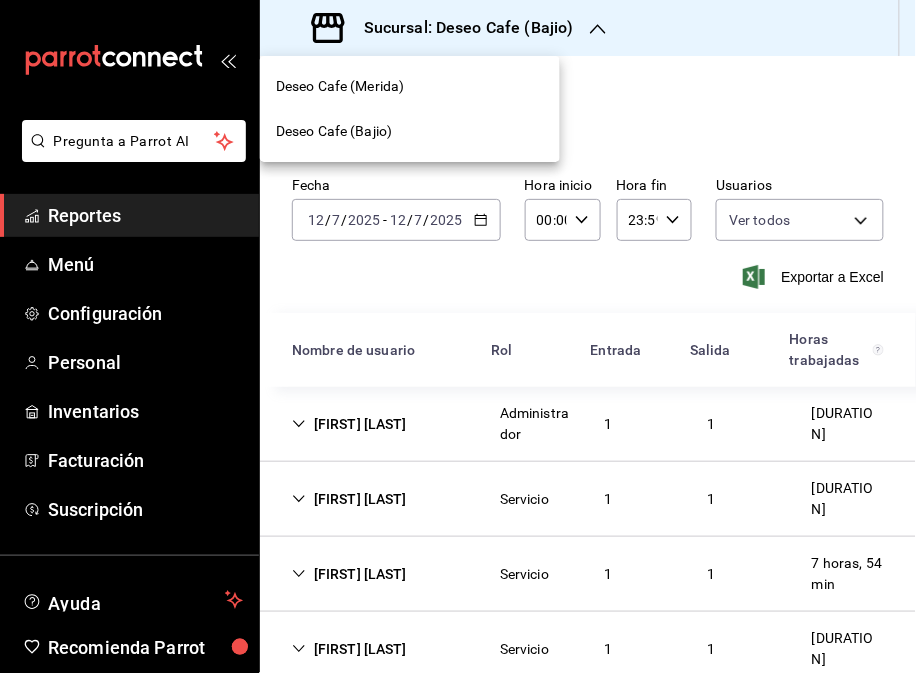 click on "Deseo Cafe (Merida)" at bounding box center (410, 86) 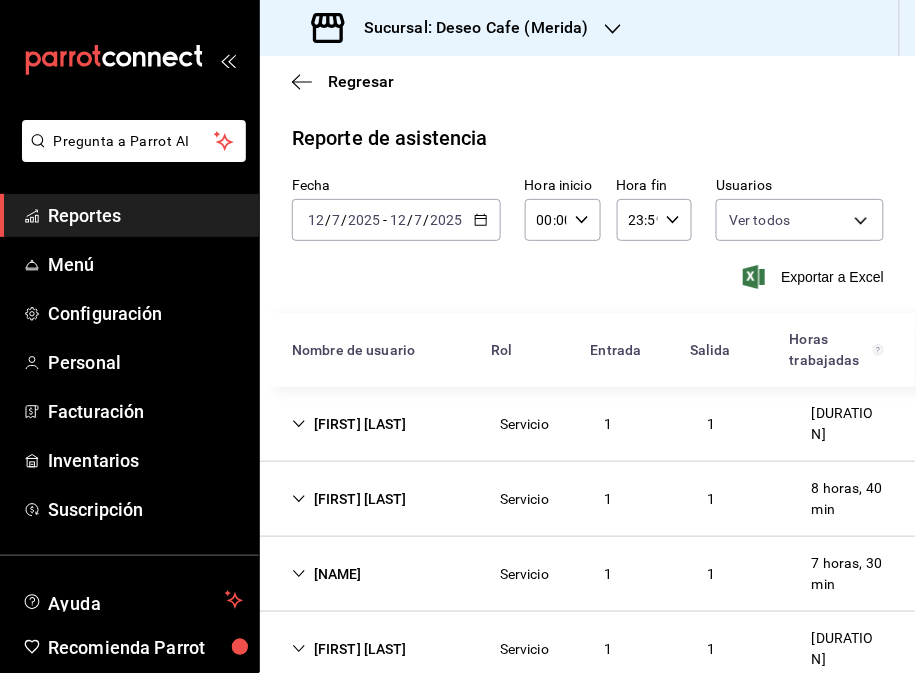 click on "Karla Herrera Servicio 1 1 7 horas, 27 min" at bounding box center (588, 424) 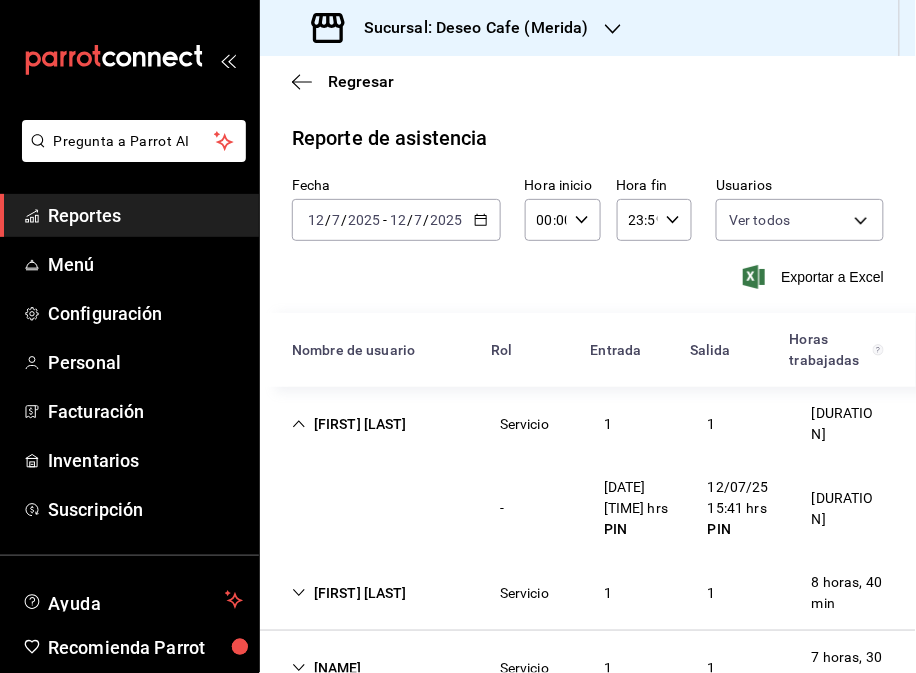 click on "[FIRST] [LAST]" at bounding box center (349, 593) 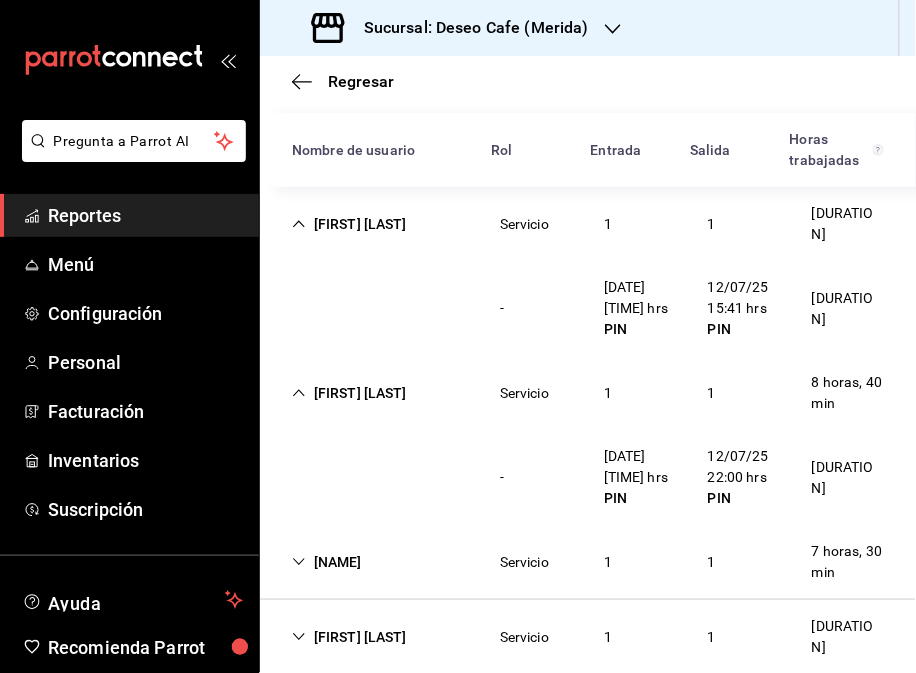 scroll, scrollTop: 251, scrollLeft: 0, axis: vertical 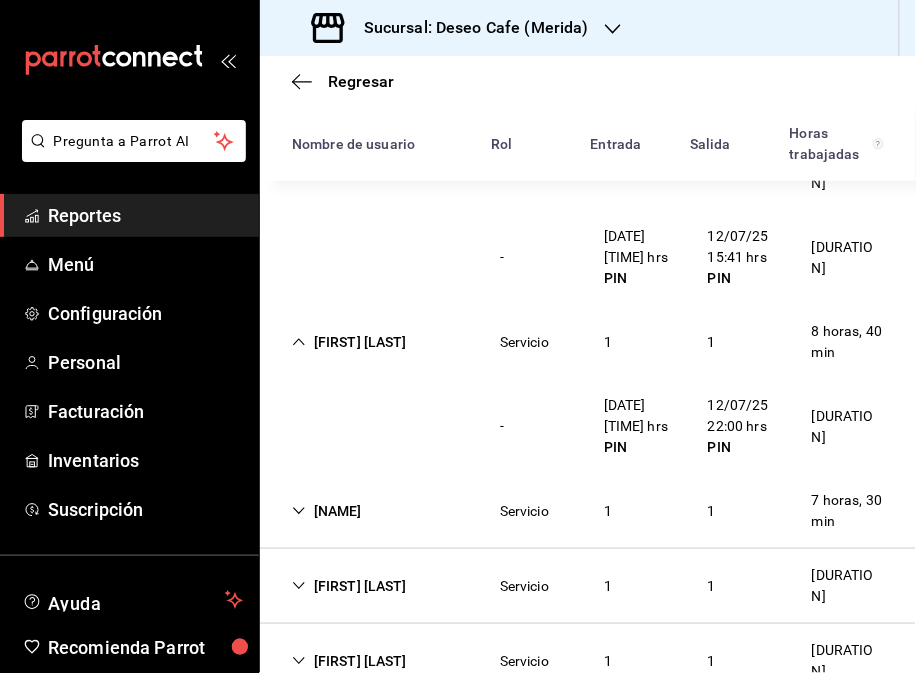 click on "[NAME] Servicio 1 1 8 horas, 40 min" at bounding box center (588, 342) 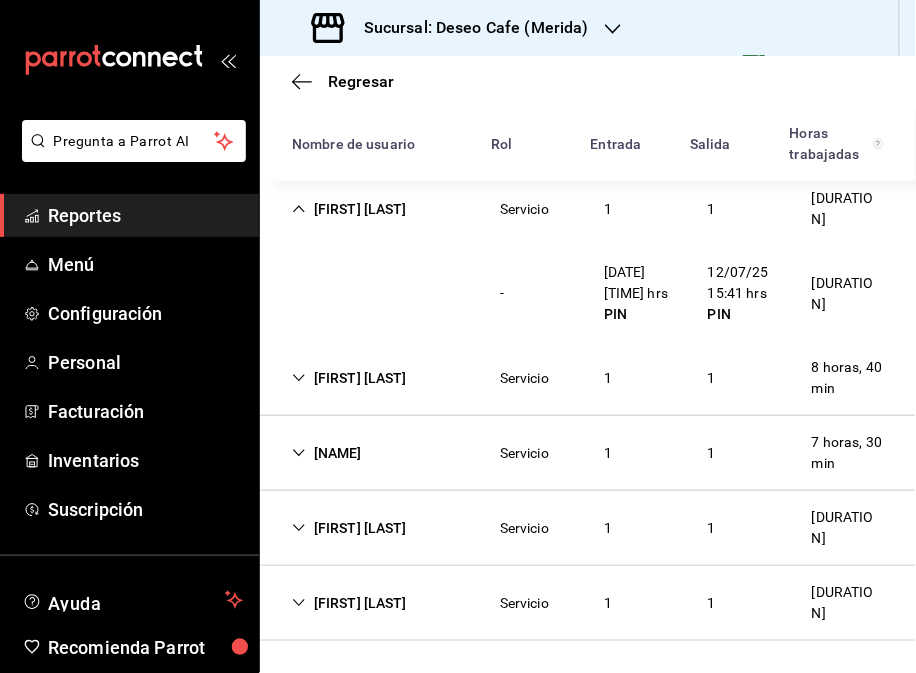 click on "[FIRST] [LAST] [SERVICE] [NUMBER] [DURATION]" at bounding box center [588, 453] 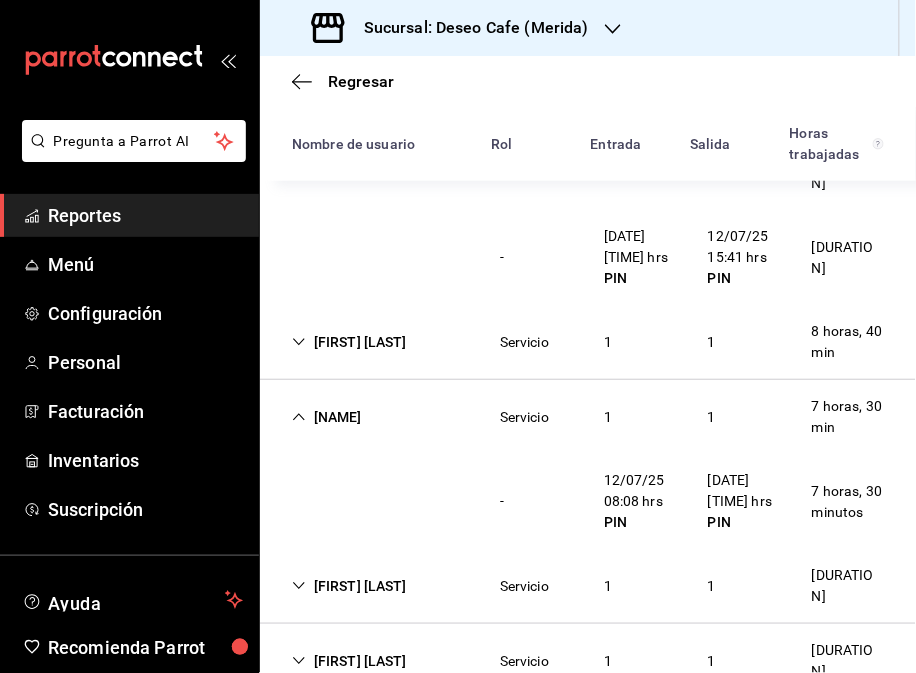 scroll, scrollTop: 251, scrollLeft: 0, axis: vertical 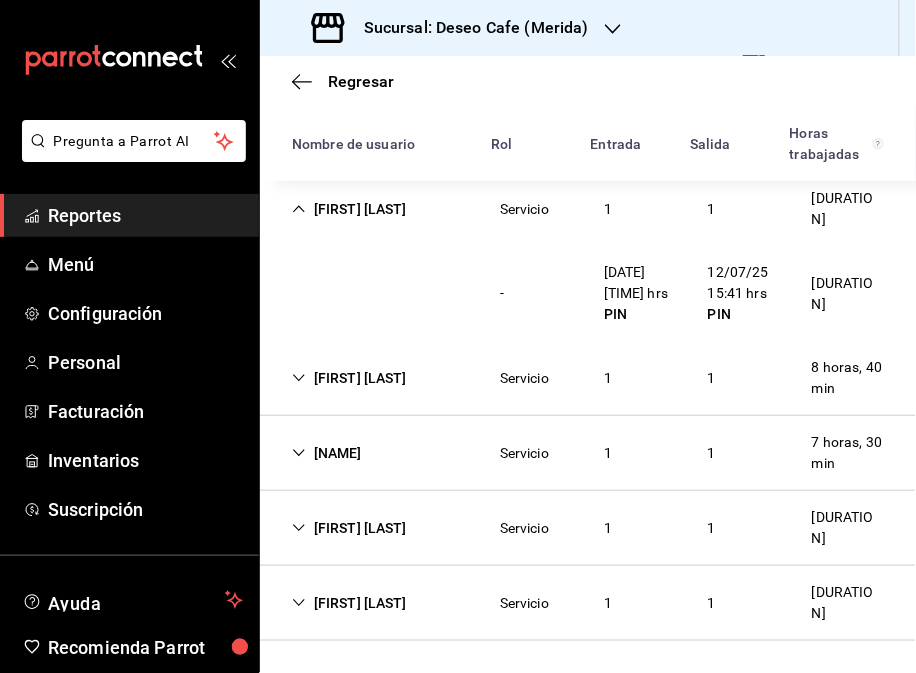 click on "[FIRST] [LAST]" at bounding box center (349, 528) 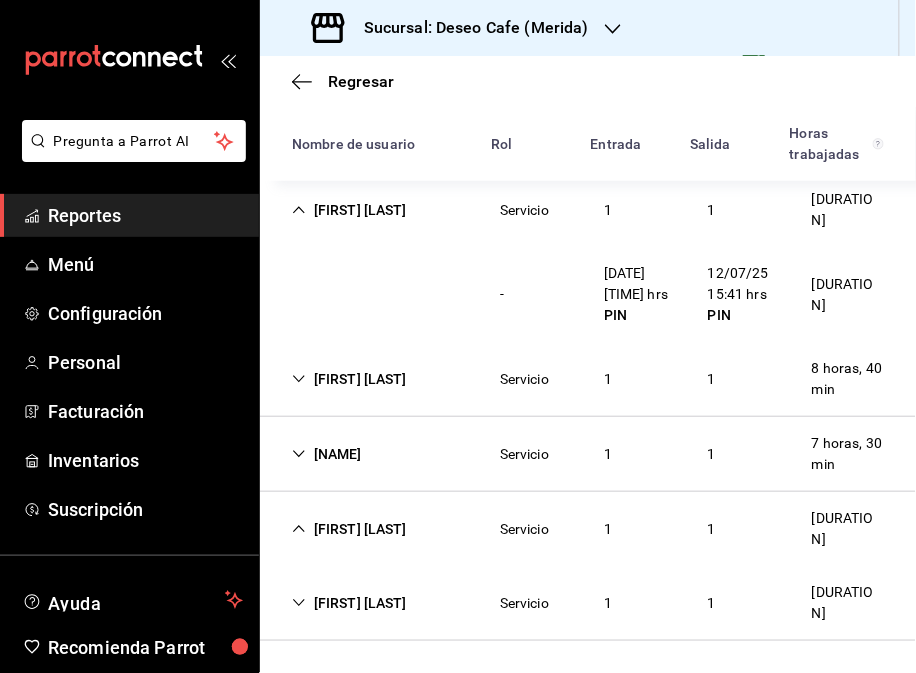 scroll, scrollTop: 251, scrollLeft: 0, axis: vertical 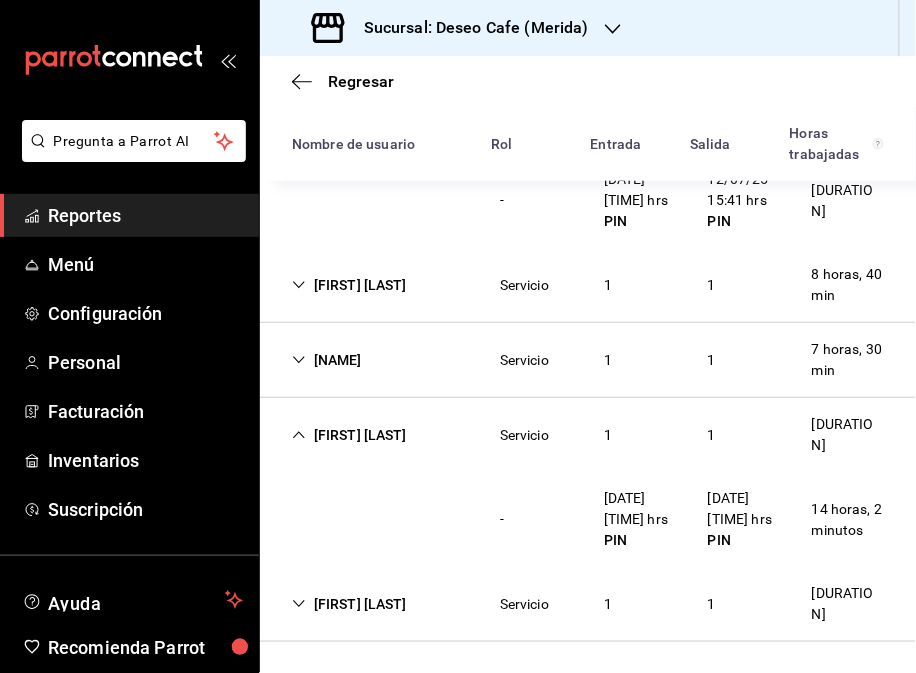 click on "[FIRST] [LAST]" at bounding box center [349, 435] 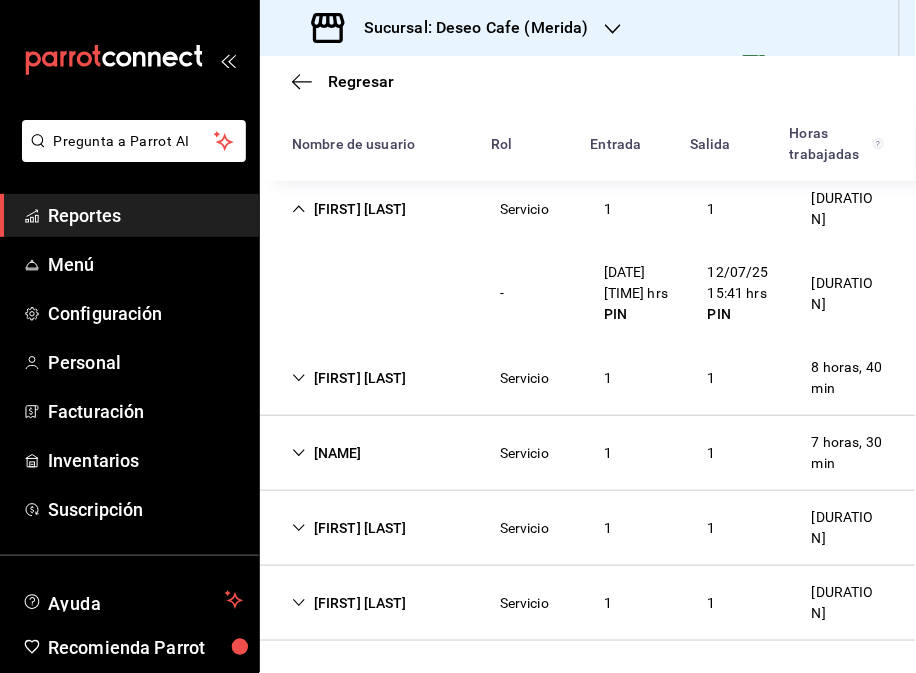 click on "[FIRST] [LAST]" at bounding box center (349, 603) 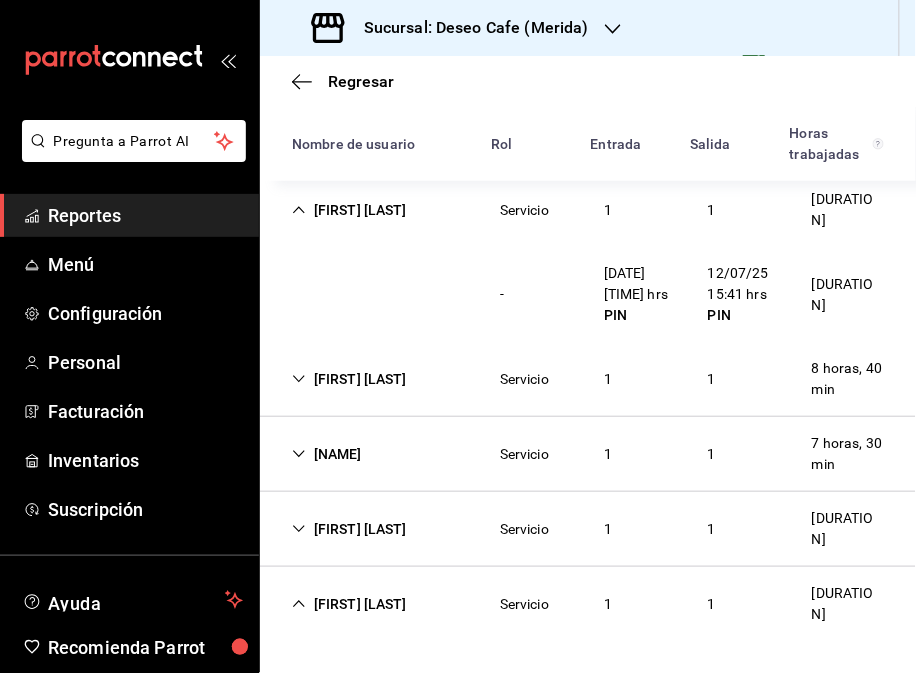 scroll, scrollTop: 308, scrollLeft: 0, axis: vertical 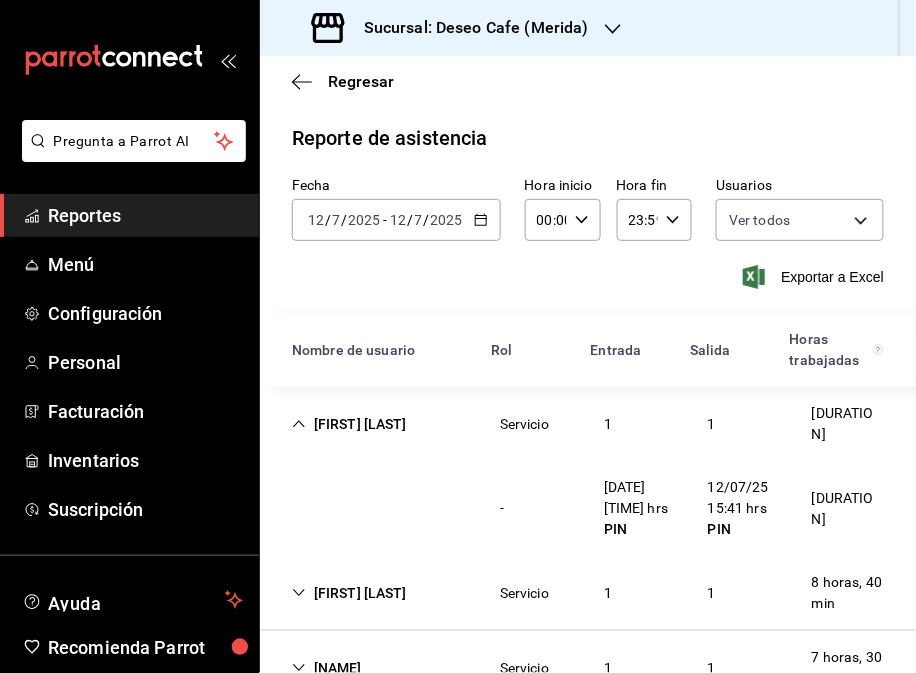 click 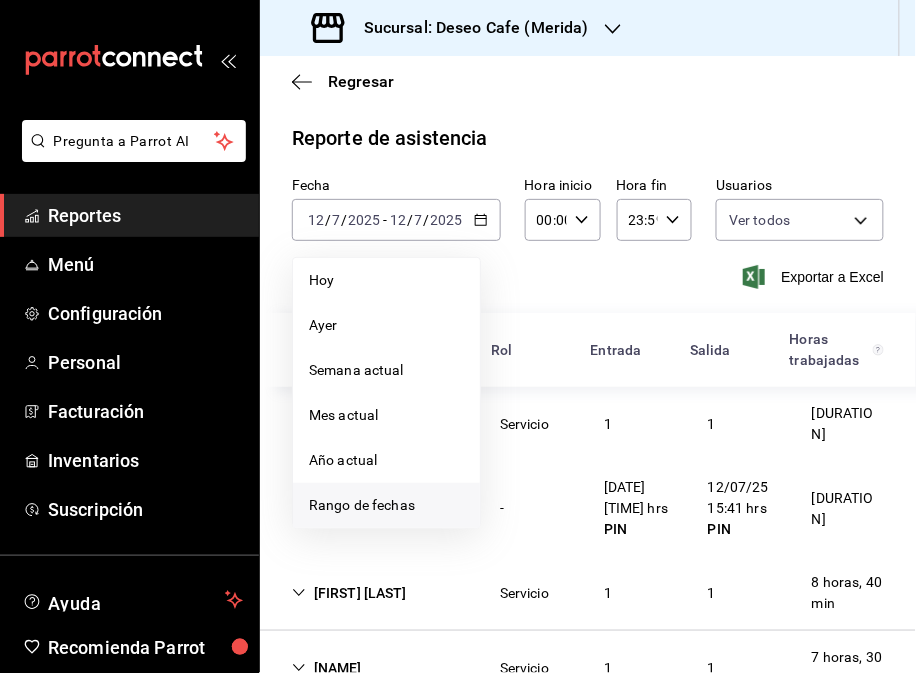 click on "Rango de fechas" at bounding box center (386, 505) 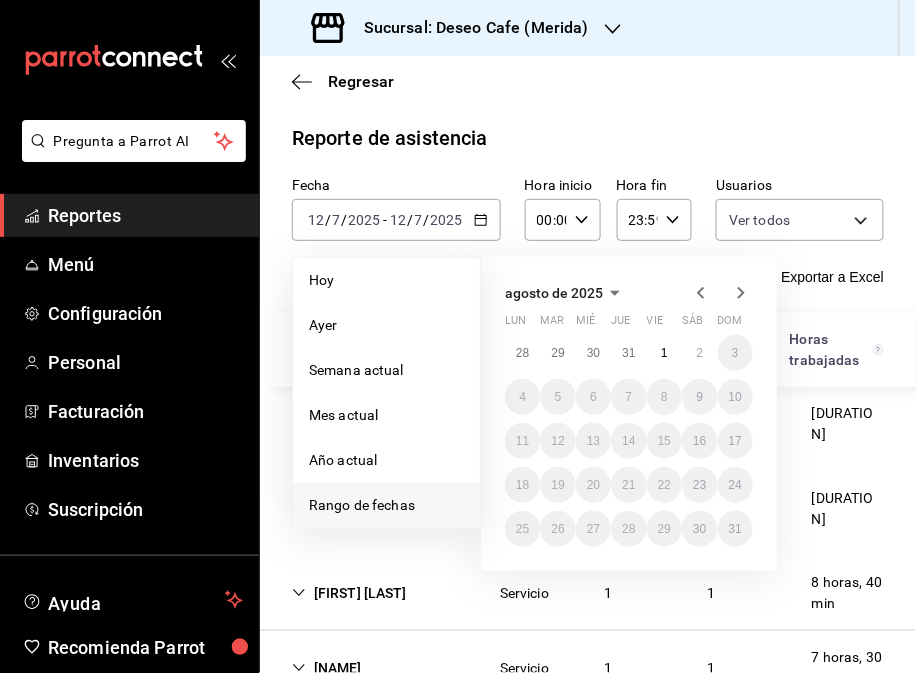 click 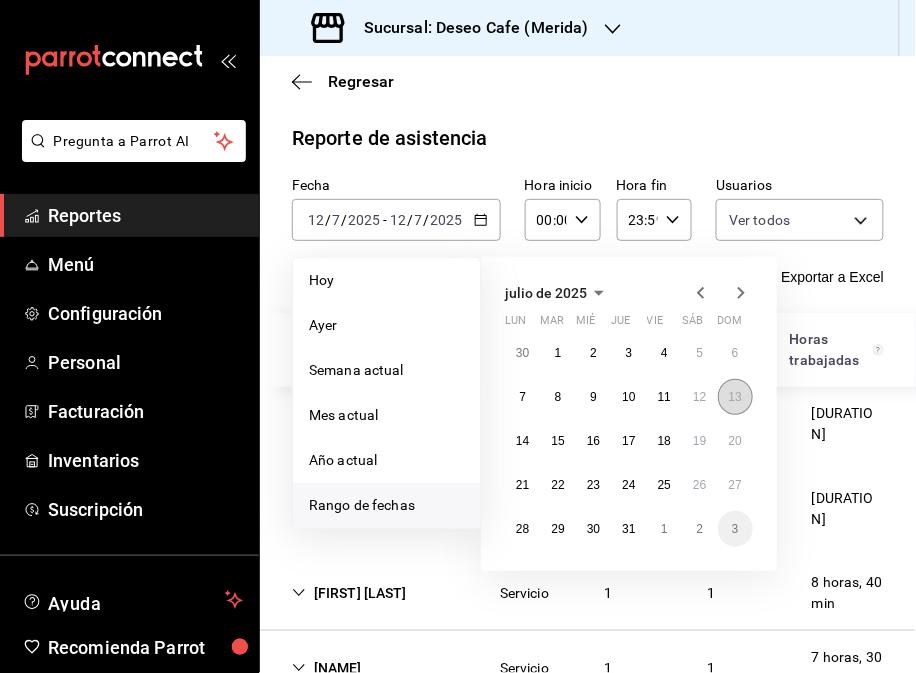 click on "13" at bounding box center [735, 397] 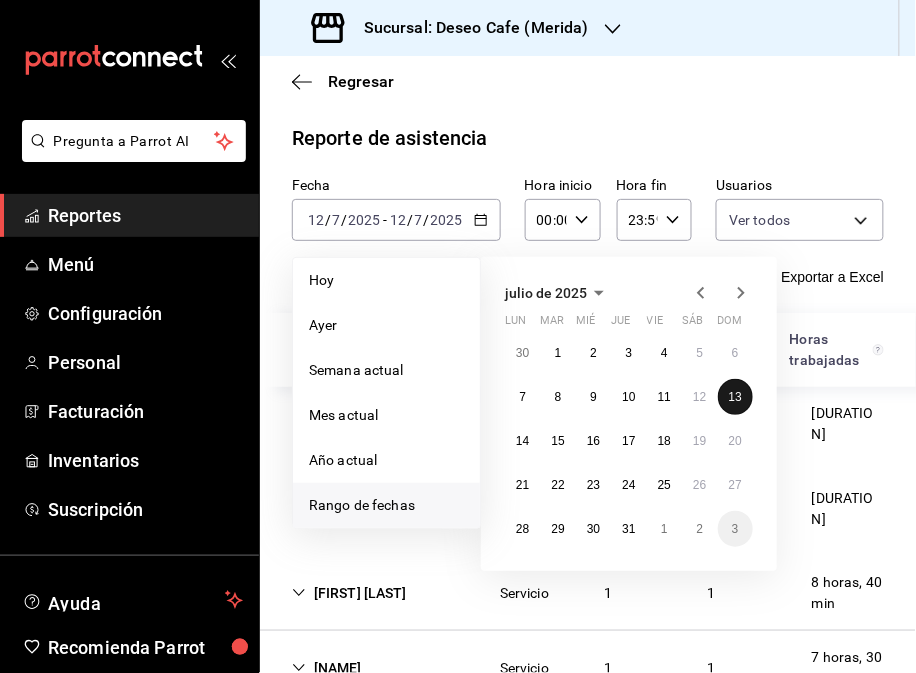 click on "13" at bounding box center [735, 397] 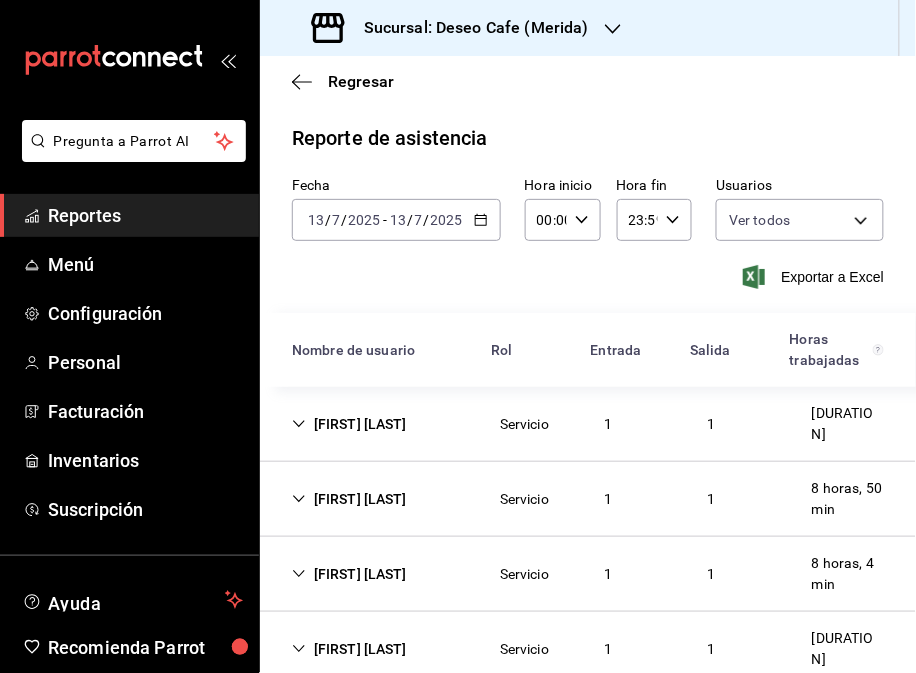 click on "Servicio" at bounding box center (524, 424) 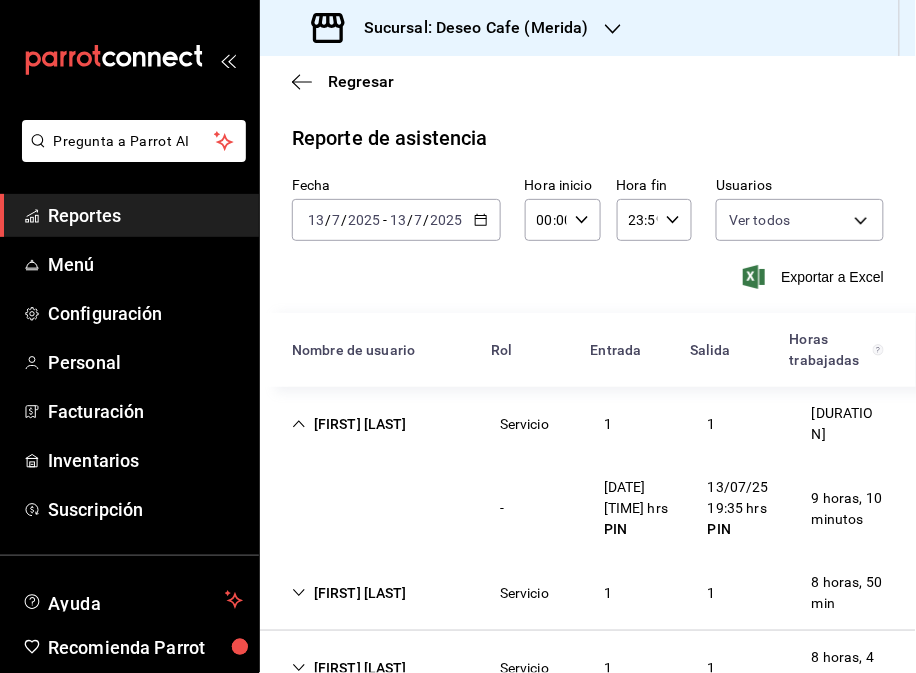 click on "[FIRST] [LAST]" at bounding box center [349, 424] 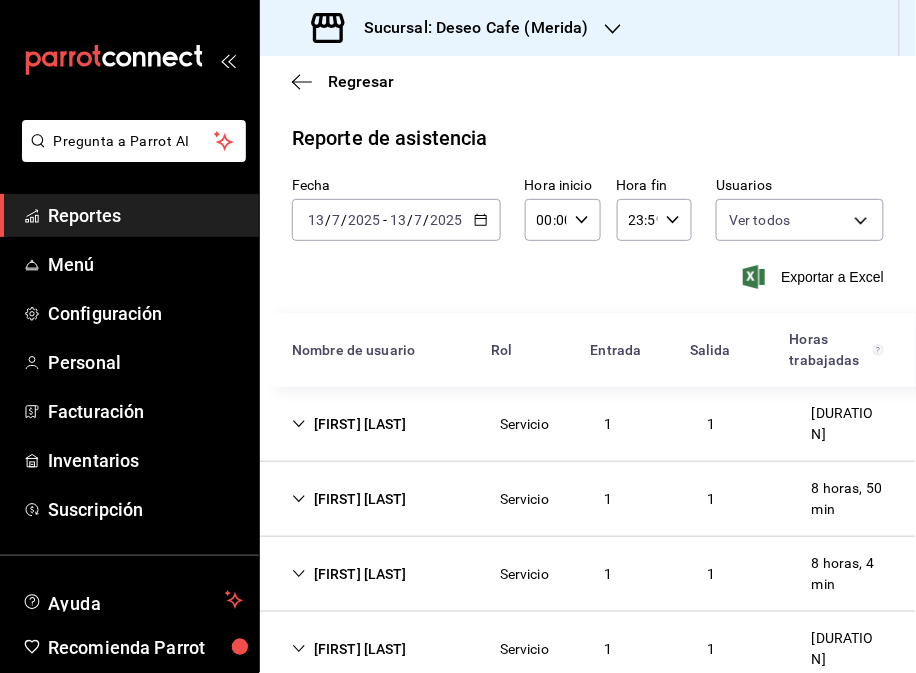 click on "[FIRST] [LAST]" at bounding box center [349, 499] 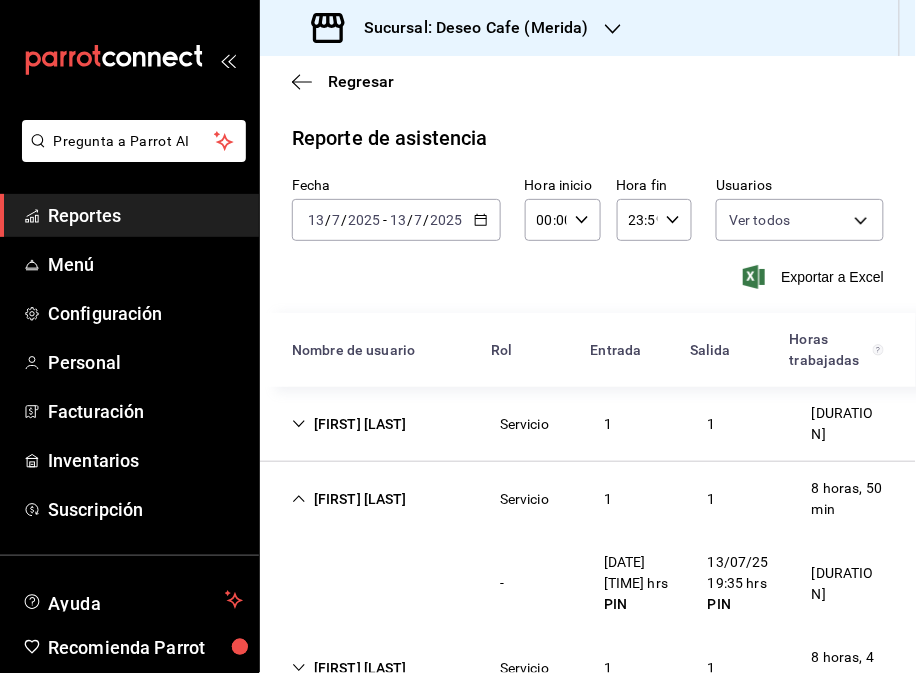 click on "[FIRST] [LAST]" at bounding box center (349, 499) 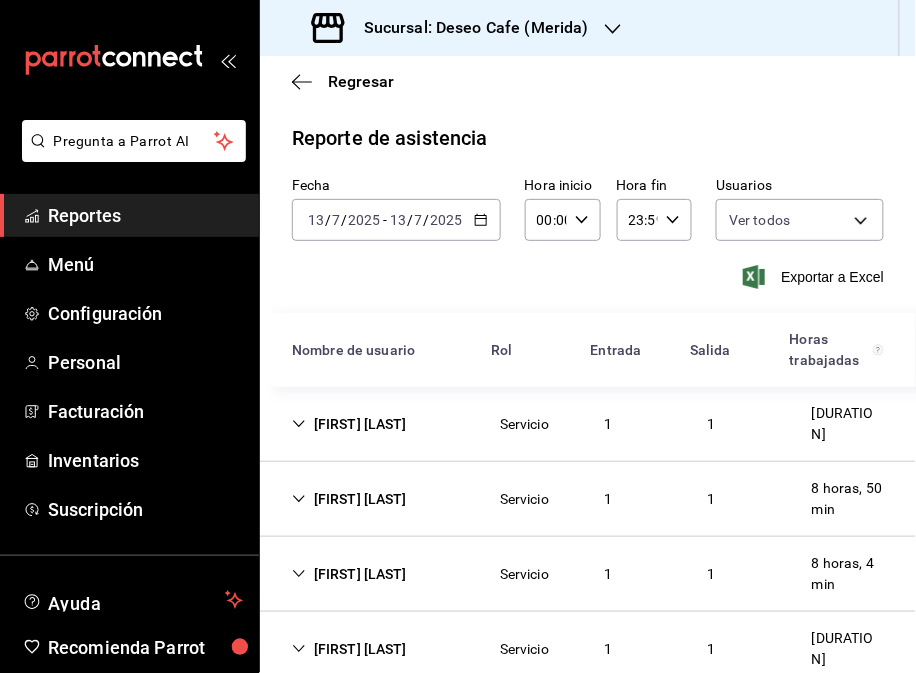 click on "[FIRST] [LAST]" at bounding box center (349, 574) 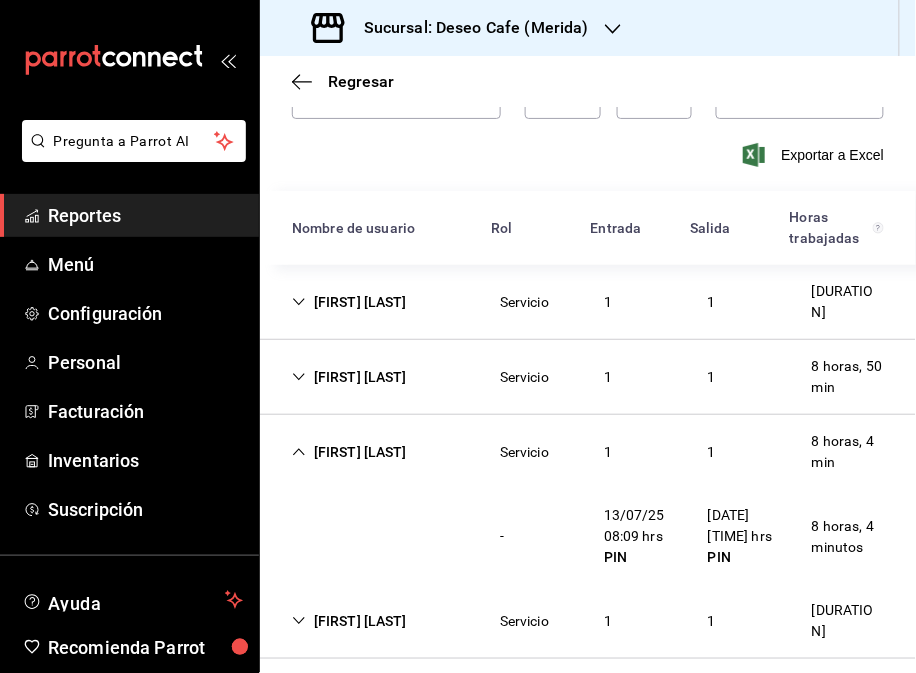 scroll, scrollTop: 161, scrollLeft: 0, axis: vertical 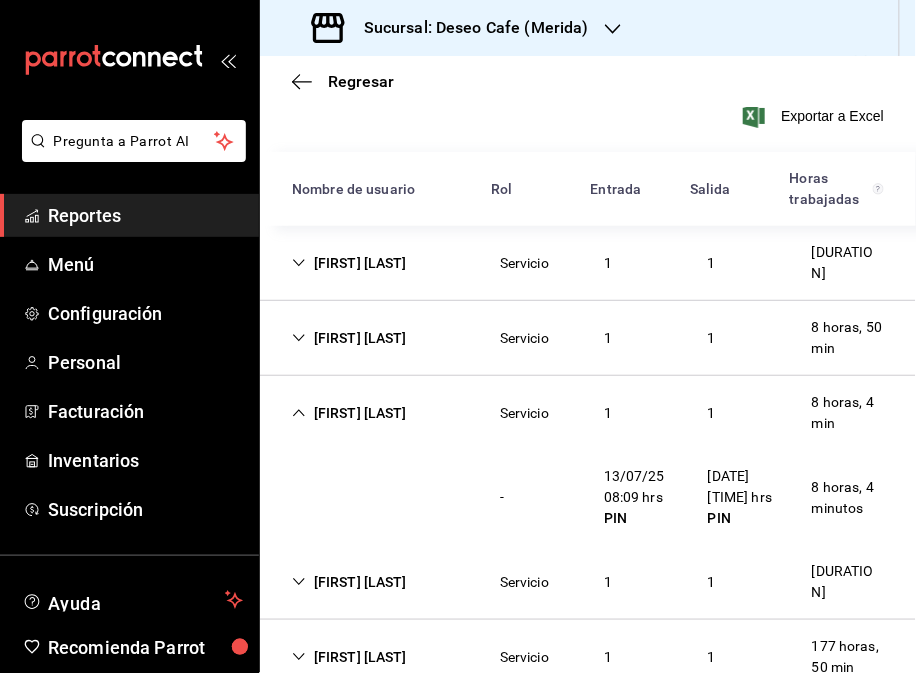 click on "[DURATION] [DURATION] [DURATION]" at bounding box center [588, 497] 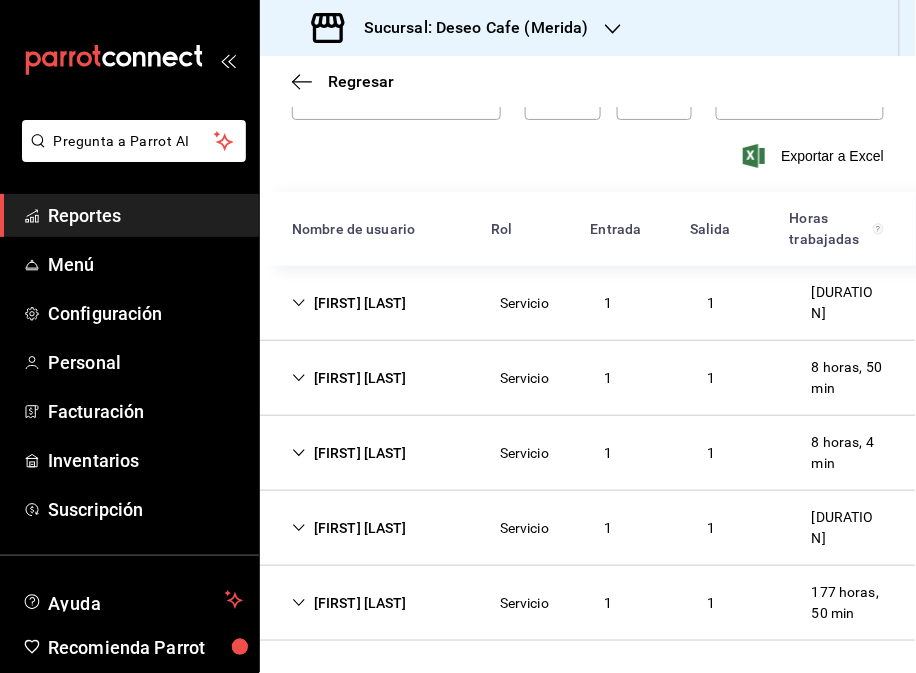 click on "[FIRST] [LAST]" at bounding box center [349, 528] 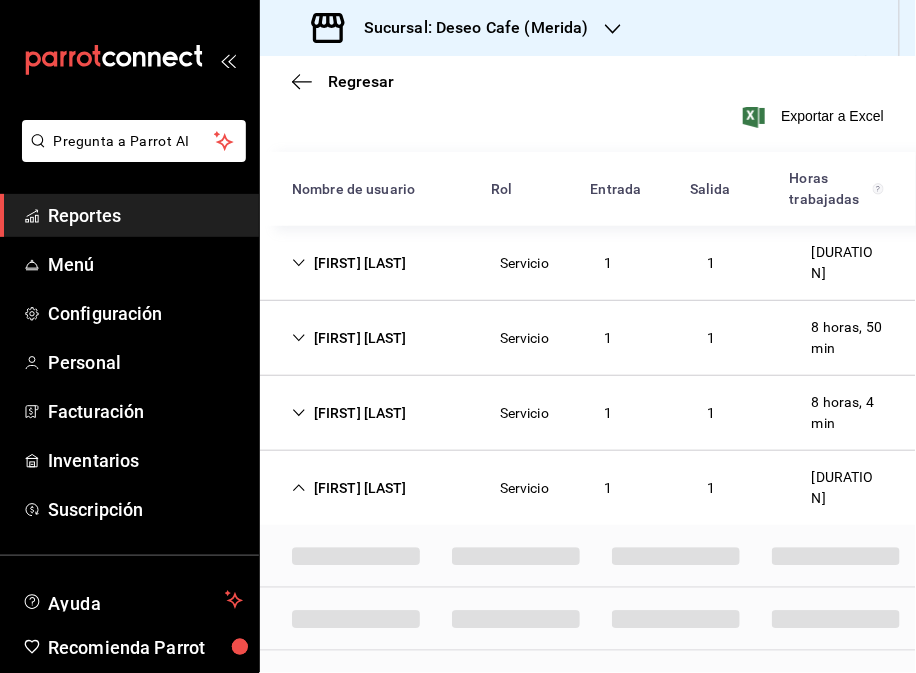 scroll, scrollTop: 161, scrollLeft: 0, axis: vertical 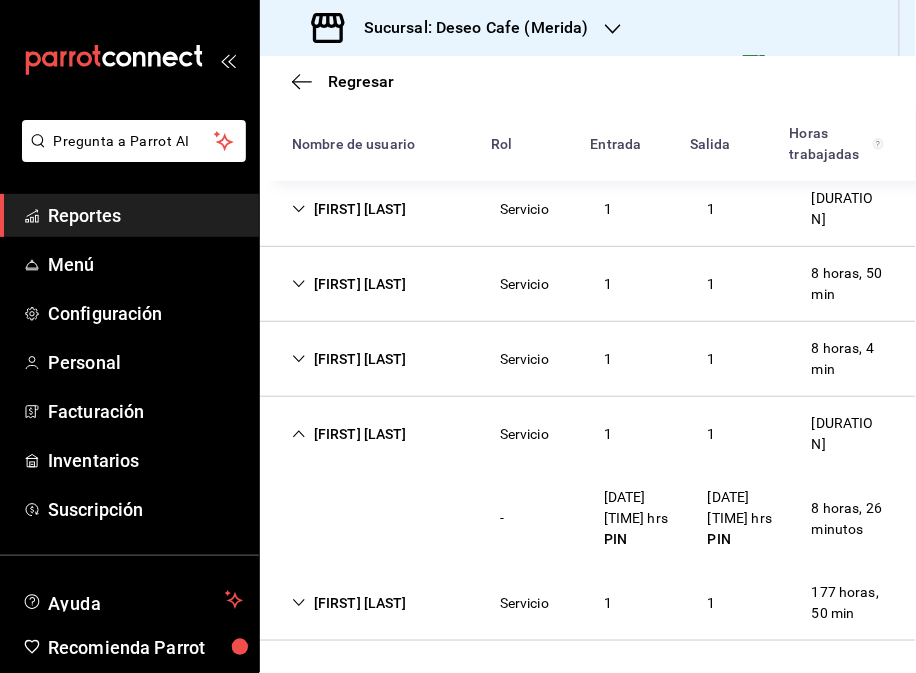 click on "[FIRST] [LAST]" at bounding box center [349, 603] 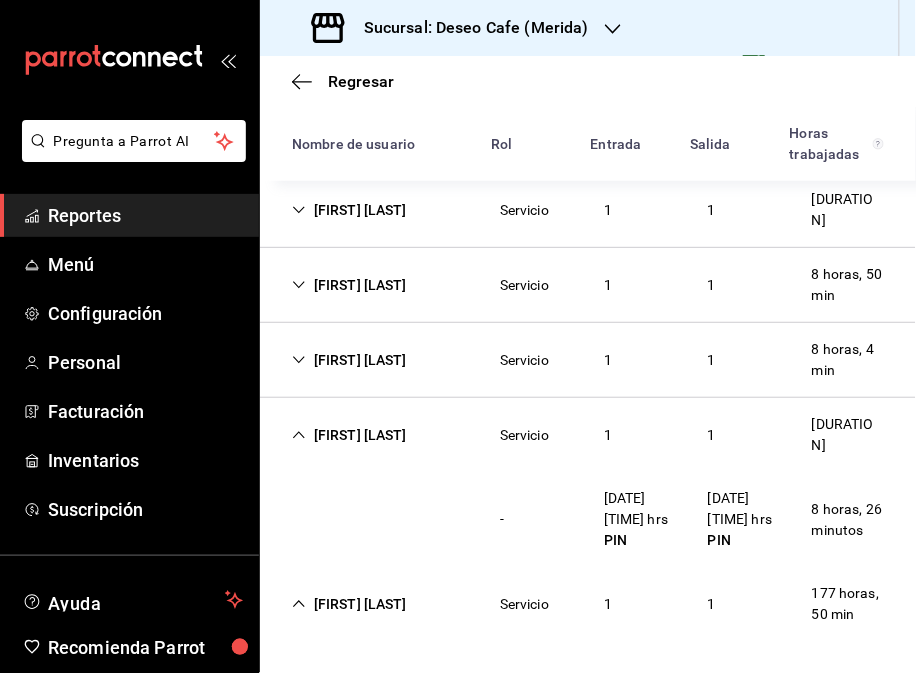 scroll, scrollTop: 215, scrollLeft: 0, axis: vertical 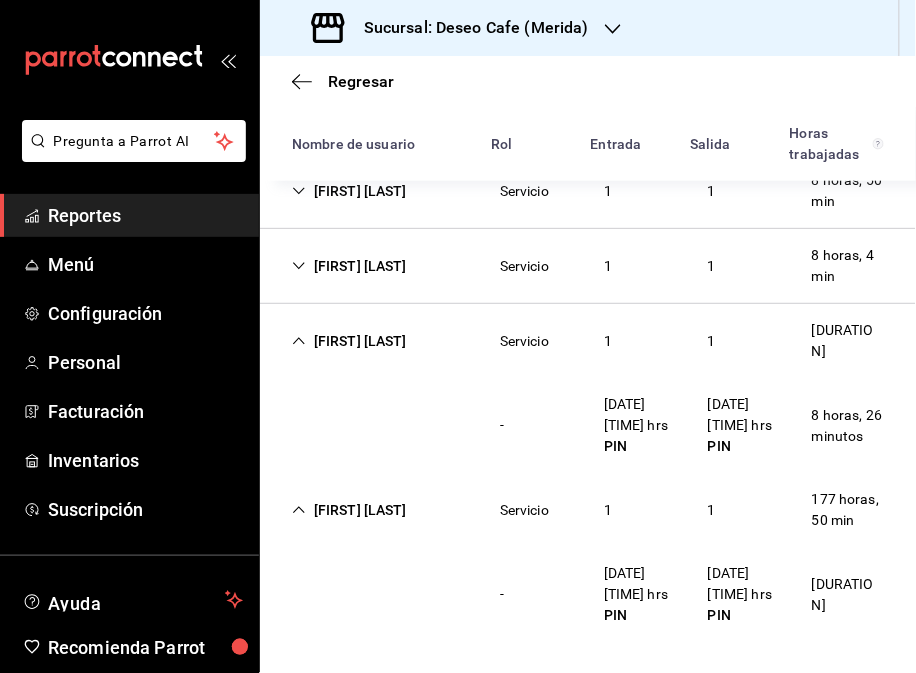click on "Sucursal: Deseo Cafe (Merida)" at bounding box center (452, 28) 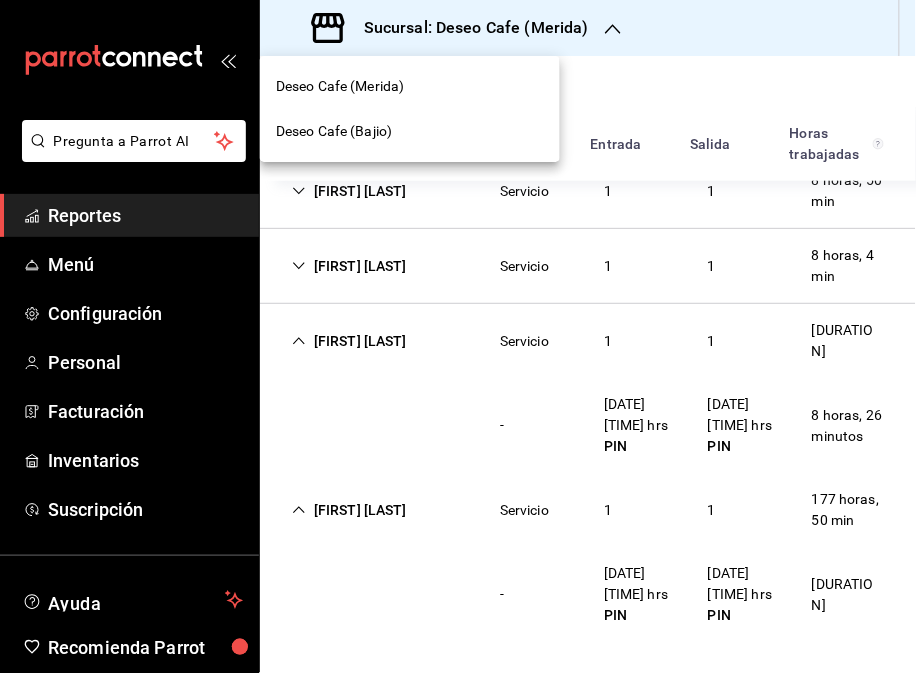 click on "Deseo Cafe (Bajio)" at bounding box center [410, 131] 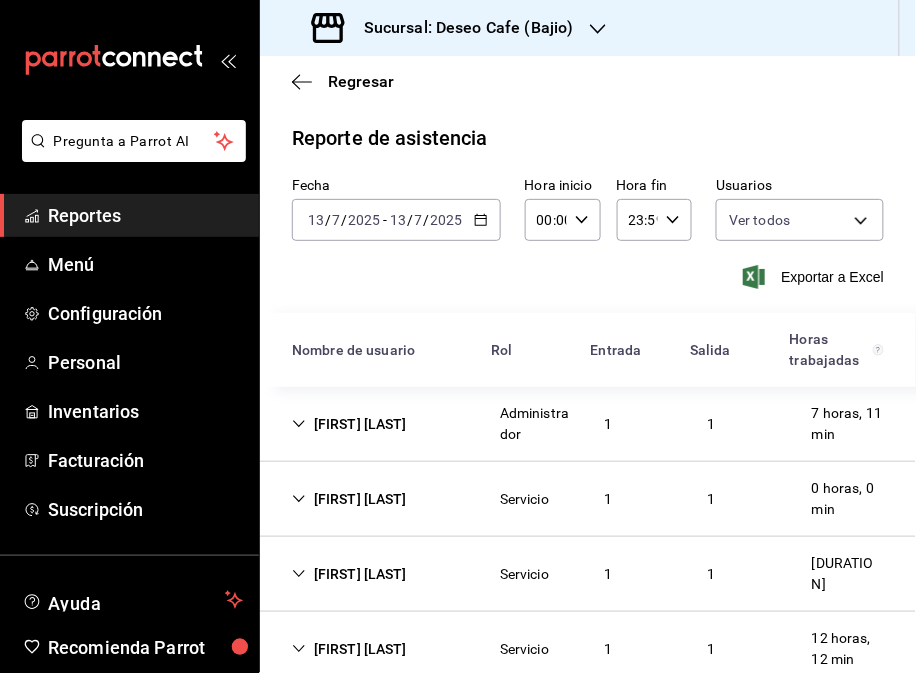 click on "[FIRST] [LAST]" at bounding box center [349, 499] 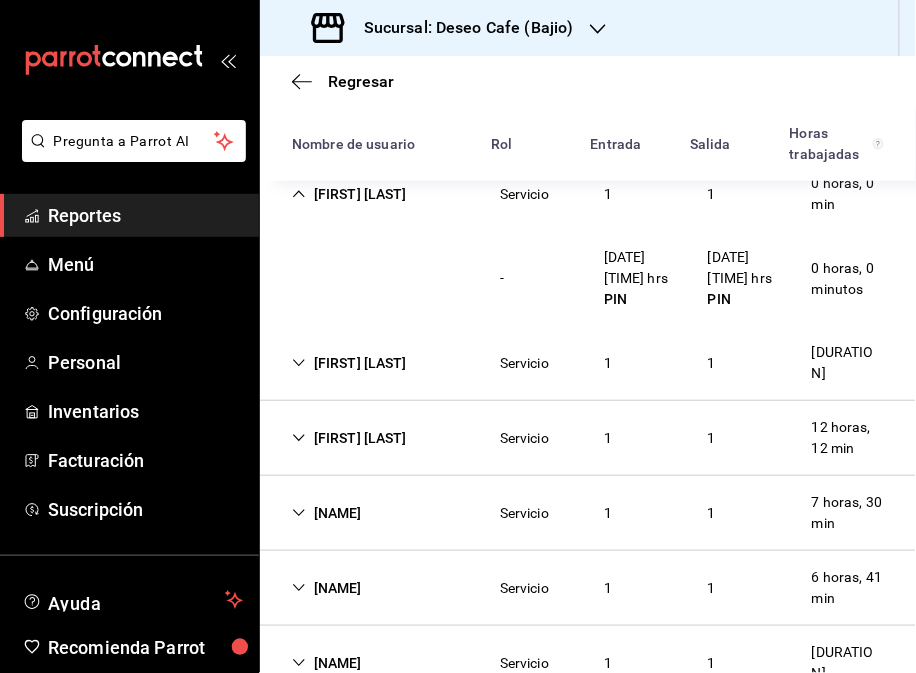 scroll, scrollTop: 312, scrollLeft: 0, axis: vertical 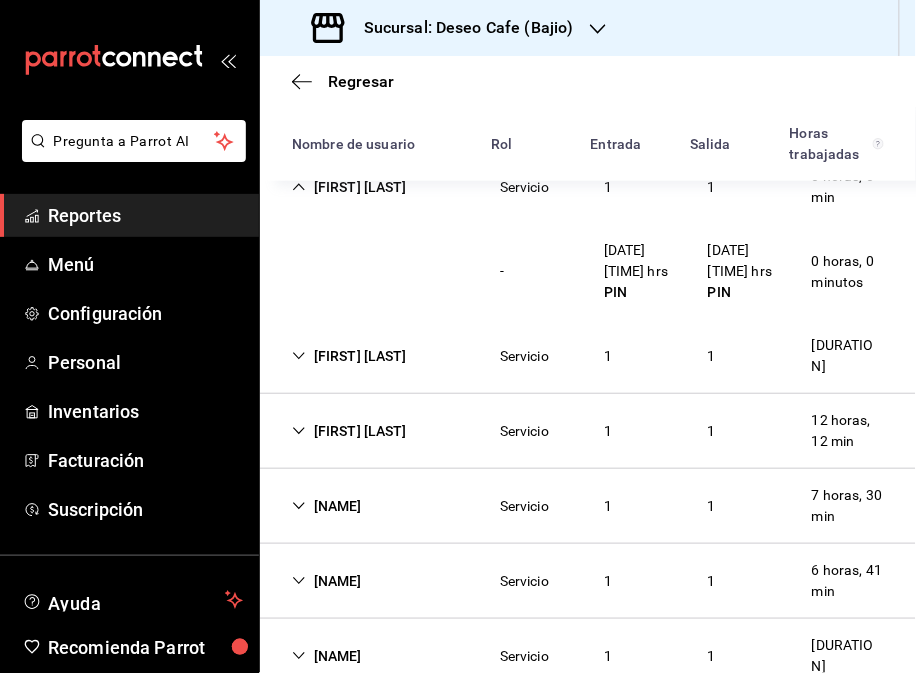 click on "[FIRST] [LAST]" at bounding box center (349, 356) 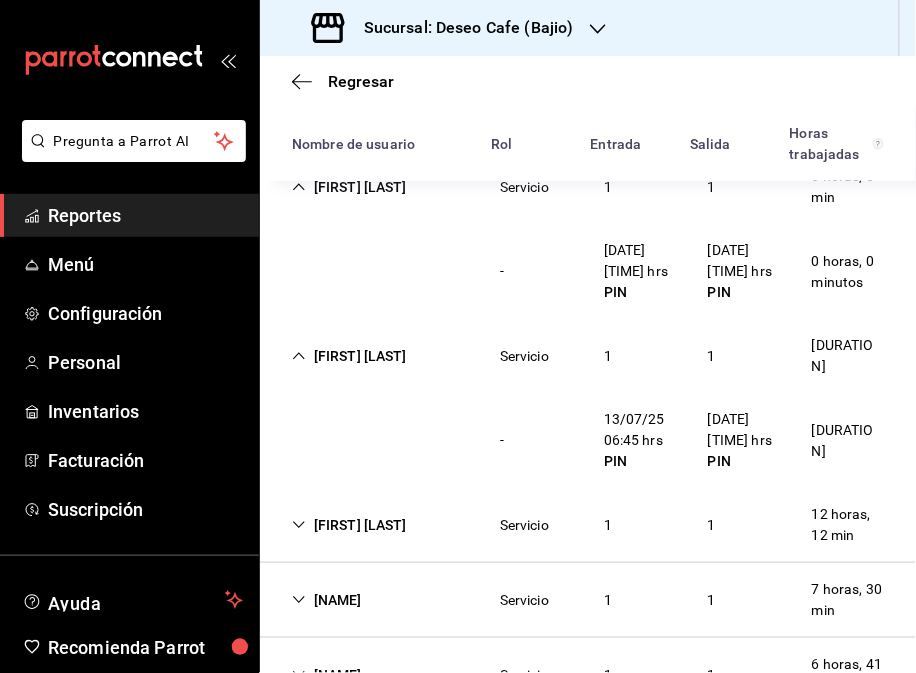 click on "[FIRST] [LAST]" at bounding box center (349, 525) 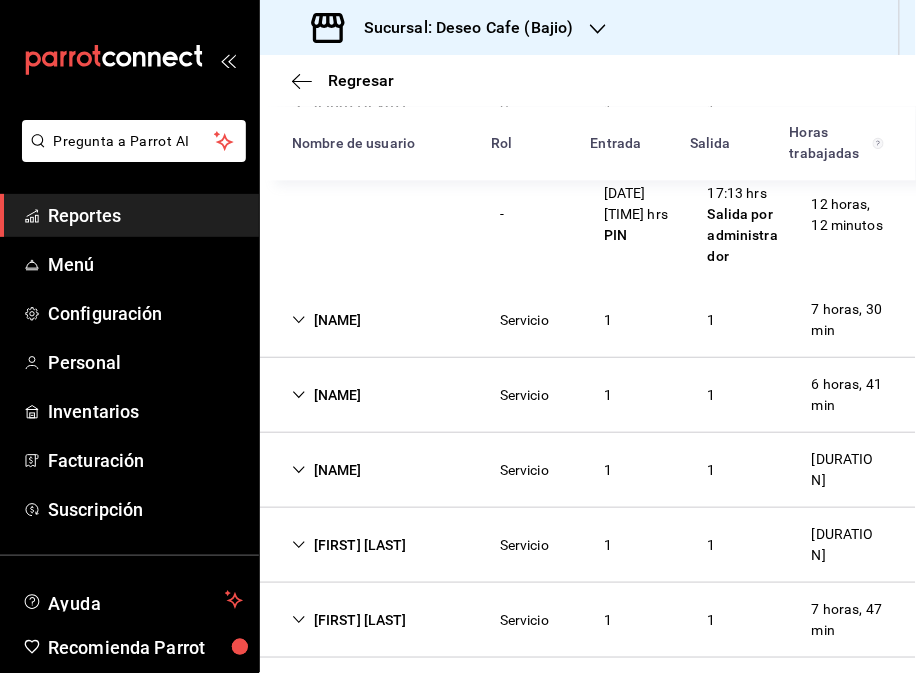scroll, scrollTop: 781, scrollLeft: 0, axis: vertical 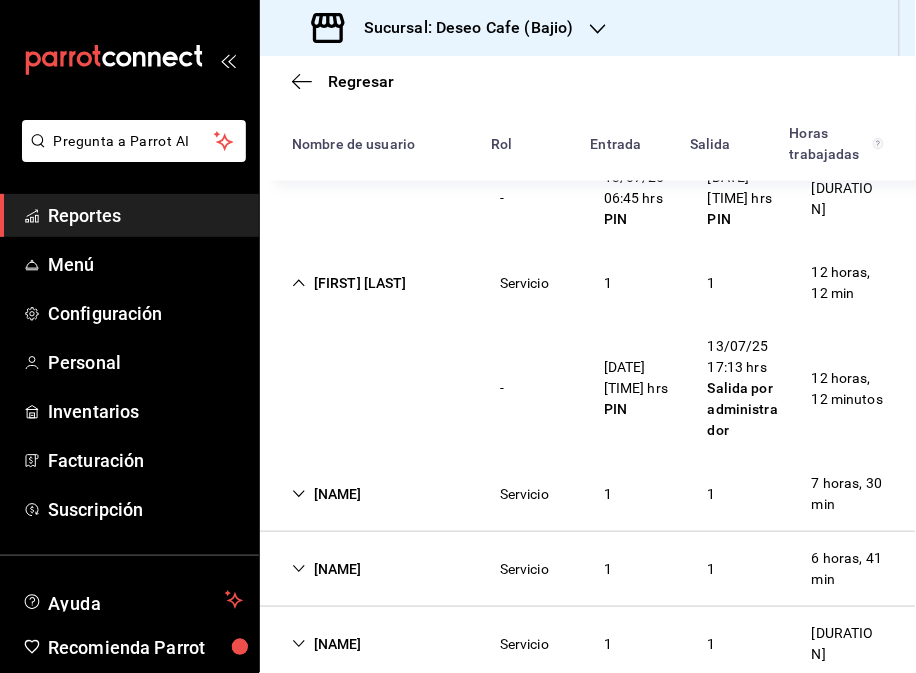 click on "[FIRST] [LAST] [SERVICE] [NUMBER] [DURATION]" at bounding box center (588, 494) 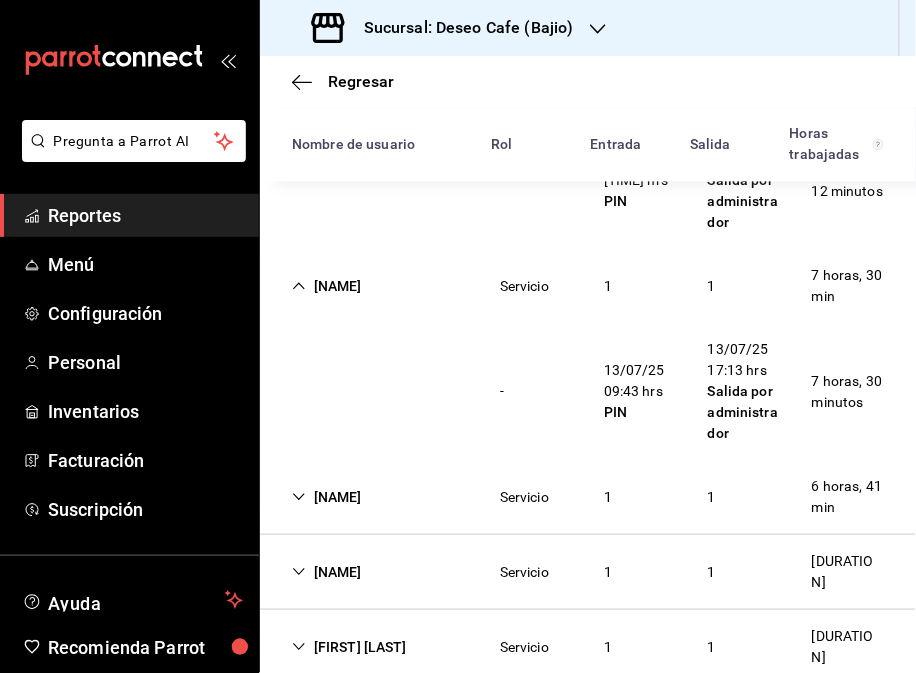 scroll, scrollTop: 765, scrollLeft: 0, axis: vertical 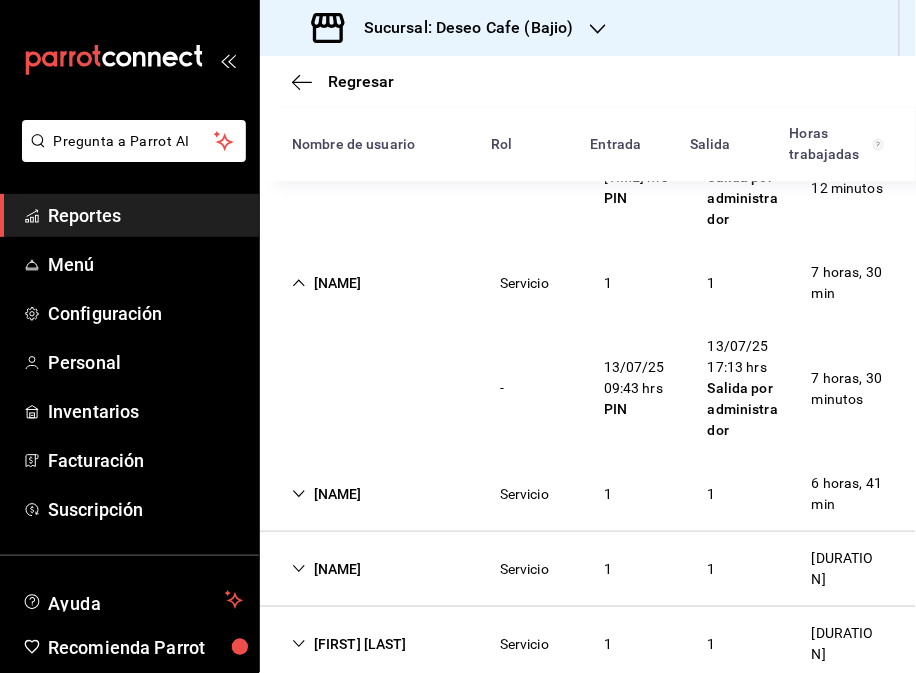 click on "[FIRST] [LAST] [DURATION]" at bounding box center (588, 494) 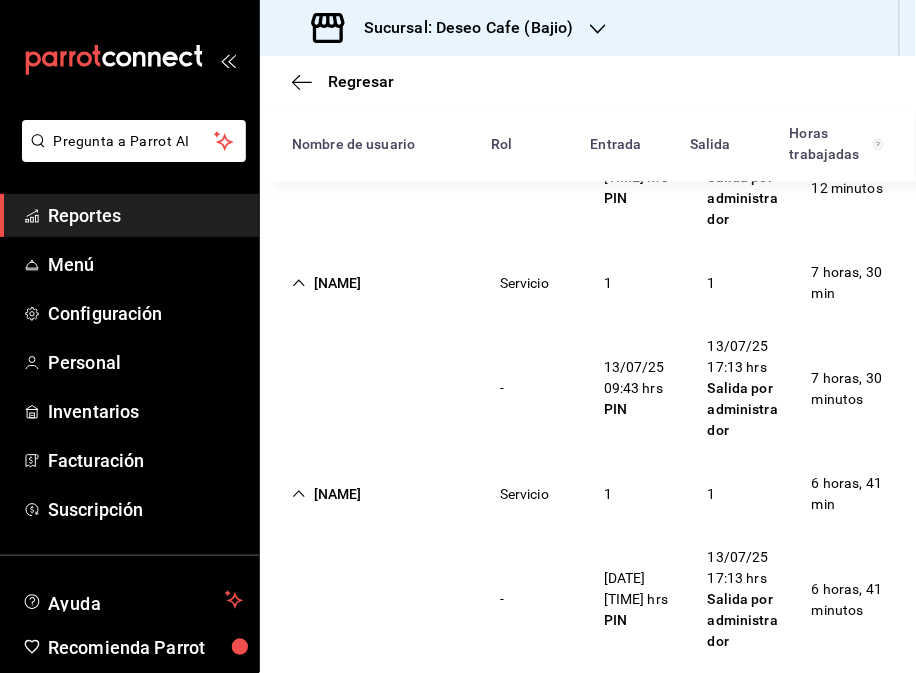 click on "[FIRST] [LAST] [DURATION]" at bounding box center (588, 494) 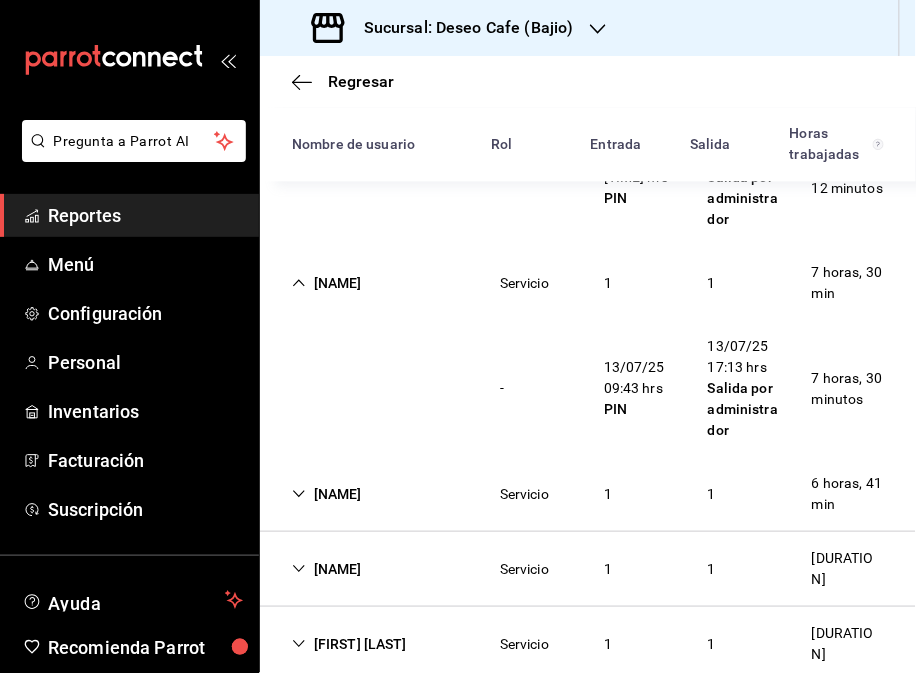 scroll, scrollTop: 955, scrollLeft: 0, axis: vertical 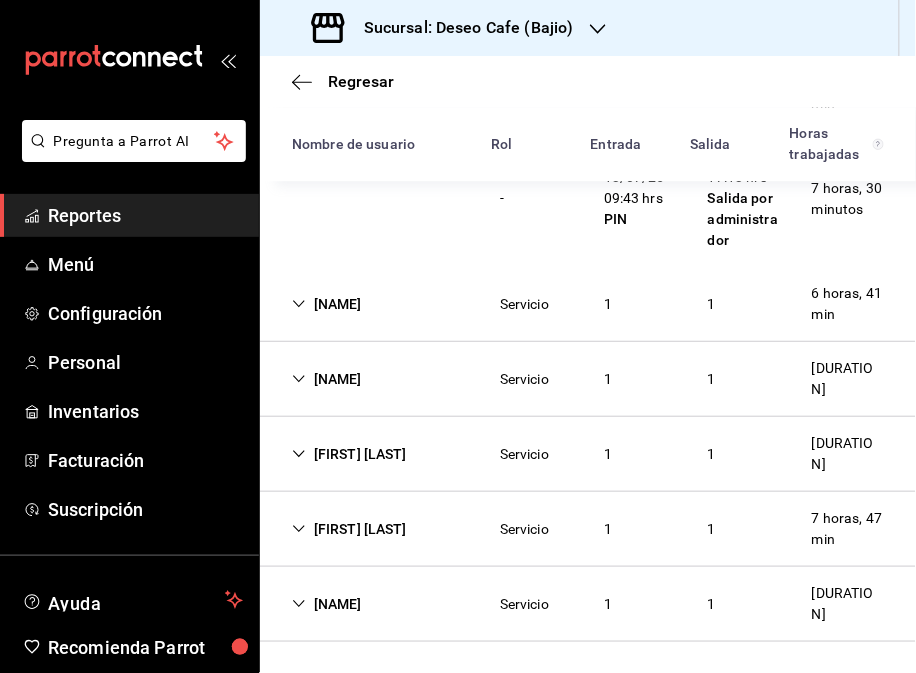 click on "[NAME]" at bounding box center (327, 379) 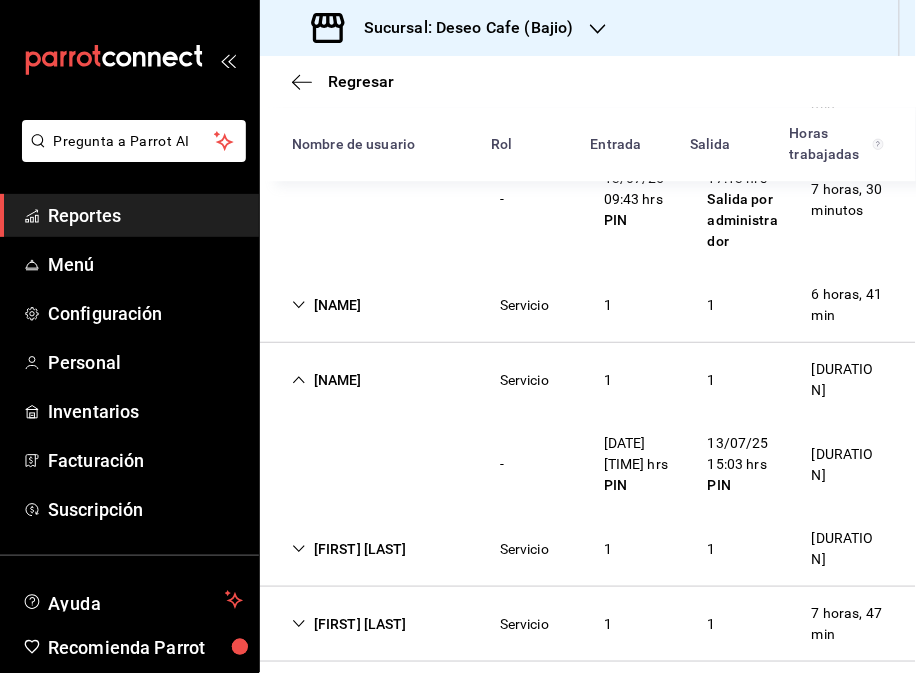 scroll, scrollTop: 955, scrollLeft: 0, axis: vertical 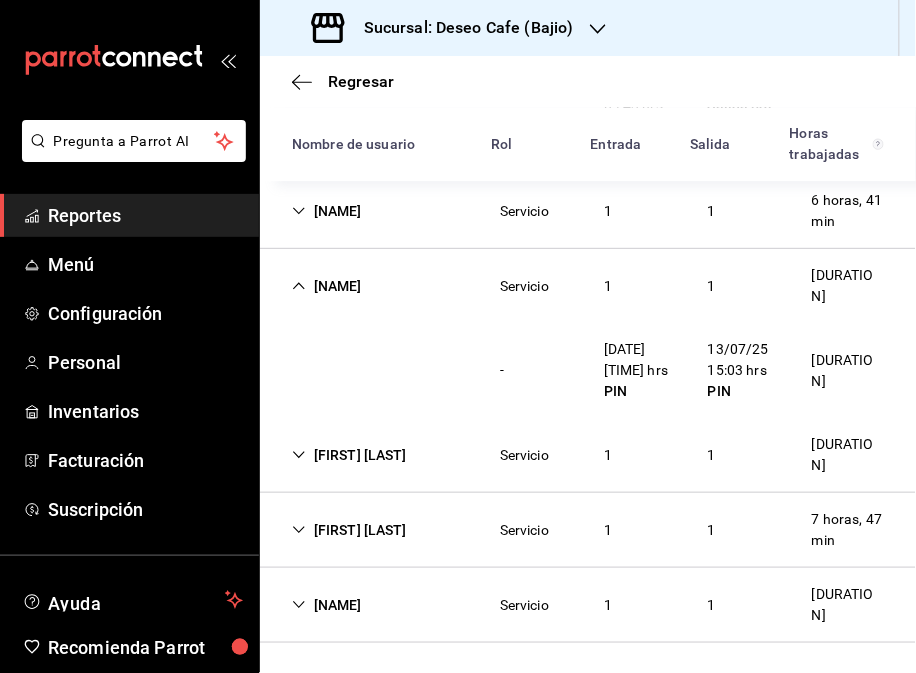 click on "[FIRST] [LAST] [SERVICE] [NUMBER] [DURATION]" at bounding box center (588, 455) 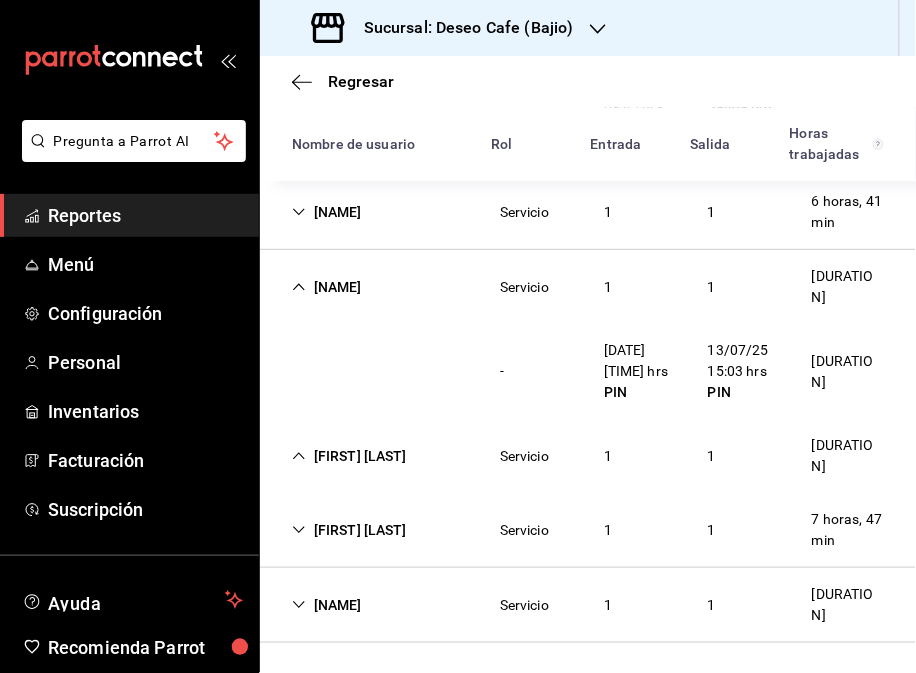 scroll, scrollTop: 1048, scrollLeft: 0, axis: vertical 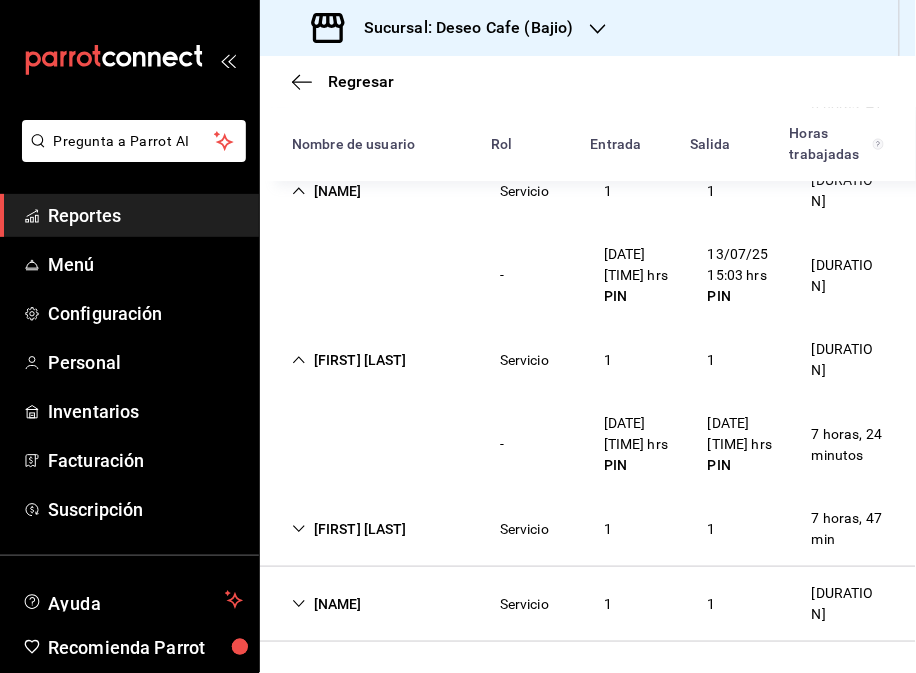 click on "[FIRST] [LAST]" at bounding box center (349, 529) 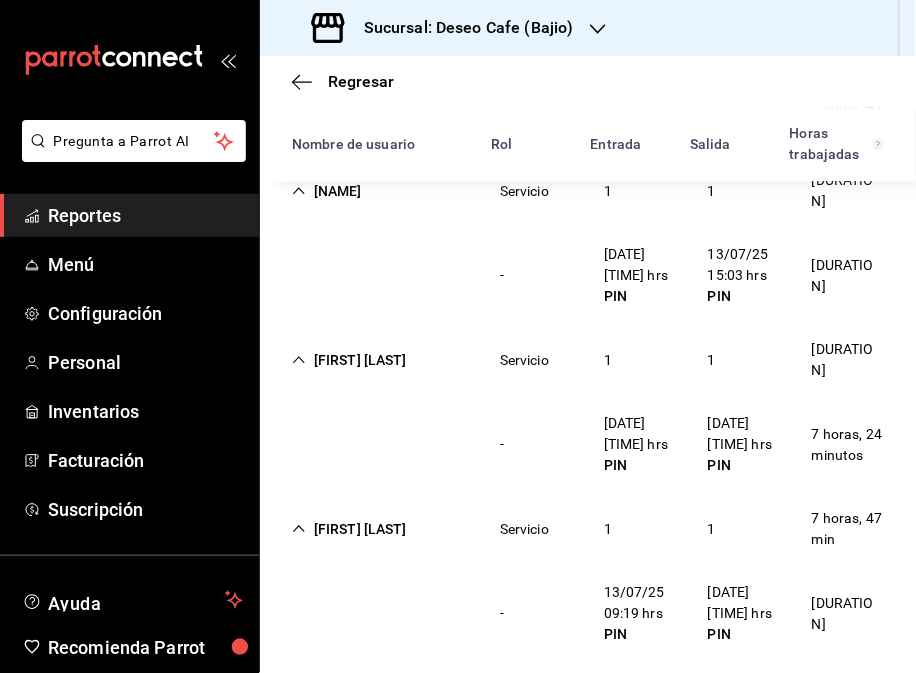 scroll, scrollTop: 1236, scrollLeft: 0, axis: vertical 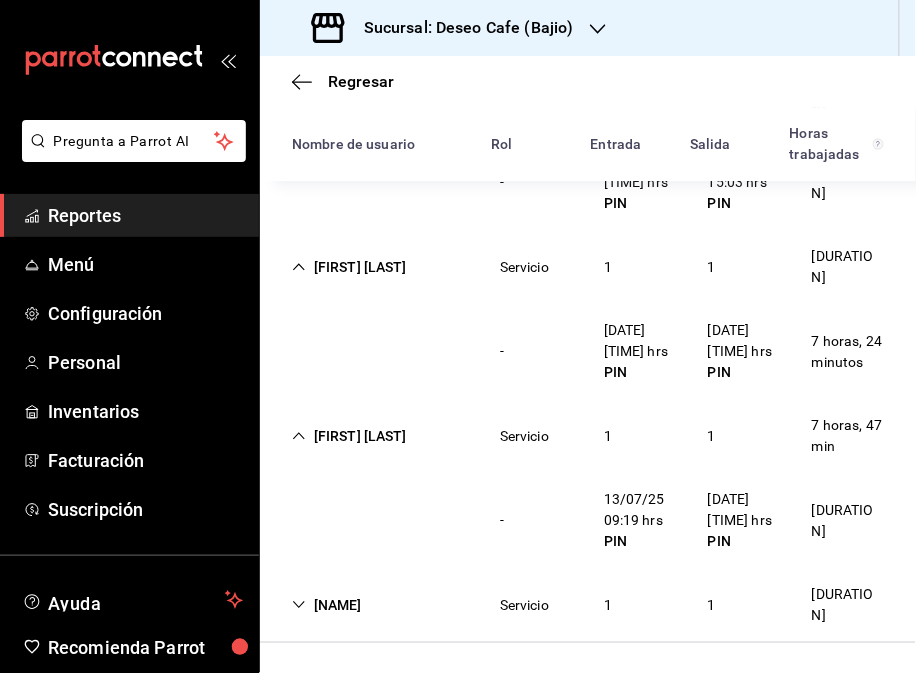 click on "[FIRST] [LAST]" at bounding box center [349, 436] 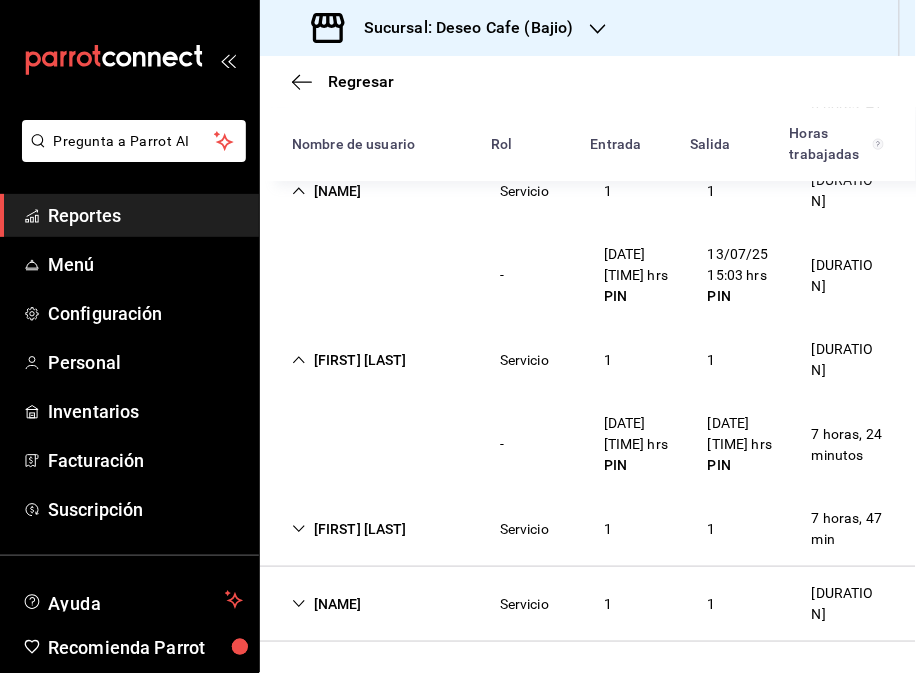 click on "[NAME]" at bounding box center (327, 604) 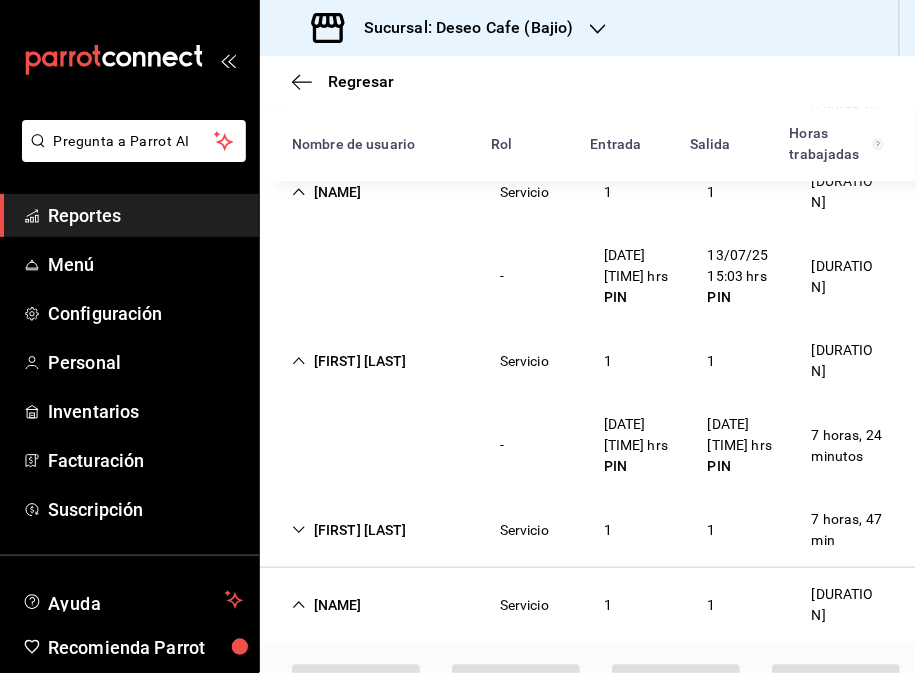 scroll, scrollTop: 1236, scrollLeft: 0, axis: vertical 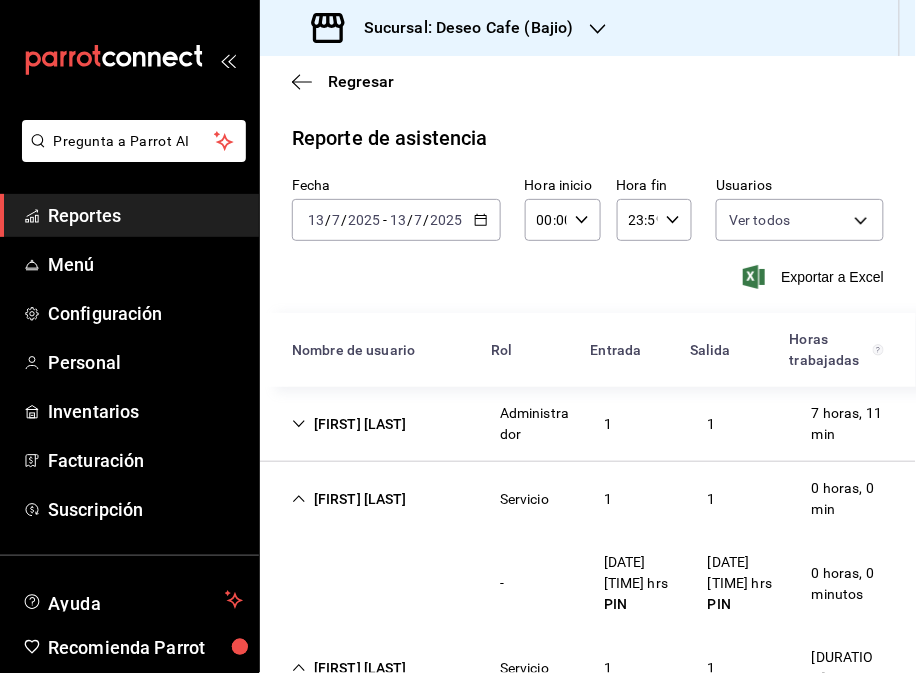 click on "2025-07-13 13 / 7 / 2025 - 2025-07-13 13 / 7 / 2025" at bounding box center [396, 220] 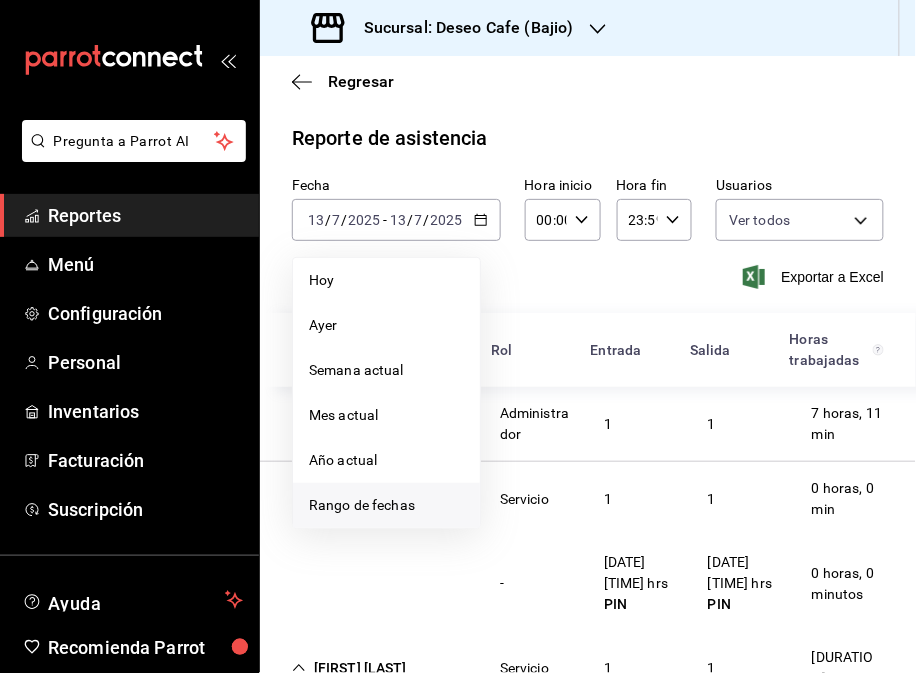 click on "Rango de fechas" at bounding box center (386, 505) 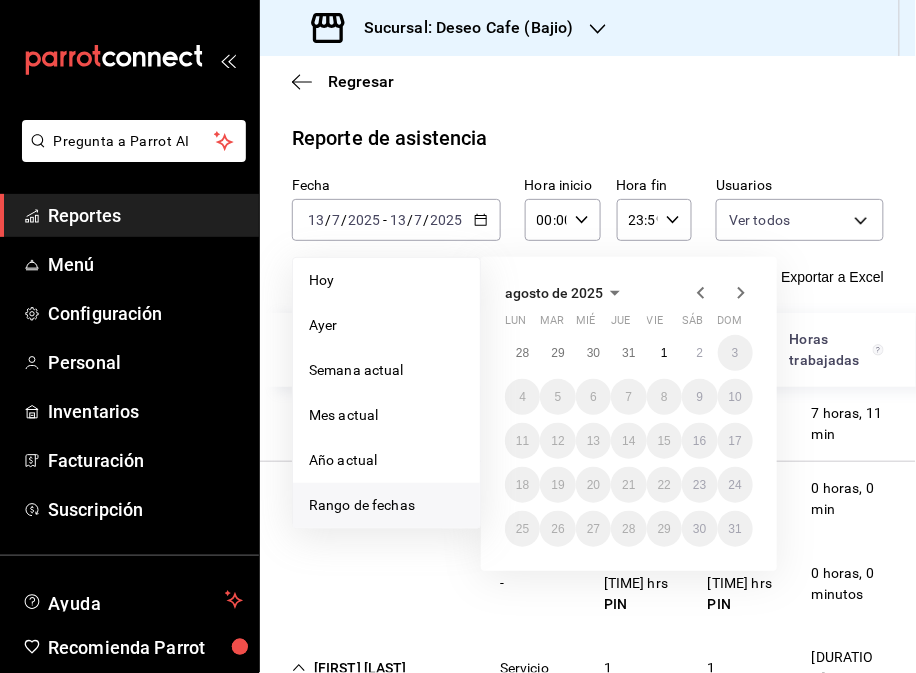 click 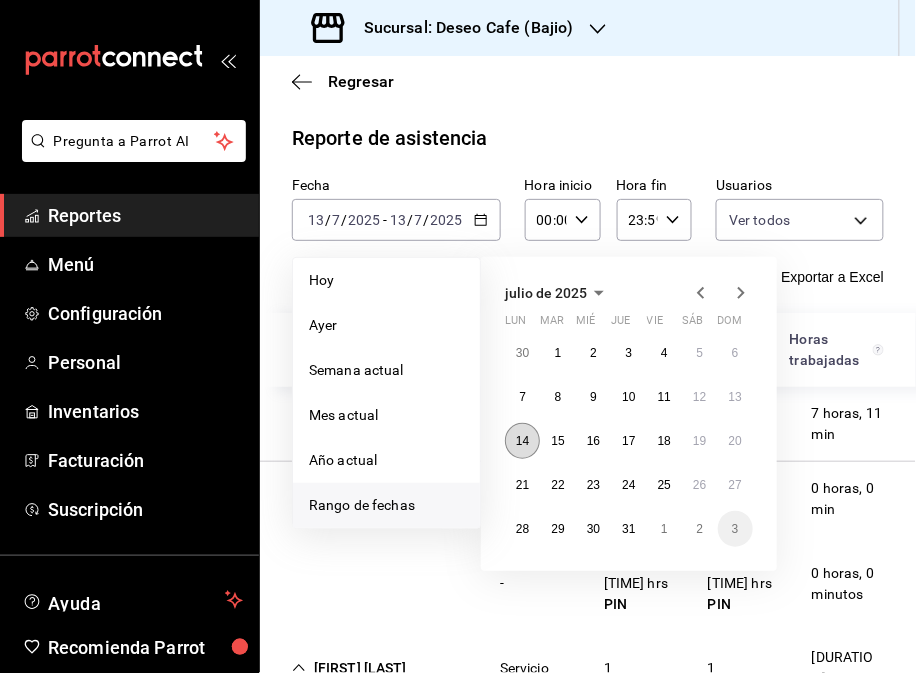 click on "14" at bounding box center [522, 441] 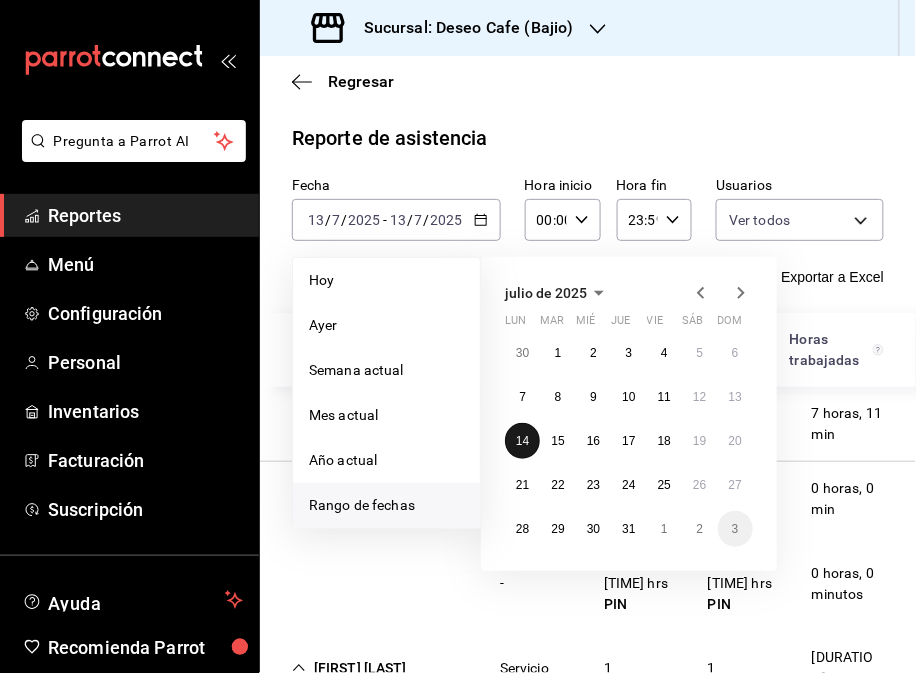 click on "14" at bounding box center (522, 441) 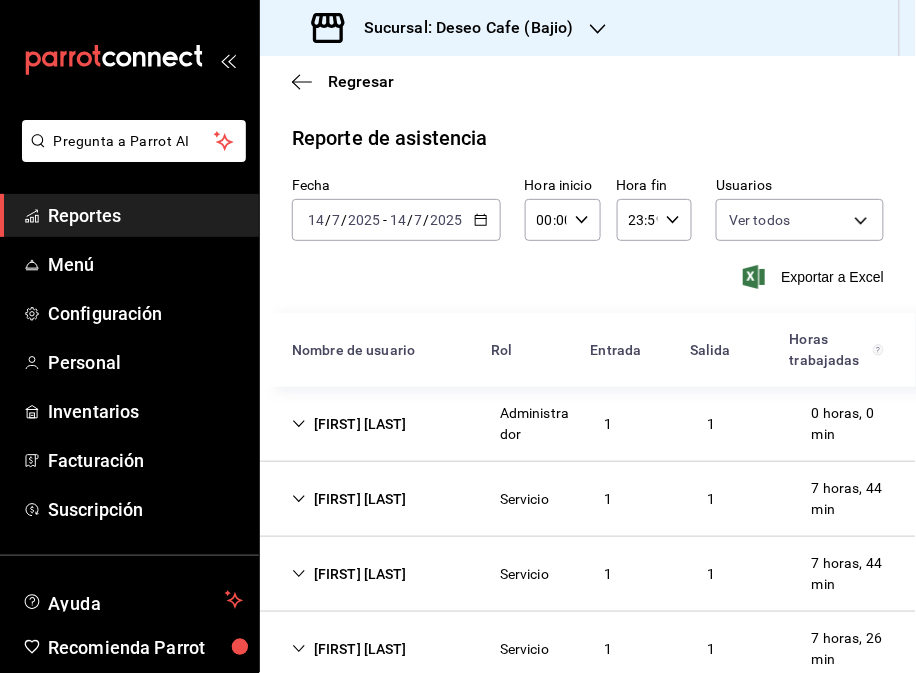 click on "[FIRST] [LAST]" at bounding box center (349, 499) 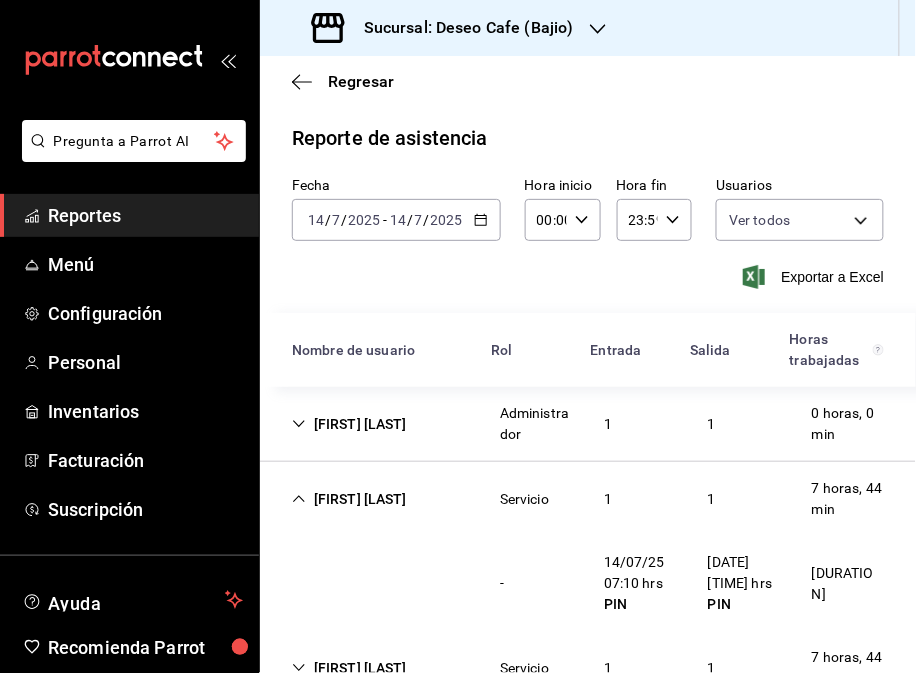 click on "[FIRST] [LAST]" at bounding box center [349, 499] 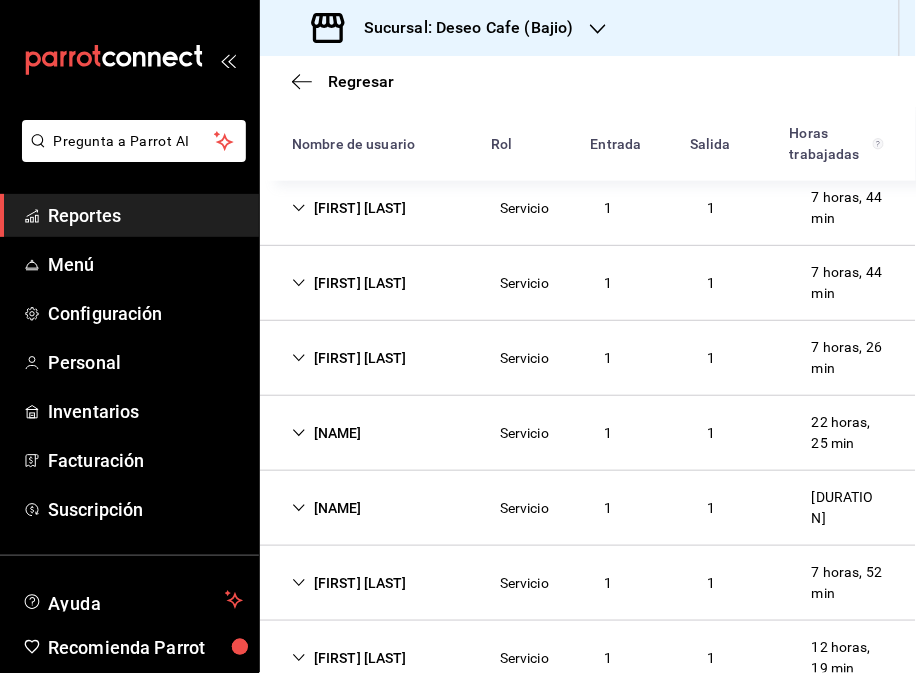 scroll, scrollTop: 293, scrollLeft: 0, axis: vertical 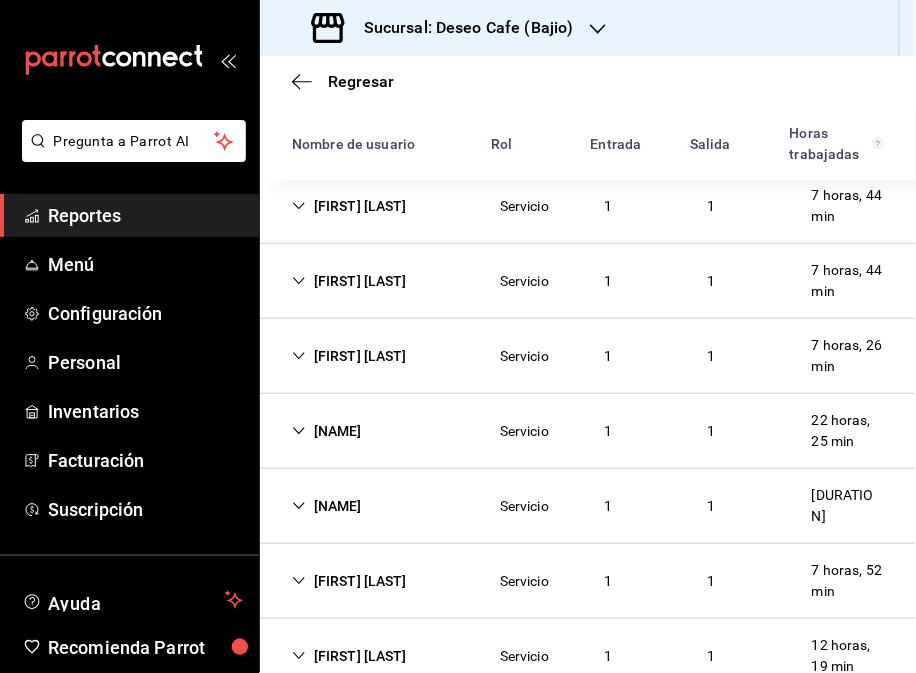 click on "[FIRST] [LAST] [SERVICE] [NUMBER] [DURATION]" at bounding box center (588, 281) 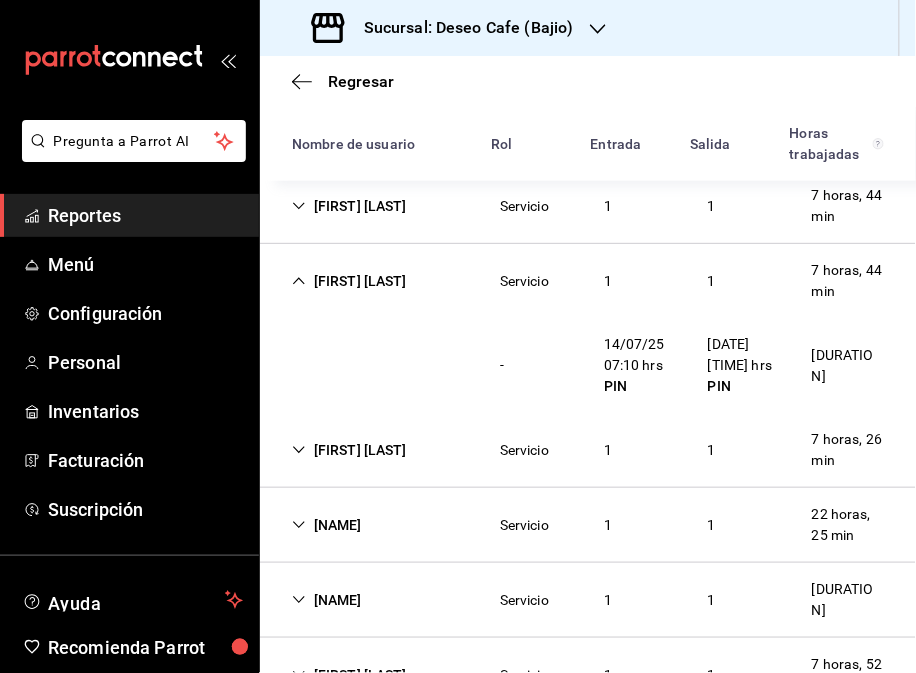 click on "[FIRST] [LAST] [SERVICE] [NUMBER] [DURATION]" at bounding box center [588, 450] 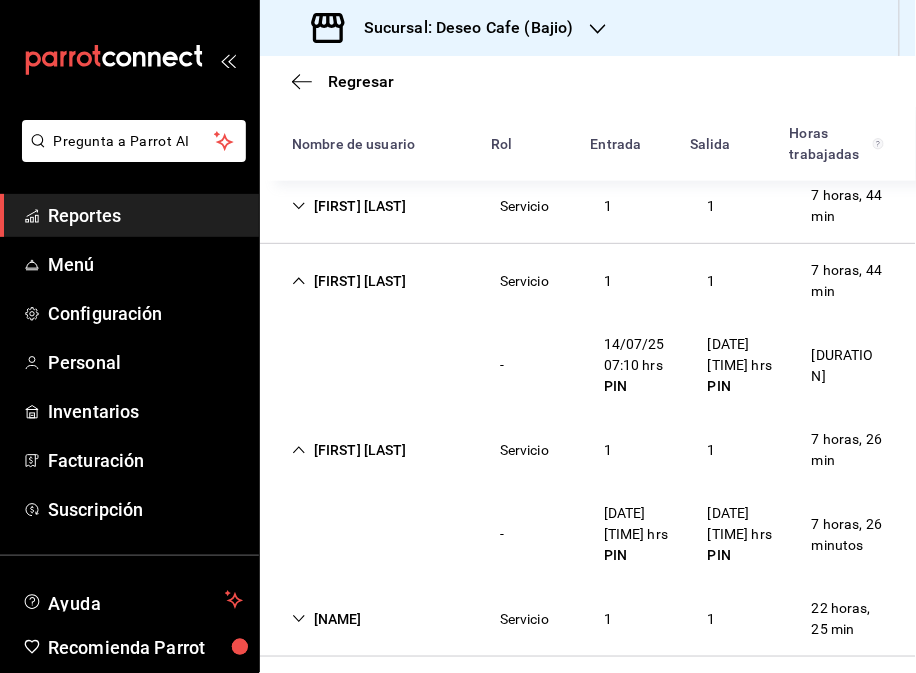 click on "[FIRST] [LAST]" at bounding box center [349, 450] 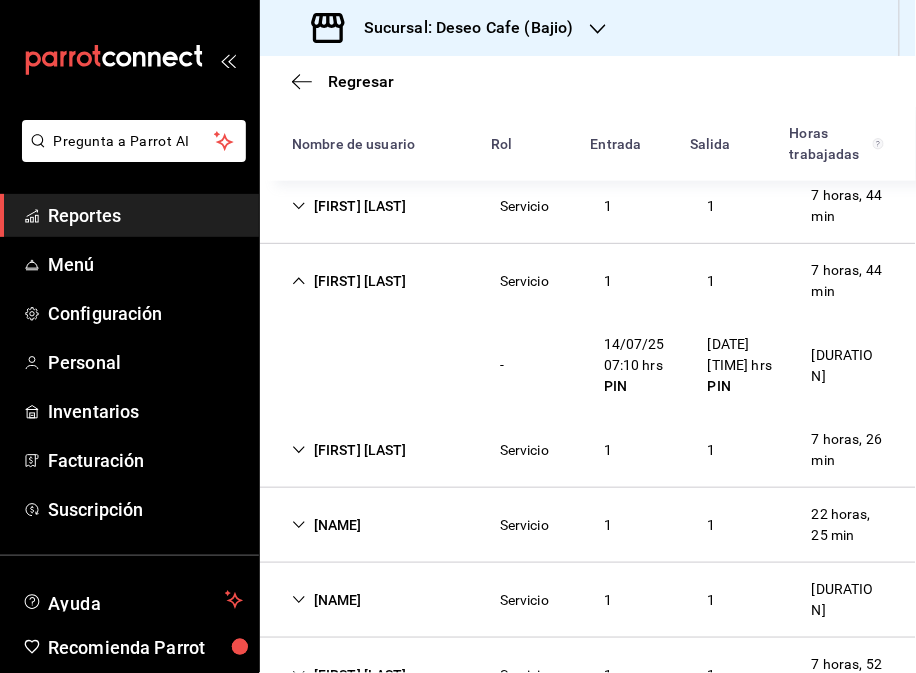 click on "[FIRST] [LAST] [DURATION]" at bounding box center (588, 525) 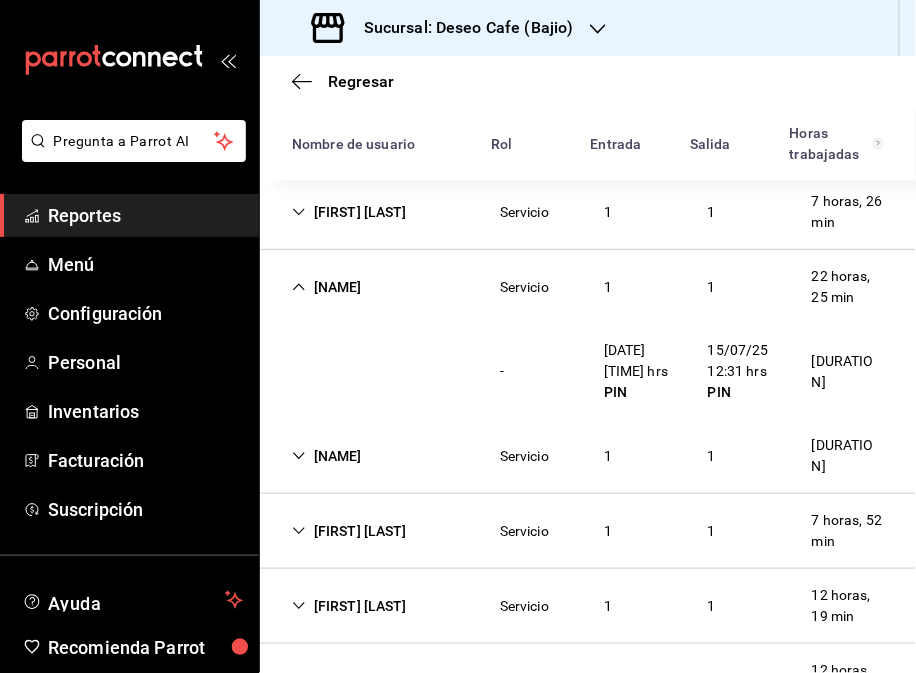scroll, scrollTop: 534, scrollLeft: 0, axis: vertical 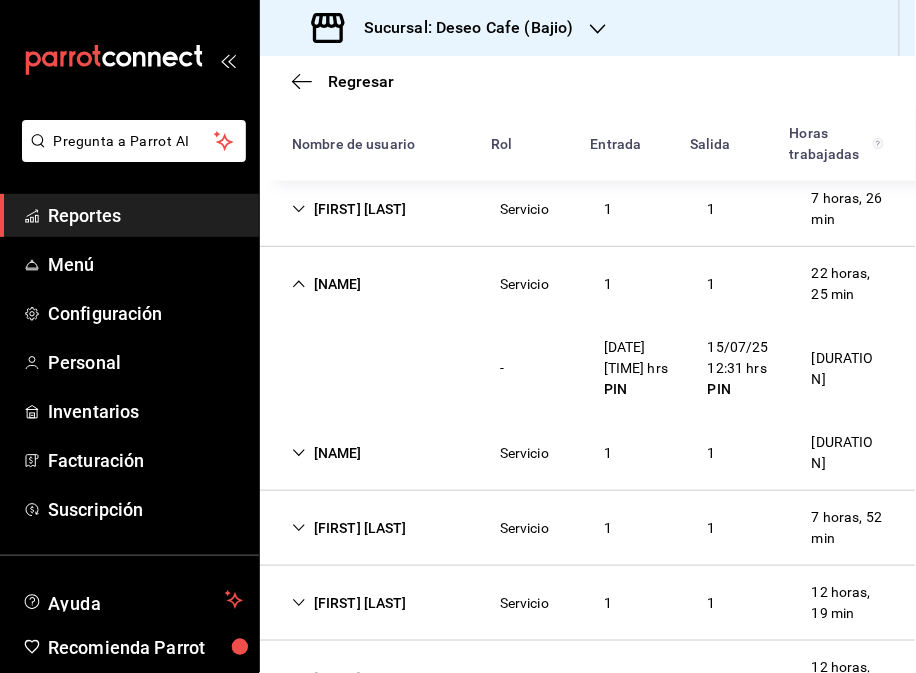 click on "[FIRST] [LAST]" at bounding box center (349, 528) 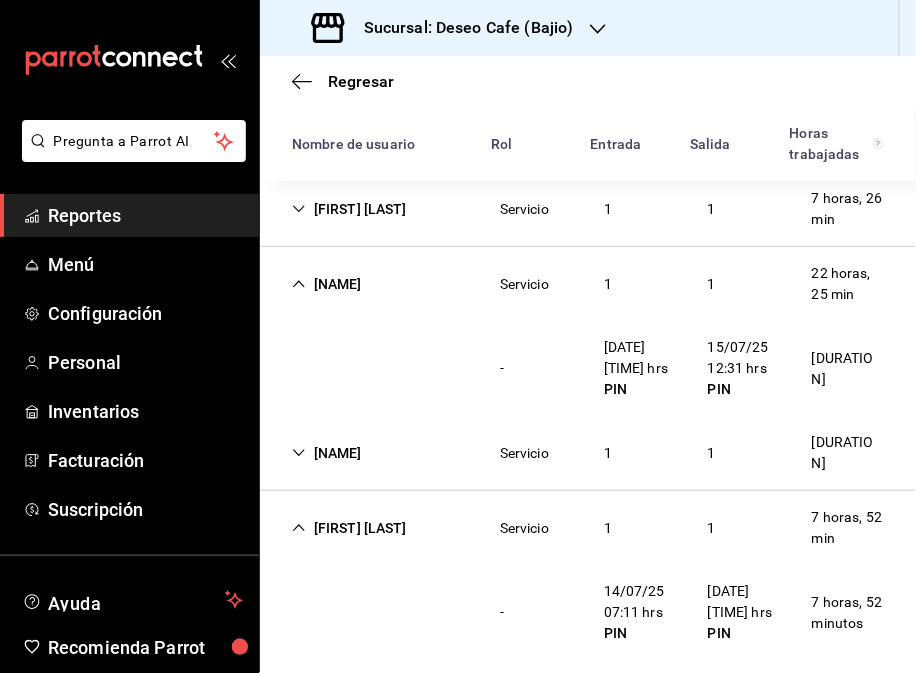 click on "[FIRST] [LAST]" at bounding box center (349, 528) 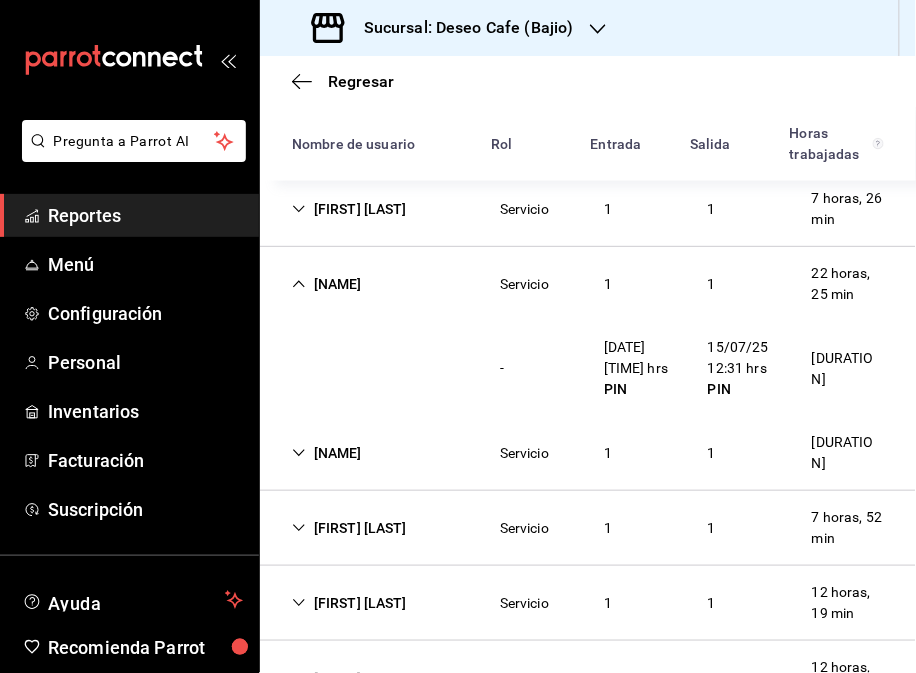 scroll, scrollTop: 684, scrollLeft: 0, axis: vertical 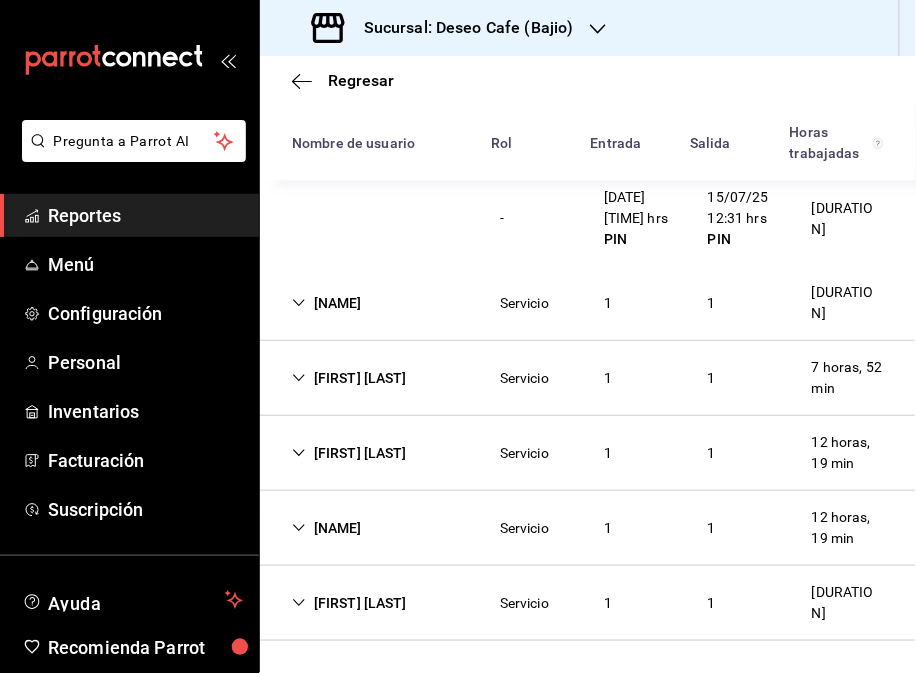 click on "[NAME] Servicio 1 1 12 horas, 19 min" at bounding box center [588, 453] 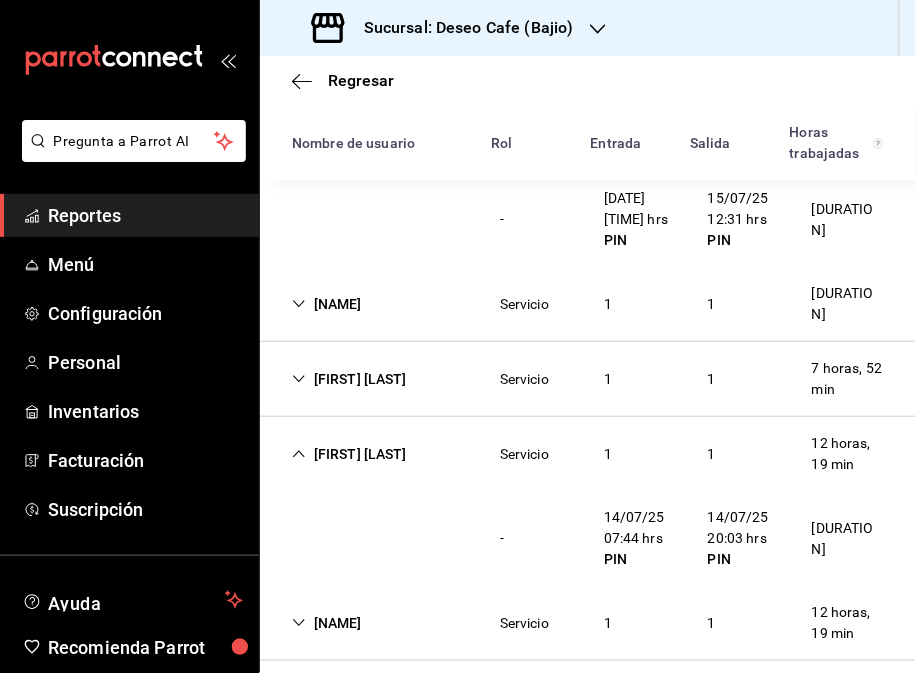 click on "[NAME] Servicio 1 1 12 horas, 19 min" at bounding box center (588, 454) 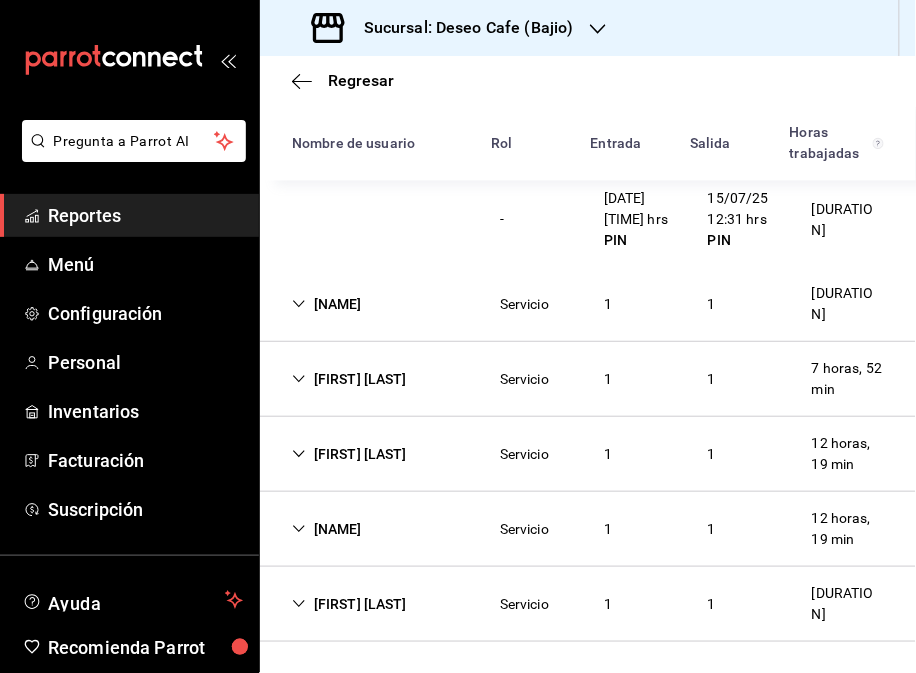 click on "[NAME]" at bounding box center (327, 529) 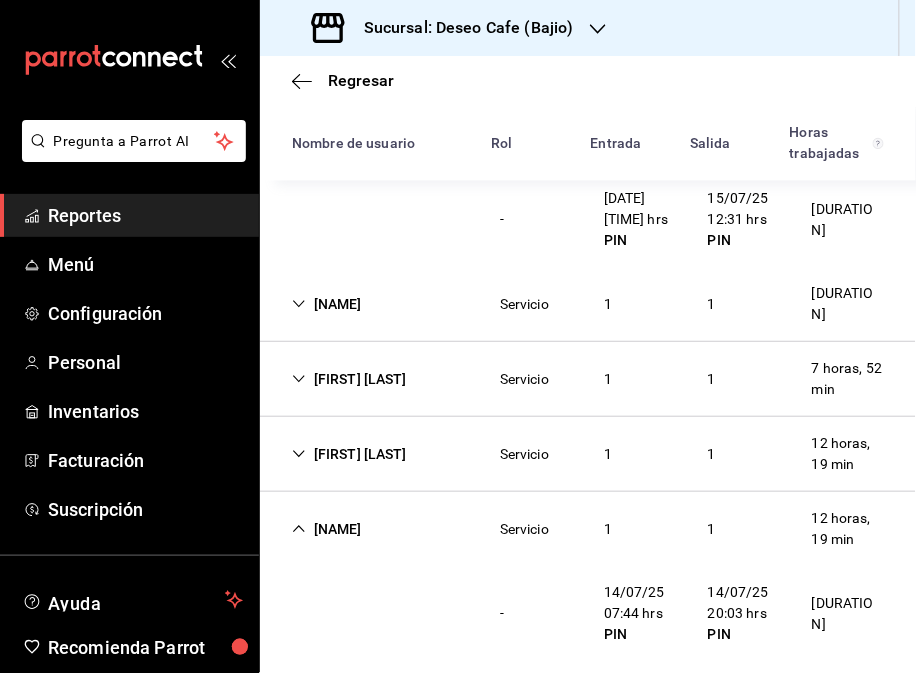click on "[NAME]" at bounding box center (327, 304) 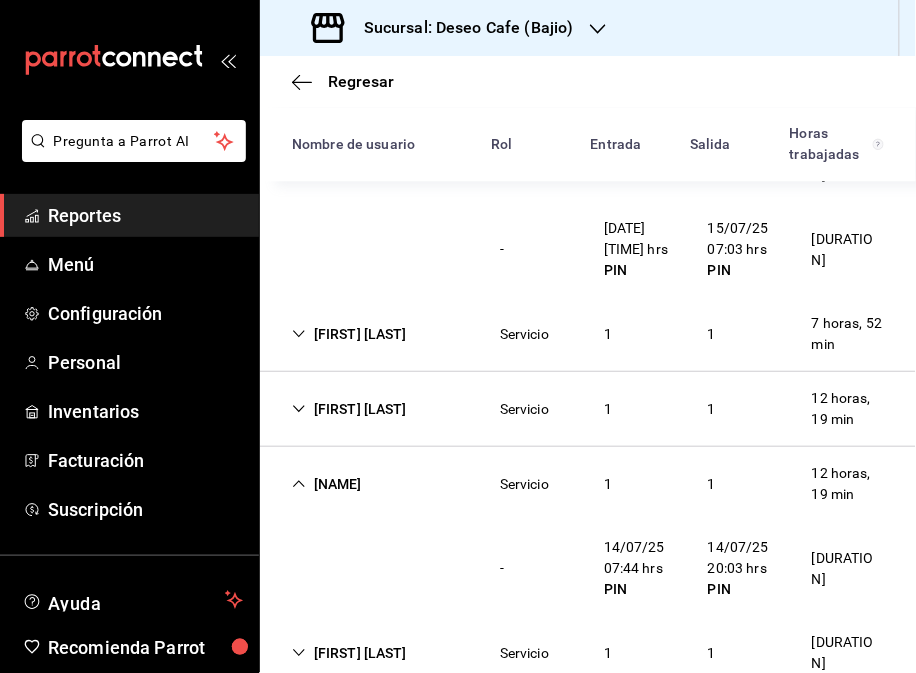 scroll, scrollTop: 871, scrollLeft: 0, axis: vertical 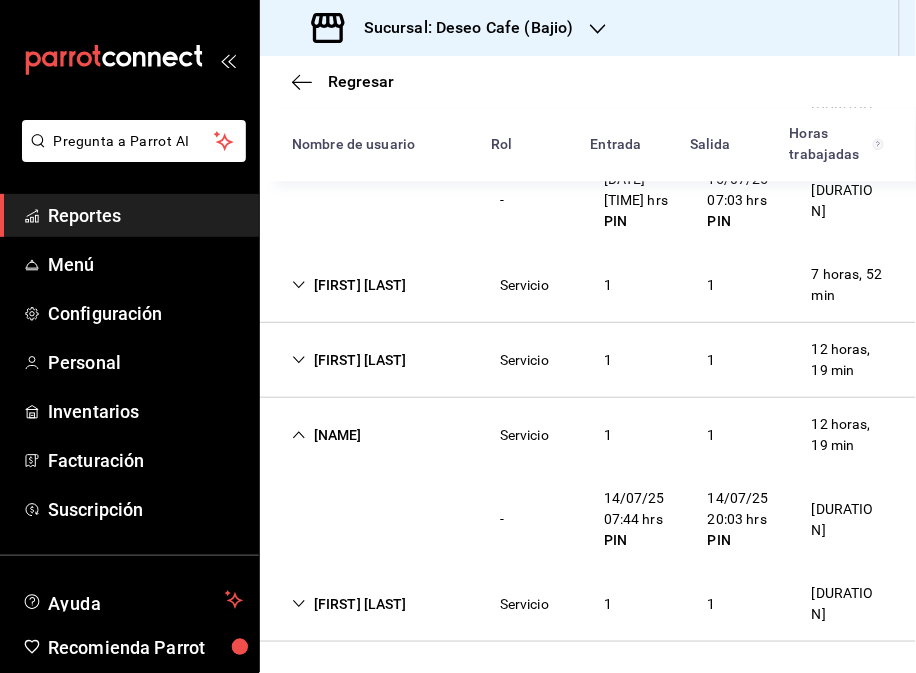 click on "[NAME]" at bounding box center (327, 435) 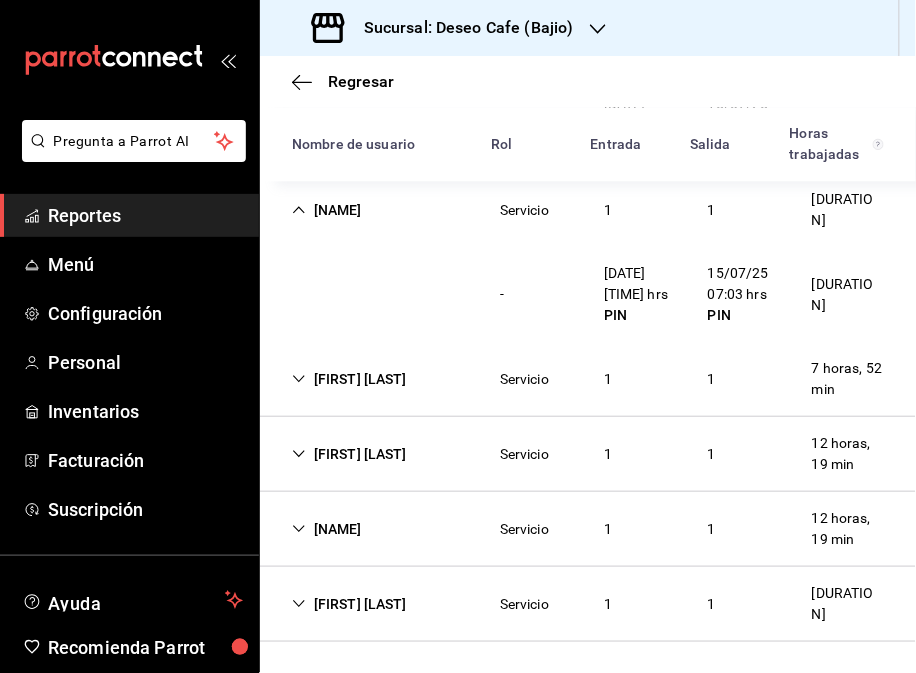 click on "[FIRST] [LAST] [DURATION]" at bounding box center (588, 604) 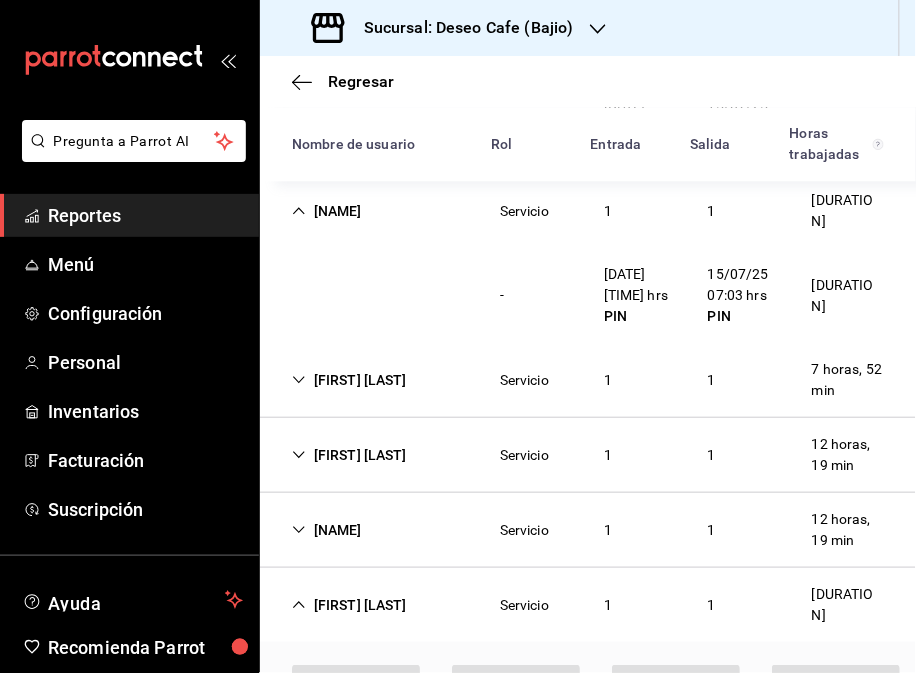 scroll, scrollTop: 871, scrollLeft: 0, axis: vertical 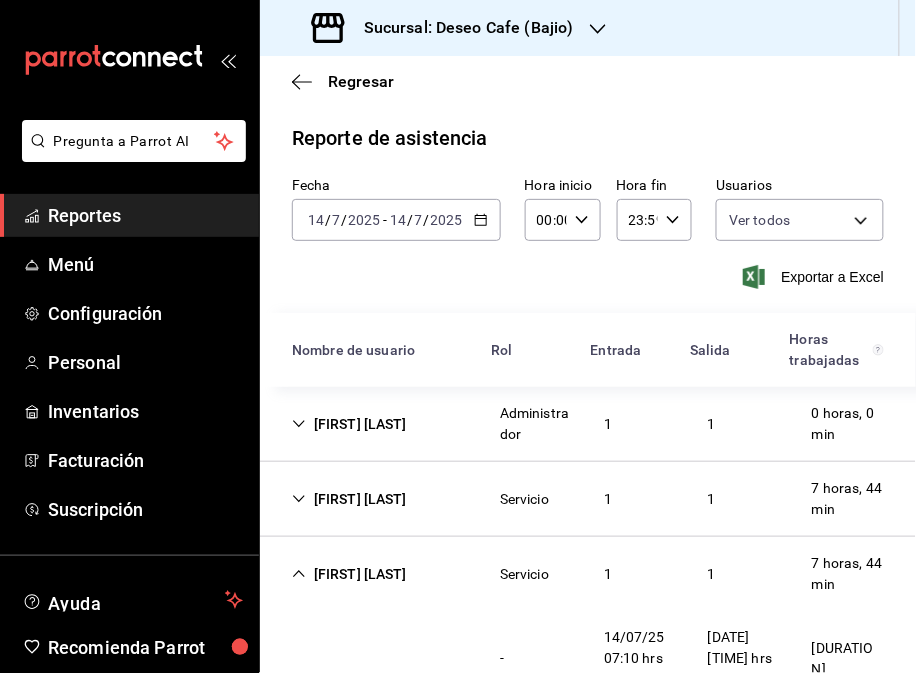 click on "2025-07-14 14 / 7 / 2025 - 2025-07-14 14 / 7 / 2025" at bounding box center [396, 220] 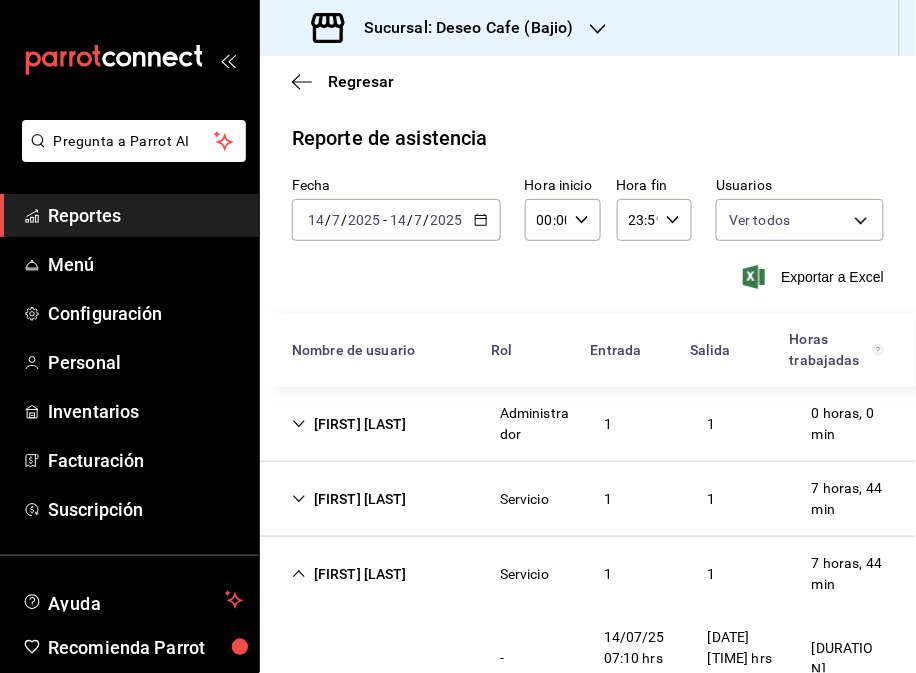click on "Sucursal: Deseo Cafe (Bajio)" at bounding box center (461, 28) 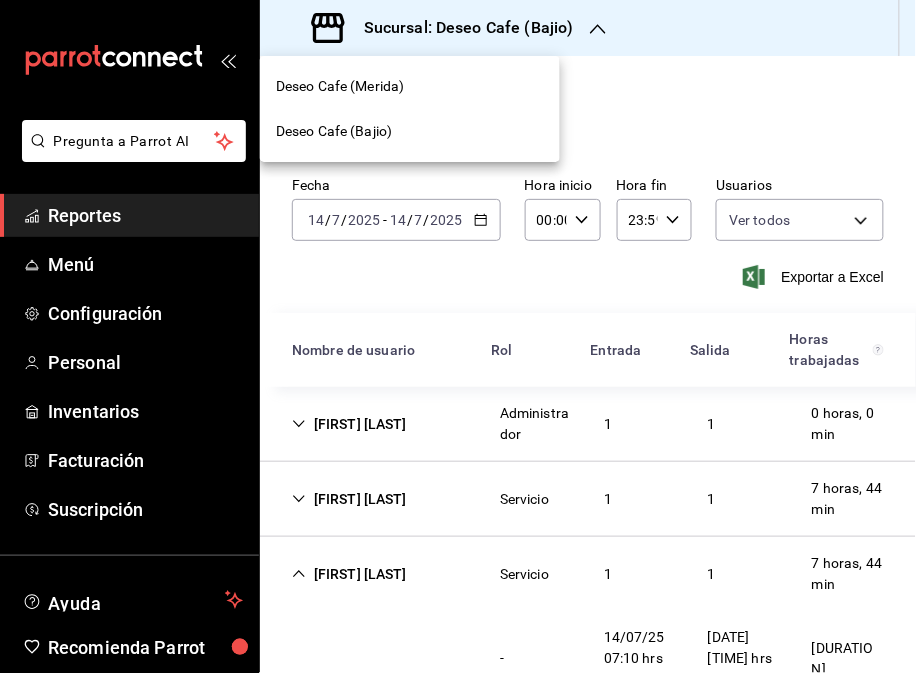 click on "Deseo Cafe (Merida)" at bounding box center [410, 86] 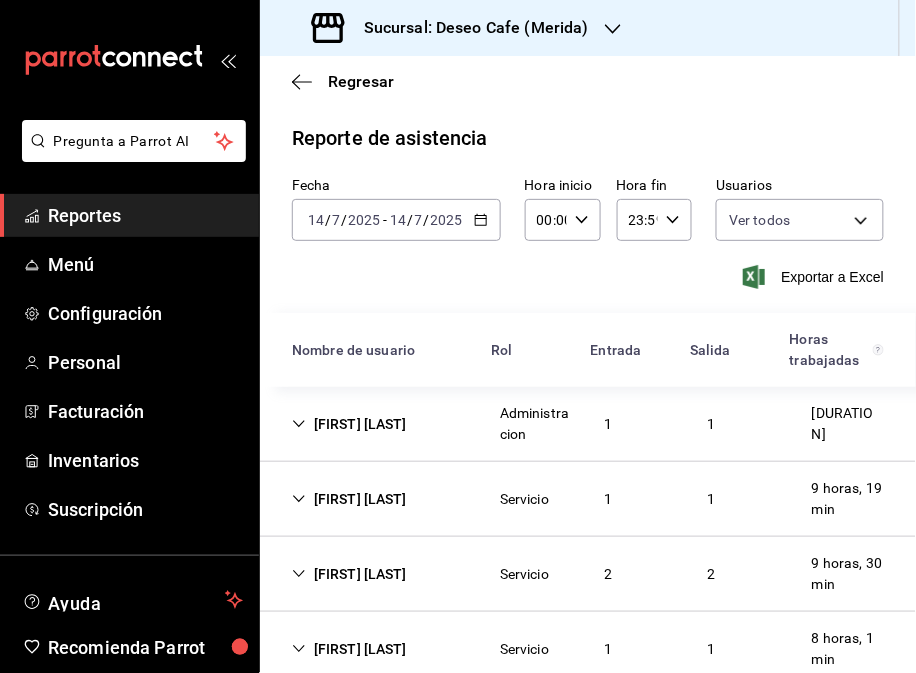 click on "[FIRST] [LAST] [DURATION]" at bounding box center (588, 499) 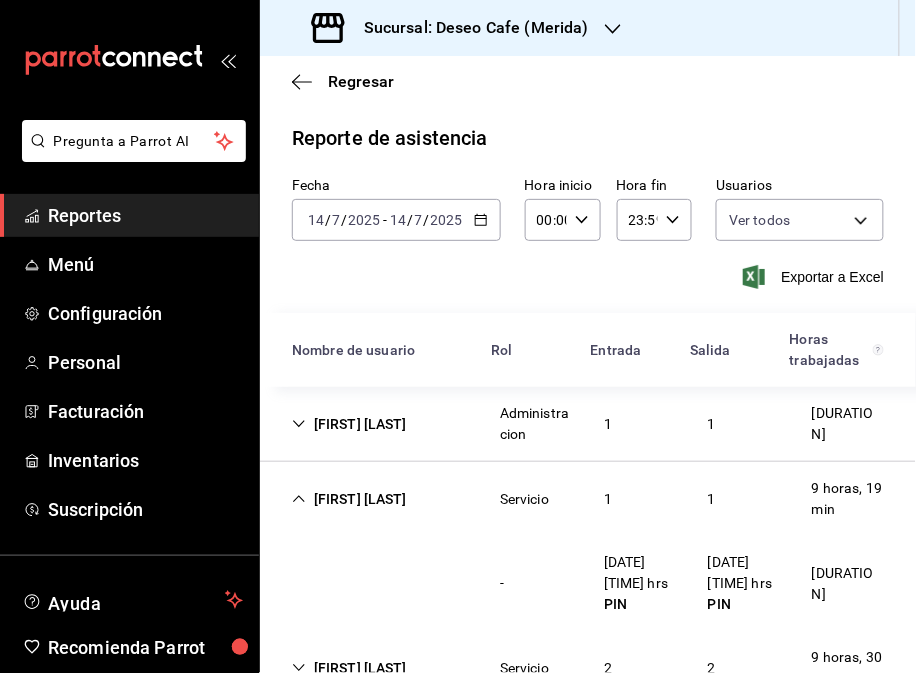 scroll, scrollTop: 215, scrollLeft: 0, axis: vertical 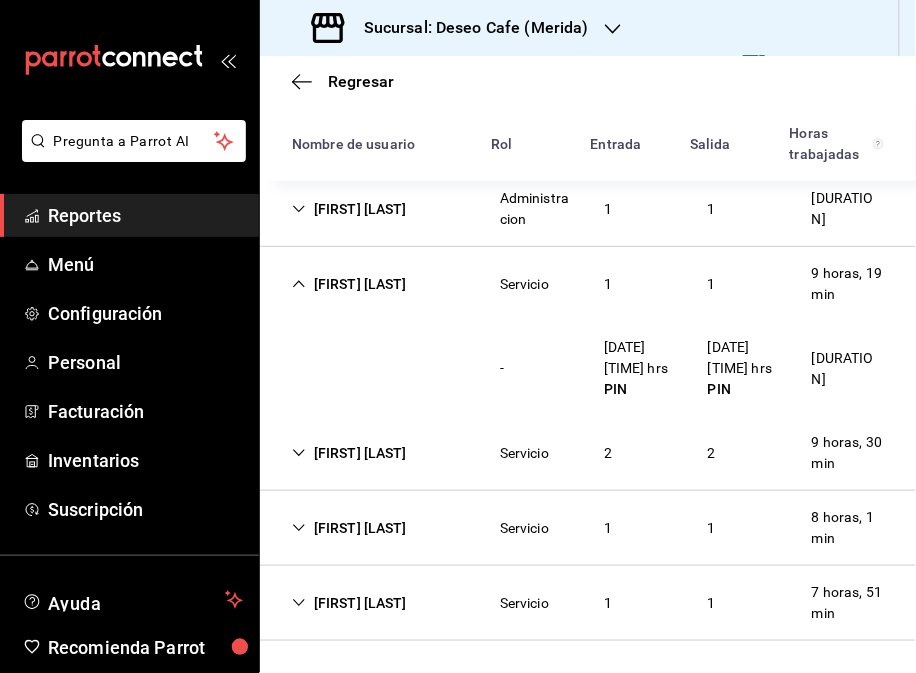 click on "[FIRST] [LAST]" at bounding box center [349, 453] 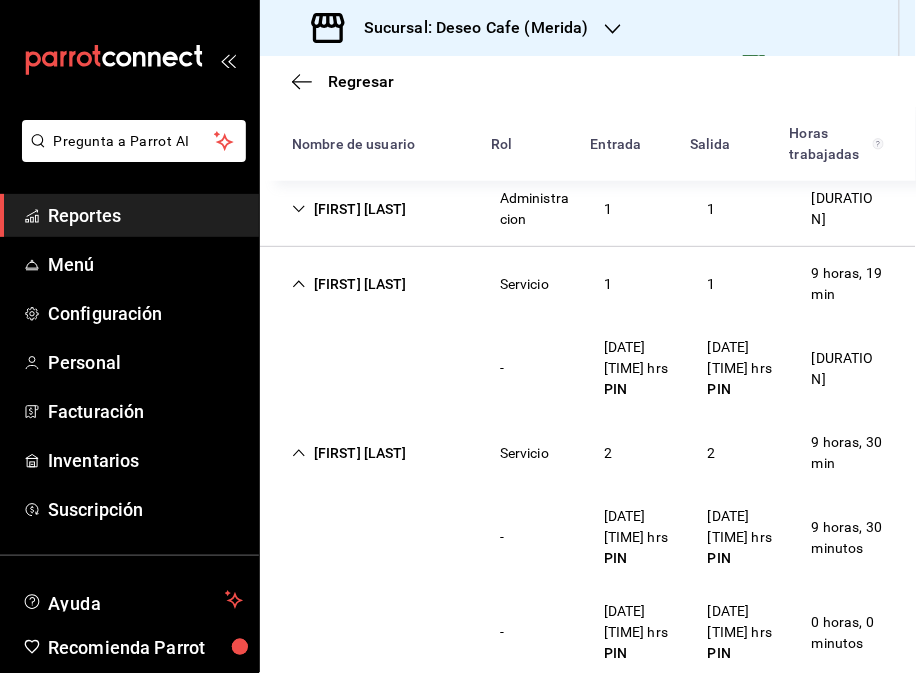 scroll, scrollTop: 215, scrollLeft: 0, axis: vertical 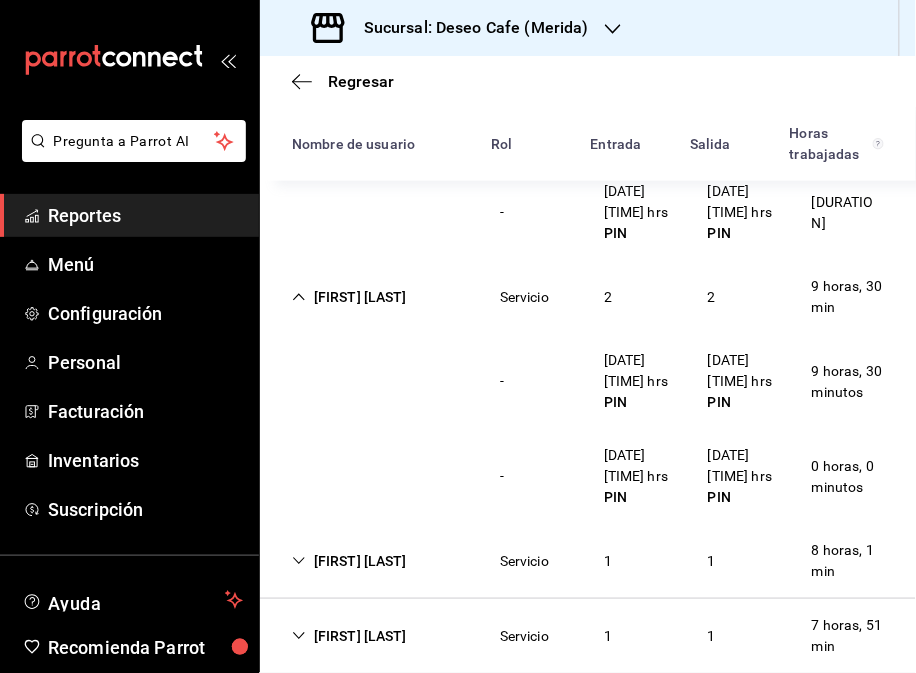 click on "[FIRST] [LAST]" at bounding box center (349, 561) 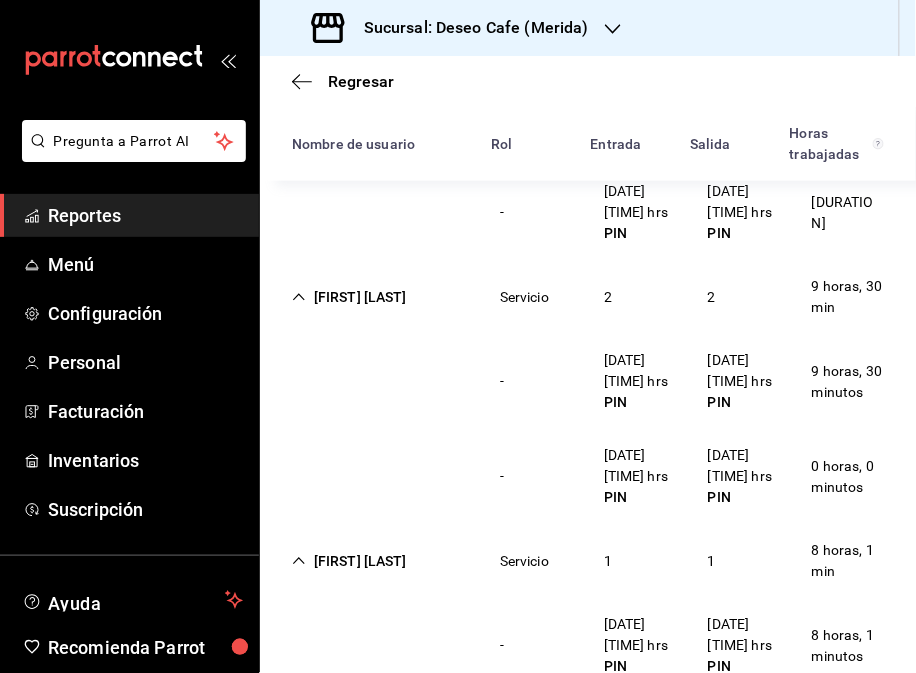 scroll, scrollTop: 497, scrollLeft: 0, axis: vertical 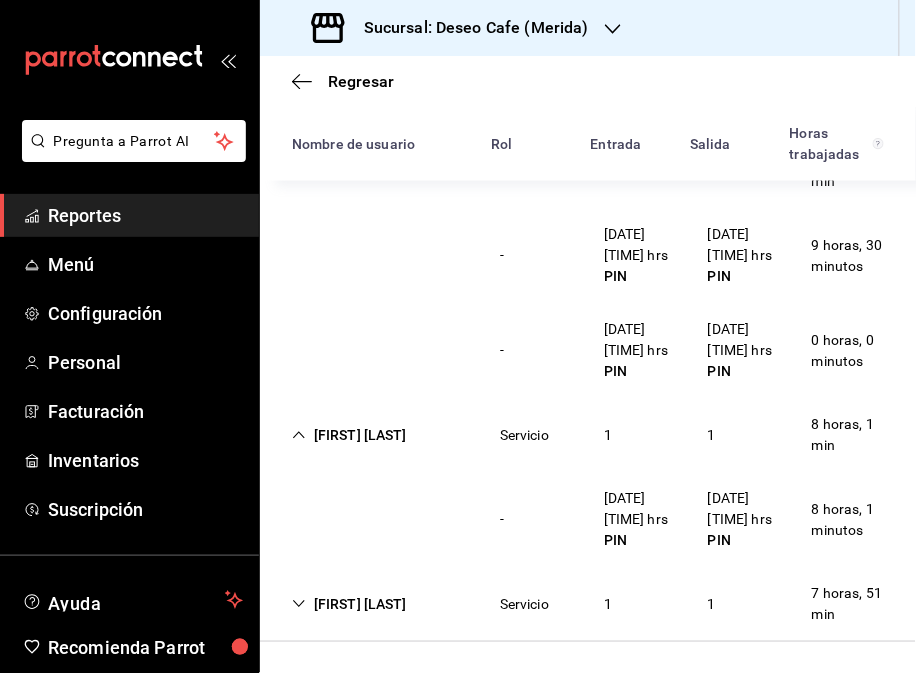 click on "[FIRST] [LAST]" at bounding box center [349, 604] 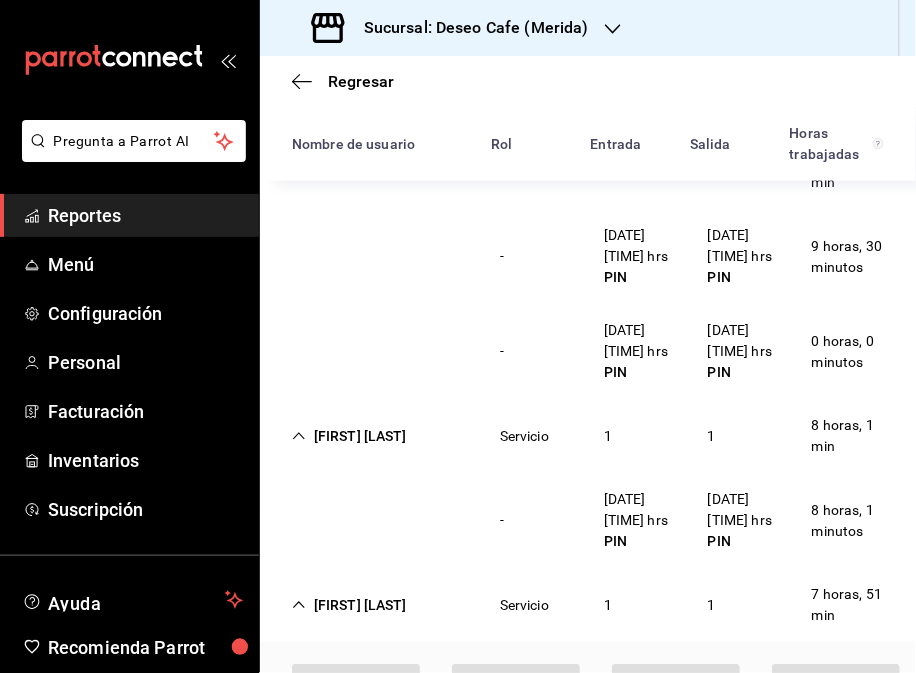 scroll, scrollTop: 497, scrollLeft: 0, axis: vertical 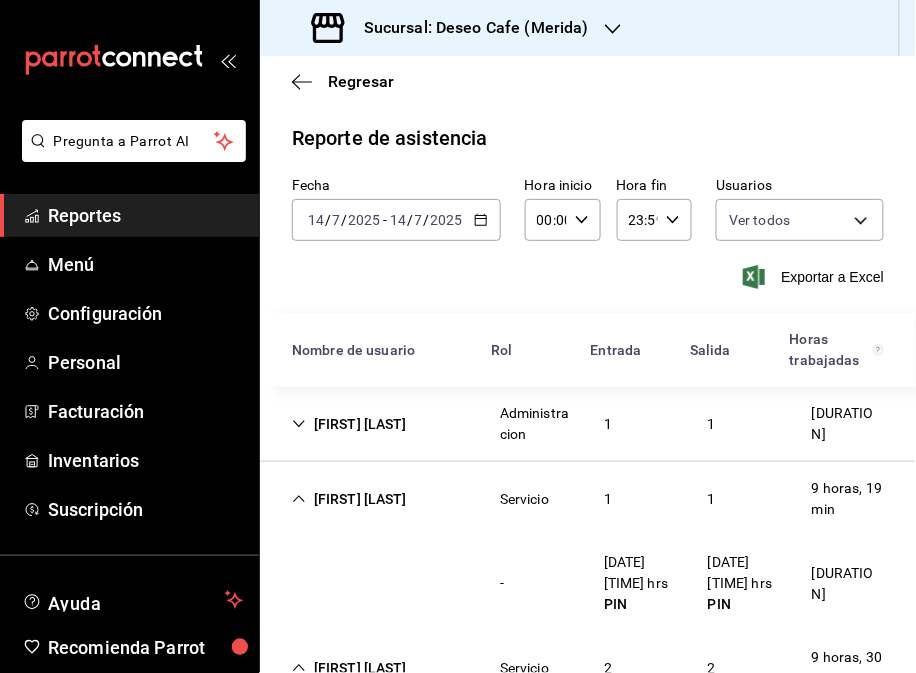 click 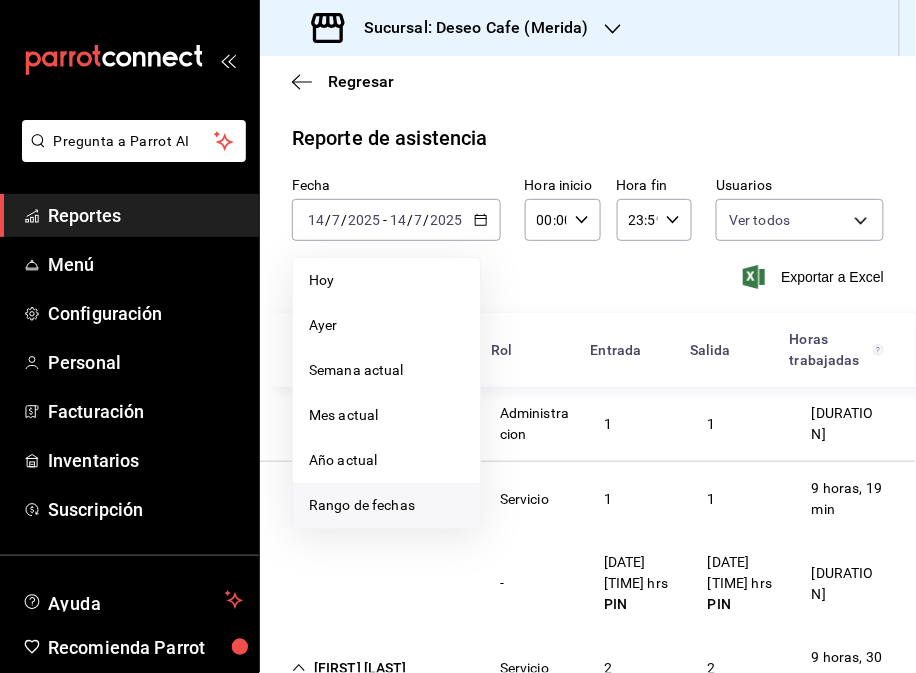 click on "Rango de fechas" at bounding box center [386, 505] 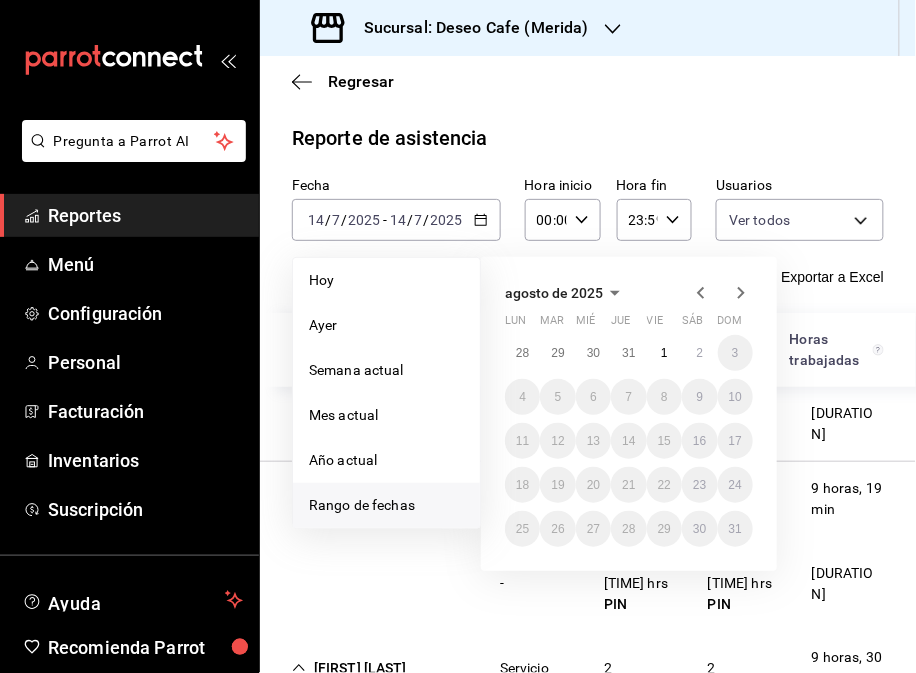 click 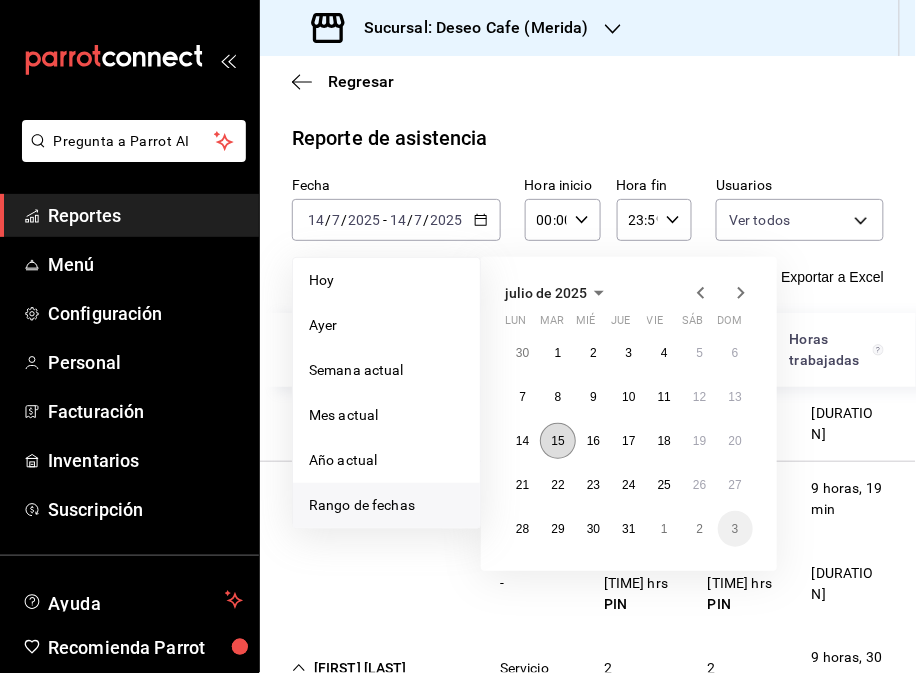 click on "15" at bounding box center (557, 441) 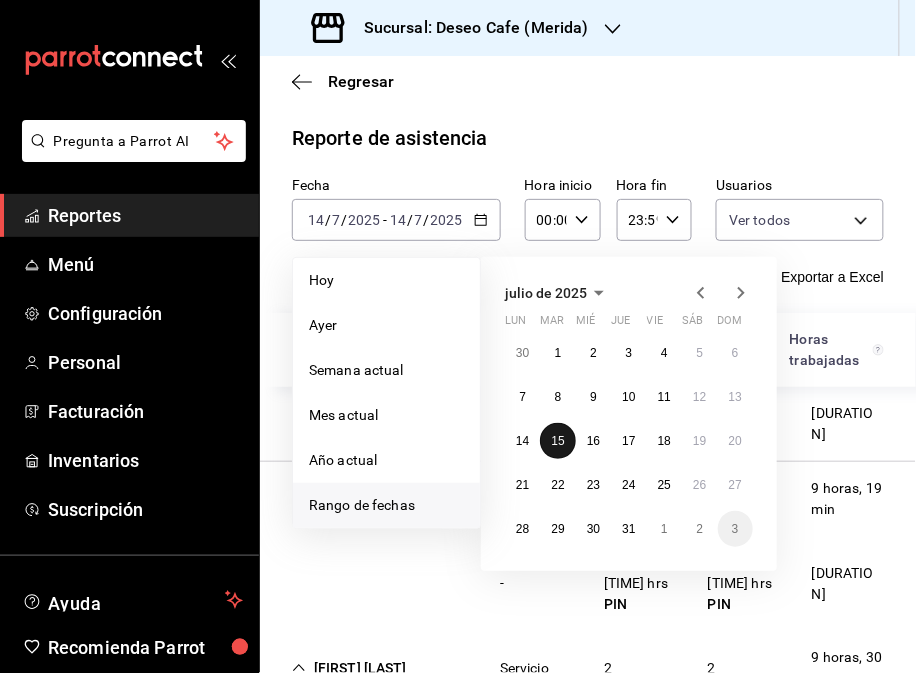 click on "15" at bounding box center (557, 441) 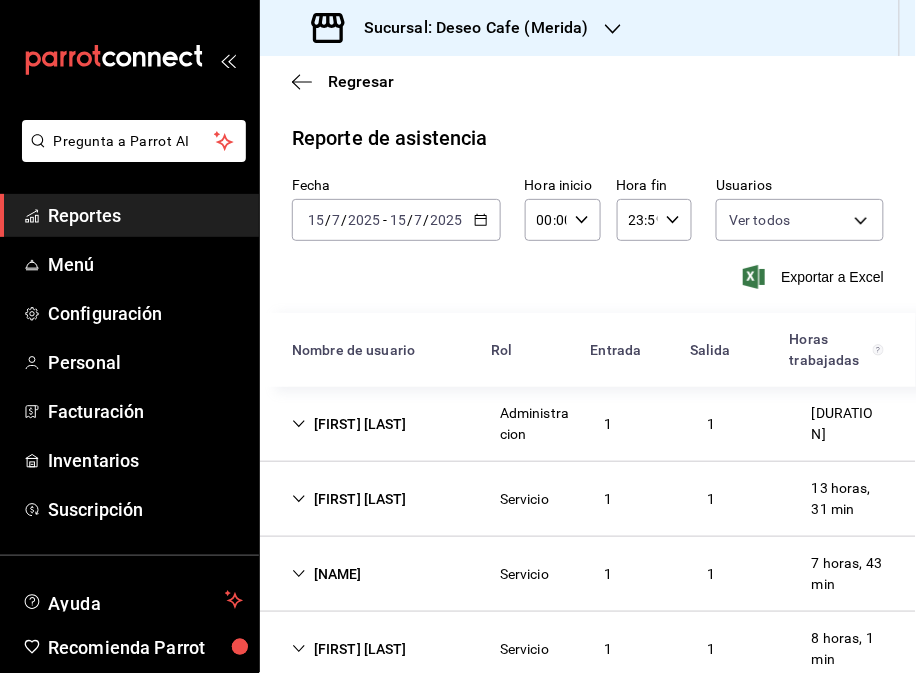 click on "Servicio" at bounding box center (524, 499) 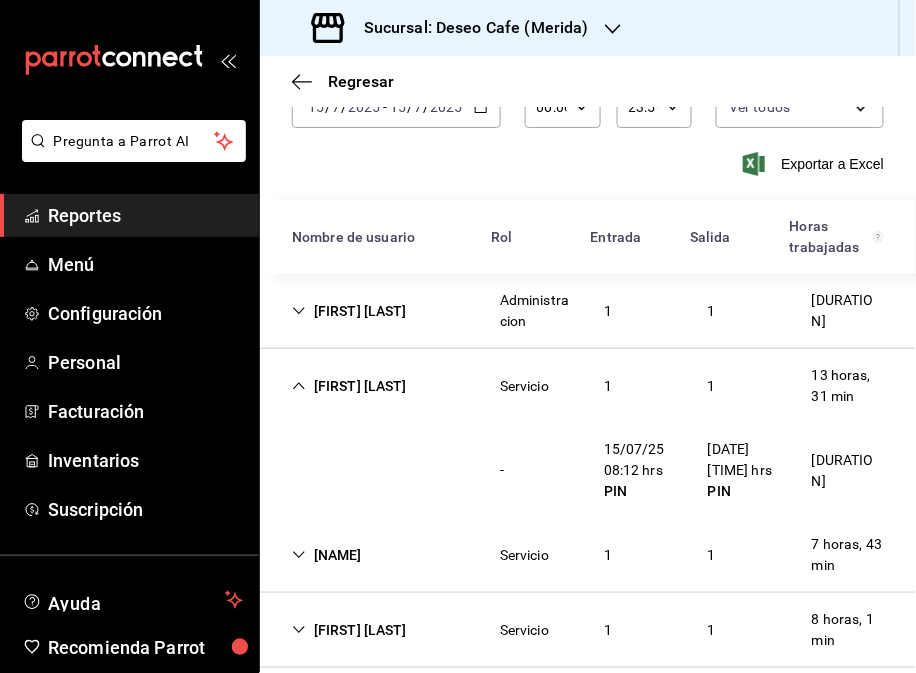 scroll, scrollTop: 140, scrollLeft: 0, axis: vertical 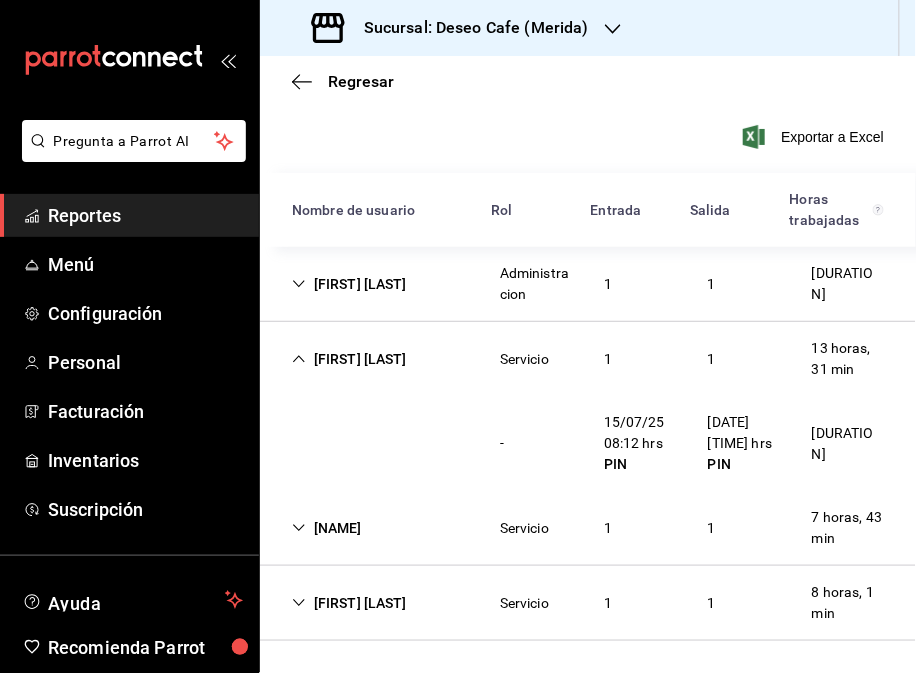 click on "[FIRST] [LAST]" at bounding box center [349, 359] 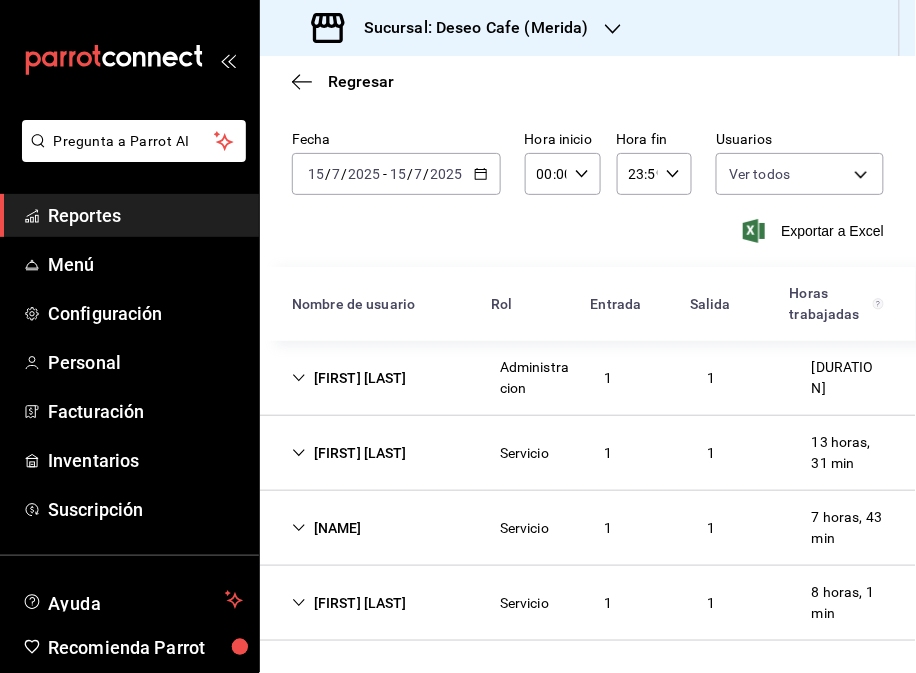 click on "[NAME]" at bounding box center [327, 528] 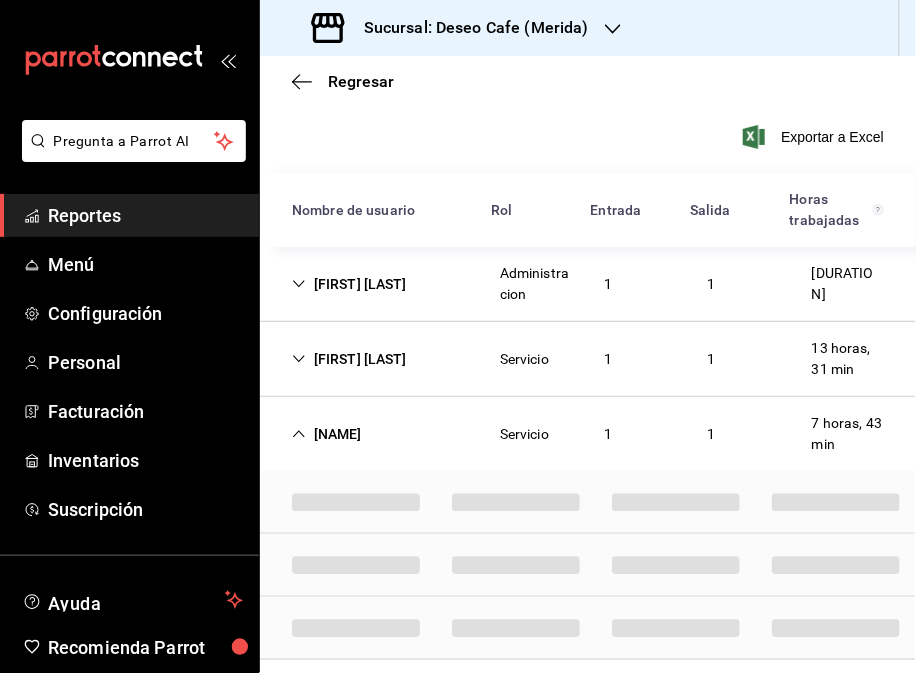 scroll, scrollTop: 140, scrollLeft: 0, axis: vertical 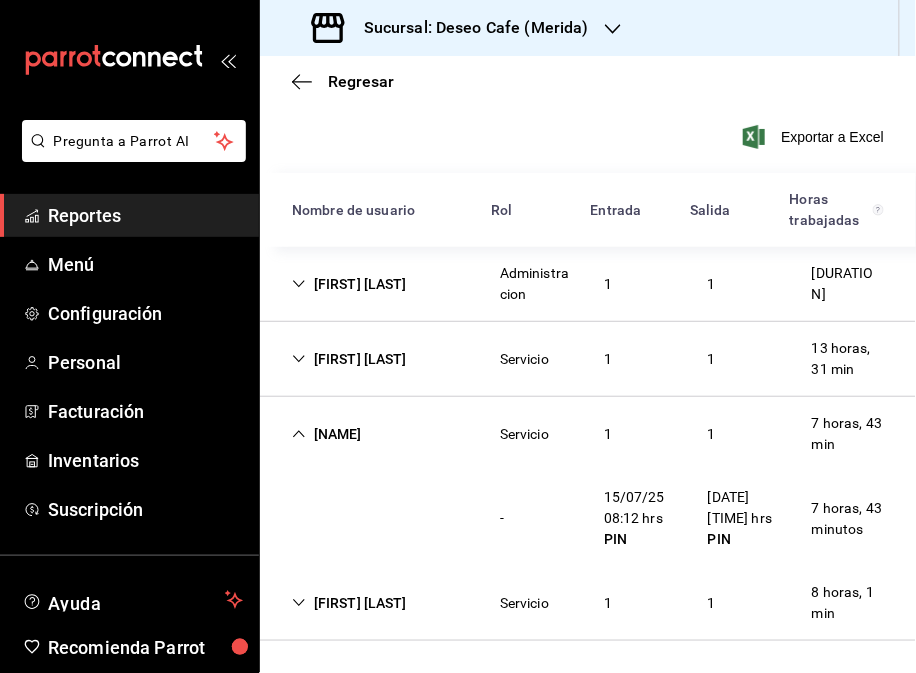click on "[FIRST] [LAST] [DURATION]" at bounding box center (588, 603) 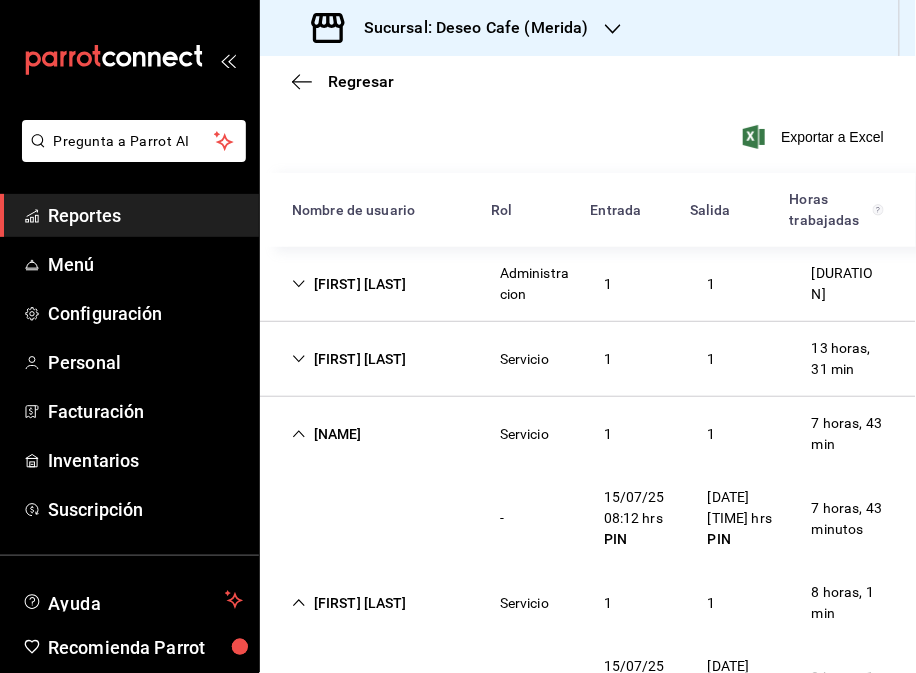 scroll, scrollTop: 233, scrollLeft: 0, axis: vertical 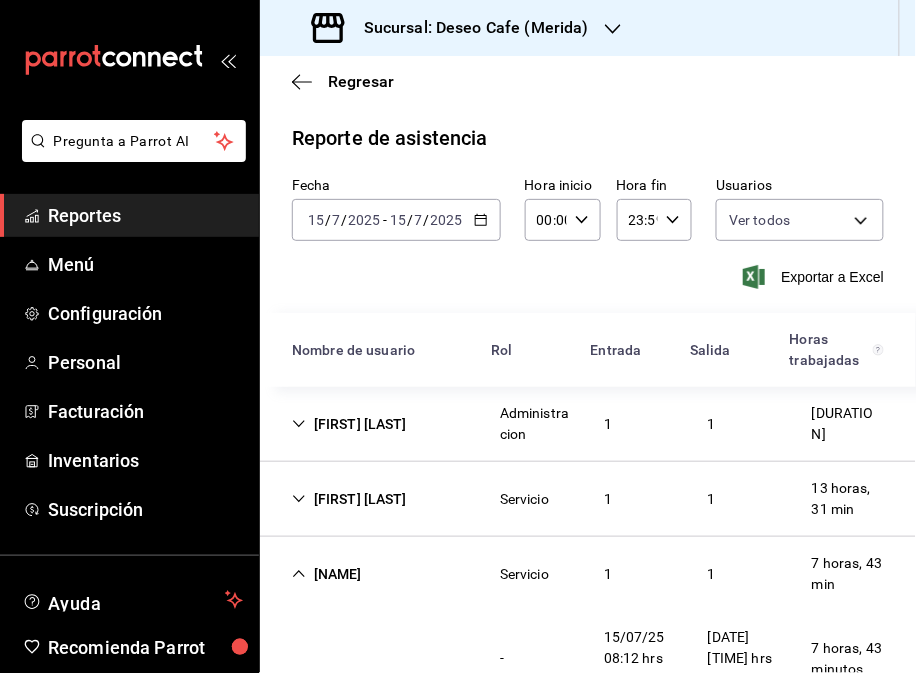 click on "Sucursal: Deseo Cafe (Merida)" at bounding box center (452, 28) 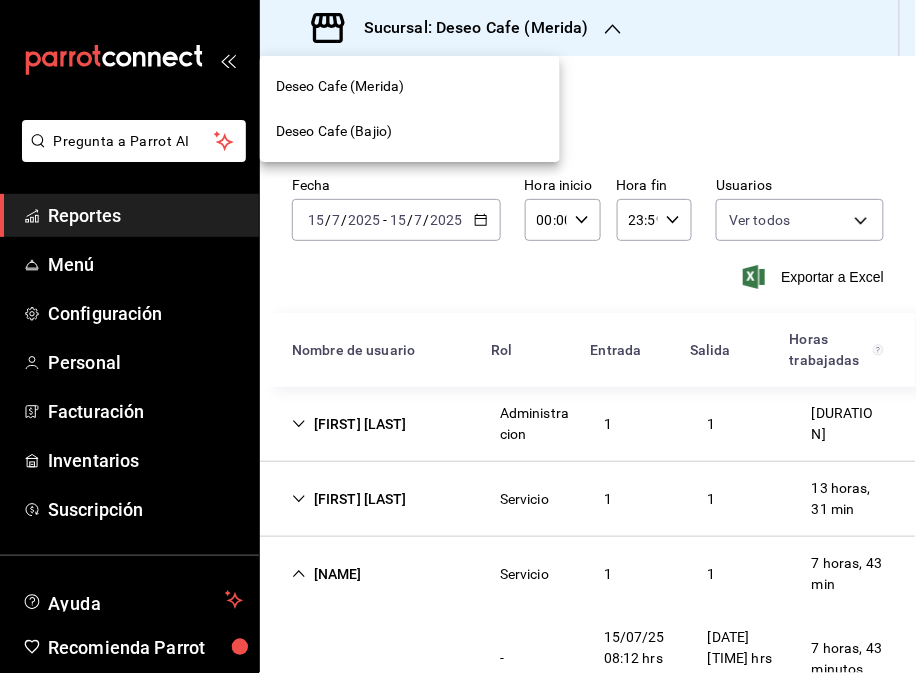click on "Deseo Cafe (Bajio)" at bounding box center (410, 131) 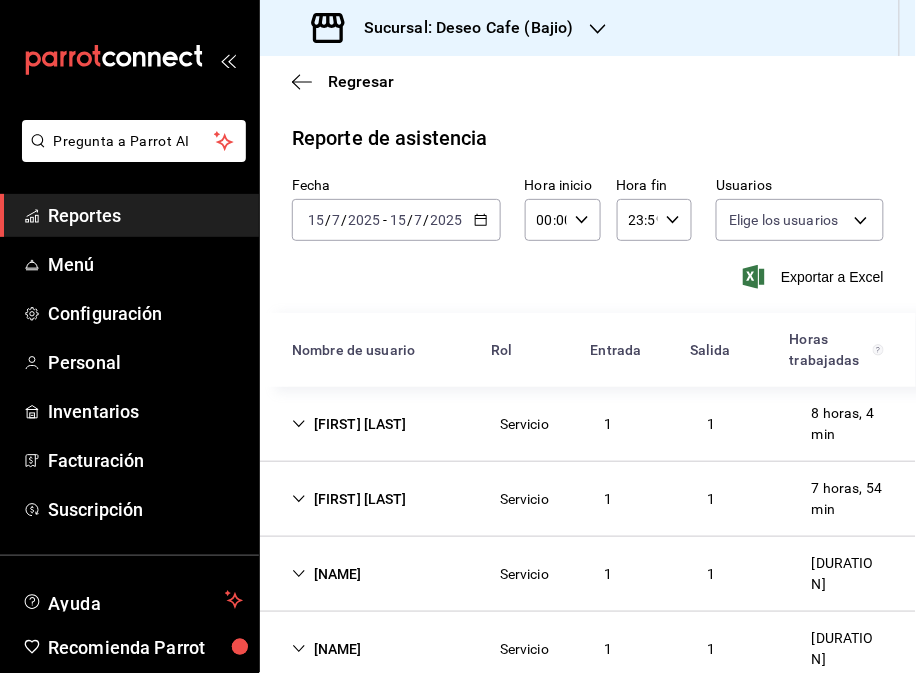 type on "30238808-43bf-4e5f-ba0c-df3803d2f2bc,785b51f8-7b95-490b-8637-880ad0c7fd10,990b5993-8234-4954-b8d1-f02c2748dd5b,f73879fa-cd9b-4645-9689-e1150100145b,82b8185f-7821-498e-9b4b-7ab7bccedca9,af5e30b9-7301-4296-bf1a-aecca2b5c67a,07211969-6e2c-4fd2-ab14-ccf0340ecdda,260b45c0-6ce0-4f7a-a4b6-24ffb4f198c6,86734be4-4e69-46fd-a6dd-f4ecae5cde7e,15cbf92c-57bb-4742-80ba-d137a213e4cb,da88b98d-6cd4-4d1f-91ef-4cd22071f1ec,9c0c96eb-d62f-4619-9f45-0b1470622f1b,6601a86a-992a-4b6a-a94b-363f689e2b7f,d5fdbca5-3b8a-4fef-888a-2b398dae7140,4947b327-0f0f-4e84-ad4a-175ad5d83ea4,39a86c12-c1f0-445e-a2bc-35bb1feeffcf,f4e9ab6a-f466-4ce0-8ce6-c639d13752e8,b043a4ed-38d6-40f0-8b0b-3afabea45ce4,11a91ccc-c93a-4345-a3f5-fd579652d8f2,975423a0-c50c-416c-b7f5-42677cd926d8,e2eccf37-f8f7-43b0-8b7b-d3aa5786299c,55b518f9-a268-4d33-a472-c538a213e6d2,266ec244-9d34-4f85-8af4-b373de152dd7,562297a3-b232-491f-b03f-80d5081300f5,5c5a704a-1f00-4c73-a83b-2bb2cf52eb60,31779200-badf-4244-80ba-96285ca5e2e1" 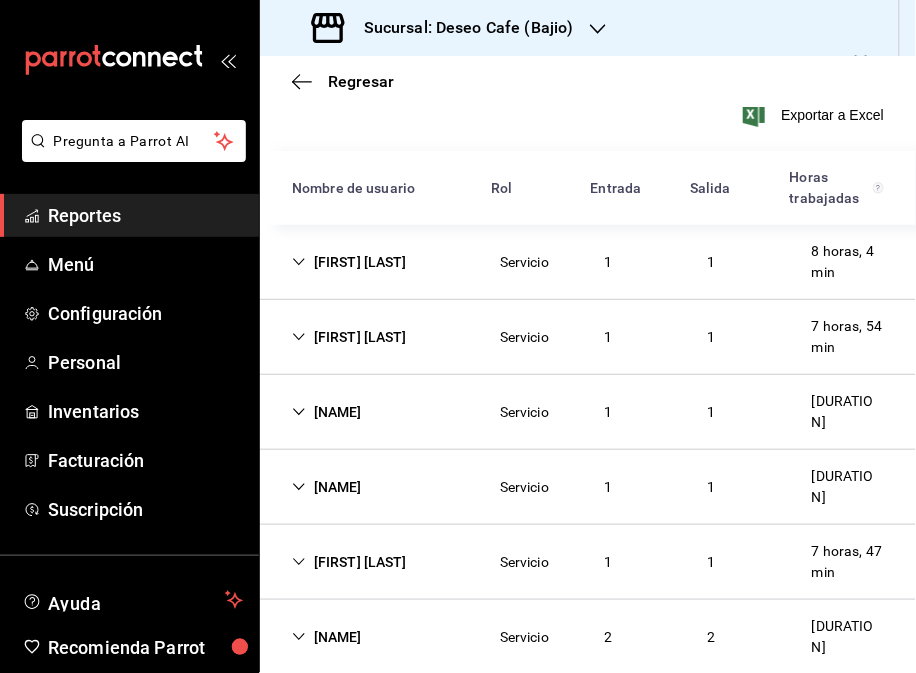 scroll, scrollTop: 188, scrollLeft: 0, axis: vertical 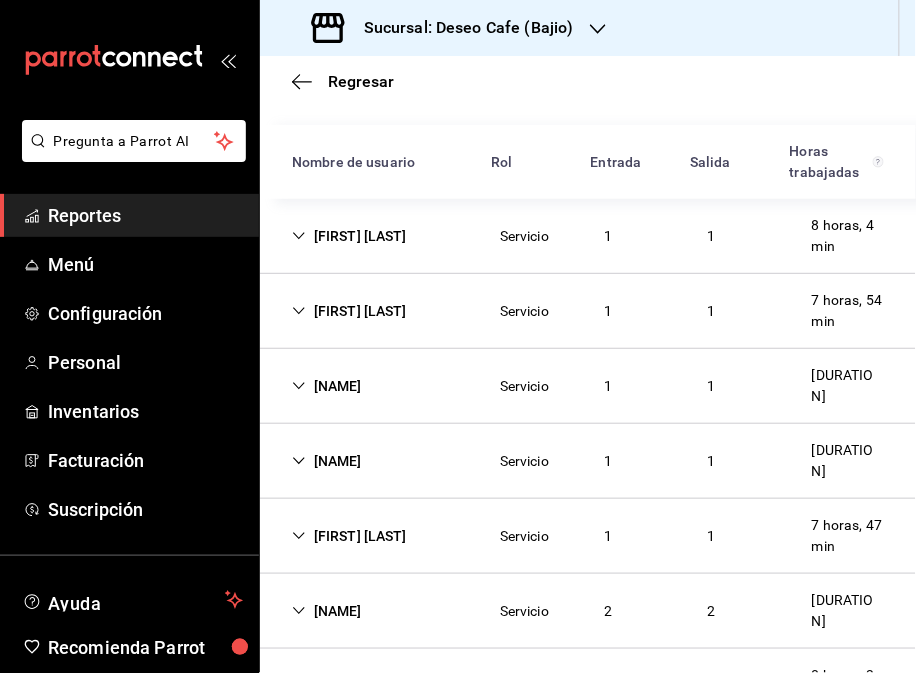 click on "[FIRST] [LAST]" at bounding box center [349, 236] 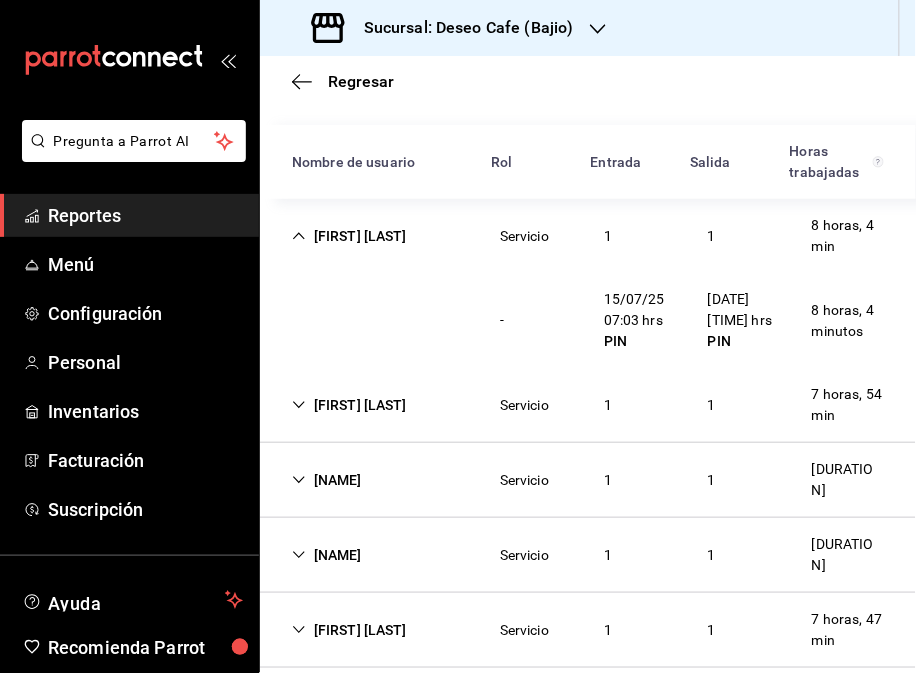 click on "[FIRST] [LAST]" at bounding box center (349, 405) 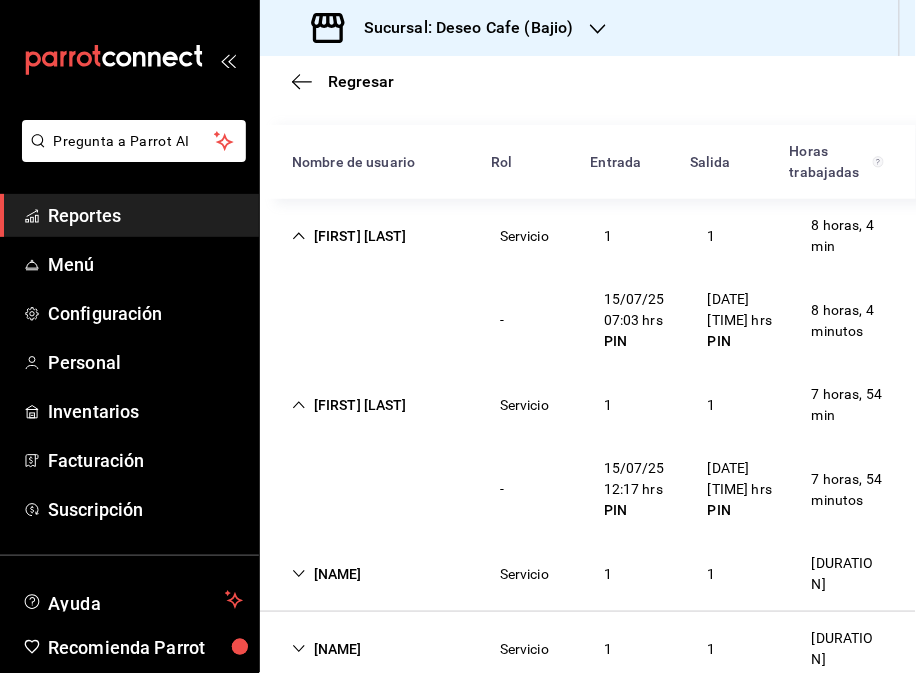 click on "[NAME]" at bounding box center (327, 574) 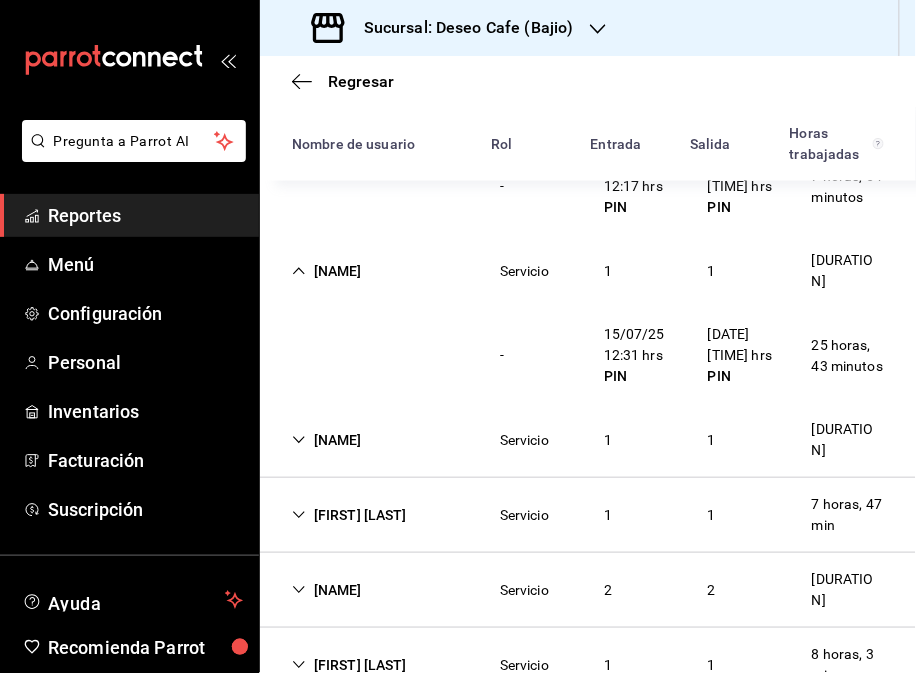 scroll, scrollTop: 495, scrollLeft: 0, axis: vertical 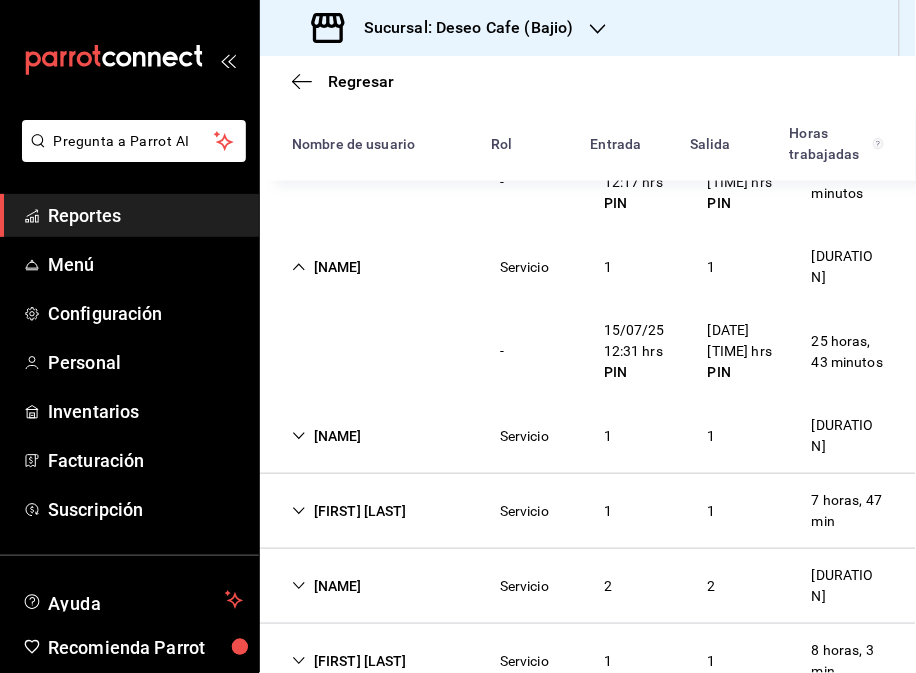 click on "[NAME] Servicio 1 1 7 horas, 47 min" at bounding box center (588, 511) 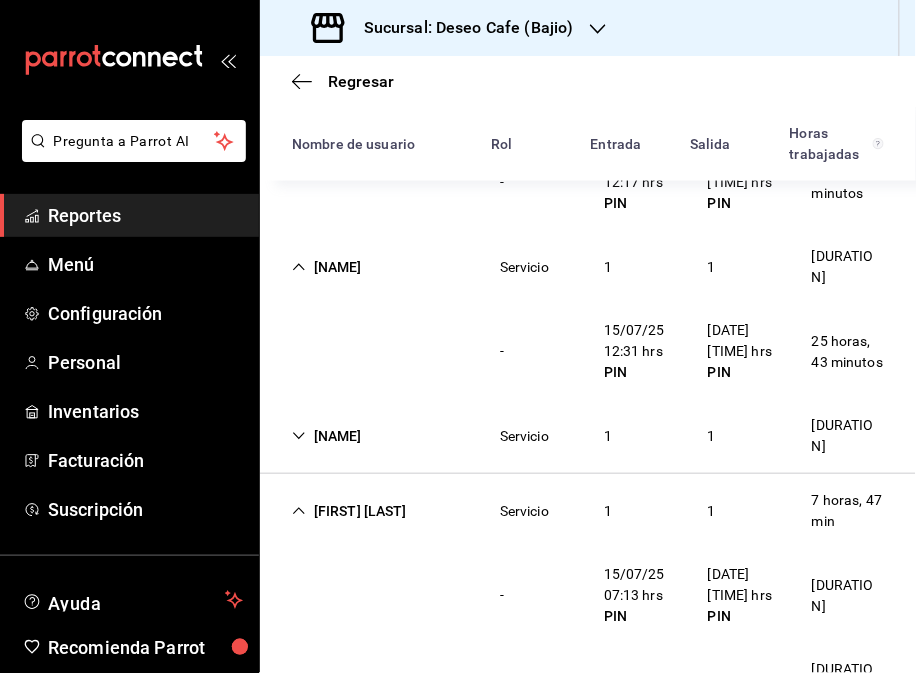 scroll, scrollTop: 646, scrollLeft: 0, axis: vertical 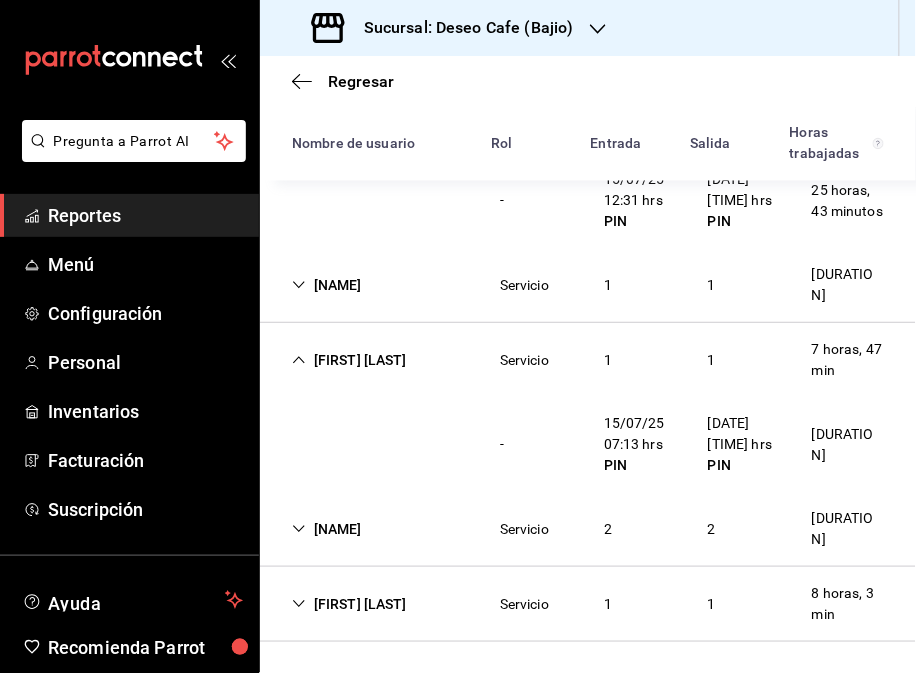 click on "[NAME] Servicio 1 1 7 horas, 47 min" at bounding box center (588, 360) 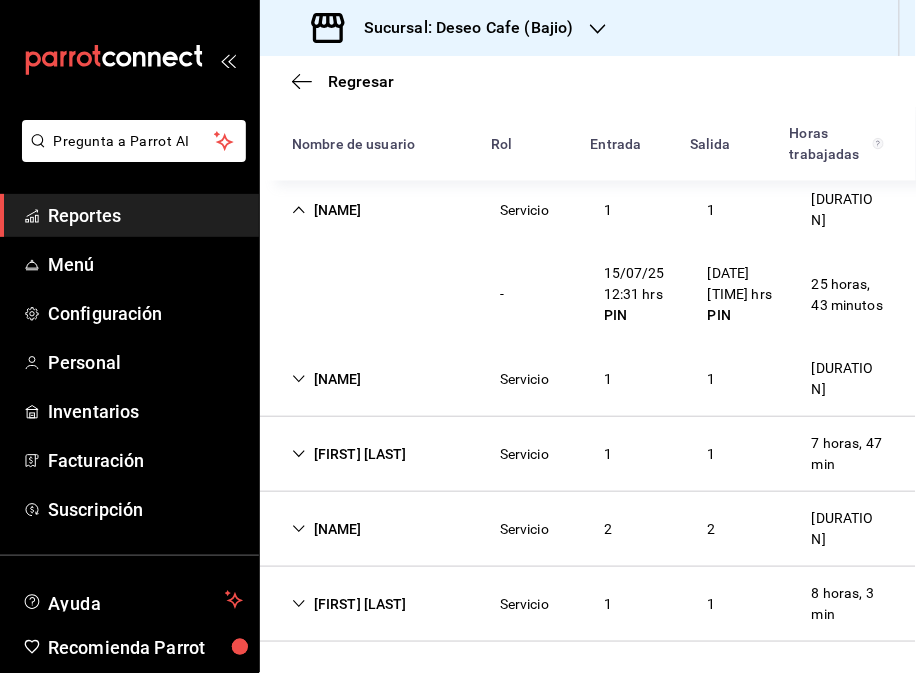 click on "[NAME]" at bounding box center [327, 529] 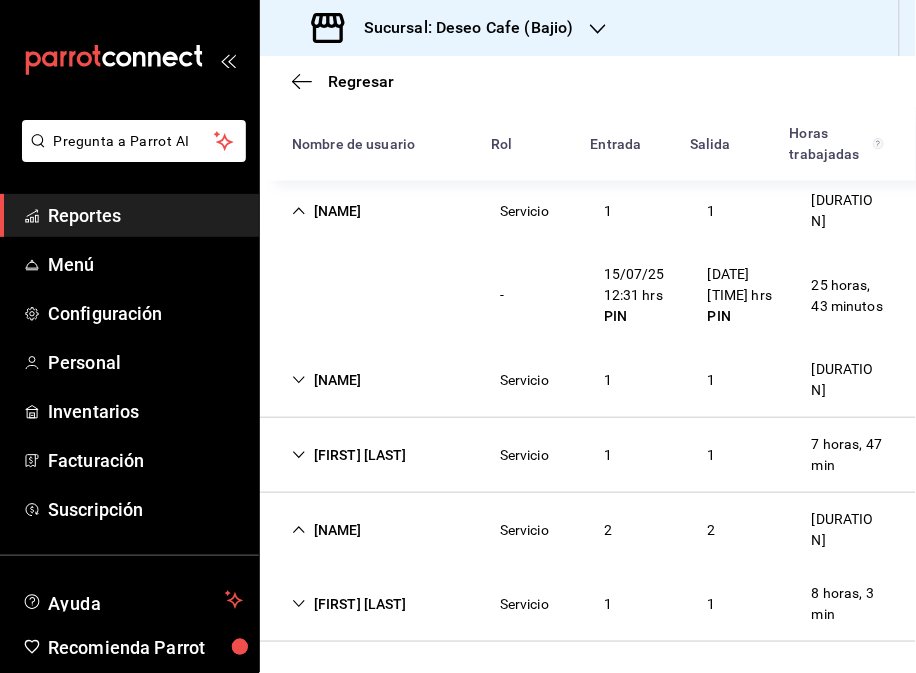 scroll, scrollTop: 646, scrollLeft: 0, axis: vertical 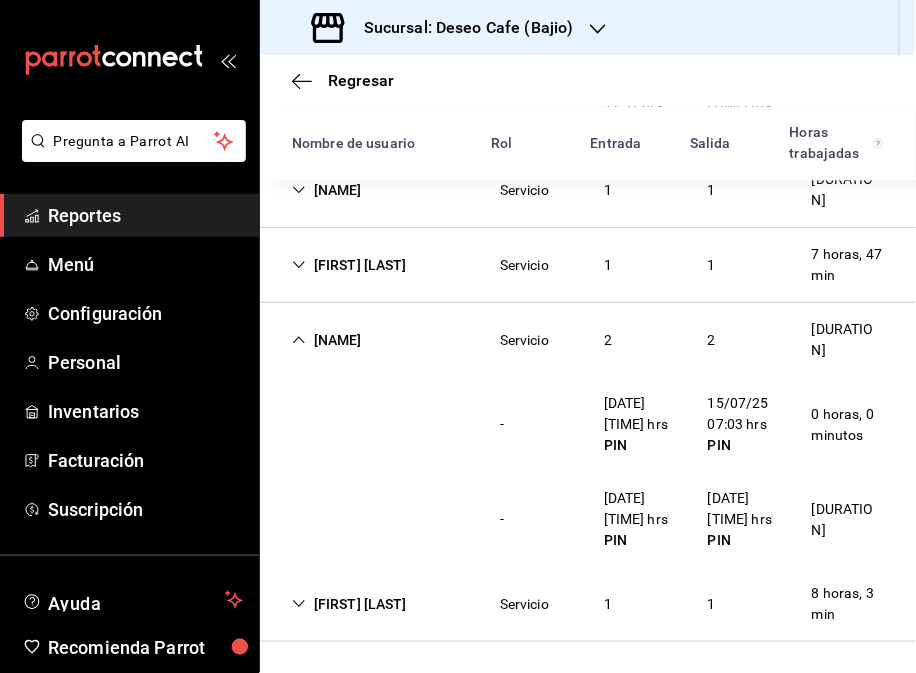 click on "[FIRST] [LAST] [DURATION]" at bounding box center [588, 604] 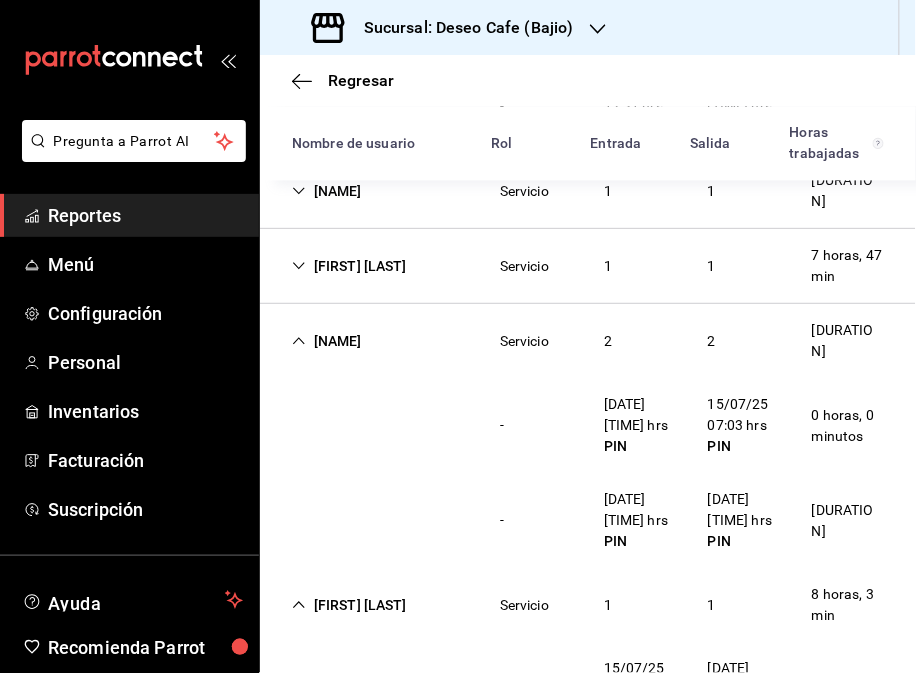 scroll, scrollTop: 741, scrollLeft: 0, axis: vertical 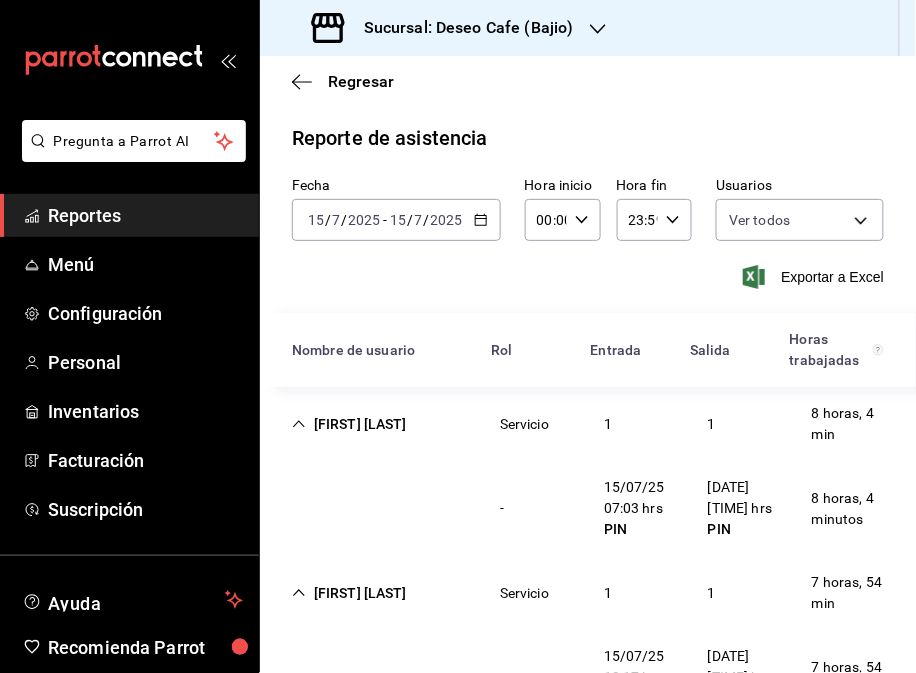 click 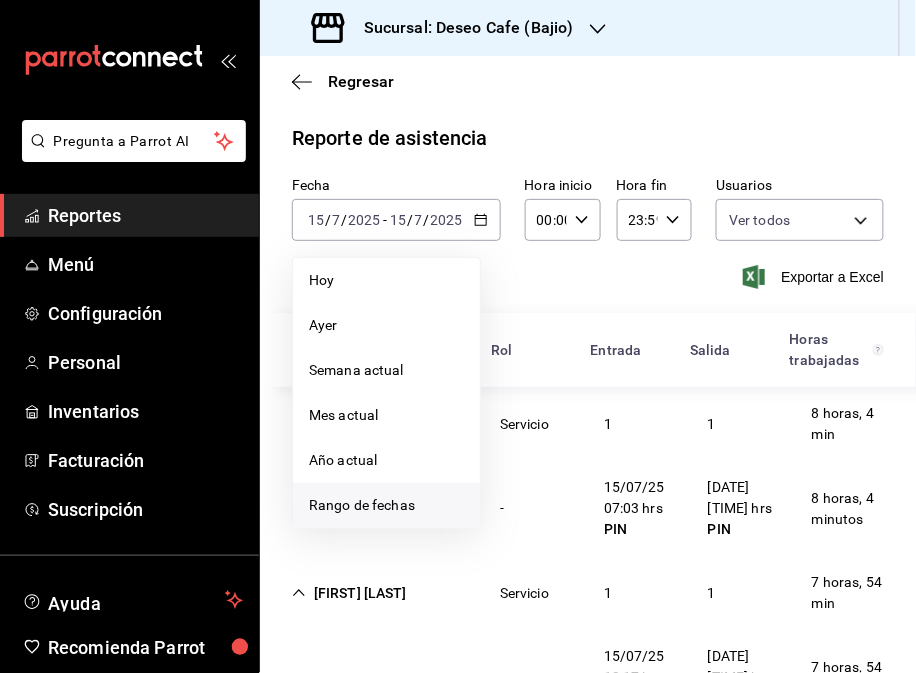 click on "Rango de fechas" at bounding box center (386, 505) 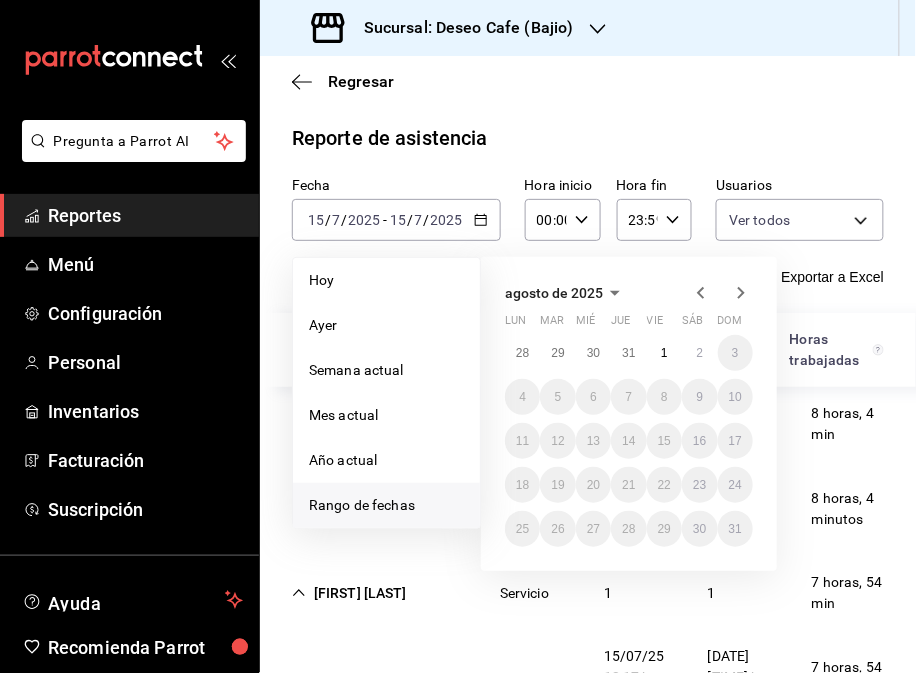 click 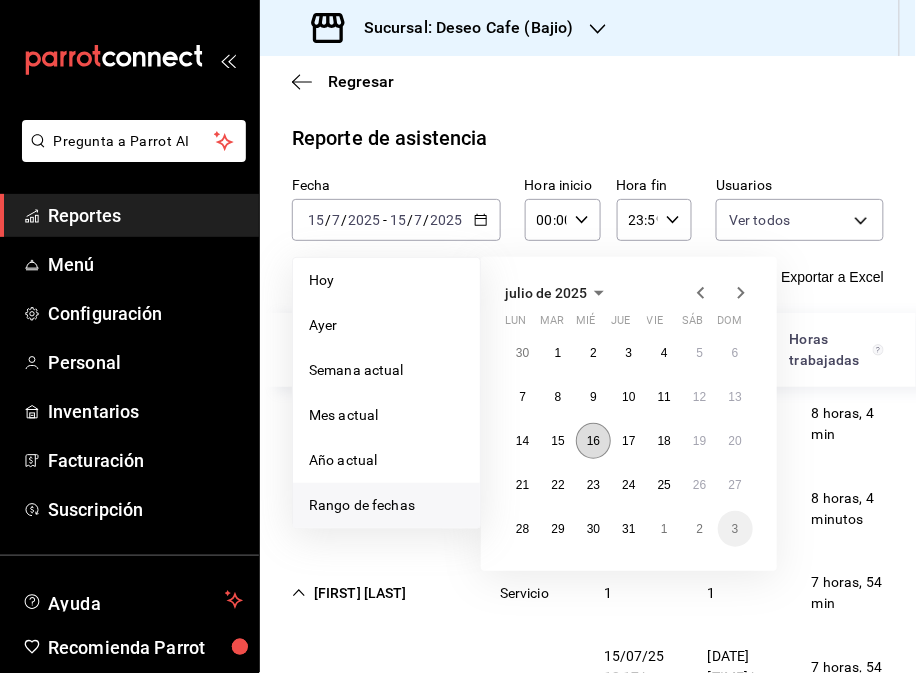 click on "16" at bounding box center [593, 441] 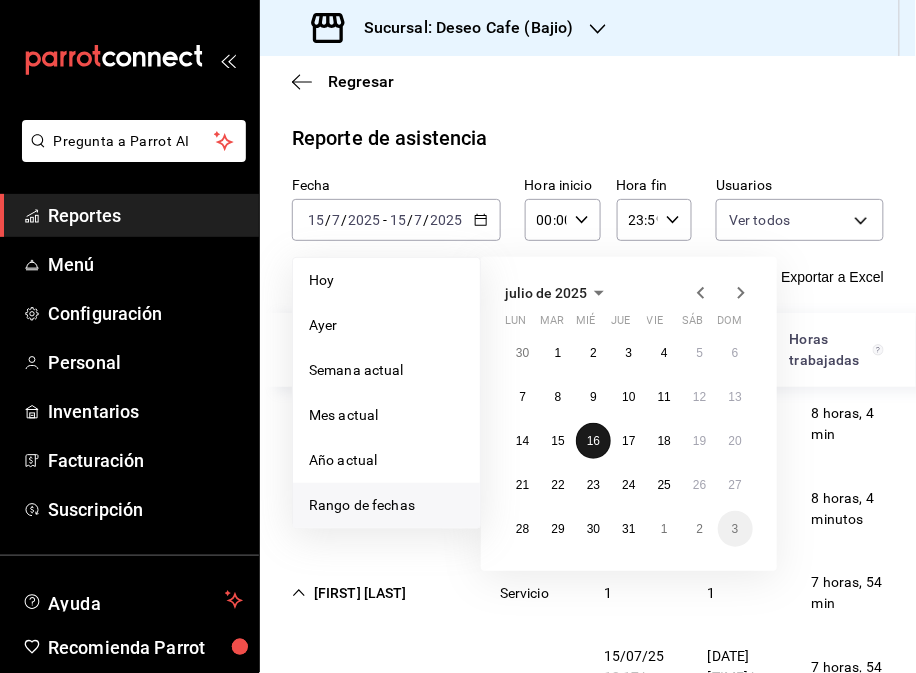 click on "16" at bounding box center [593, 441] 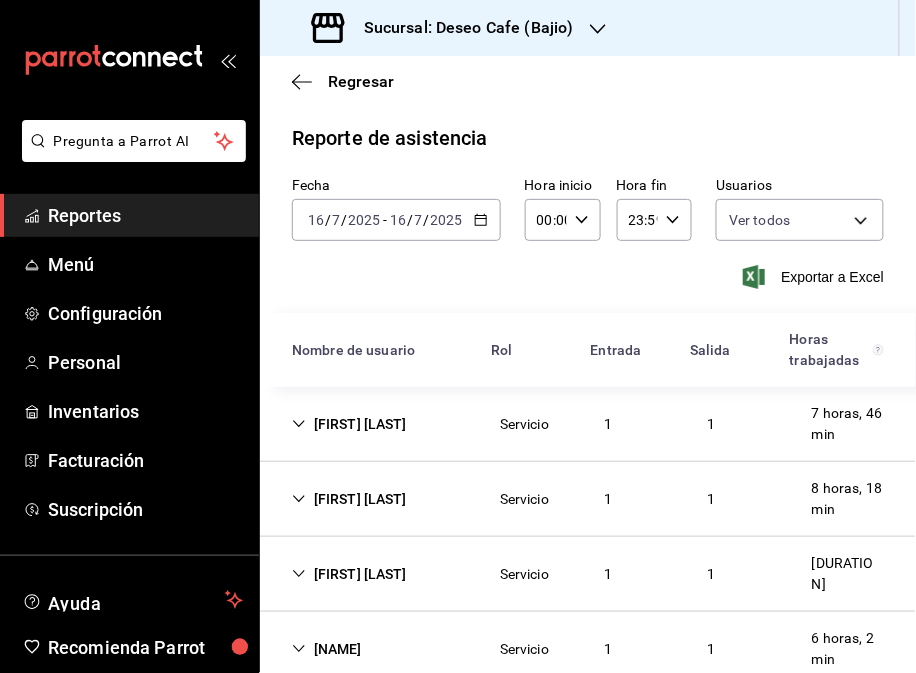 click on "Servicio" at bounding box center (524, 424) 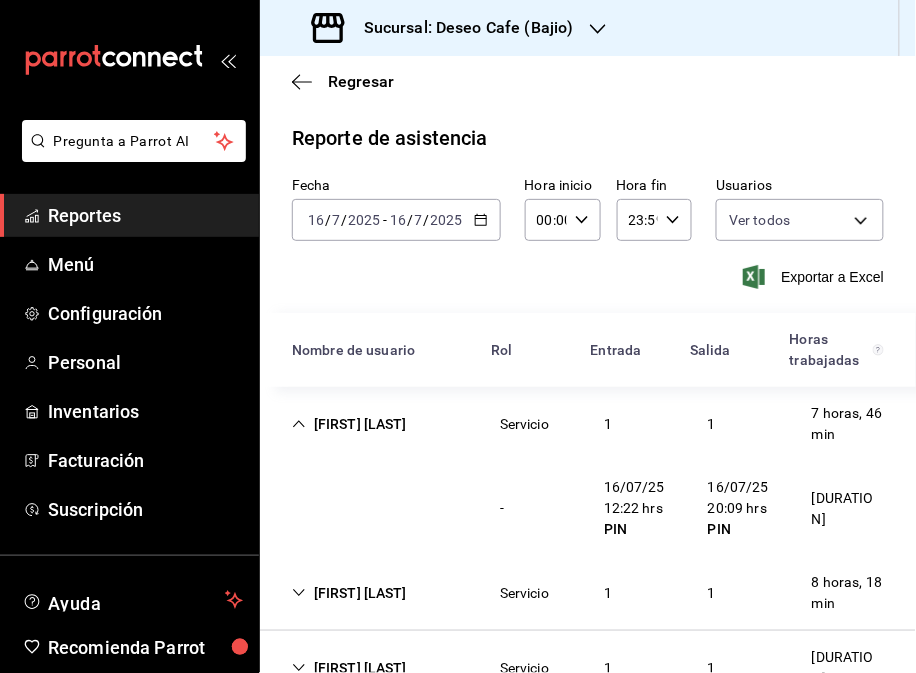 click on "[FIRST] [LAST]" at bounding box center (349, 424) 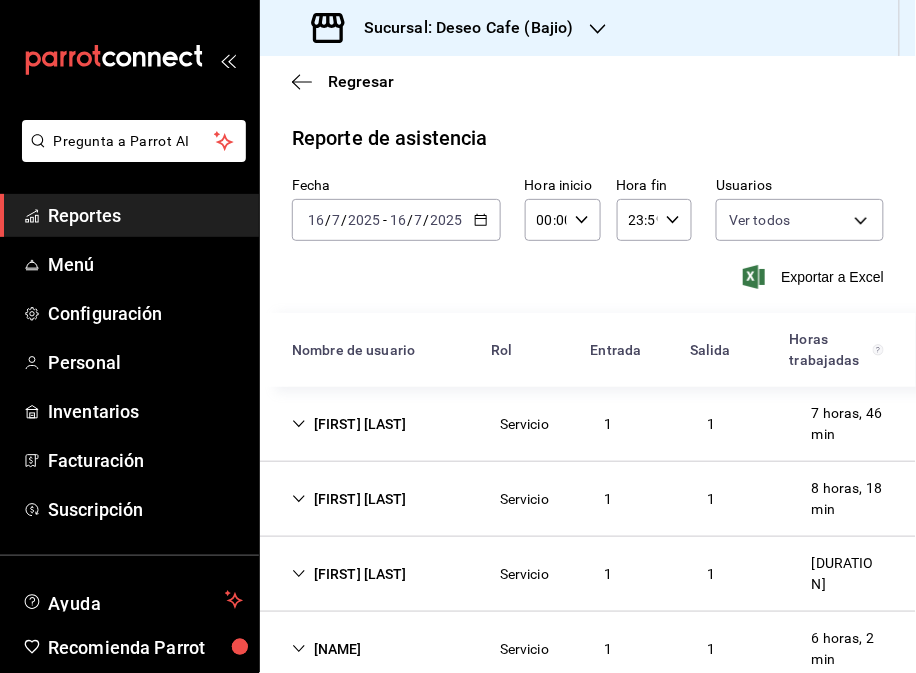 click on "[FIRST] [LAST] [SERVICE] [NUMBER] [DURATION]" at bounding box center [588, 499] 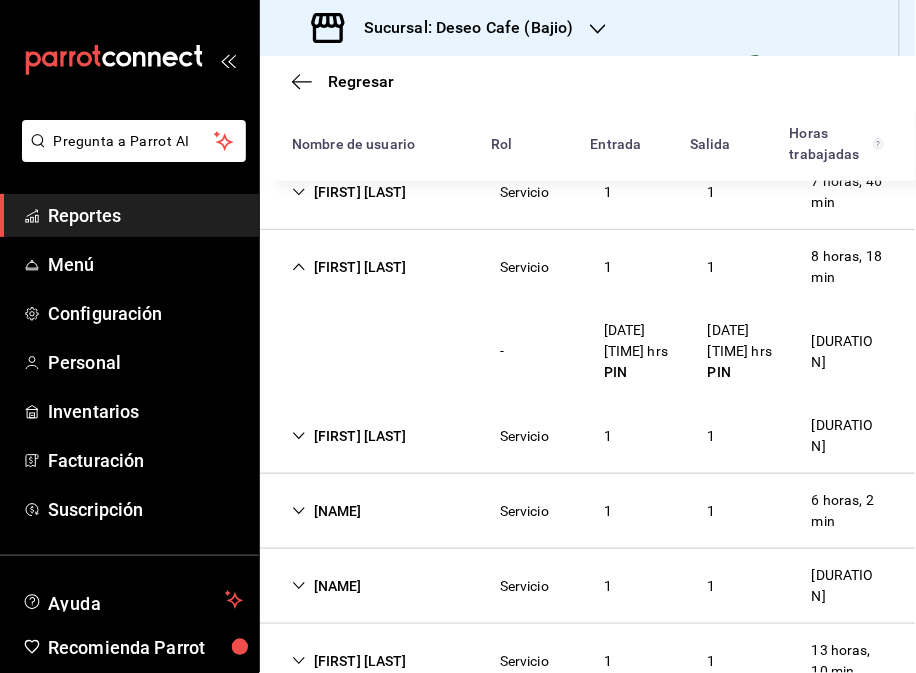 scroll, scrollTop: 235, scrollLeft: 0, axis: vertical 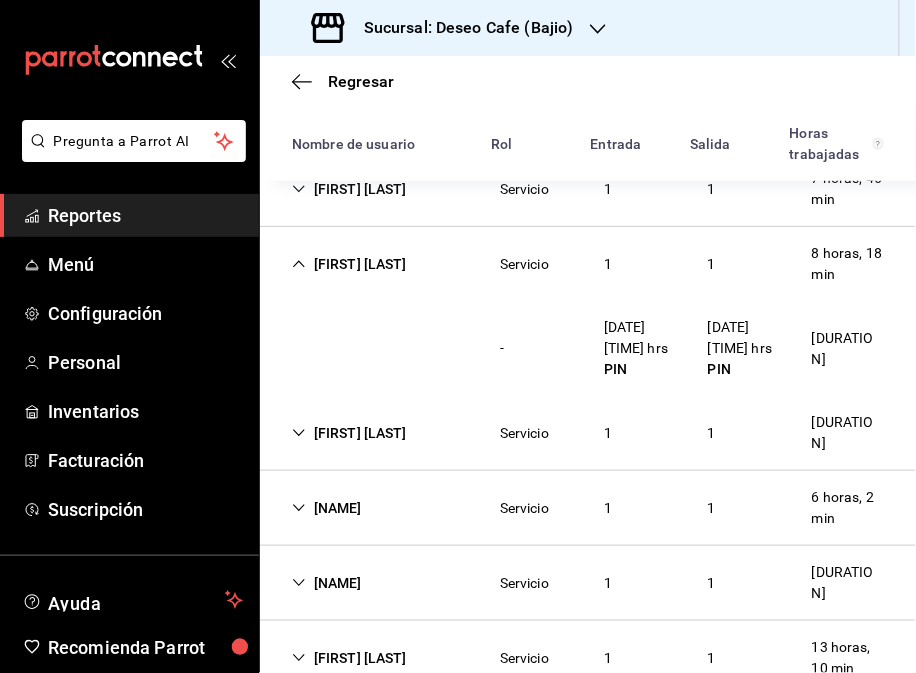 click on "[FIRST] [LAST]" at bounding box center [349, 433] 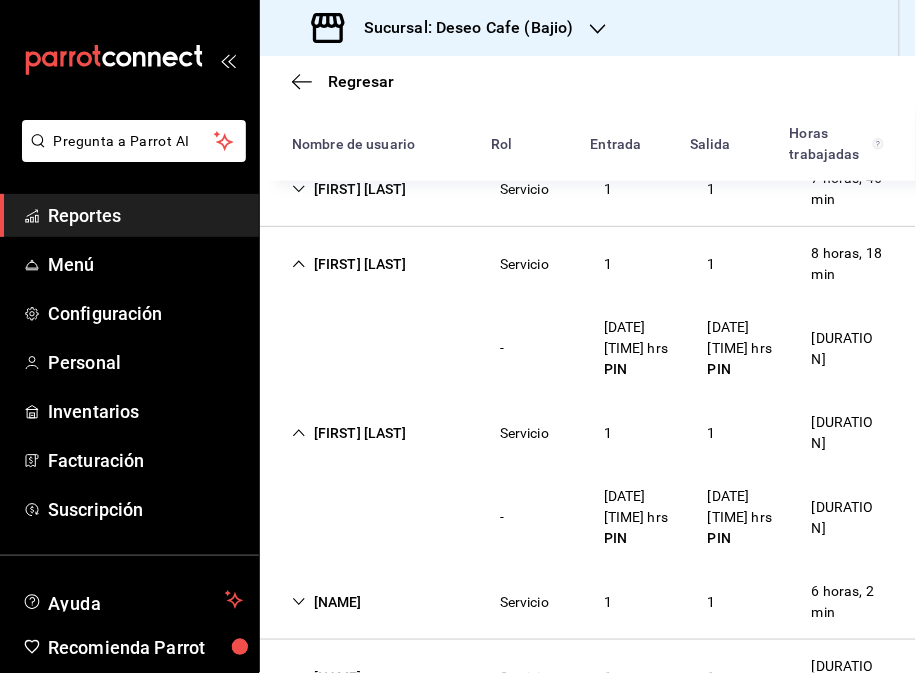 click on "[NAME]" at bounding box center [327, 602] 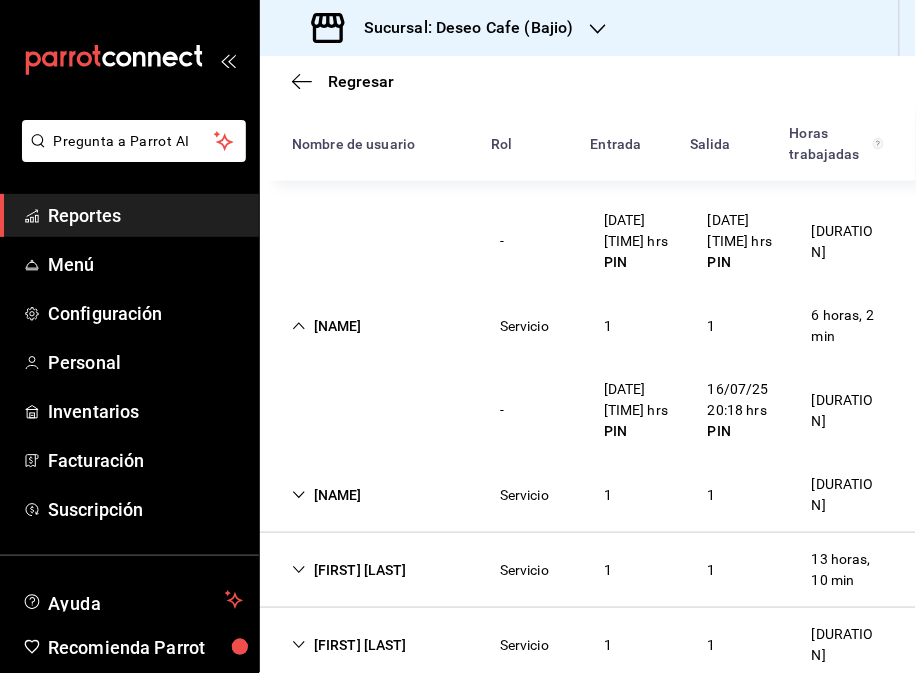 scroll, scrollTop: 552, scrollLeft: 0, axis: vertical 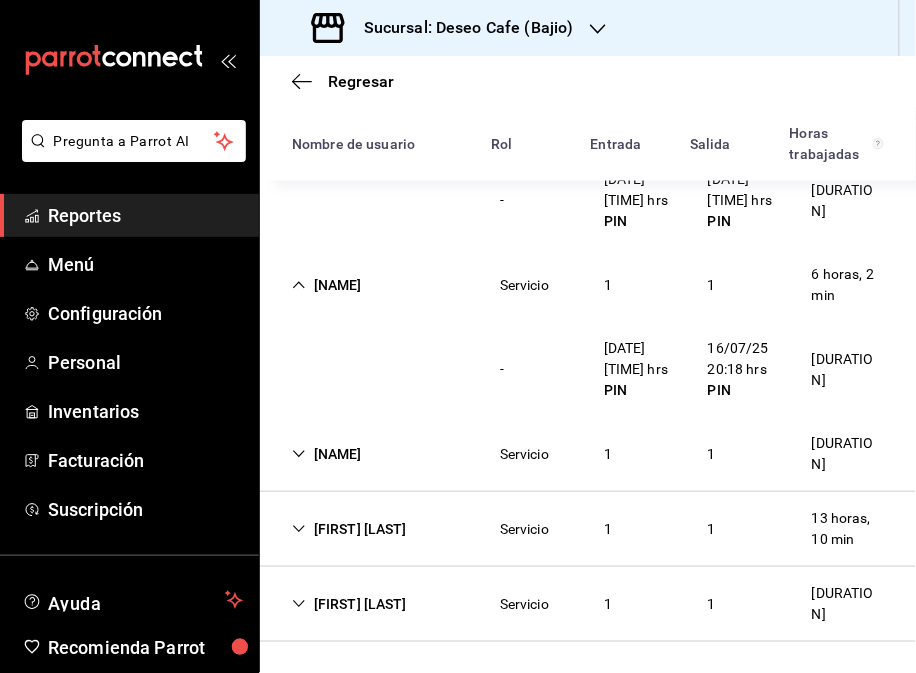 click on "[FIRST] [LAST]" at bounding box center [349, 529] 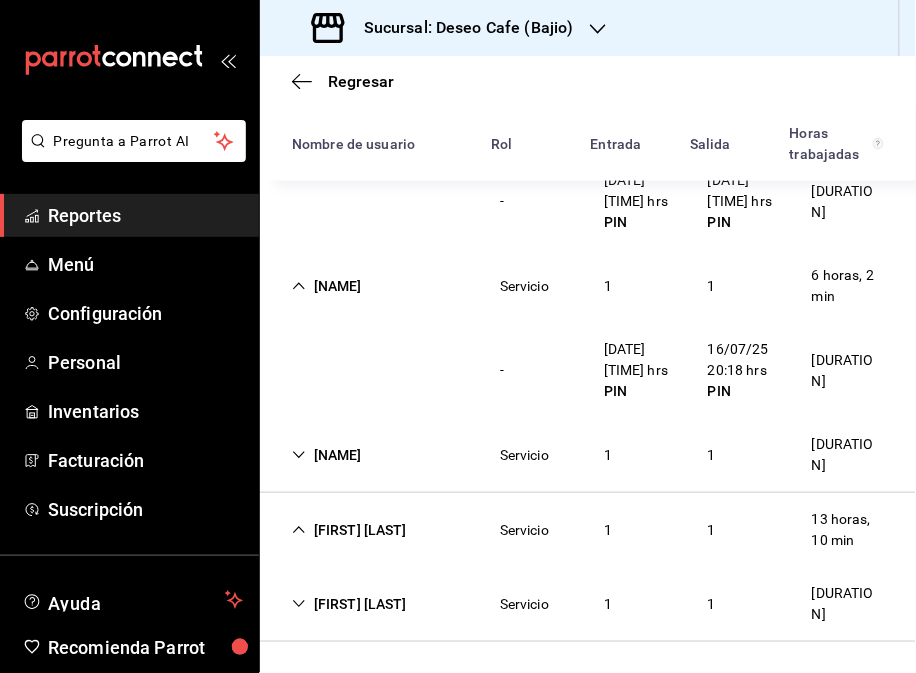 scroll, scrollTop: 552, scrollLeft: 0, axis: vertical 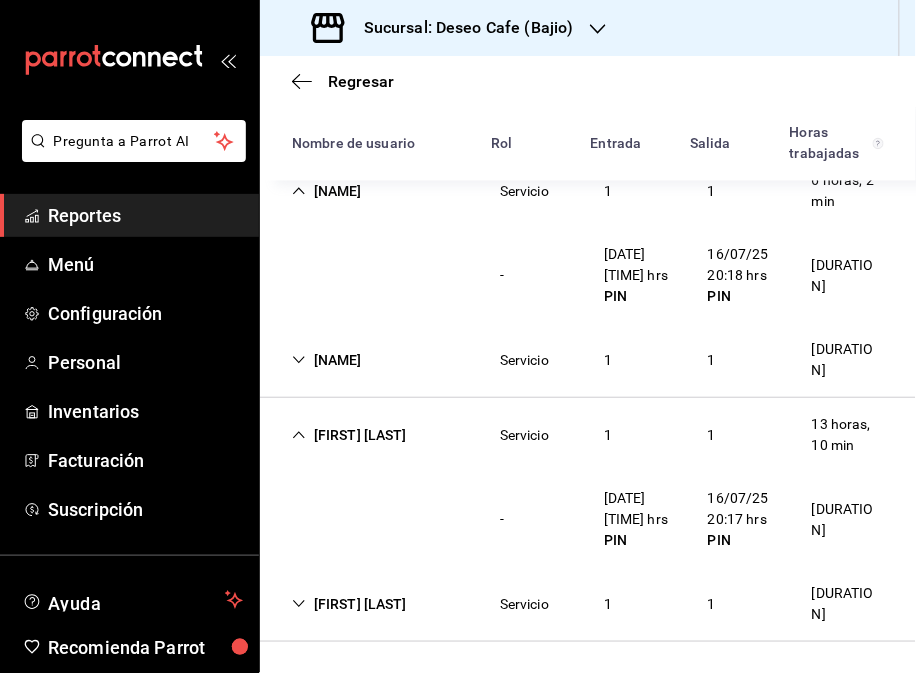 click on "[FIRST] [LAST]" at bounding box center (349, 435) 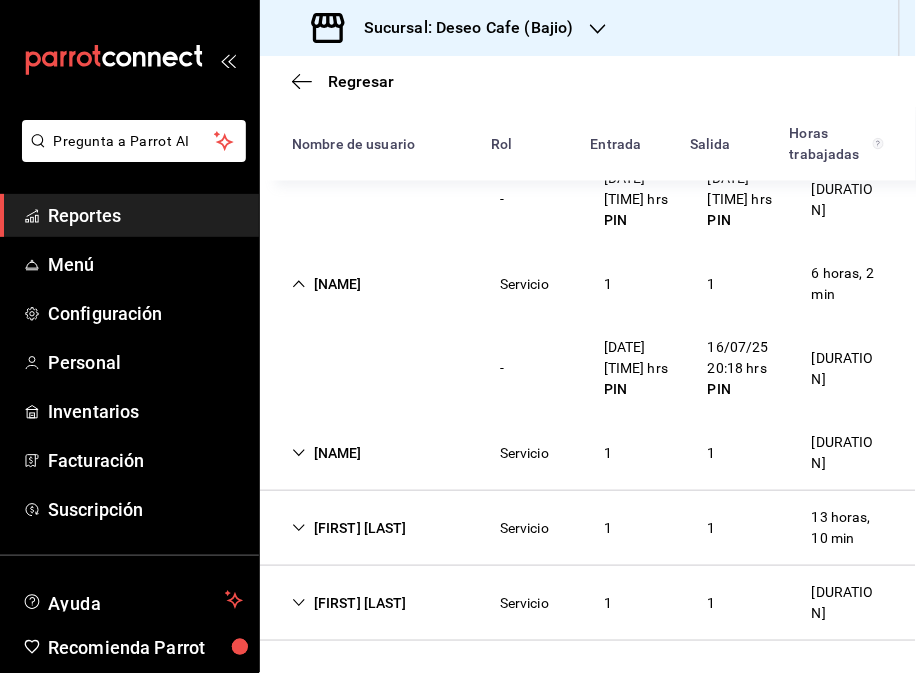 scroll, scrollTop: 552, scrollLeft: 0, axis: vertical 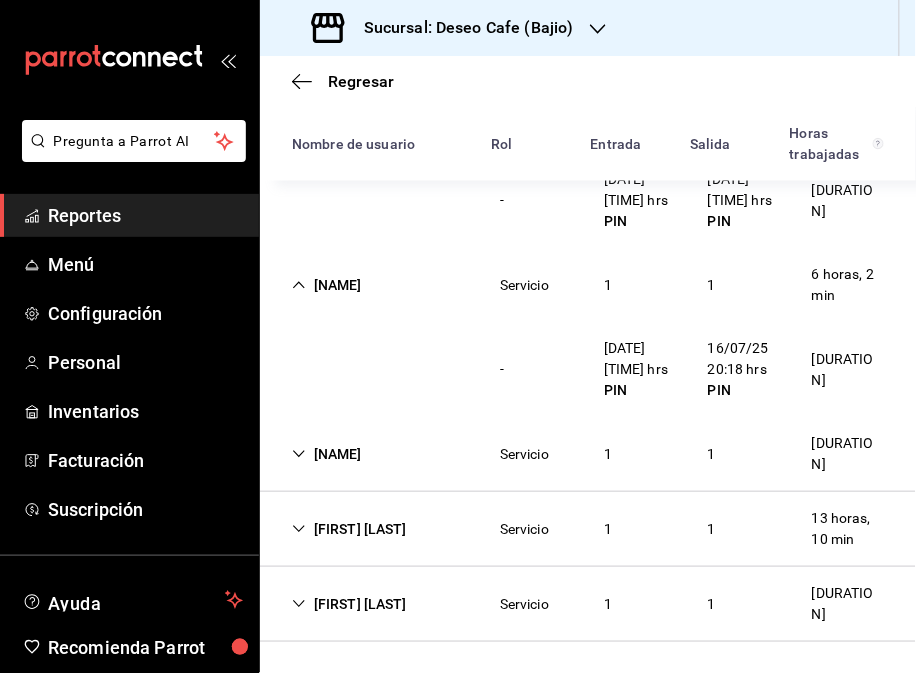 click on "[FIRST] [LAST]" at bounding box center [349, 604] 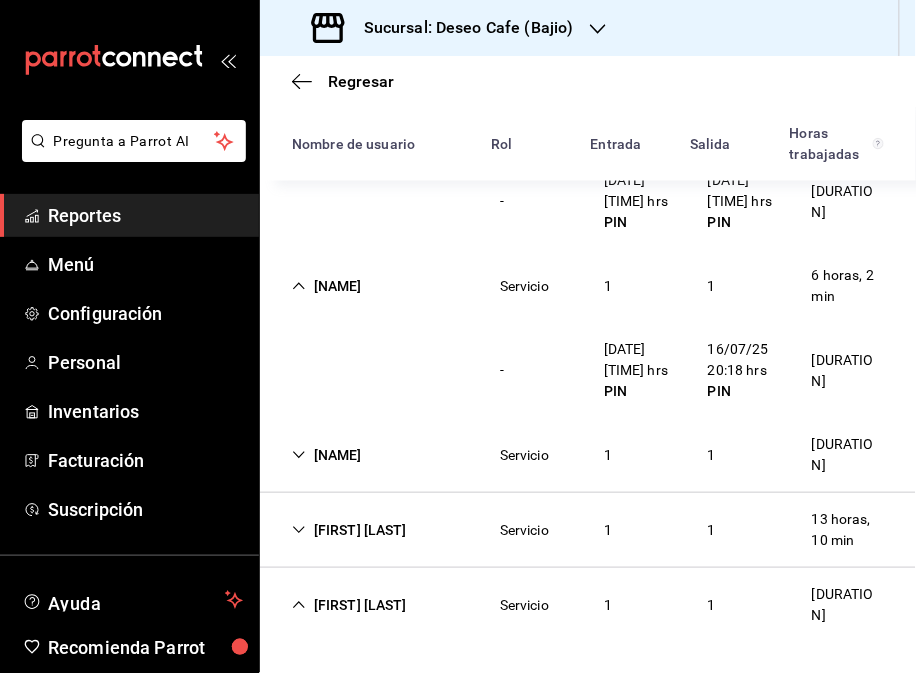 scroll, scrollTop: 646, scrollLeft: 0, axis: vertical 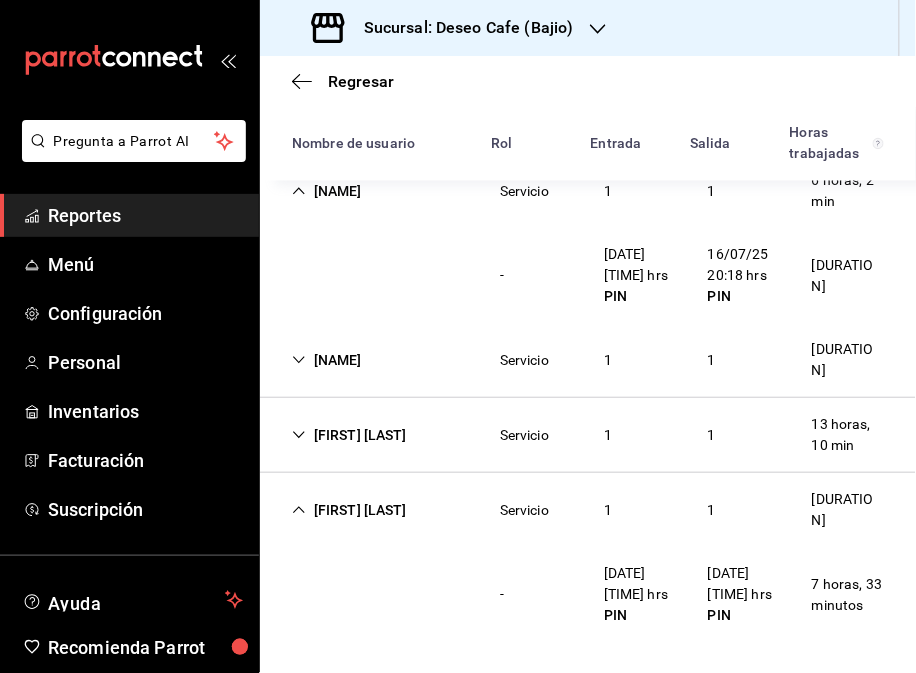click on "Sucursal: Deseo Cafe (Bajio)" at bounding box center (445, 28) 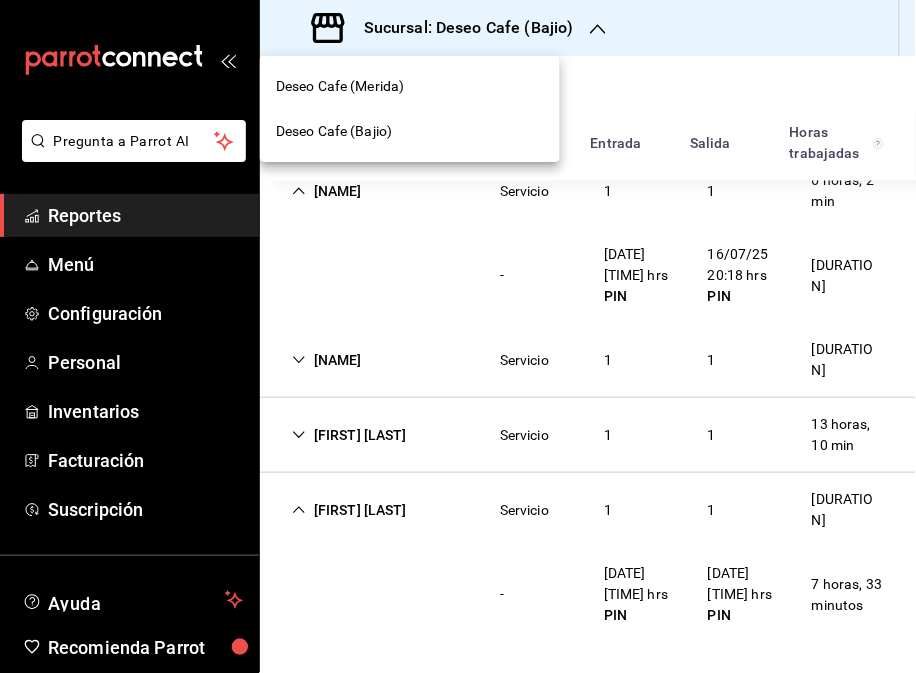 click on "Deseo Cafe (Merida)" at bounding box center (340, 86) 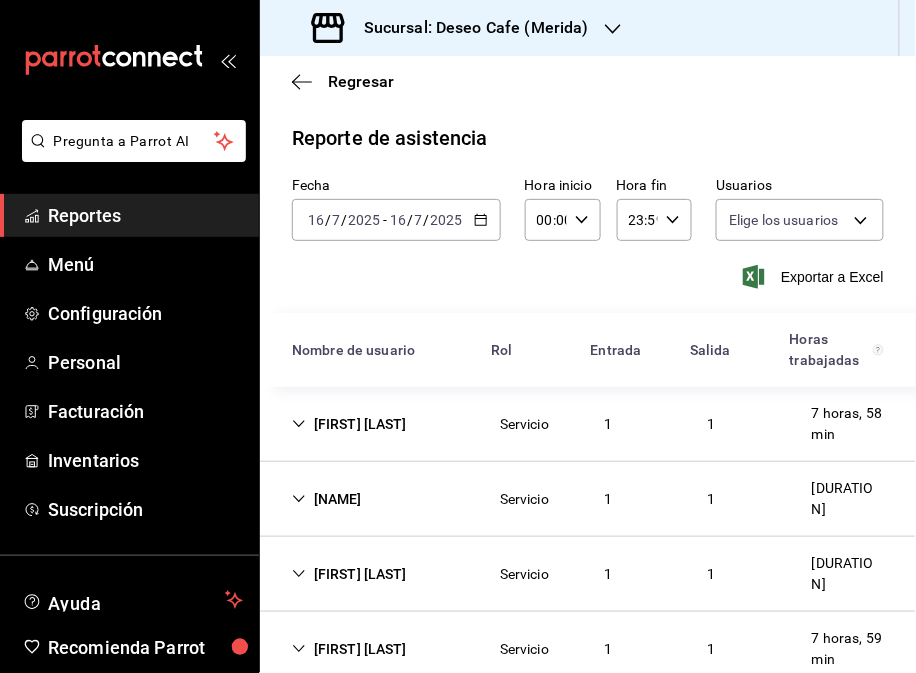 type on "[UUID]" 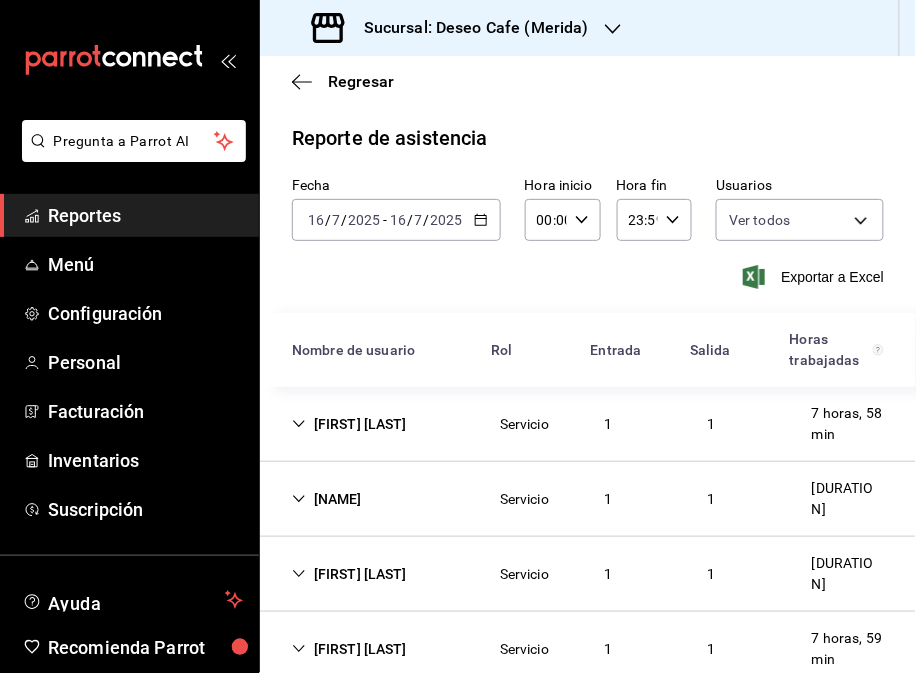 click on "[FIRST] [LAST]" at bounding box center [349, 424] 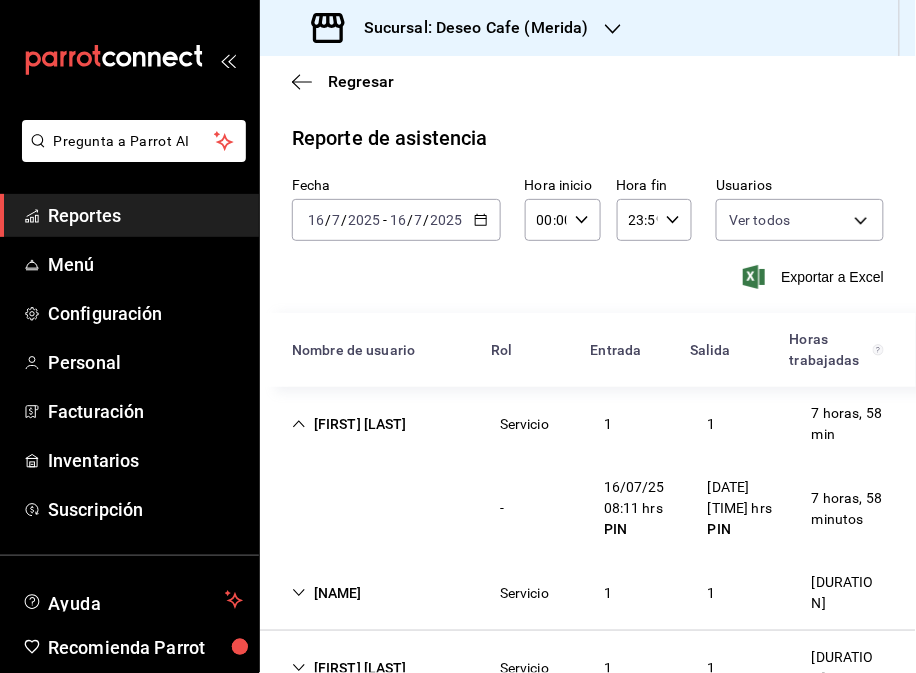 click on "[FIRST] [LAST]" at bounding box center [349, 424] 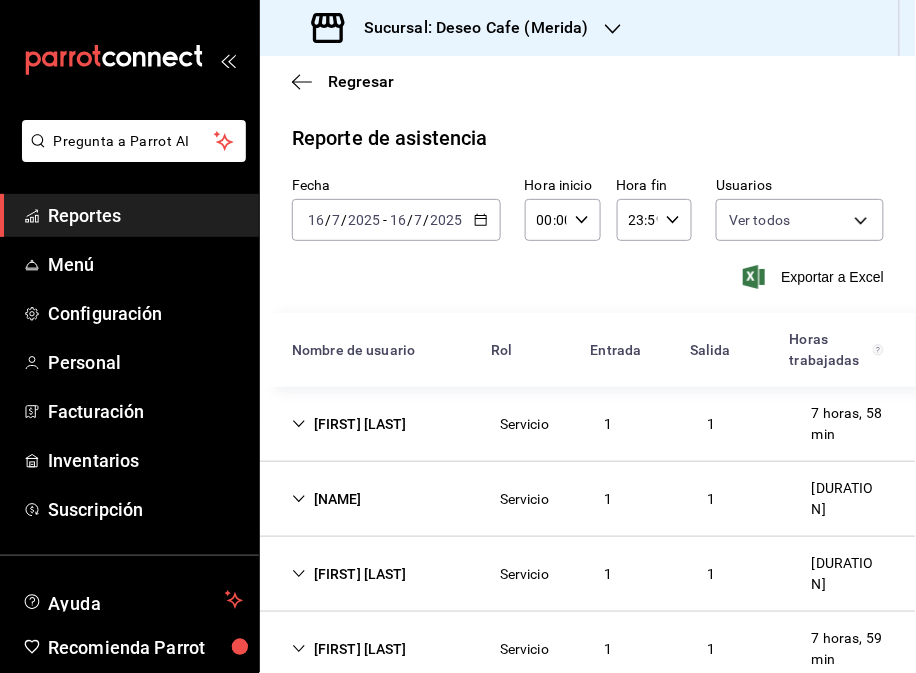 click on "[FIRST] [LAST] [DURATION]" at bounding box center [588, 499] 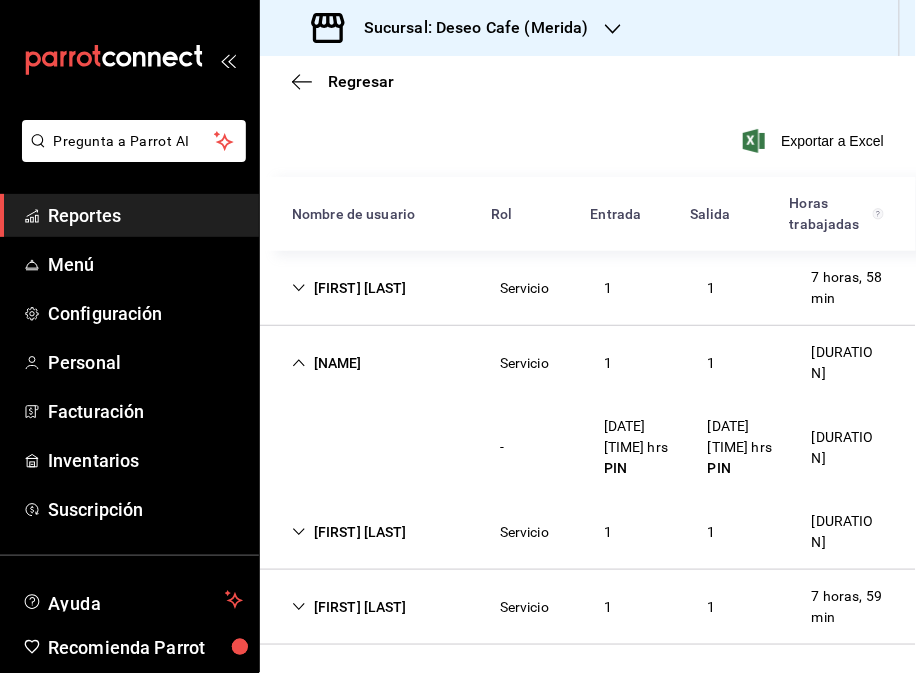 scroll, scrollTop: 140, scrollLeft: 0, axis: vertical 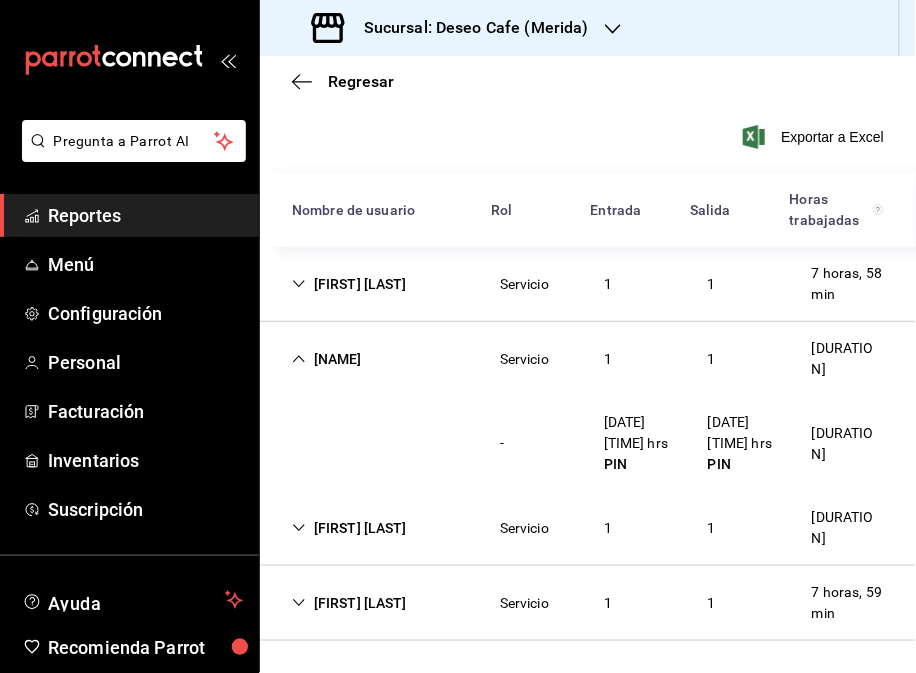 click on "[FIRST] [LAST] [DURATION]" at bounding box center [588, 359] 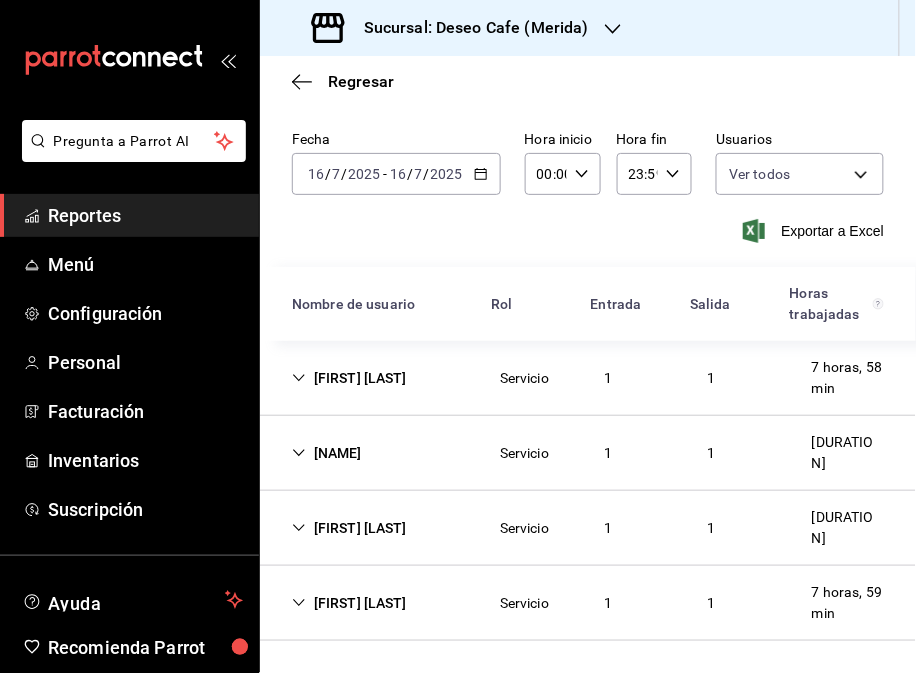 click on "[FIRST] [LAST]" at bounding box center (349, 528) 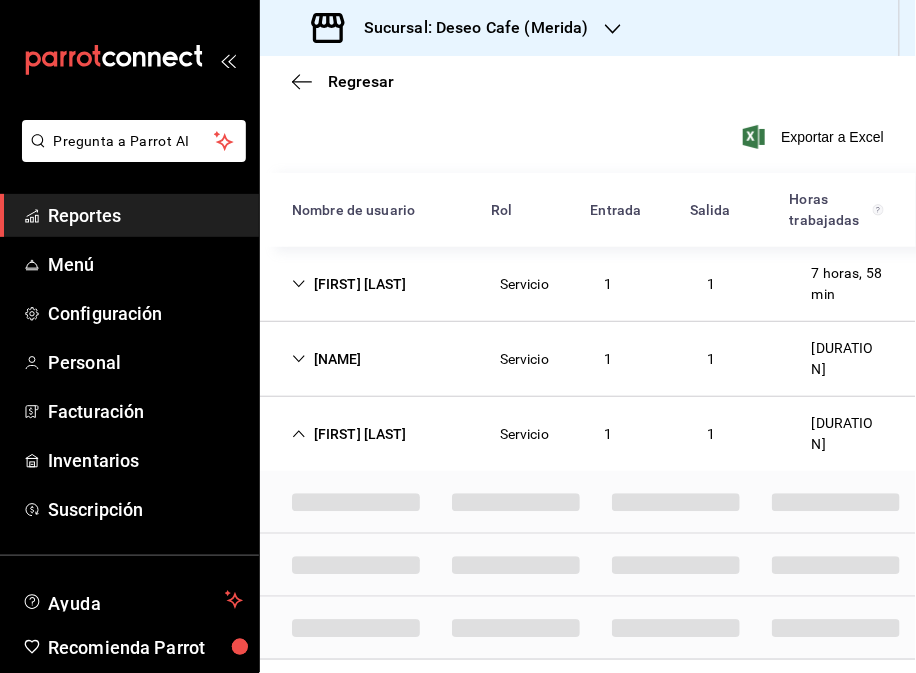 scroll, scrollTop: 140, scrollLeft: 0, axis: vertical 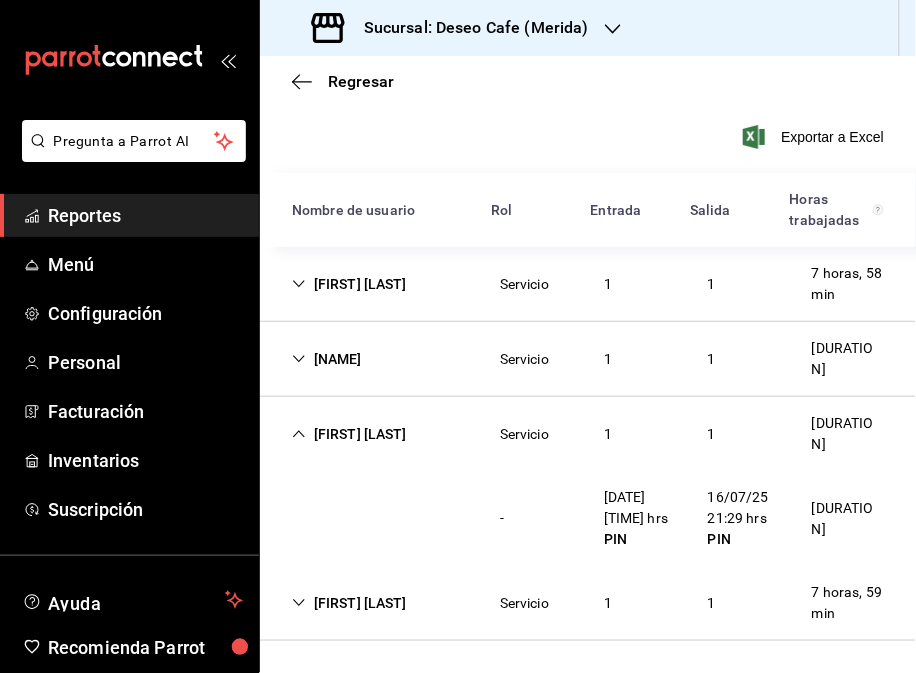 click on "[FIRST] [LAST]" at bounding box center (349, 603) 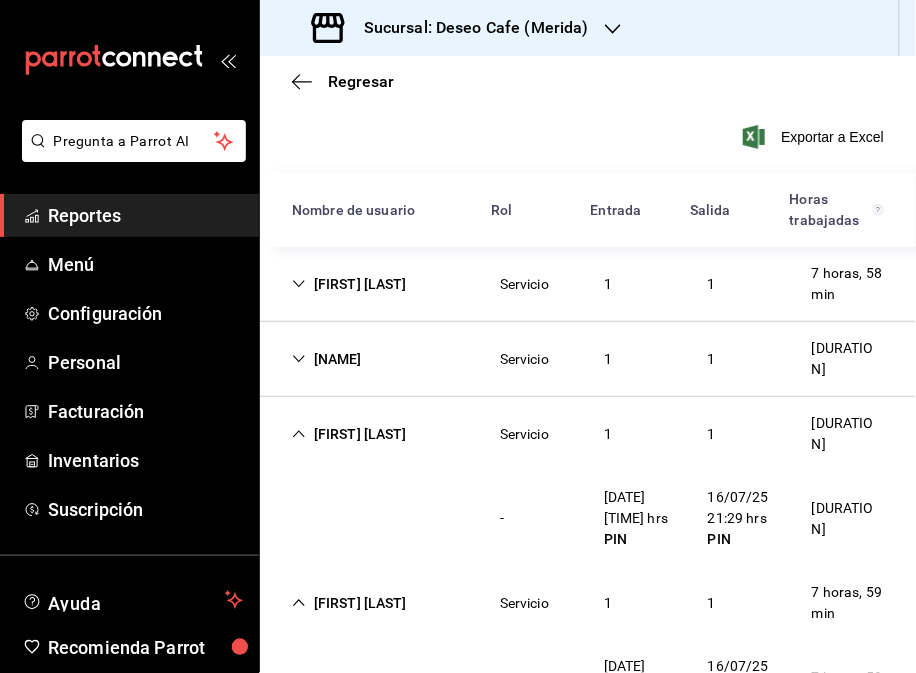scroll, scrollTop: 233, scrollLeft: 0, axis: vertical 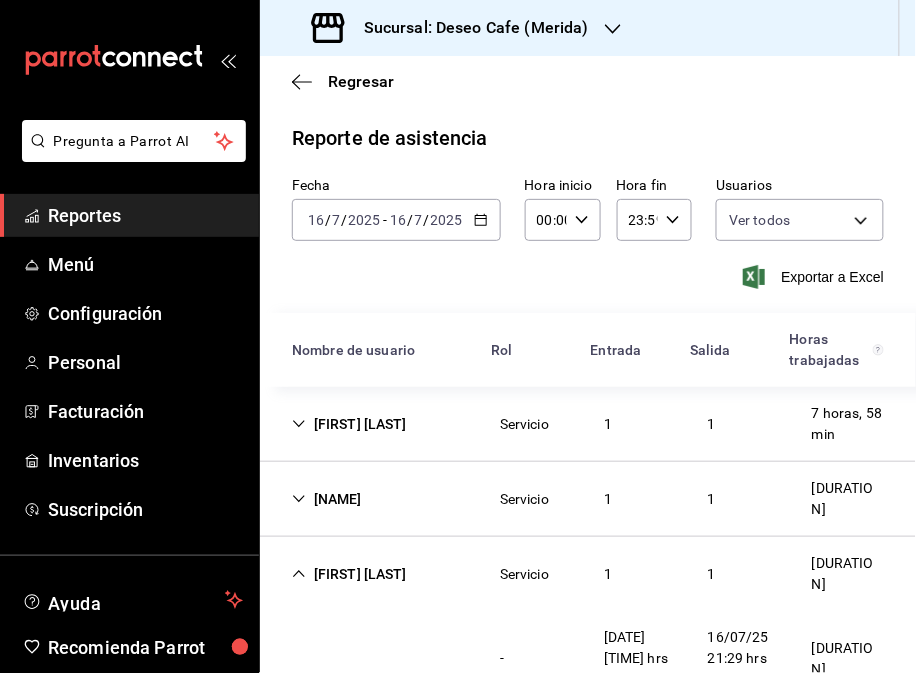 click 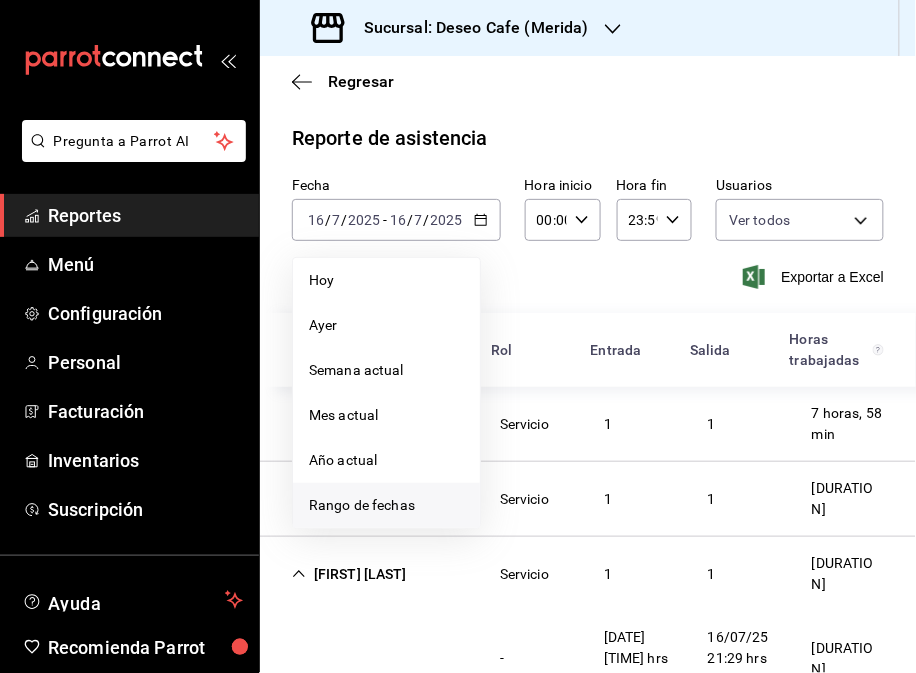 click on "Rango de fechas" at bounding box center (386, 505) 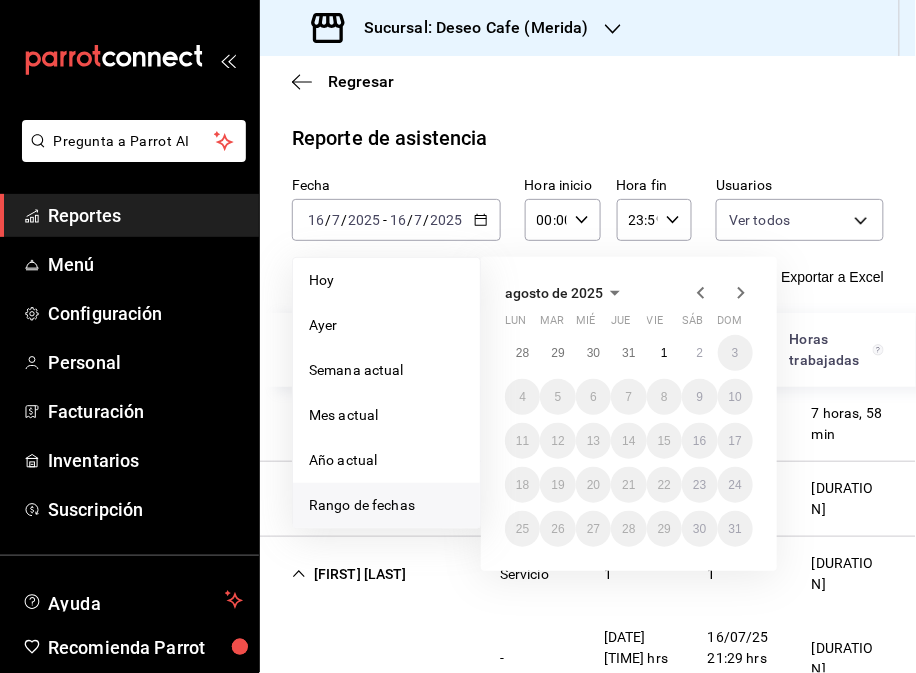 click 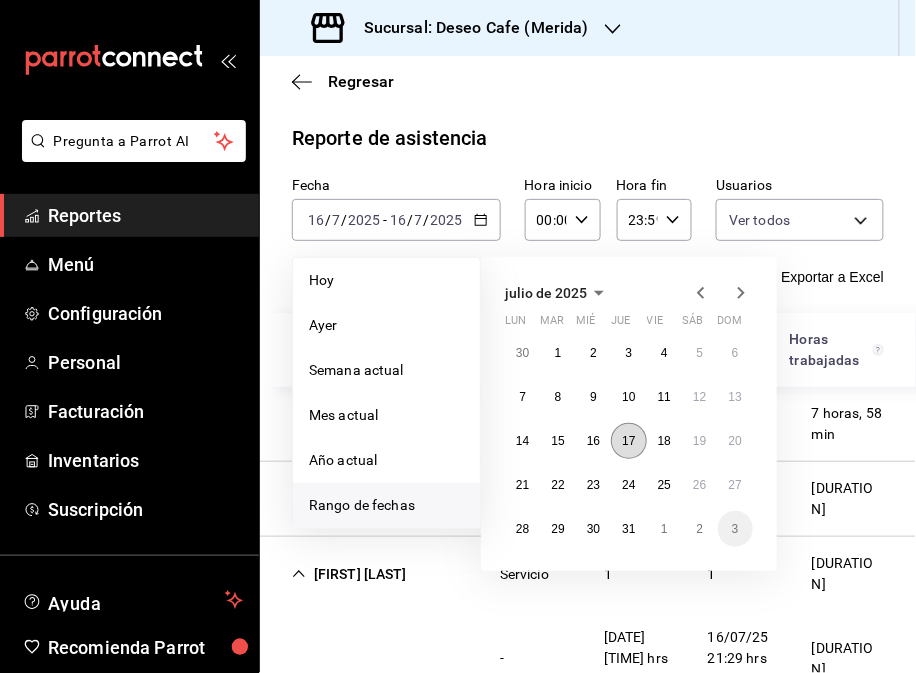 click on "17" at bounding box center (628, 441) 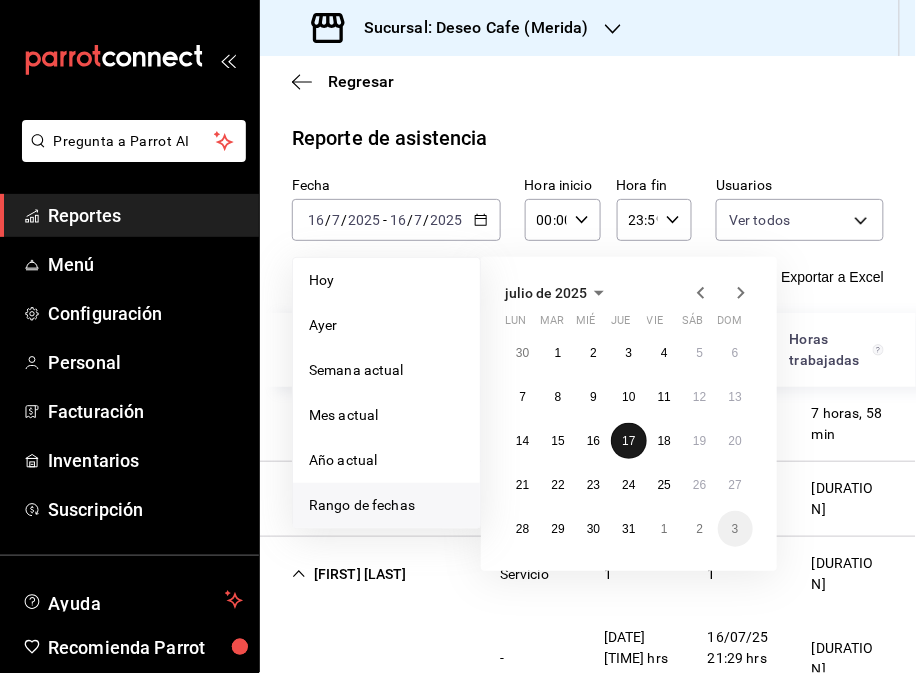click on "17" at bounding box center (628, 441) 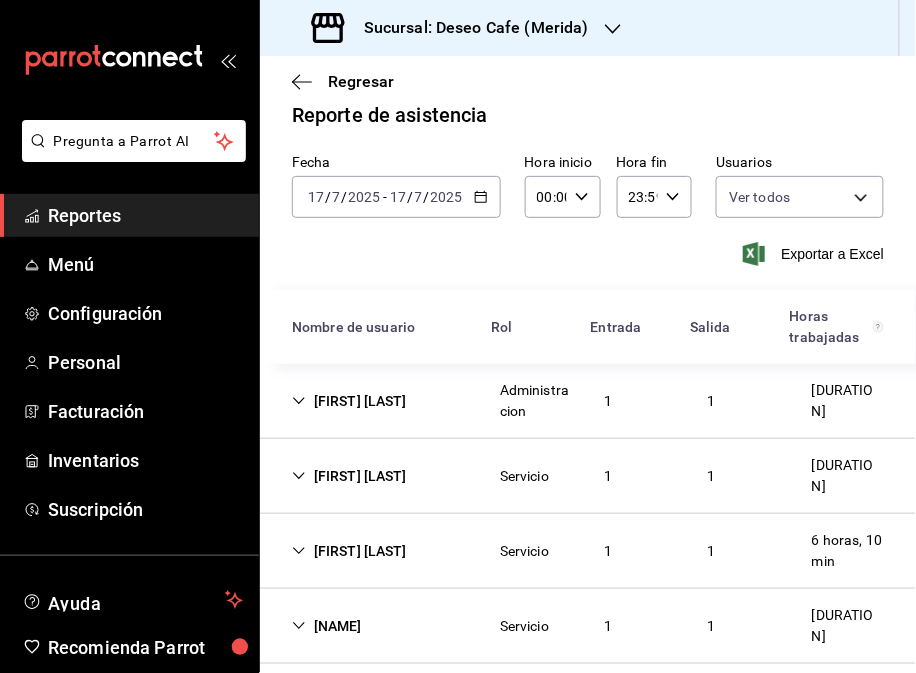 scroll, scrollTop: 121, scrollLeft: 0, axis: vertical 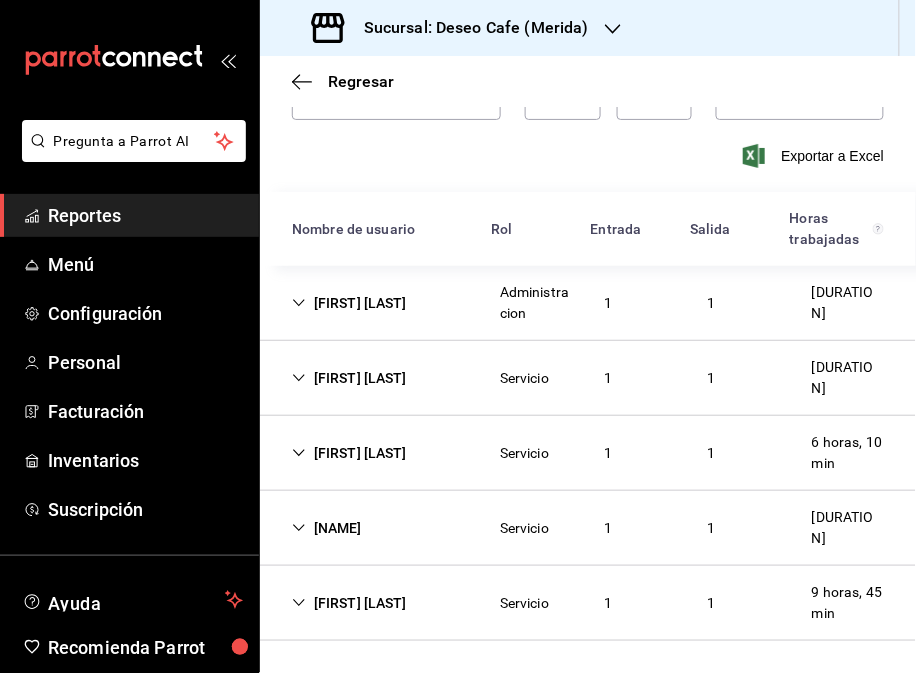 click on "[FIRST] [LAST]" at bounding box center [349, 378] 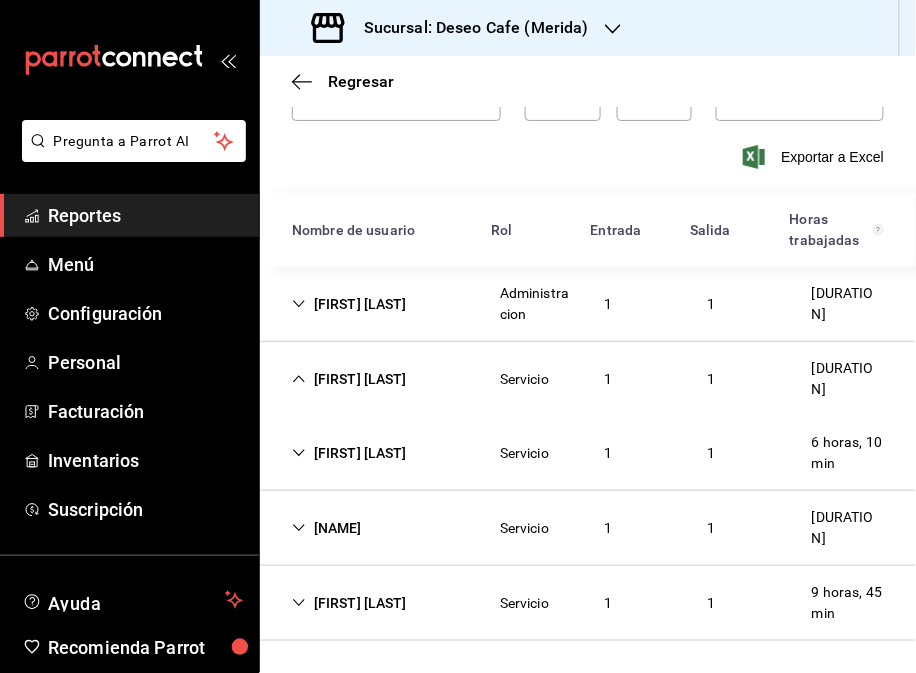 scroll, scrollTop: 121, scrollLeft: 0, axis: vertical 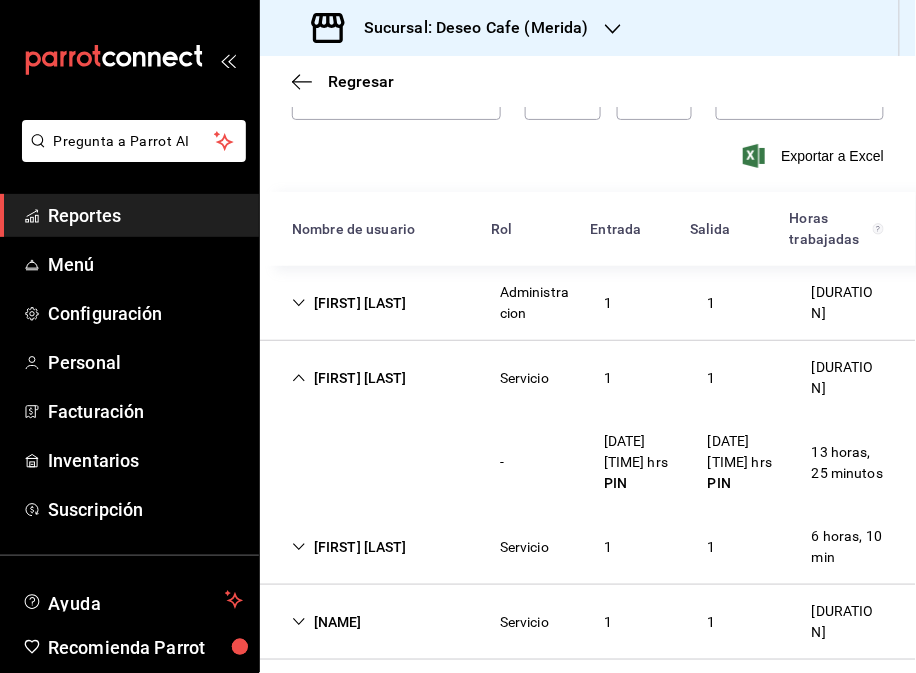 click on "[FIRST] [LAST]" at bounding box center (349, 547) 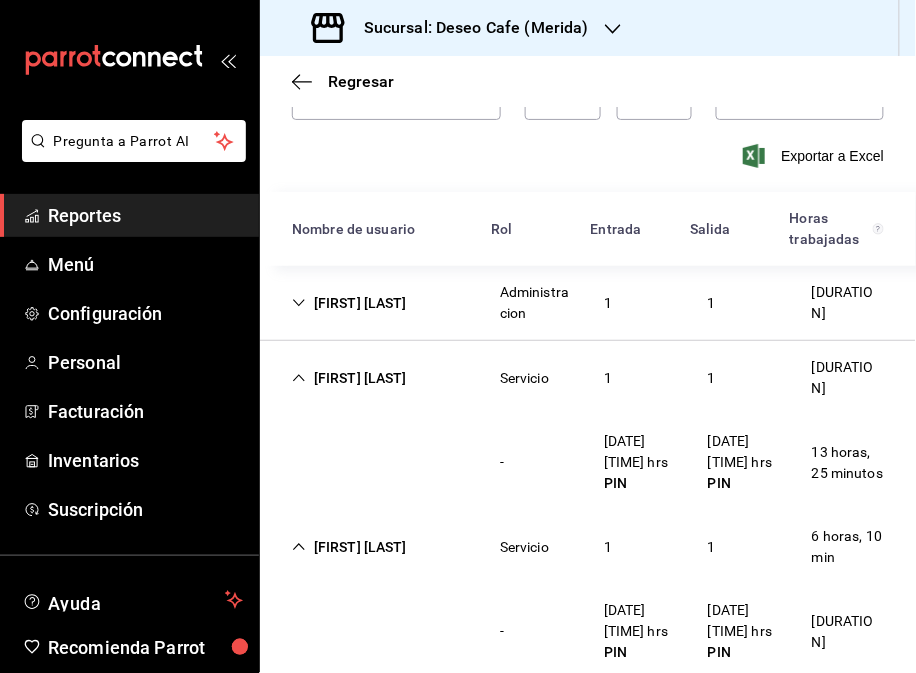 scroll, scrollTop: 308, scrollLeft: 0, axis: vertical 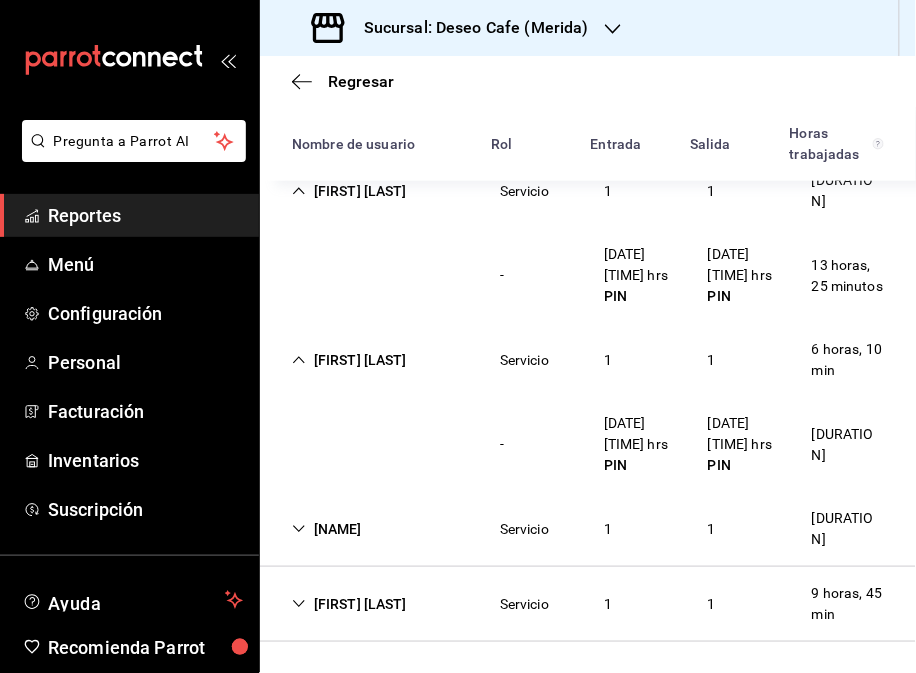click on "[NAME]" at bounding box center [327, 529] 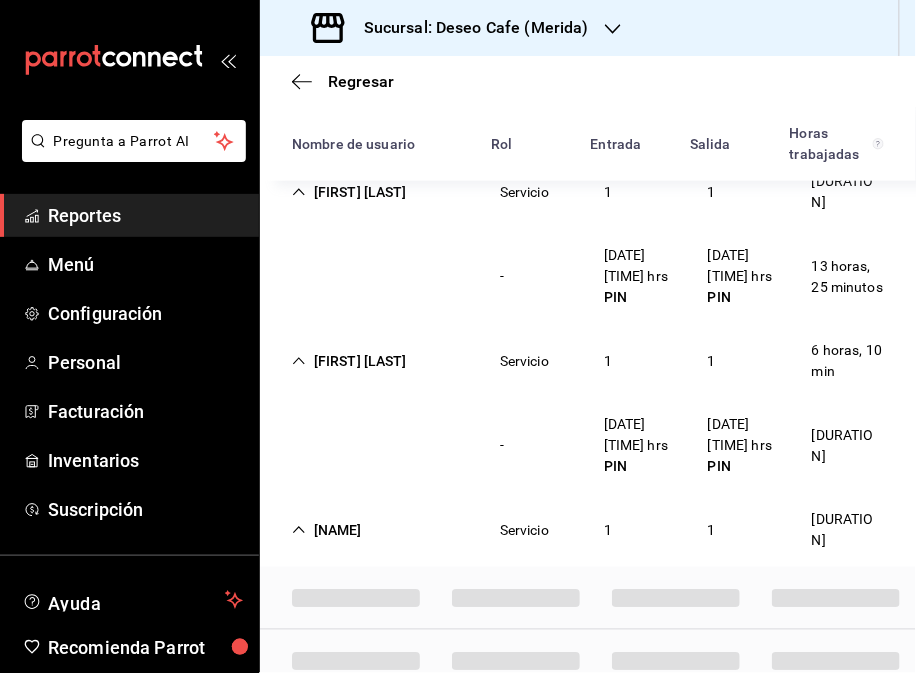 scroll, scrollTop: 308, scrollLeft: 0, axis: vertical 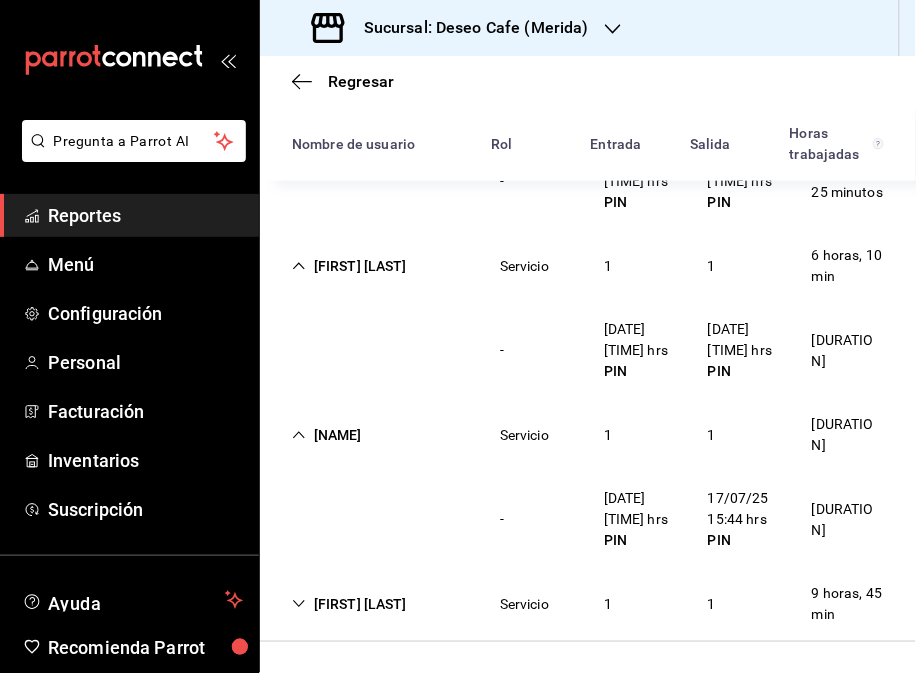 click on "[NAME] Servicio 1 1 9 horas, 45 min" at bounding box center (588, 604) 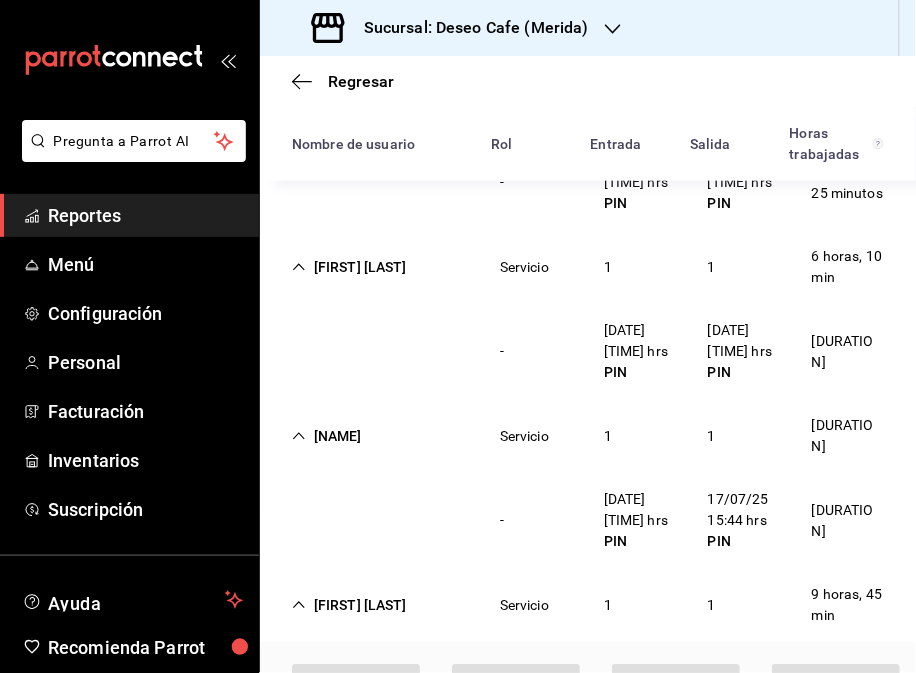 scroll, scrollTop: 402, scrollLeft: 0, axis: vertical 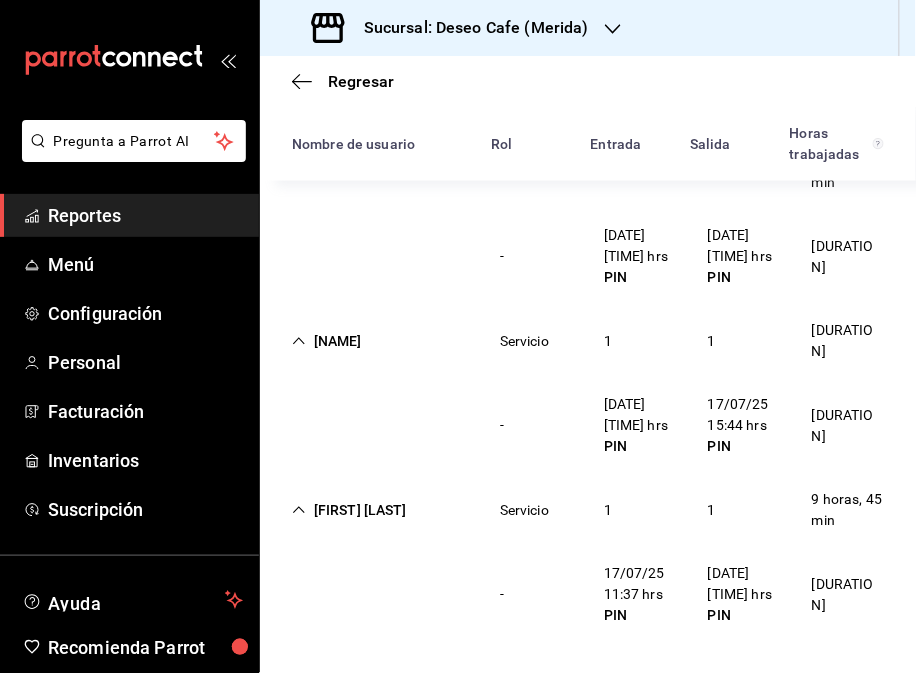 click on "Sucursal: Deseo Cafe (Merida)" at bounding box center (468, 28) 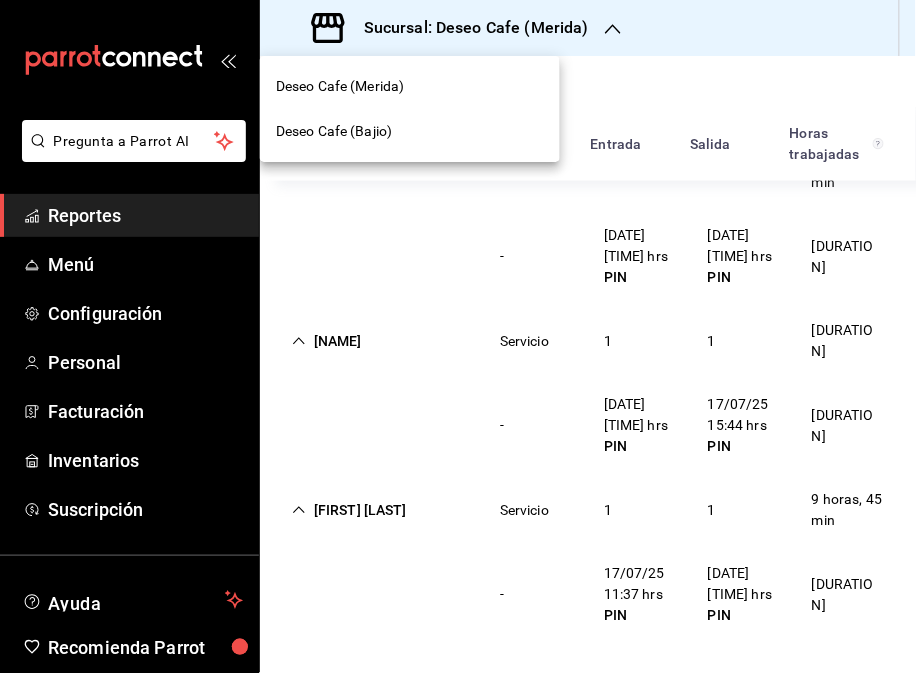 click on "Deseo Cafe (Bajio)" at bounding box center [410, 131] 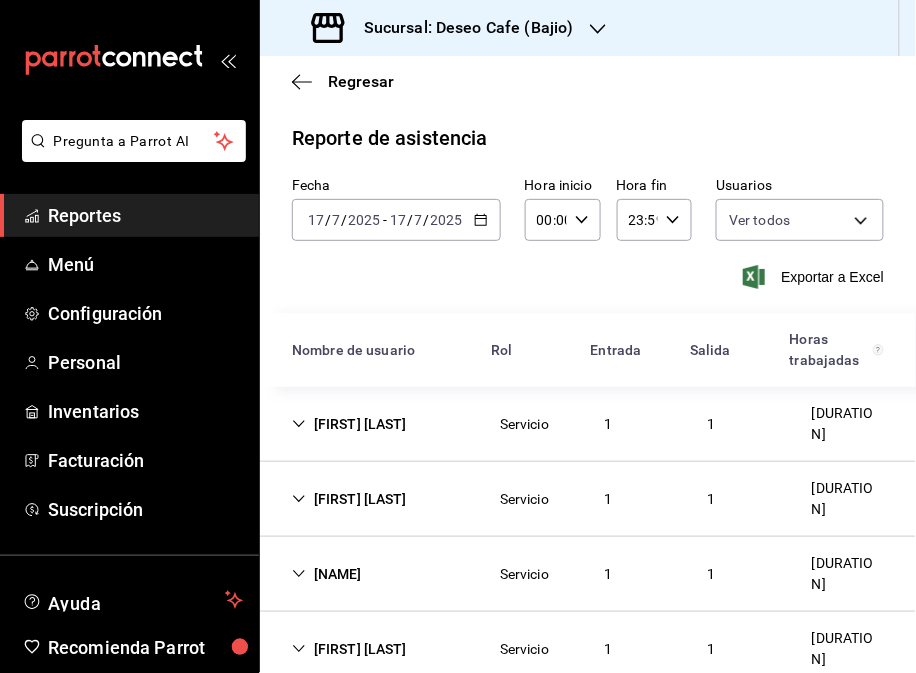 click on "[FIRST] [LAST] [SERVICE] [NUMBER] [DURATION]" at bounding box center (588, 424) 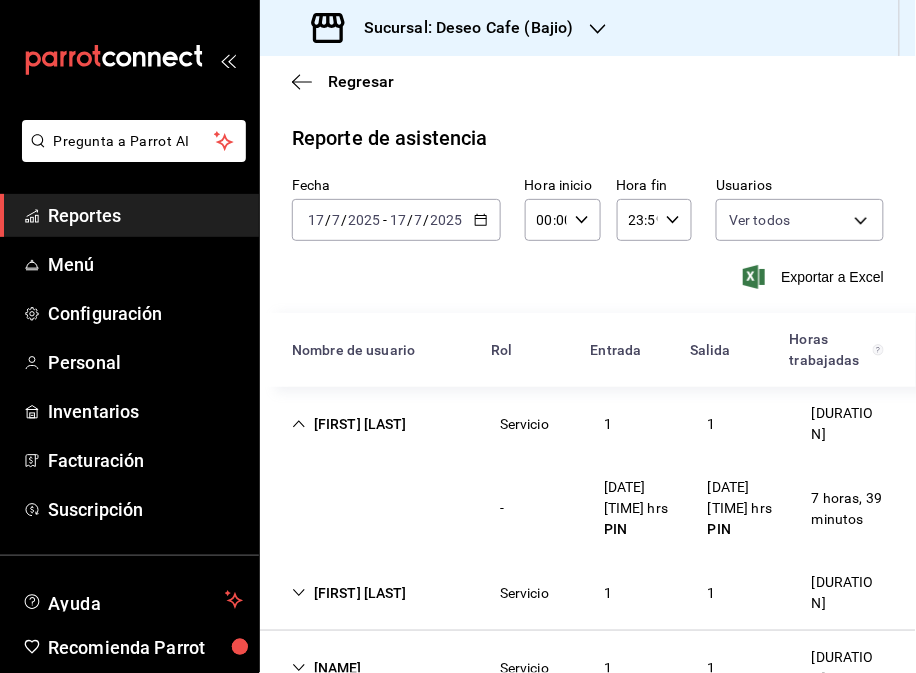 click on "[FIRST] [LAST]" at bounding box center (349, 424) 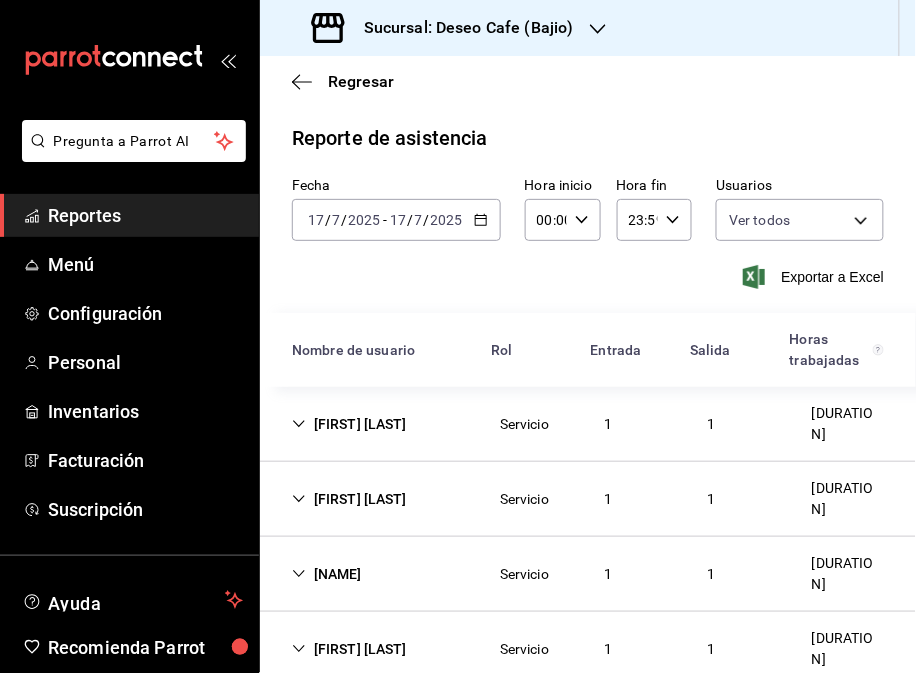 click on "[FIRST] [LAST]" at bounding box center [349, 499] 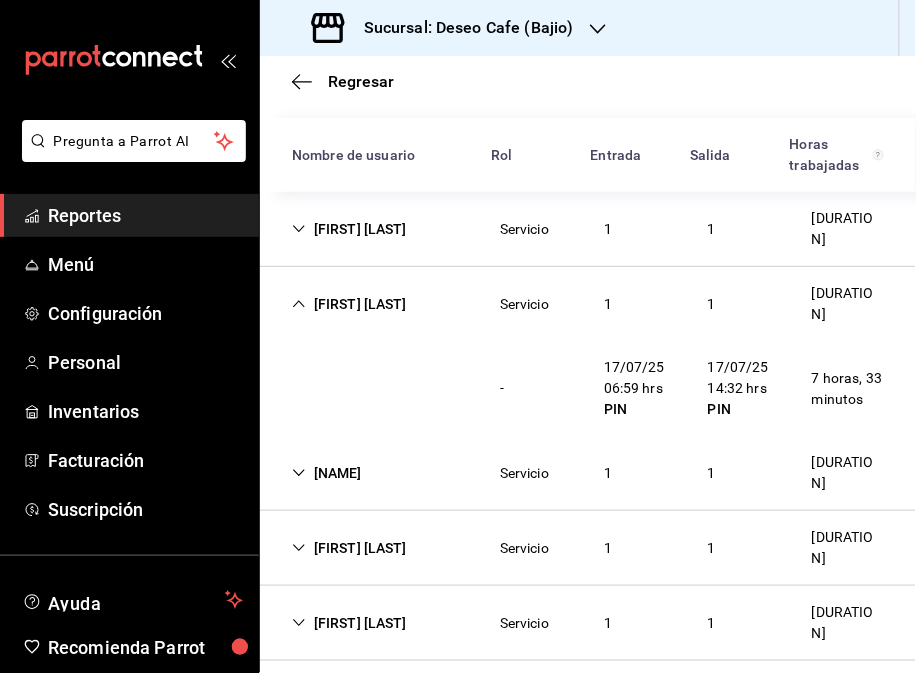 scroll, scrollTop: 203, scrollLeft: 0, axis: vertical 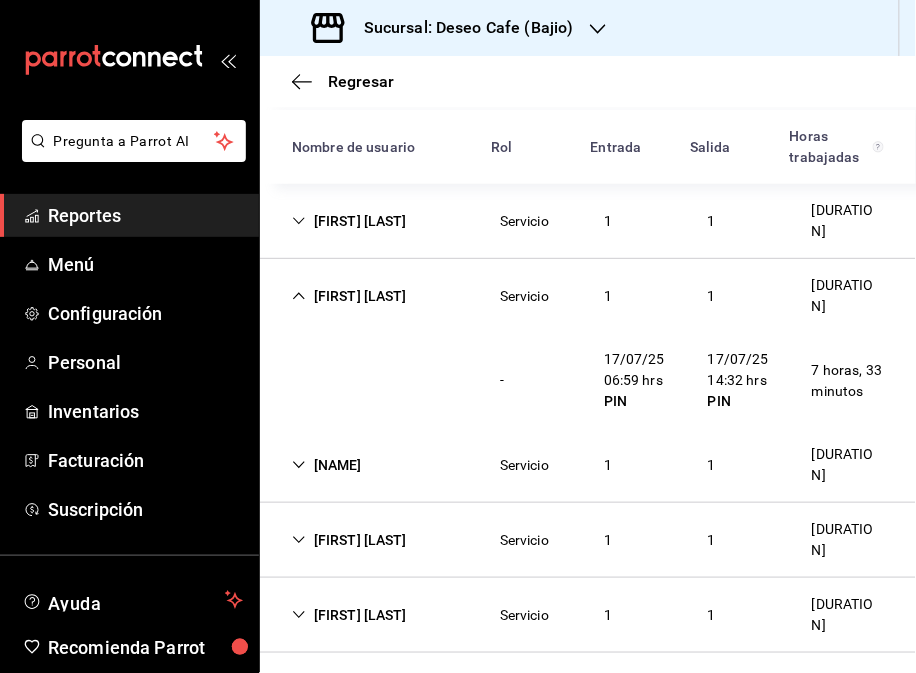 click on "[FIRST] [LAST]" at bounding box center (349, 540) 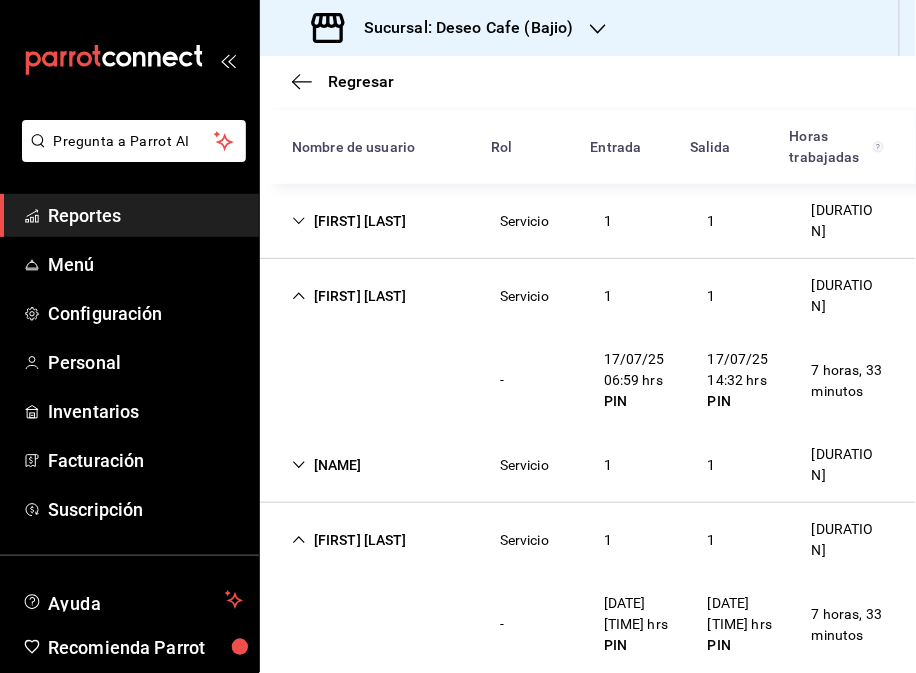 scroll, scrollTop: 308, scrollLeft: 0, axis: vertical 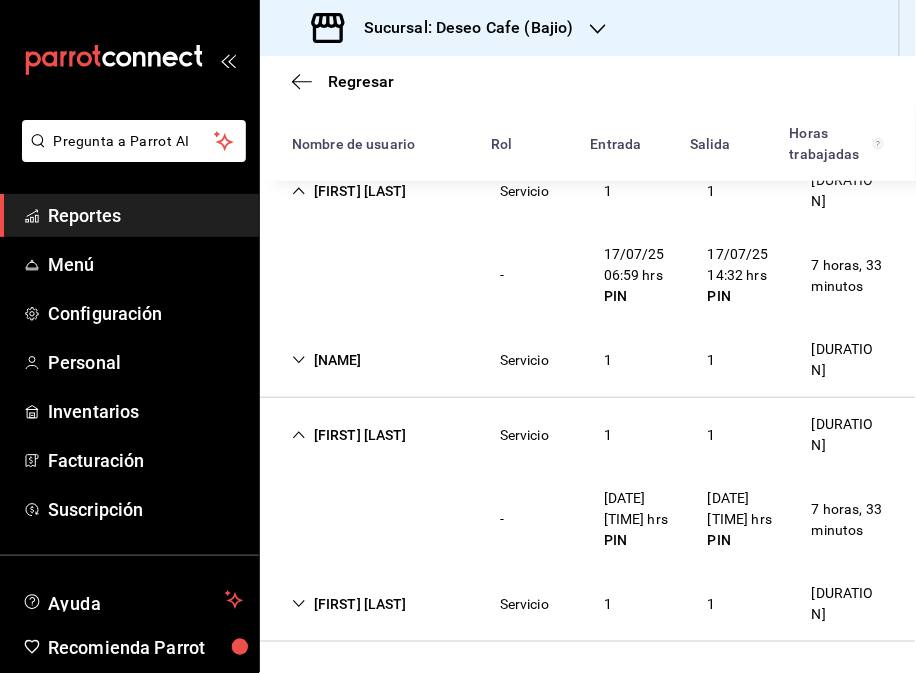 click on "[FIRST] [LAST] [DURATION]" at bounding box center (588, 604) 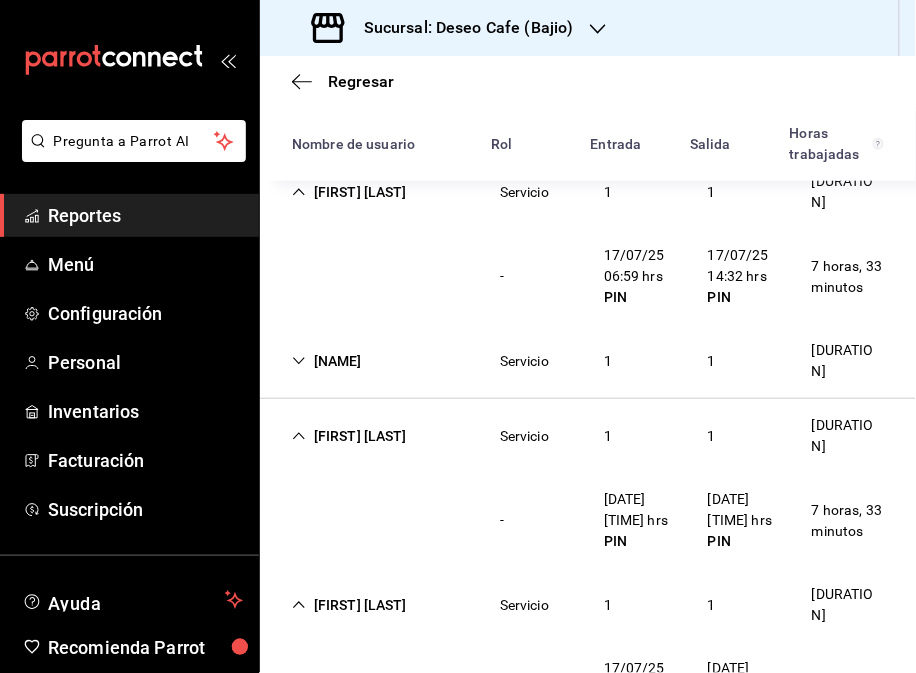 scroll, scrollTop: 308, scrollLeft: 0, axis: vertical 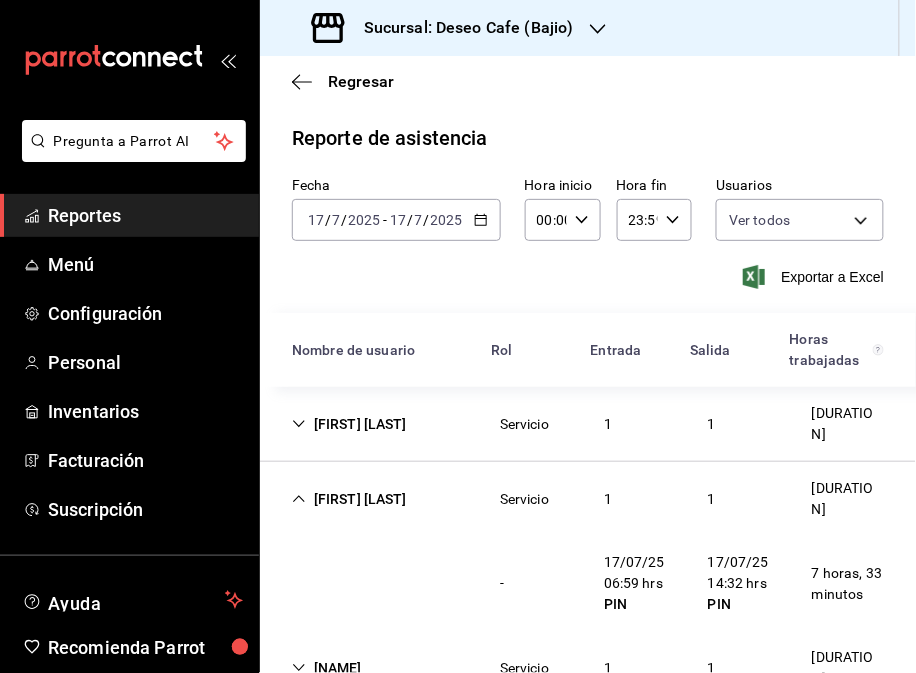 click on "Sucursal: Deseo Cafe (Bajio)" at bounding box center (461, 28) 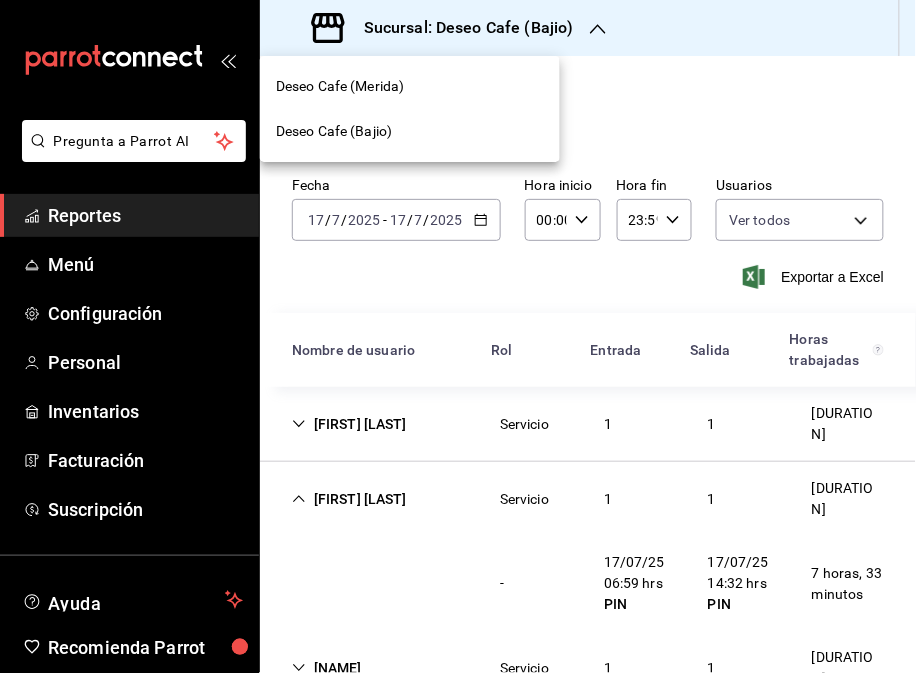 click on "Deseo Cafe (Merida)" at bounding box center (410, 86) 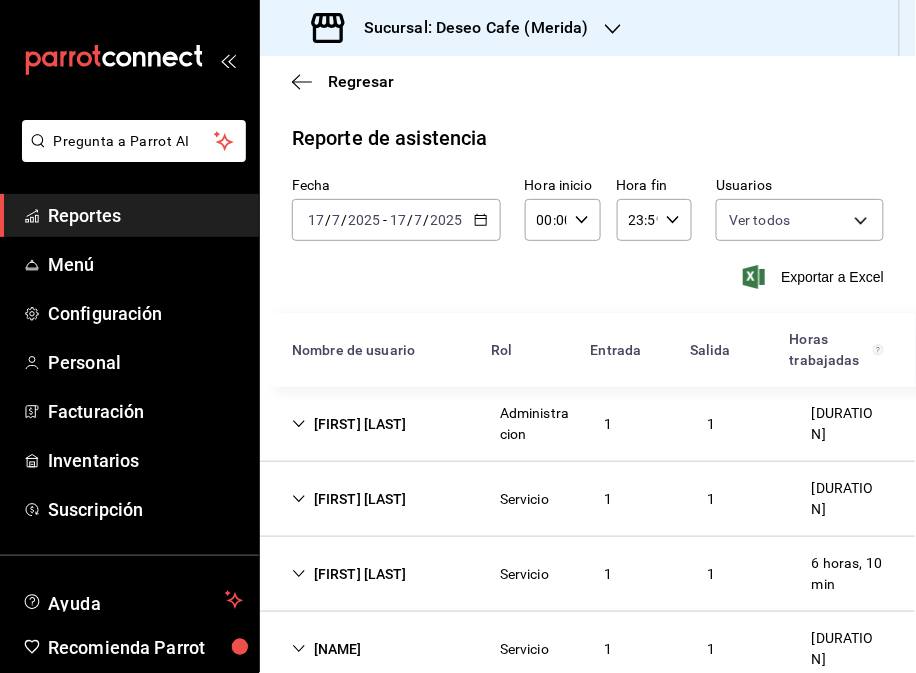 scroll, scrollTop: 121, scrollLeft: 0, axis: vertical 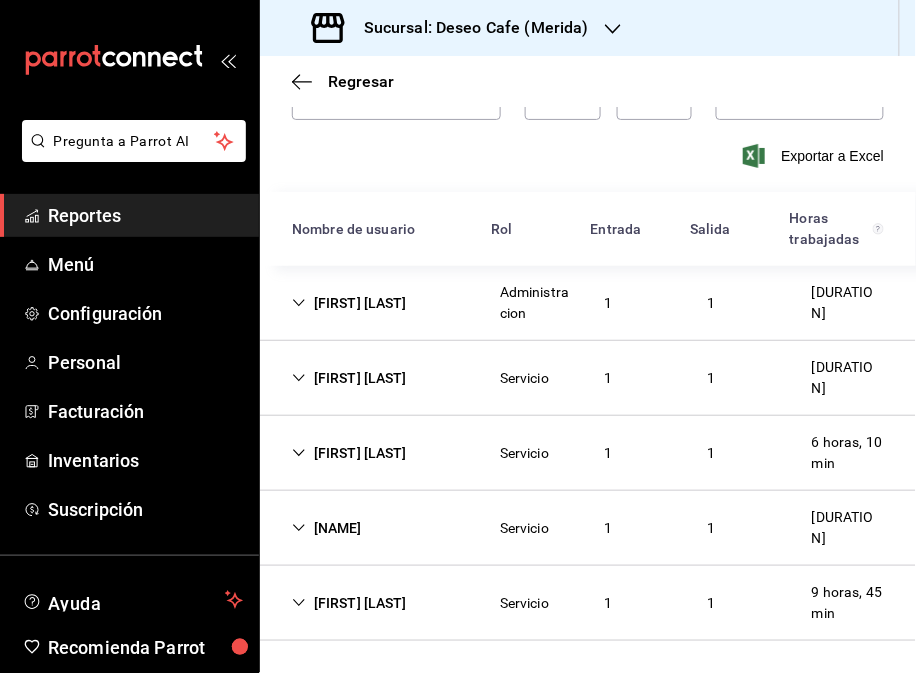 click on "Sucursal: Deseo Cafe (Merida)" at bounding box center [452, 28] 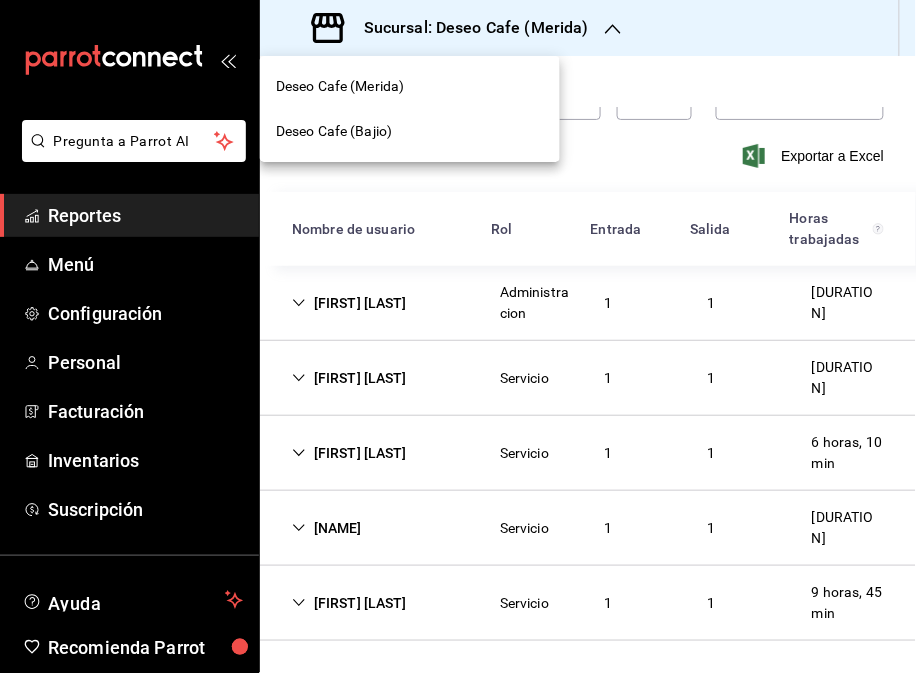click on "Deseo Cafe (Bajio)" at bounding box center [410, 131] 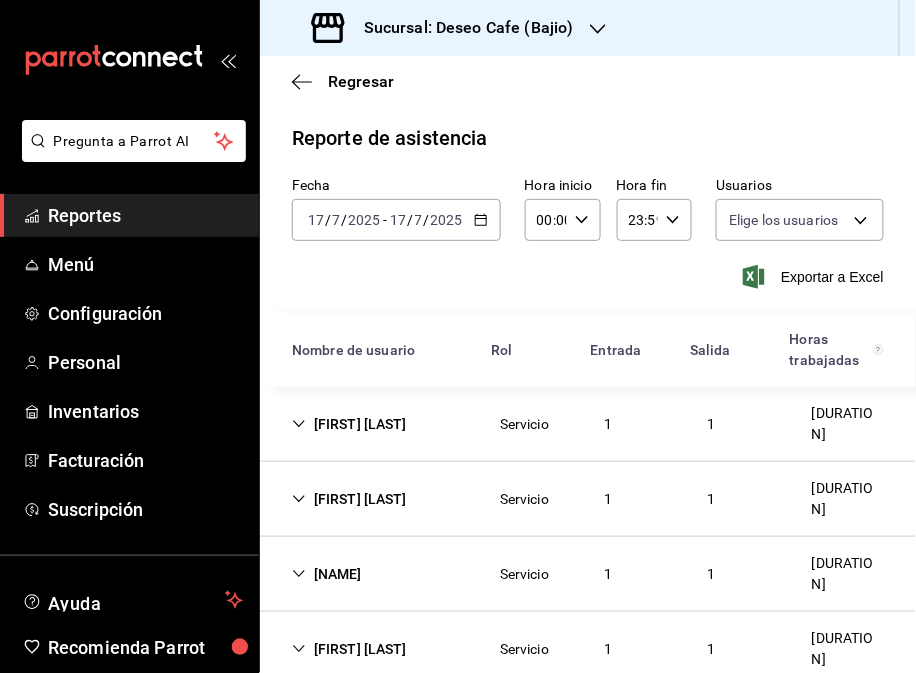 type on "30238808-43bf-4e5f-ba0c-df3803d2f2bc,785b51f8-7b95-490b-8637-880ad0c7fd10,990b5993-8234-4954-b8d1-f02c2748dd5b,f73879fa-cd9b-4645-9689-e1150100145b,82b8185f-7821-498e-9b4b-7ab7bccedca9,af5e30b9-7301-4296-bf1a-aecca2b5c67a,07211969-6e2c-4fd2-ab14-ccf0340ecdda,260b45c0-6ce0-4f7a-a4b6-24ffb4f198c6,86734be4-4e69-46fd-a6dd-f4ecae5cde7e,15cbf92c-57bb-4742-80ba-d137a213e4cb,da88b98d-6cd4-4d1f-91ef-4cd22071f1ec,9c0c96eb-d62f-4619-9f45-0b1470622f1b,6601a86a-992a-4b6a-a94b-363f689e2b7f,d5fdbca5-3b8a-4fef-888a-2b398dae7140,4947b327-0f0f-4e84-ad4a-175ad5d83ea4,39a86c12-c1f0-445e-a2bc-35bb1feeffcf,f4e9ab6a-f466-4ce0-8ce6-c639d13752e8,b043a4ed-38d6-40f0-8b0b-3afabea45ce4,11a91ccc-c93a-4345-a3f5-fd579652d8f2,975423a0-c50c-416c-b7f5-42677cd926d8,e2eccf37-f8f7-43b0-8b7b-d3aa5786299c,55b518f9-a268-4d33-a472-c538a213e6d2,266ec244-9d34-4f85-8af4-b373de152dd7,562297a3-b232-491f-b03f-80d5081300f5,5c5a704a-1f00-4c73-a83b-2bb2cf52eb60,31779200-badf-4244-80ba-96285ca5e2e1" 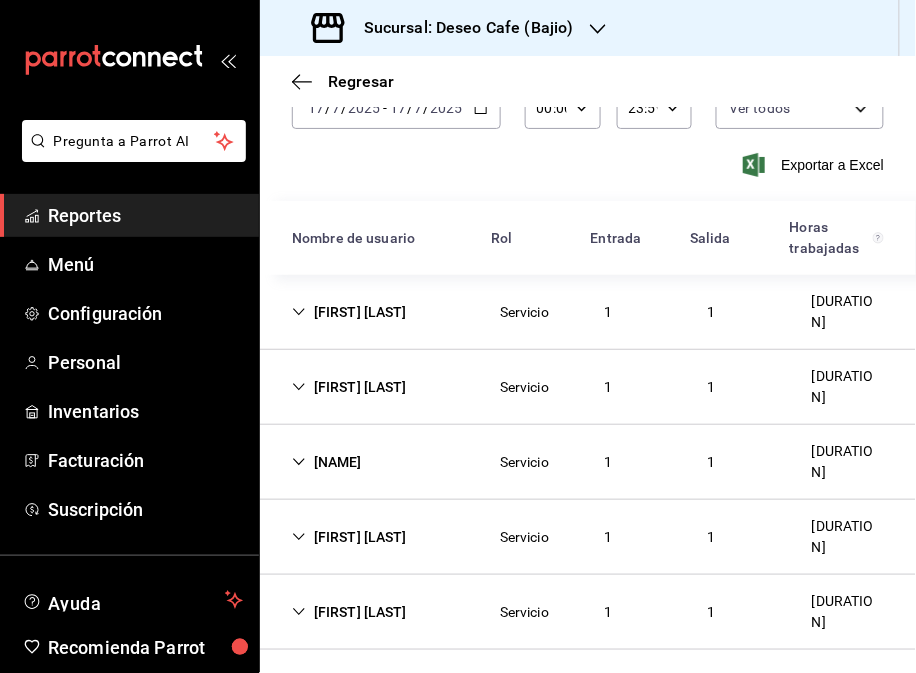 scroll, scrollTop: 121, scrollLeft: 0, axis: vertical 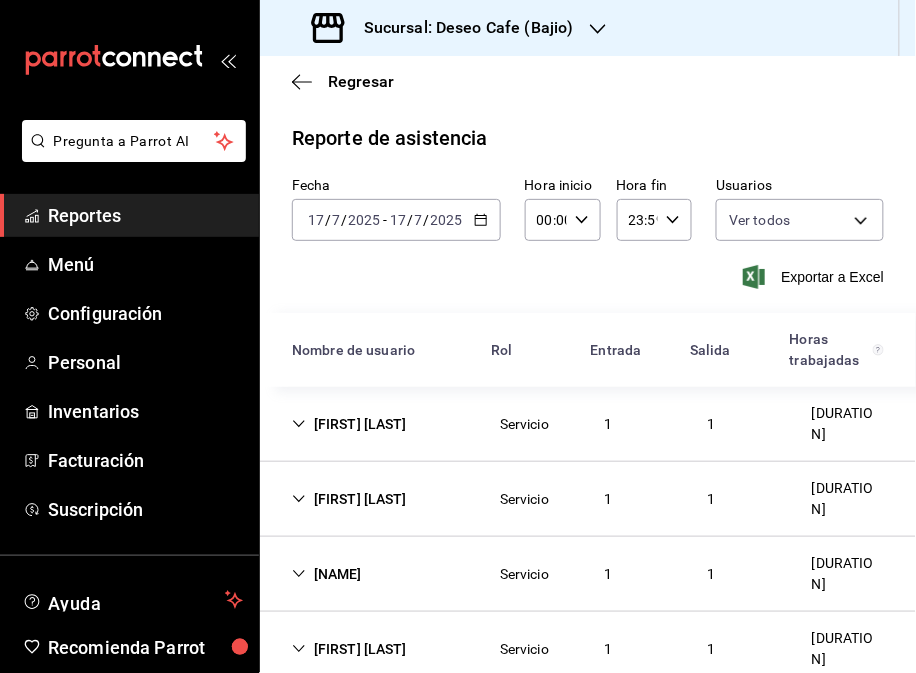 click 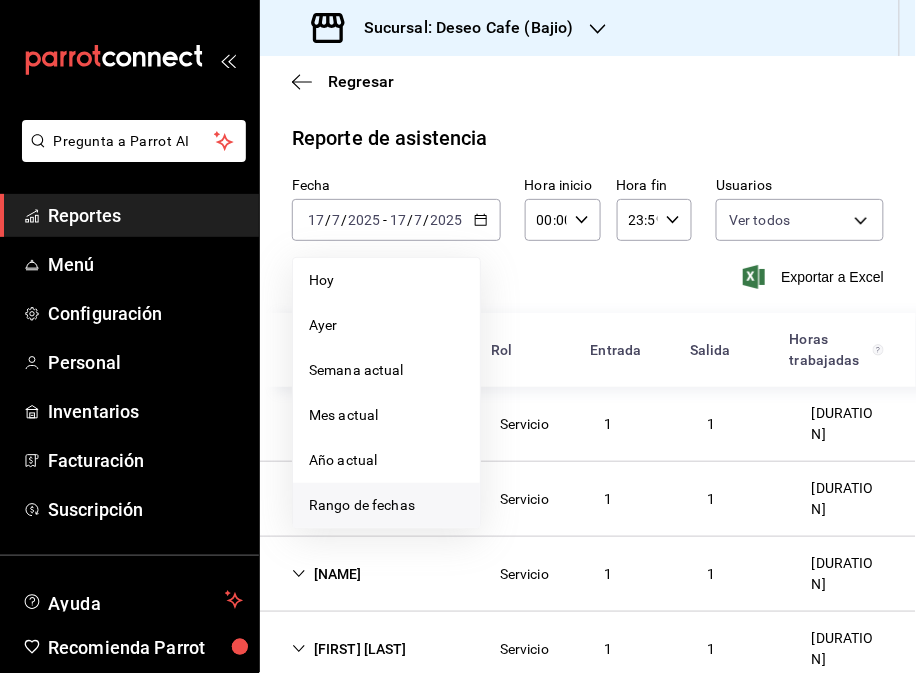 click on "Rango de fechas" at bounding box center (386, 505) 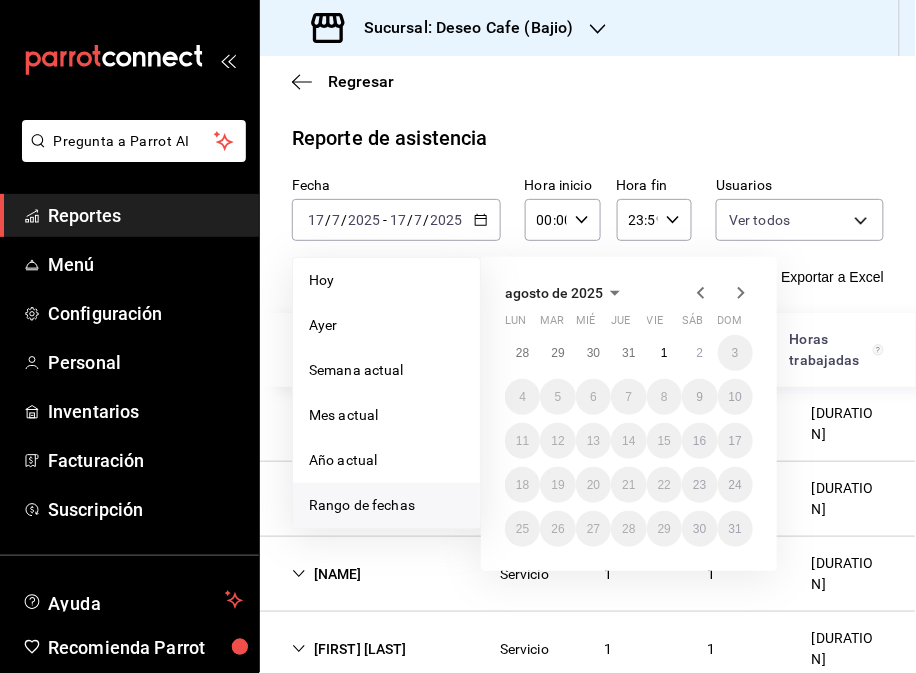 click 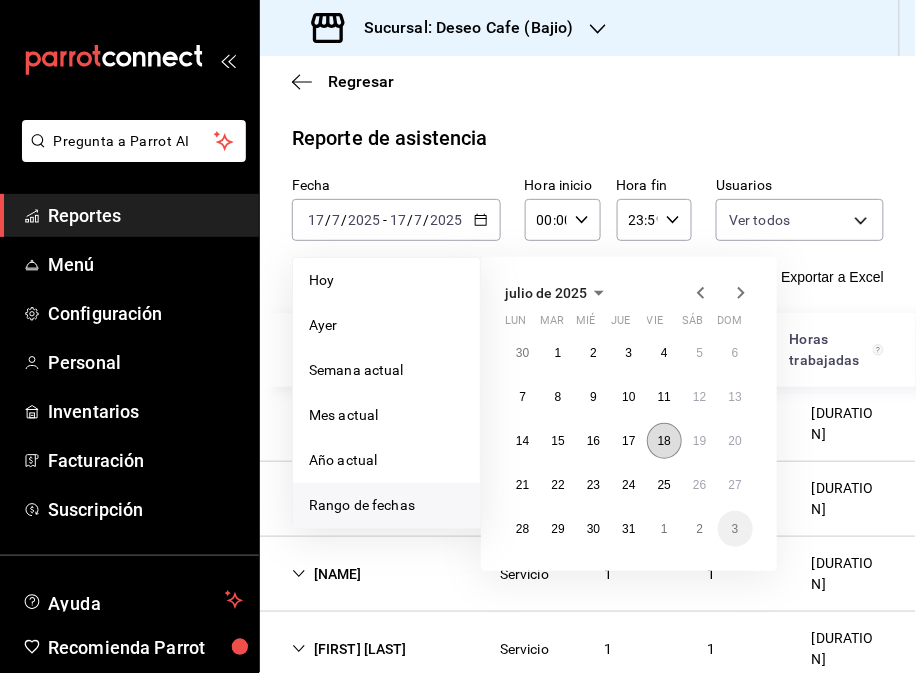 click on "18" at bounding box center (664, 441) 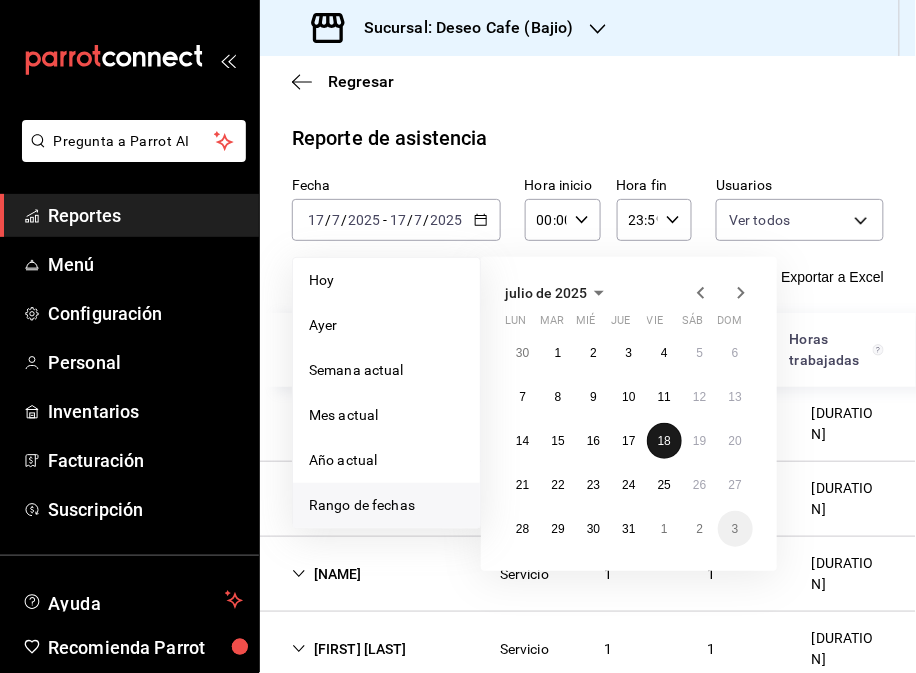 click on "18" at bounding box center (664, 441) 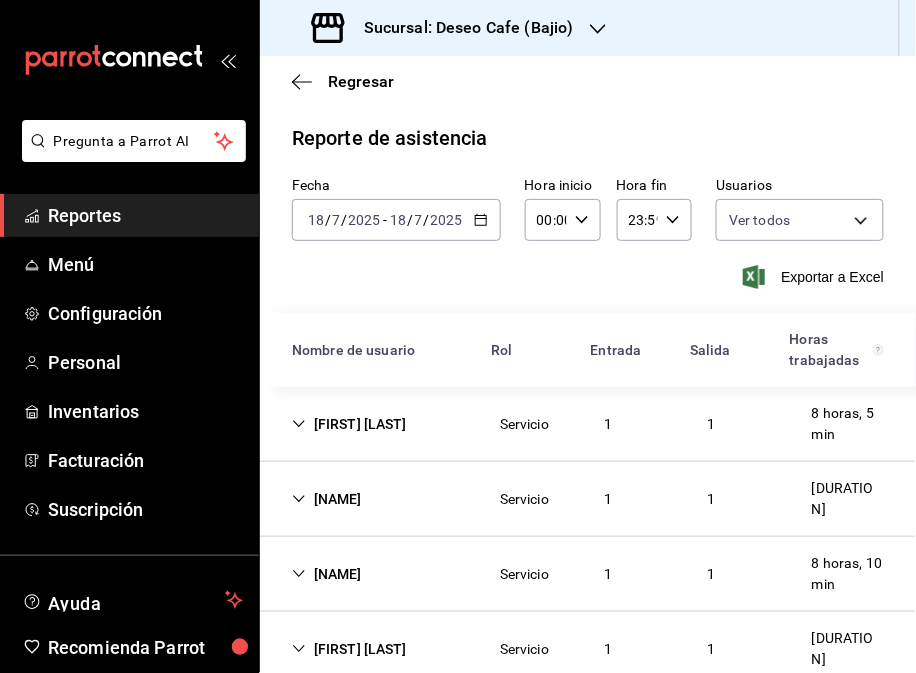 click on "Servicio" at bounding box center (524, 424) 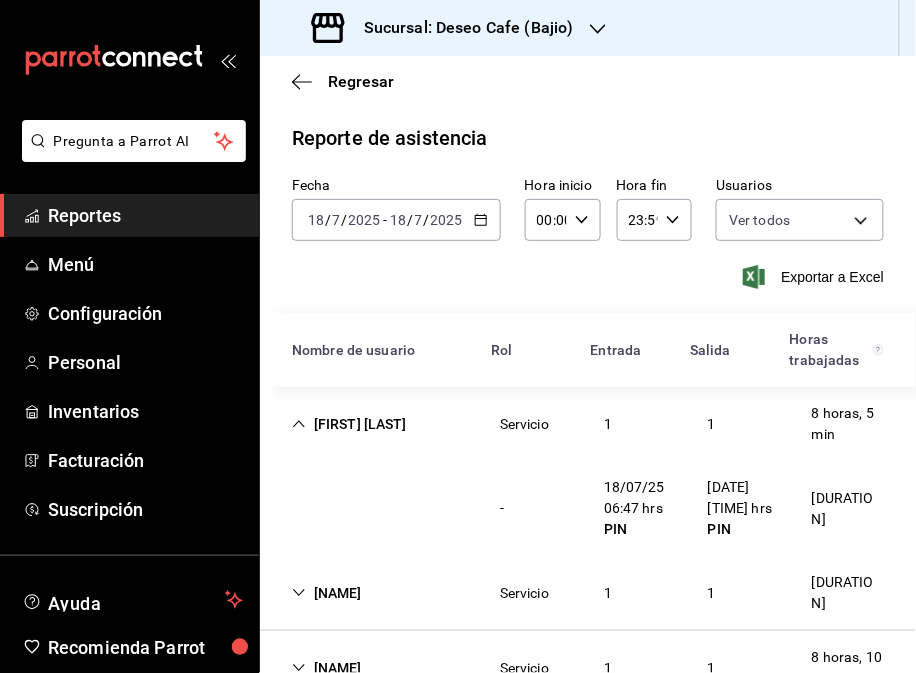 click on "[FIRST] [LAST] [SERVICE] [NUMBER] [DURATION]" at bounding box center (588, 424) 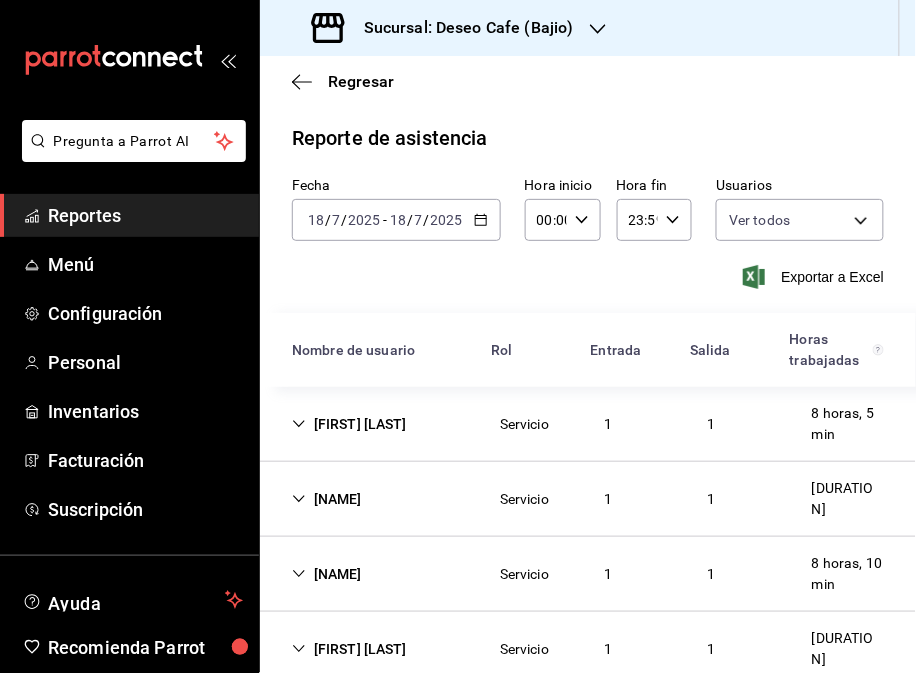 click on "[NAME]" at bounding box center [327, 499] 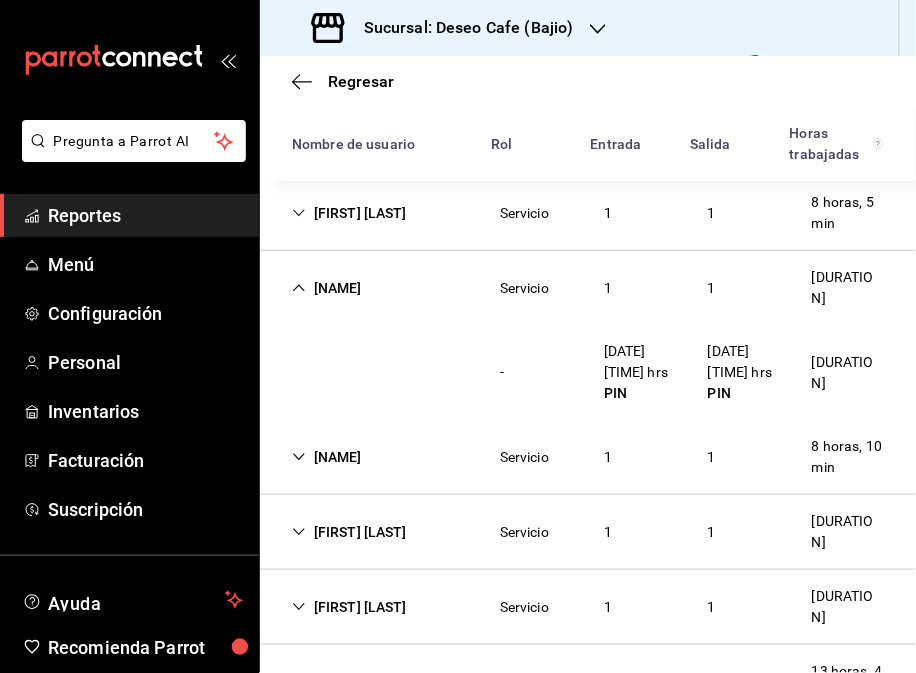 scroll, scrollTop: 212, scrollLeft: 0, axis: vertical 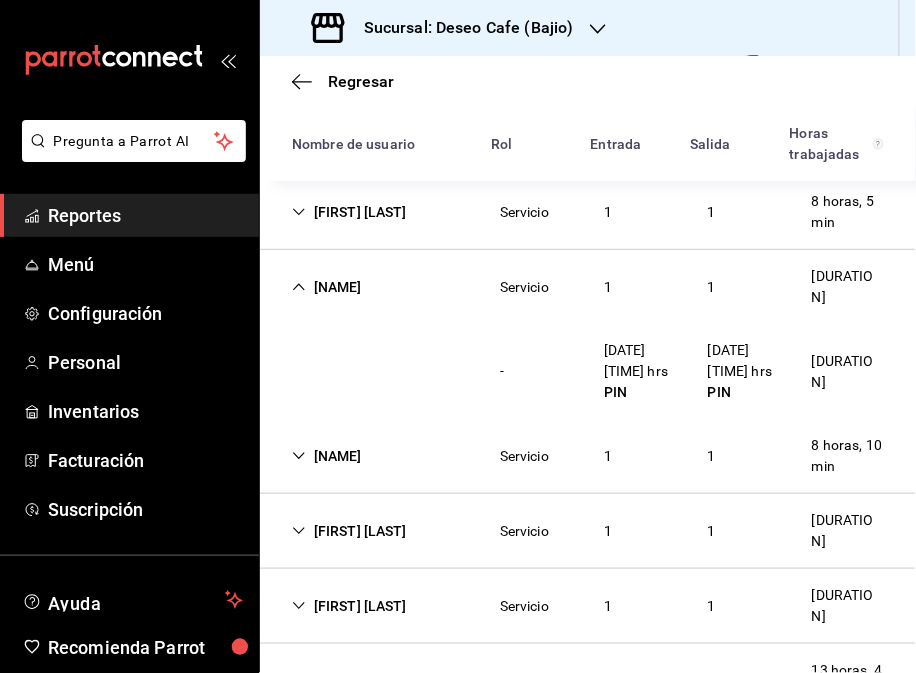 click on "[FIRST] [LAST]" at bounding box center [349, 531] 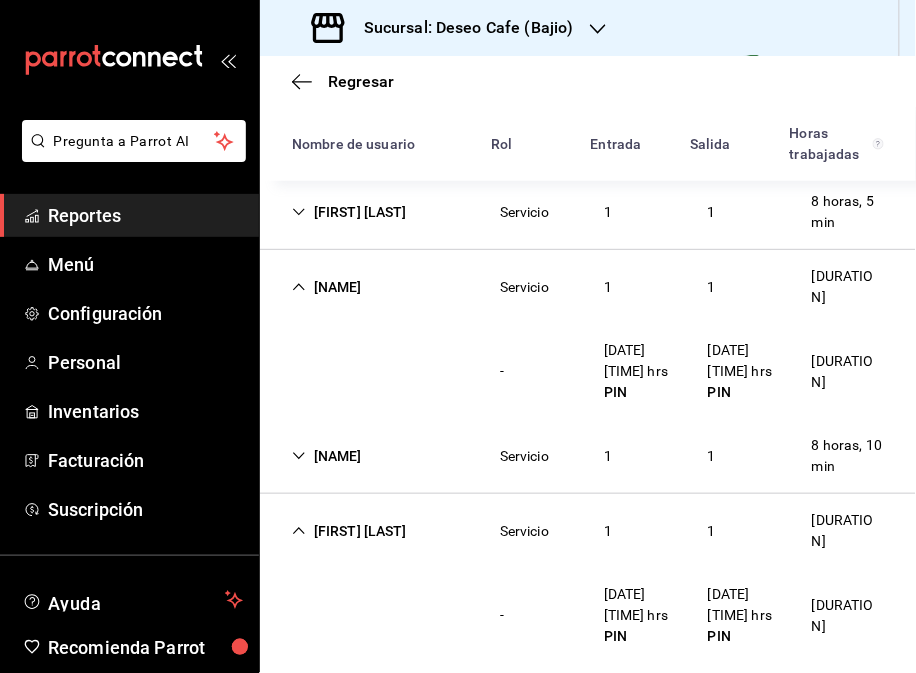 click on "[FIRST] [LAST]" at bounding box center (349, 531) 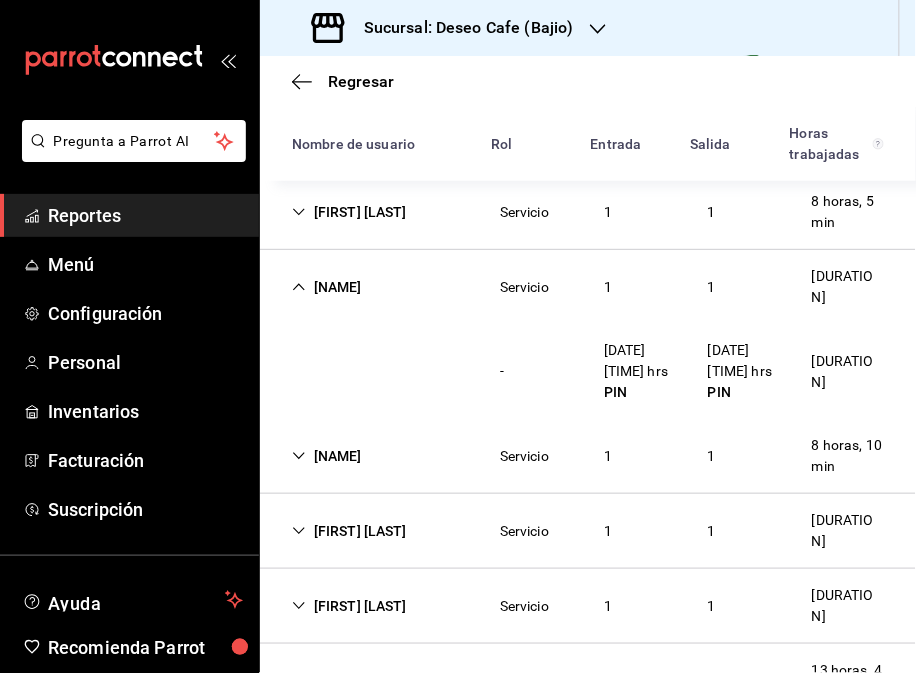 click on "Servicio" at bounding box center (524, 606) 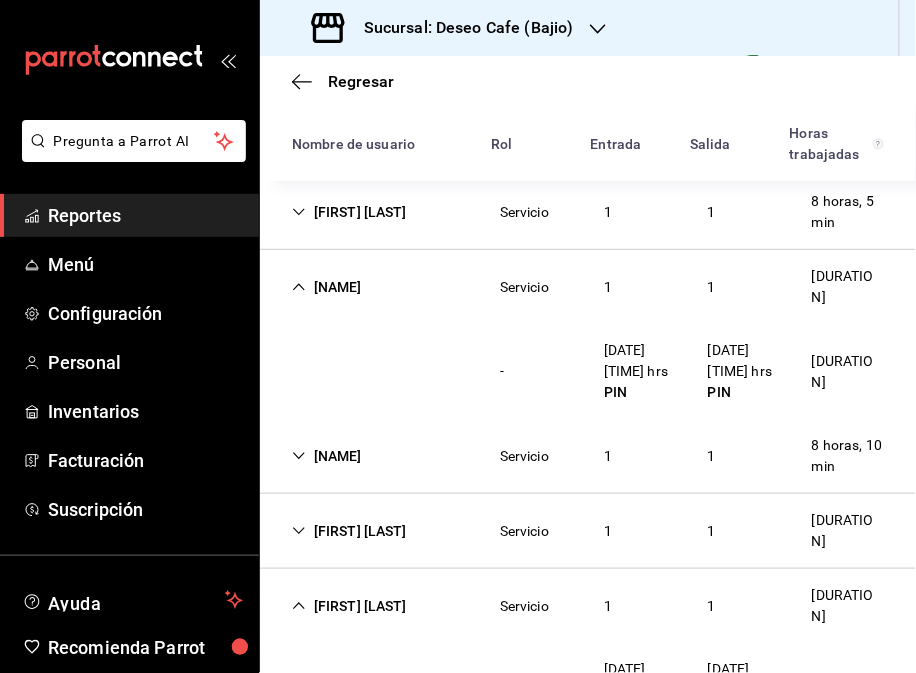 scroll, scrollTop: 458, scrollLeft: 0, axis: vertical 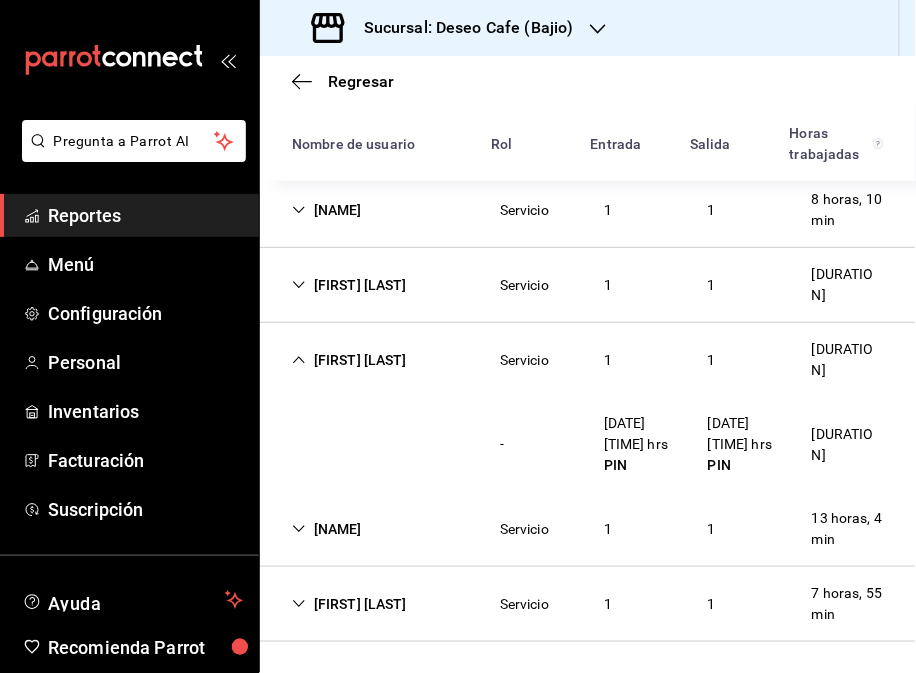 click on "[NAME]" at bounding box center (327, 529) 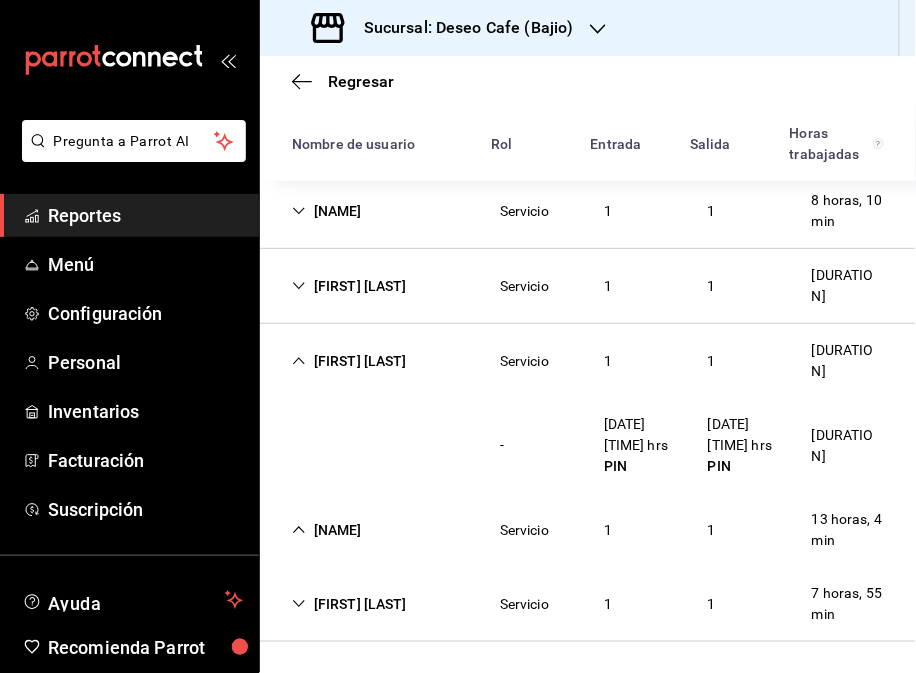 scroll, scrollTop: 458, scrollLeft: 0, axis: vertical 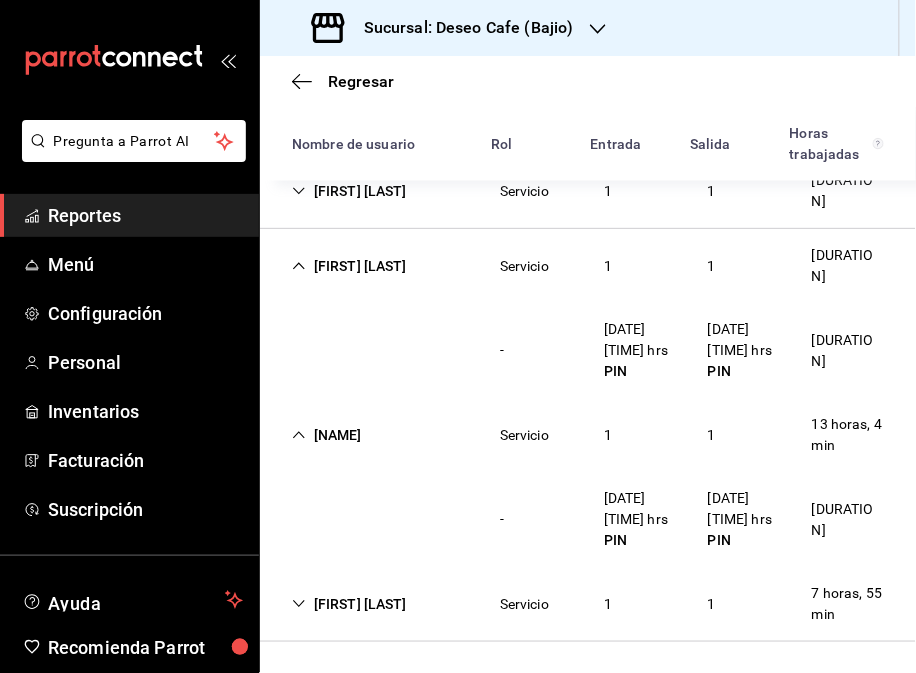 click on "[NAME]" at bounding box center [327, 435] 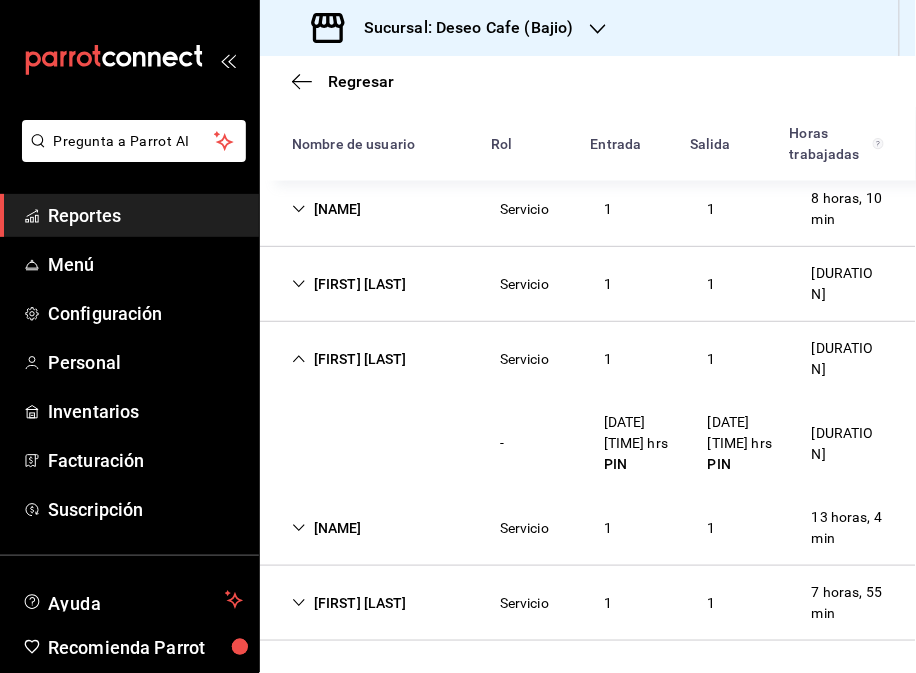 scroll, scrollTop: 458, scrollLeft: 0, axis: vertical 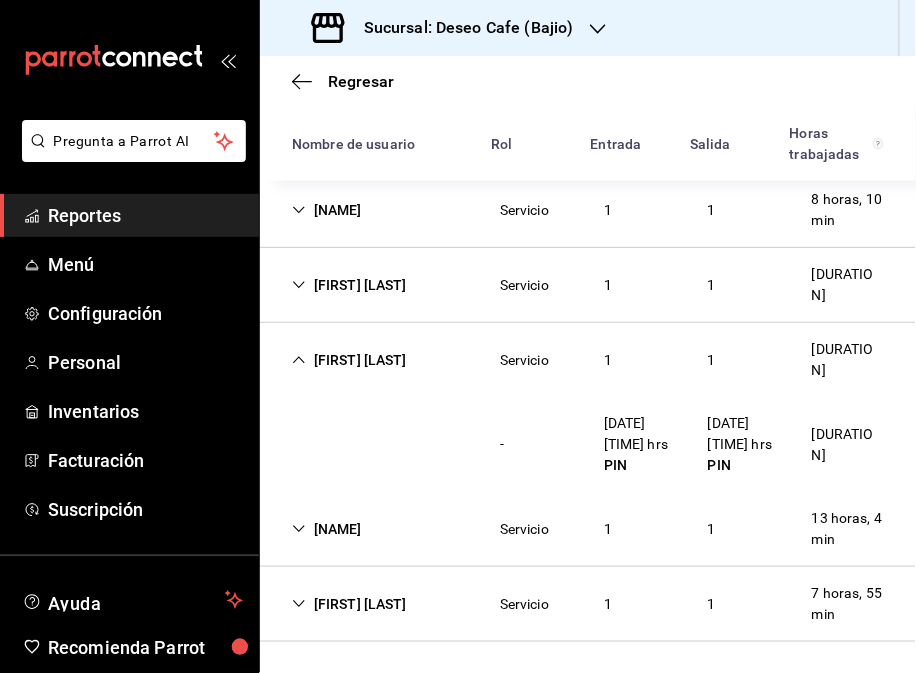 click on "[FIRST] [LAST] [SERVICE] [NUMBER] [DURATION]" at bounding box center [588, 604] 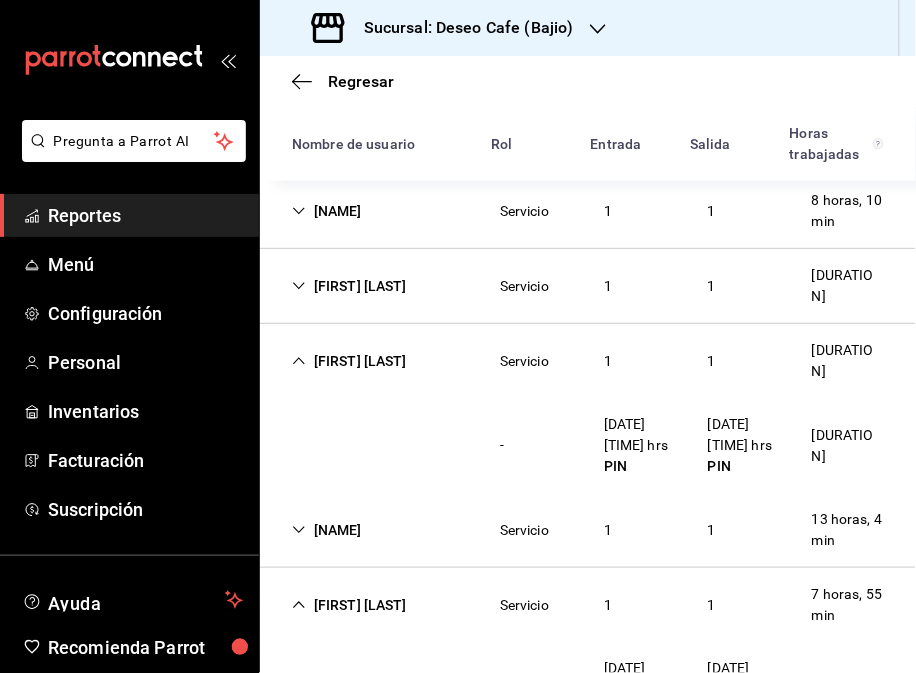 scroll, scrollTop: 552, scrollLeft: 0, axis: vertical 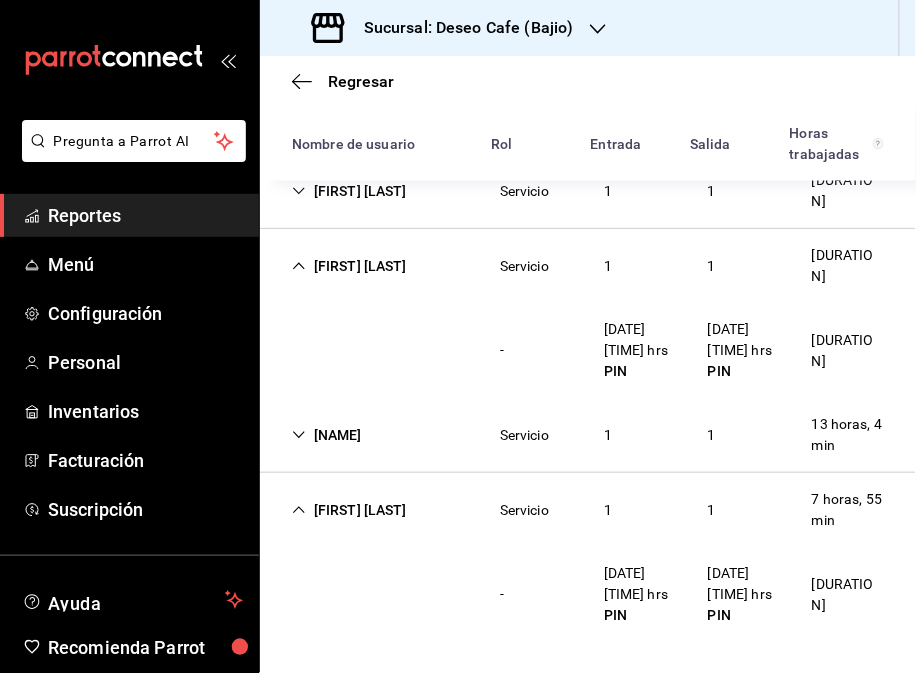 click on "Sucursal: Deseo Cafe (Bajio)" at bounding box center (445, 28) 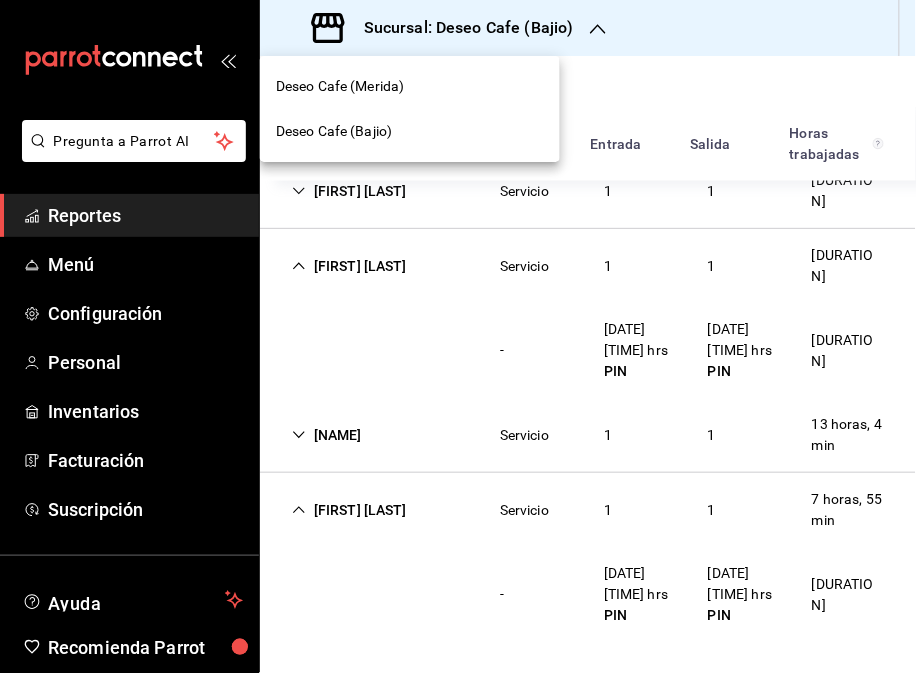 click on "Deseo Cafe (Merida)" at bounding box center (410, 86) 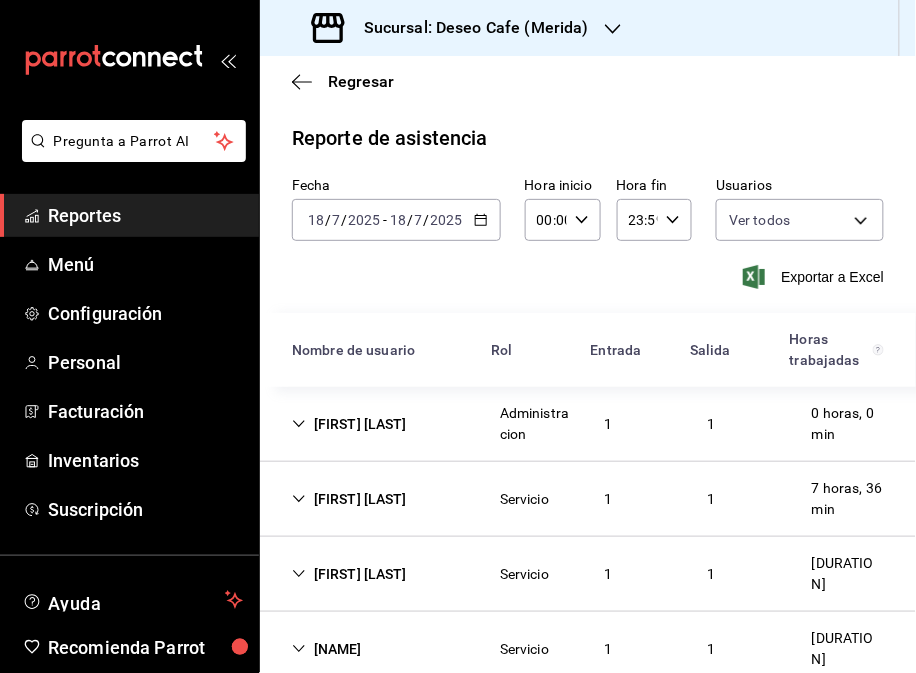 click on "[FIRST] [LAST]" at bounding box center [349, 499] 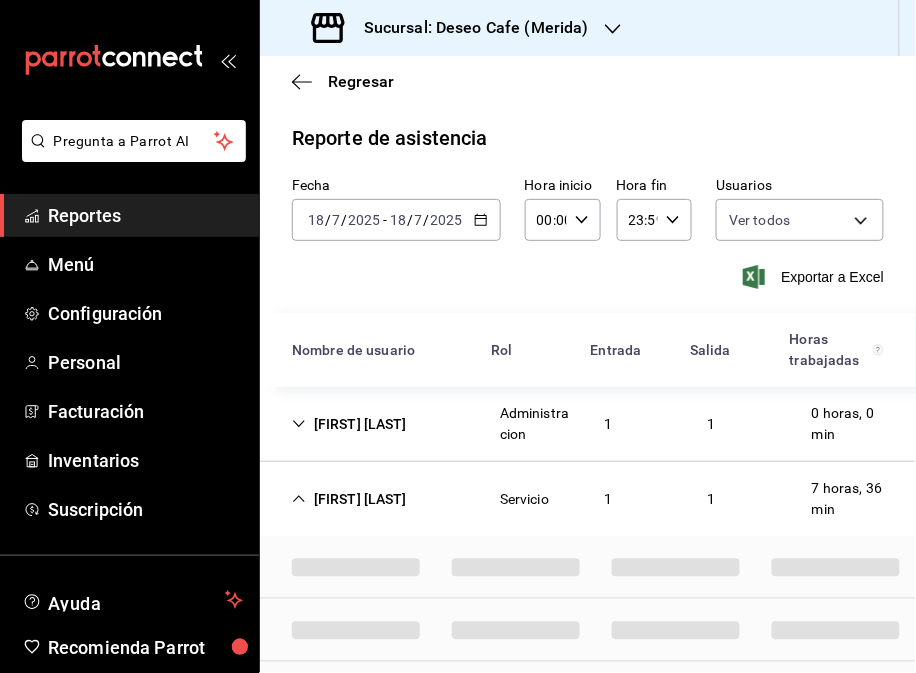 click on "[FIRST] [LAST]" at bounding box center [349, 499] 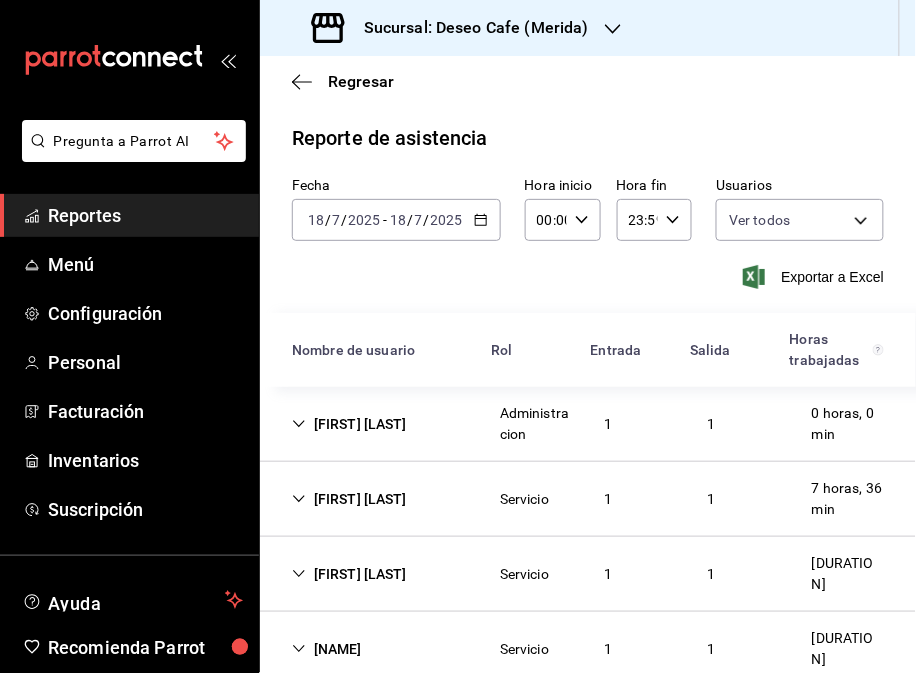 scroll, scrollTop: 121, scrollLeft: 0, axis: vertical 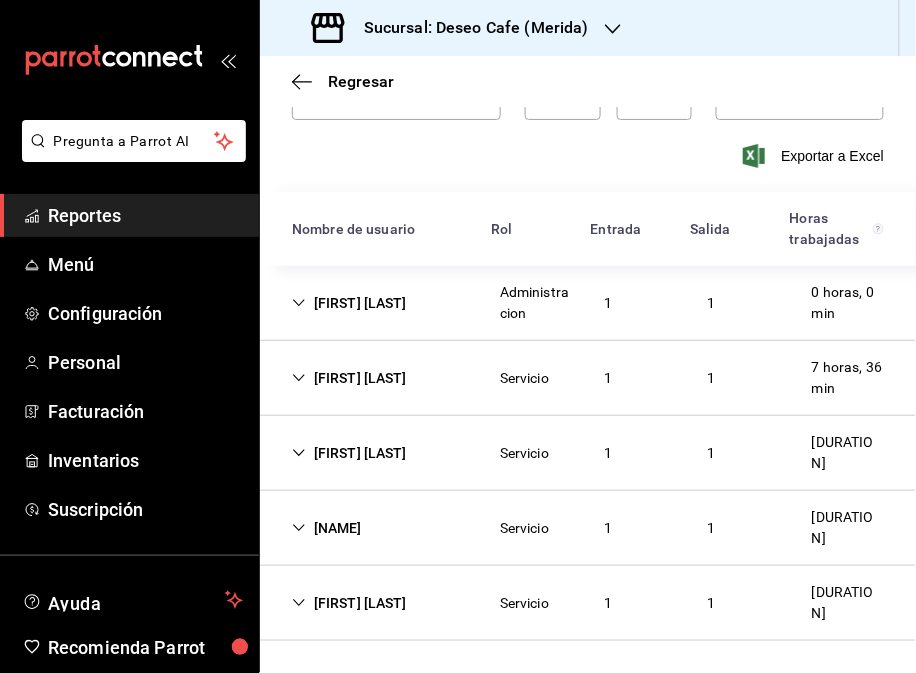 click on "[FIRST] [LAST]" at bounding box center (349, 378) 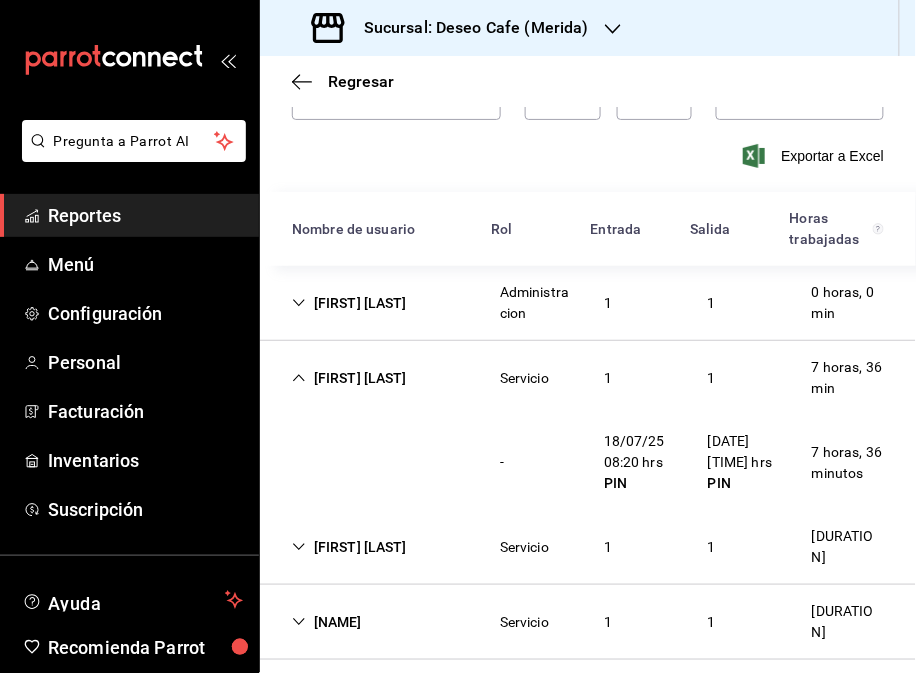 click on "[FIRST] [LAST]" at bounding box center (349, 547) 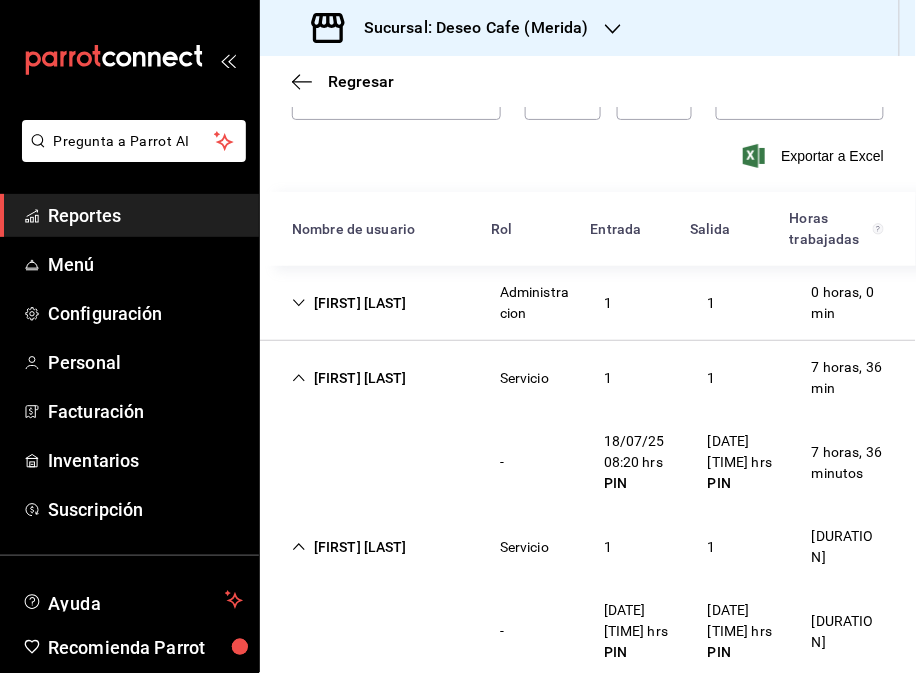 scroll, scrollTop: 308, scrollLeft: 0, axis: vertical 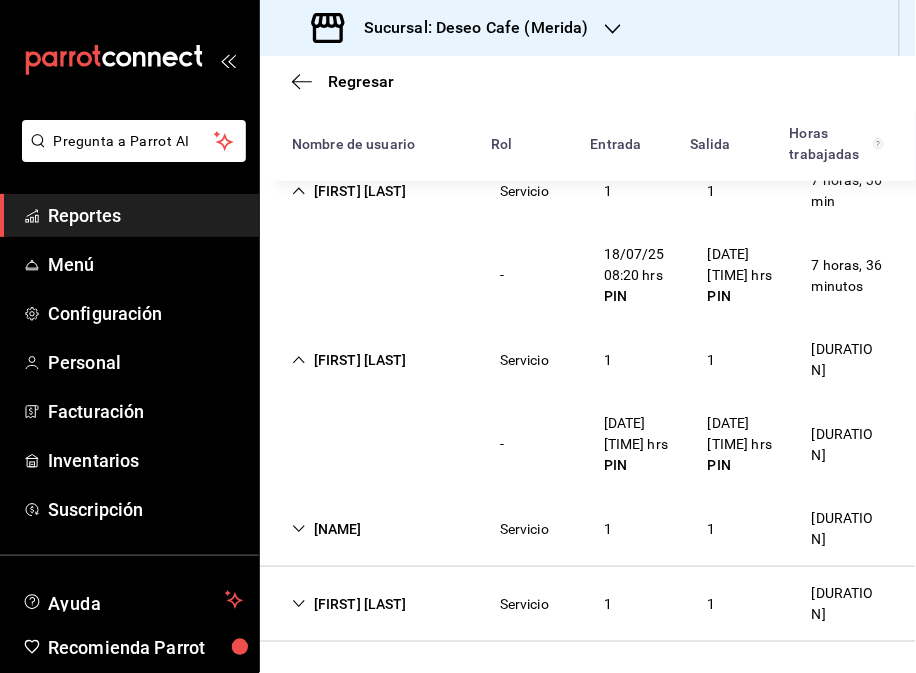 click on "[FIRST] [LAST] [SERVICE] [NUMBER] [DURATION]" at bounding box center [588, 529] 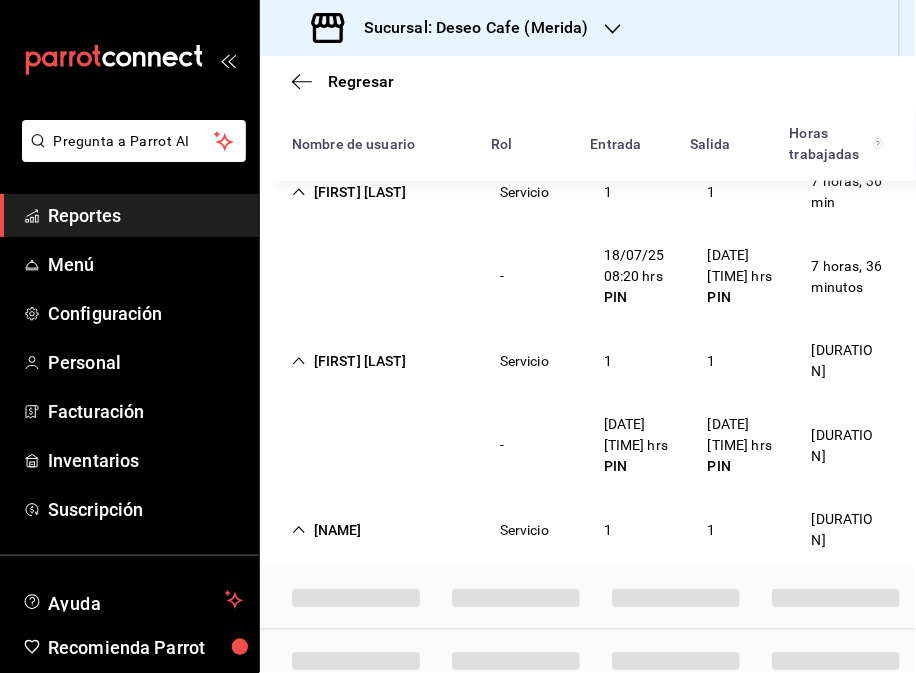 scroll, scrollTop: 308, scrollLeft: 0, axis: vertical 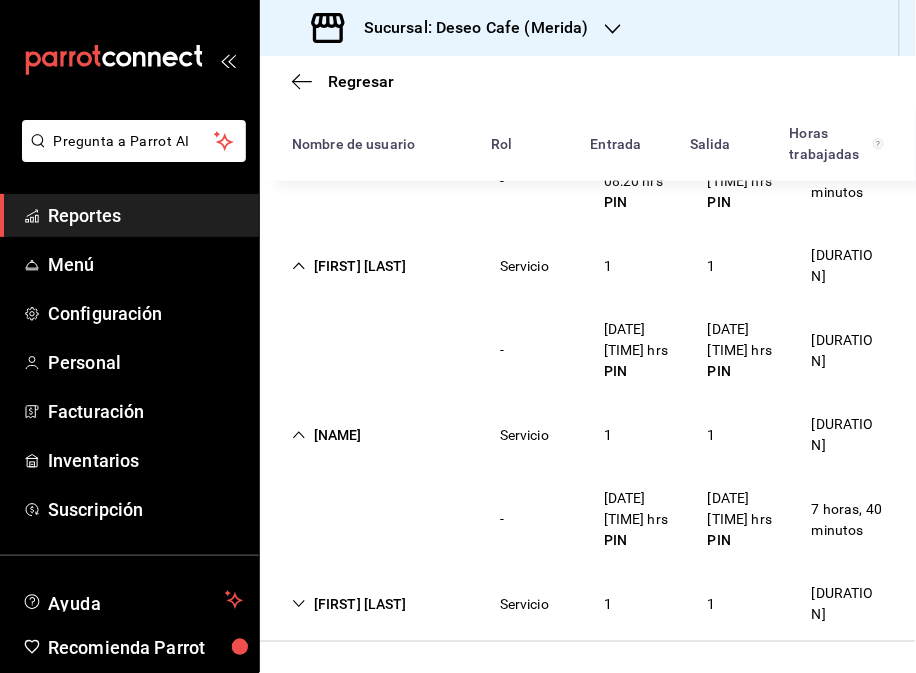 click on "[NAME]" at bounding box center (327, 435) 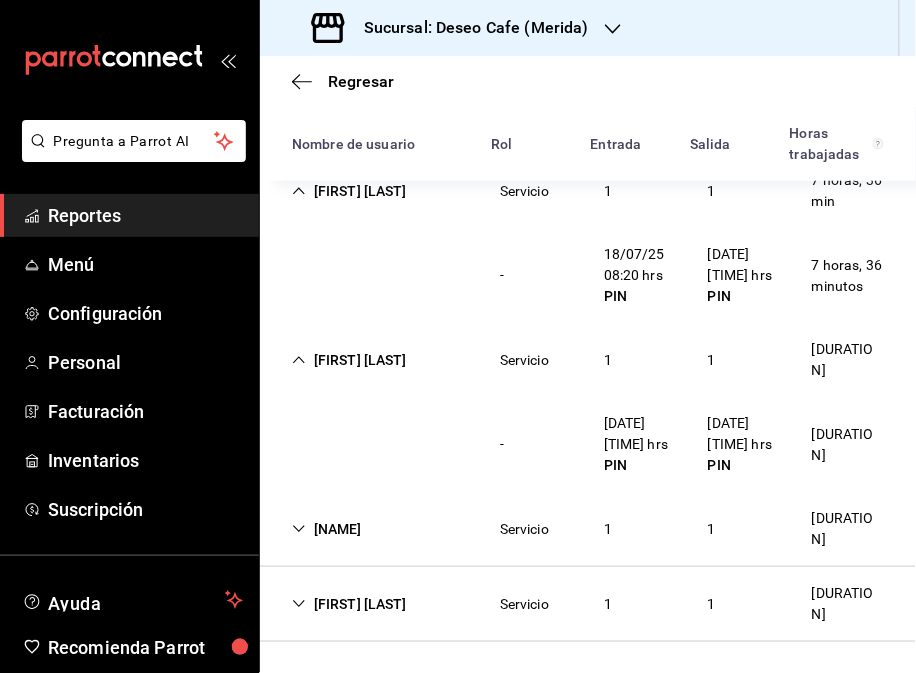 click on "[FIRST] [LAST]" at bounding box center (349, 604) 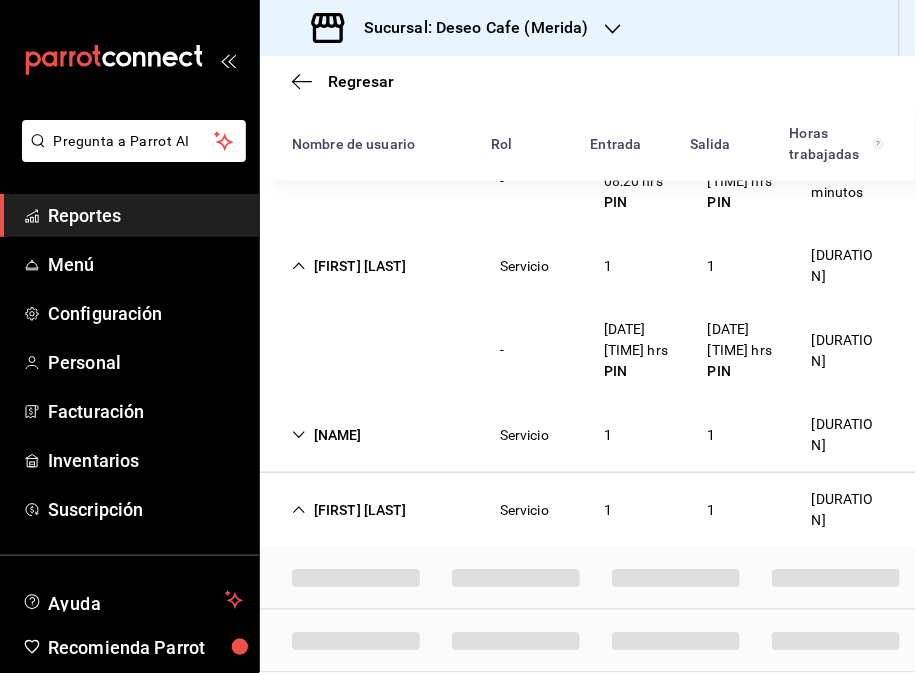 scroll, scrollTop: 402, scrollLeft: 0, axis: vertical 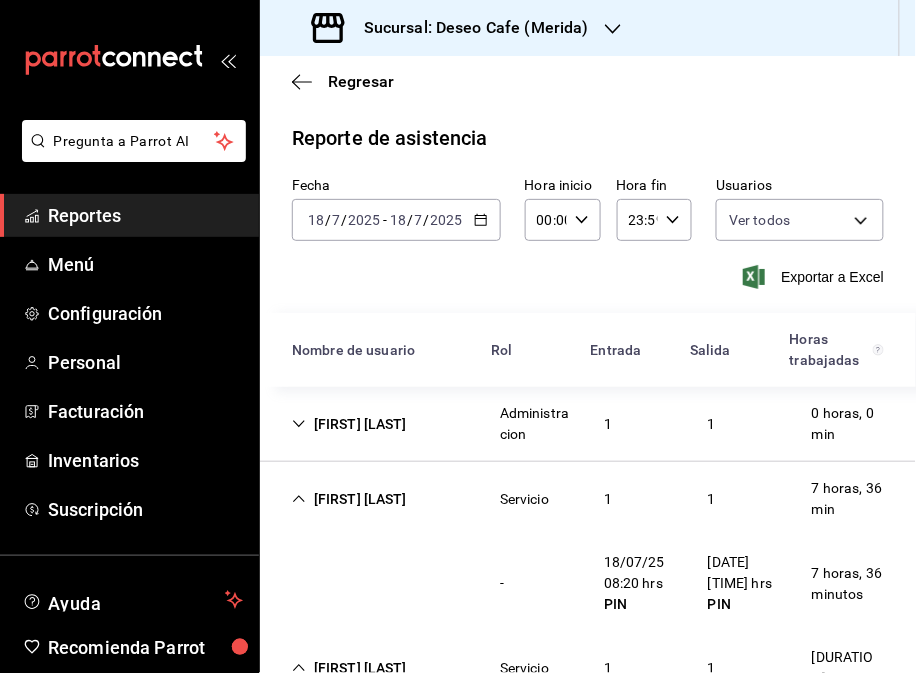 click 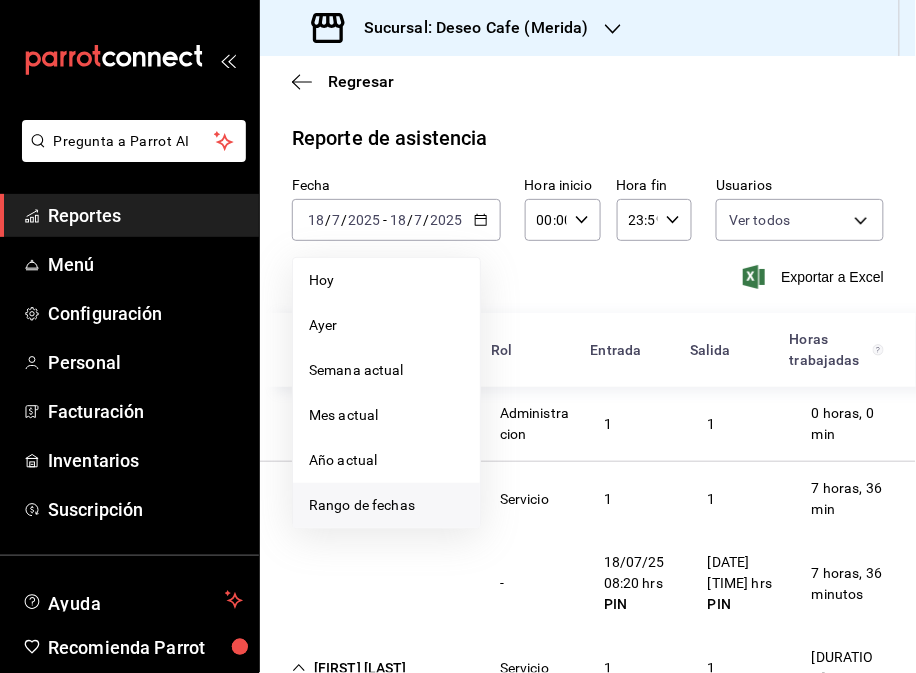 click on "Rango de fechas" at bounding box center (386, 505) 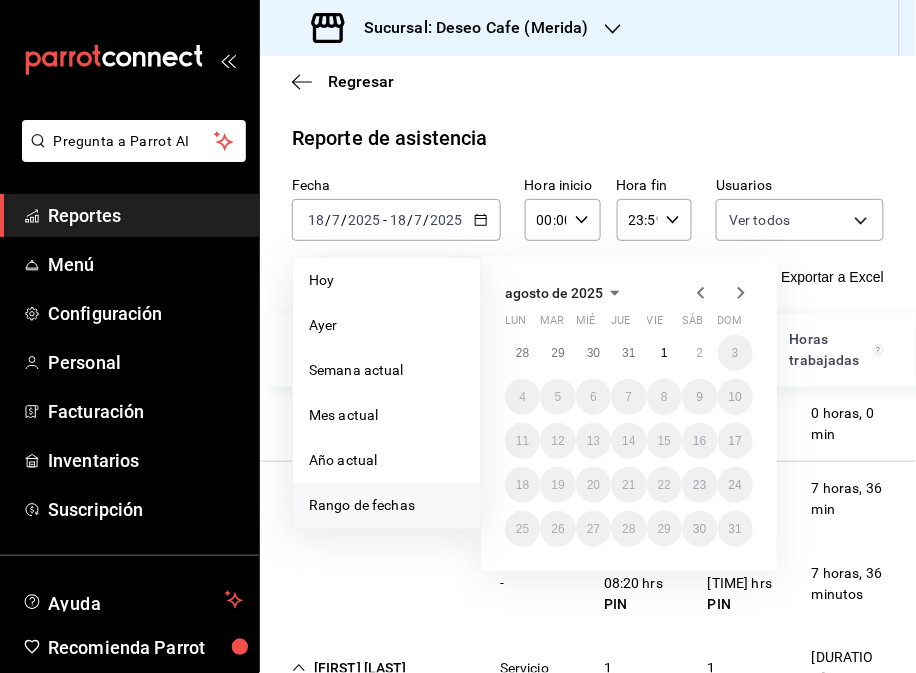 click 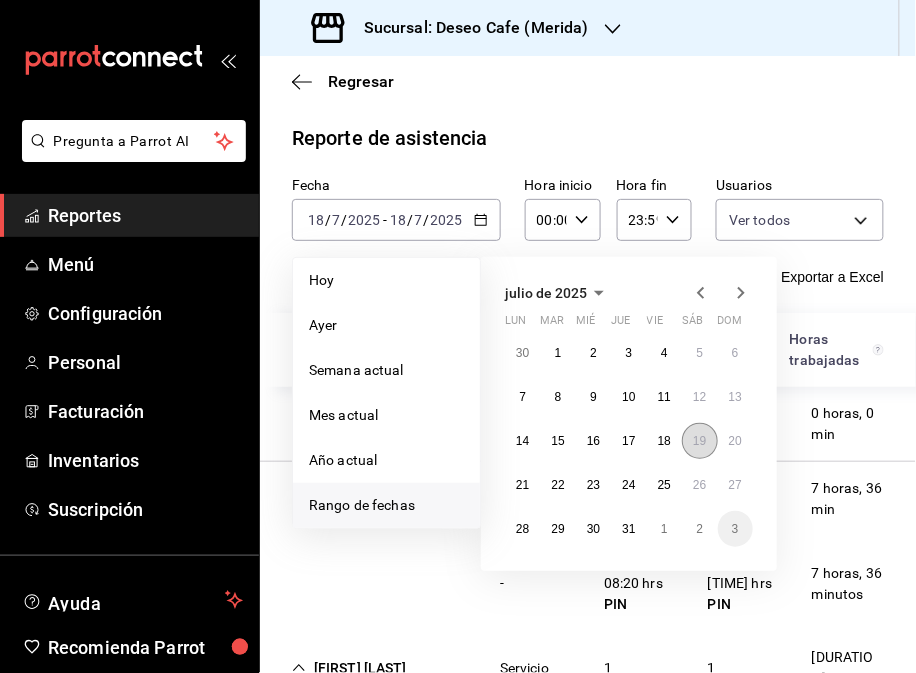 click on "19" at bounding box center [699, 441] 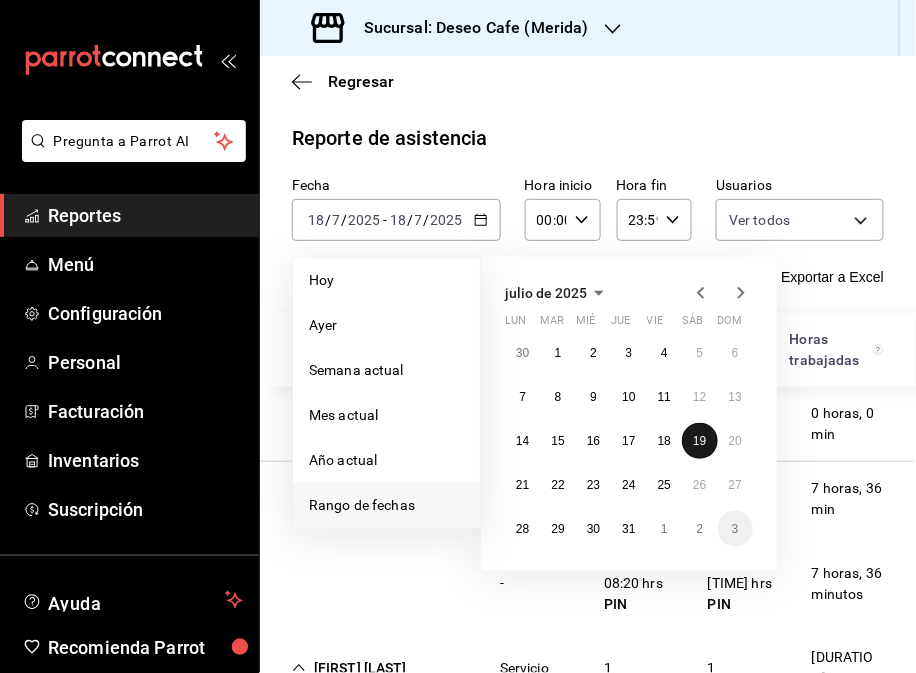 click on "19" at bounding box center [699, 441] 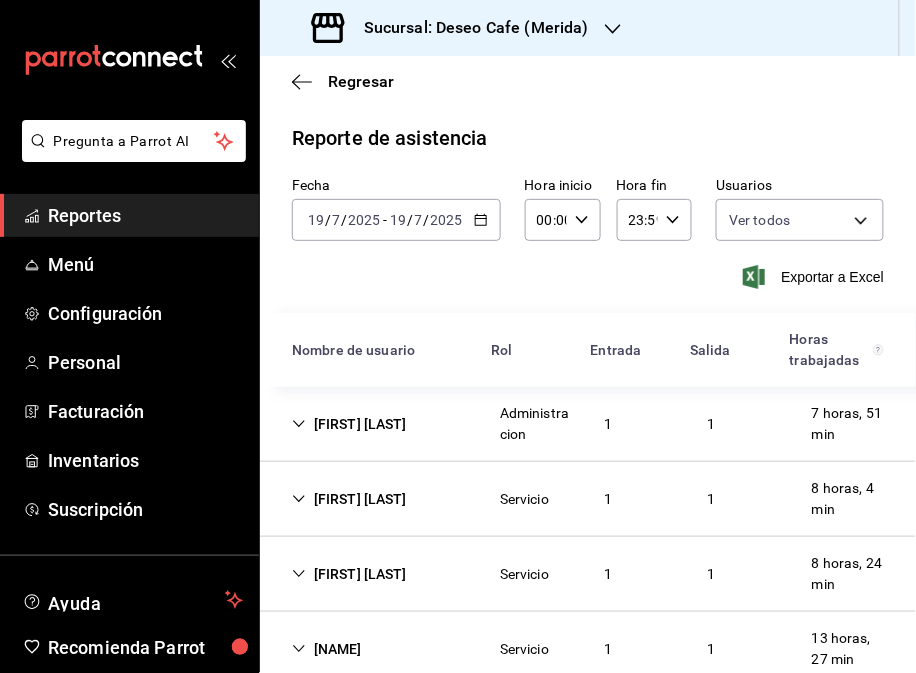 click on "Servicio" at bounding box center (524, 499) 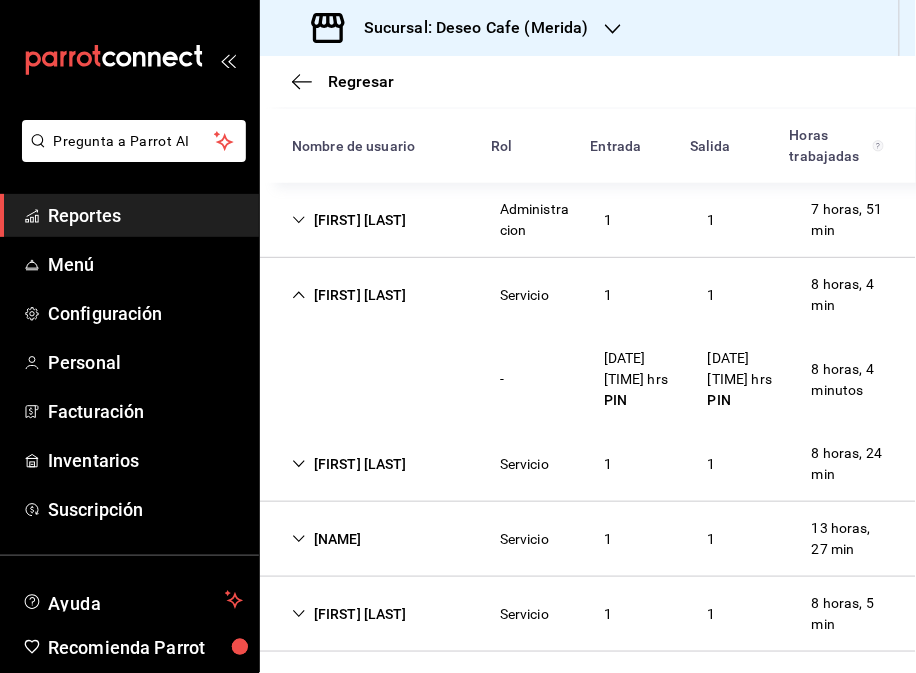 scroll, scrollTop: 215, scrollLeft: 0, axis: vertical 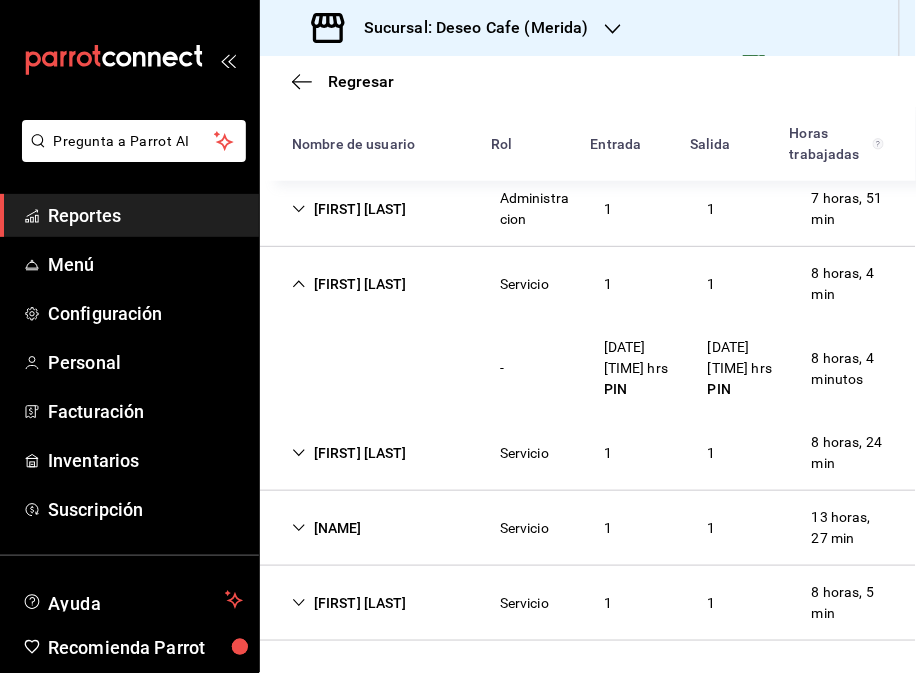 click on "[FIRST] [LAST]" at bounding box center [349, 453] 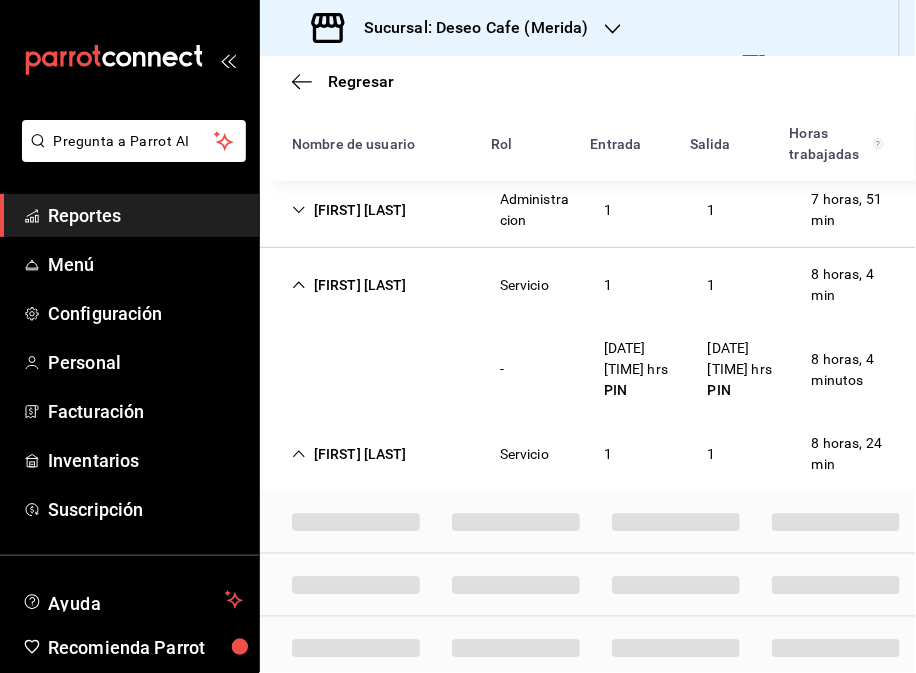 scroll, scrollTop: 215, scrollLeft: 0, axis: vertical 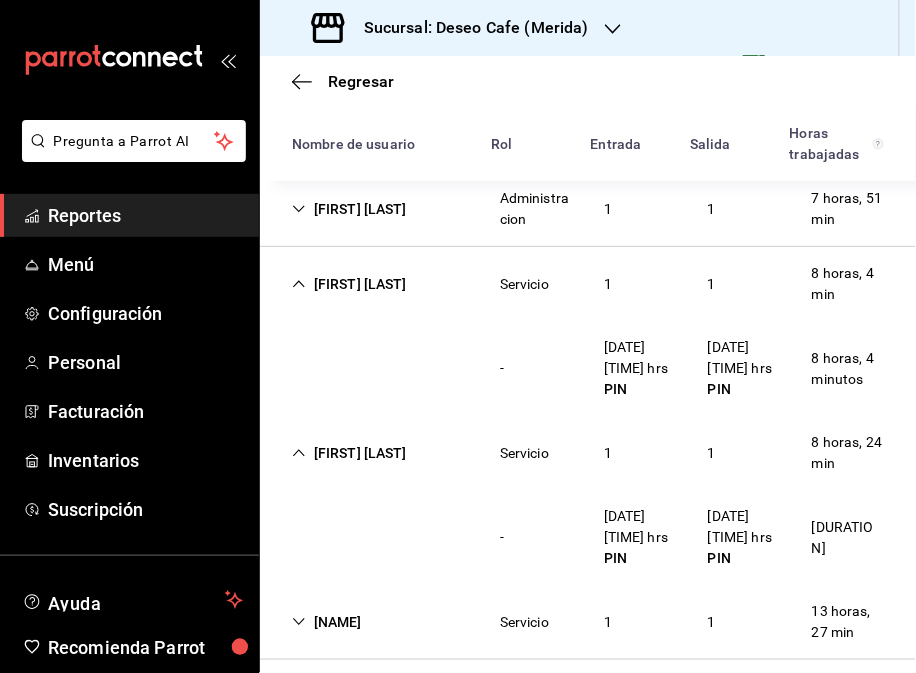 click on "[FIRST] [LAST]" at bounding box center (349, 453) 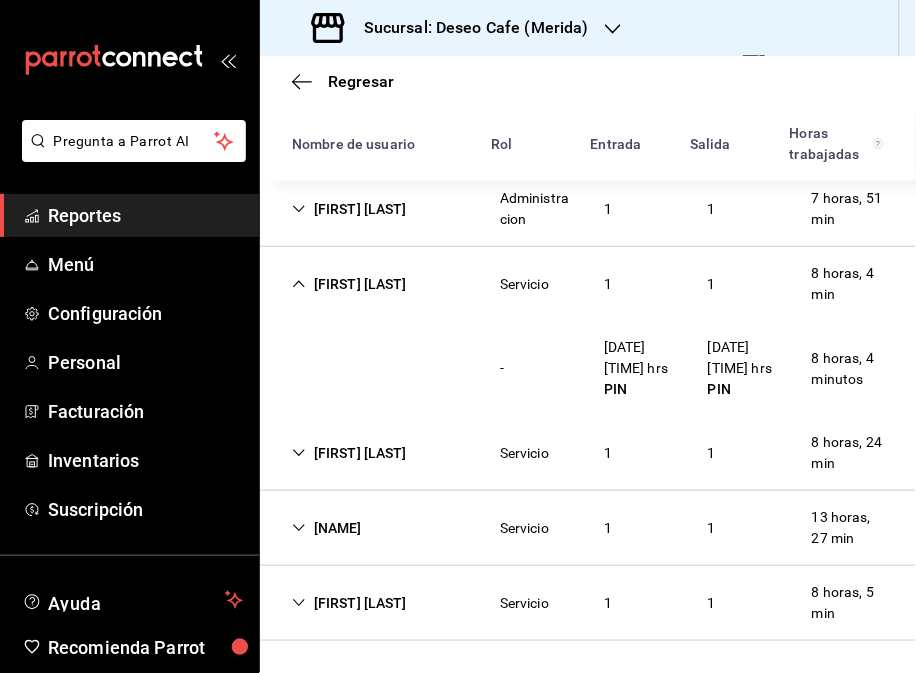click on "[NAME]" at bounding box center (327, 528) 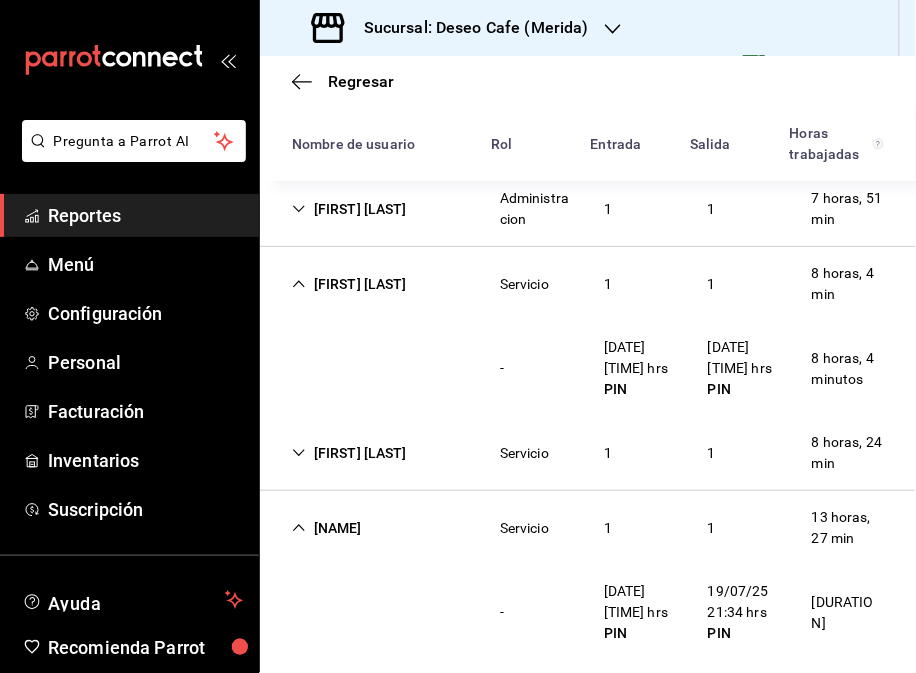scroll, scrollTop: 215, scrollLeft: 0, axis: vertical 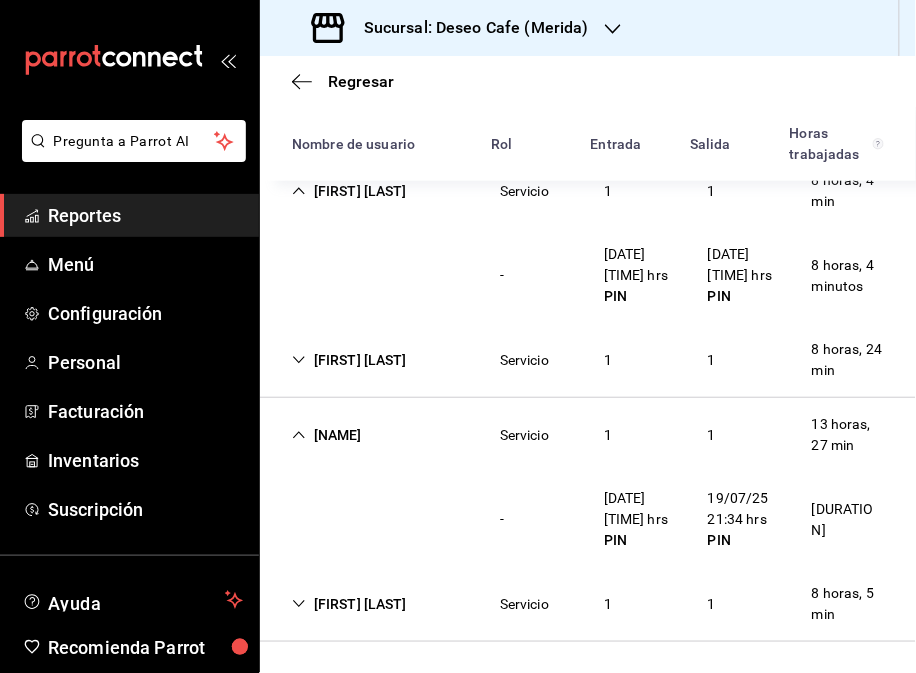click on "[NAME]" at bounding box center (327, 435) 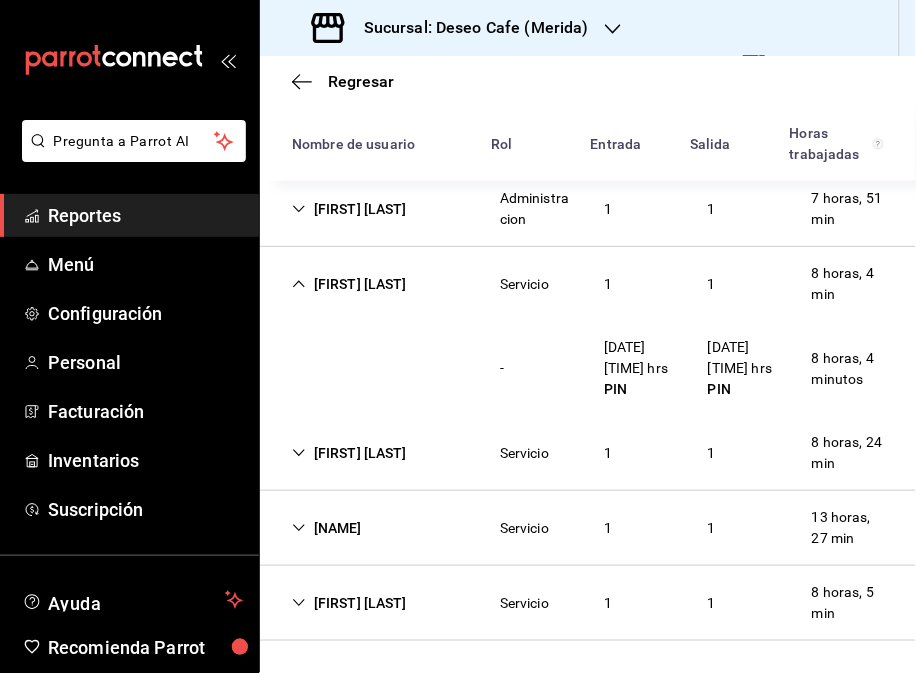 click on "[FIRST] [LAST]" at bounding box center (349, 453) 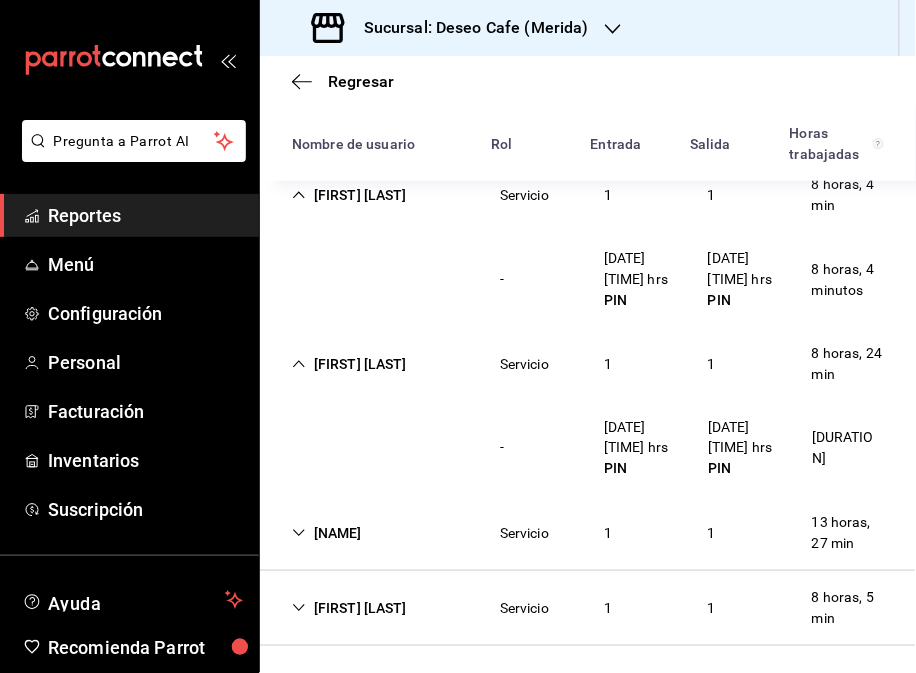 scroll, scrollTop: 308, scrollLeft: 0, axis: vertical 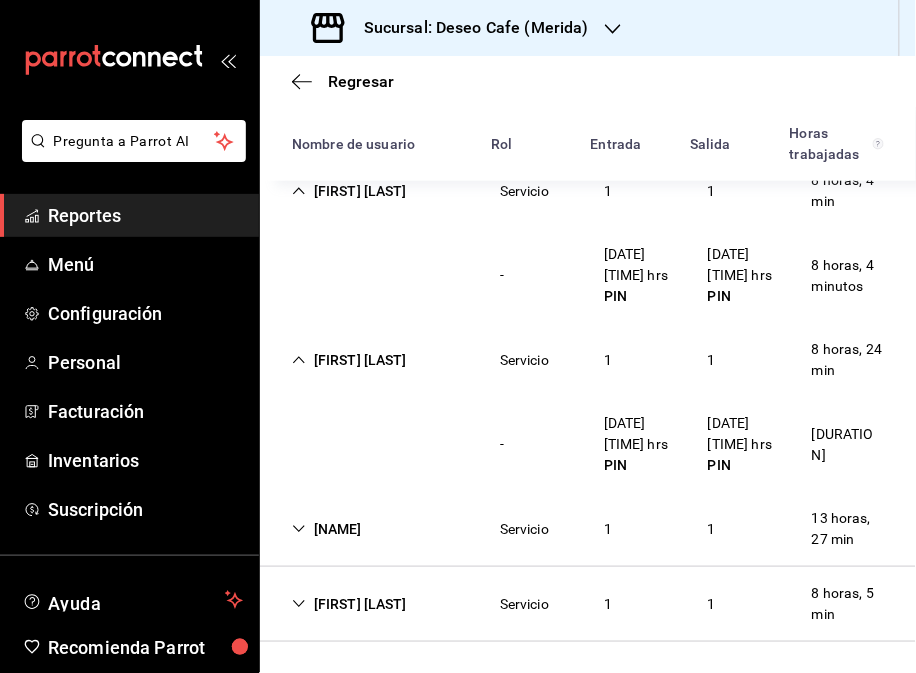 click on "[NAME]" at bounding box center [327, 529] 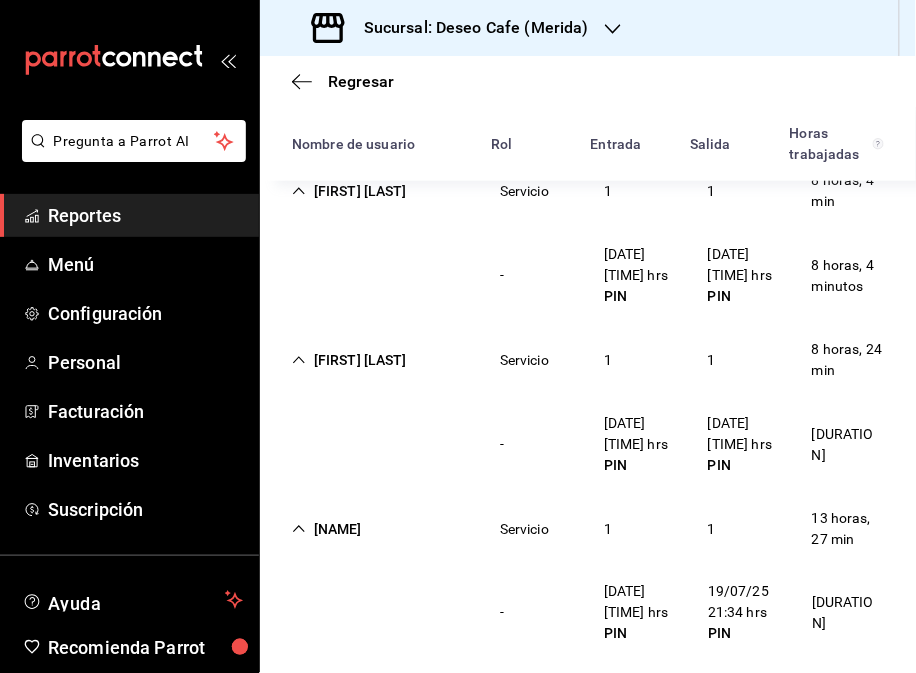 scroll, scrollTop: 308, scrollLeft: 0, axis: vertical 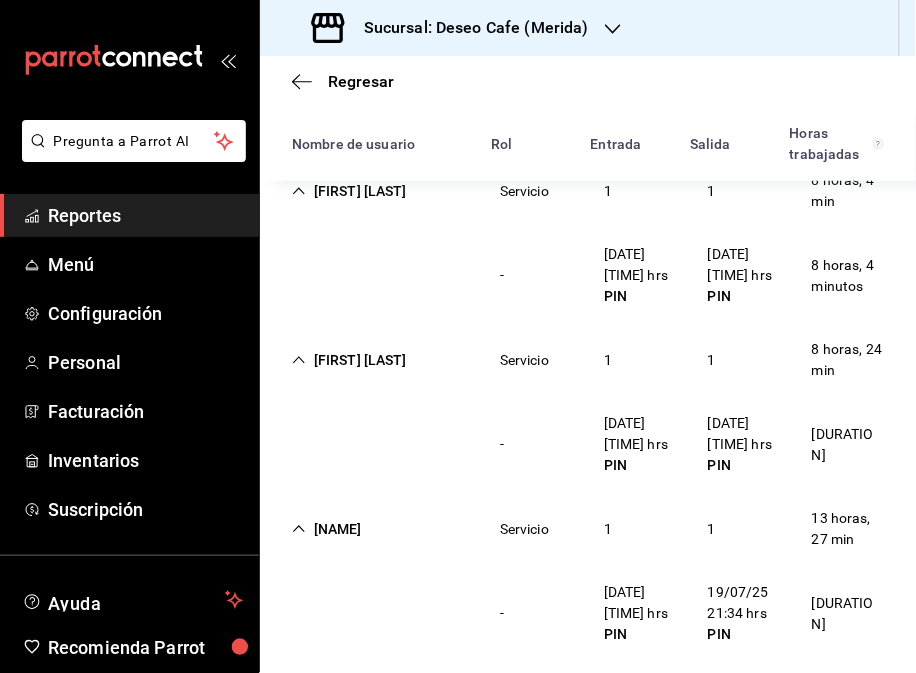 click on "[NAME]" at bounding box center [327, 529] 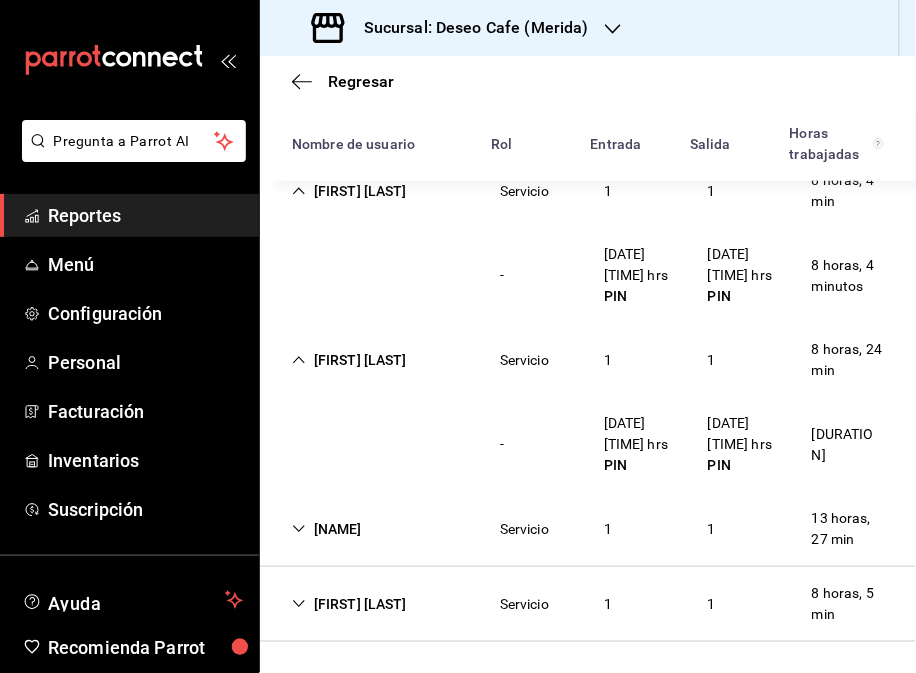 click on "[FIRST] [LAST]" at bounding box center (349, 604) 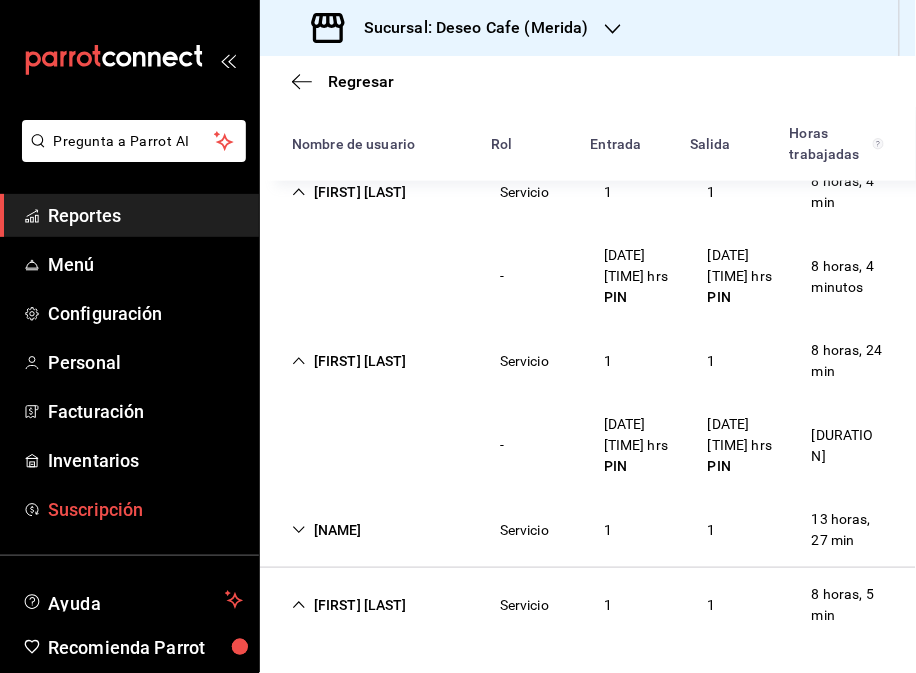 scroll, scrollTop: 308, scrollLeft: 0, axis: vertical 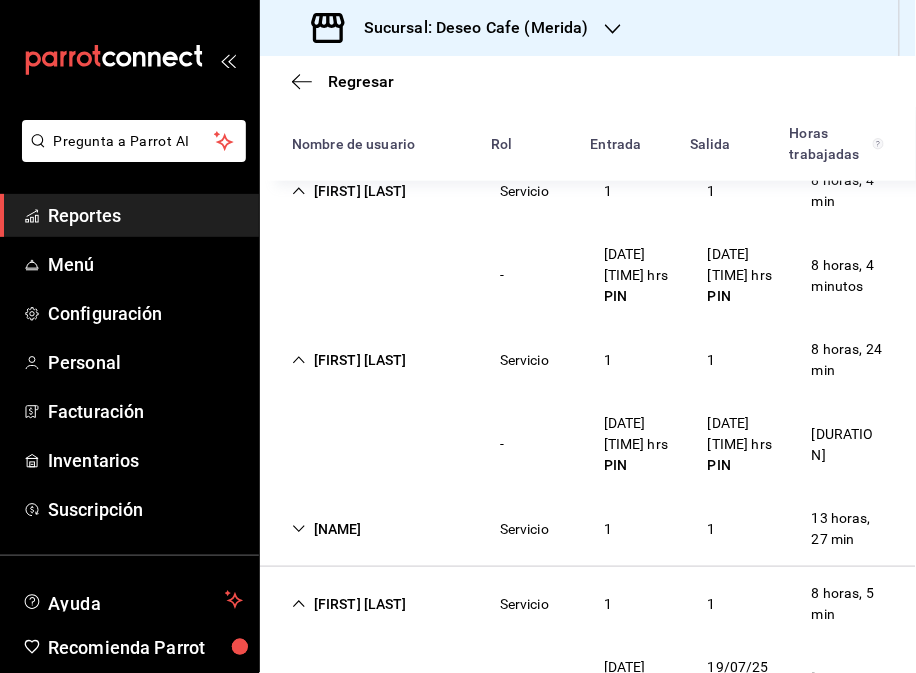 click on "[FIRST] [LAST]" at bounding box center (349, 604) 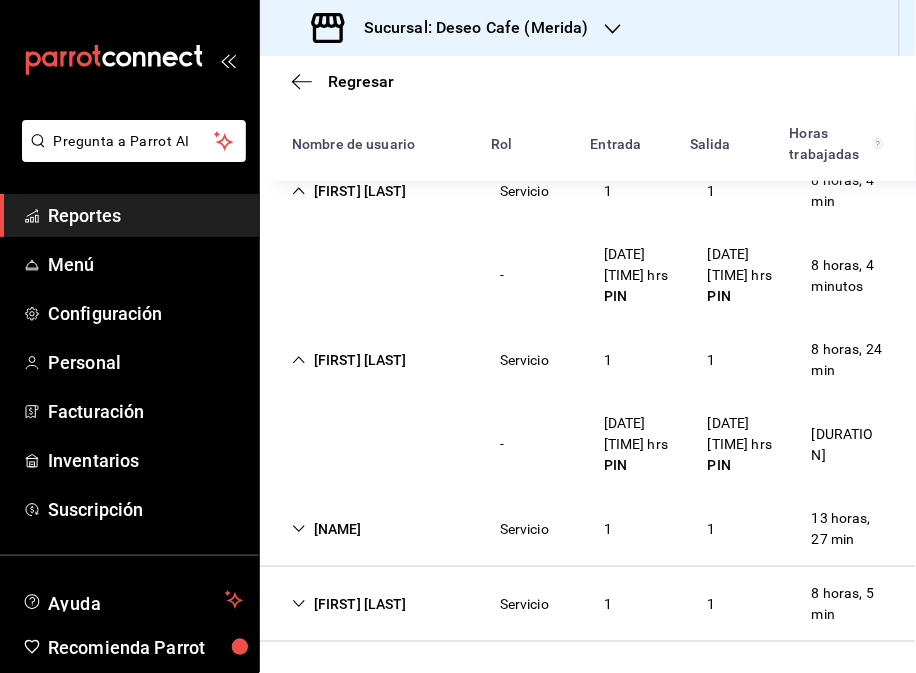 click on "[NAME] Servicio 1 1 8 horas, 5 min" at bounding box center (588, 604) 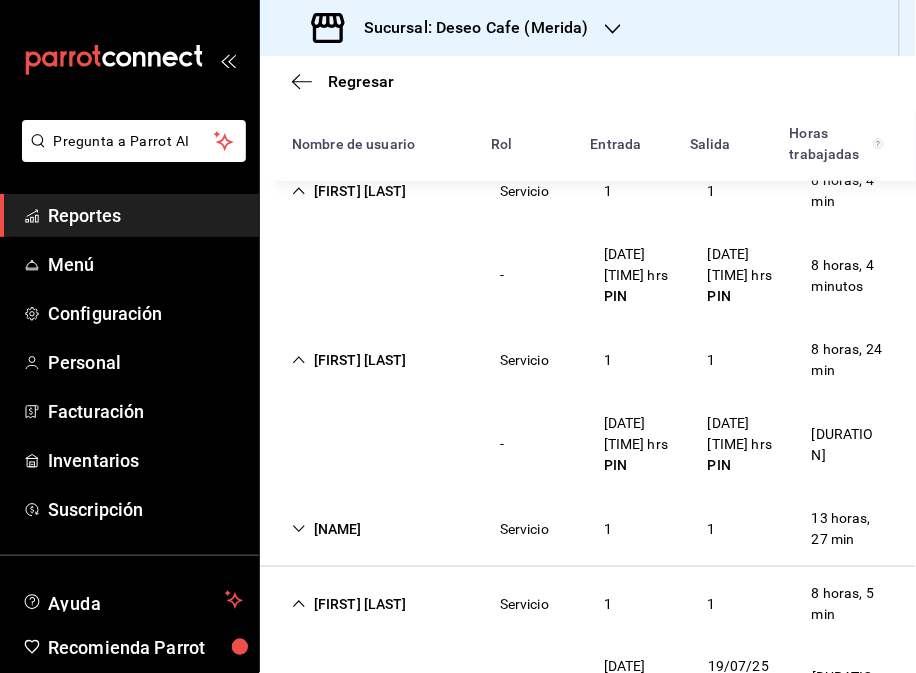 scroll, scrollTop: 308, scrollLeft: 0, axis: vertical 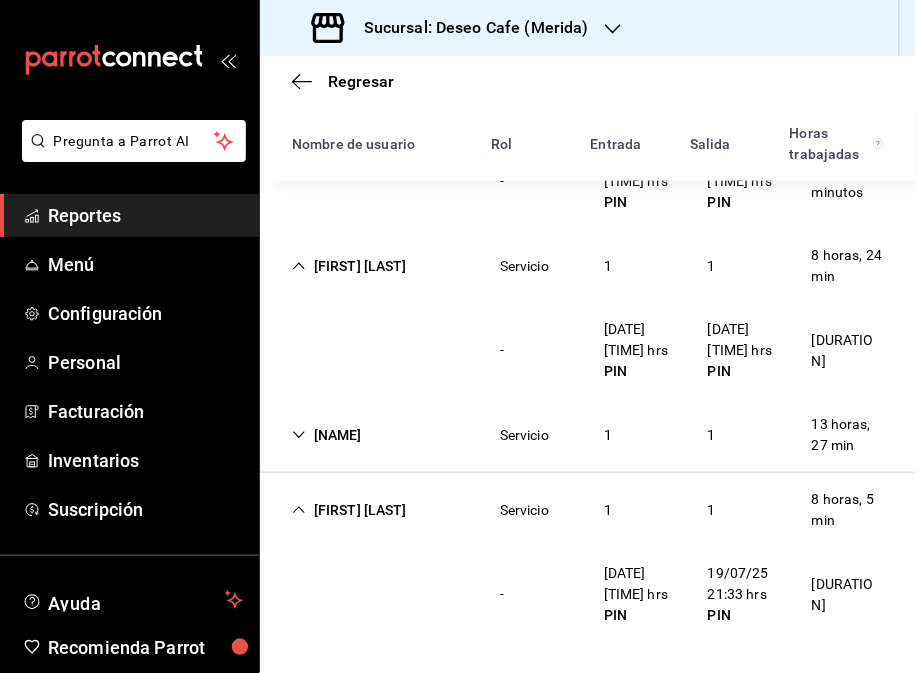 click on "Sucursal: Deseo Cafe (Merida)" at bounding box center [452, 28] 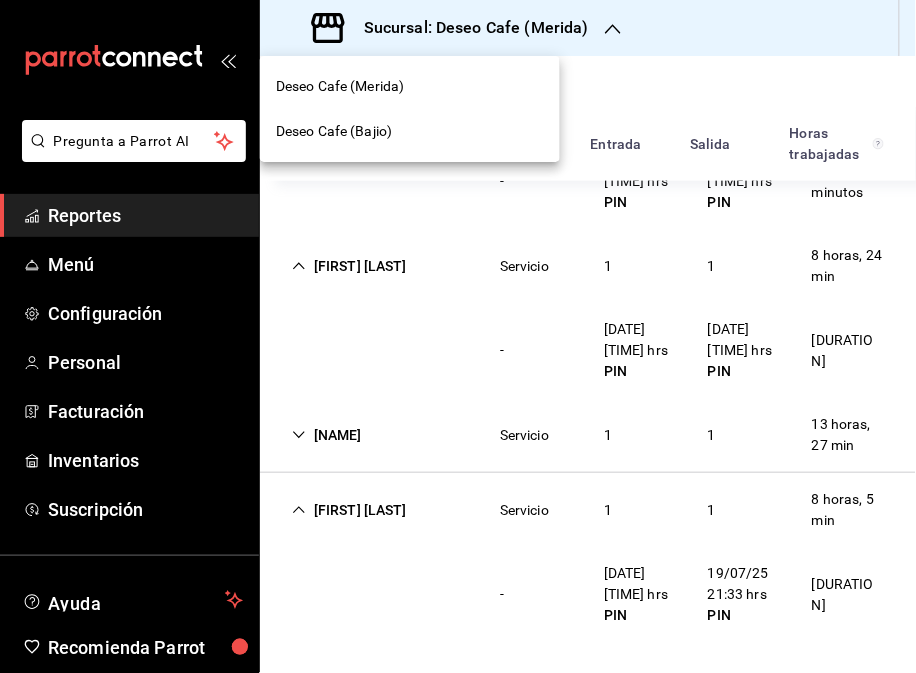 click on "Deseo Cafe (Bajio)" at bounding box center [410, 131] 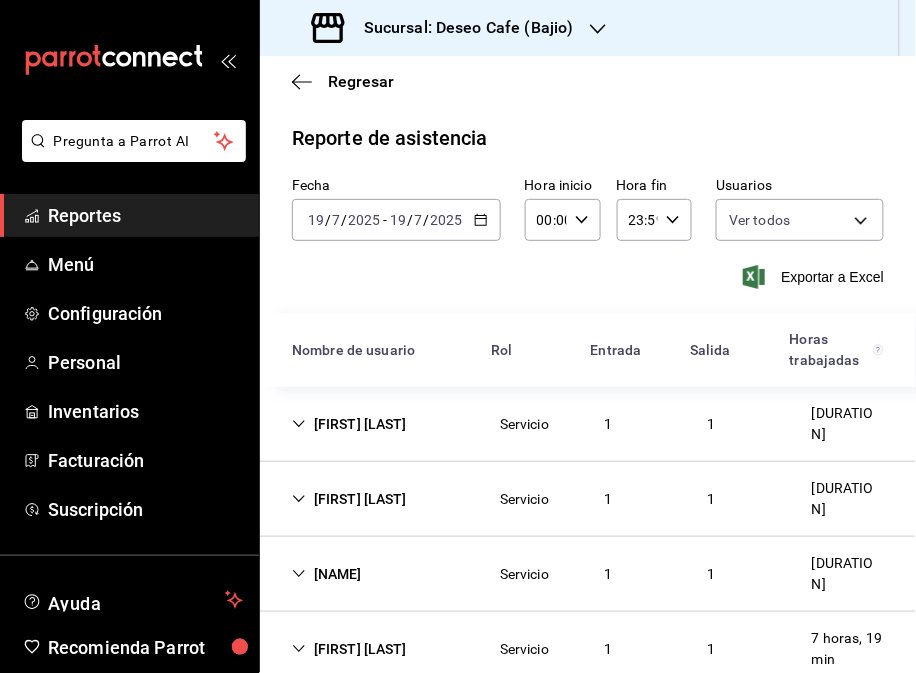 click on "[FIRST] [LAST]" at bounding box center (349, 424) 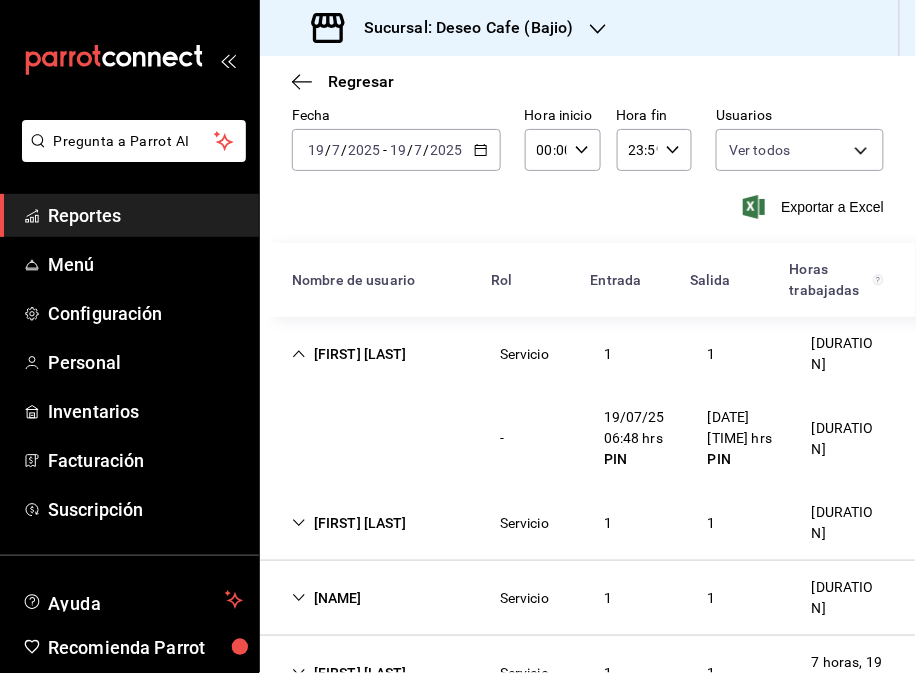 scroll, scrollTop: 72, scrollLeft: 0, axis: vertical 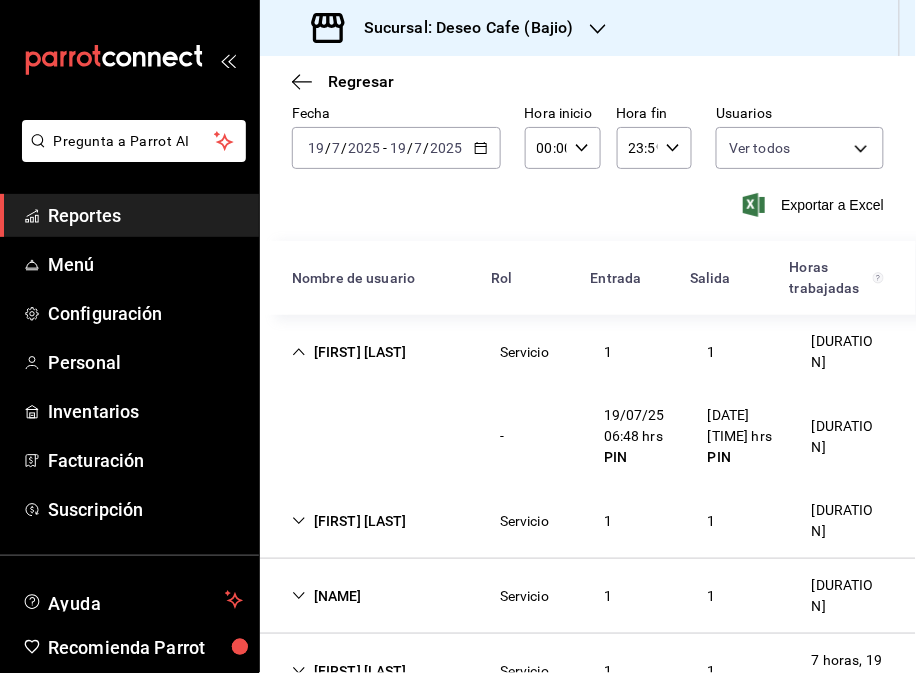 click on "[FIRST] [LAST]" at bounding box center (349, 521) 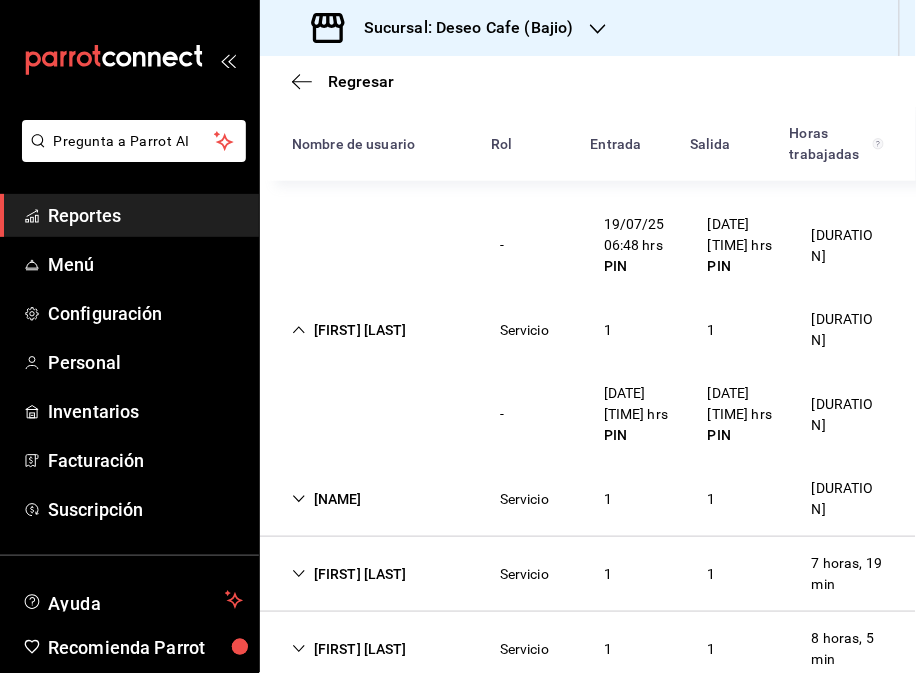 scroll, scrollTop: 287, scrollLeft: 0, axis: vertical 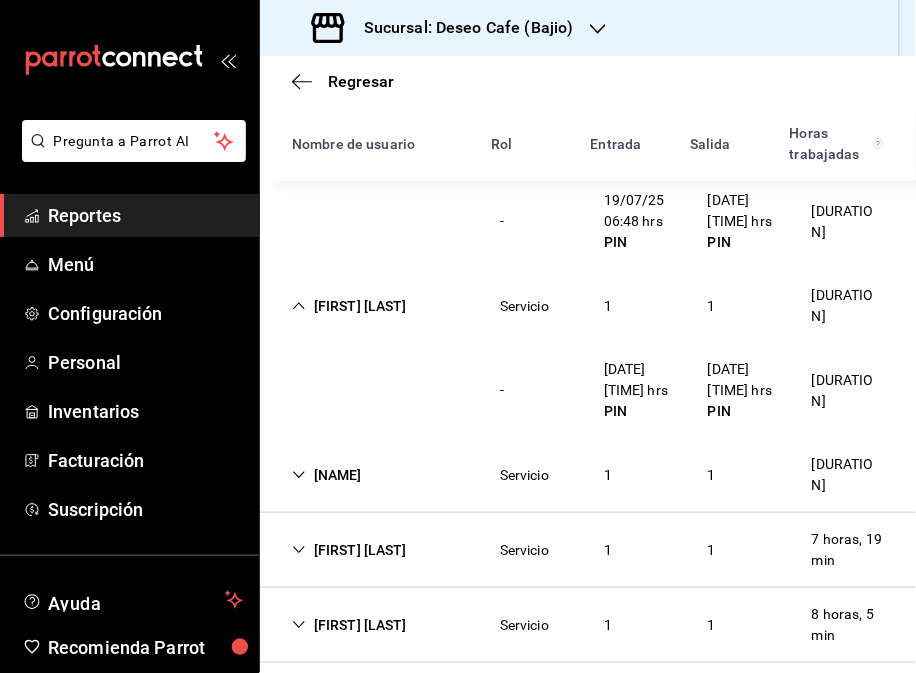 click on "[NAME]" at bounding box center (327, 475) 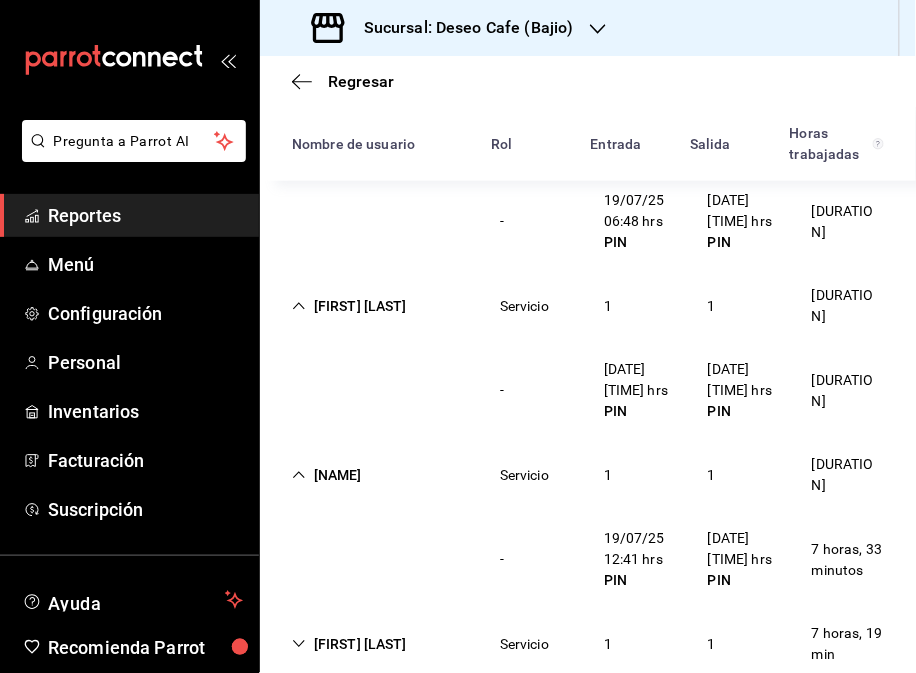 scroll, scrollTop: 552, scrollLeft: 0, axis: vertical 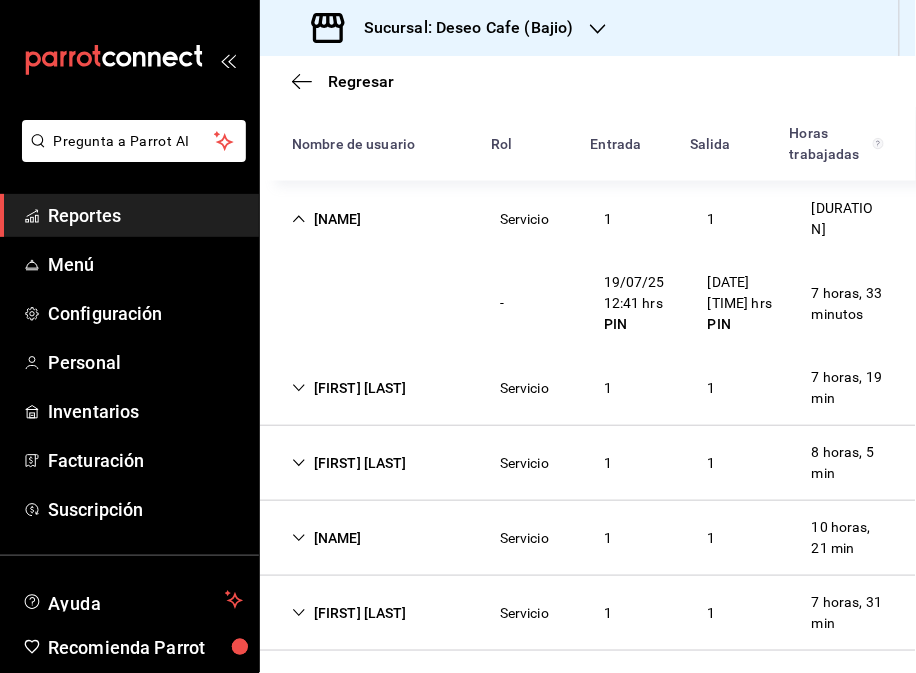 click on "[FIRST] [LAST]" at bounding box center (349, 388) 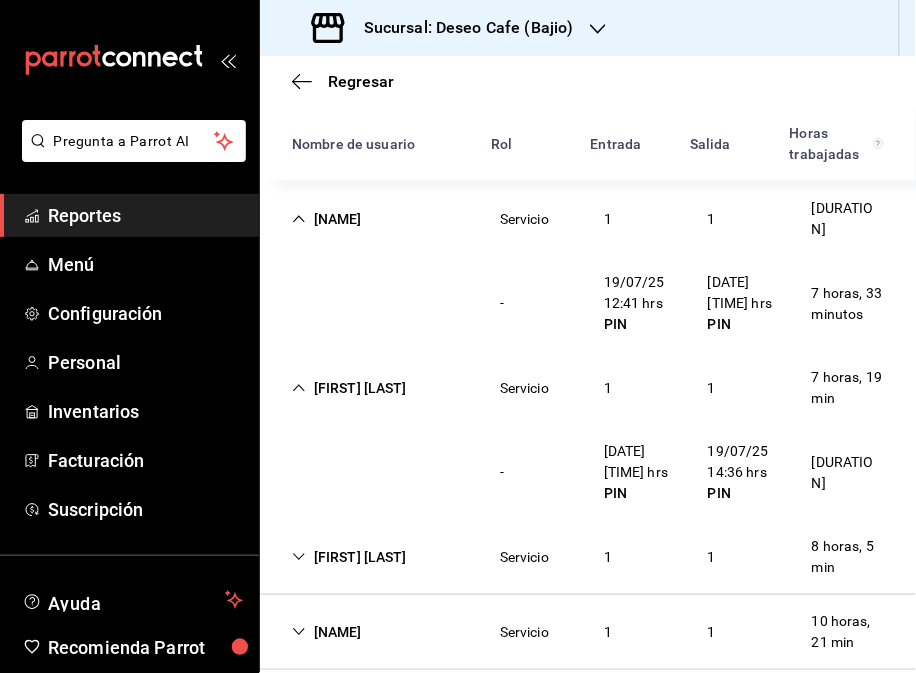 scroll, scrollTop: 646, scrollLeft: 0, axis: vertical 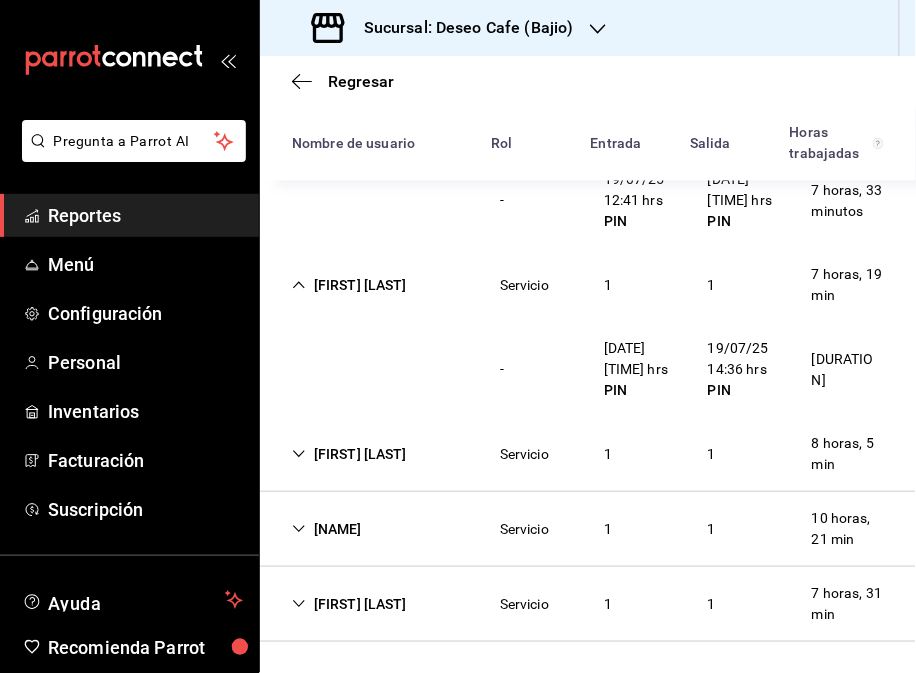 click on "Servicio" at bounding box center (524, 454) 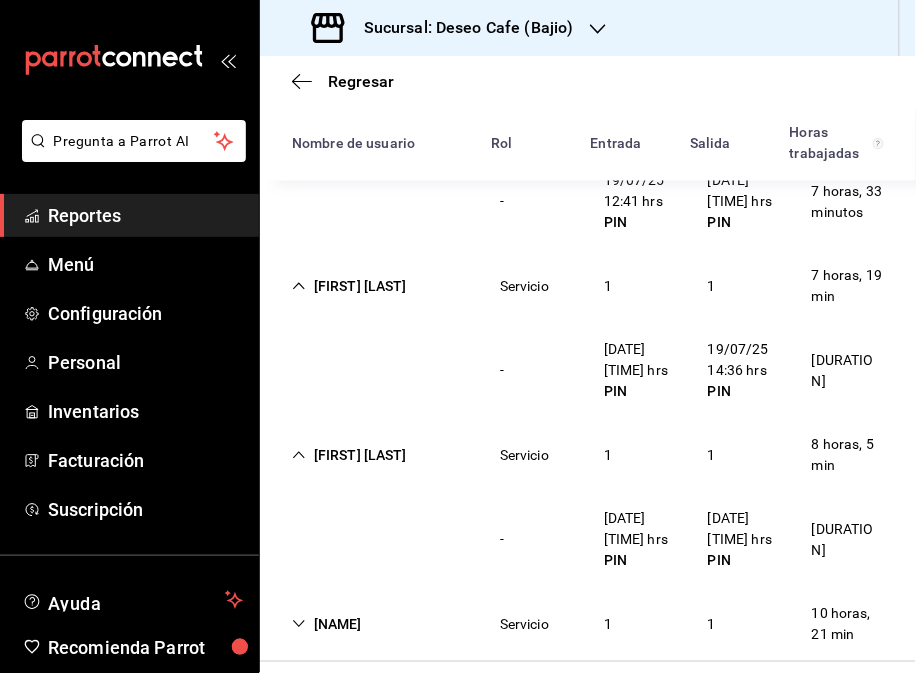 scroll, scrollTop: 646, scrollLeft: 0, axis: vertical 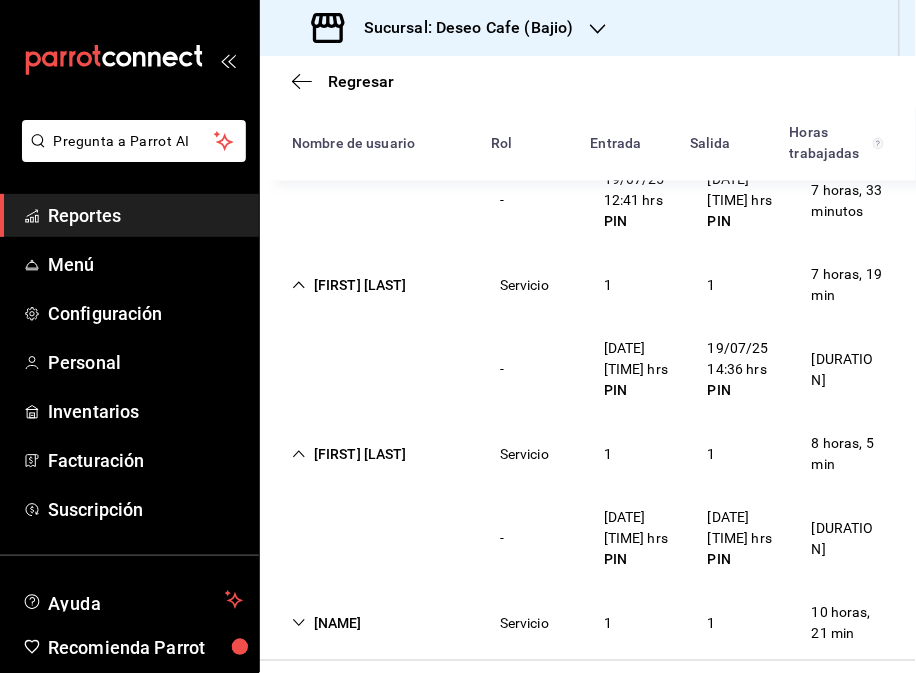 click on "Servicio" at bounding box center [524, 454] 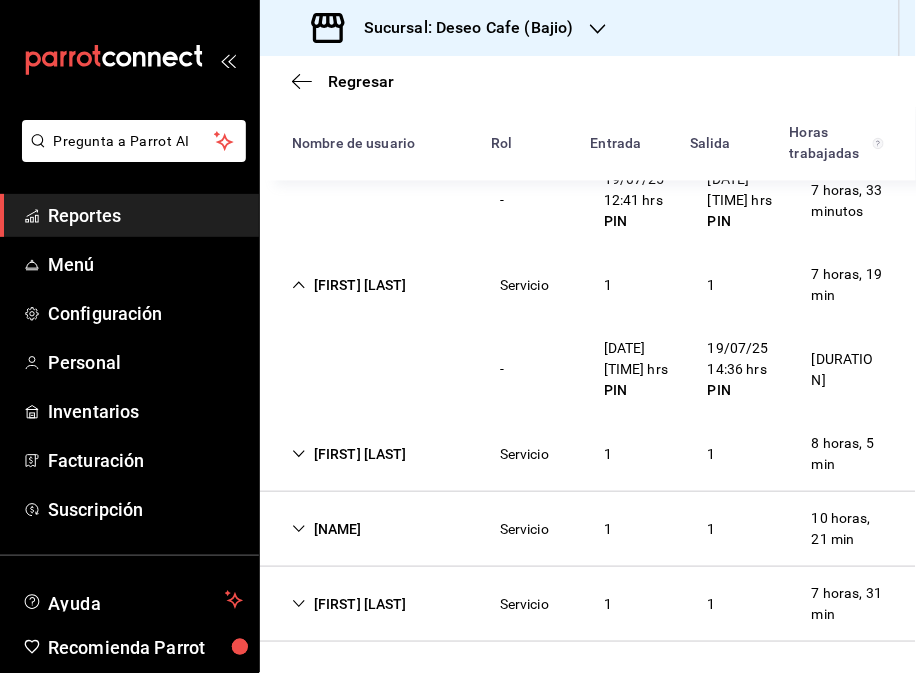 click on "[FIRST] [LAST] [LAST] [SERVICE] [NUMBER] [DURATION]" at bounding box center [588, 529] 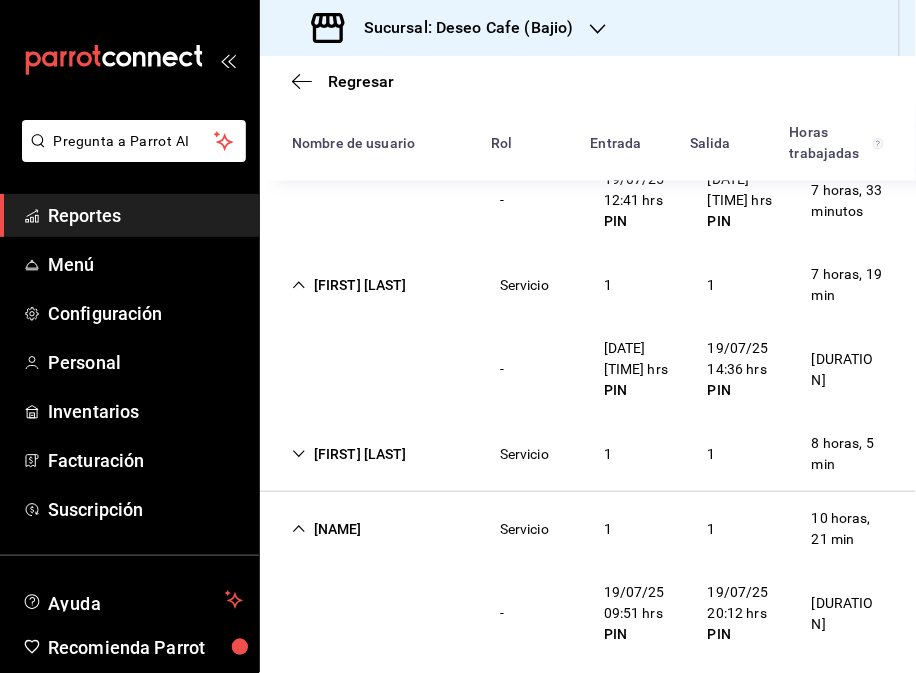 scroll, scrollTop: 740, scrollLeft: 0, axis: vertical 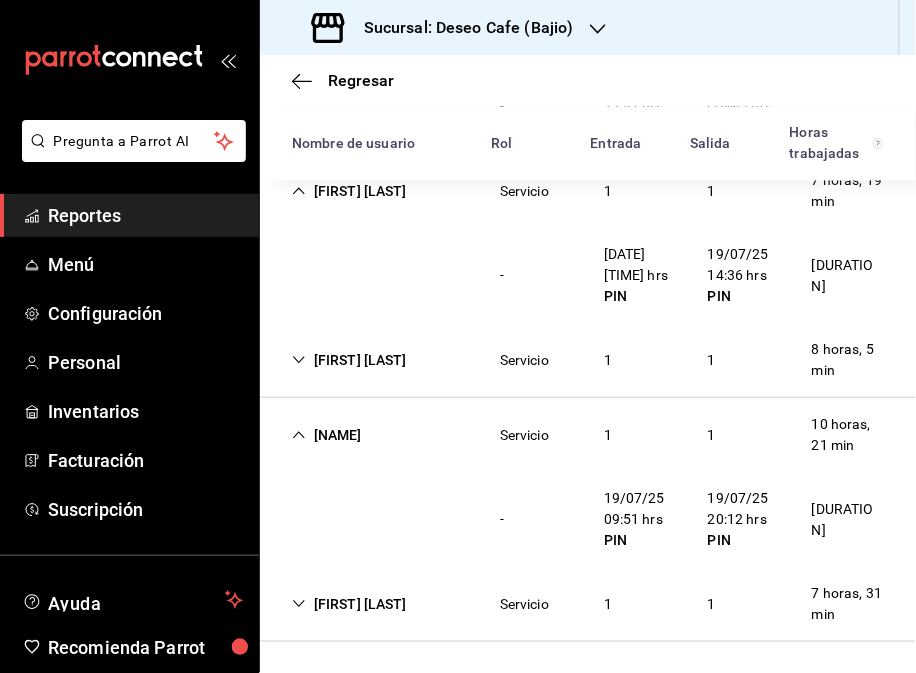 click on "[NAME] Servicio 1 1 7 horas, 31 min" at bounding box center (588, 604) 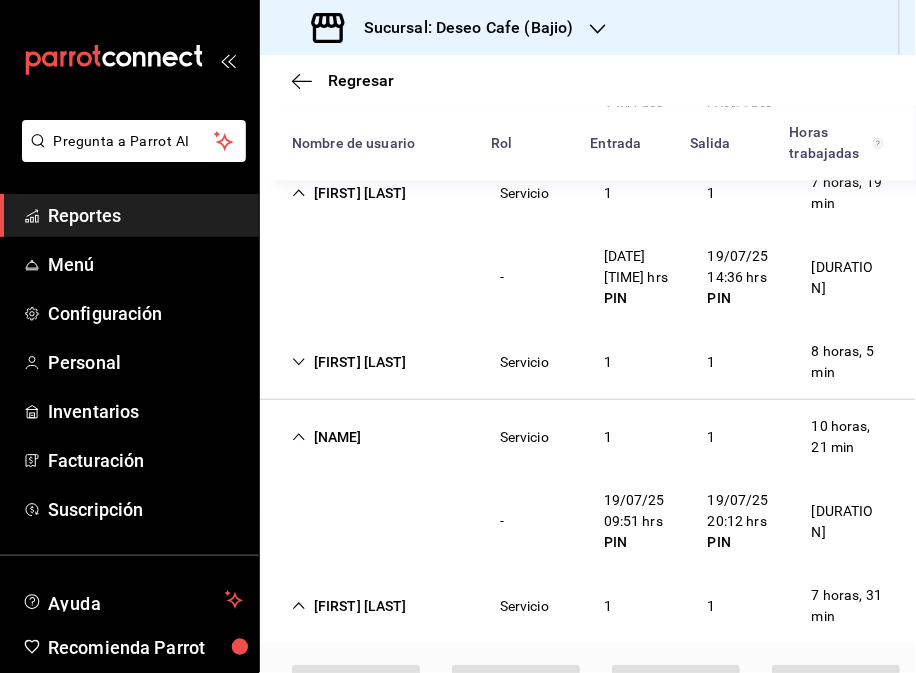 scroll, scrollTop: 740, scrollLeft: 0, axis: vertical 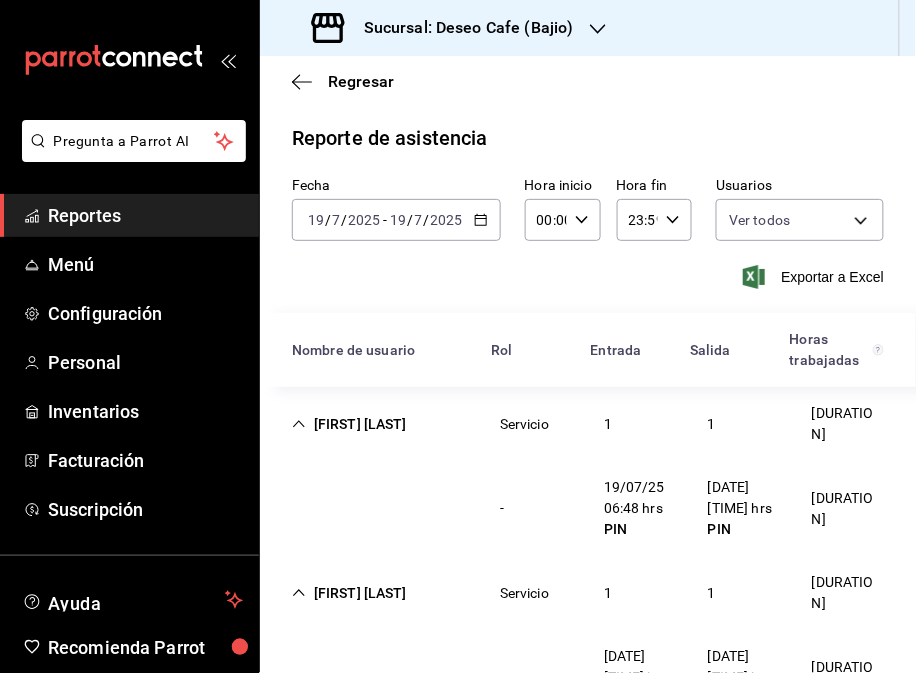 click on "[DATE] [DATE] [DATE]" at bounding box center [396, 220] 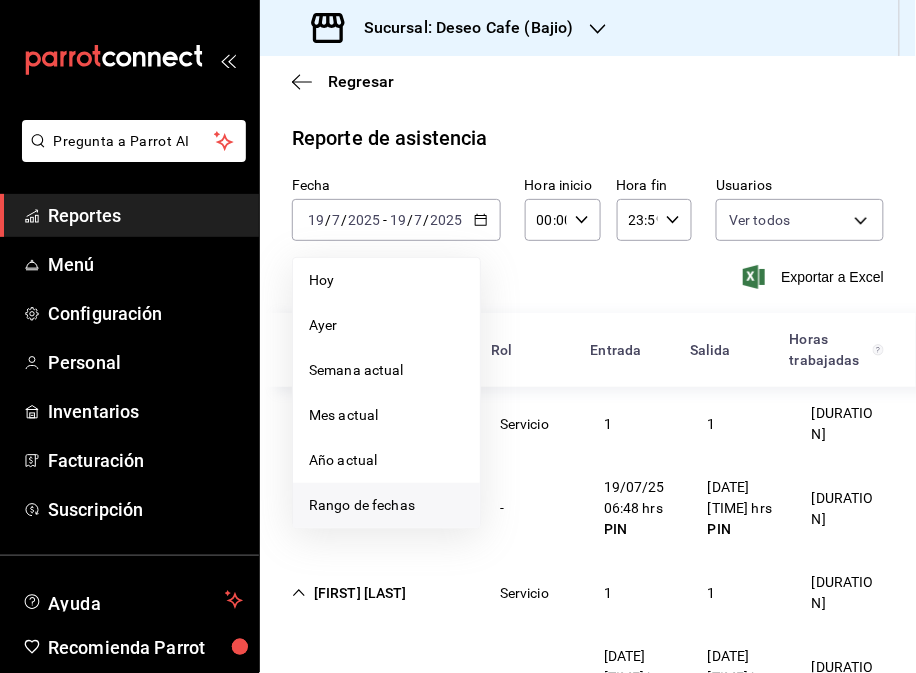 click on "Rango de fechas" at bounding box center (386, 505) 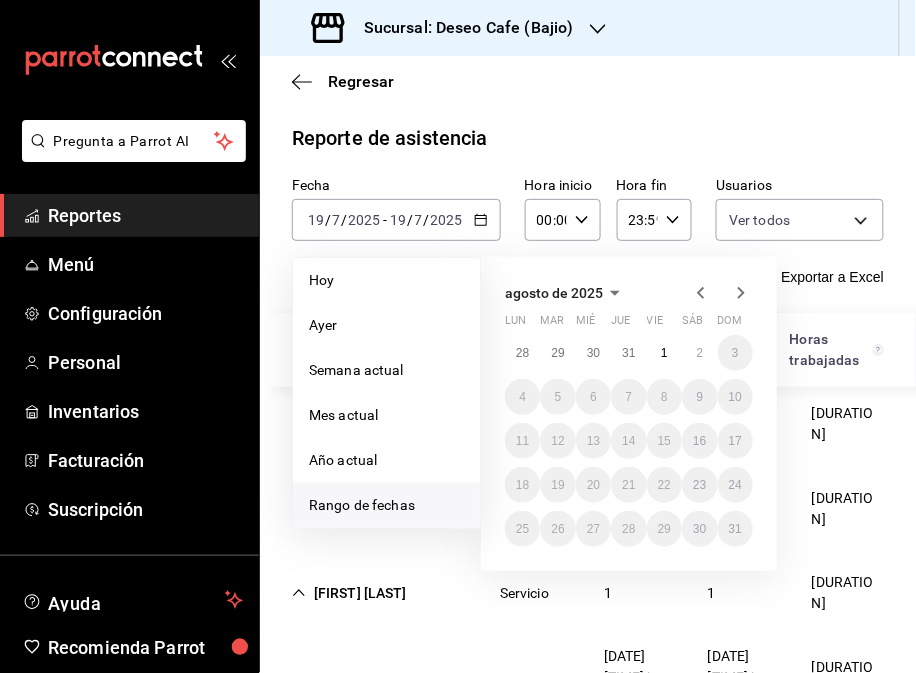 click 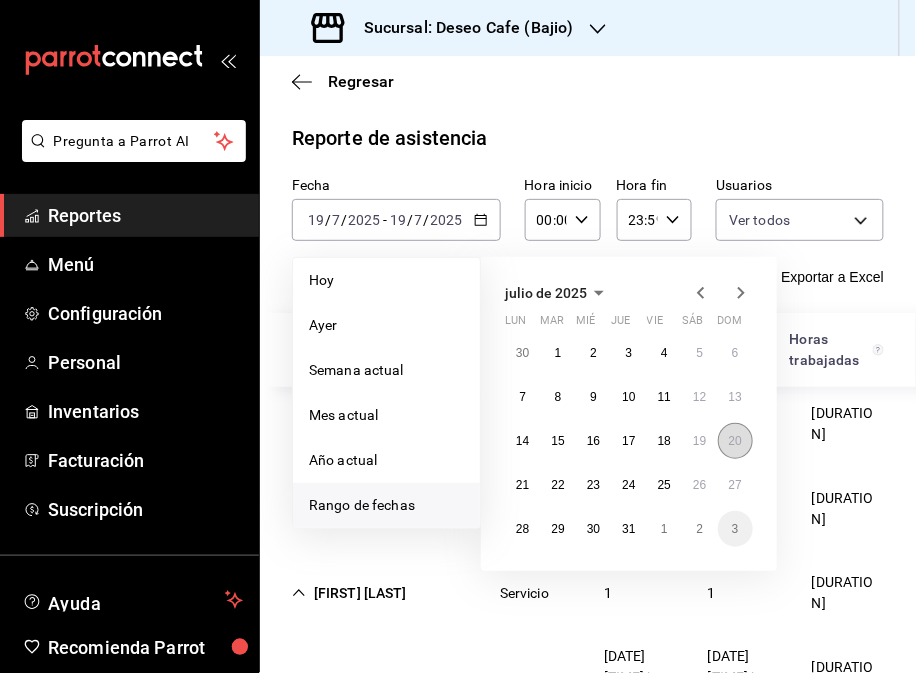 click on "20" at bounding box center (735, 441) 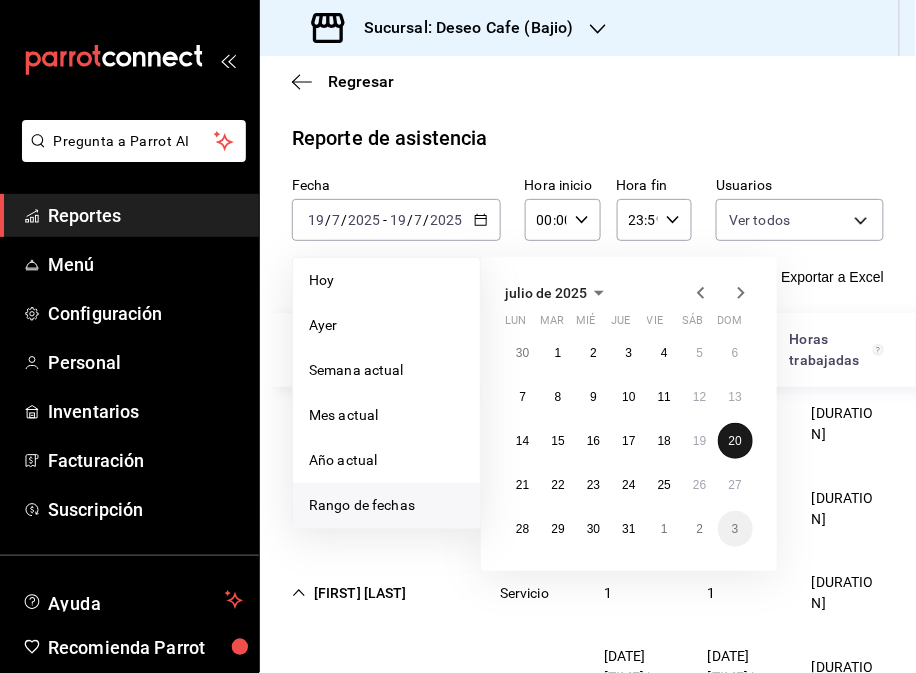 click on "20" at bounding box center (735, 441) 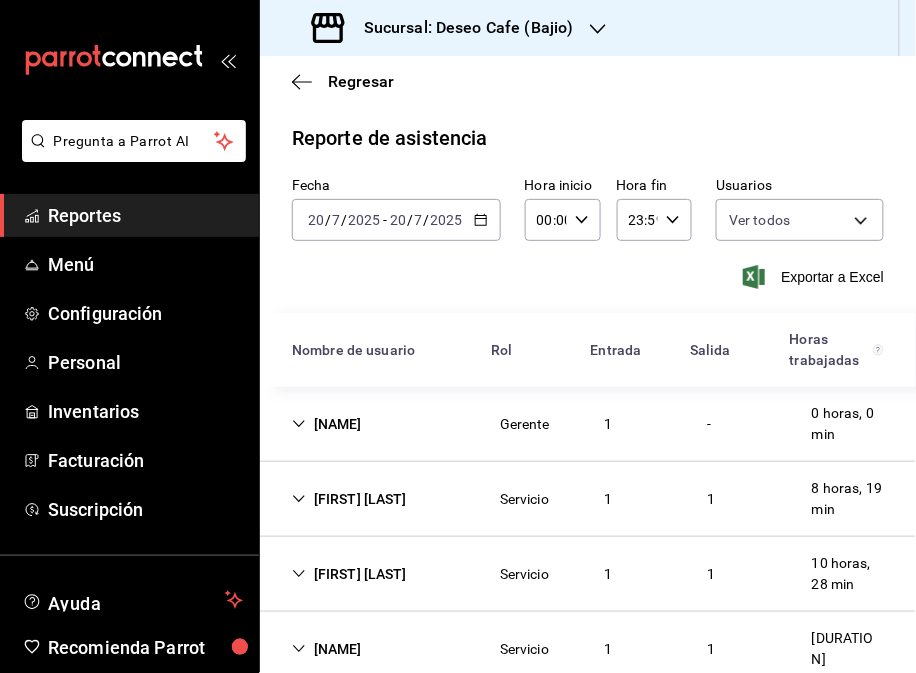 click on "[FIRST] [LAST]" at bounding box center (349, 499) 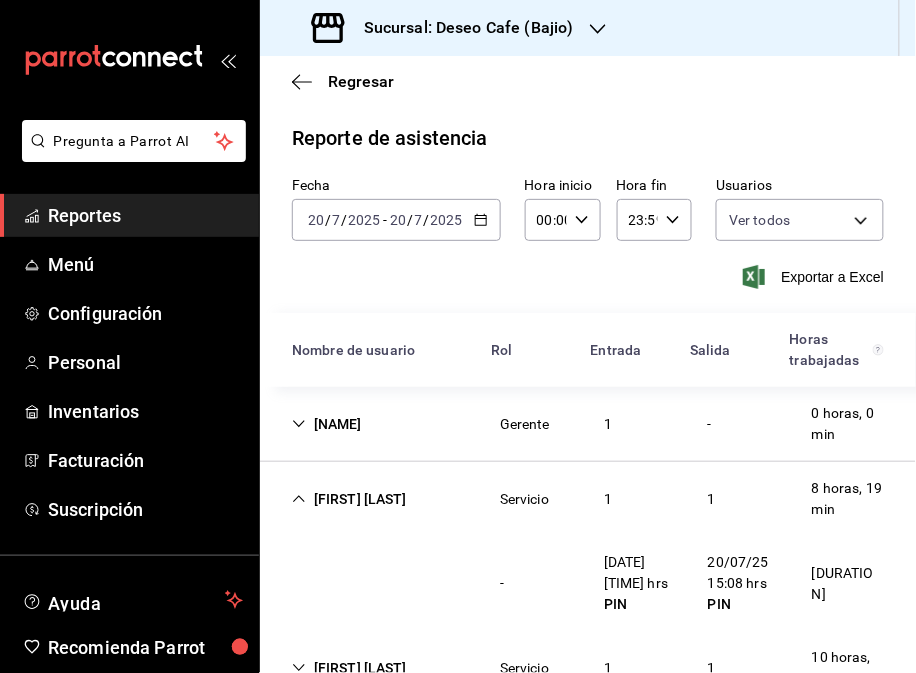 click on "[FIRST] [LAST]" at bounding box center [349, 499] 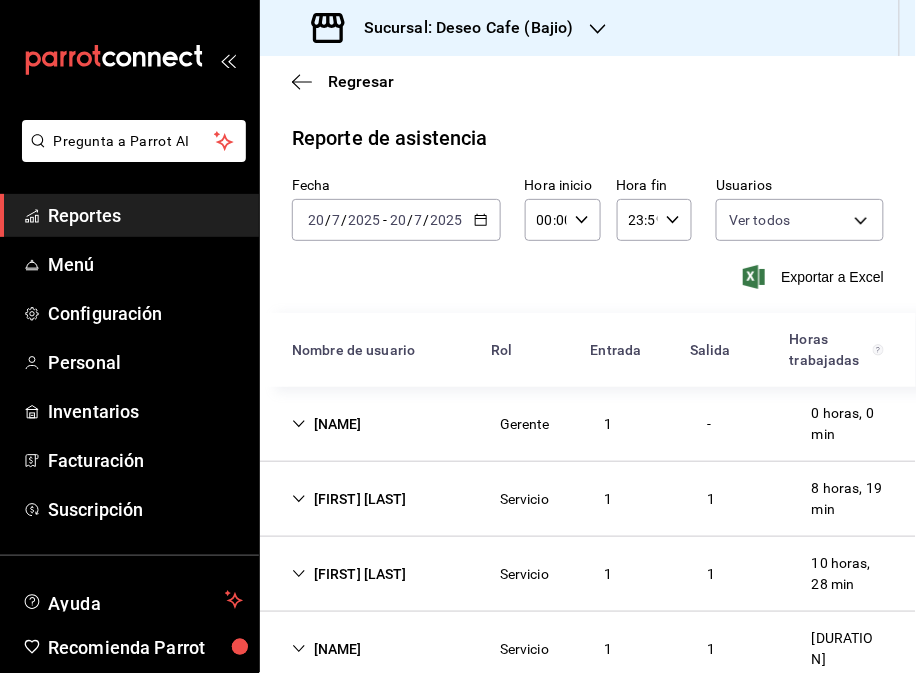 click on "[FIRST] [LAST]" at bounding box center [349, 574] 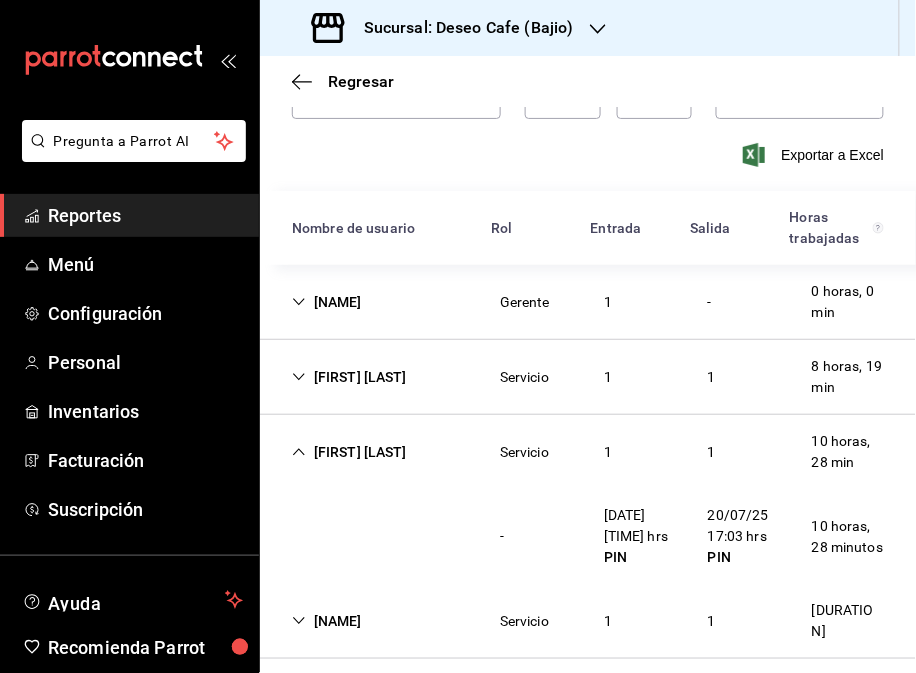 scroll, scrollTop: 142, scrollLeft: 0, axis: vertical 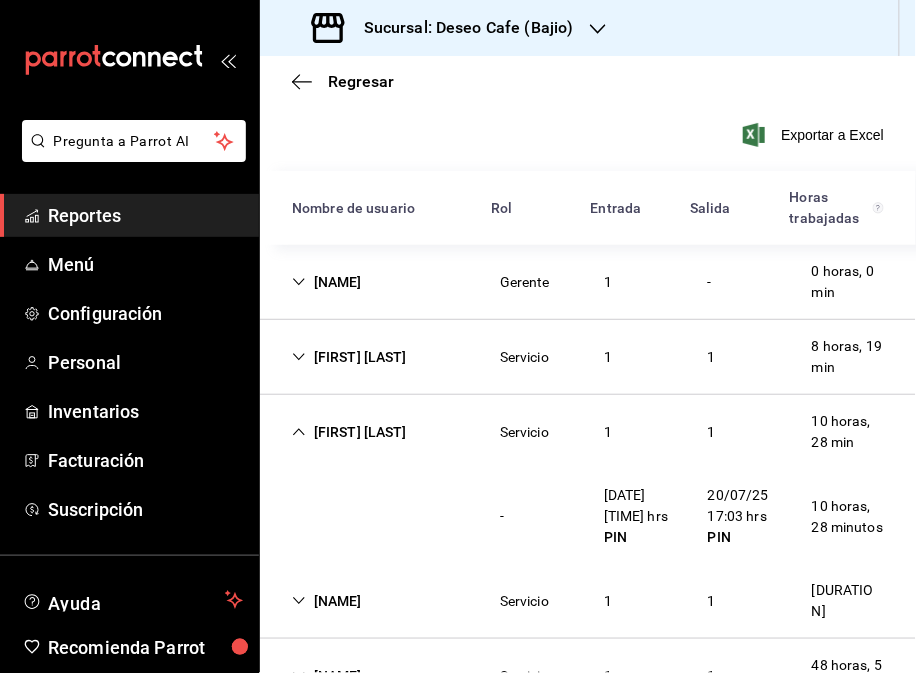 click on "[NAME]" at bounding box center [327, 601] 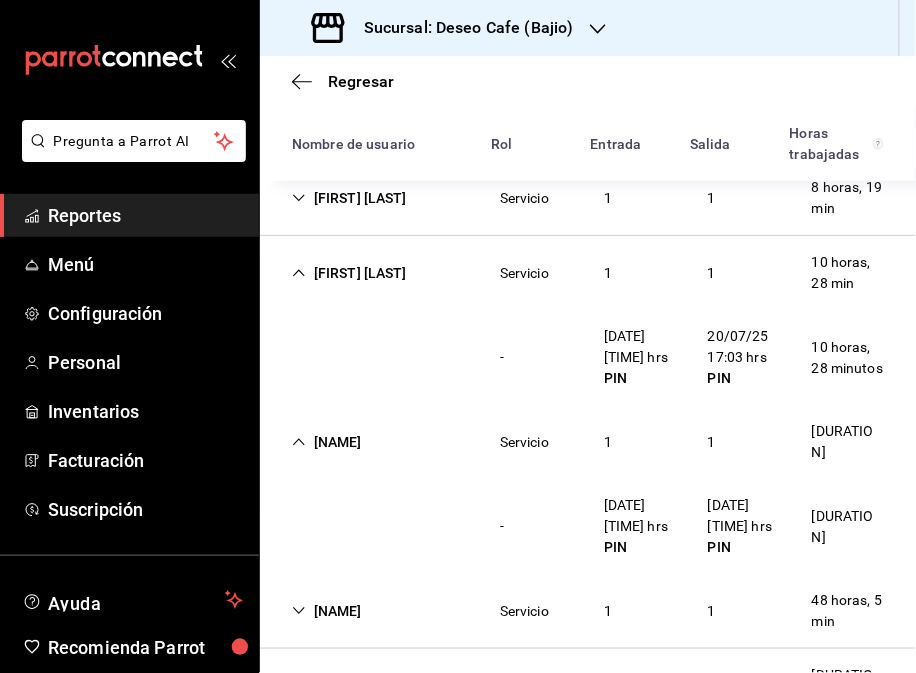 scroll, scrollTop: 344, scrollLeft: 0, axis: vertical 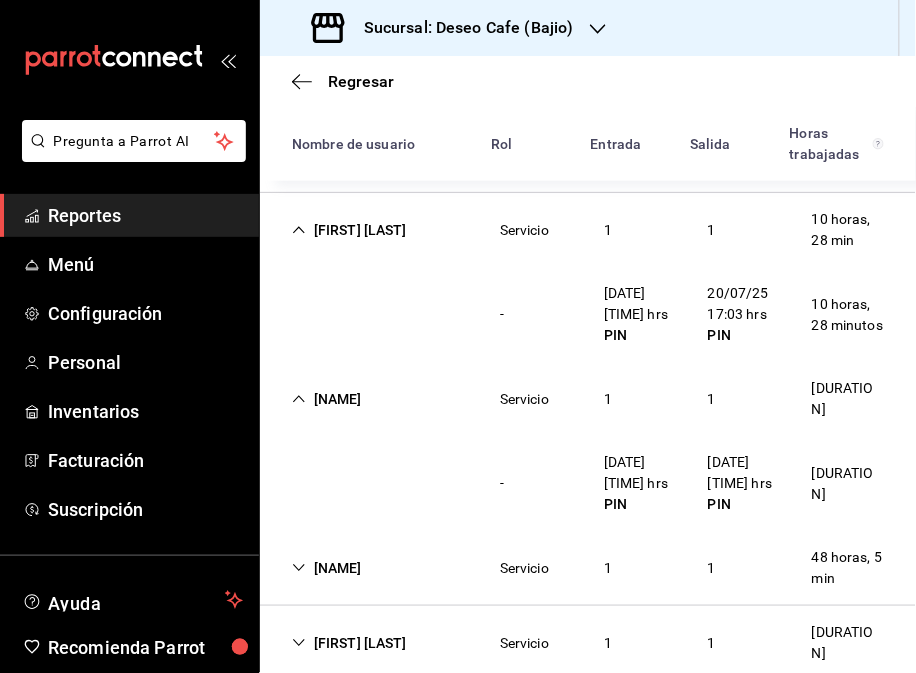 click on "[NAME]" at bounding box center [327, 399] 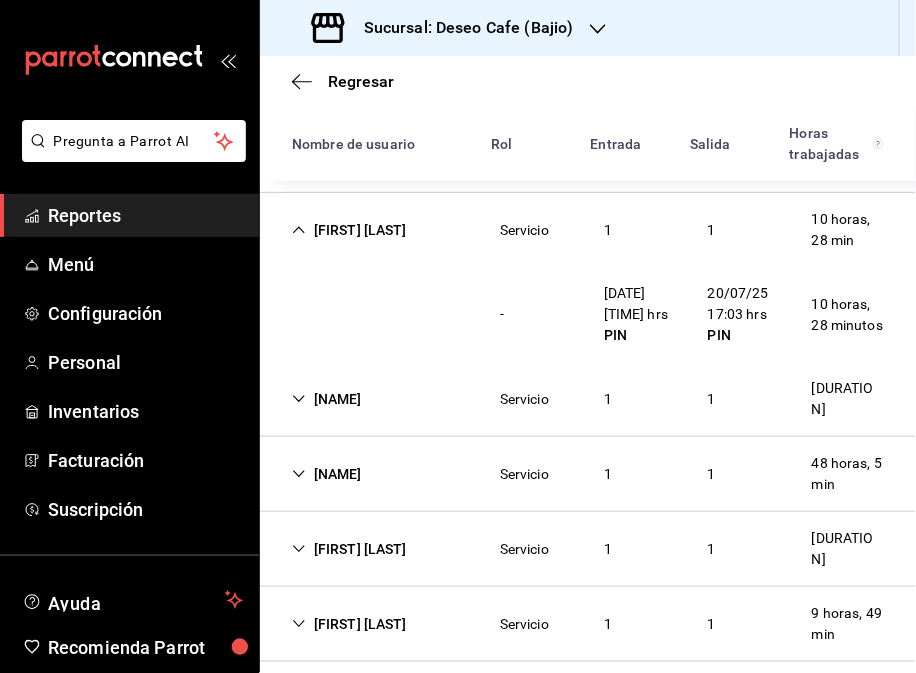 click on "[FIRST] [LAST]" at bounding box center [349, 549] 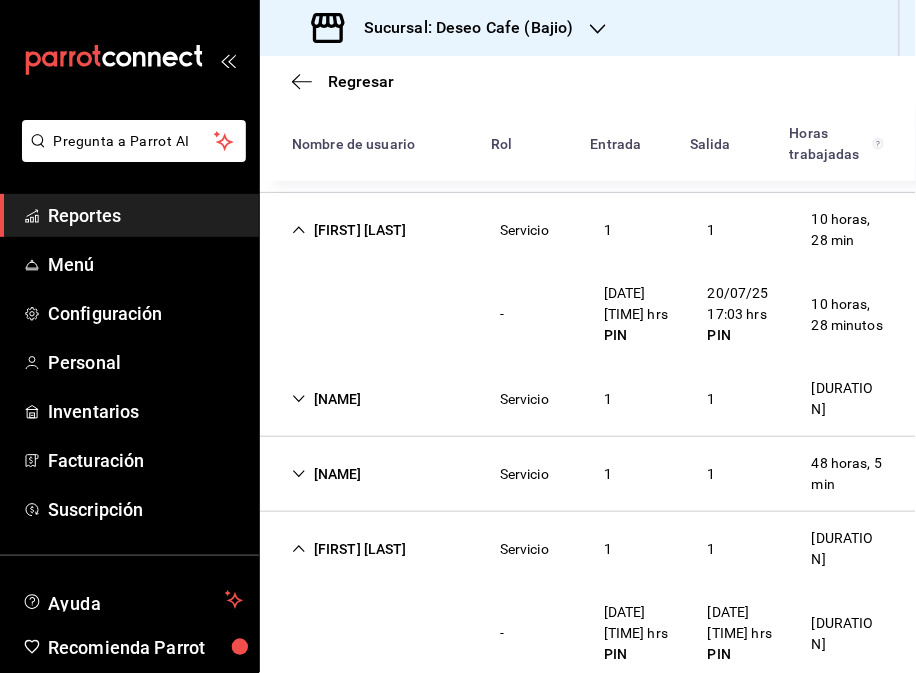 scroll, scrollTop: 534, scrollLeft: 0, axis: vertical 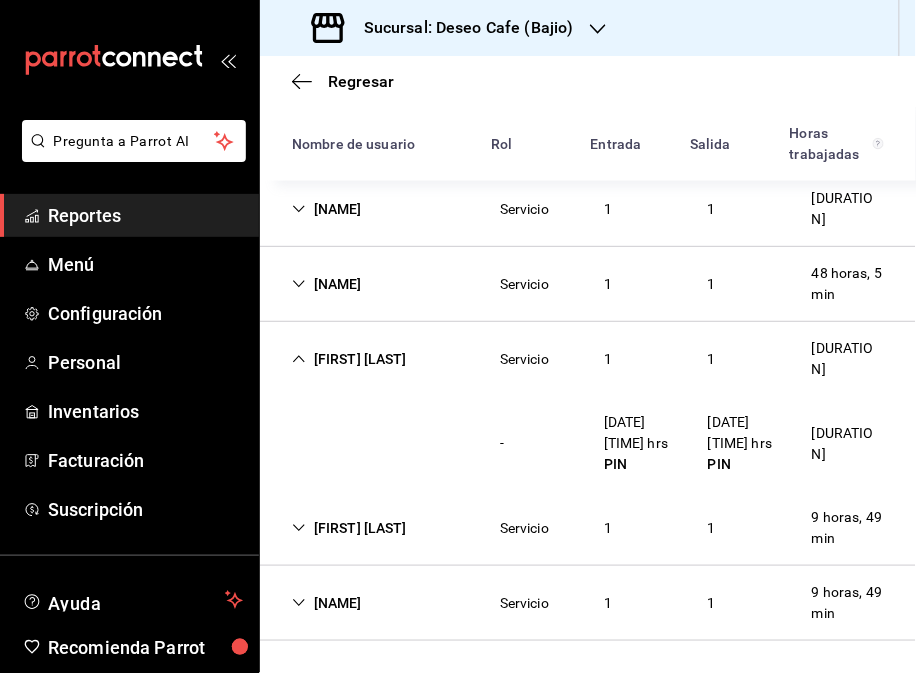 click on "[FIRST] [LAST] [DURATION]" at bounding box center (588, 528) 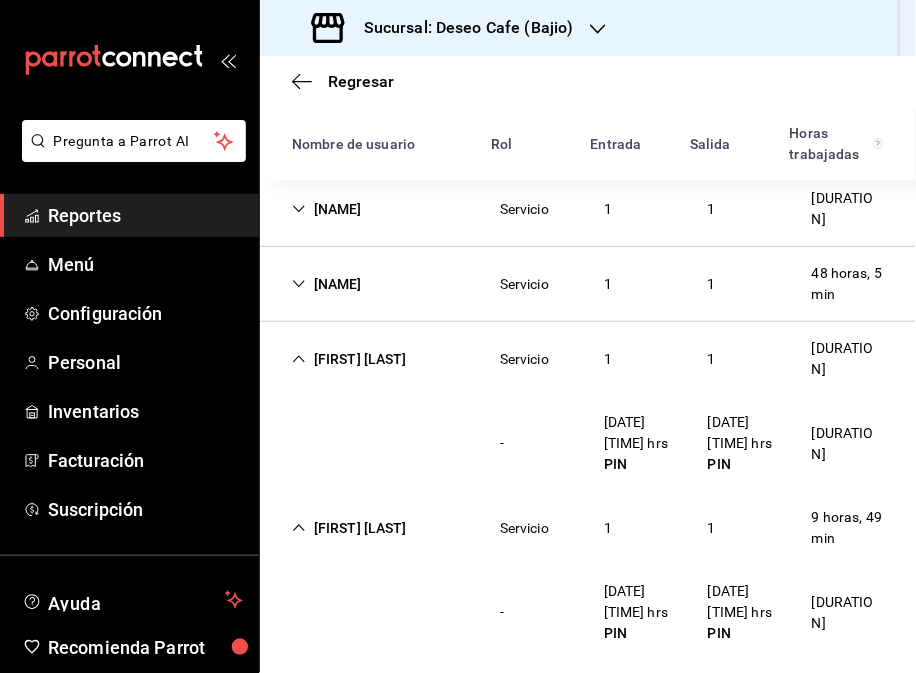 scroll, scrollTop: 627, scrollLeft: 0, axis: vertical 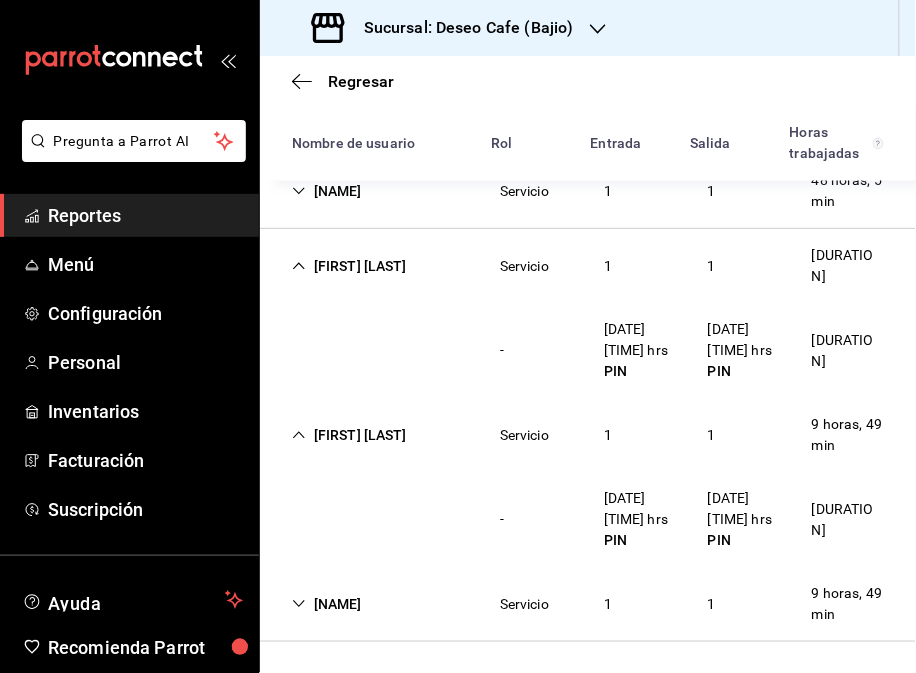 click on "[NAME]" at bounding box center (327, 604) 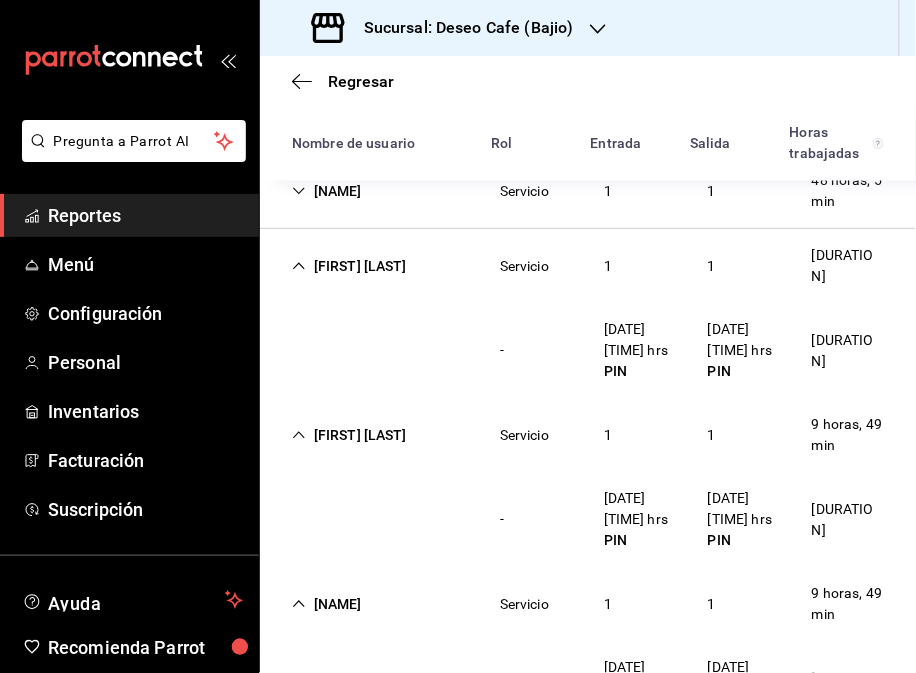 scroll, scrollTop: 721, scrollLeft: 0, axis: vertical 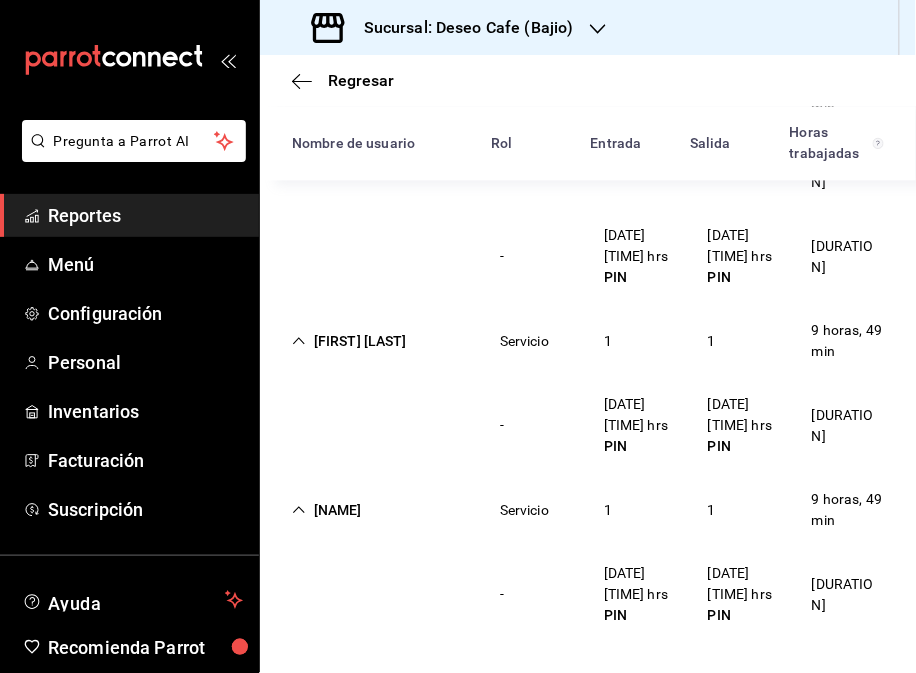click on "Sucursal: Deseo Cafe (Bajio)" at bounding box center [461, 28] 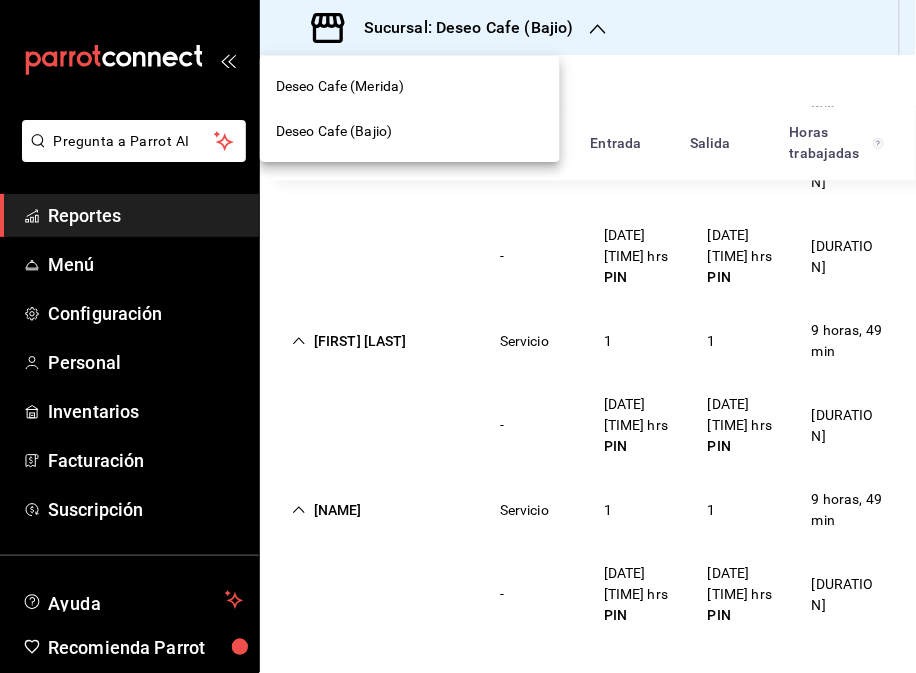 click on "Deseo Cafe (Merida)" at bounding box center [410, 86] 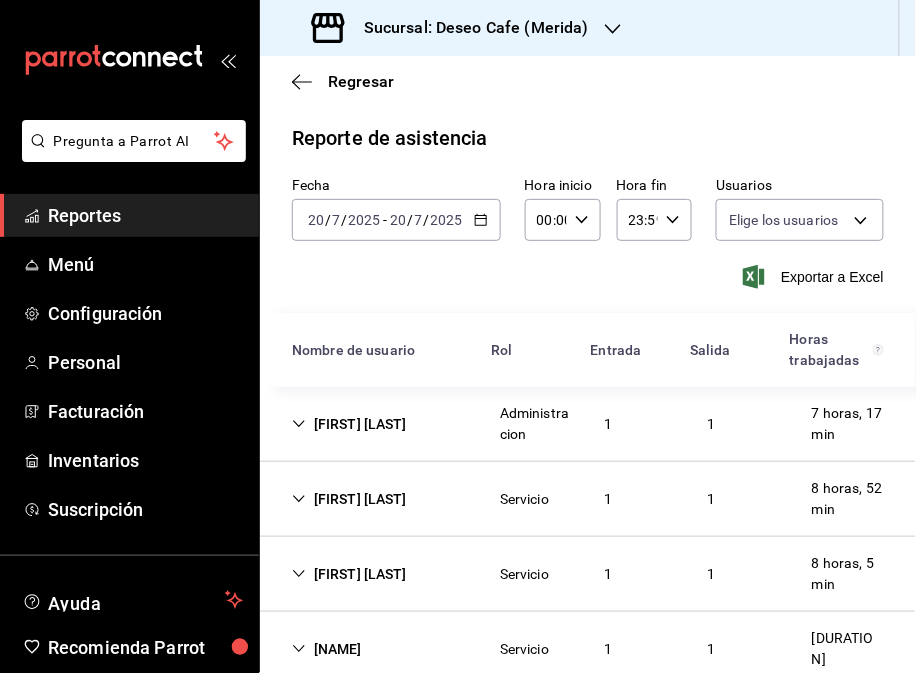 type on "[UUID]" 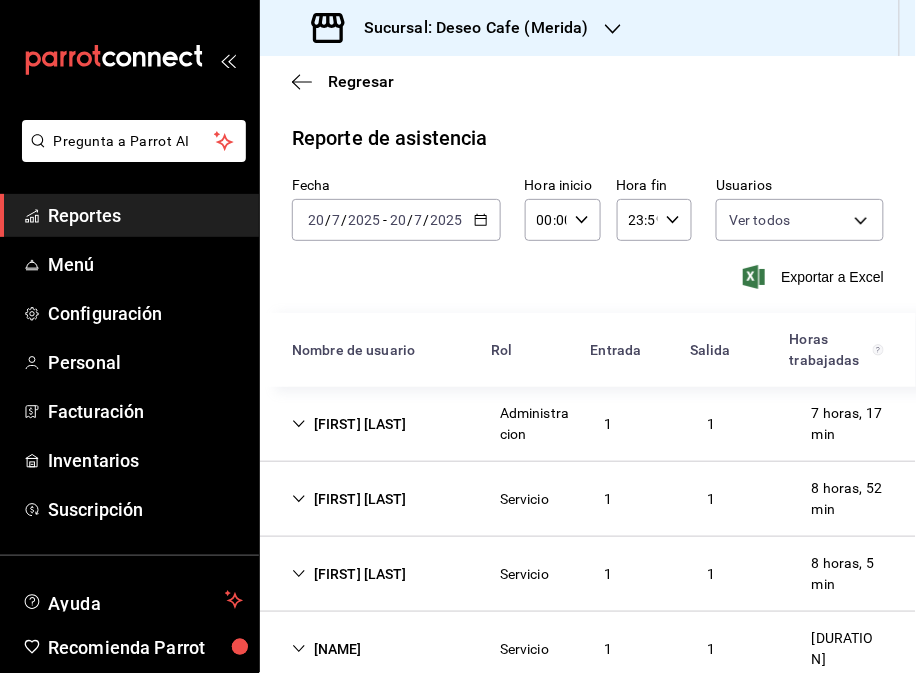 click on "[FIRST] [LAST]" at bounding box center [349, 499] 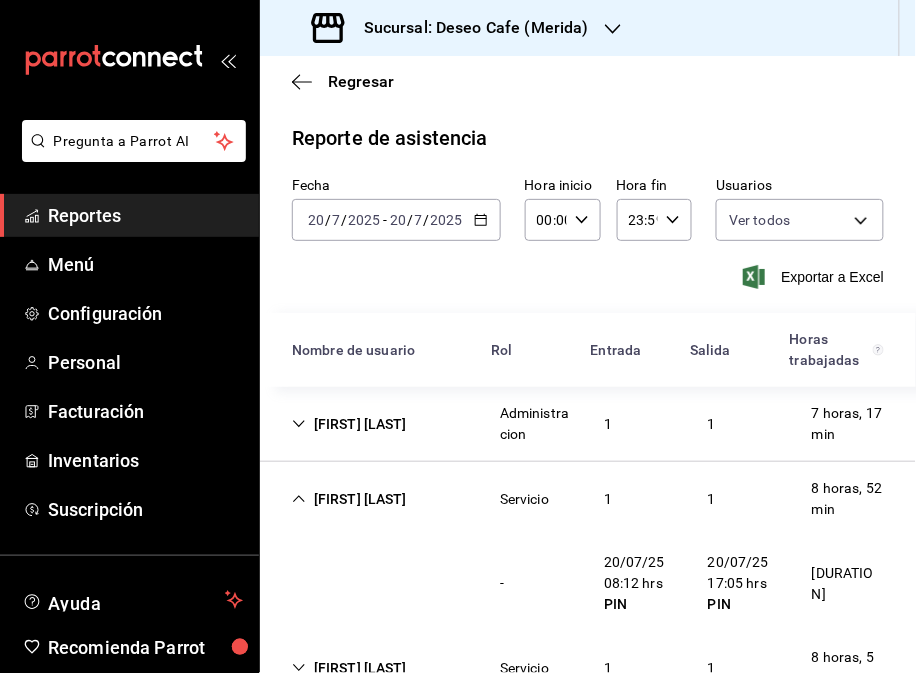 click on "[FIRST] [LAST] [DURATION]" at bounding box center [588, 499] 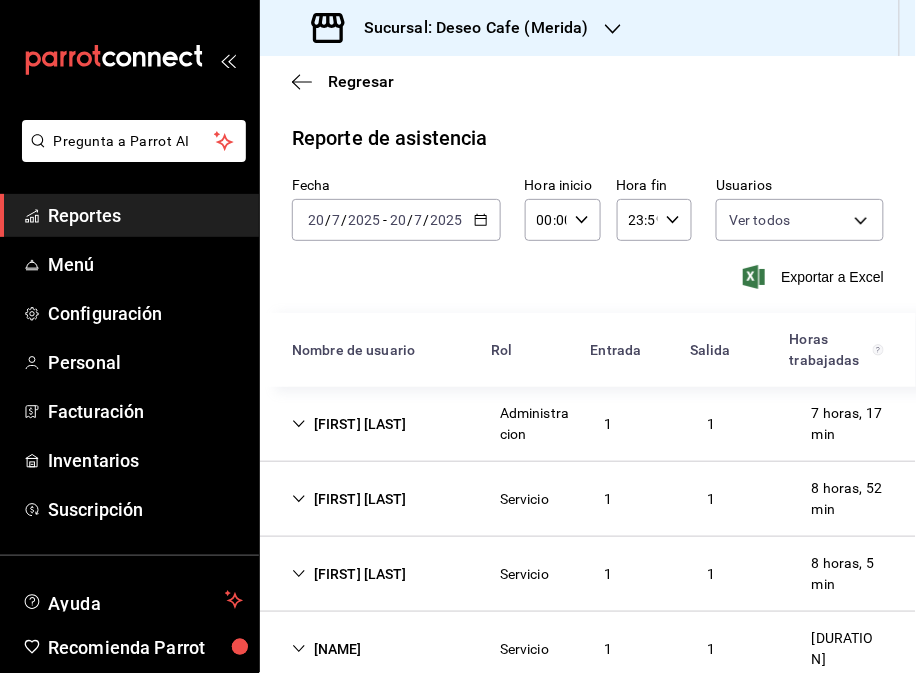scroll, scrollTop: 121, scrollLeft: 0, axis: vertical 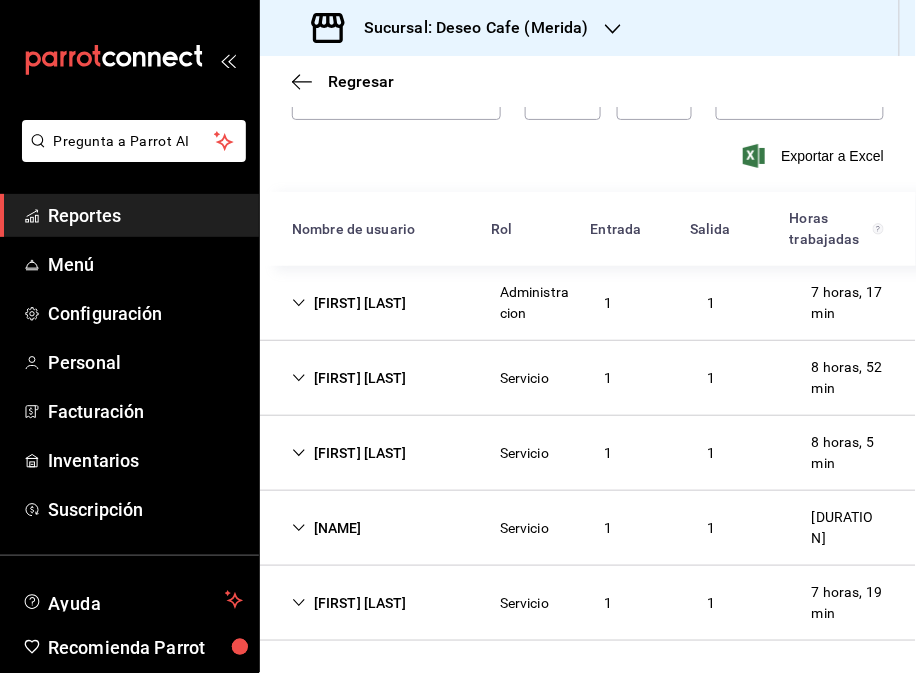 click on "[FIRST] [LAST]" at bounding box center [349, 453] 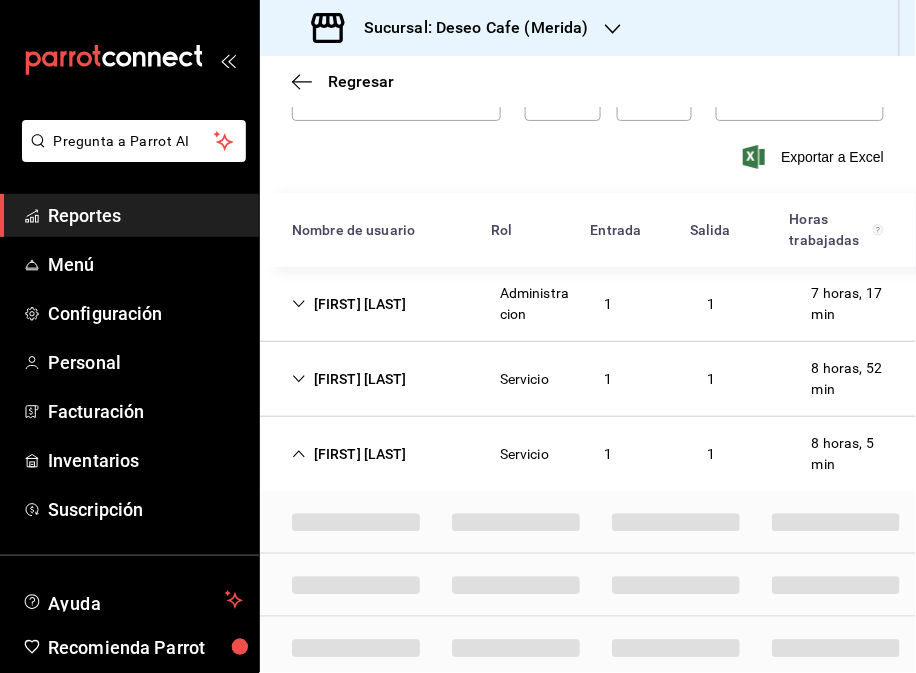 scroll, scrollTop: 121, scrollLeft: 0, axis: vertical 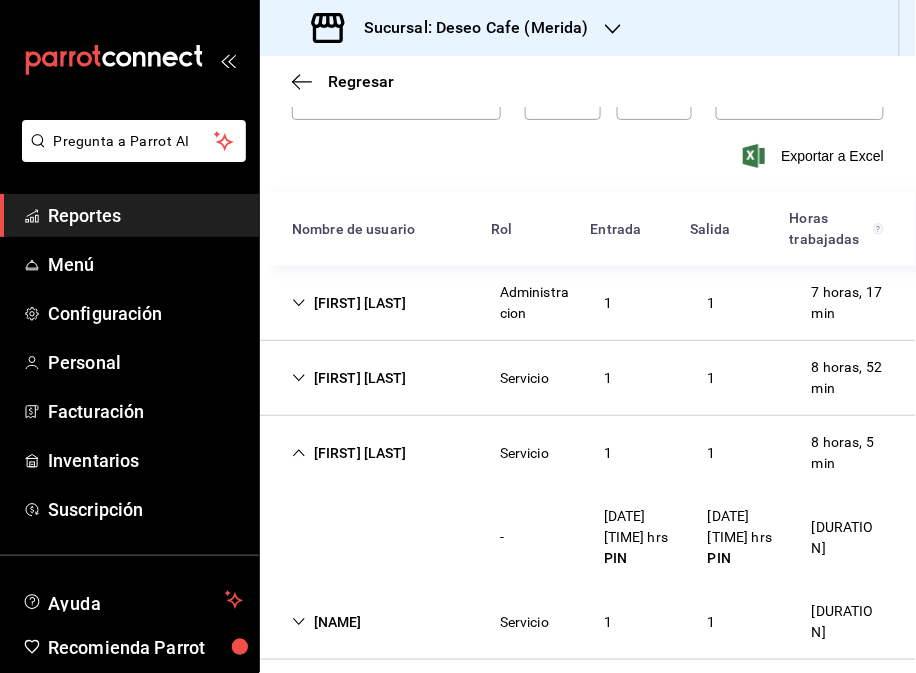 click on "[NAME]" at bounding box center (327, 622) 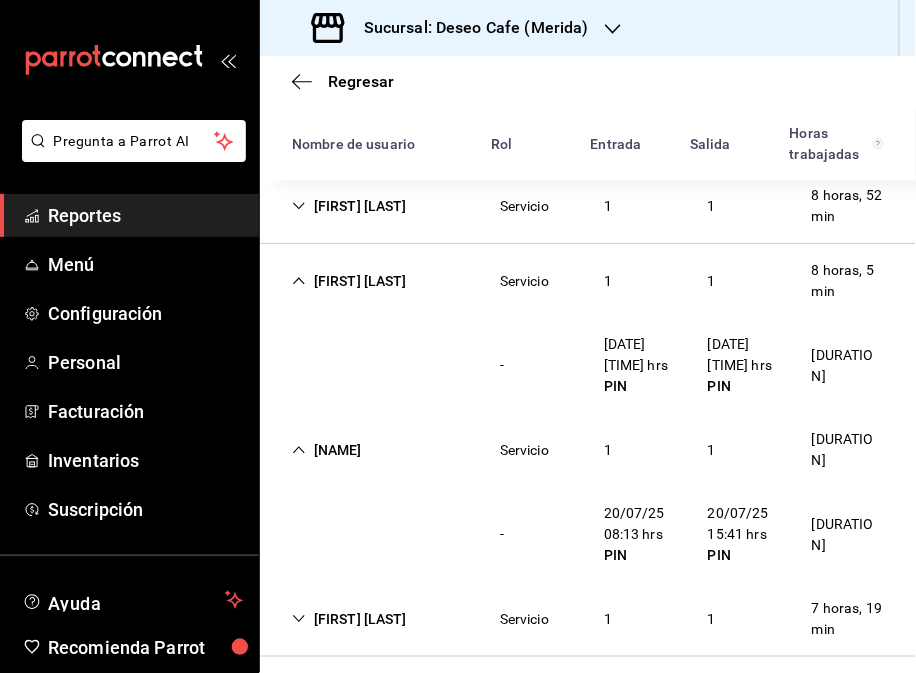 scroll, scrollTop: 308, scrollLeft: 0, axis: vertical 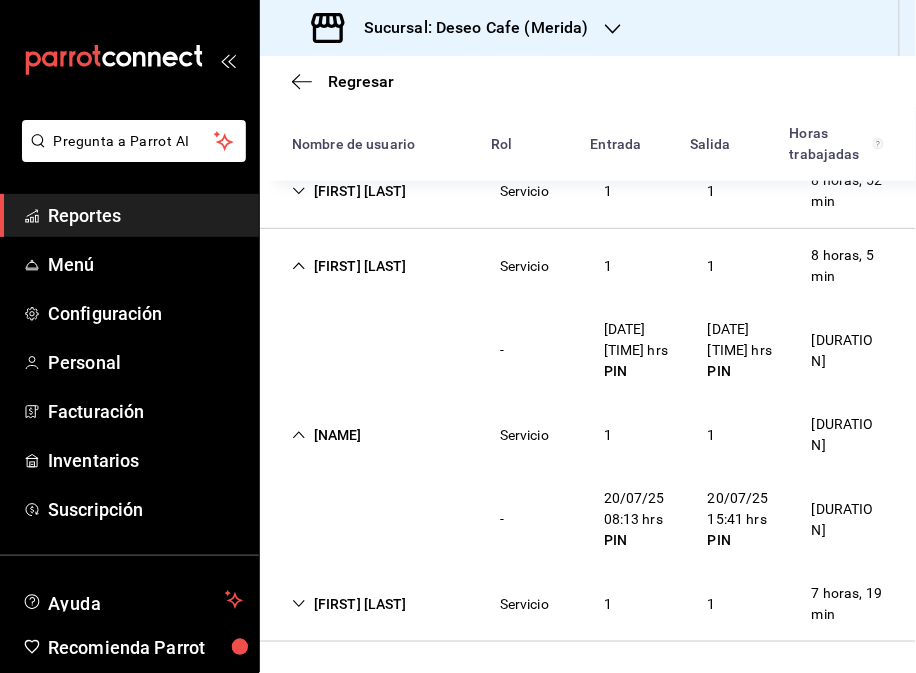 click on "[FIRST] [LAST] [SERVICE] [NUMBER] [DURATION]" at bounding box center [588, 604] 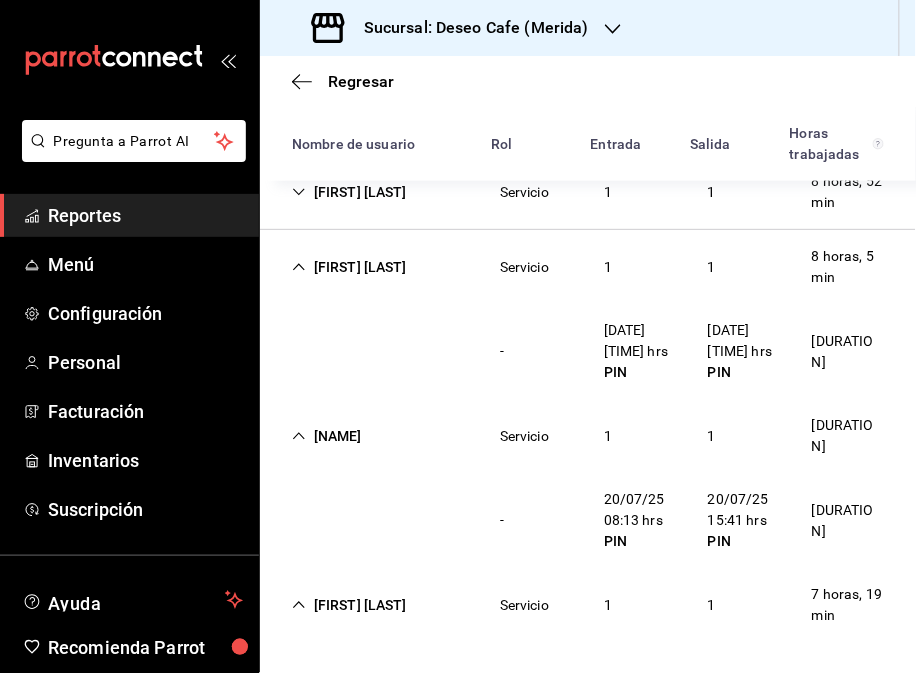 scroll, scrollTop: 308, scrollLeft: 0, axis: vertical 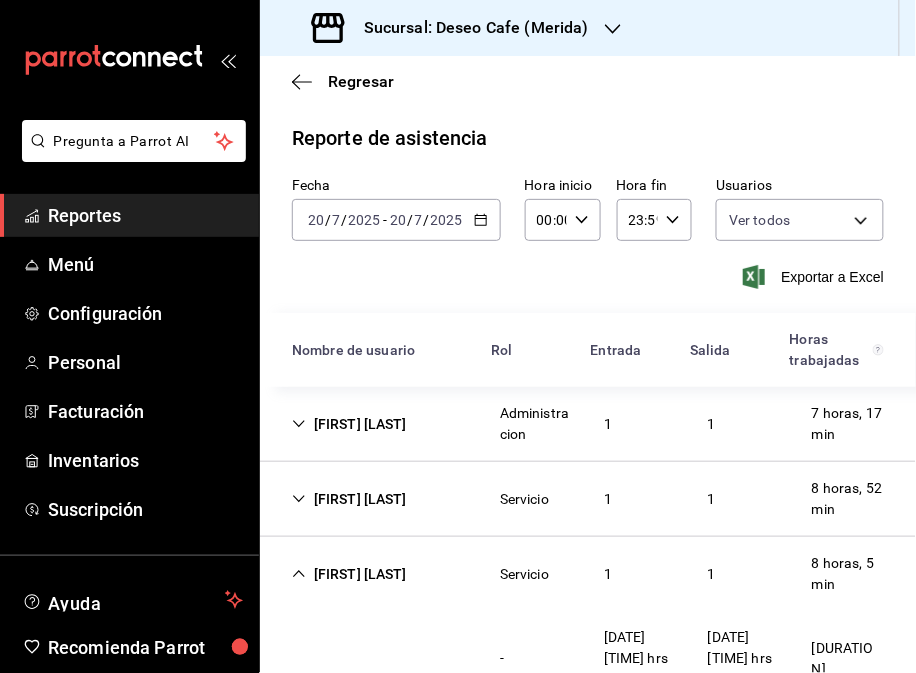 click on "Sucursal: Deseo Cafe (Merida)" at bounding box center (452, 28) 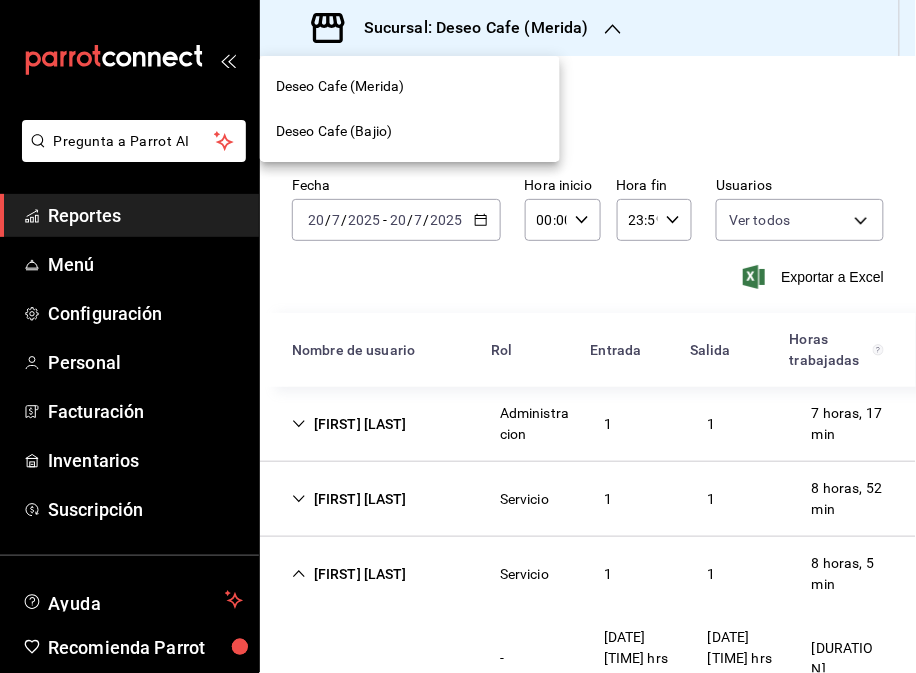 click on "Deseo Cafe (Bajio)" at bounding box center [334, 131] 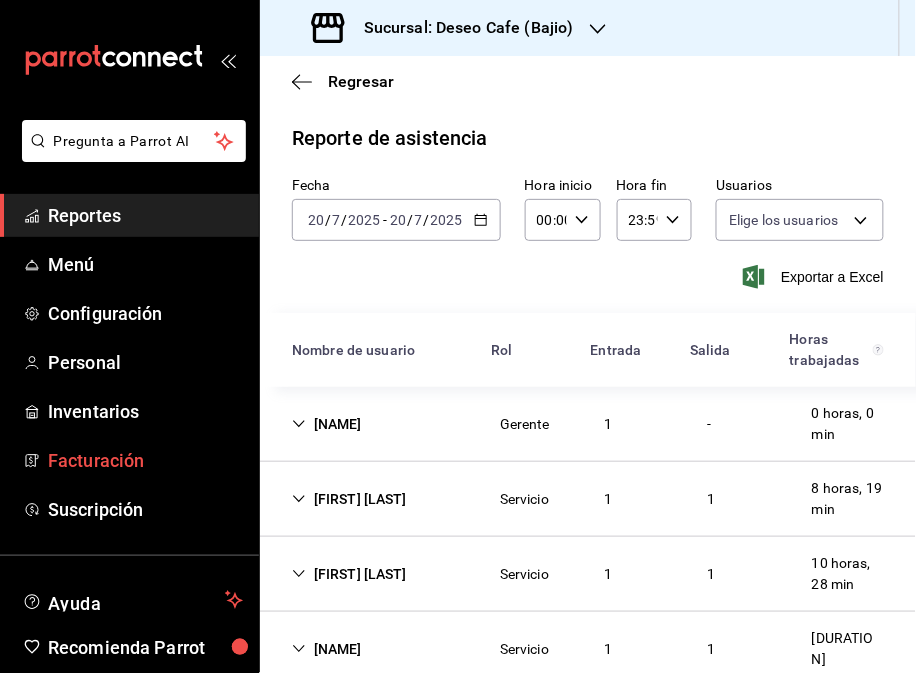 type on "30238808-43bf-4e5f-ba0c-df3803d2f2bc,785b51f8-7b95-490b-8637-880ad0c7fd10,990b5993-8234-4954-b8d1-f02c2748dd5b,f73879fa-cd9b-4645-9689-e1150100145b,82b8185f-7821-498e-9b4b-7ab7bccedca9,af5e30b9-7301-4296-bf1a-aecca2b5c67a,07211969-6e2c-4fd2-ab14-ccf0340ecdda,260b45c0-6ce0-4f7a-a4b6-24ffb4f198c6,86734be4-4e69-46fd-a6dd-f4ecae5cde7e,15cbf92c-57bb-4742-80ba-d137a213e4cb,da88b98d-6cd4-4d1f-91ef-4cd22071f1ec,9c0c96eb-d62f-4619-9f45-0b1470622f1b,6601a86a-992a-4b6a-a94b-363f689e2b7f,d5fdbca5-3b8a-4fef-888a-2b398dae7140,4947b327-0f0f-4e84-ad4a-175ad5d83ea4,39a86c12-c1f0-445e-a2bc-35bb1feeffcf,f4e9ab6a-f466-4ce0-8ce6-c639d13752e8,b043a4ed-38d6-40f0-8b0b-3afabea45ce4,11a91ccc-c93a-4345-a3f5-fd579652d8f2,975423a0-c50c-416c-b7f5-42677cd926d8,e2eccf37-f8f7-43b0-8b7b-d3aa5786299c,55b518f9-a268-4d33-a472-c538a213e6d2,266ec244-9d34-4f85-8af4-b373de152dd7,562297a3-b232-491f-b03f-80d5081300f5,5c5a704a-1f00-4c73-a83b-2bb2cf52eb60,31779200-badf-4244-80ba-96285ca5e2e1" 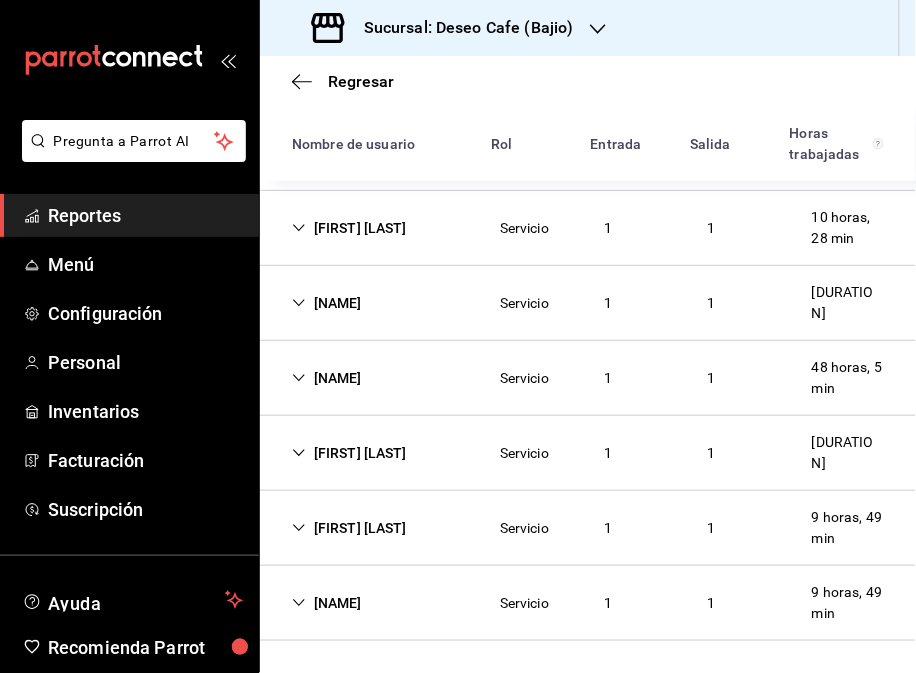 scroll, scrollTop: 26, scrollLeft: 0, axis: vertical 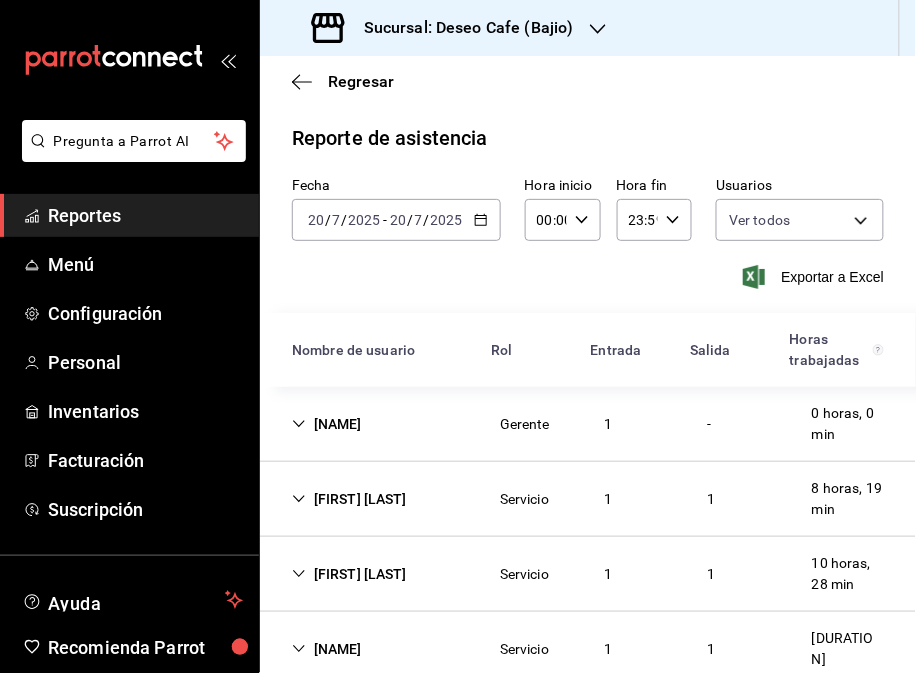 click on "[DATE] [DATE]" at bounding box center [396, 220] 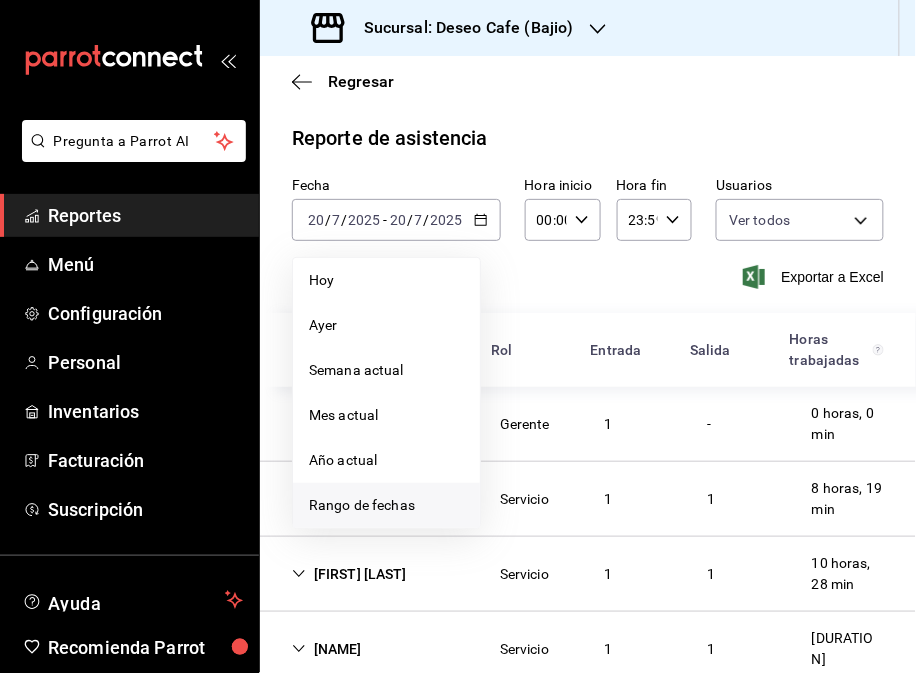 click on "Rango de fechas" at bounding box center (386, 505) 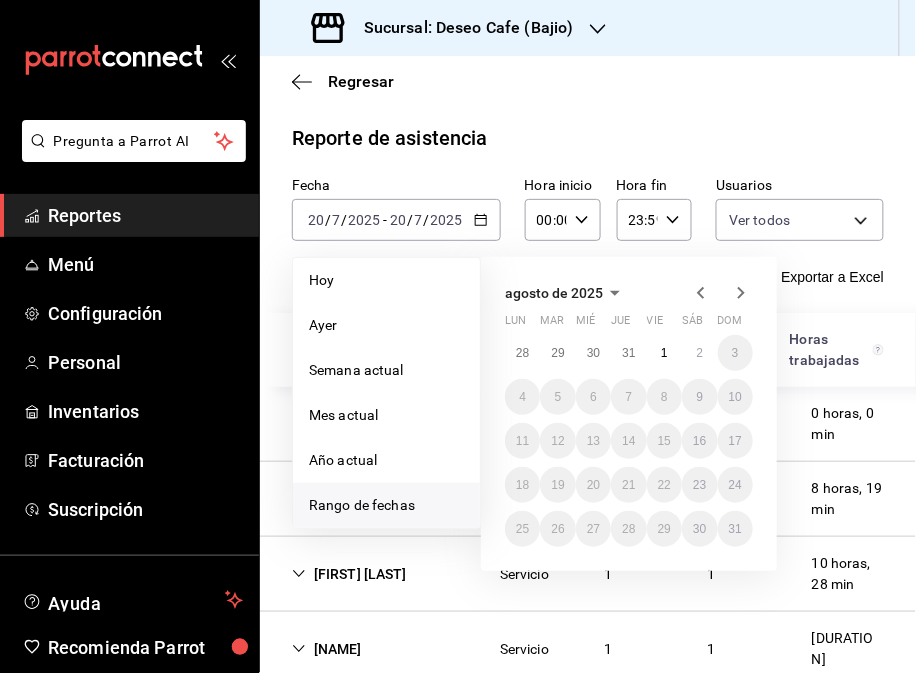 click 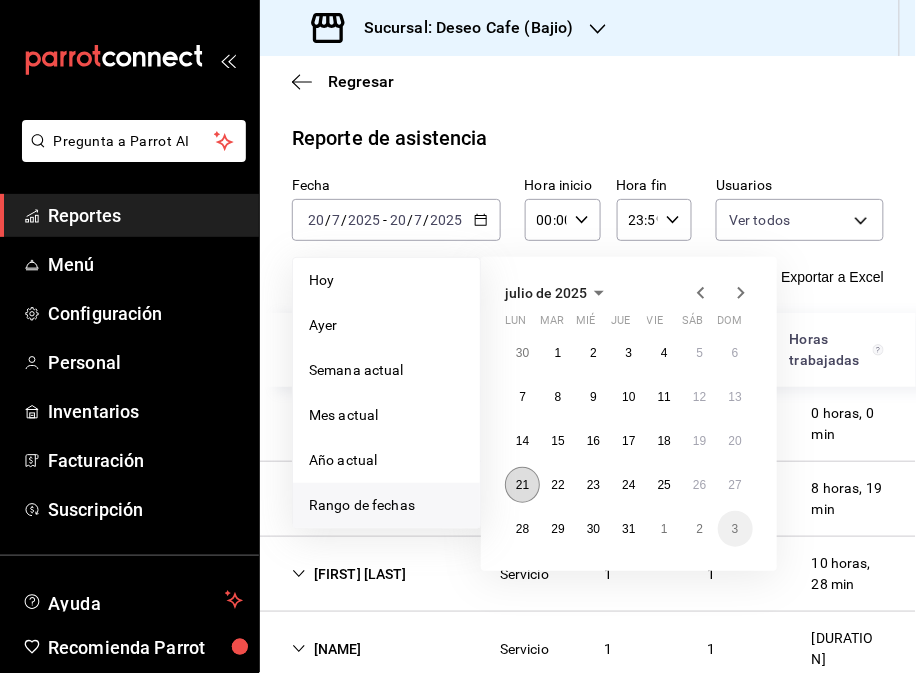 click on "21" at bounding box center [522, 485] 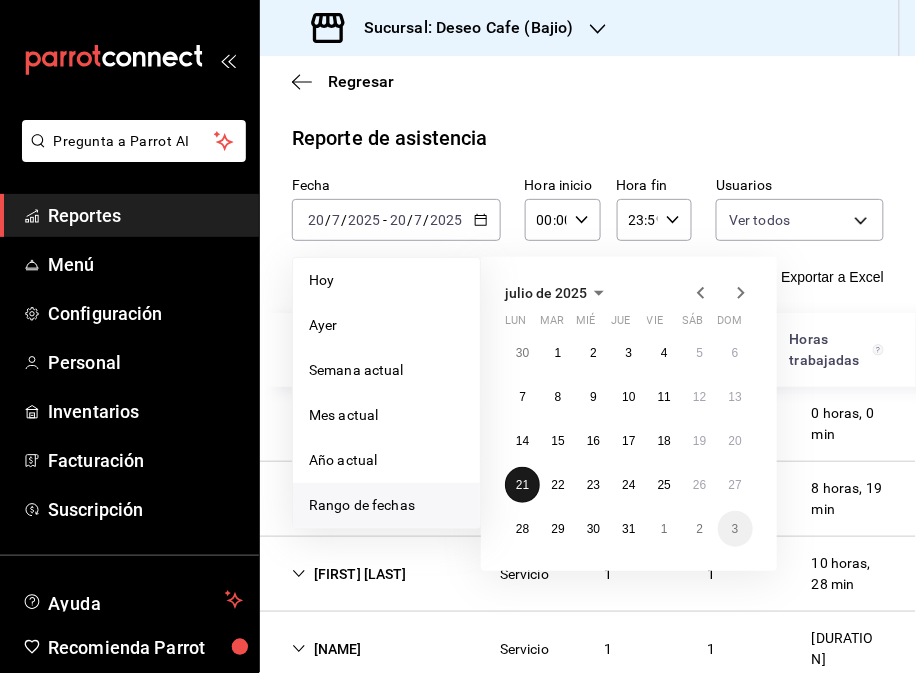 click on "21" at bounding box center [522, 485] 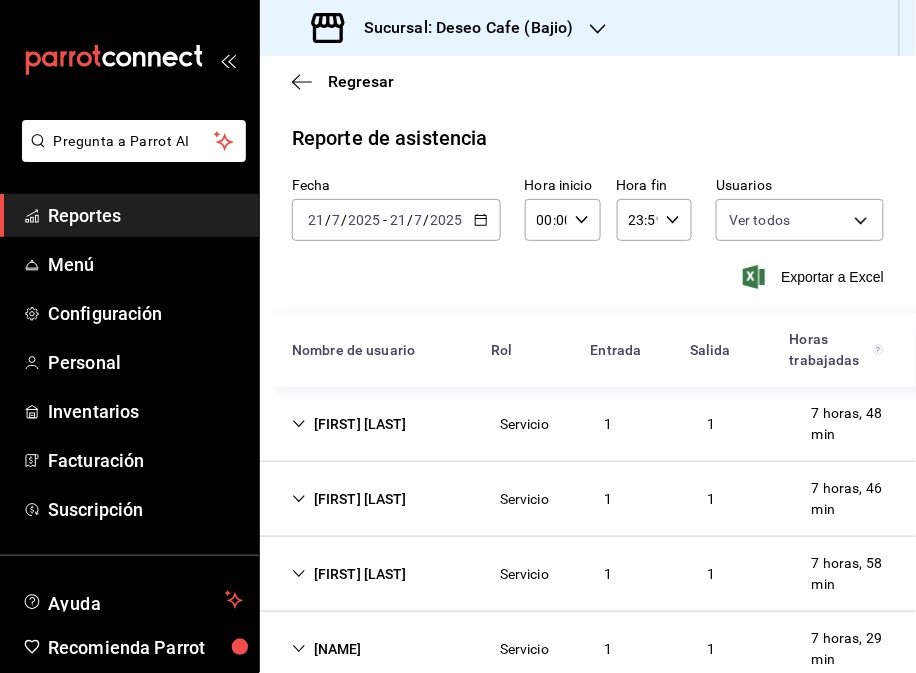 click on "Servicio" at bounding box center [524, 499] 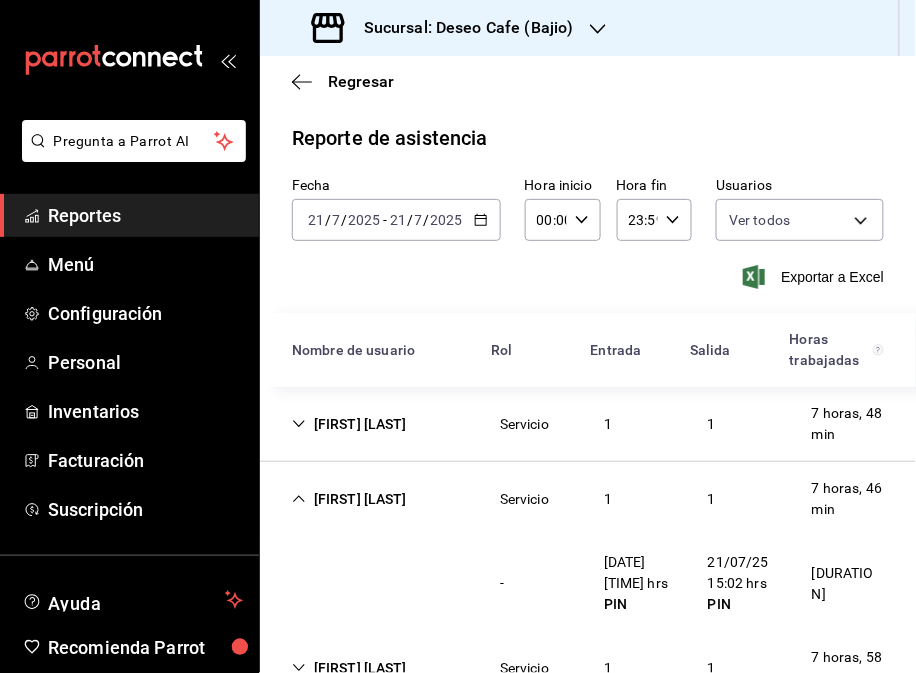 click on "[FIRST] [LAST] [DURATION]" at bounding box center [588, 424] 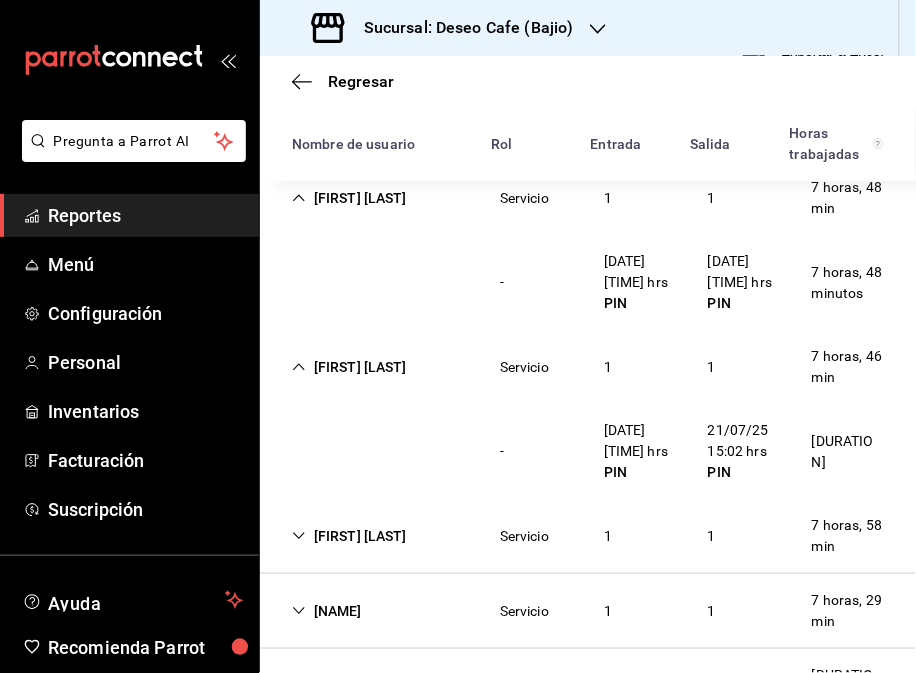 scroll, scrollTop: 231, scrollLeft: 0, axis: vertical 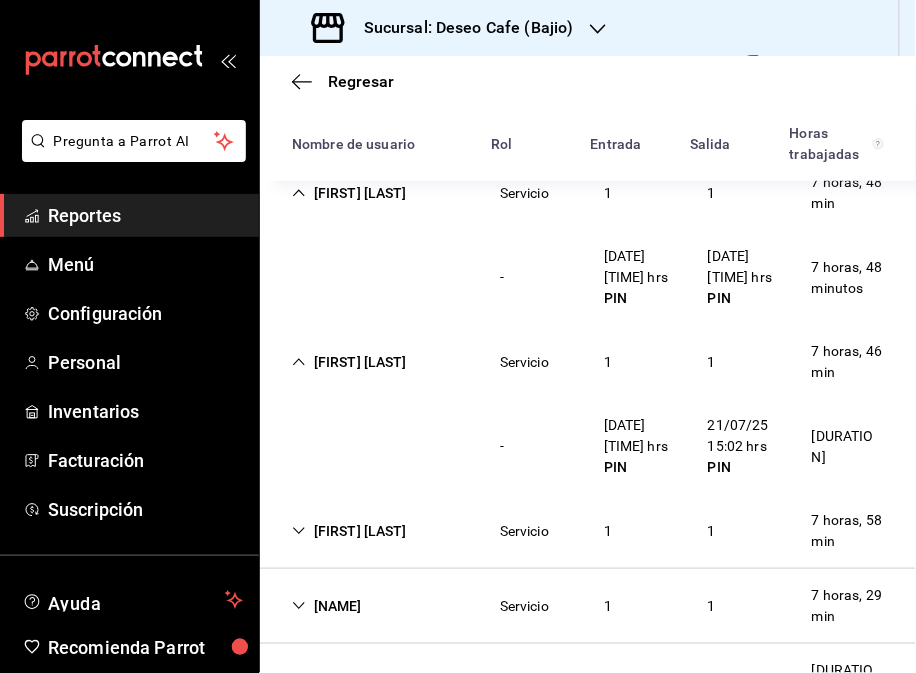 click on "Servicio" at bounding box center [524, 531] 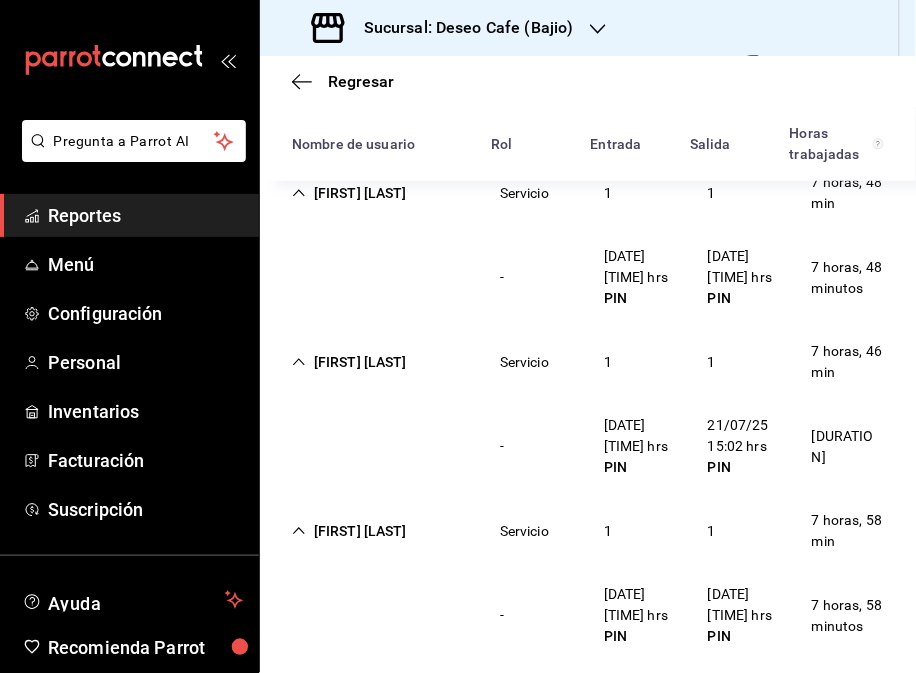 click on "Servicio" at bounding box center [524, 531] 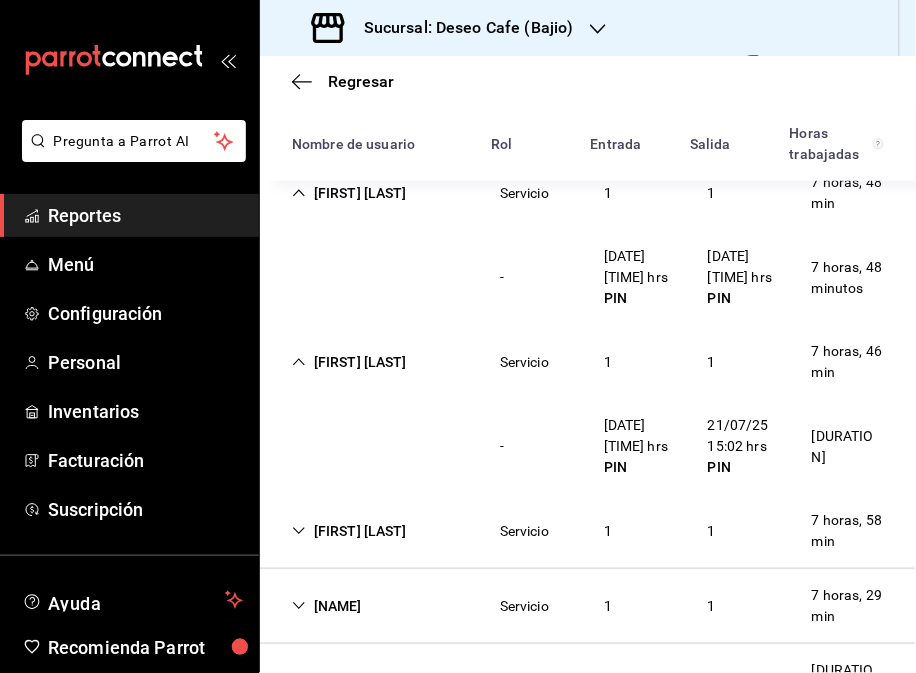 scroll, scrollTop: 458, scrollLeft: 0, axis: vertical 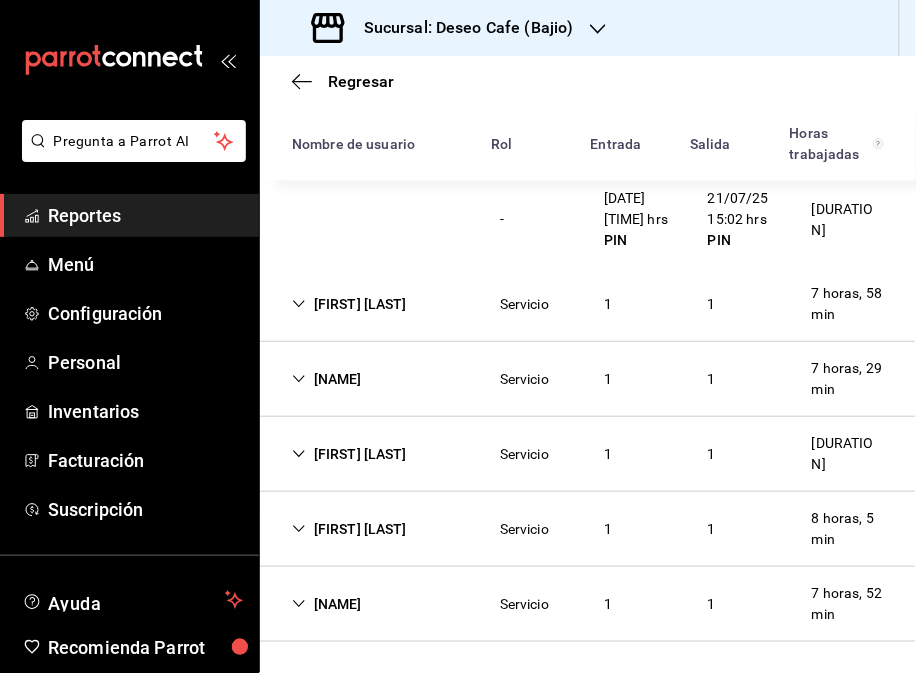 click on "[NAME]" at bounding box center (327, 379) 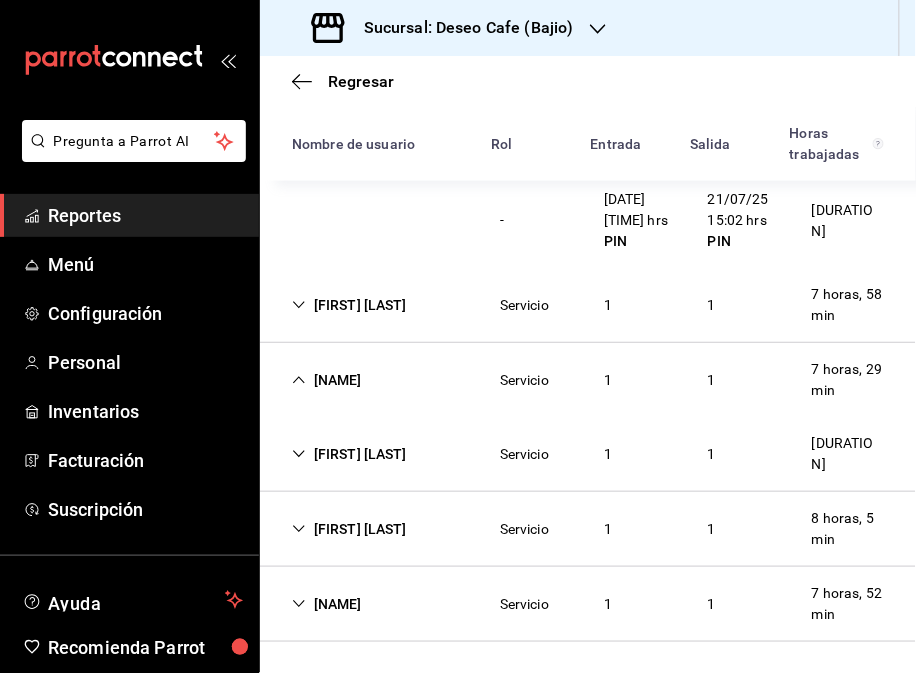 scroll, scrollTop: 458, scrollLeft: 0, axis: vertical 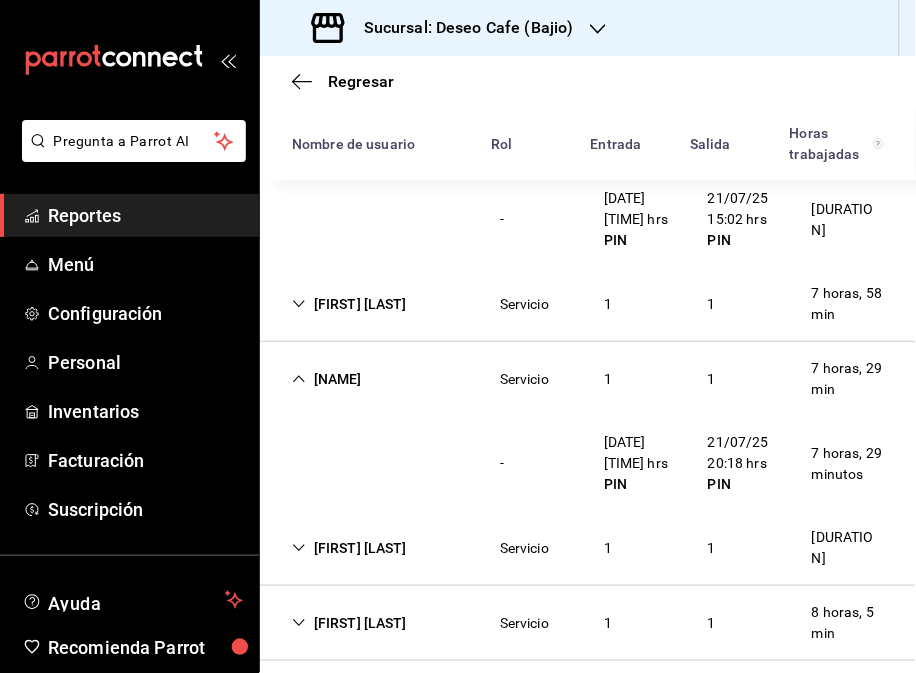 click on "[FIRST] [LAST]" at bounding box center [349, 548] 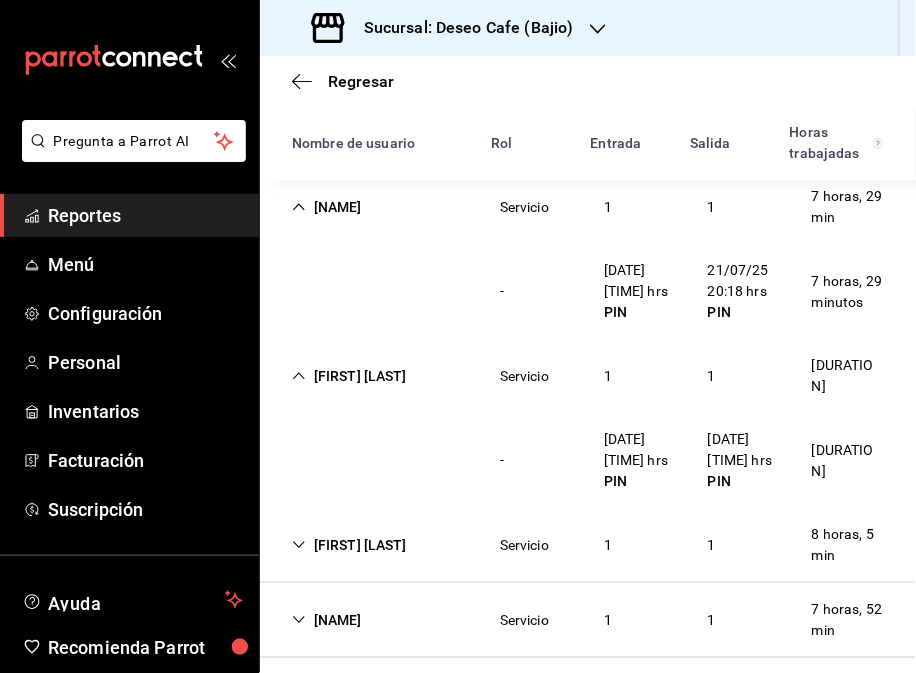 scroll, scrollTop: 646, scrollLeft: 0, axis: vertical 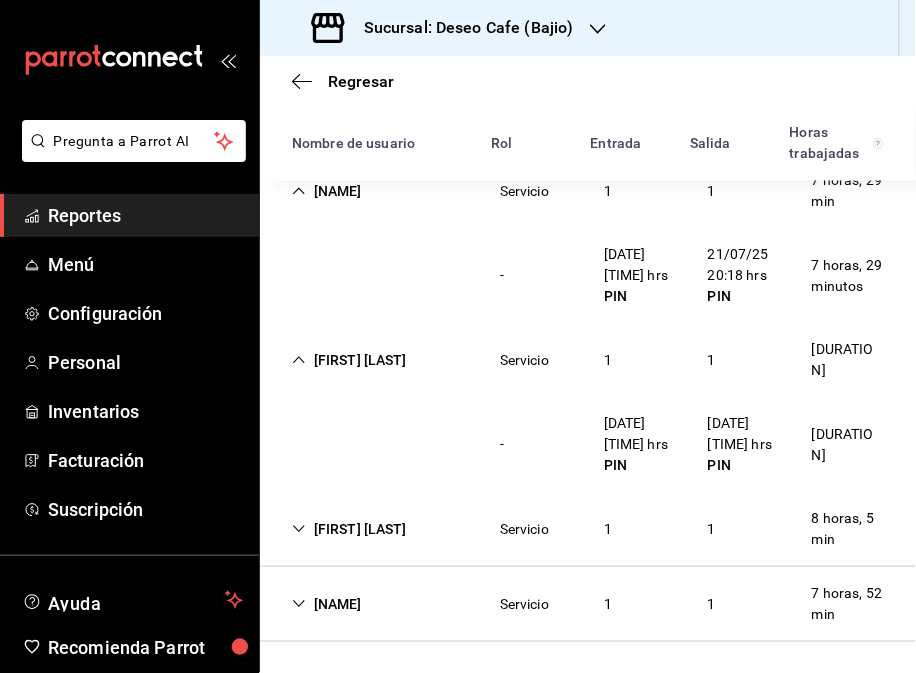 click on "[FIRST] [LAST]" at bounding box center (349, 529) 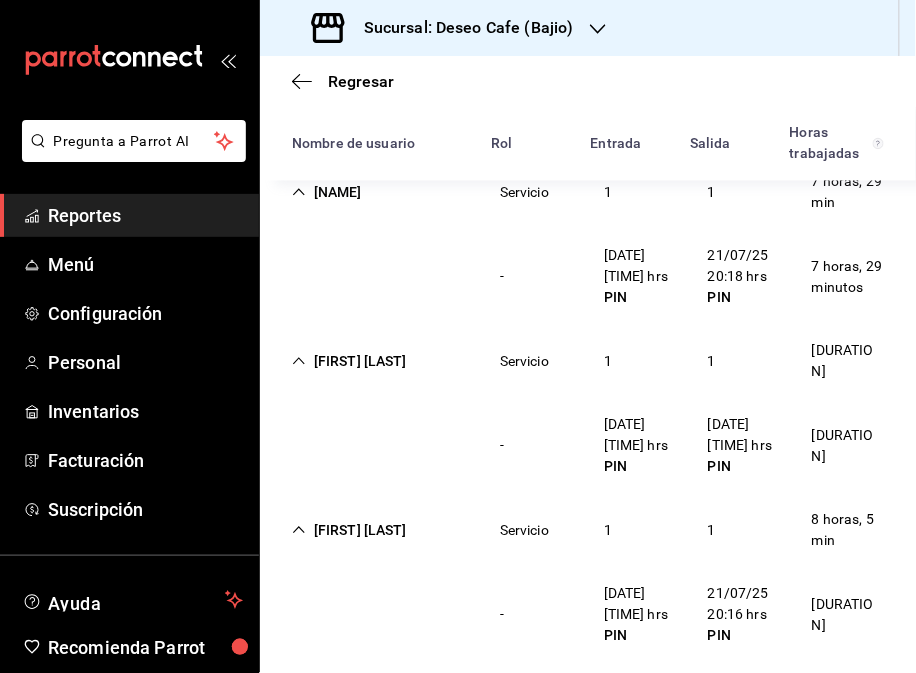 scroll, scrollTop: 646, scrollLeft: 0, axis: vertical 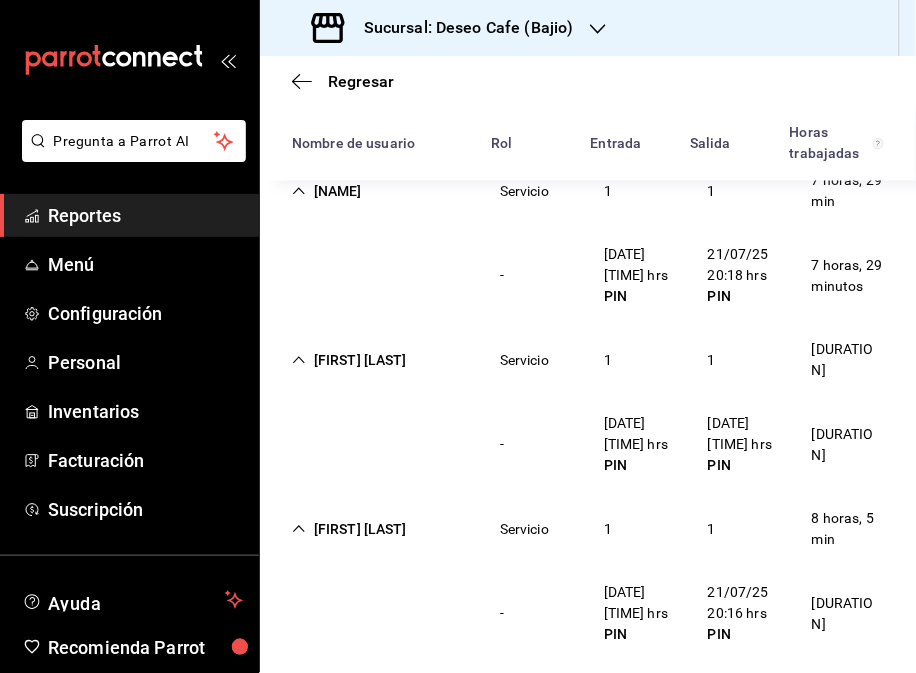 click on "[FIRST] [LAST] [DURATION]" at bounding box center (588, 529) 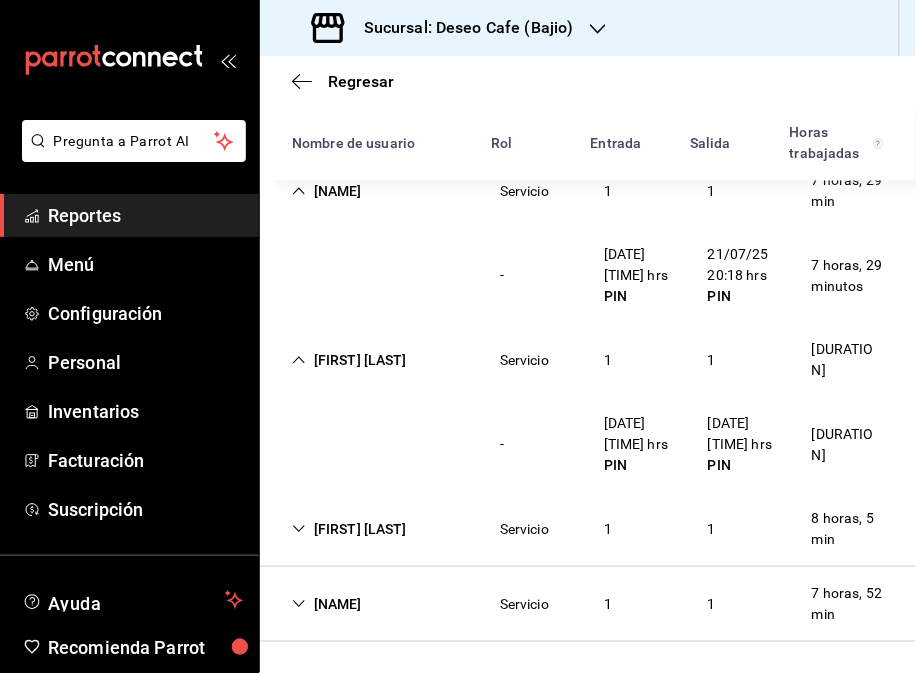 click on "[NAME]" at bounding box center [327, 604] 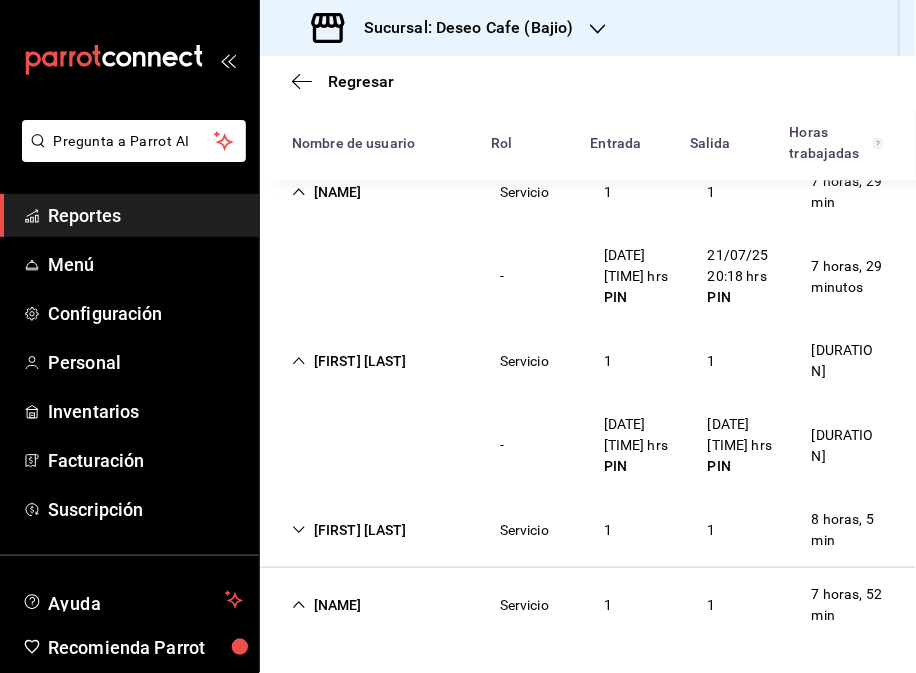 scroll, scrollTop: 646, scrollLeft: 0, axis: vertical 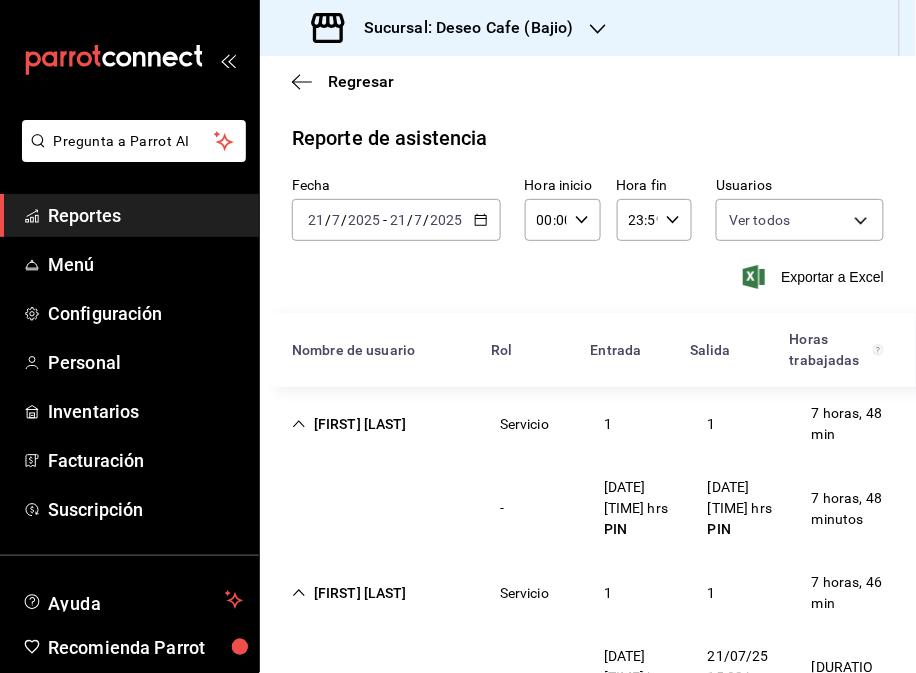 click on "Sucursal: Deseo Cafe (Bajio)" at bounding box center (461, 28) 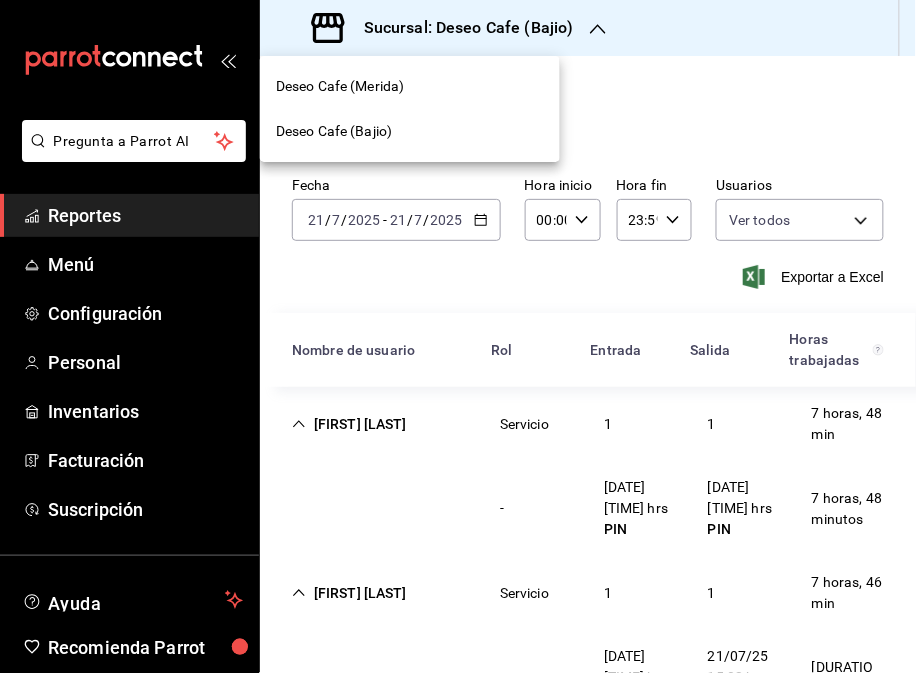 click on "Deseo Cafe (Merida)" at bounding box center (410, 86) 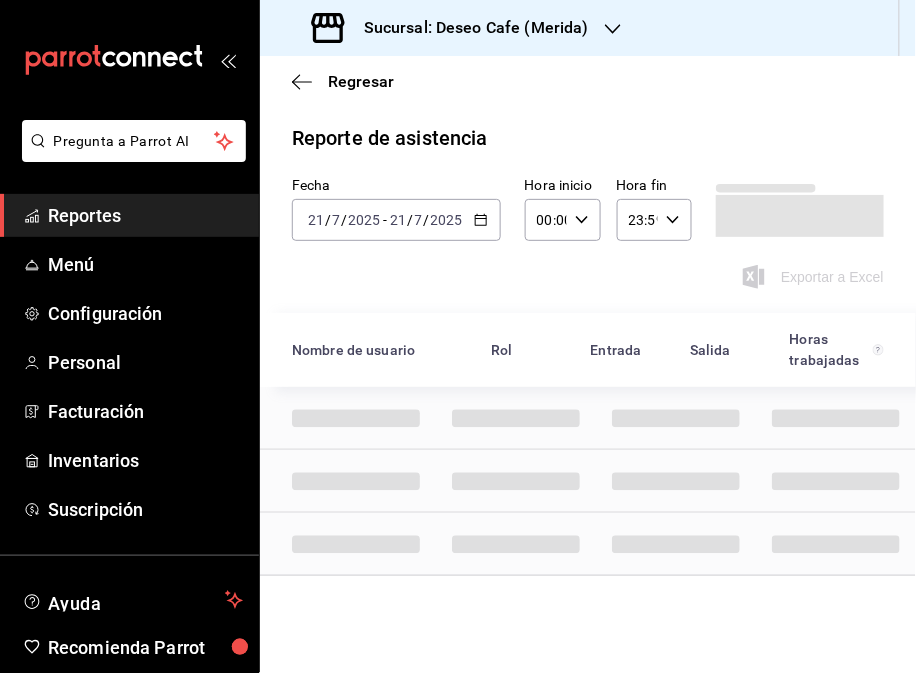 drag, startPoint x: 907, startPoint y: 291, endPoint x: 908, endPoint y: 265, distance: 26.019224 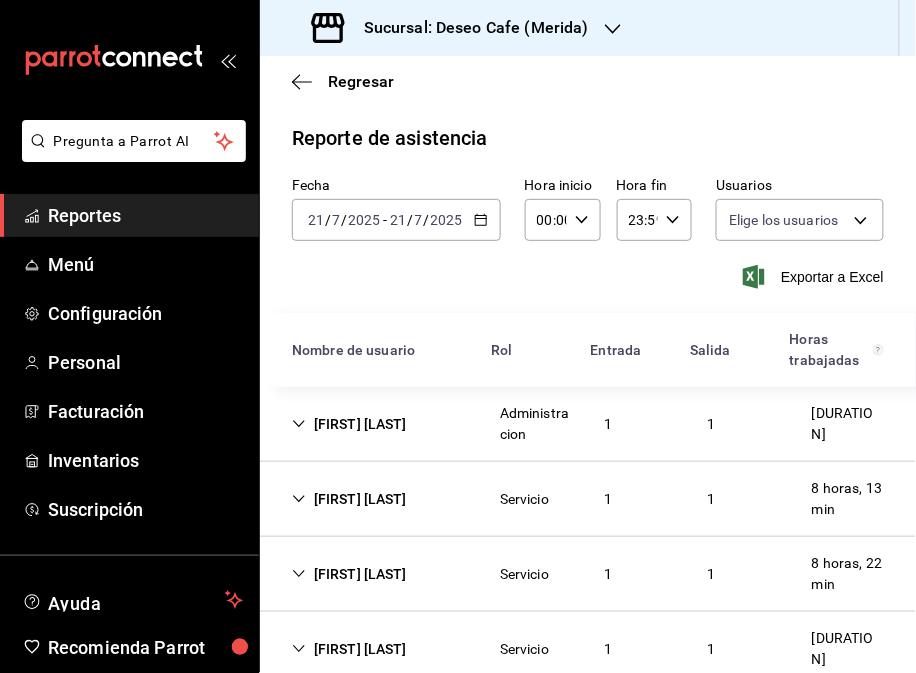 type on "[UUID]" 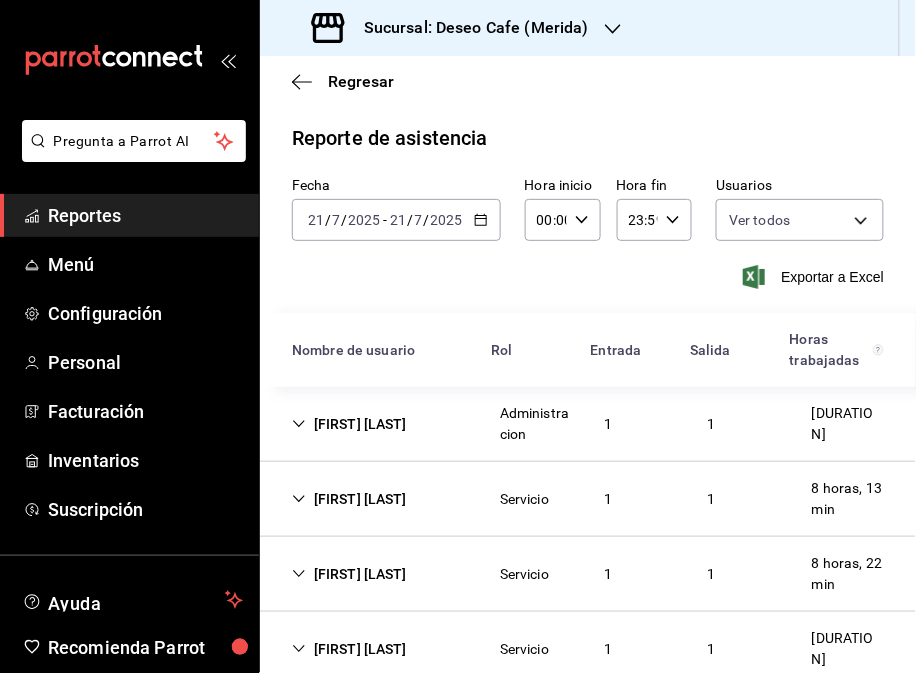 scroll, scrollTop: 46, scrollLeft: 0, axis: vertical 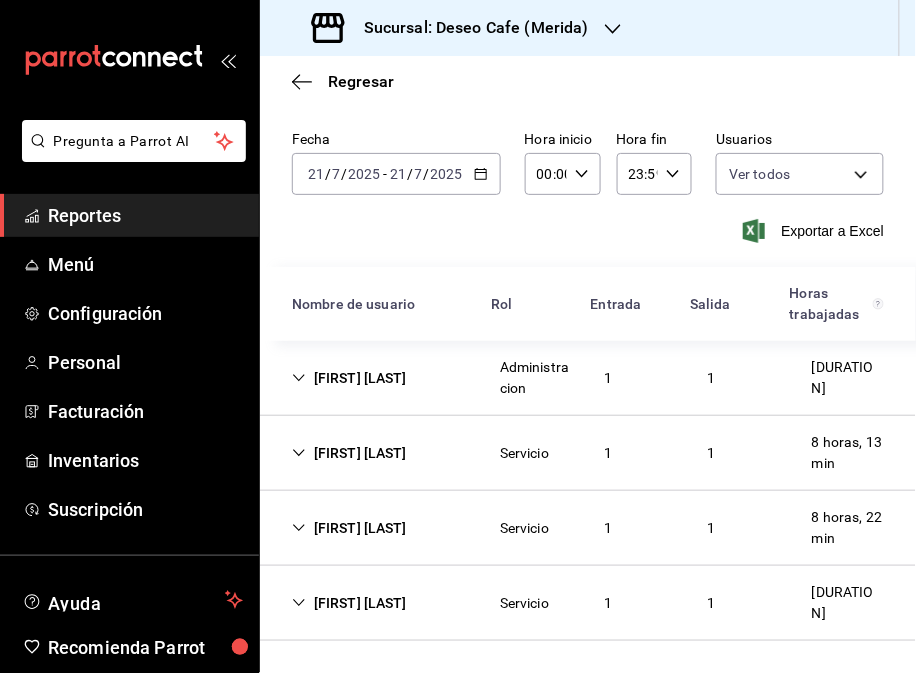 click on "[FIRST] [LAST]" at bounding box center [349, 453] 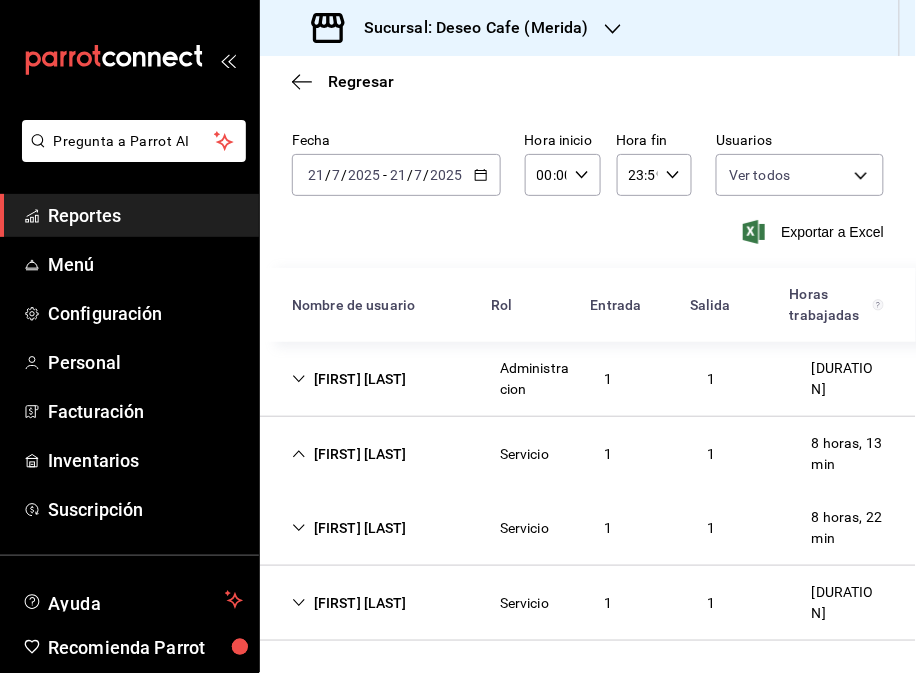 scroll, scrollTop: 46, scrollLeft: 0, axis: vertical 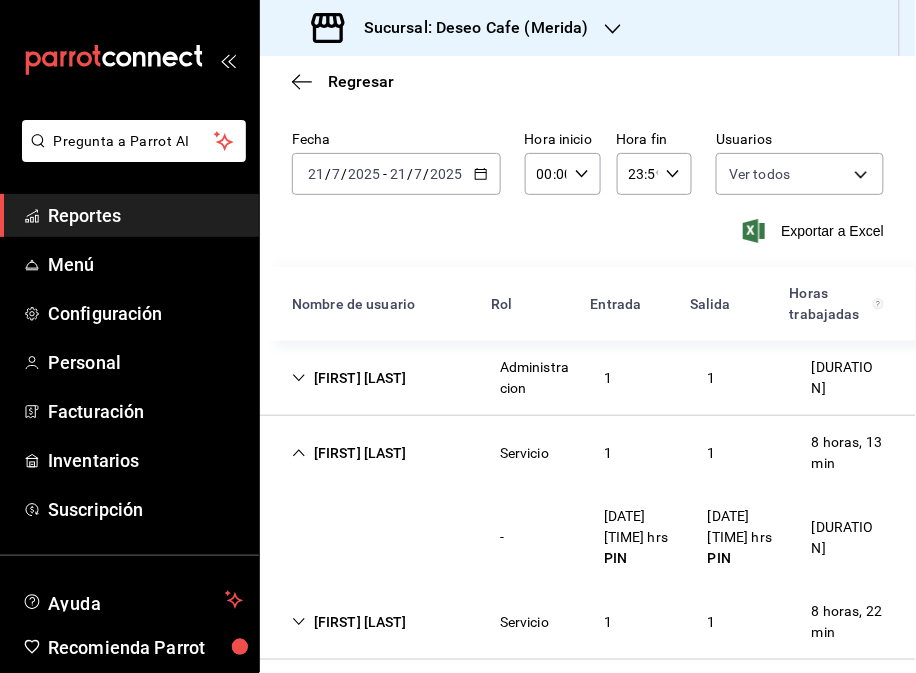 click on "[FIRST] [LAST]" at bounding box center [349, 622] 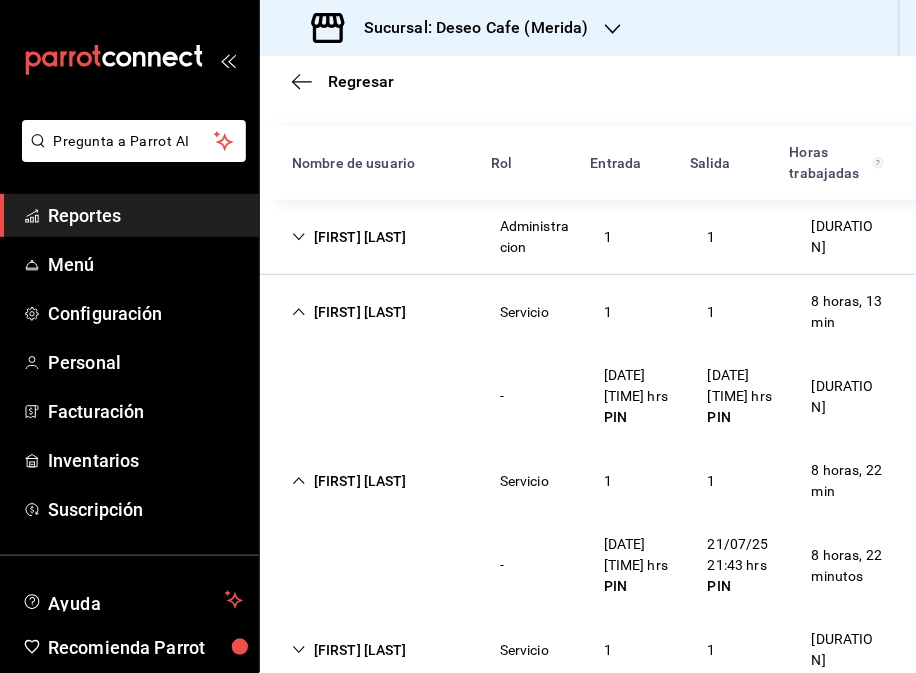 scroll, scrollTop: 233, scrollLeft: 0, axis: vertical 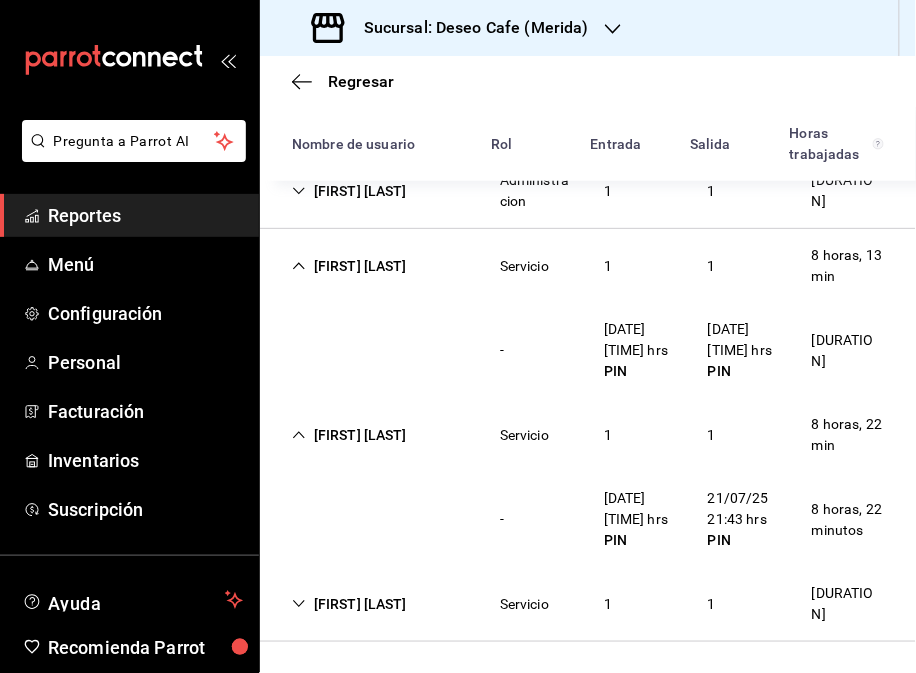 click on "[FIRST] [LAST] [SERVICE] [NUMBER] [DURATION]" at bounding box center [588, 604] 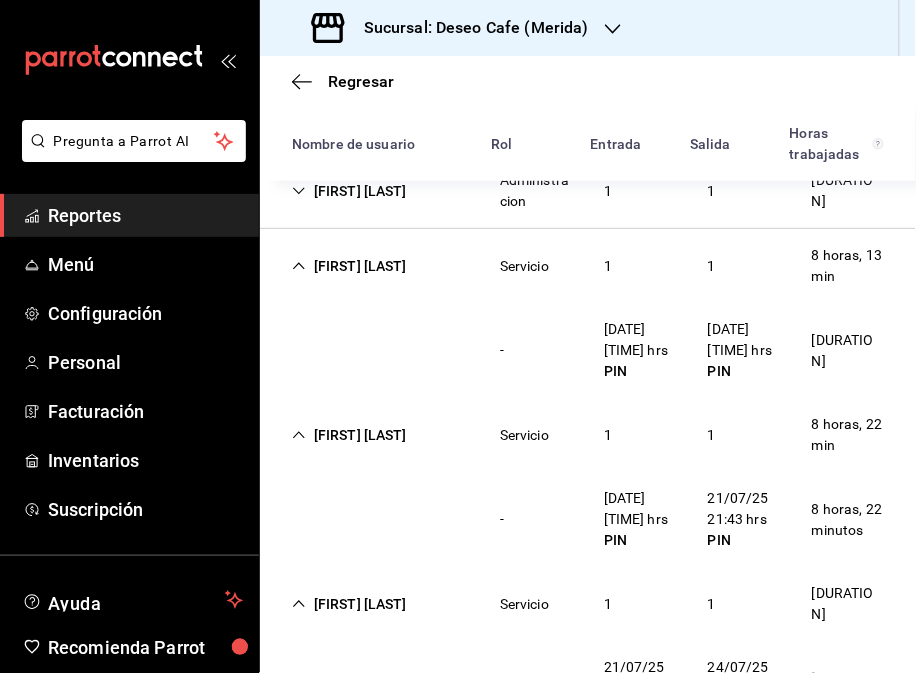 scroll, scrollTop: 327, scrollLeft: 0, axis: vertical 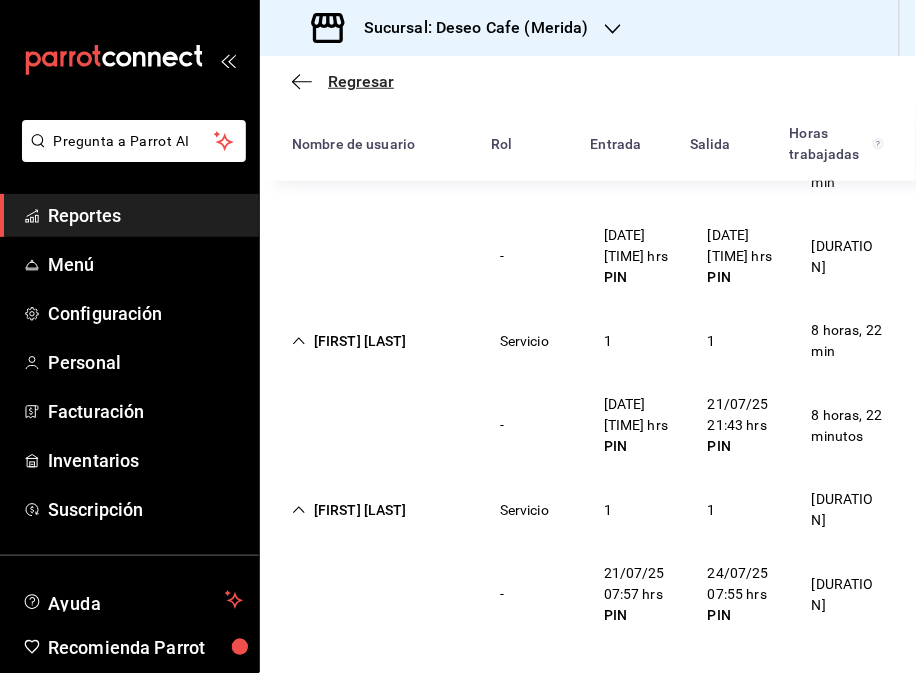 click 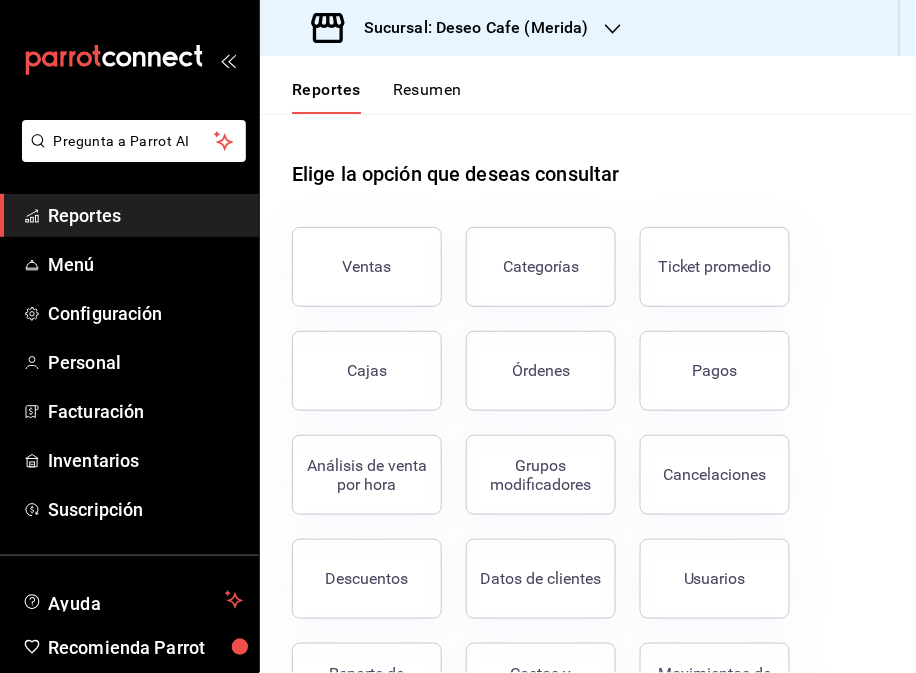 scroll, scrollTop: 184, scrollLeft: 0, axis: vertical 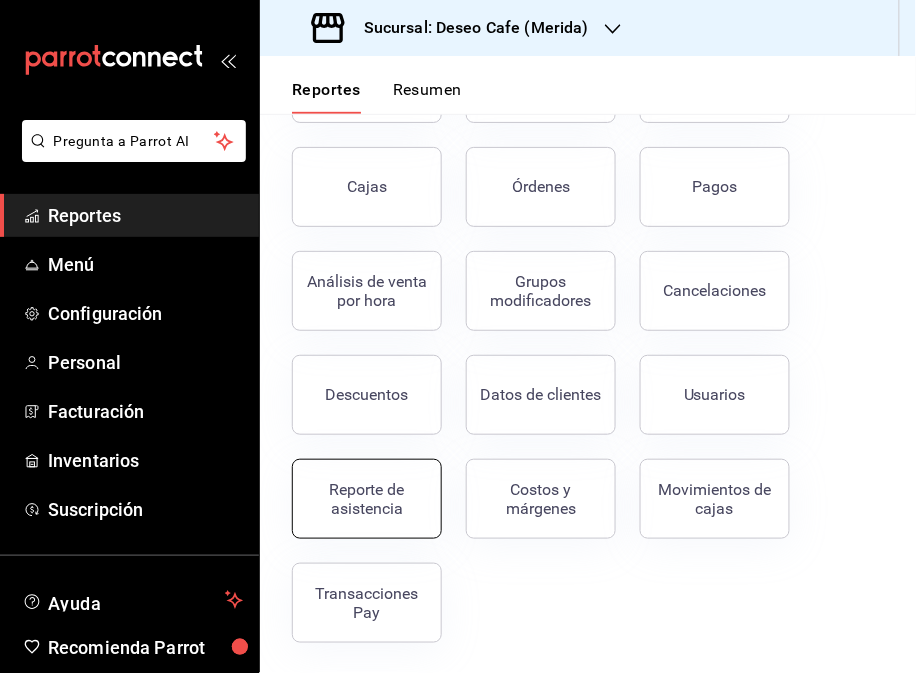 click on "Reporte de asistencia" at bounding box center (367, 499) 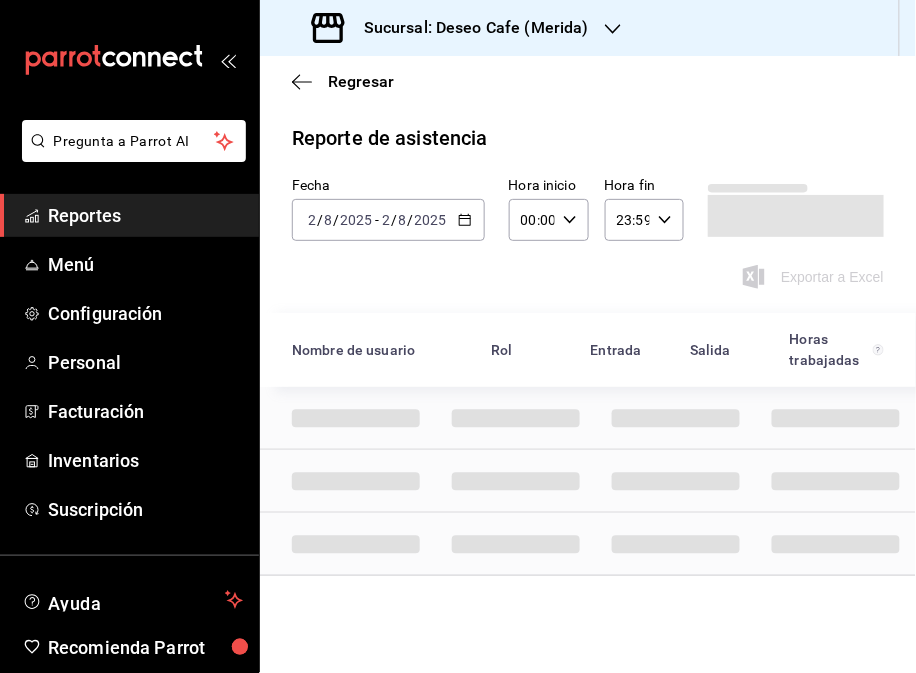 click 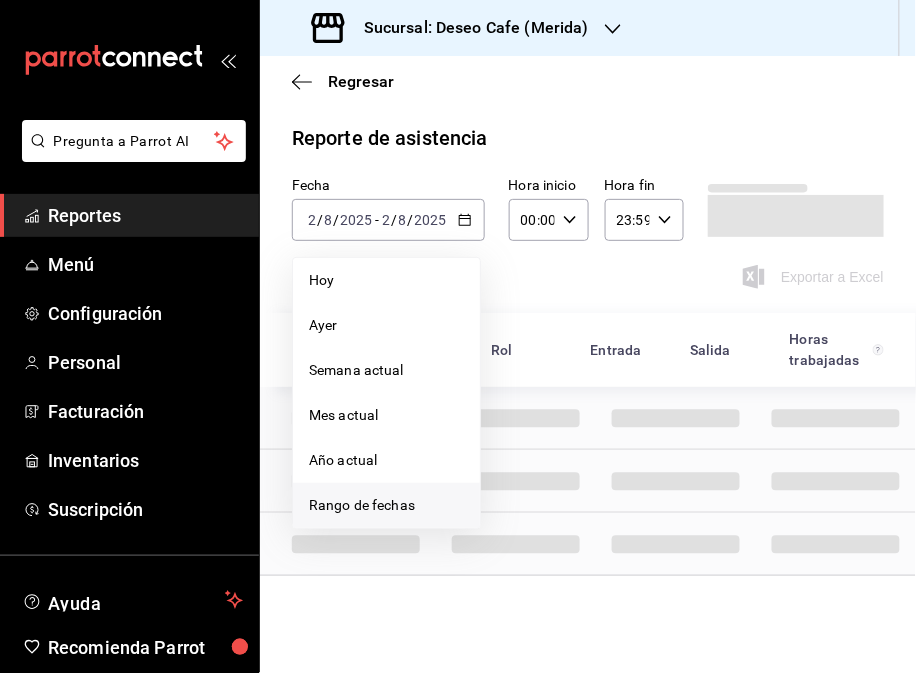 click on "Rango de fechas" at bounding box center (386, 505) 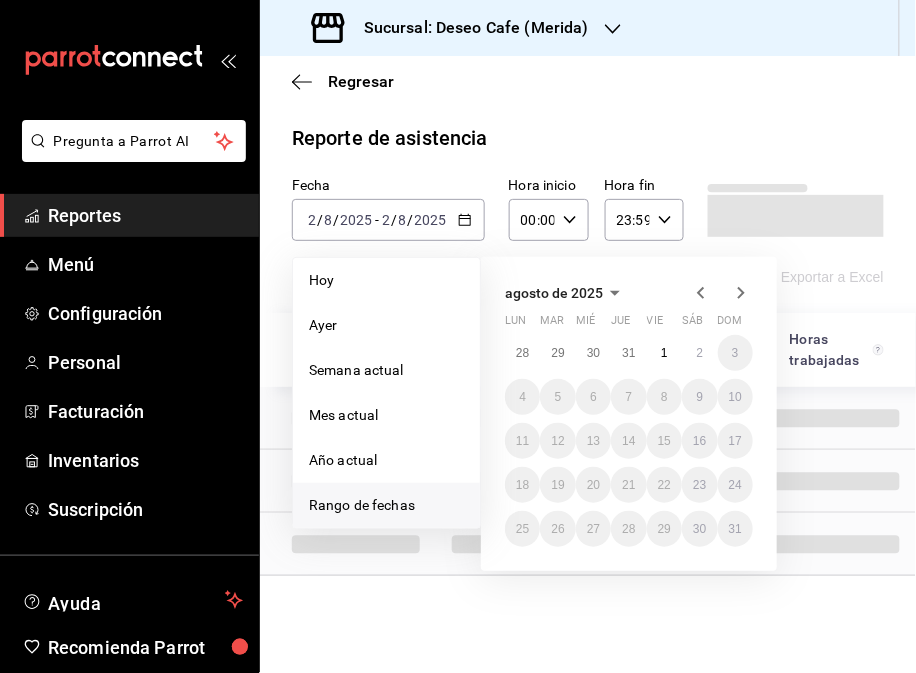 click 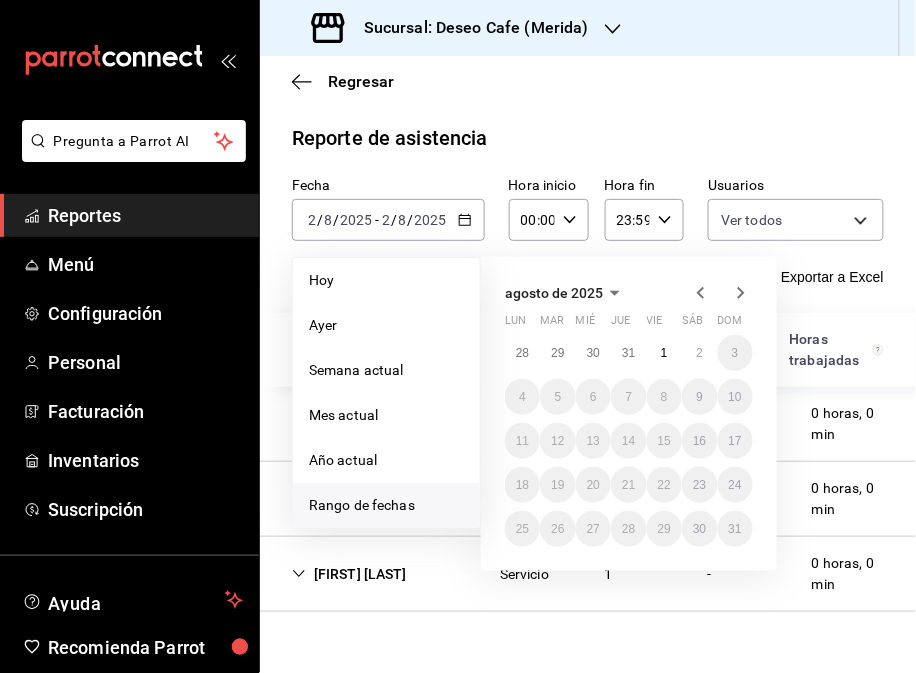 click 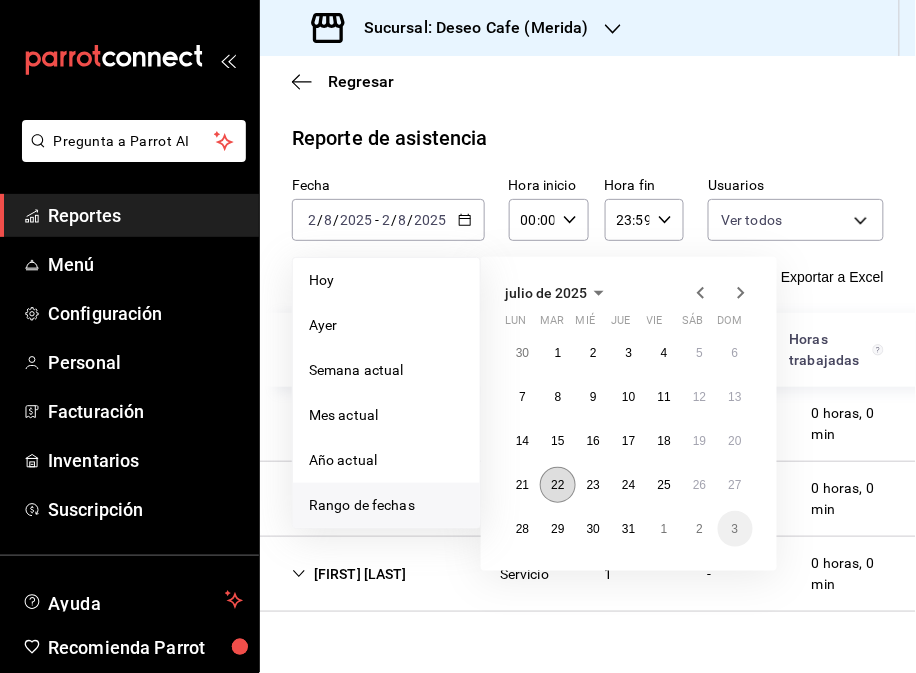 click on "22" at bounding box center [557, 485] 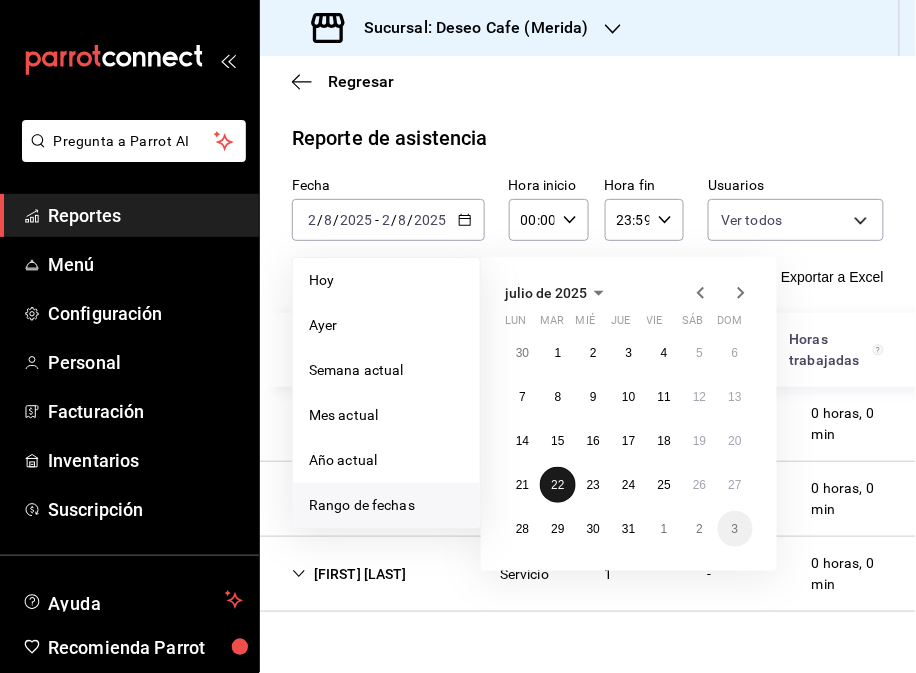 click on "22" at bounding box center (557, 485) 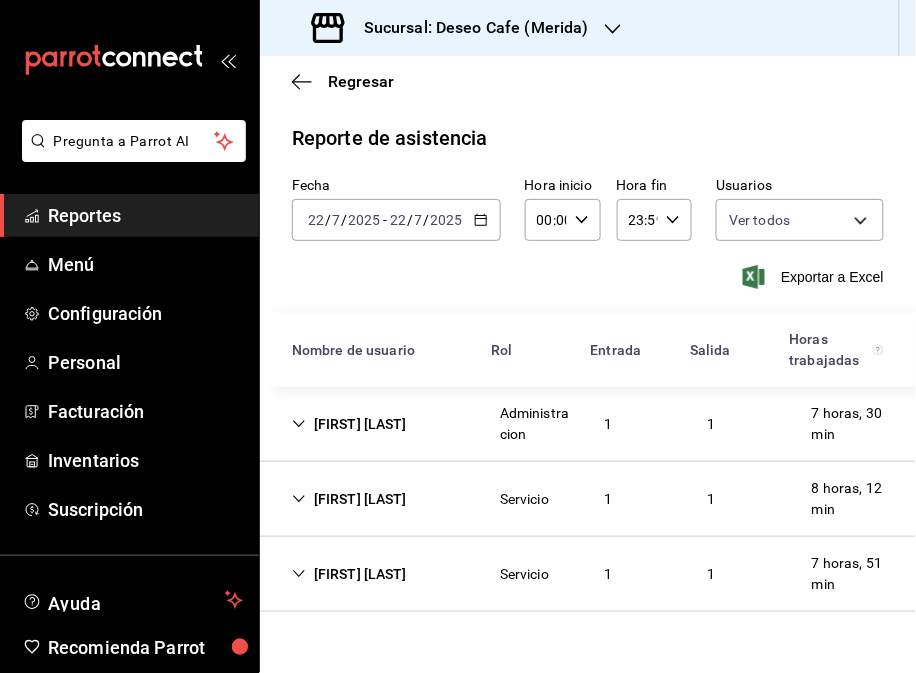 click on "Karla Herrera Servicio 1 1 8 horas, 12 min" at bounding box center [588, 499] 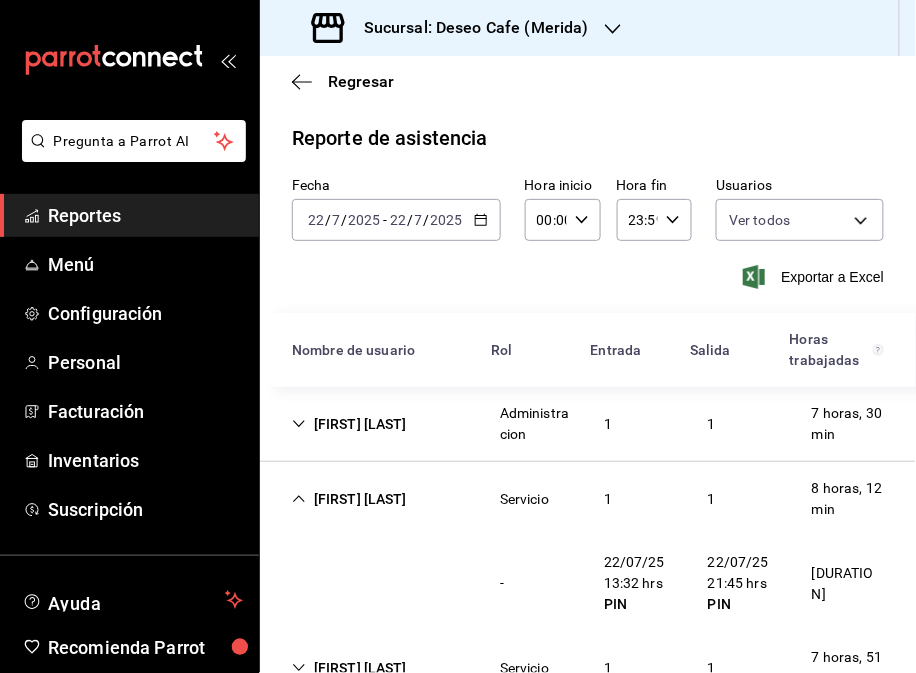scroll, scrollTop: 64, scrollLeft: 0, axis: vertical 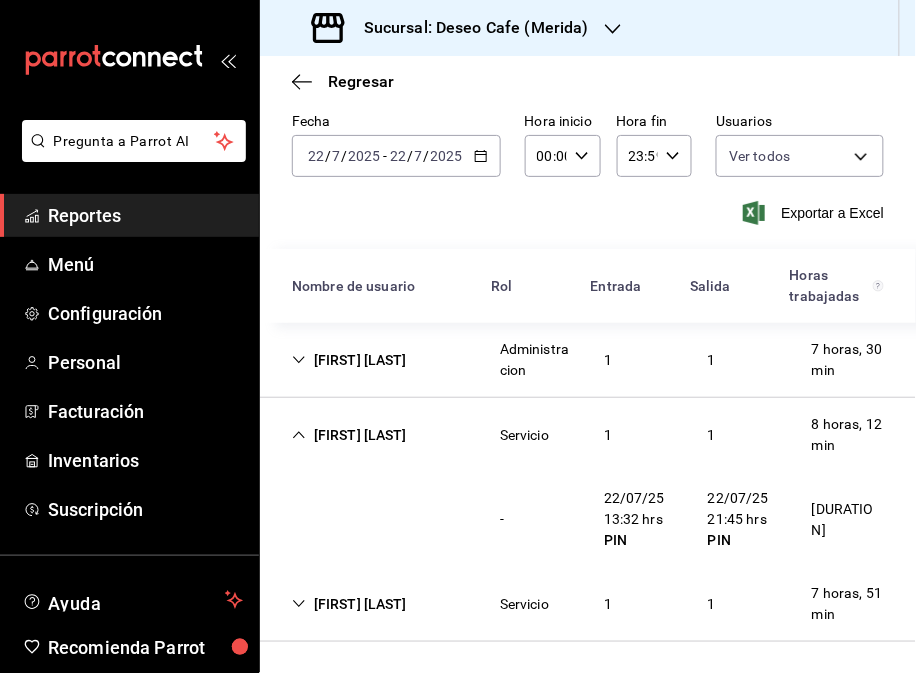 click on "[FIRST] [LAST]" at bounding box center [349, 604] 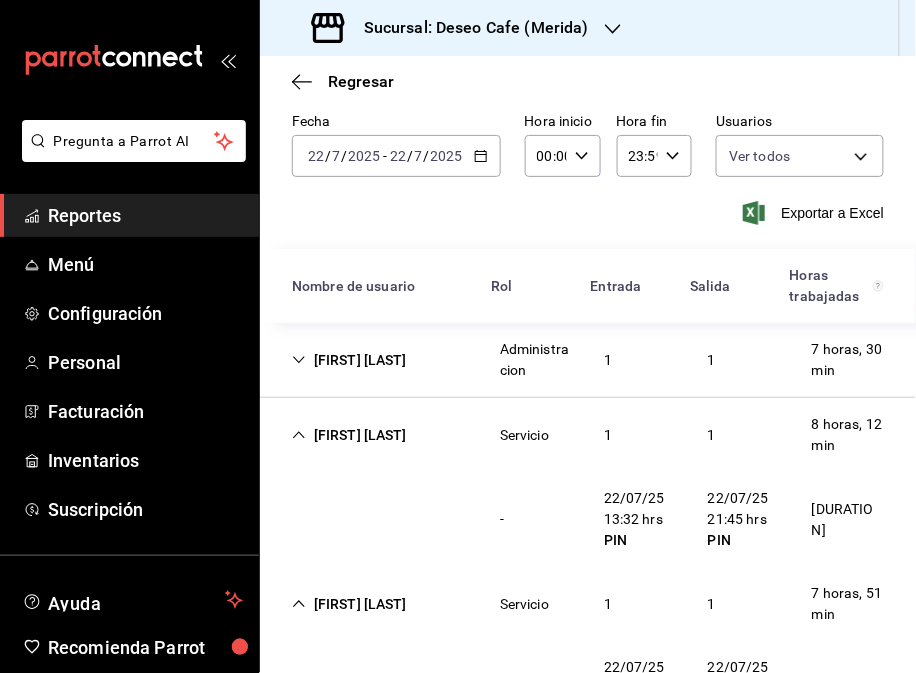 scroll, scrollTop: 158, scrollLeft: 0, axis: vertical 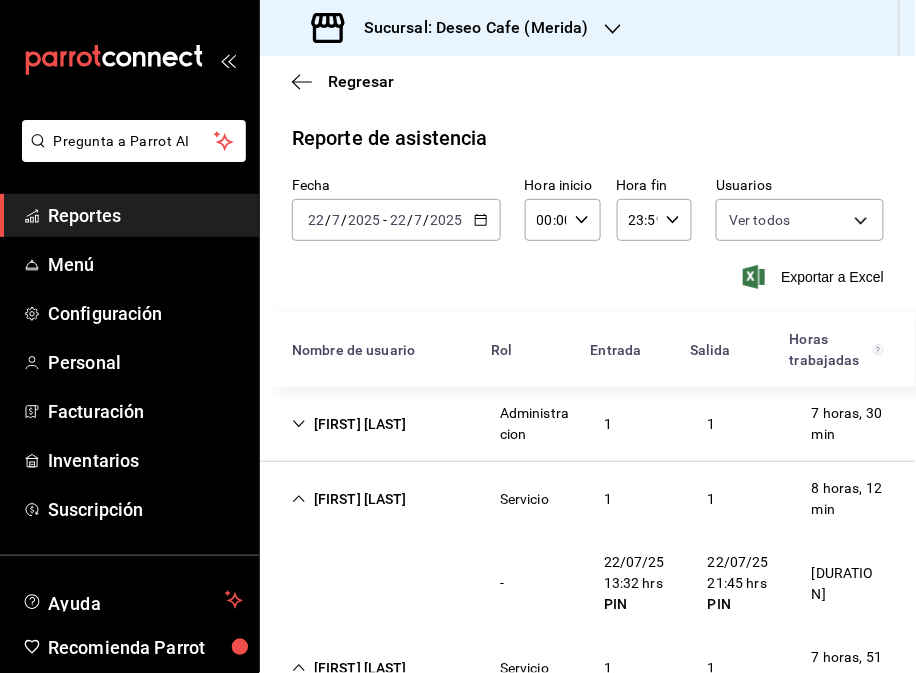 click on "Sucursal: Deseo Cafe (Merida)" at bounding box center [468, 28] 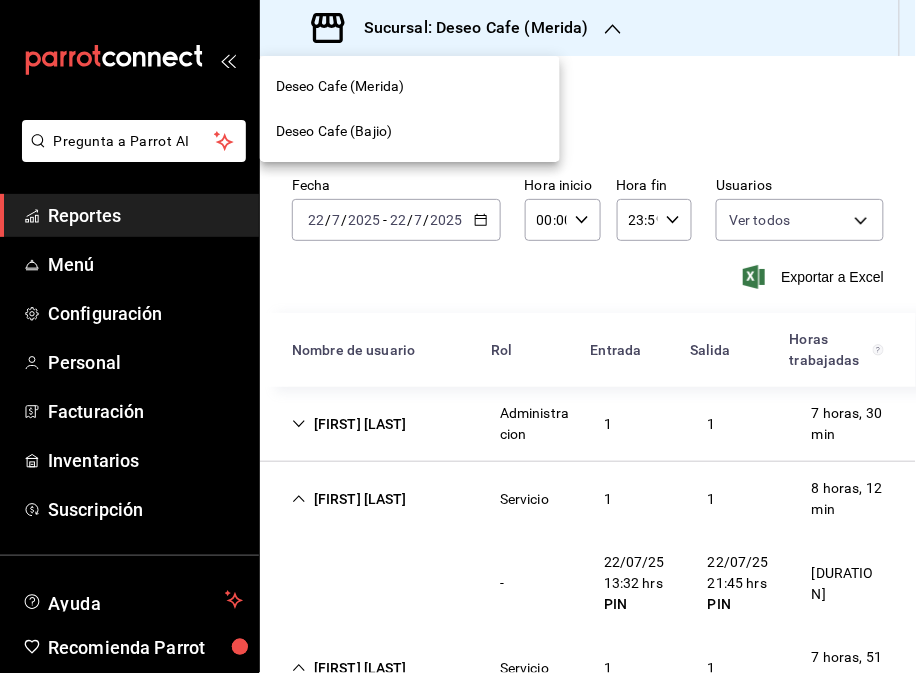 click on "Deseo Cafe (Bajio)" at bounding box center (410, 131) 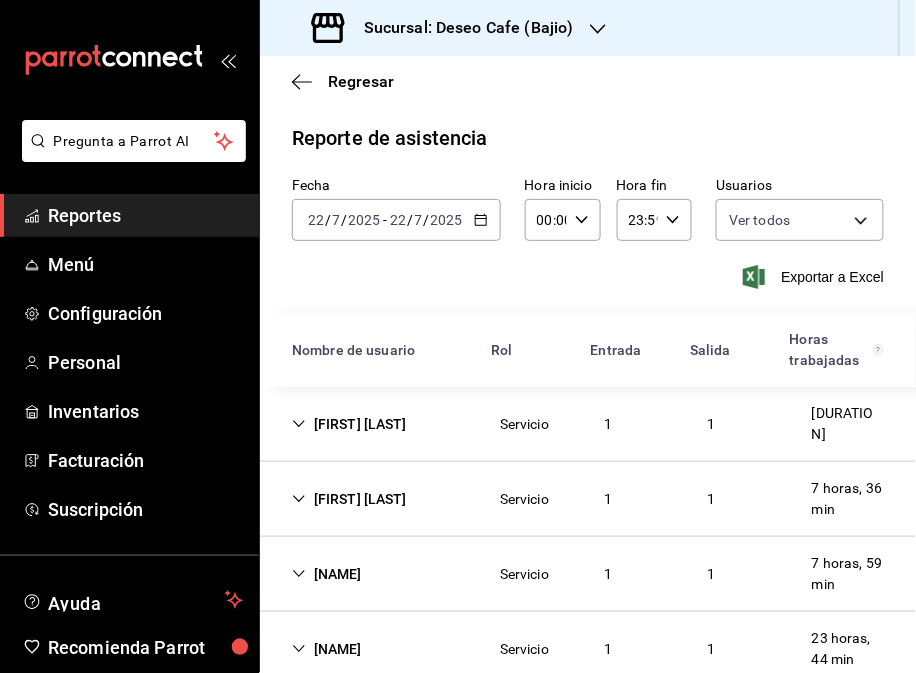 click on "[FIRST] [LAST]" at bounding box center (349, 424) 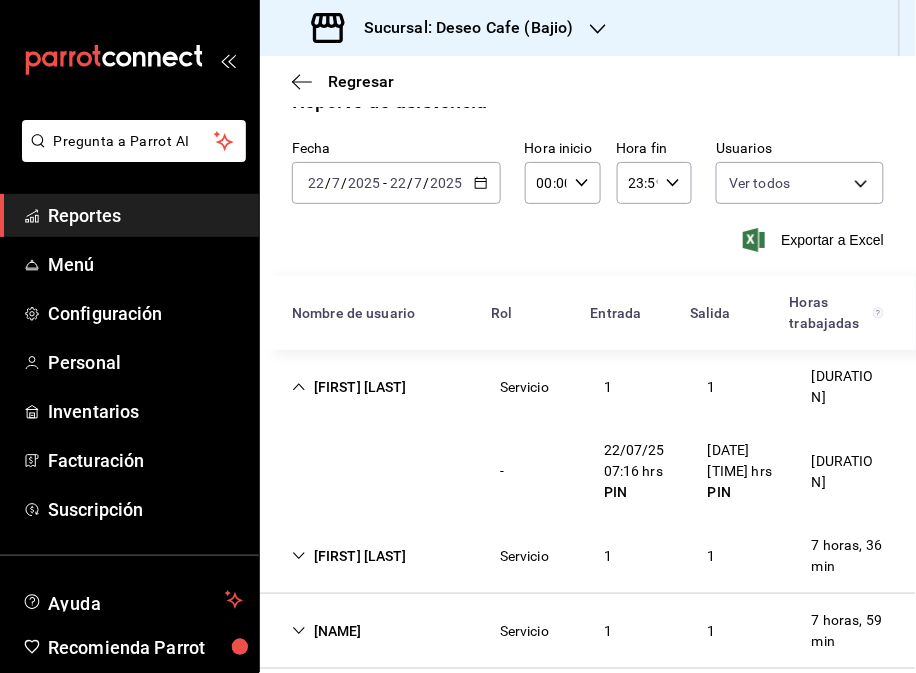 scroll, scrollTop: 64, scrollLeft: 0, axis: vertical 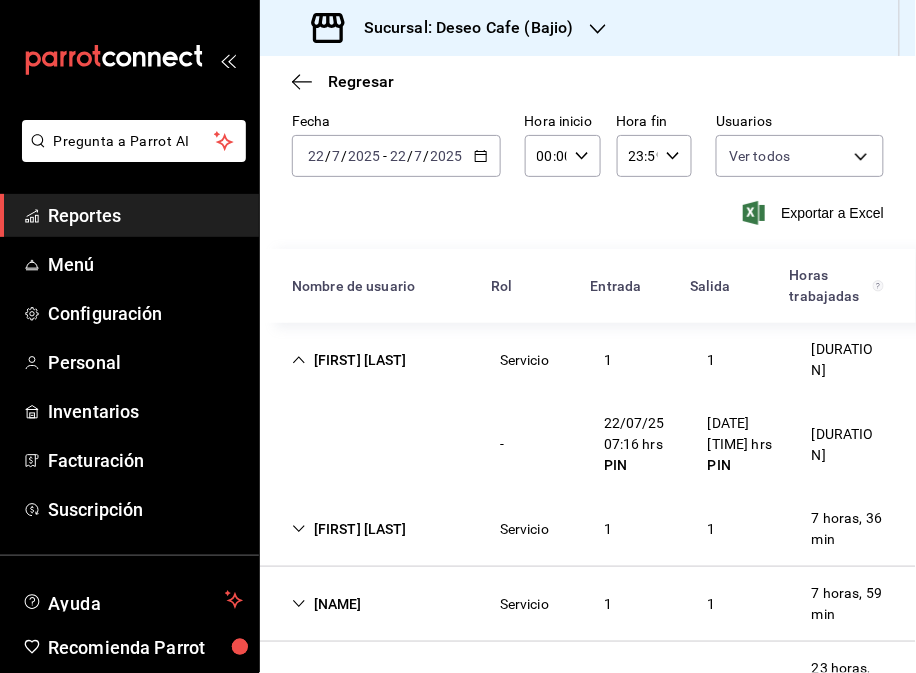 click on "[FIRST] [LAST] [DURATION]" at bounding box center (588, 604) 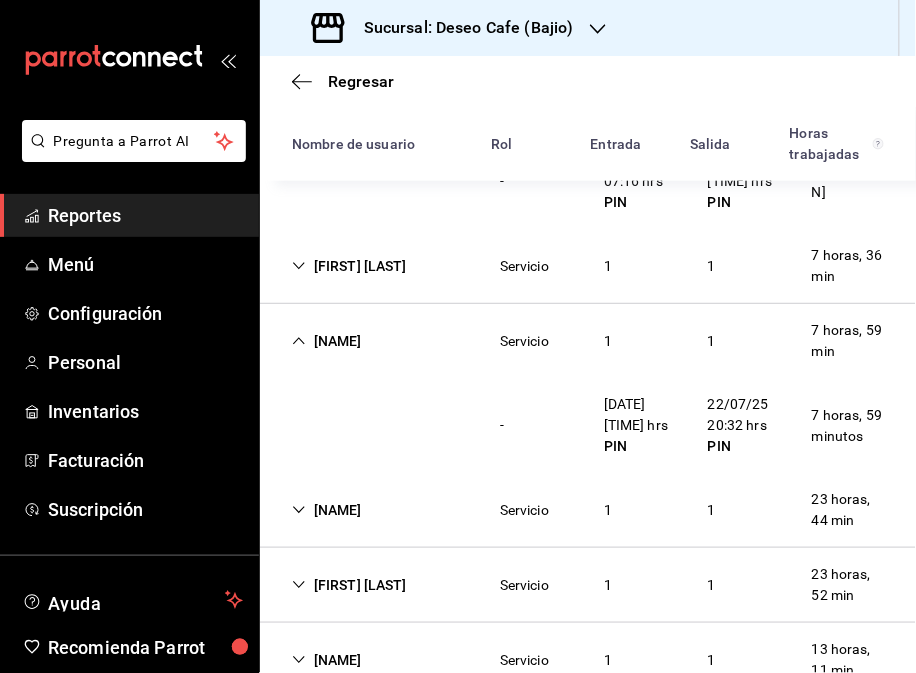 scroll, scrollTop: 341, scrollLeft: 0, axis: vertical 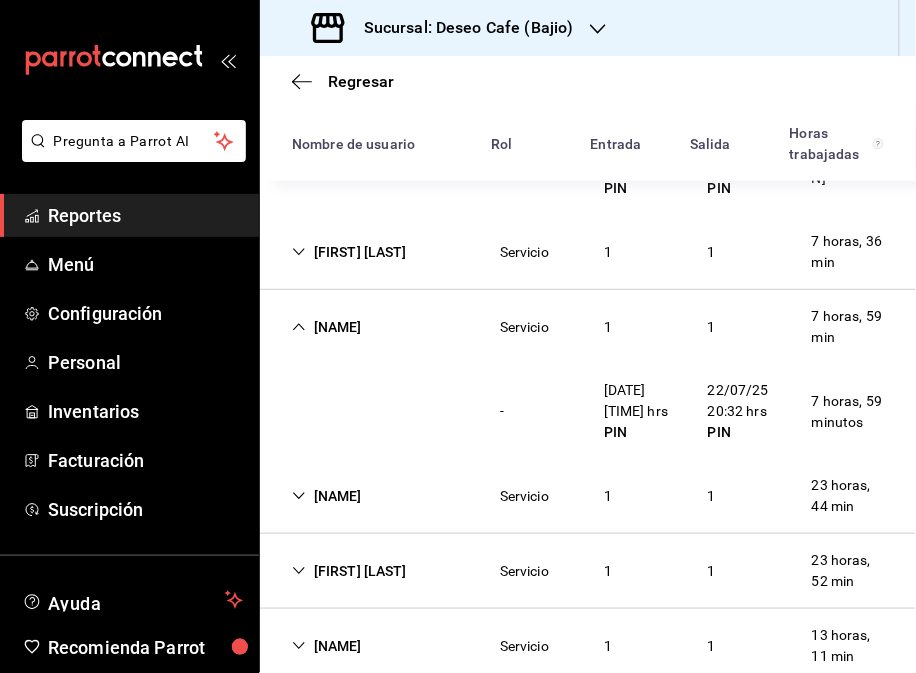 click on "[FIRST] [LAST]" at bounding box center [349, 571] 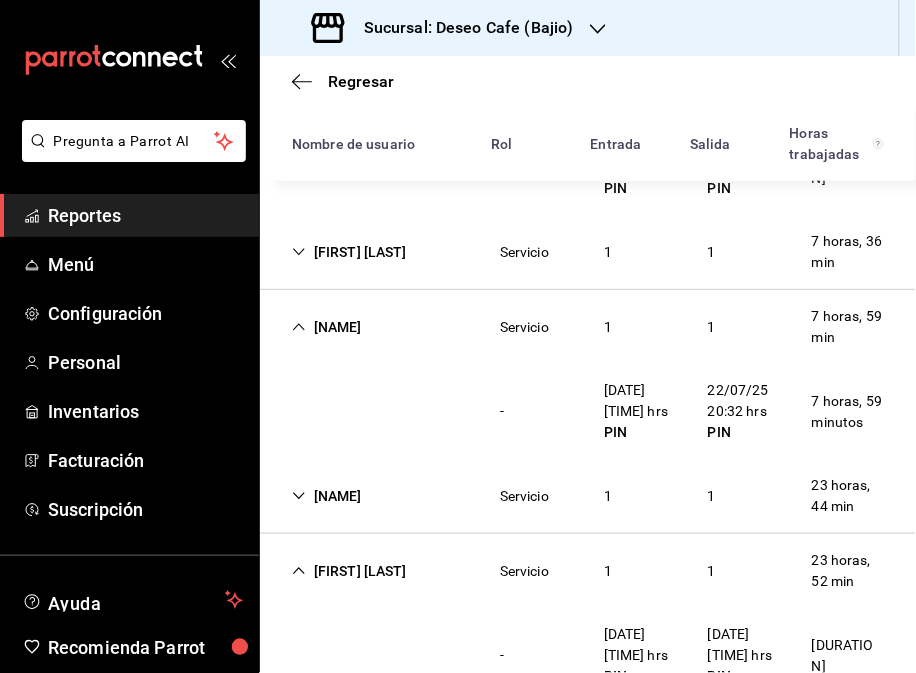scroll, scrollTop: 477, scrollLeft: 0, axis: vertical 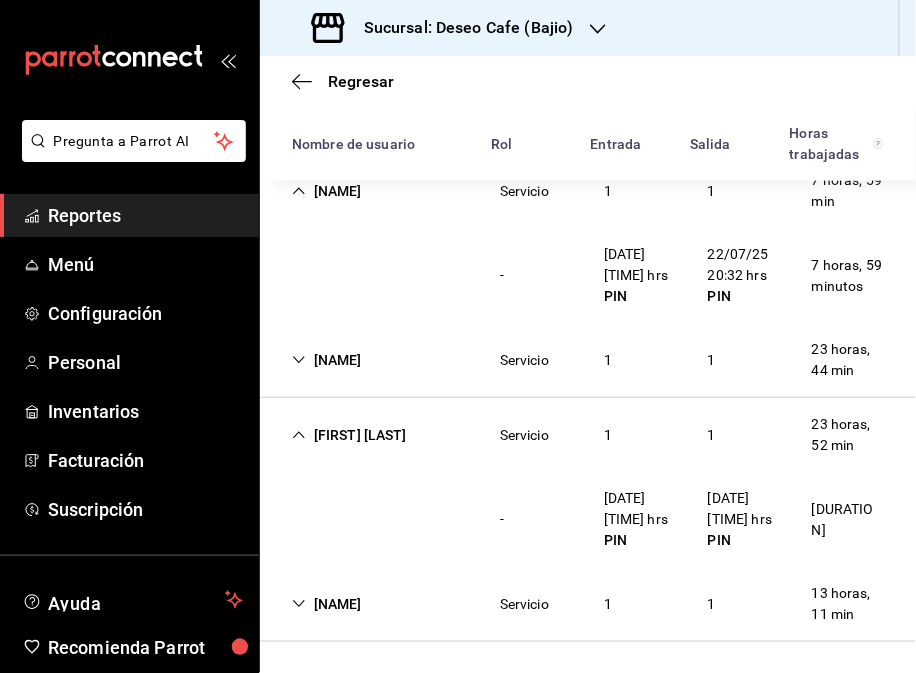 click on "[NAME]" at bounding box center [327, 604] 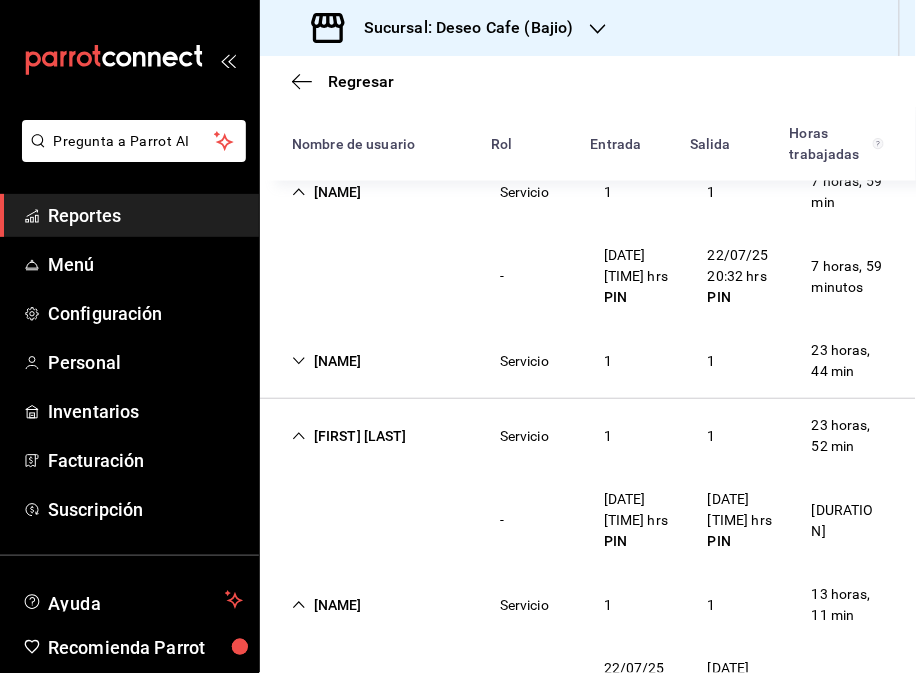 scroll, scrollTop: 477, scrollLeft: 0, axis: vertical 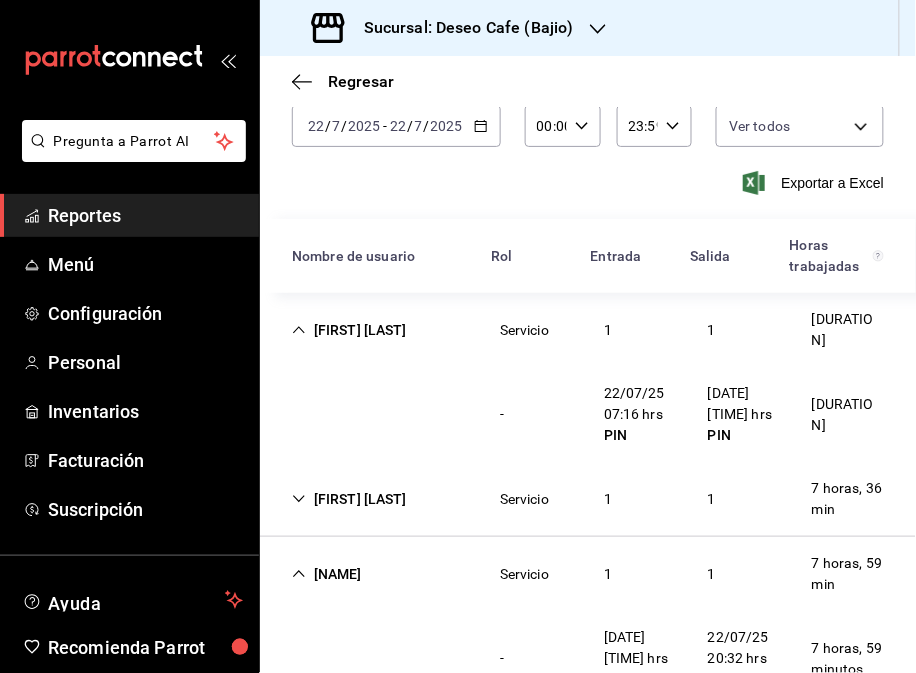 click on "[FIRST] [LAST]" at bounding box center [349, 499] 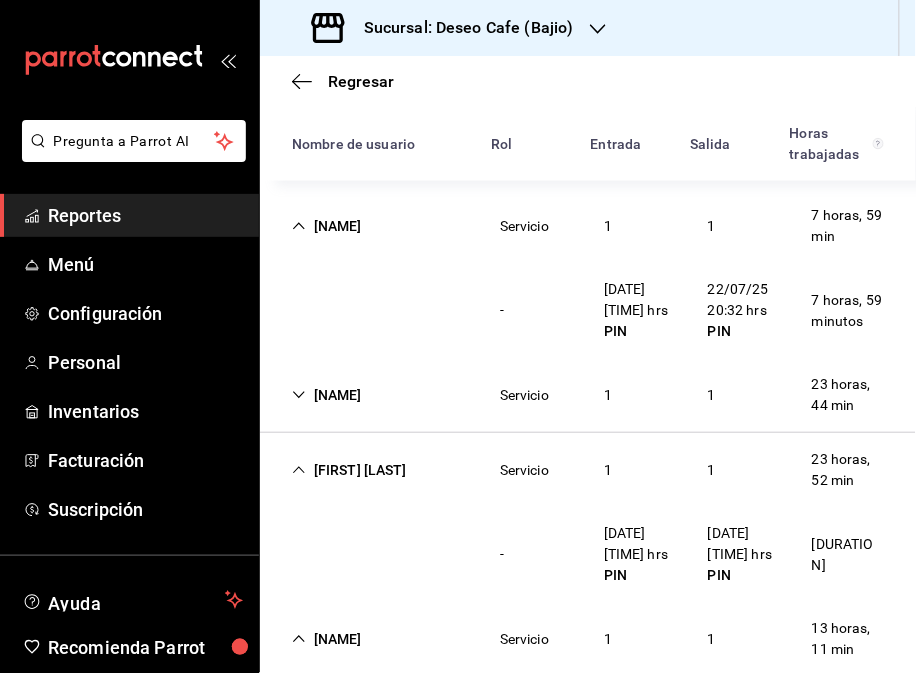 scroll, scrollTop: 665, scrollLeft: 0, axis: vertical 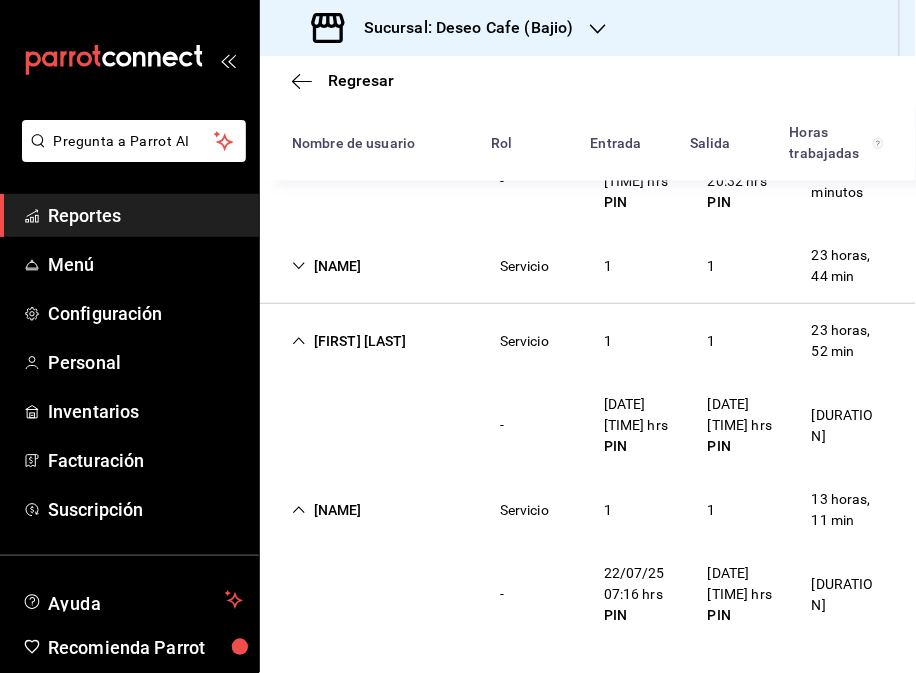 click on "Sucursal: Deseo Cafe (Bajio)" at bounding box center (461, 28) 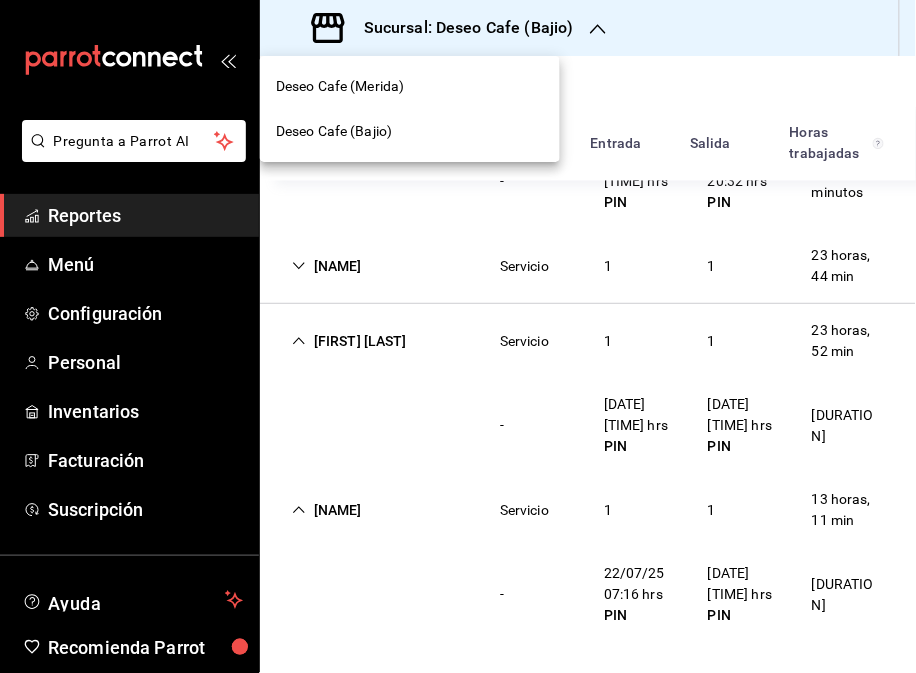 click on "Deseo Cafe (Merida)" at bounding box center (410, 86) 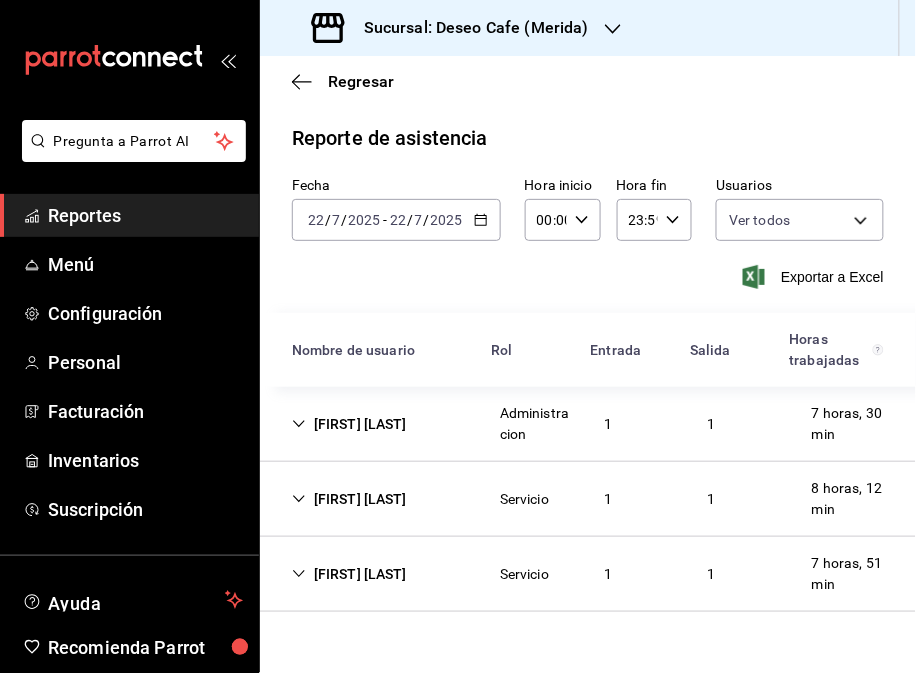 click 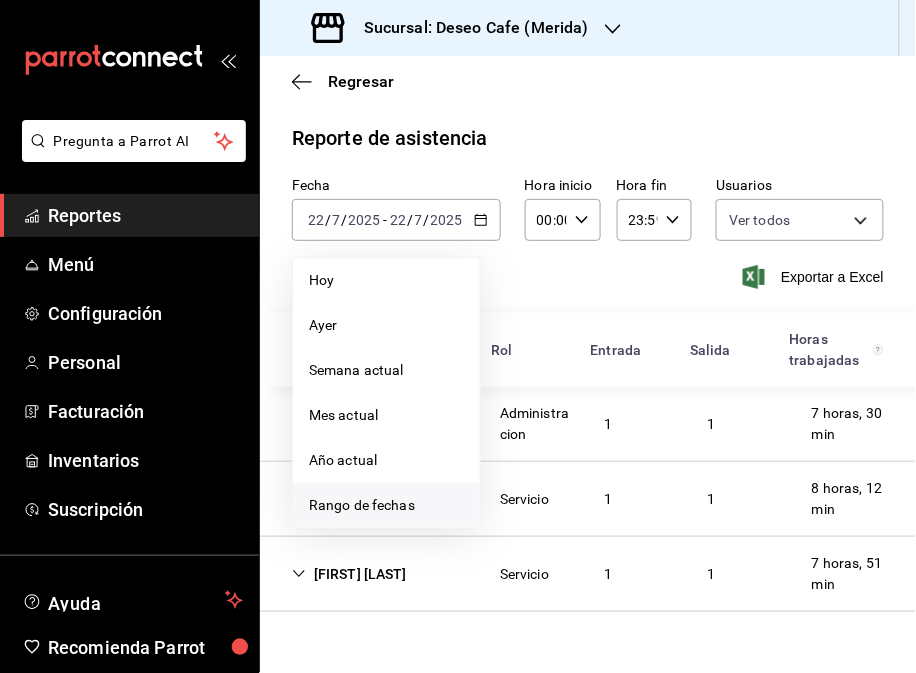 click on "Rango de fechas" at bounding box center [386, 505] 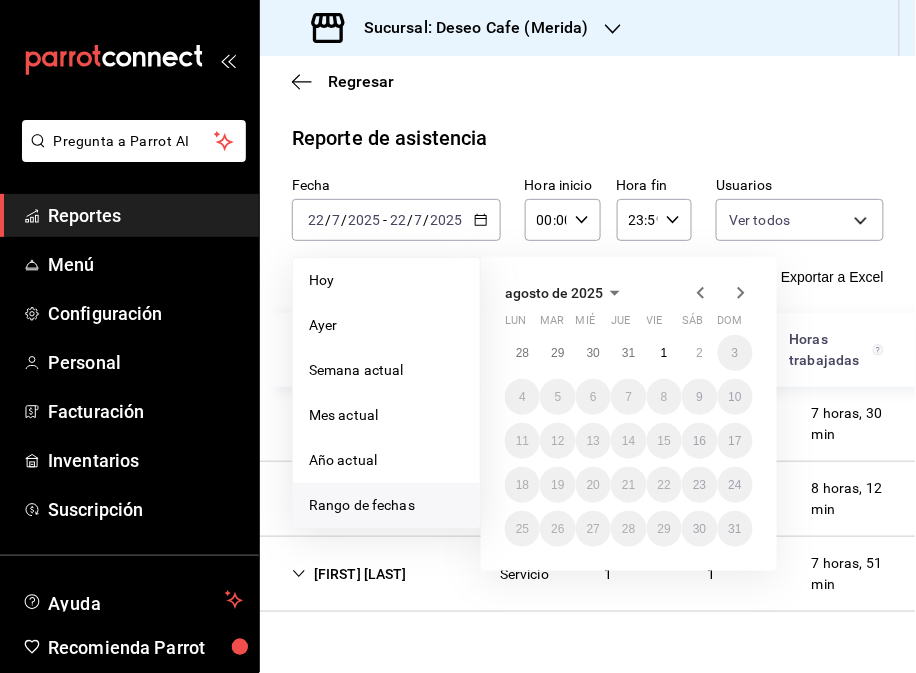 click 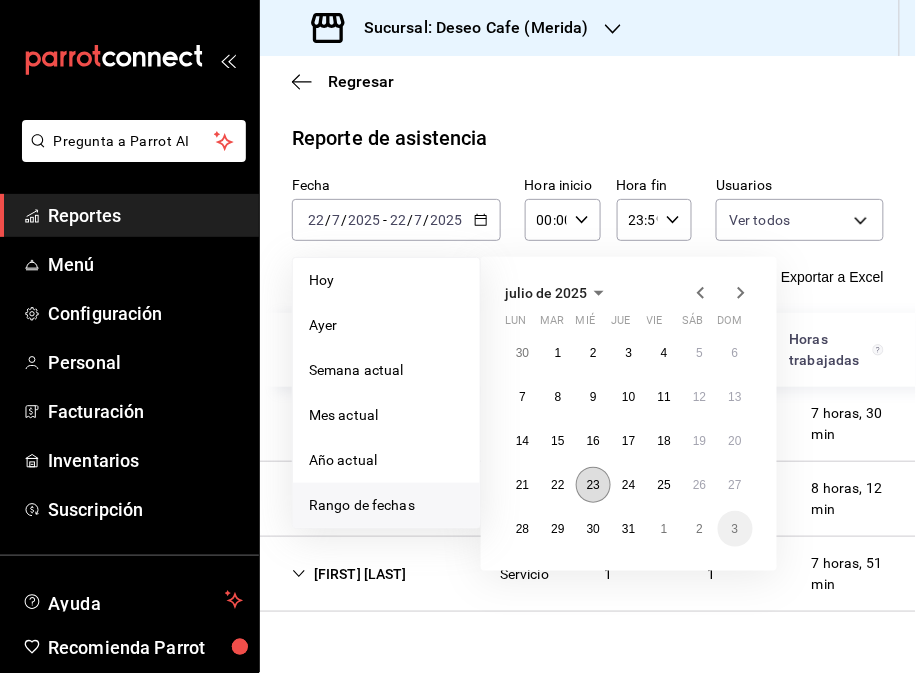 click on "23" at bounding box center [593, 485] 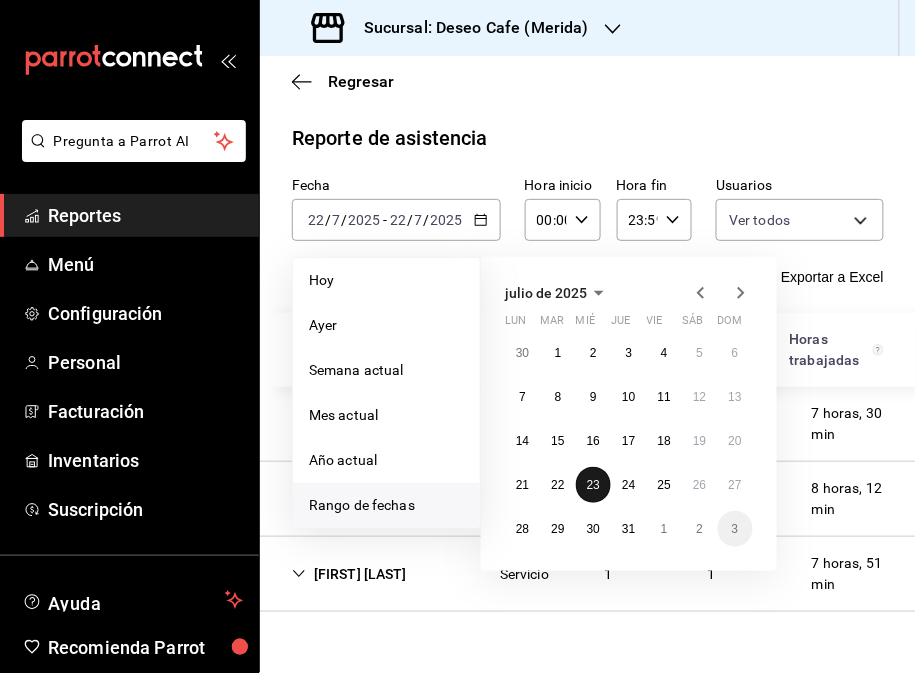 click on "23" at bounding box center (593, 485) 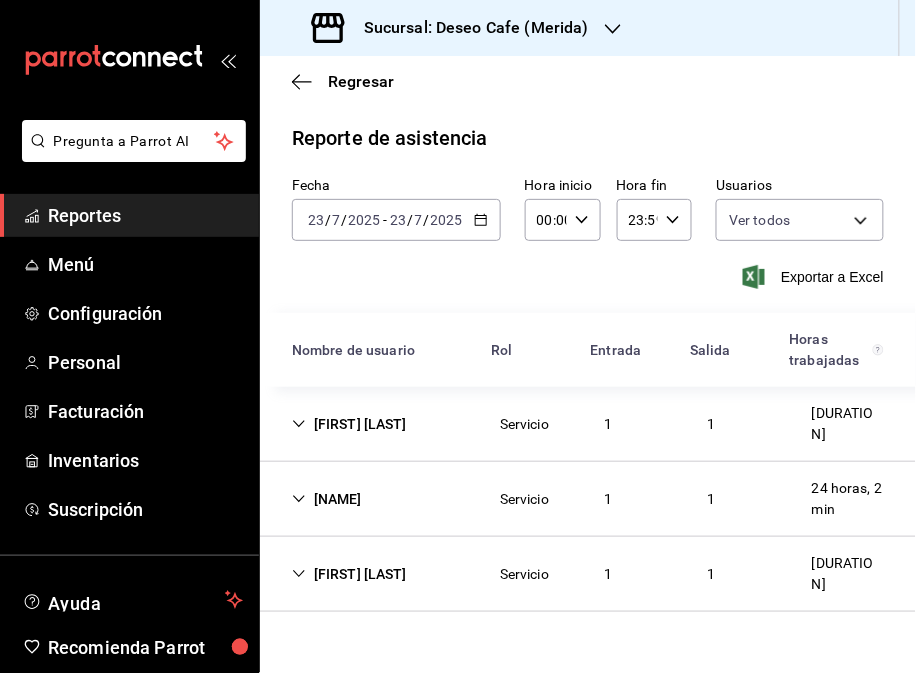 click on "[FIRST] [LAST] [SERVICE] [NUMBER] [DURATION]" at bounding box center [588, 424] 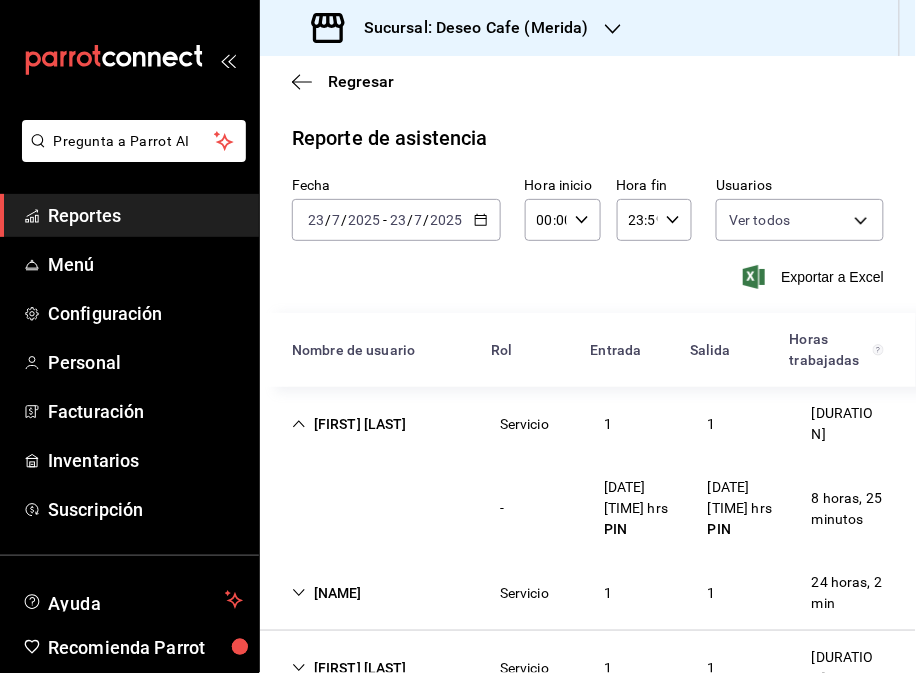 click on "[NAME] Servicio 1 1 24 horas, 2 min" at bounding box center (588, 593) 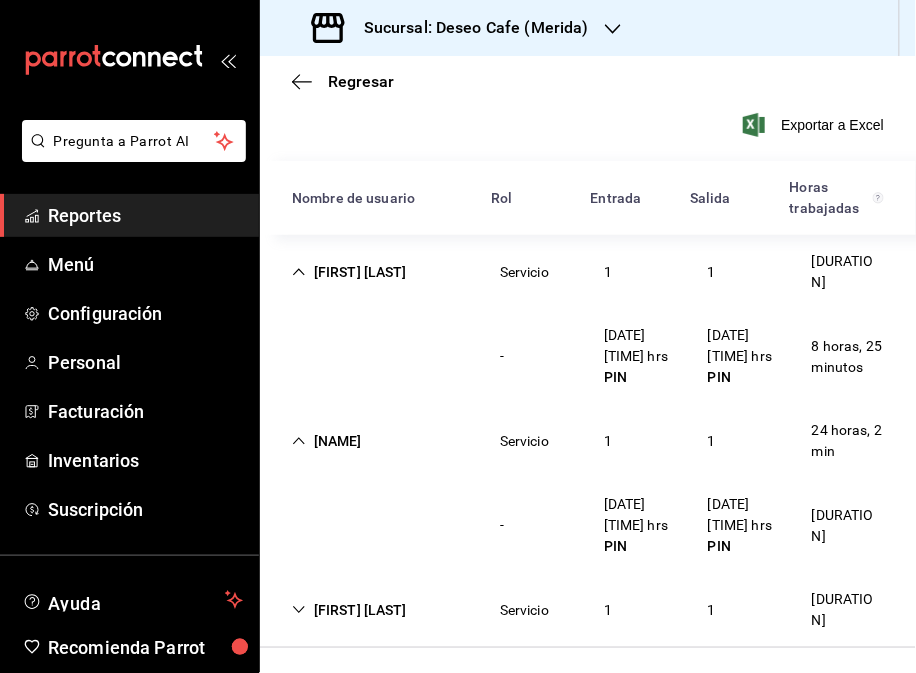 scroll, scrollTop: 158, scrollLeft: 0, axis: vertical 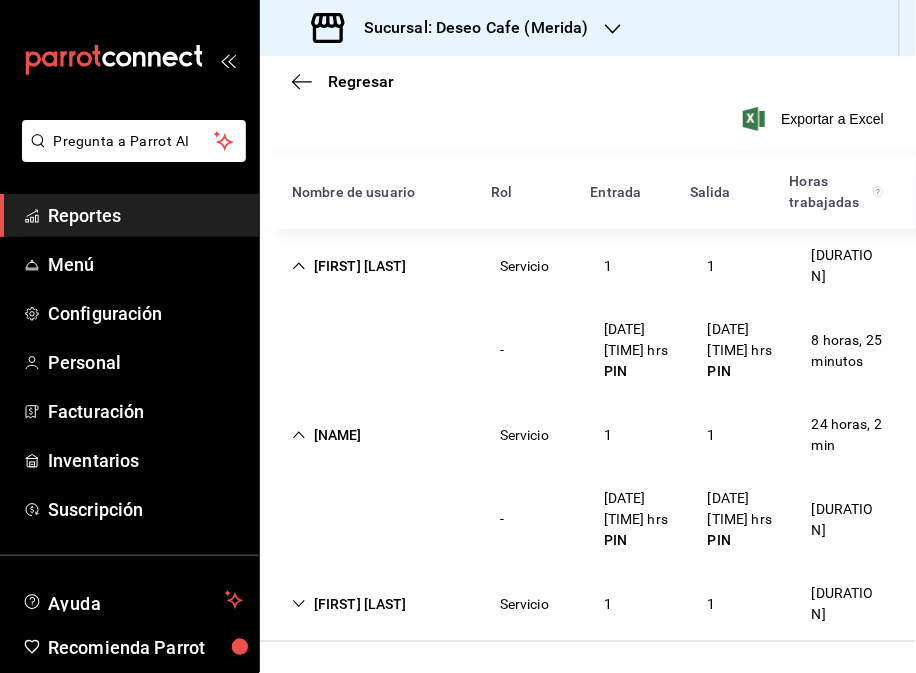 click on "[FIRST] [LAST] [DURATION]" at bounding box center [588, 604] 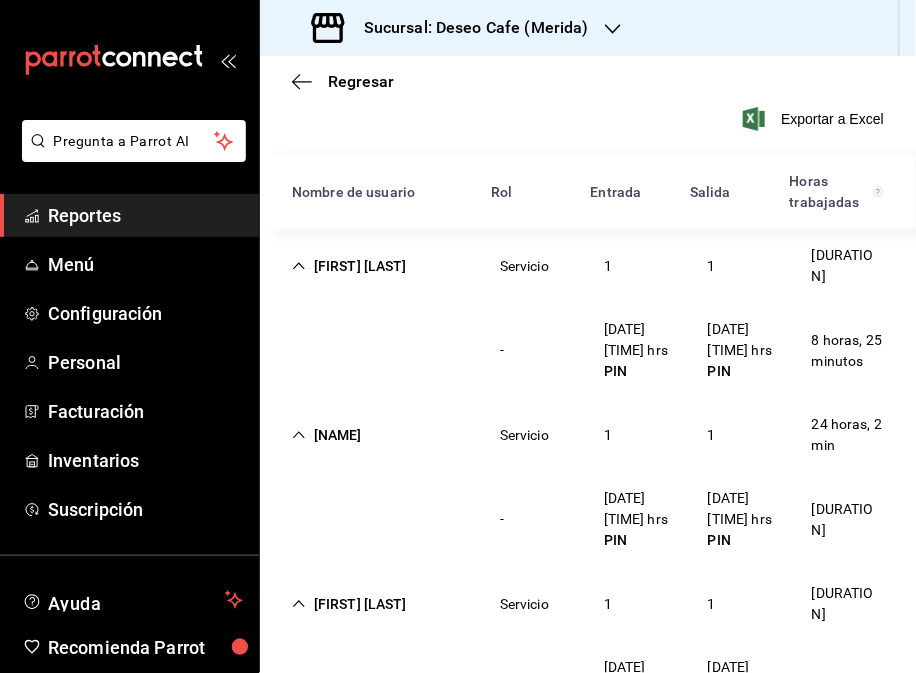 scroll, scrollTop: 252, scrollLeft: 0, axis: vertical 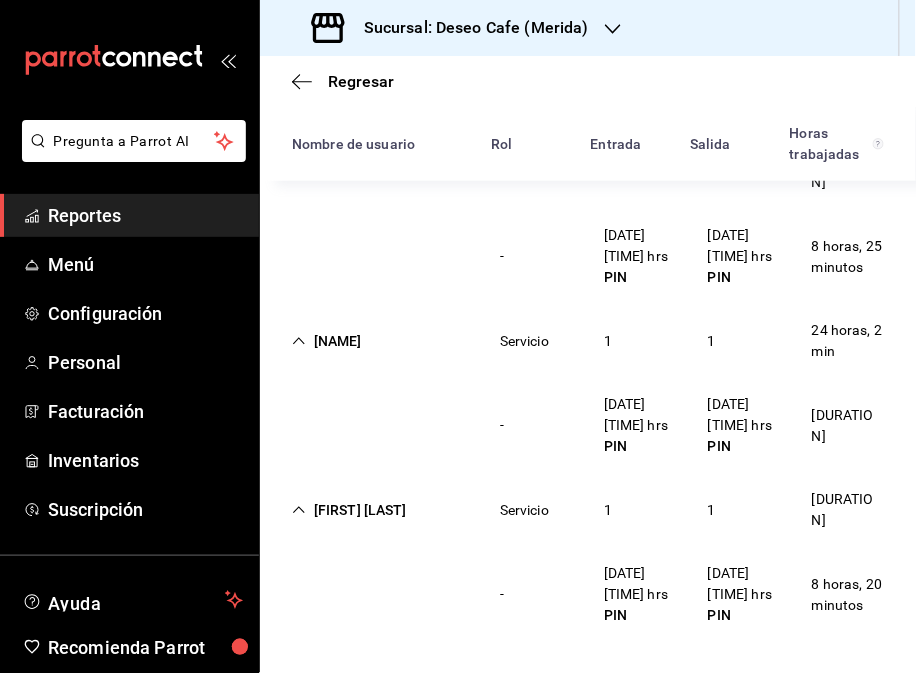 click on "Sucursal: Deseo Cafe (Merida)" at bounding box center (452, 28) 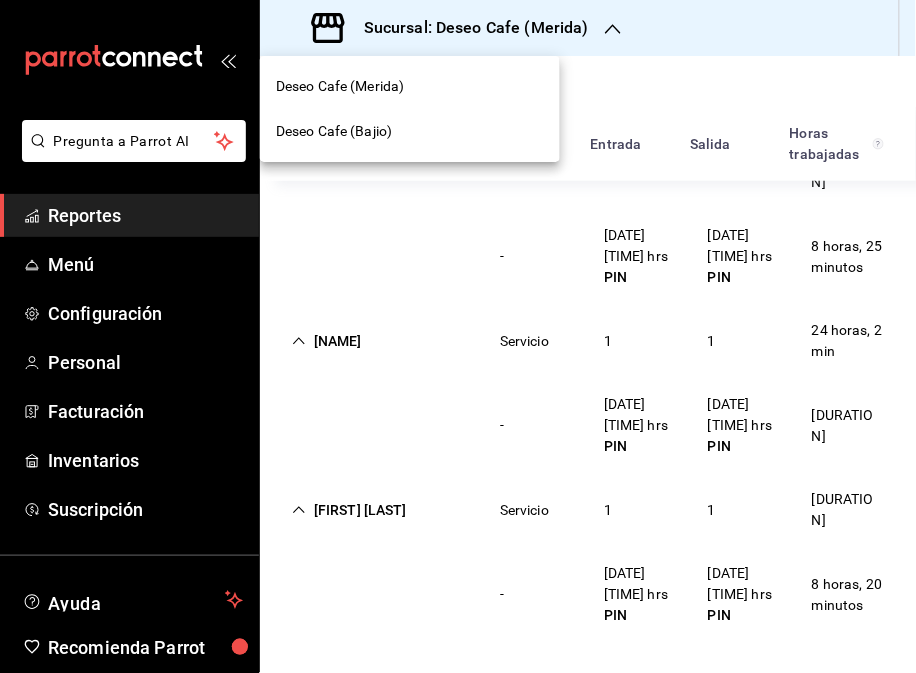 click on "Deseo Cafe (Bajio)" at bounding box center (410, 131) 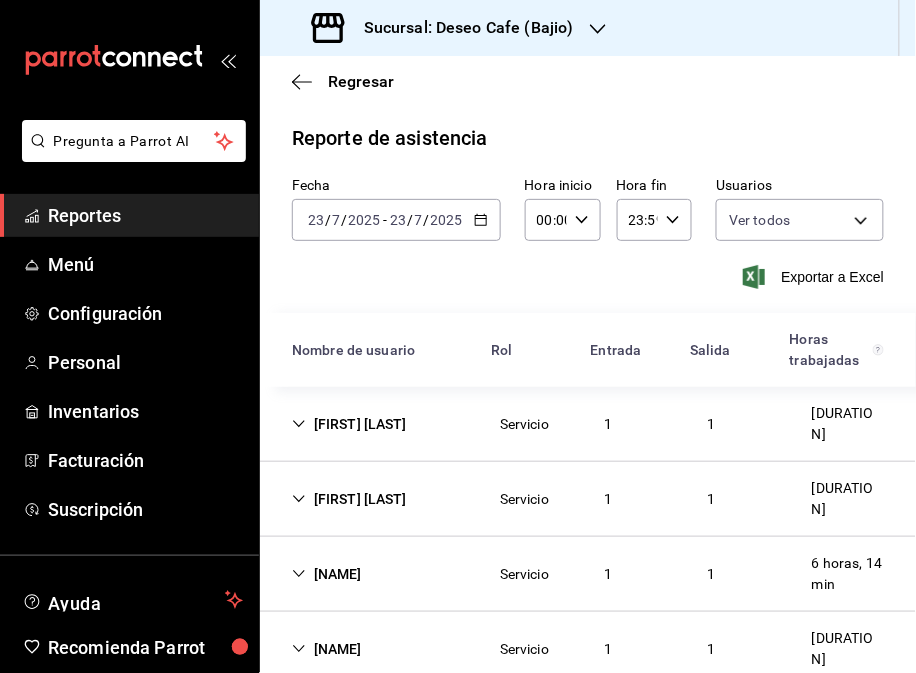 click on "[FIRST] [LAST]" at bounding box center [349, 424] 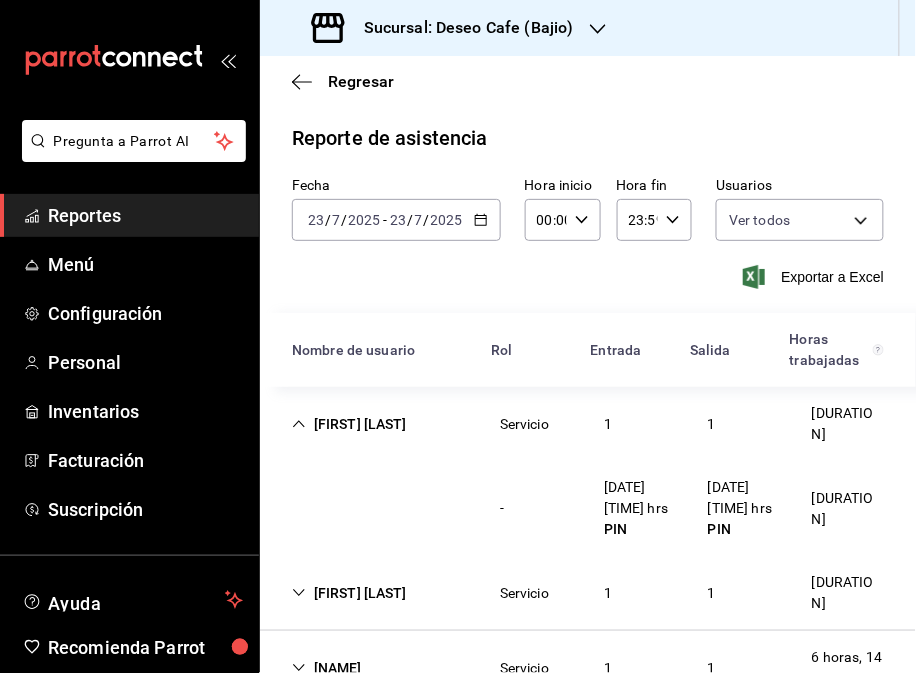 click on "[FIRST] [LAST]" at bounding box center [349, 593] 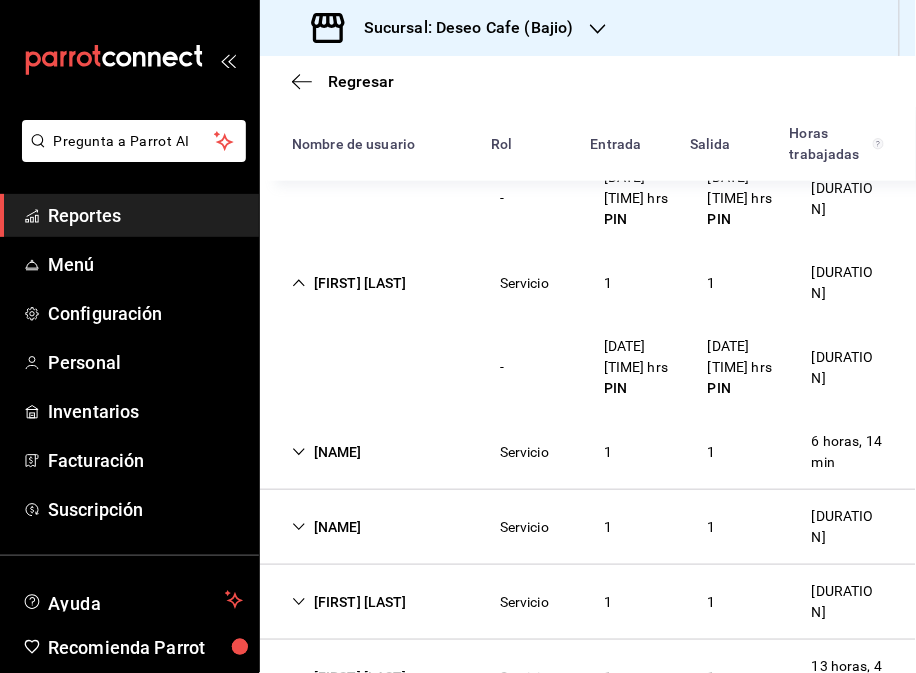 scroll, scrollTop: 312, scrollLeft: 0, axis: vertical 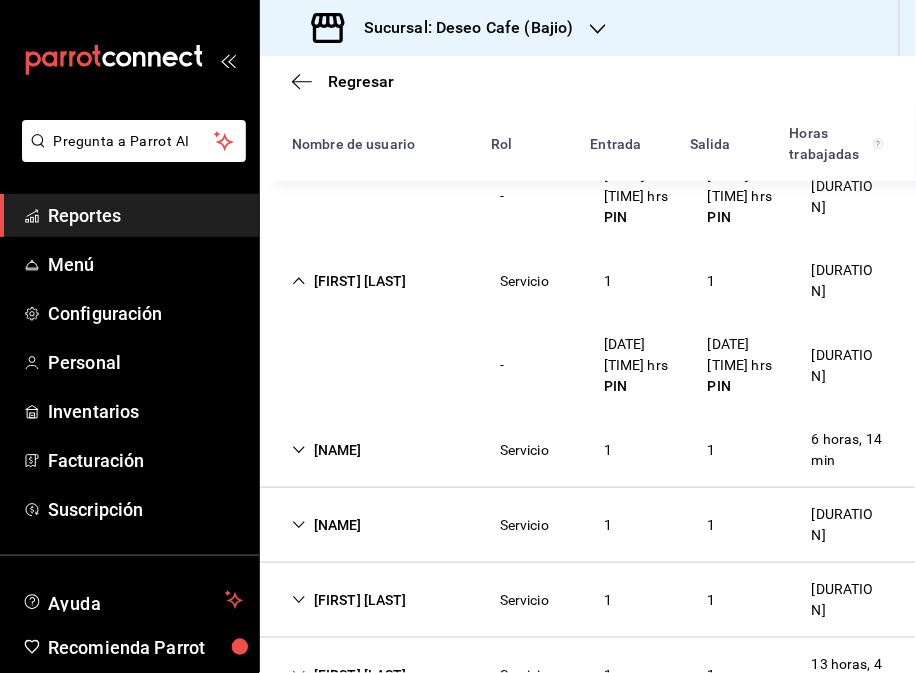 click on "[NAME]" at bounding box center (327, 450) 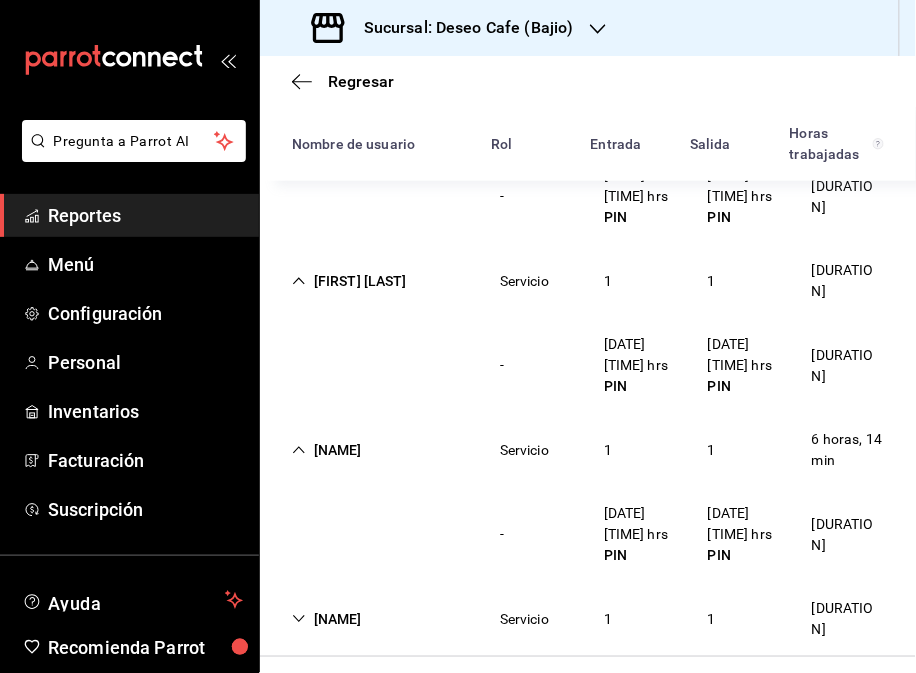 click on "[FIRST] [LAST] [SERVICE] [NUMBER] [DURATION]" at bounding box center (588, 450) 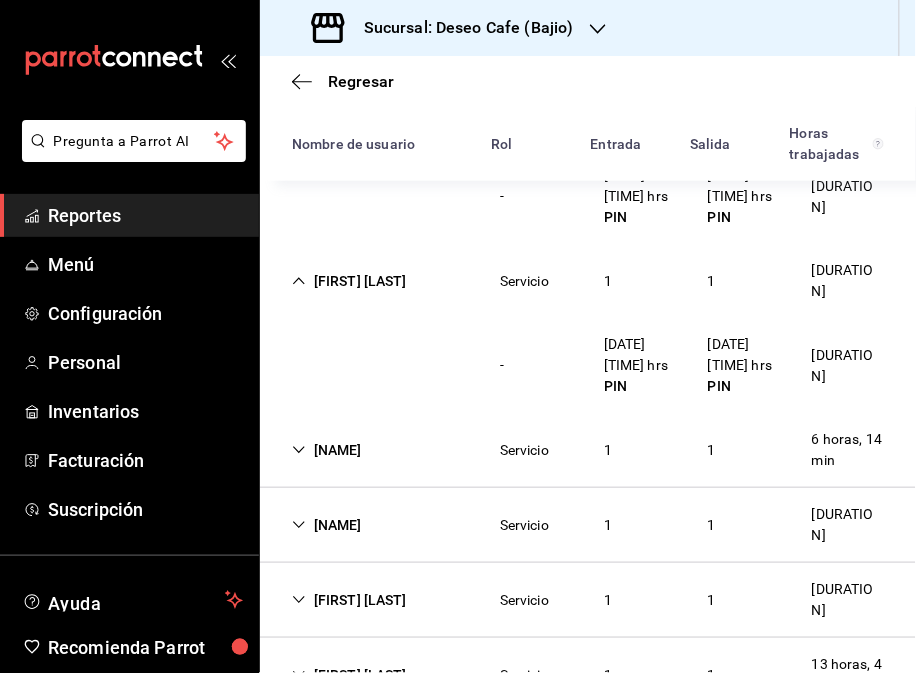 scroll, scrollTop: 383, scrollLeft: 0, axis: vertical 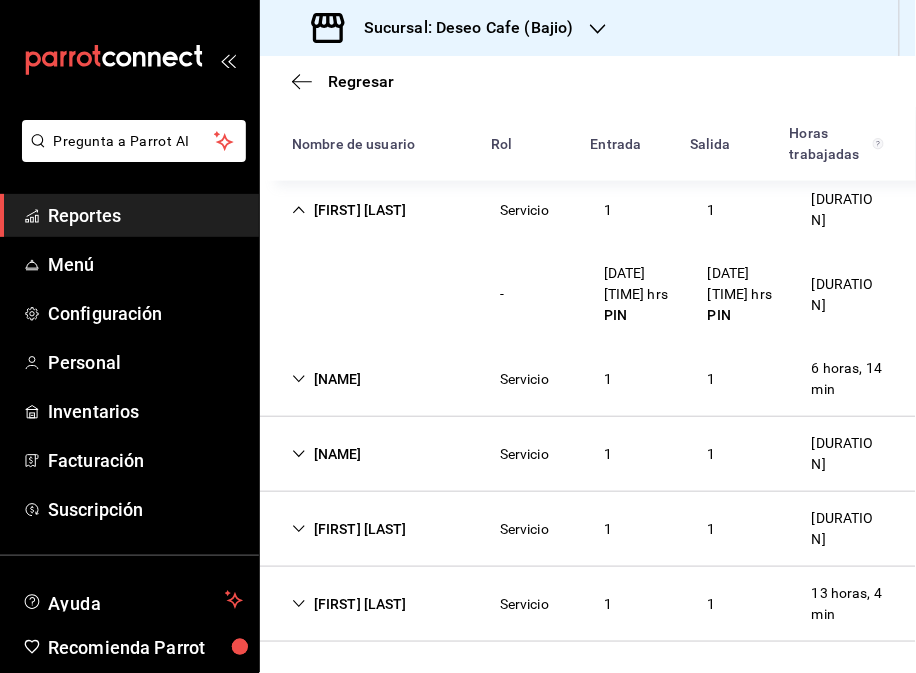 click on "[FIRST] [LAST]" at bounding box center (349, 529) 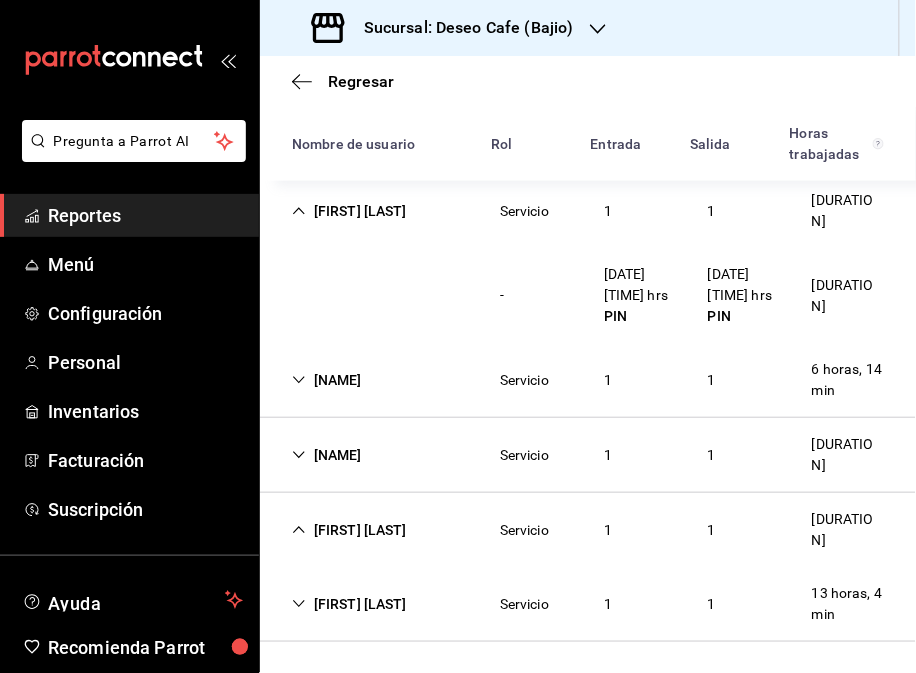 scroll, scrollTop: 383, scrollLeft: 0, axis: vertical 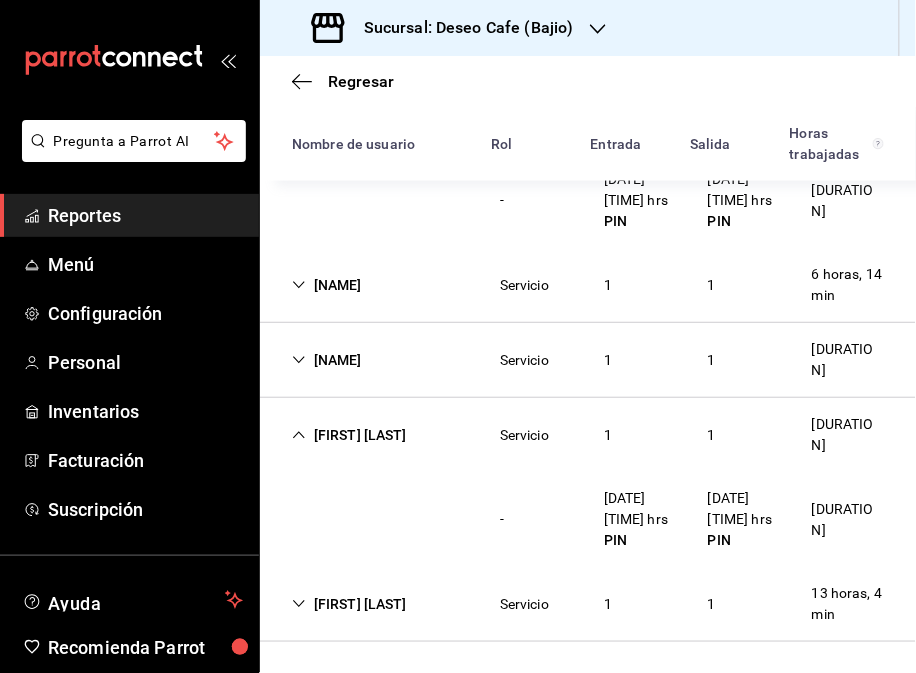 click on "[FIRST] [LAST] [SERVICE] [NUMBER] [DURATION]" at bounding box center [588, 604] 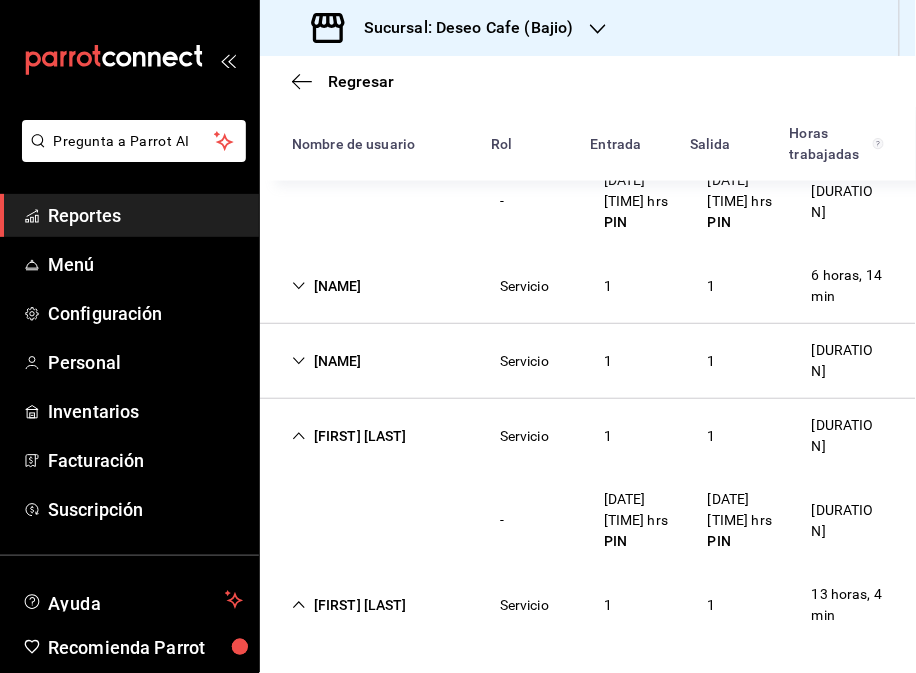 scroll, scrollTop: 477, scrollLeft: 0, axis: vertical 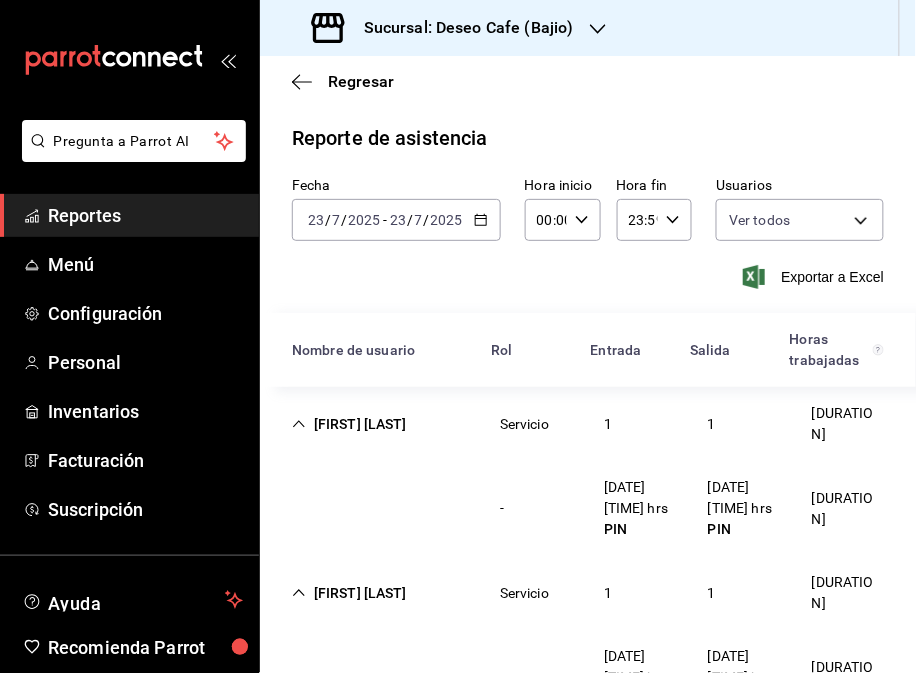 click 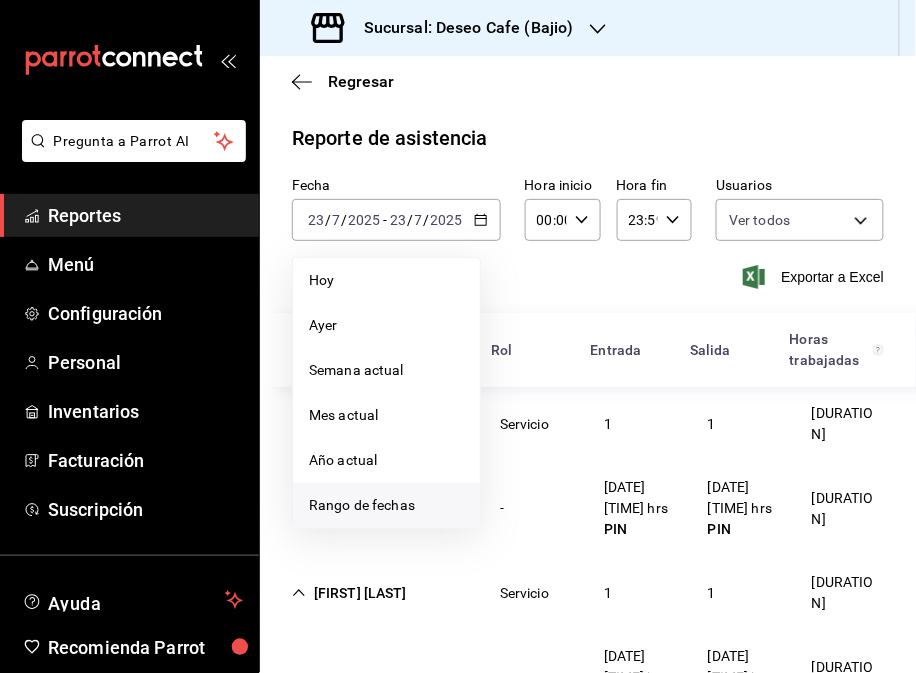 click on "Rango de fechas" at bounding box center [386, 505] 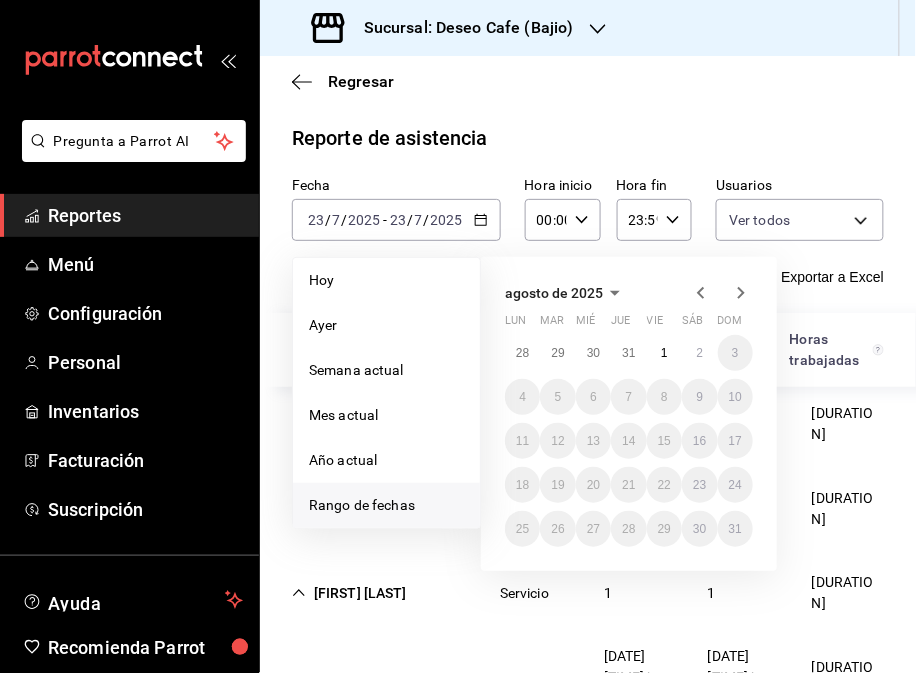 click 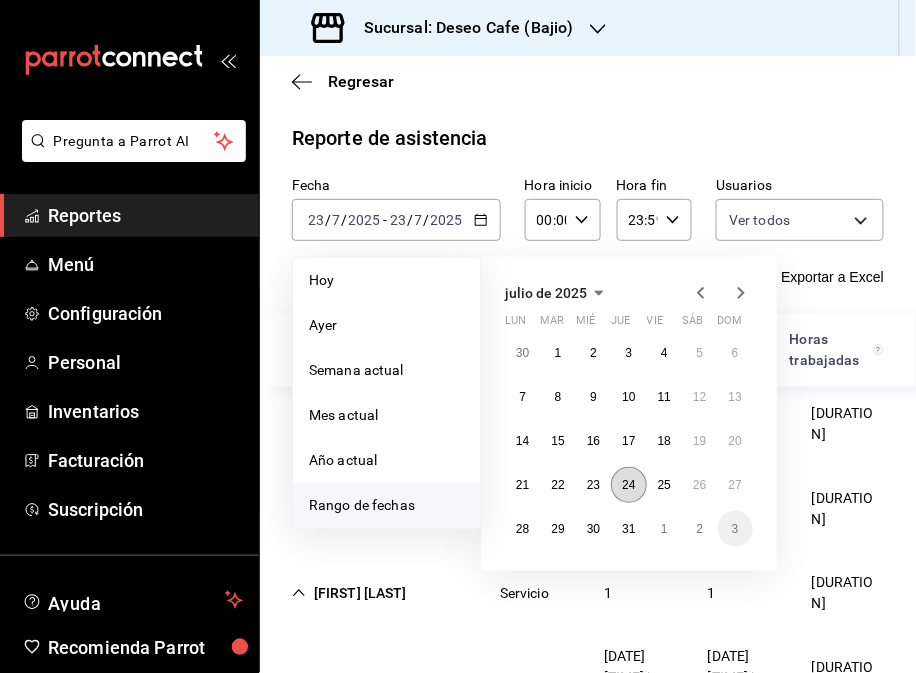 click on "24" at bounding box center (628, 485) 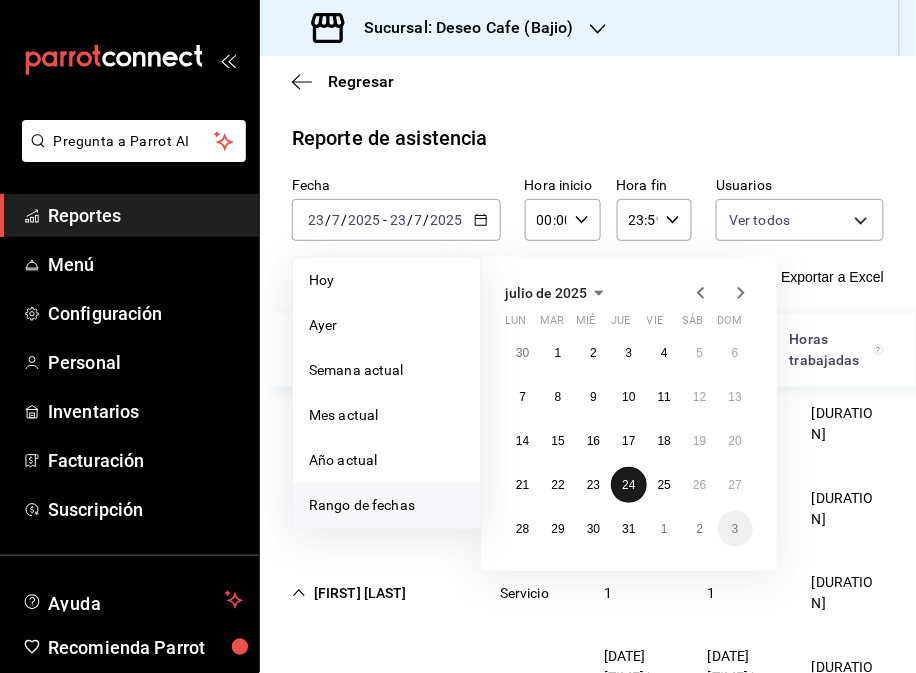 click on "24" at bounding box center (628, 485) 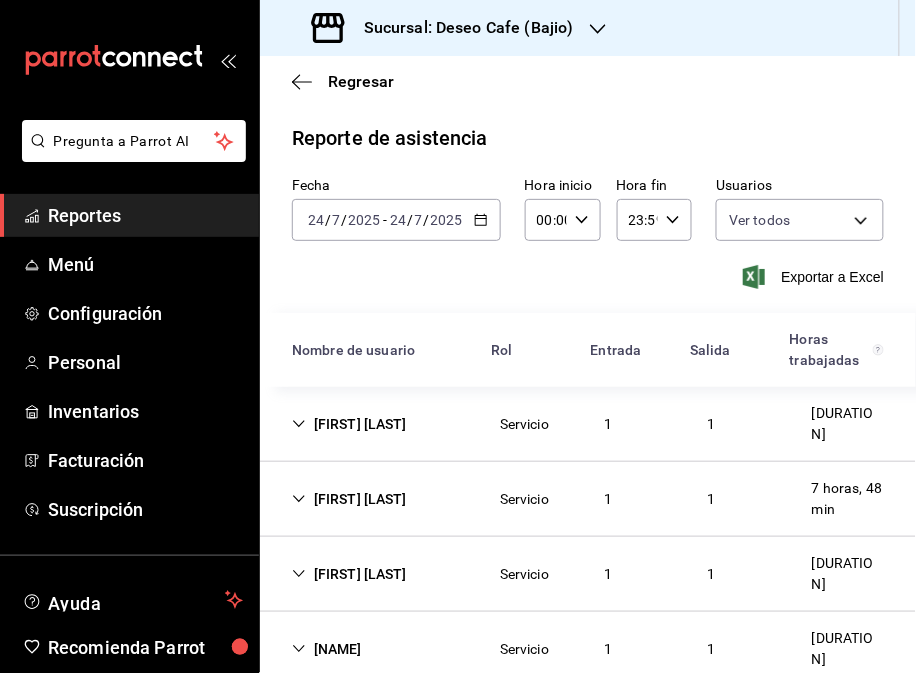 click on "Servicio" at bounding box center (524, 424) 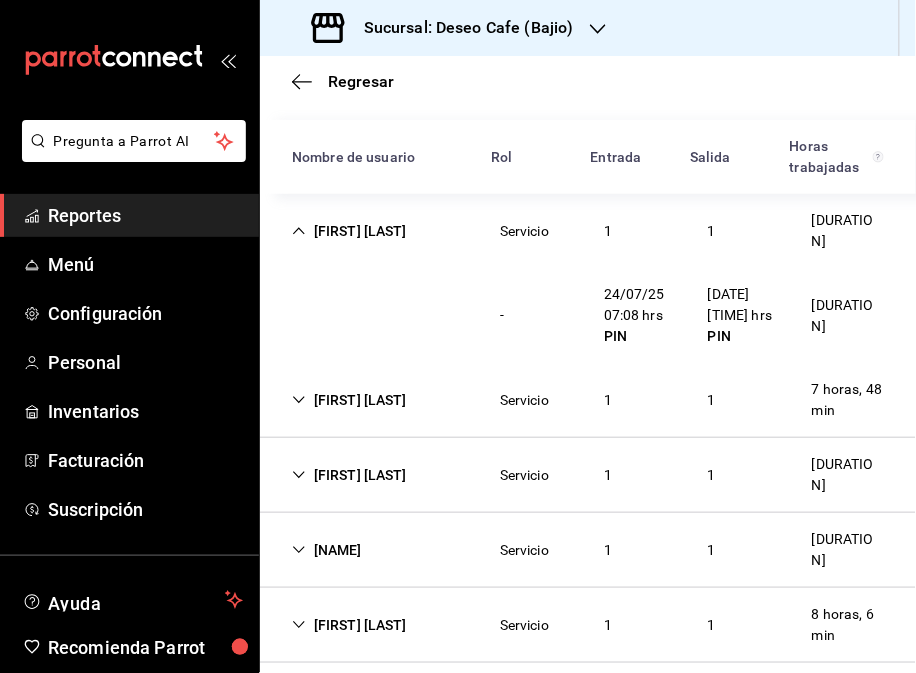 scroll, scrollTop: 224, scrollLeft: 0, axis: vertical 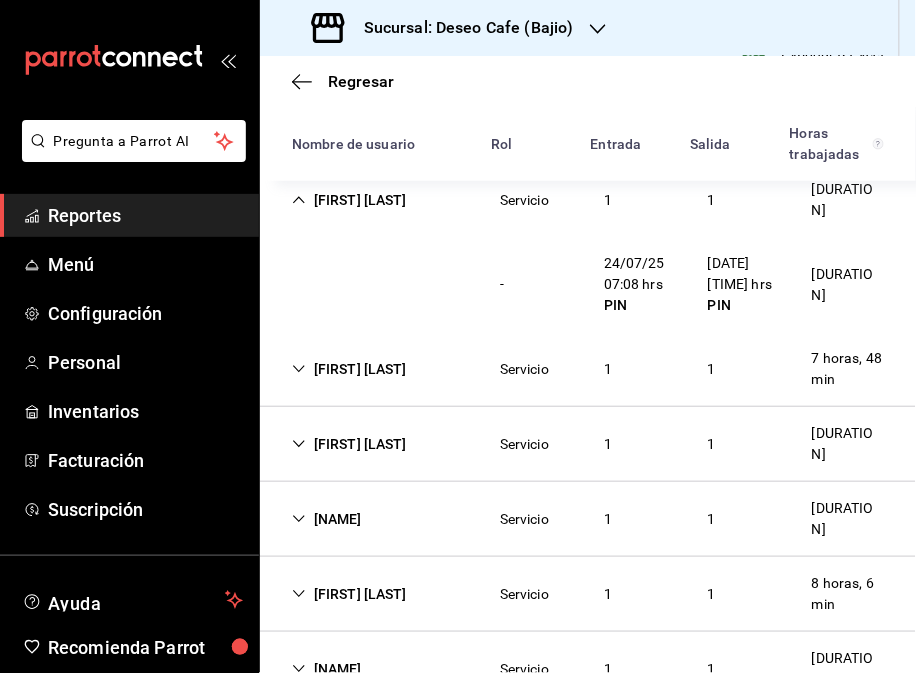 click on "[FIRST] [LAST]" at bounding box center (349, 369) 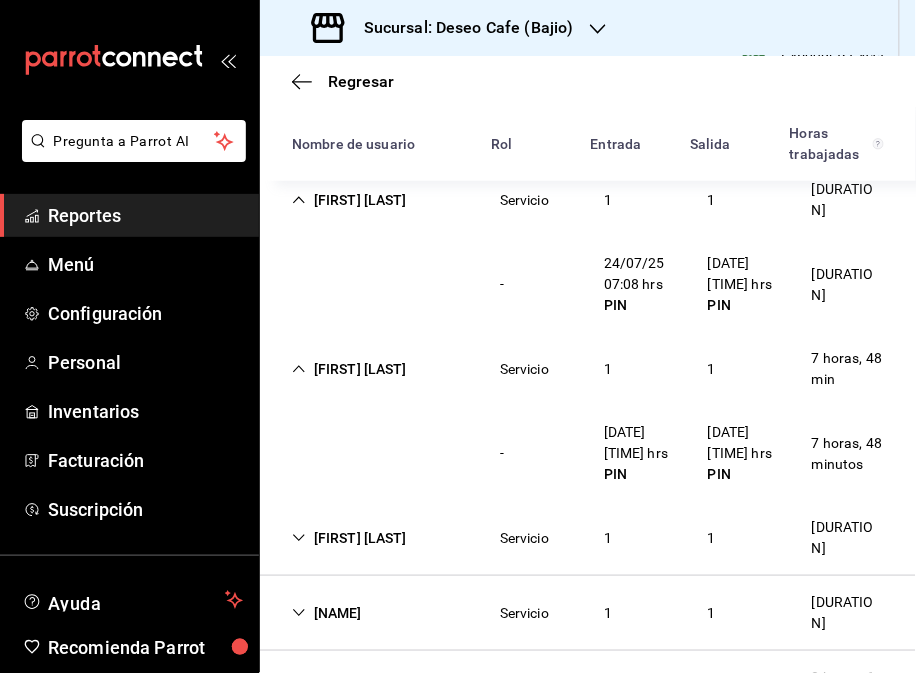 click on "[FIRST] [LAST]" at bounding box center (349, 369) 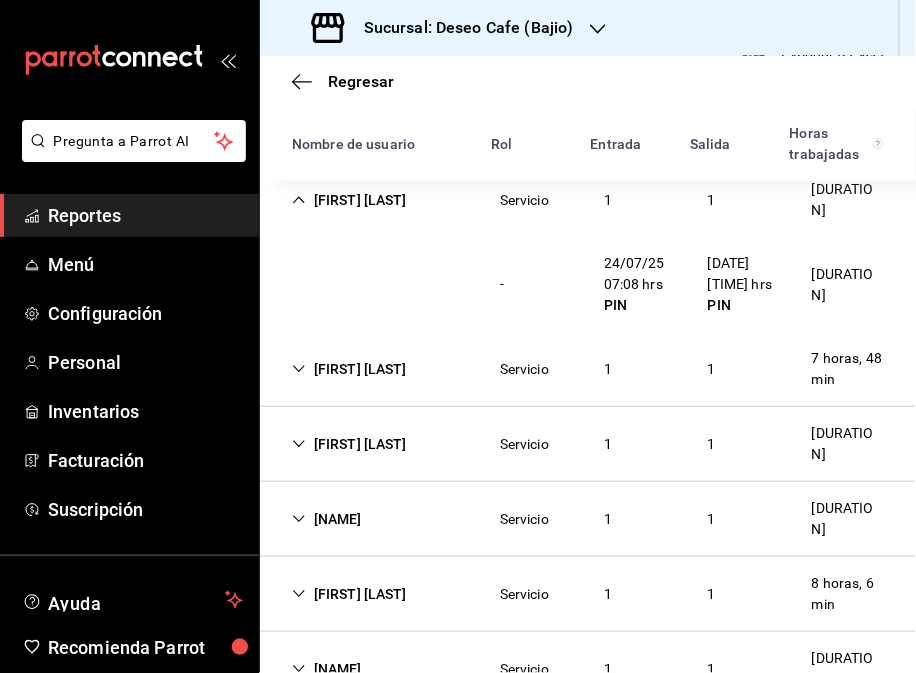 click on "[FIRST] [LAST]" at bounding box center [349, 444] 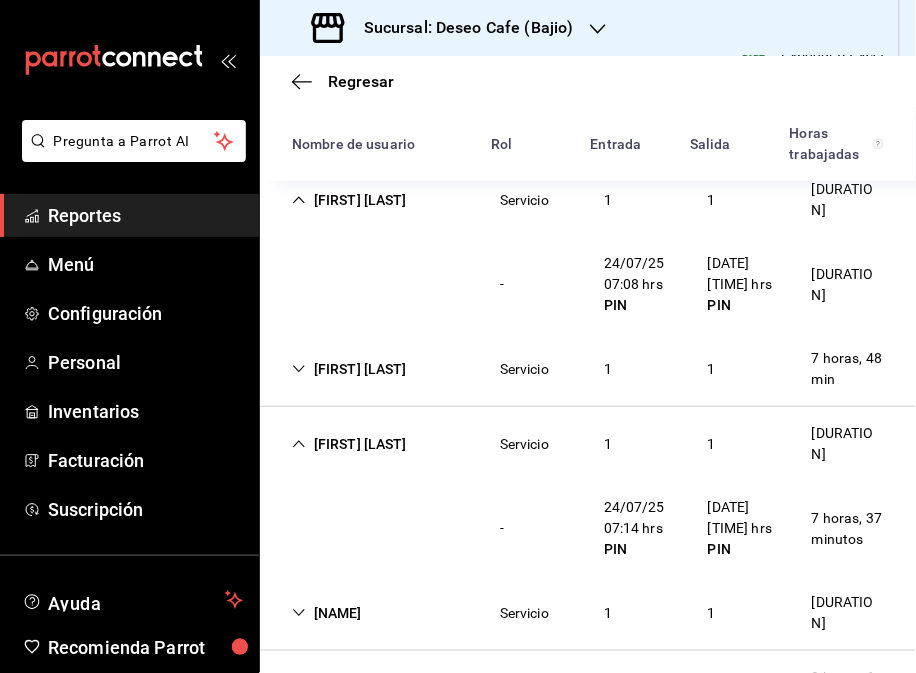 click on "[NAME]" at bounding box center (327, 613) 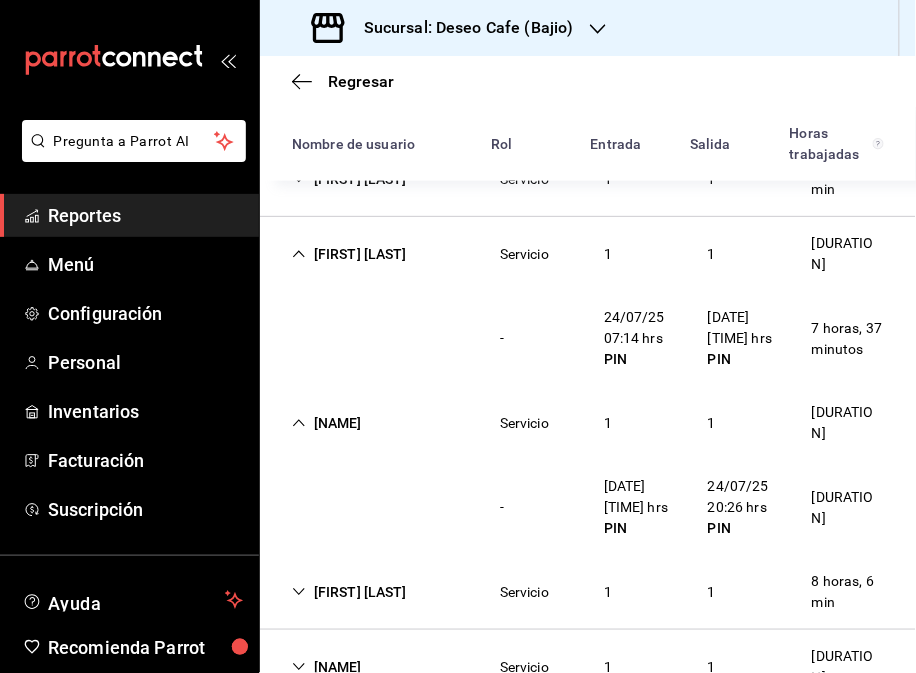 scroll, scrollTop: 477, scrollLeft: 0, axis: vertical 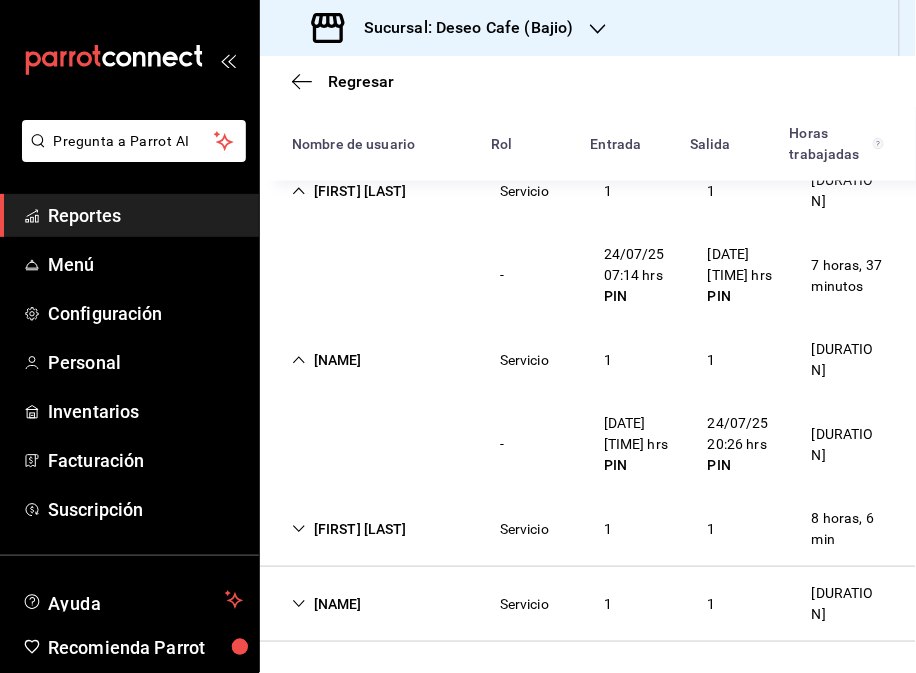 click on "[FIRST] [LAST]" at bounding box center (349, 529) 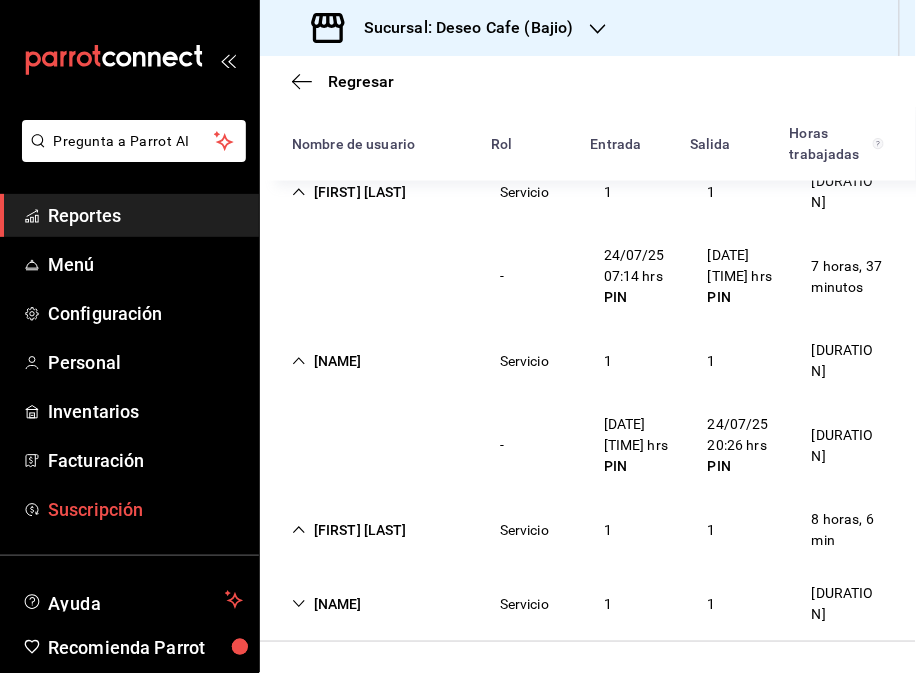 scroll, scrollTop: 477, scrollLeft: 0, axis: vertical 